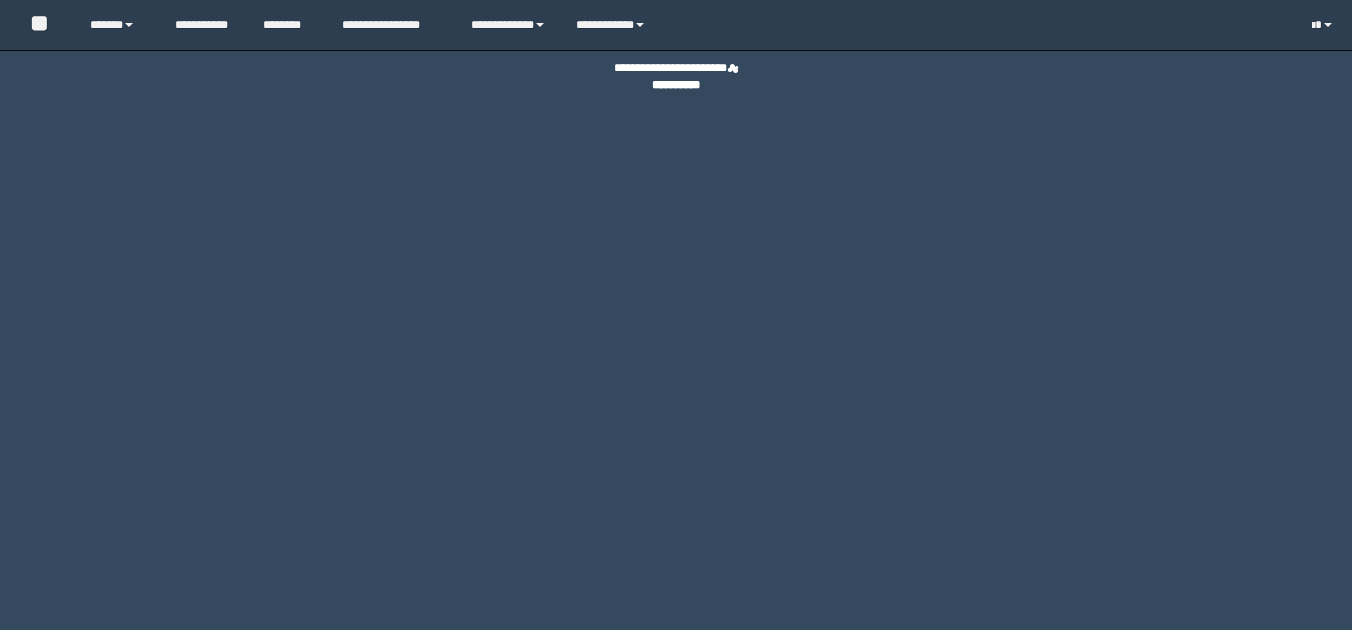 scroll, scrollTop: 0, scrollLeft: 0, axis: both 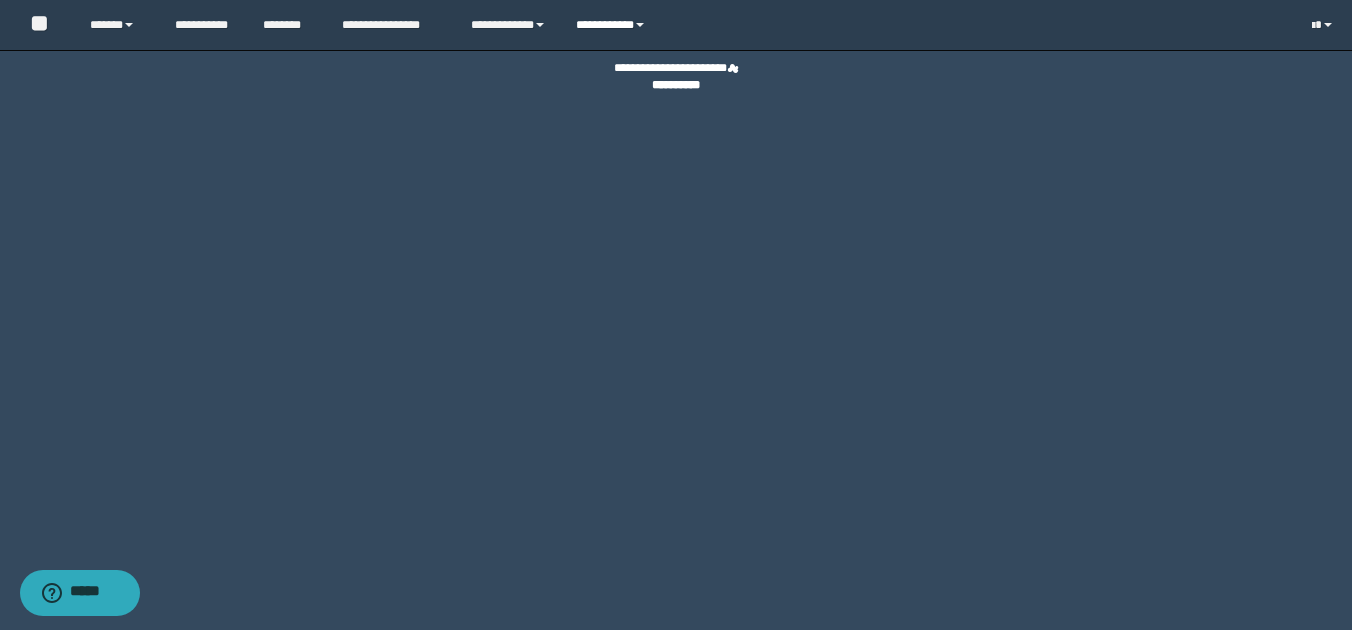 click at bounding box center (640, 25) 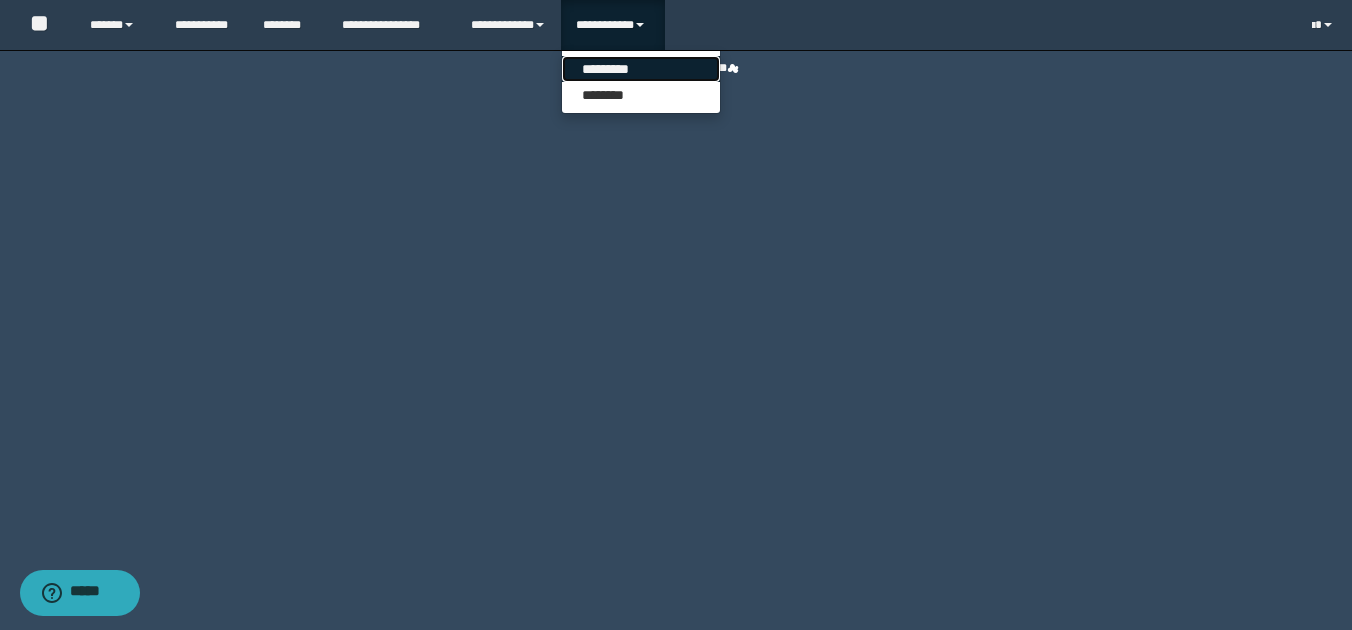 click on "*********" at bounding box center (641, 69) 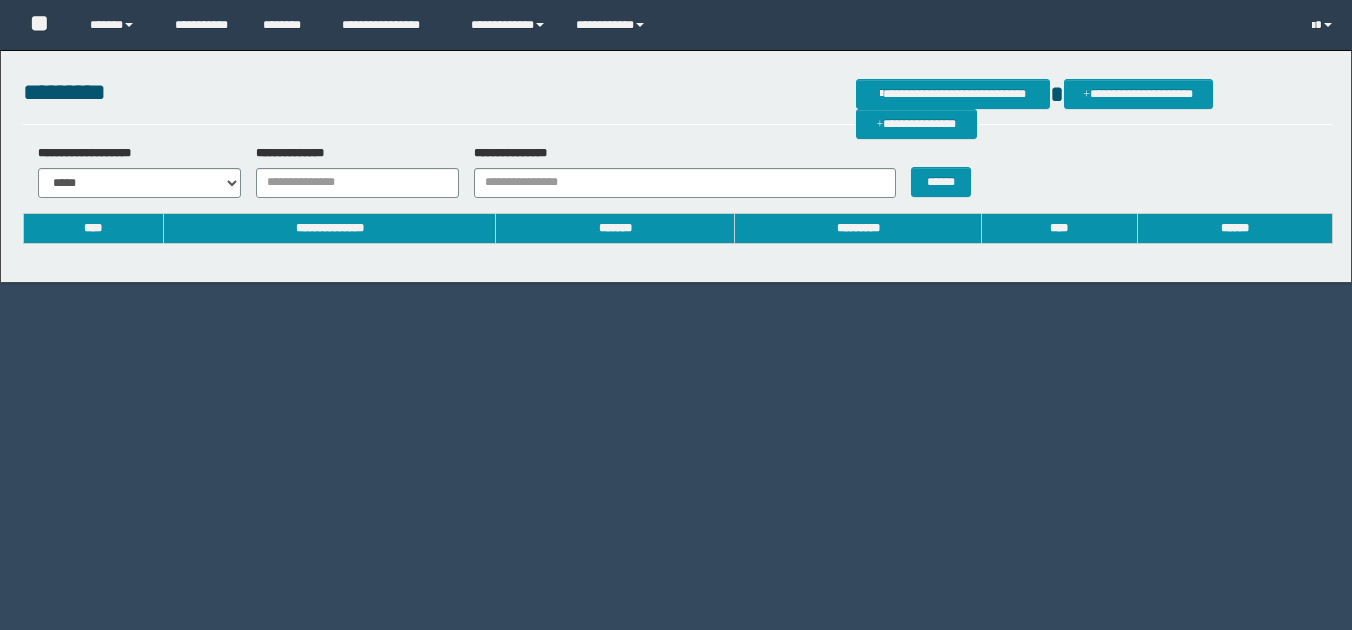 scroll, scrollTop: 0, scrollLeft: 0, axis: both 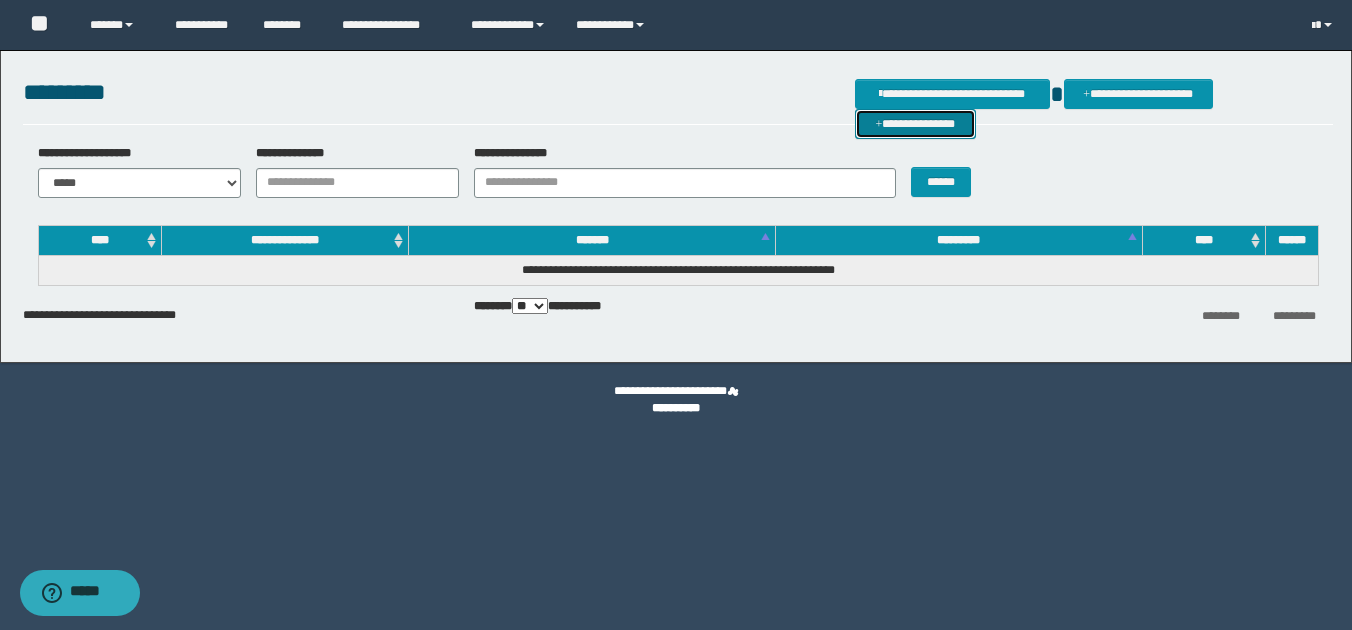 click on "**********" at bounding box center [915, 124] 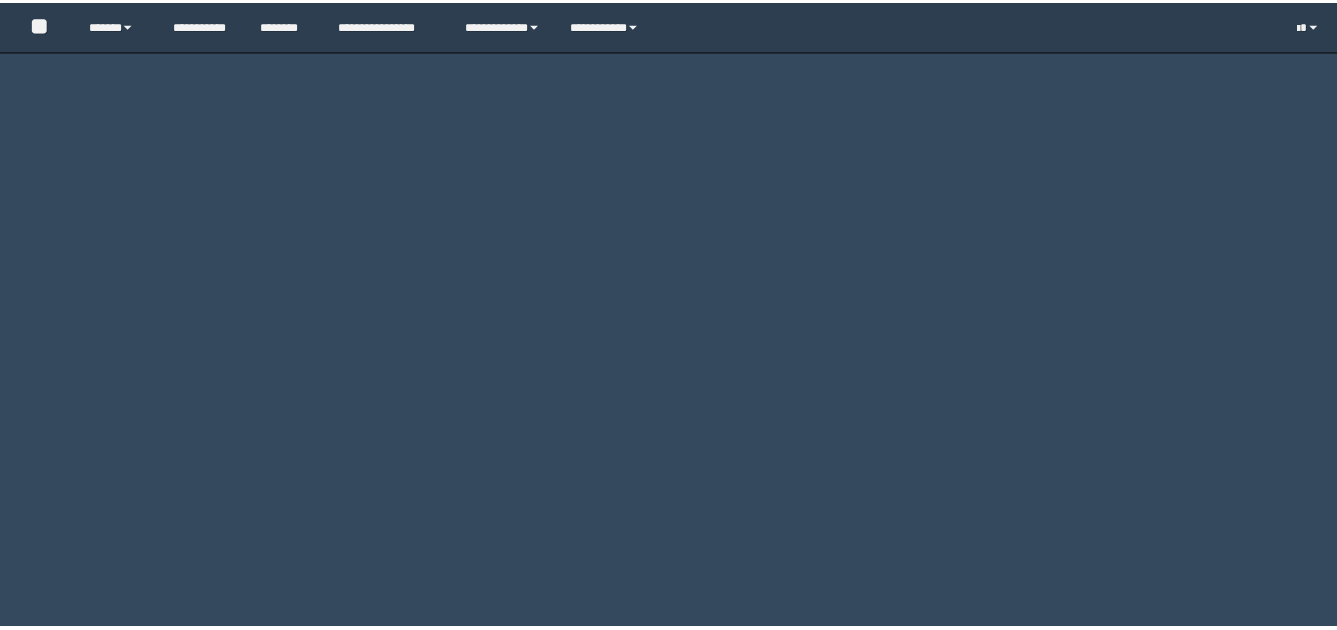 scroll, scrollTop: 0, scrollLeft: 0, axis: both 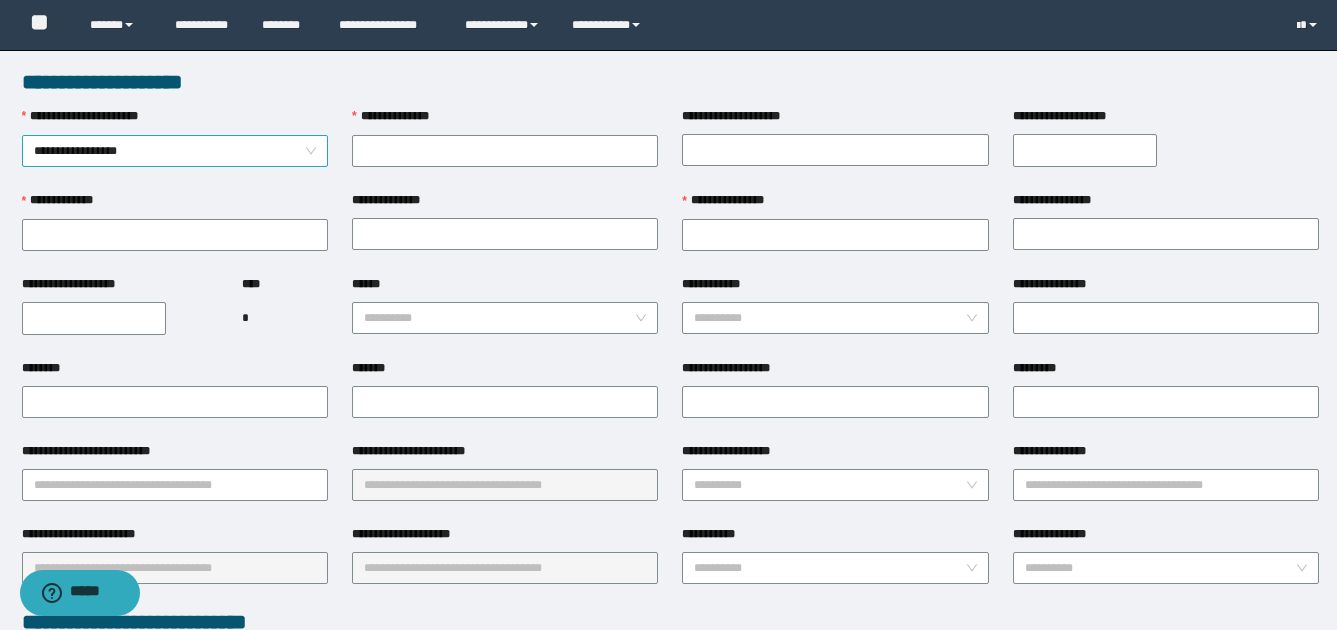 click on "**********" at bounding box center [175, 151] 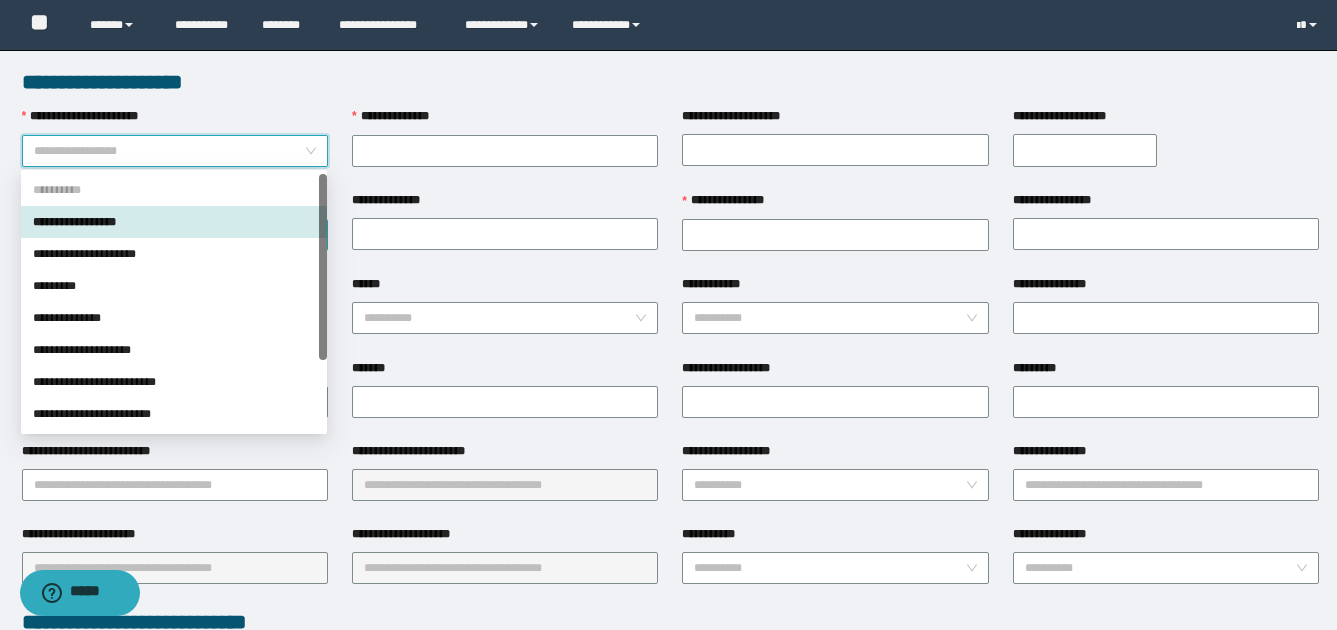 click on "**********" at bounding box center (174, 222) 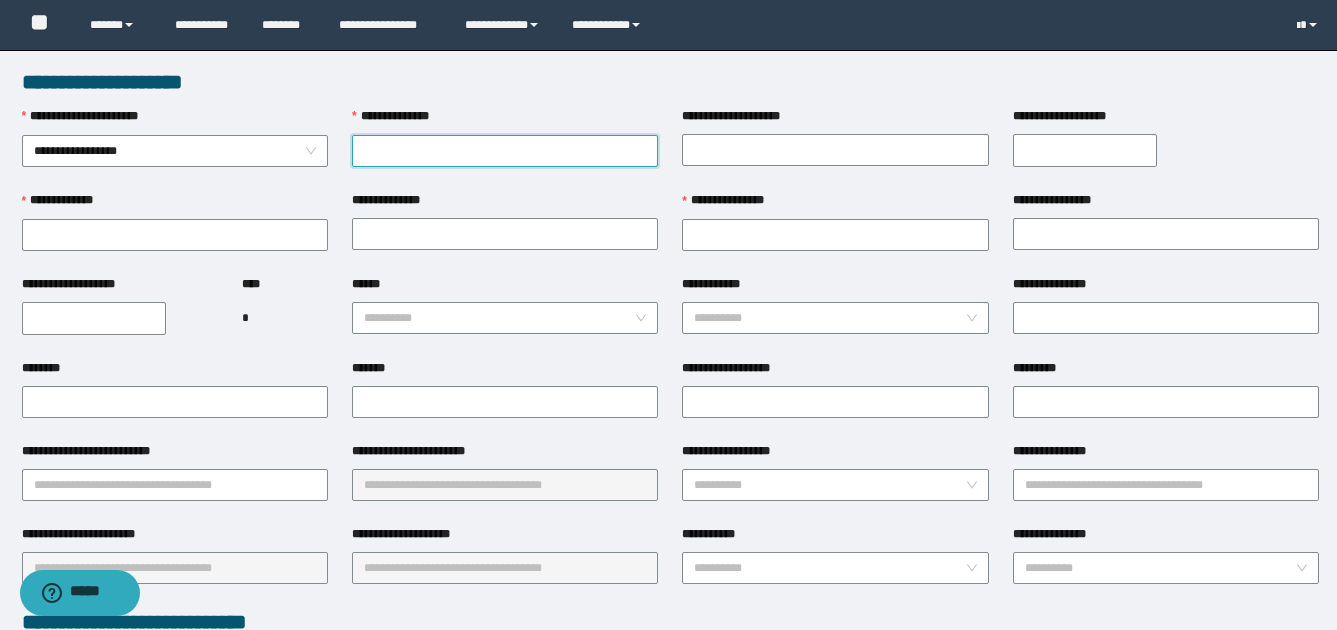 click on "**********" at bounding box center [505, 151] 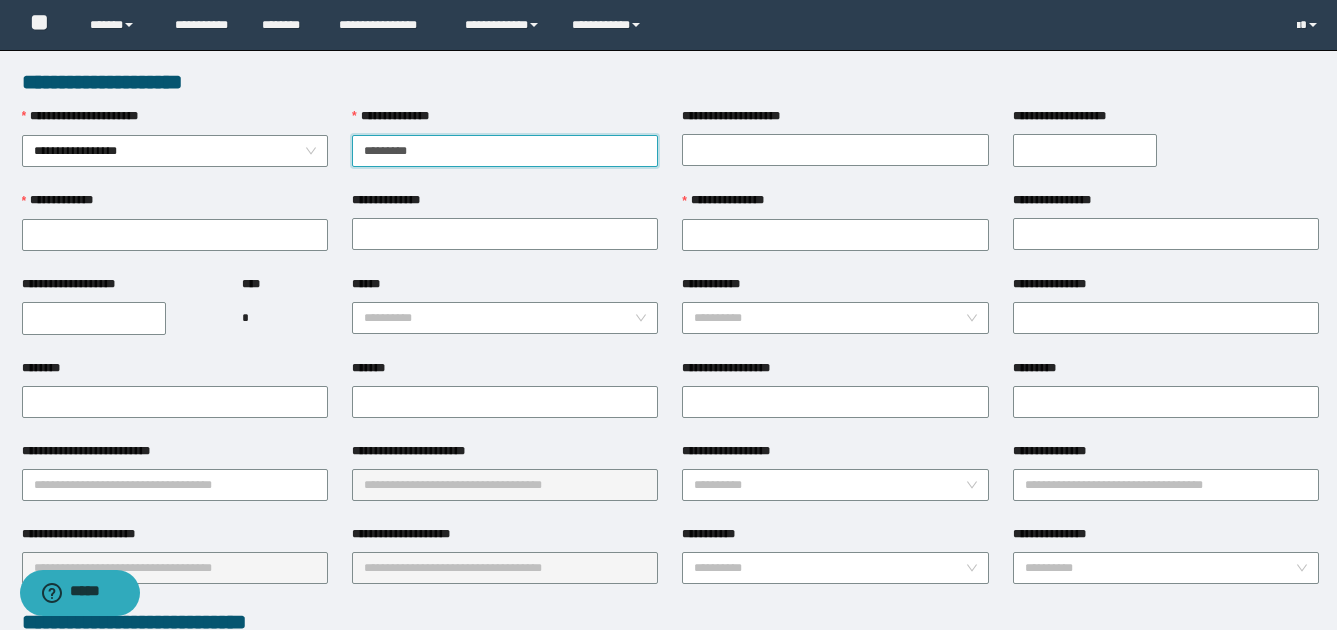 click on "*********" at bounding box center [505, 151] 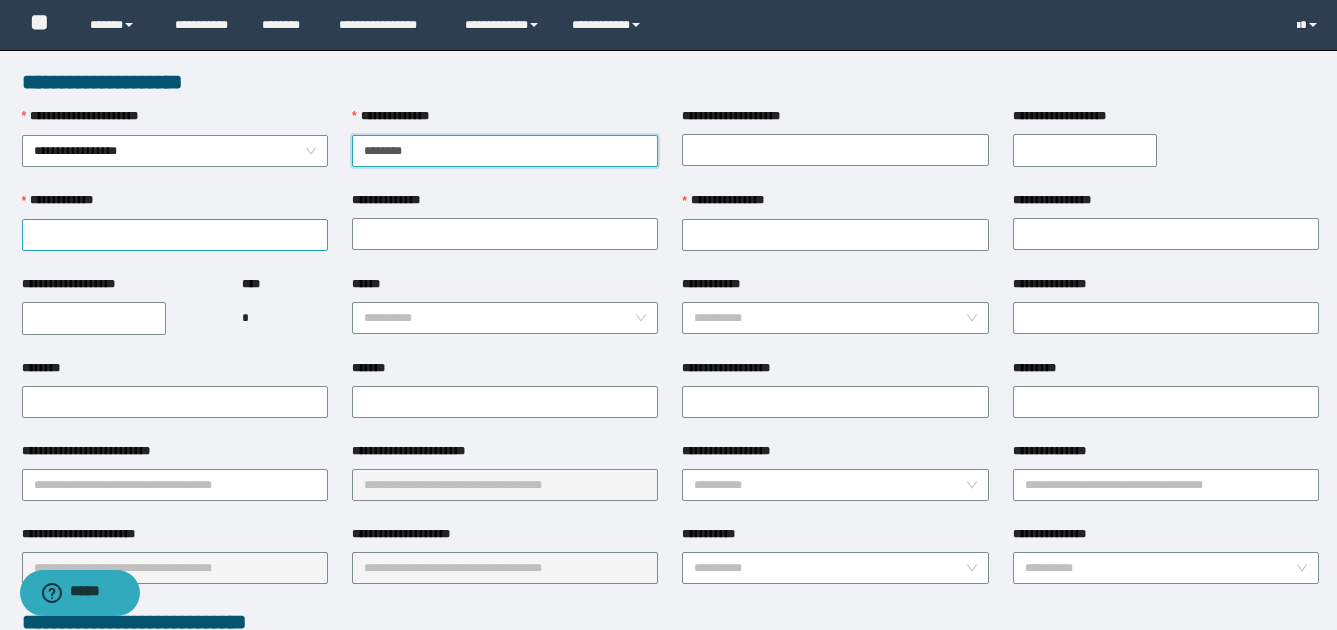type on "********" 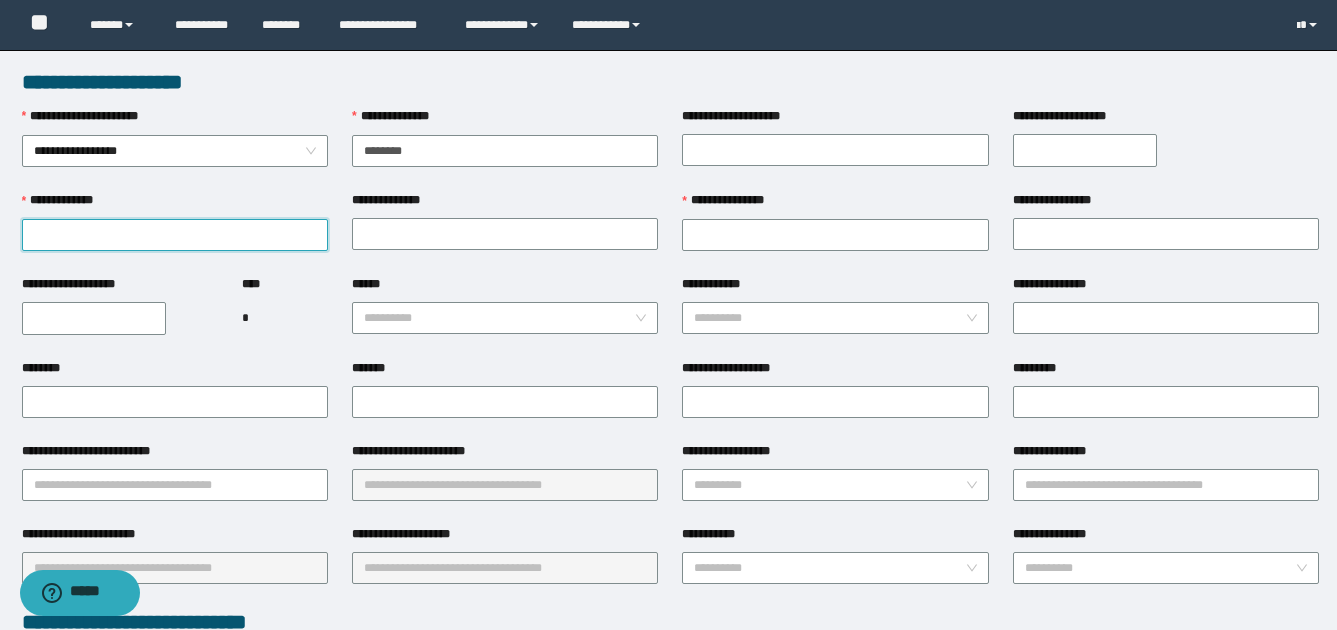 click on "**********" at bounding box center (175, 235) 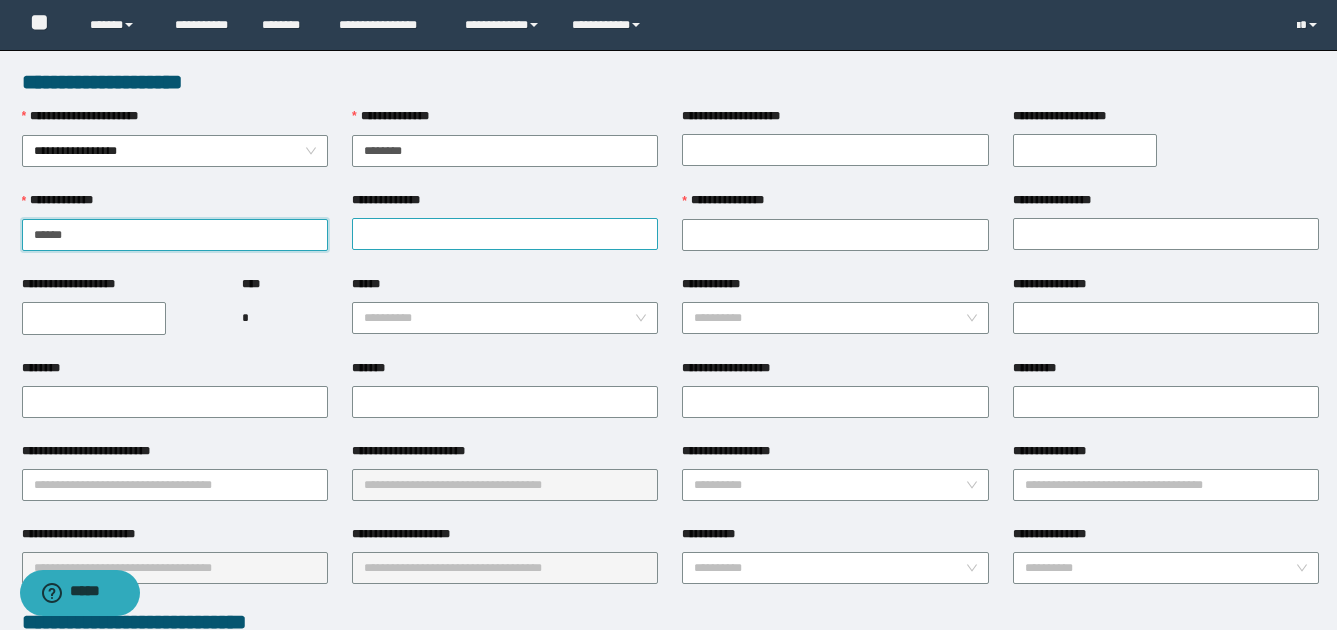 type on "******" 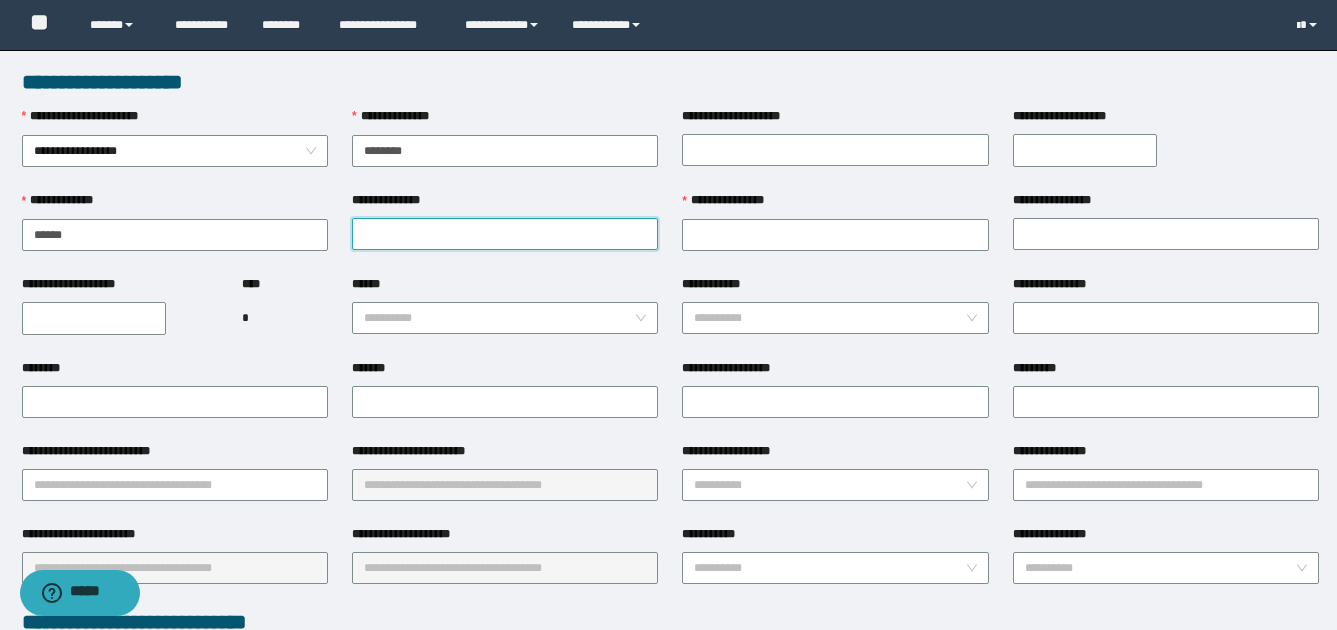 click on "**********" at bounding box center (505, 234) 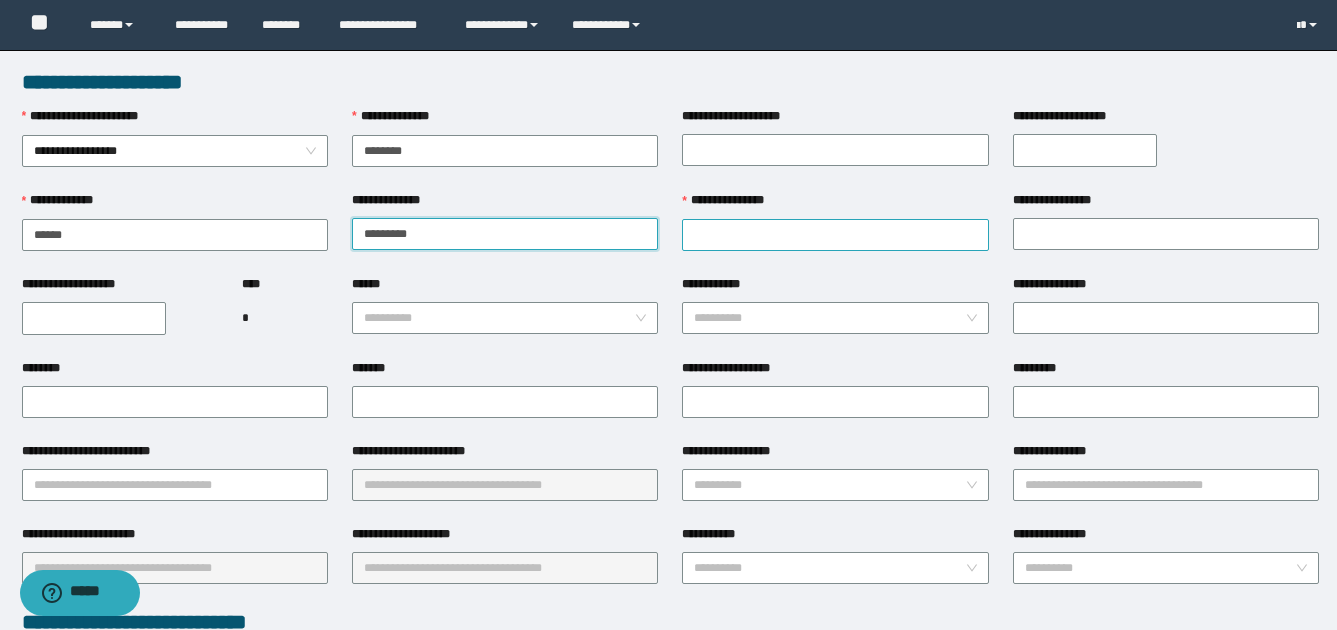 type on "*********" 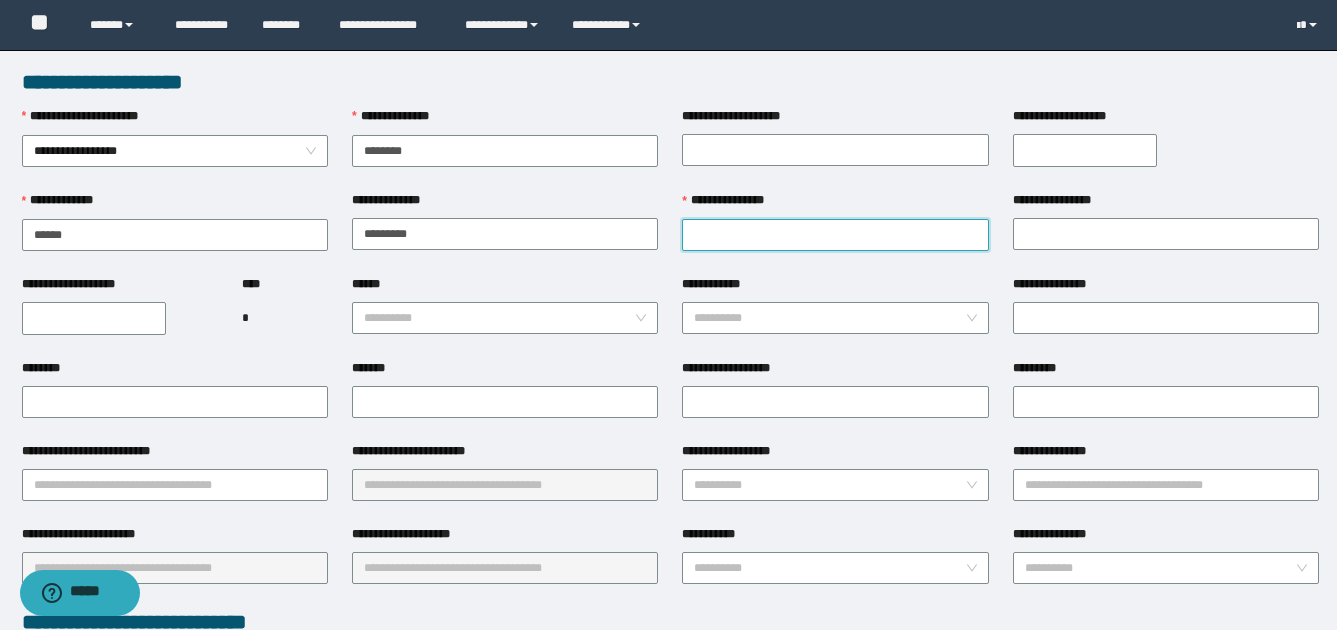 click on "**********" at bounding box center (835, 235) 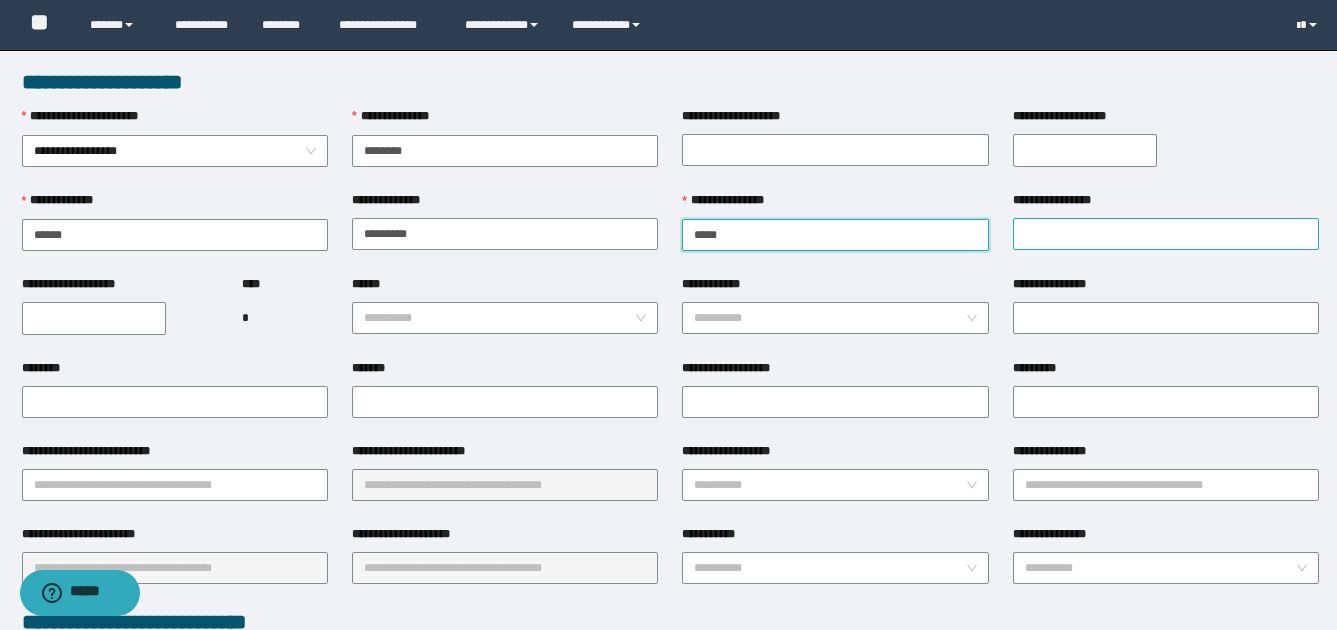 type on "*****" 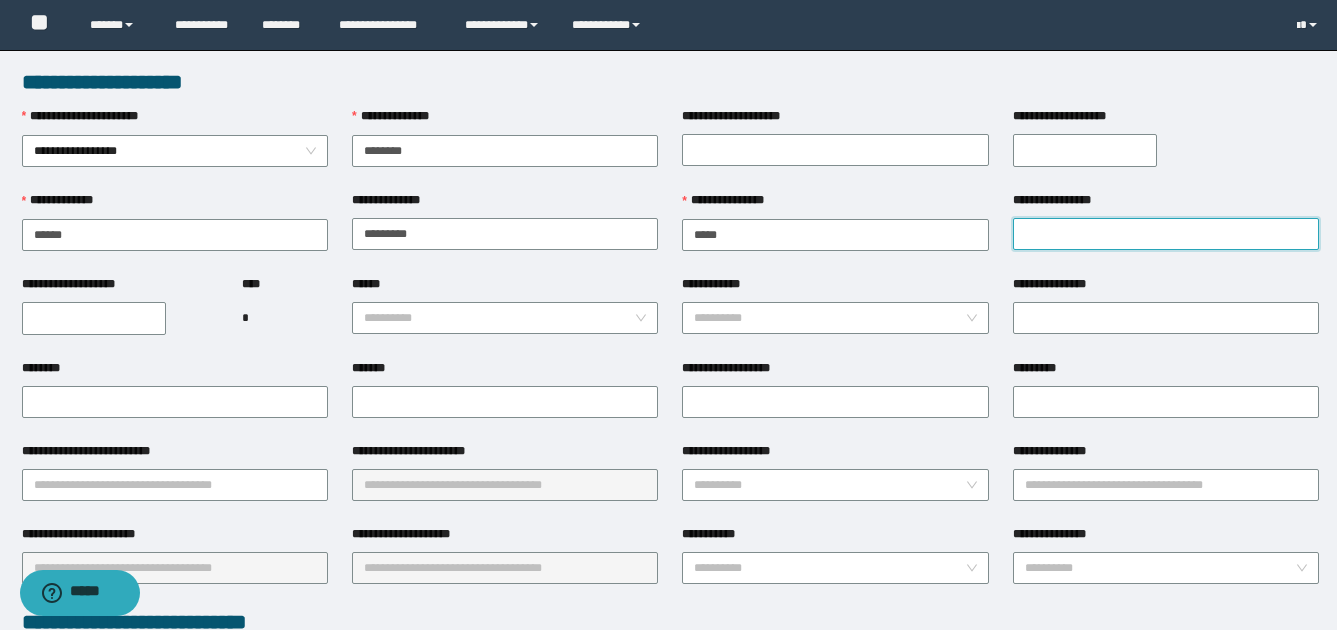 click on "**********" at bounding box center [1166, 234] 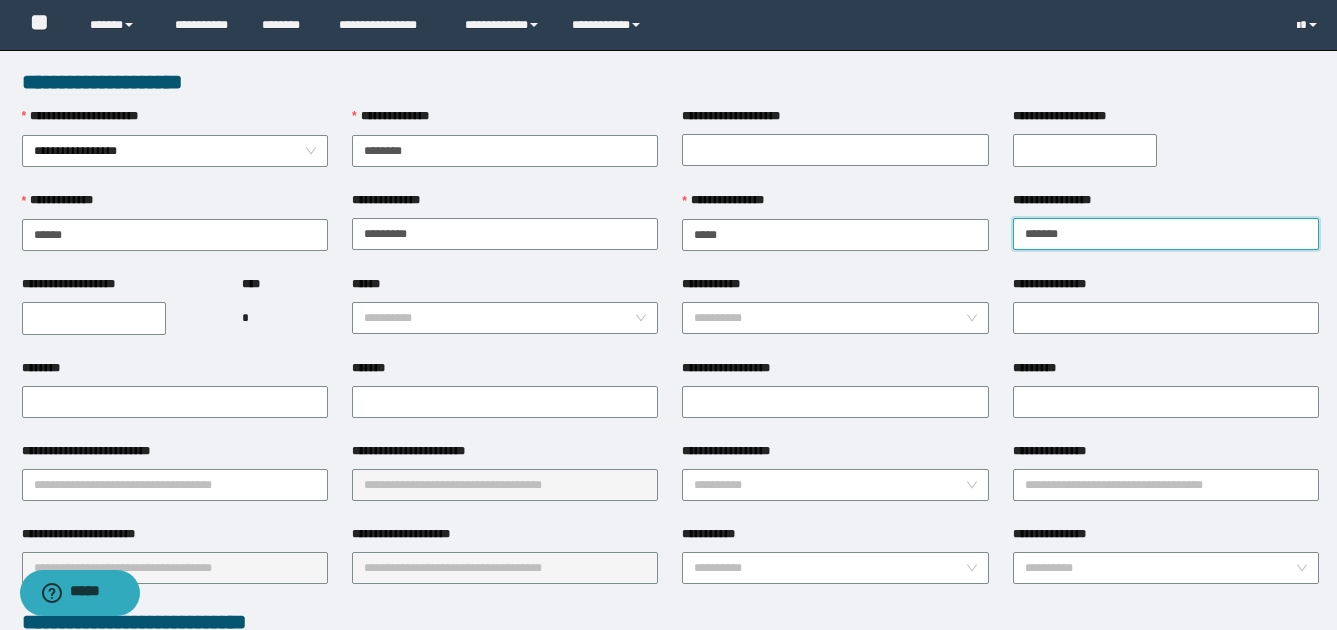 type on "*******" 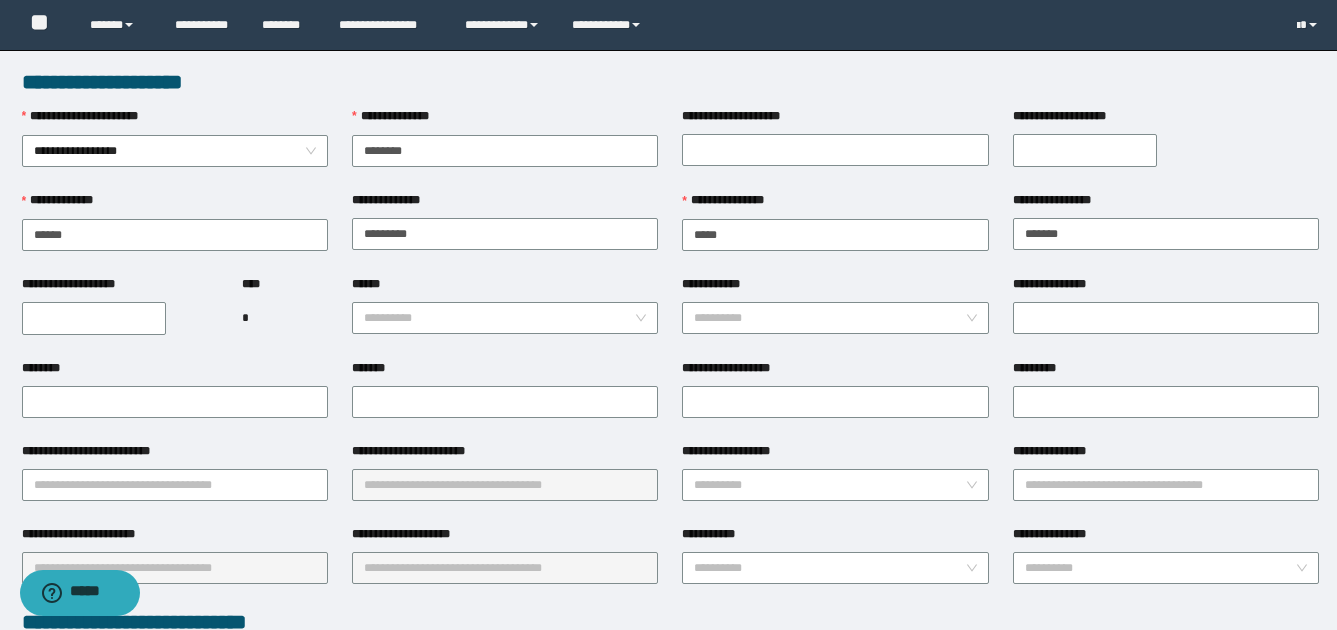 click on "**********" at bounding box center [94, 318] 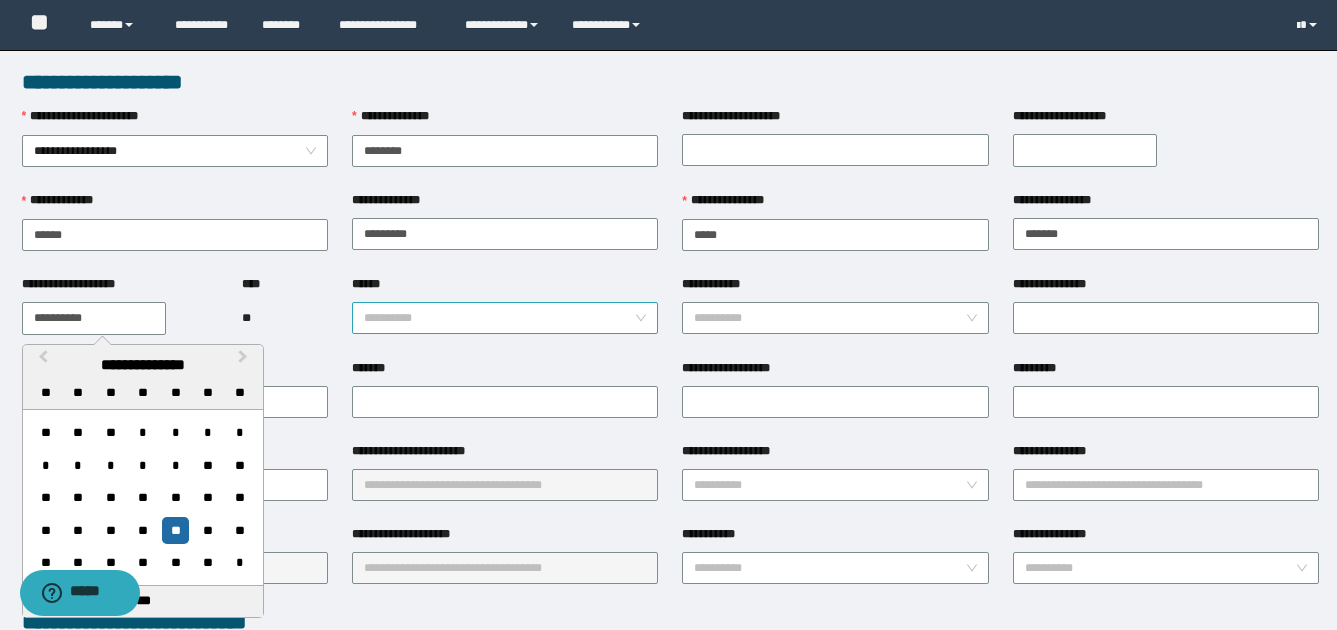 type on "**********" 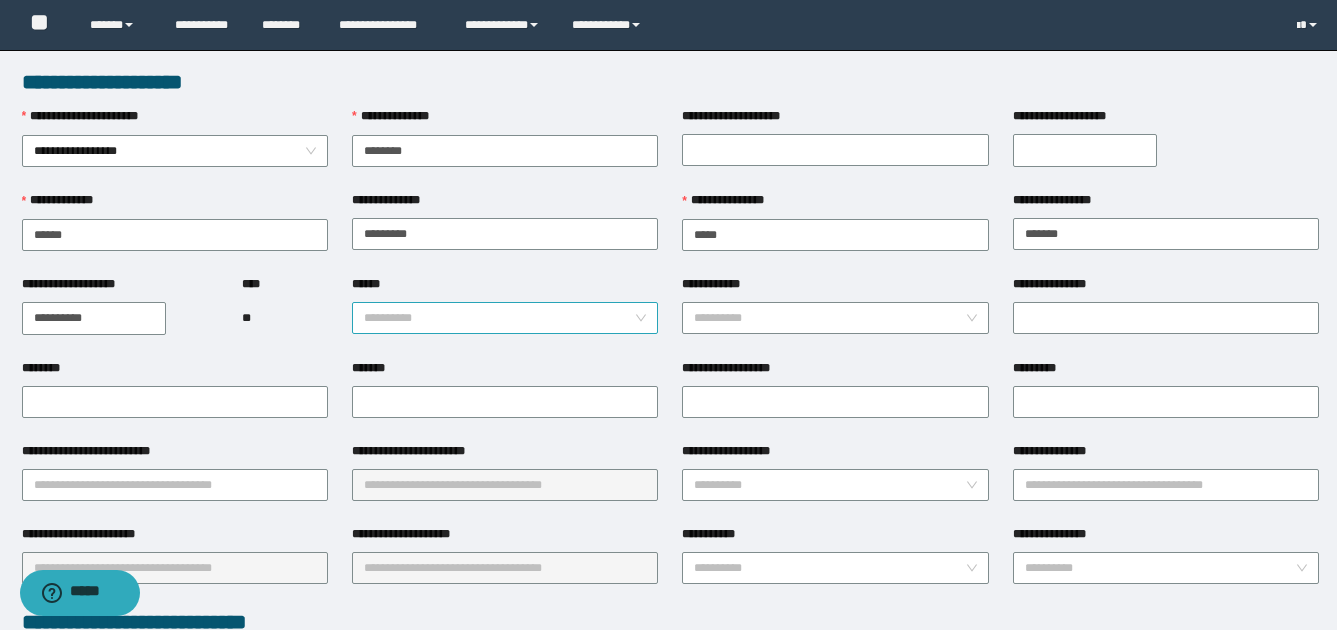 click on "**********" at bounding box center [505, 318] 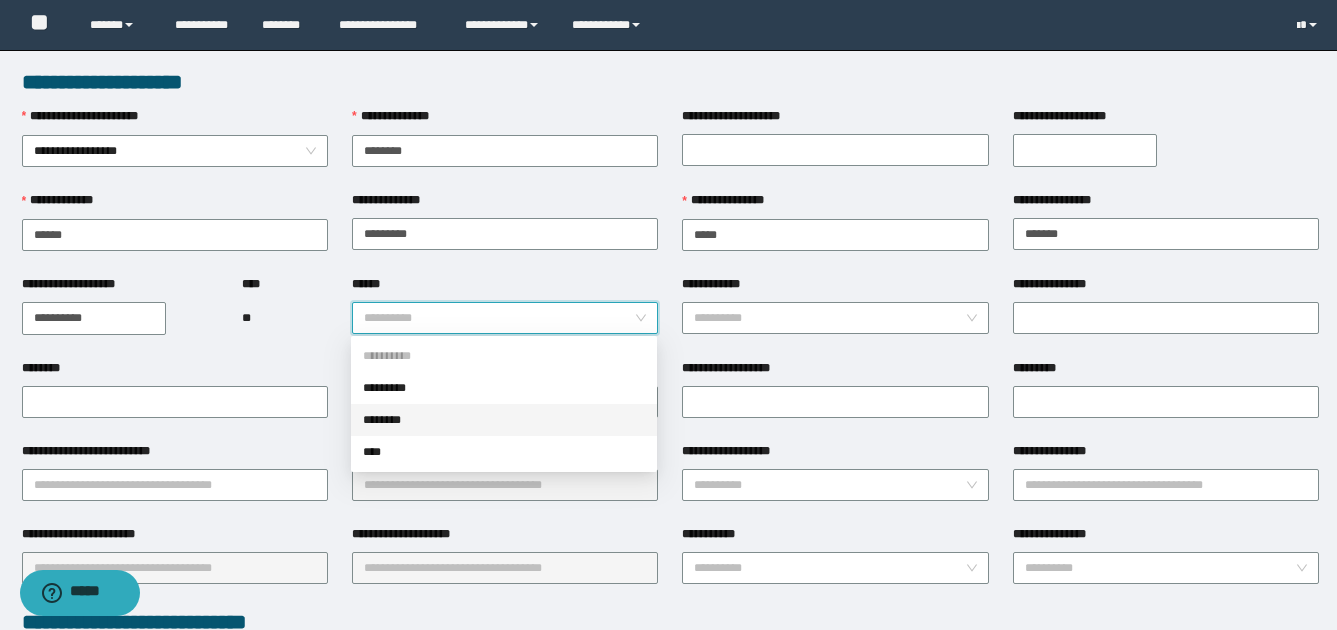 click on "********" at bounding box center [504, 420] 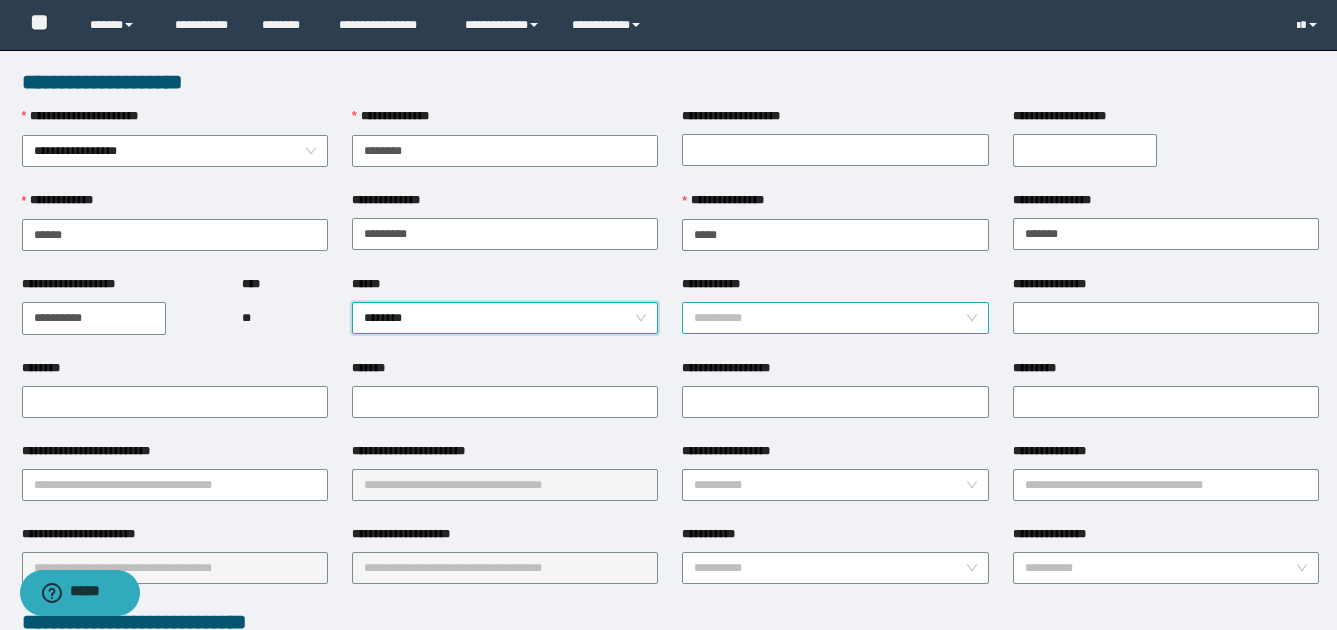click on "**********" at bounding box center [829, 318] 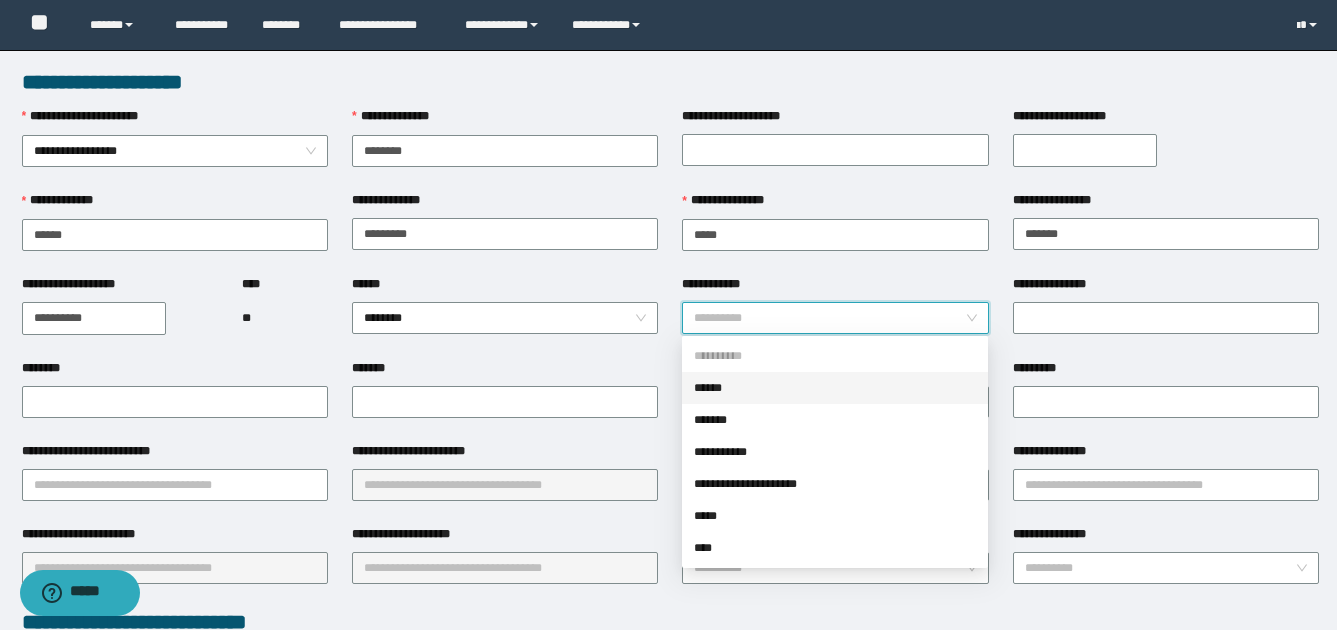 click on "******" at bounding box center (835, 388) 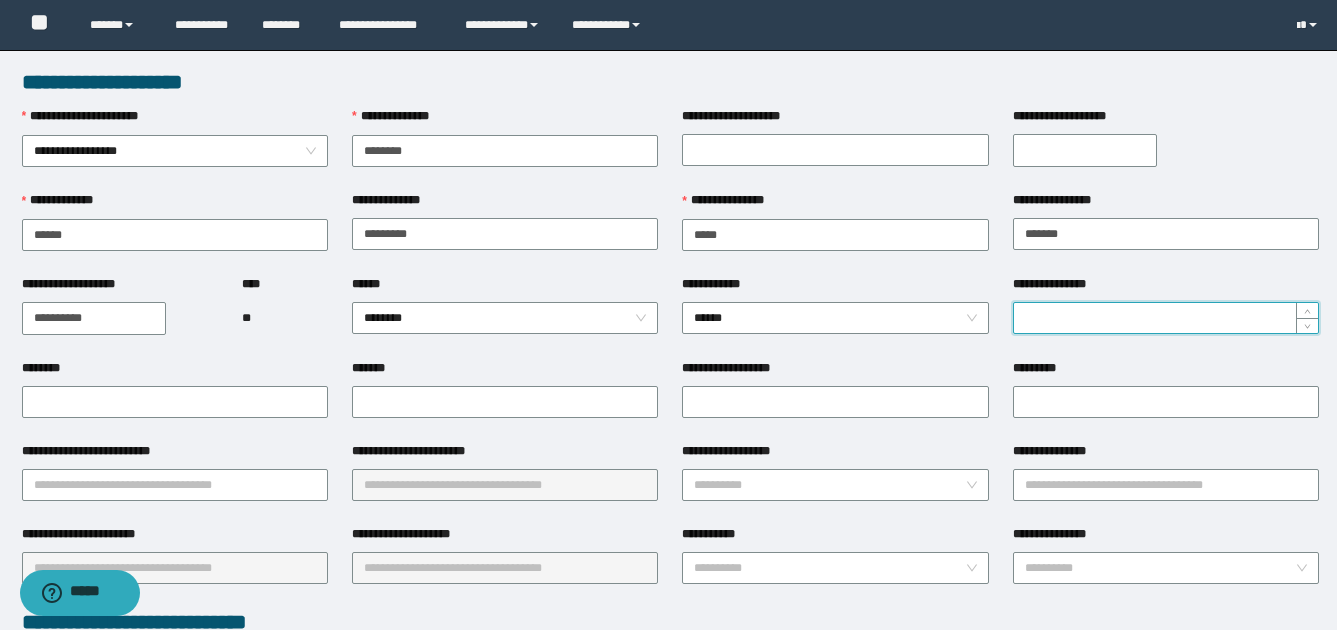 click on "**********" at bounding box center (1166, 318) 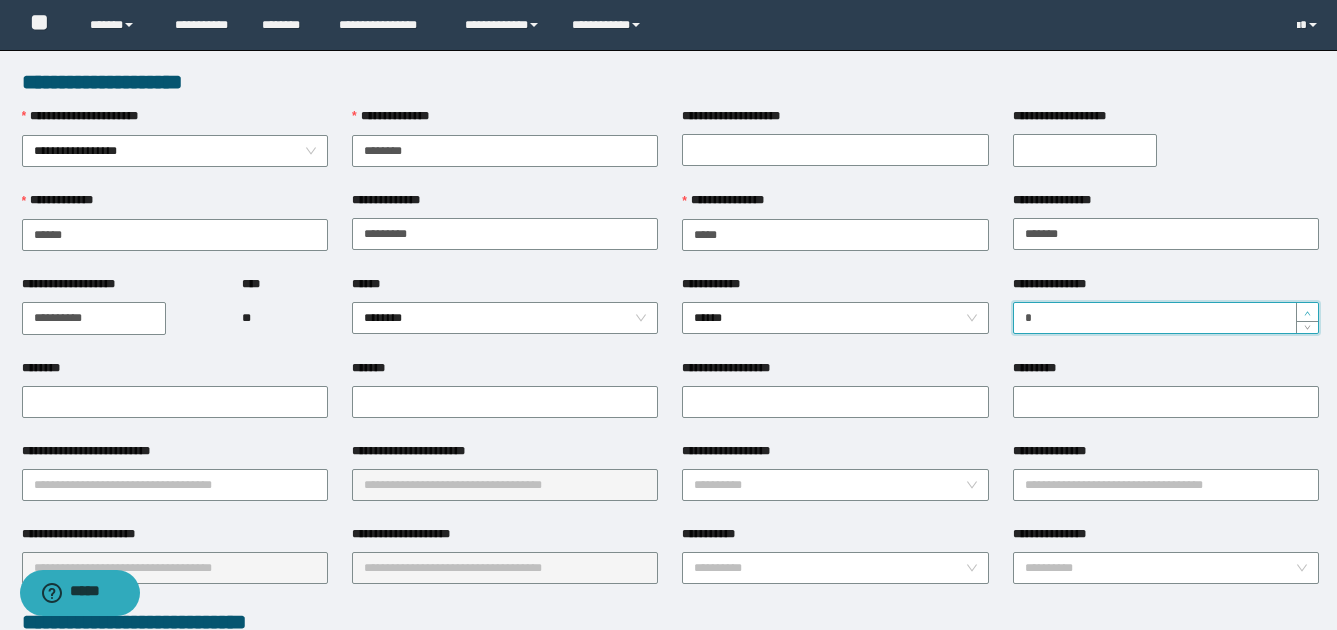 click at bounding box center [1307, 312] 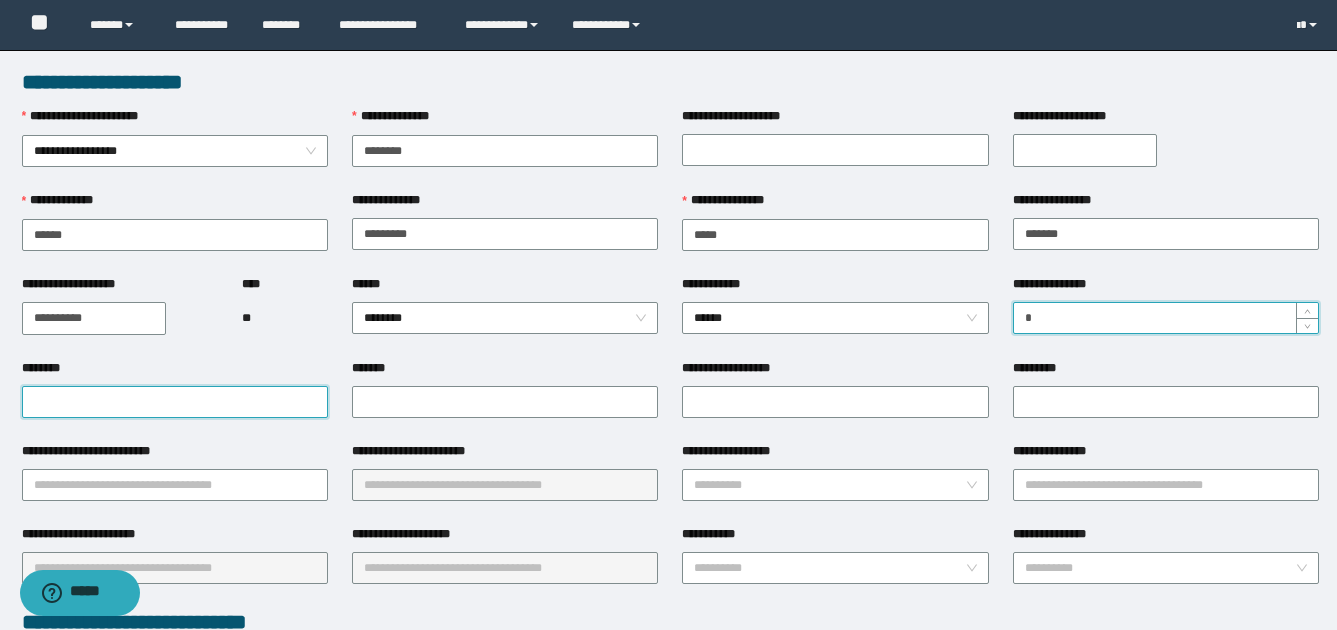 click on "********" at bounding box center (175, 402) 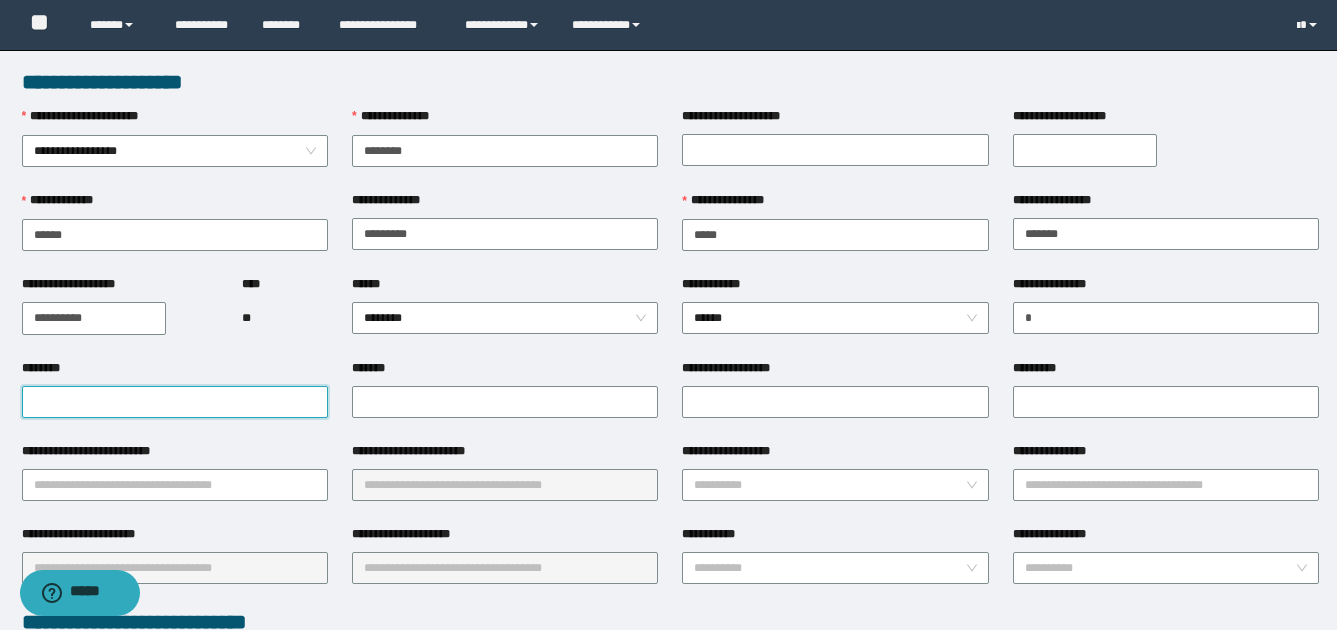 type on "**********" 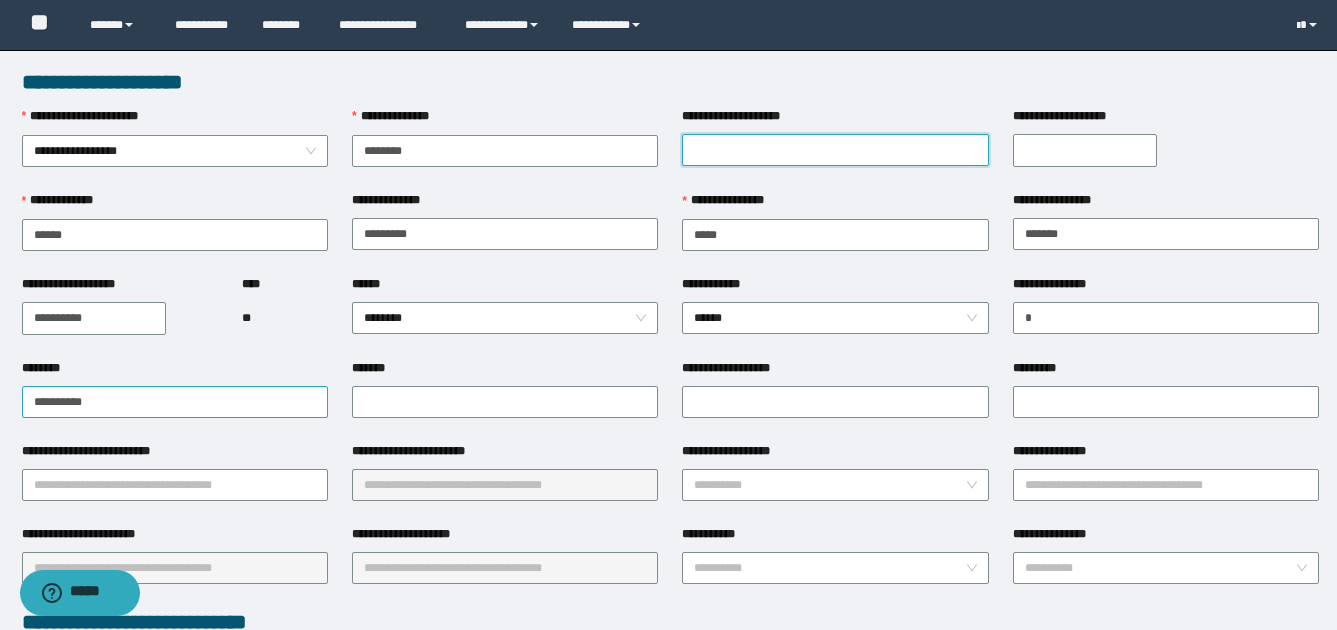 type on "**********" 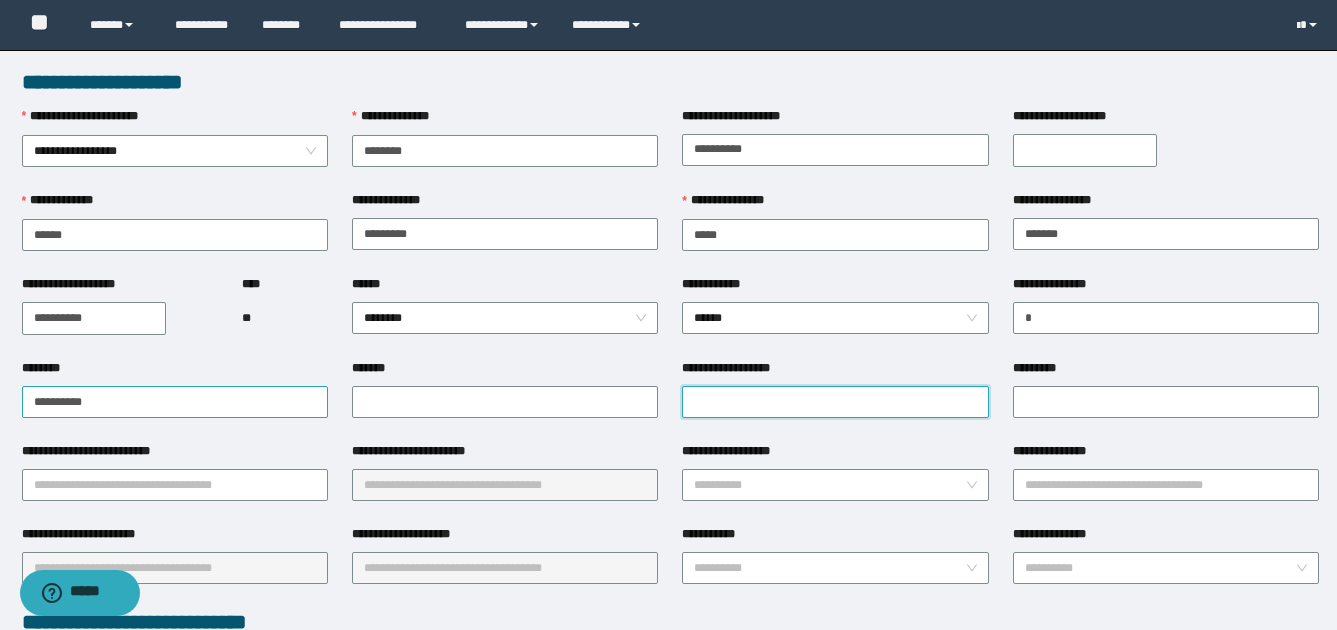 type on "**********" 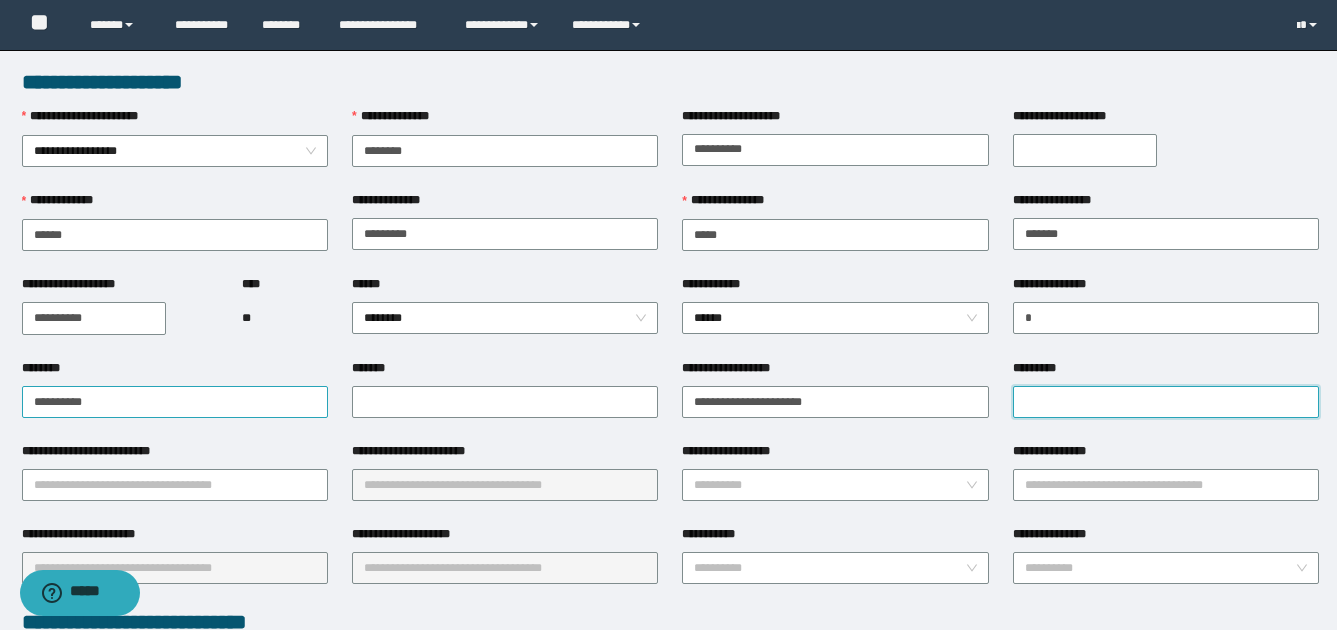 type on "**********" 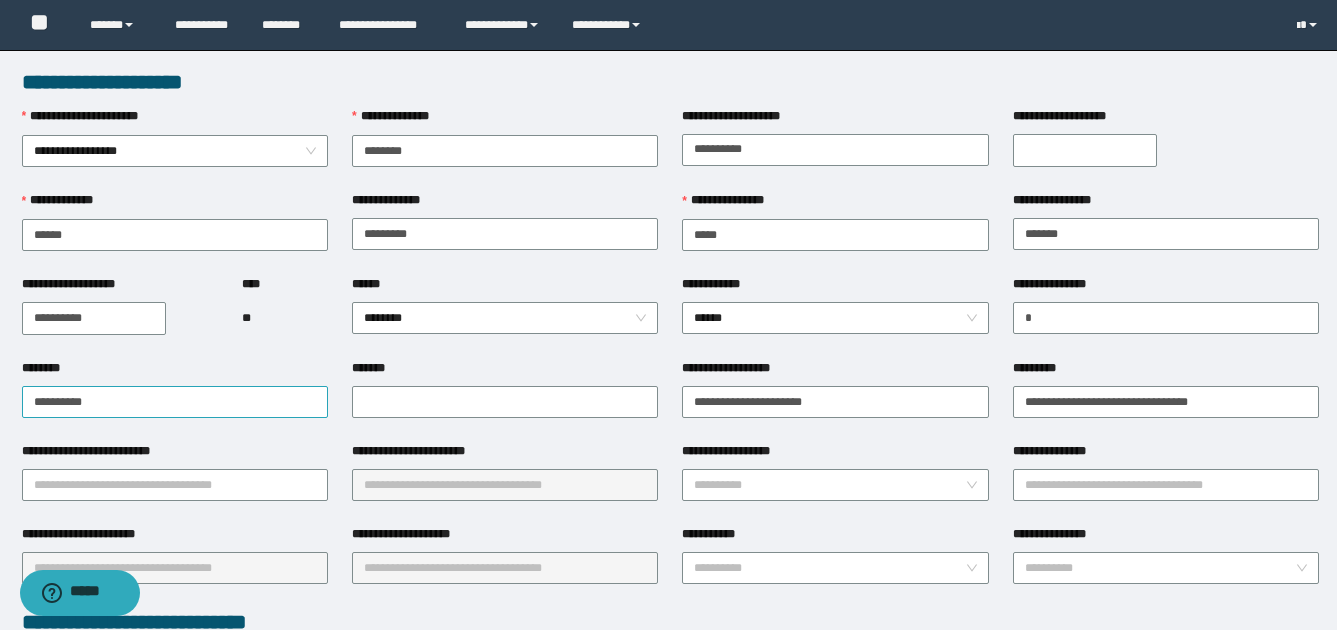 type on "********" 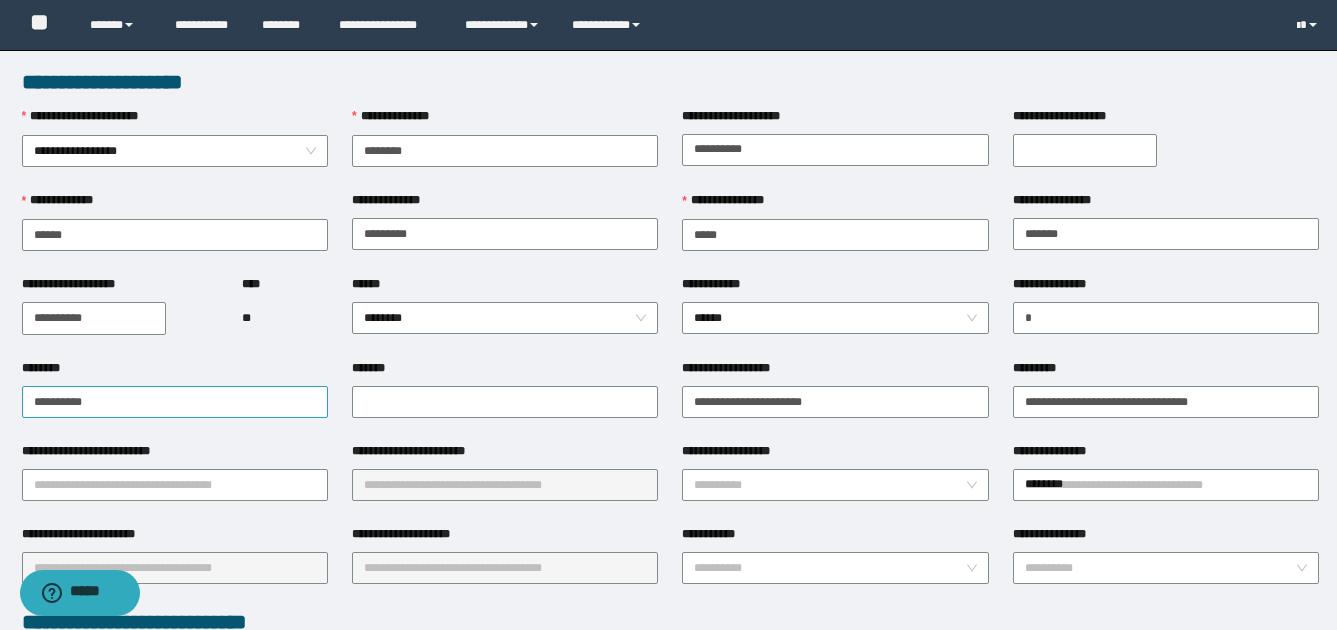 type on "********" 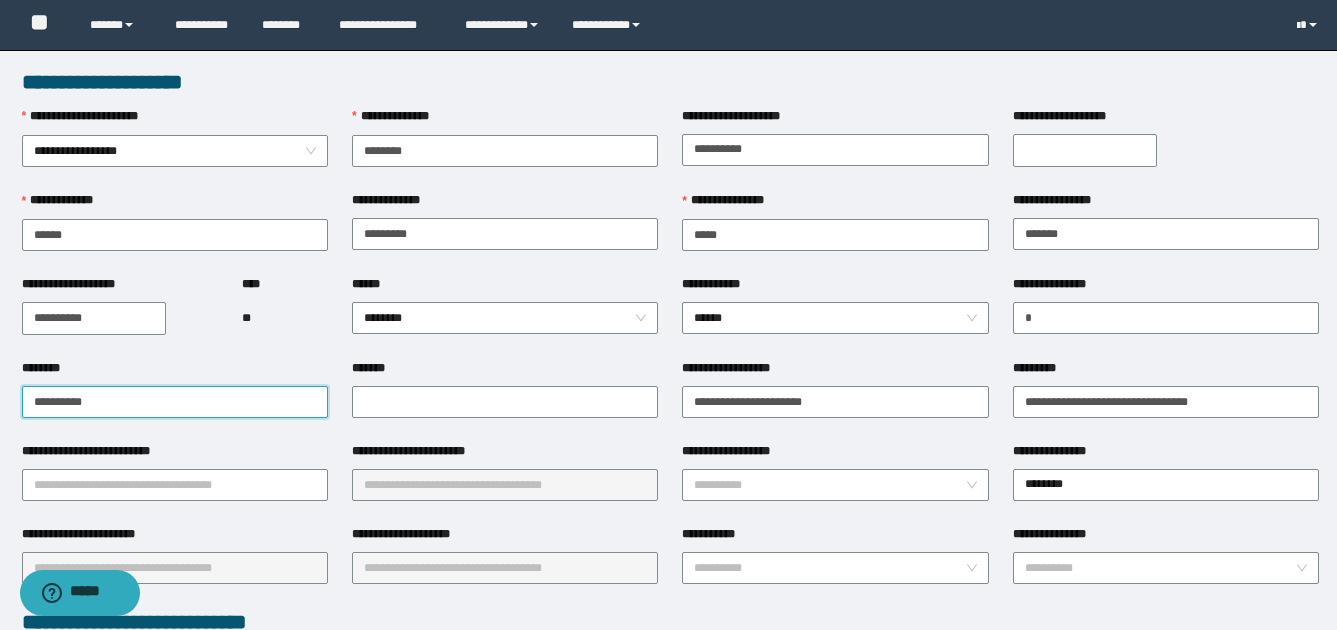 type on "*******" 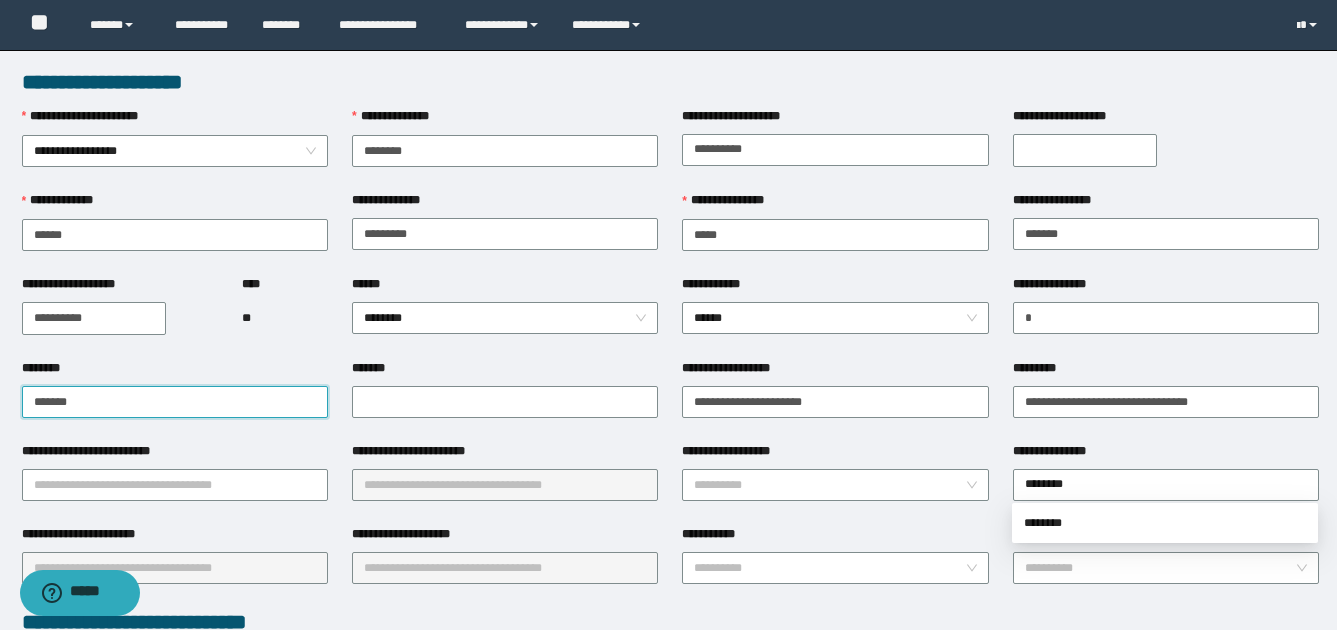 type 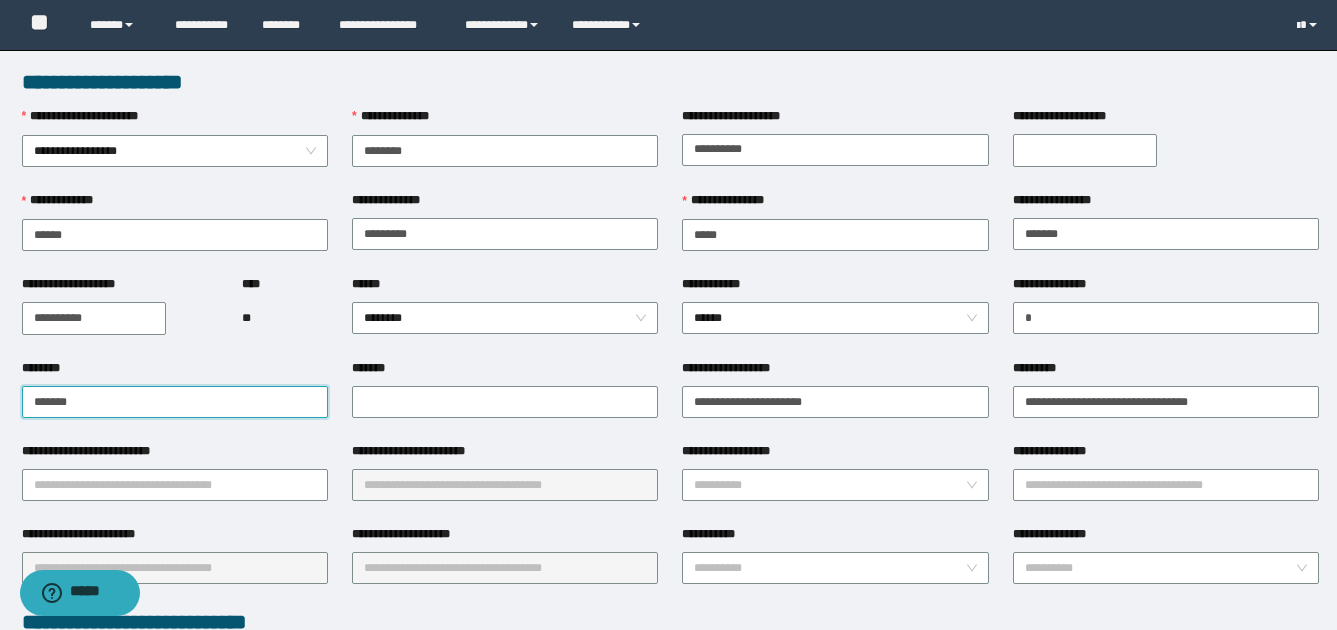 click on "*******" at bounding box center (175, 402) 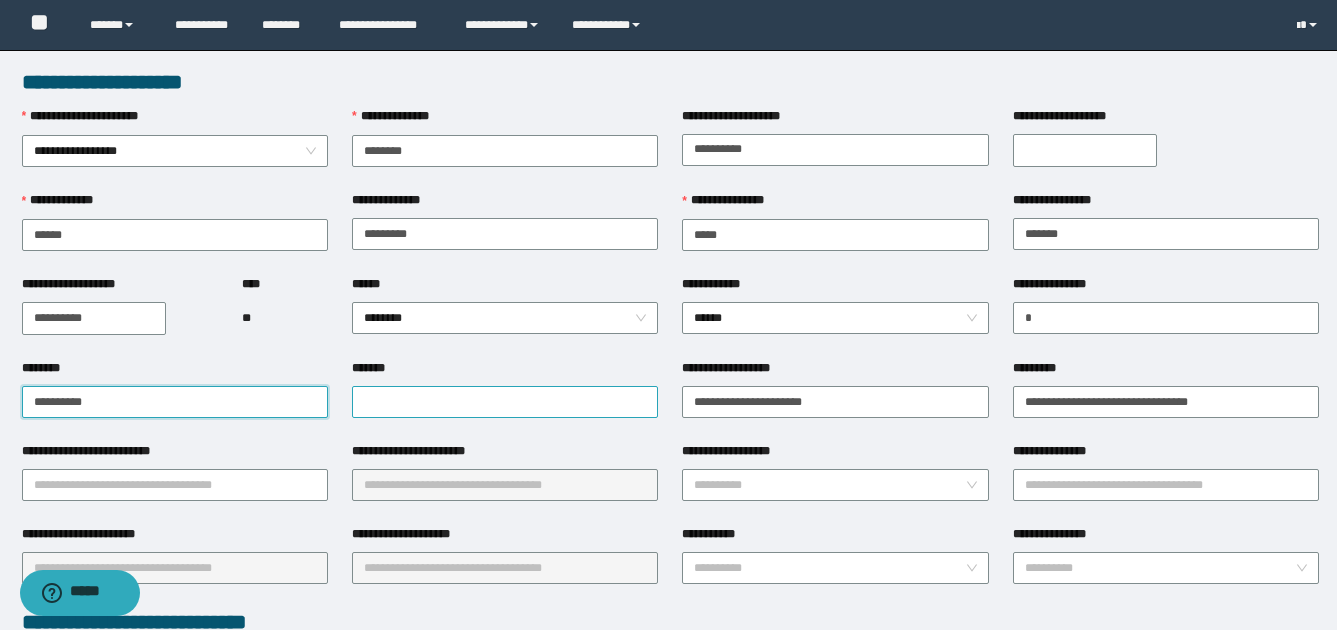 type on "**********" 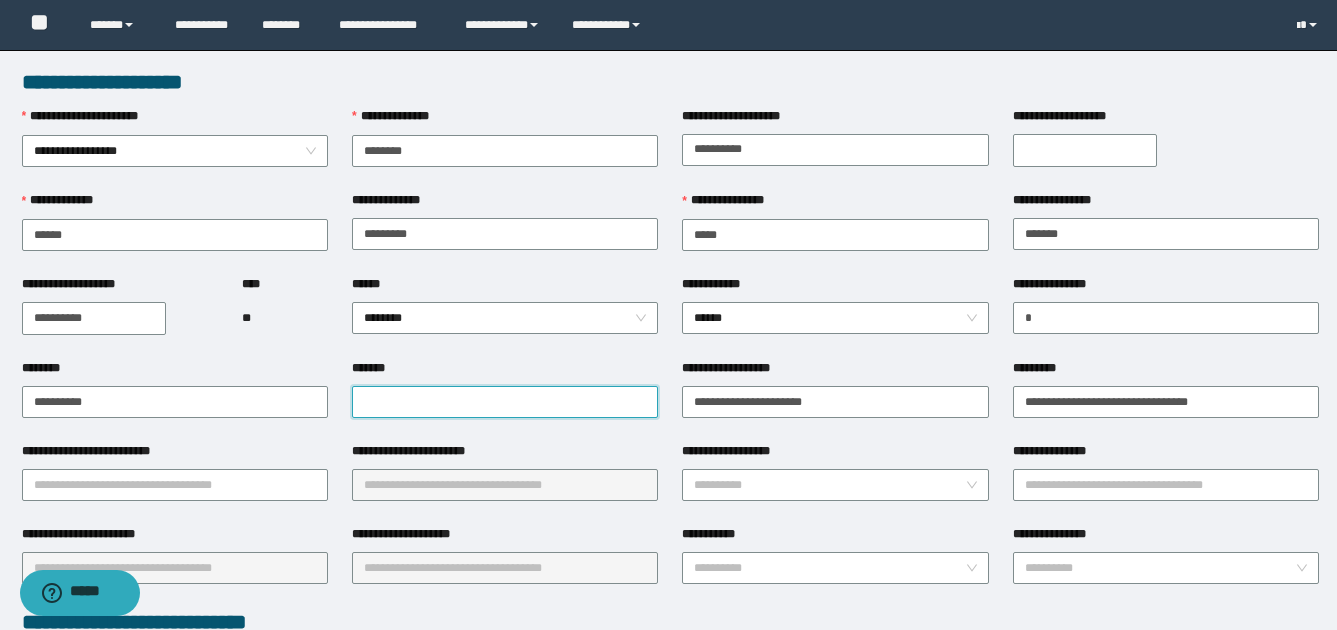 click on "*******" at bounding box center [505, 402] 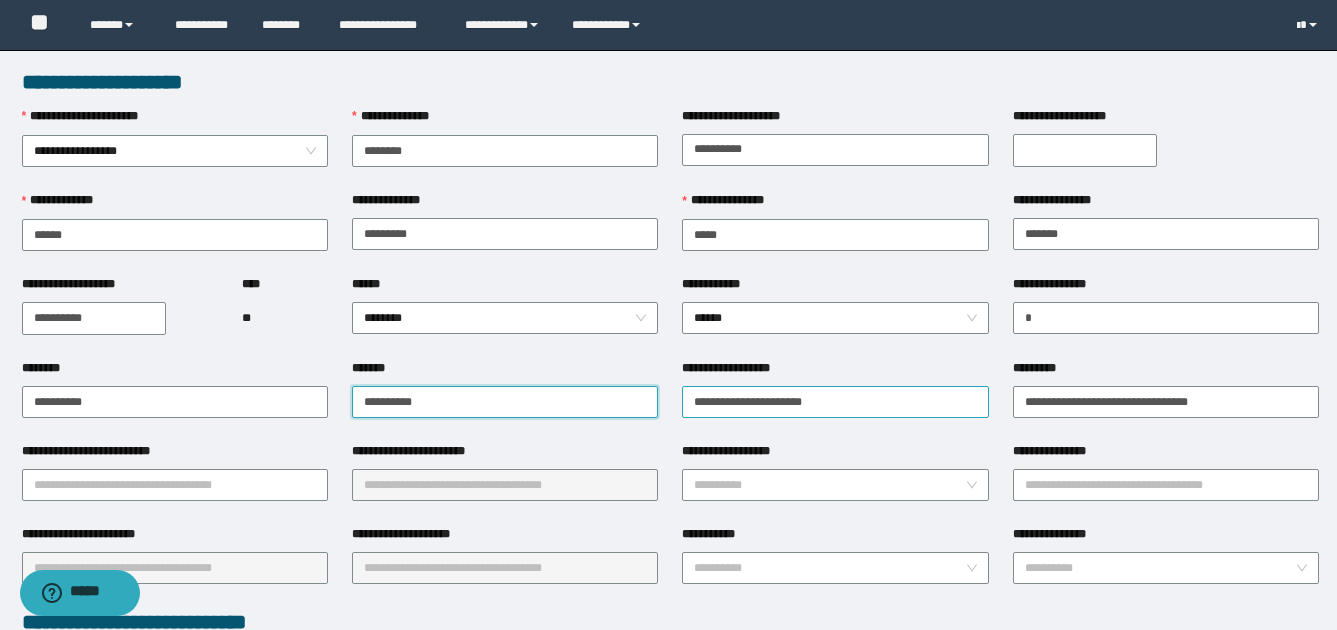 type on "**********" 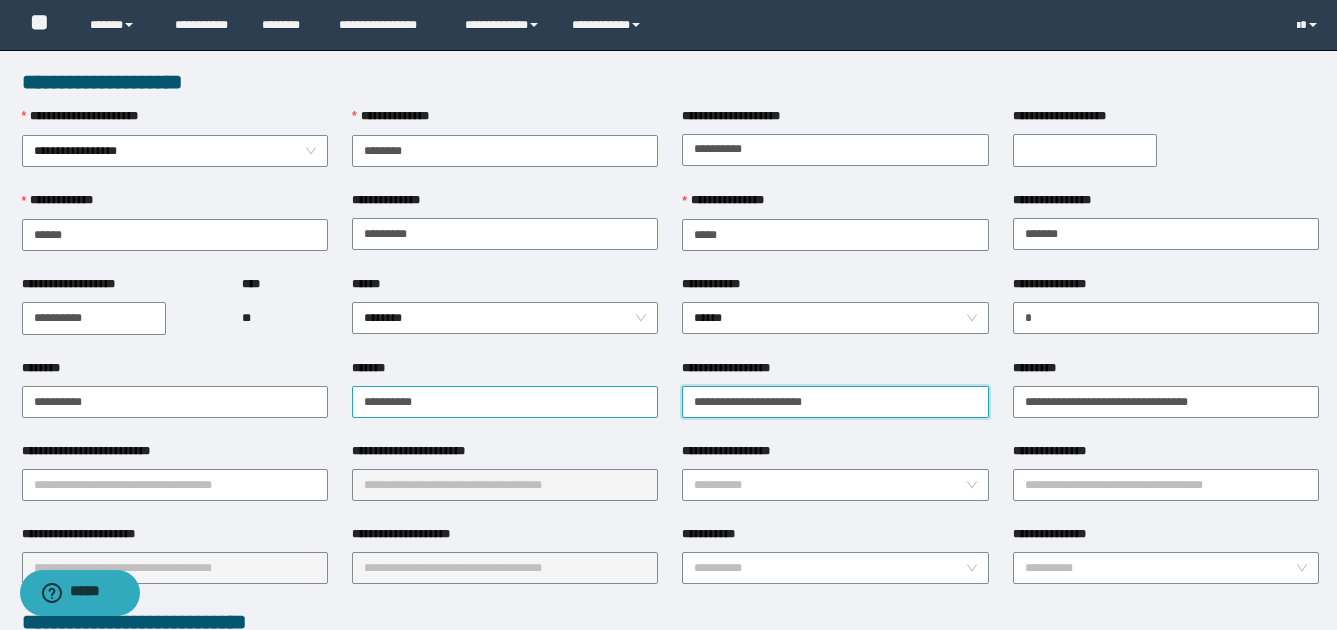 drag, startPoint x: 897, startPoint y: 408, endPoint x: 601, endPoint y: 412, distance: 296.02704 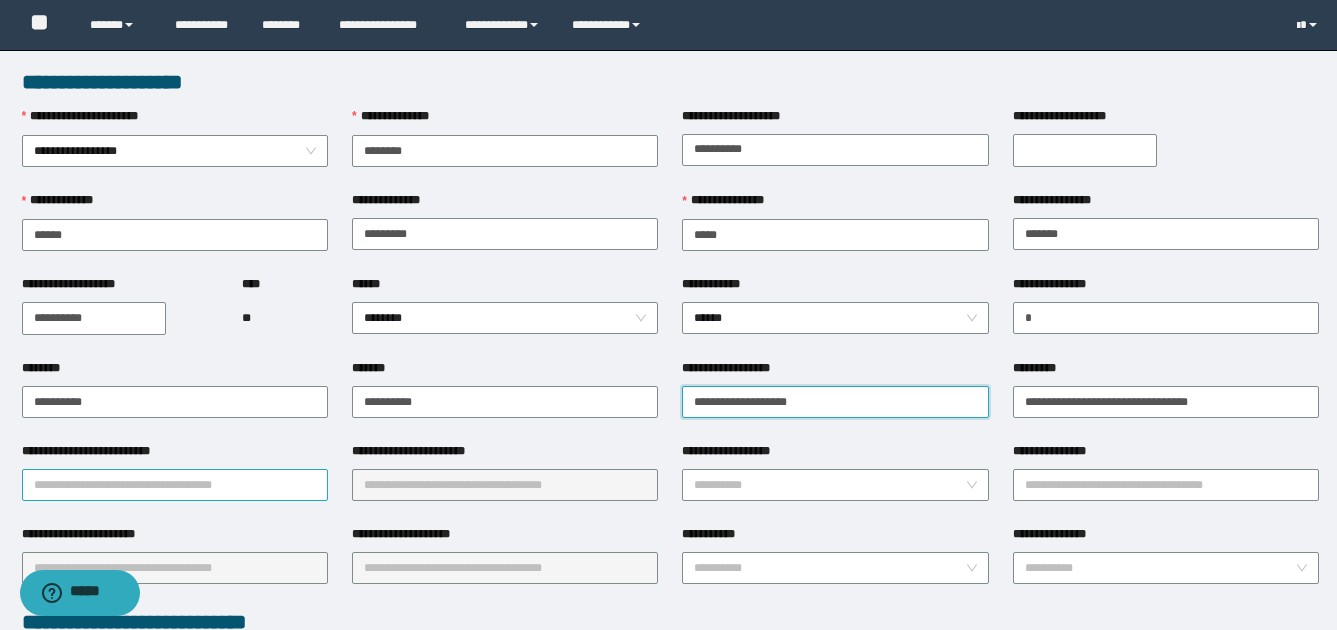 type on "**********" 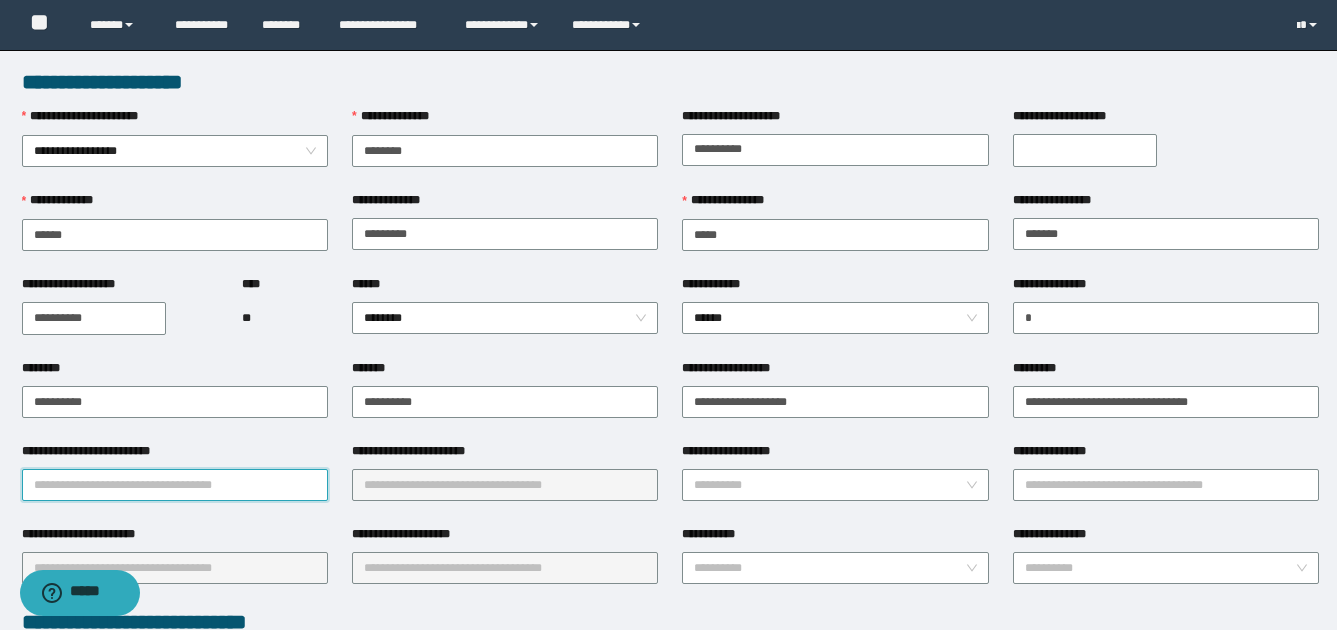 click on "**********" at bounding box center [175, 485] 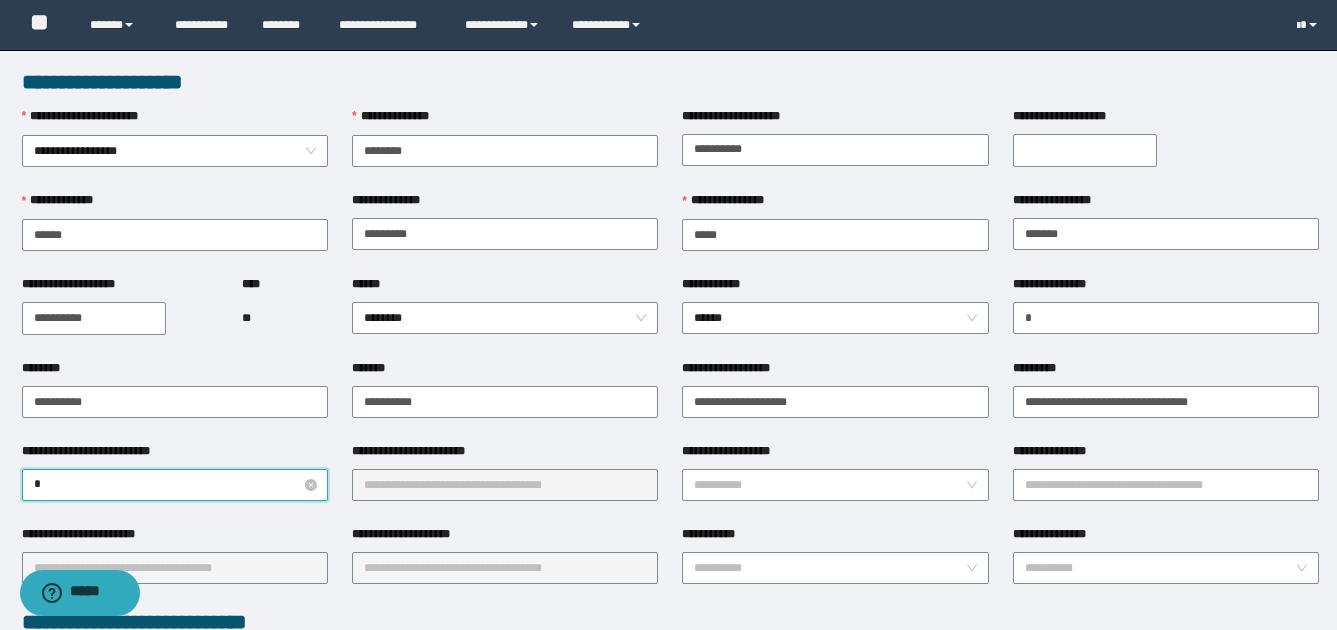 type on "**" 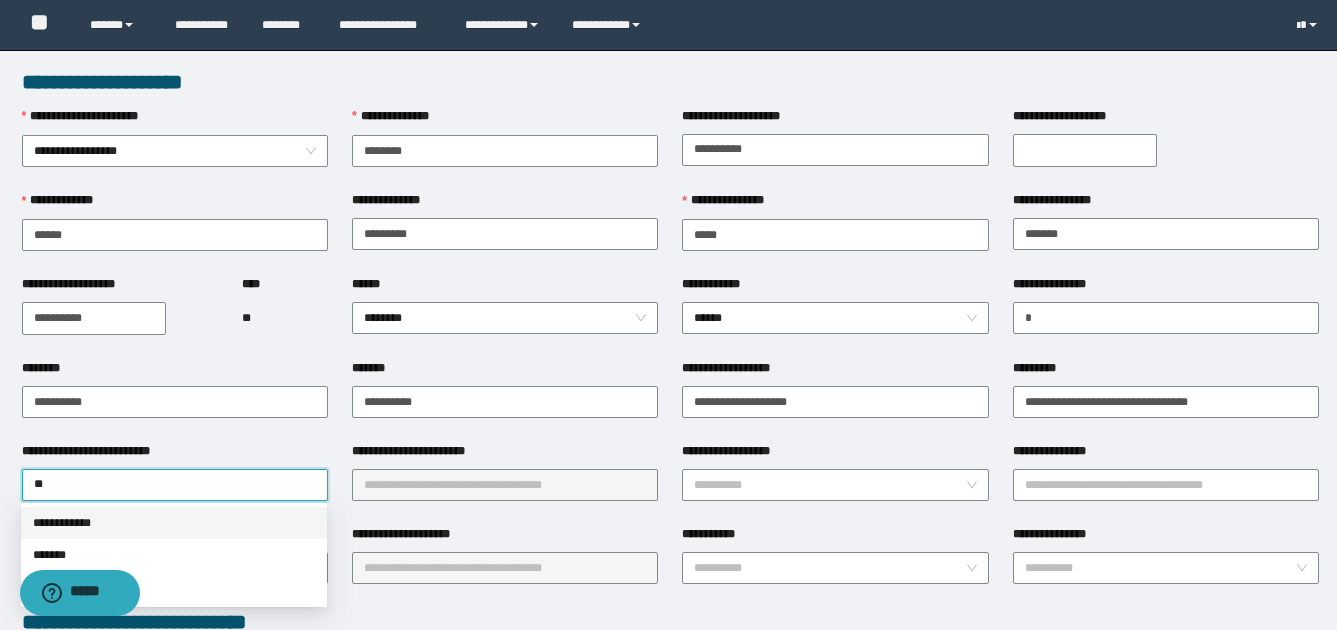 click on "**********" at bounding box center [174, 523] 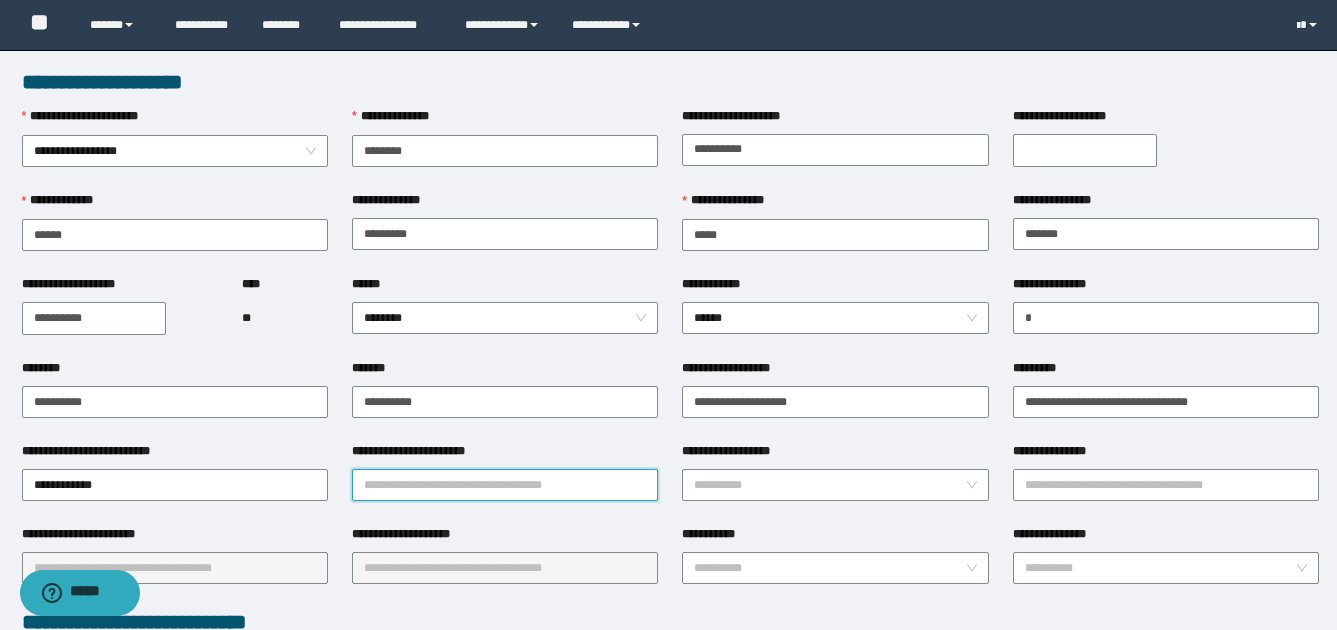 click on "**********" at bounding box center (505, 485) 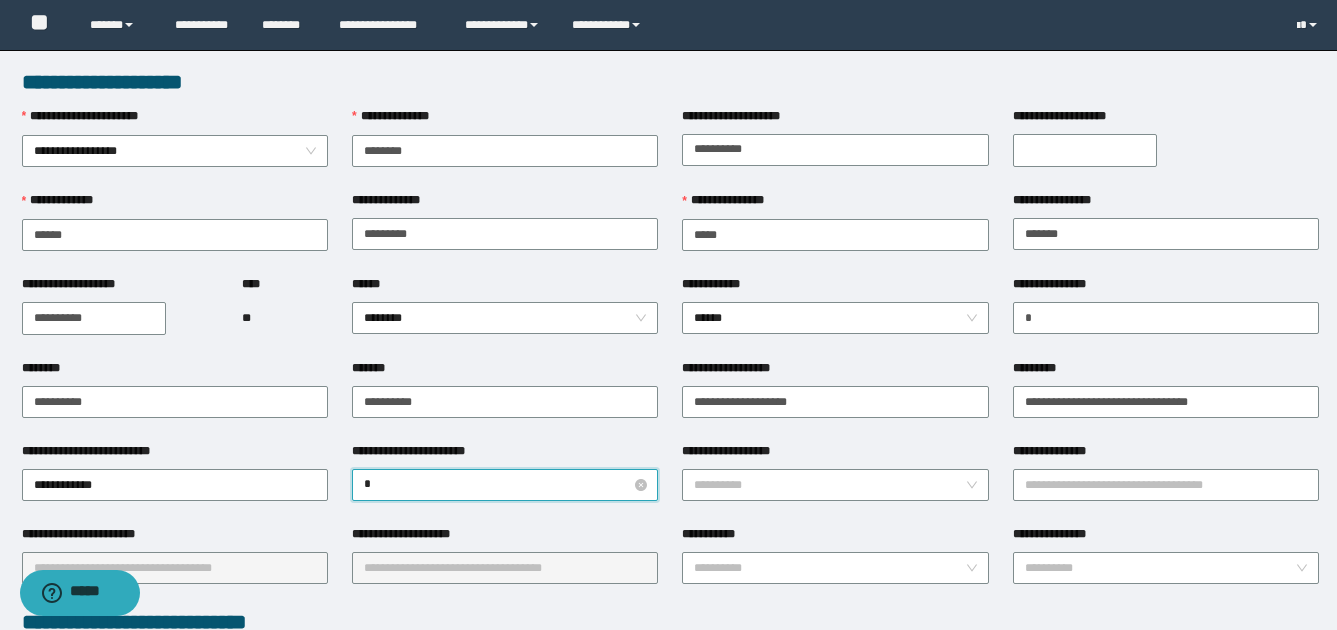 type on "**" 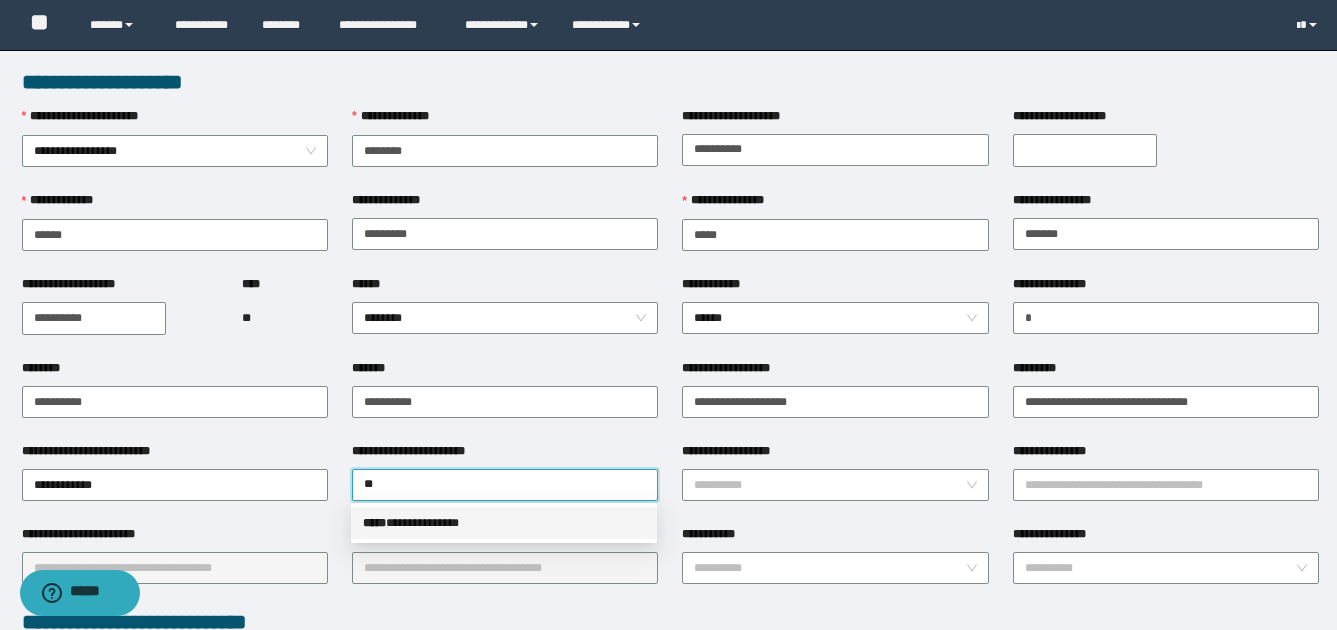 click on "**********" at bounding box center [504, 523] 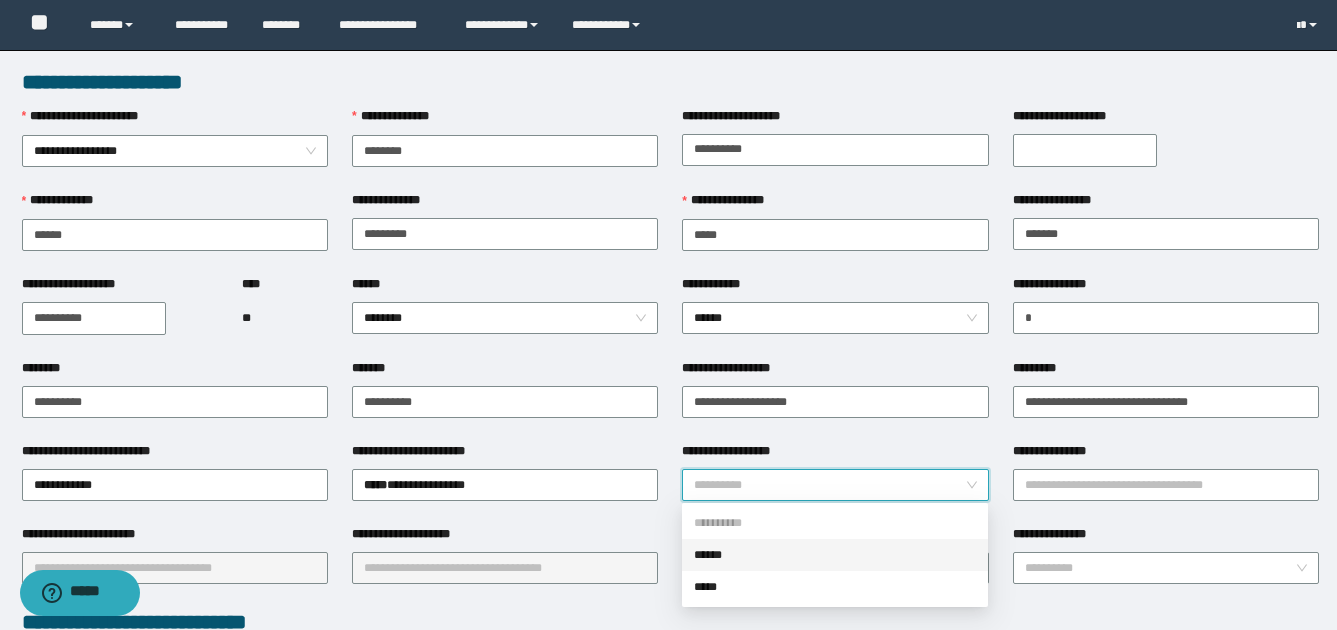 click on "**********" at bounding box center [829, 485] 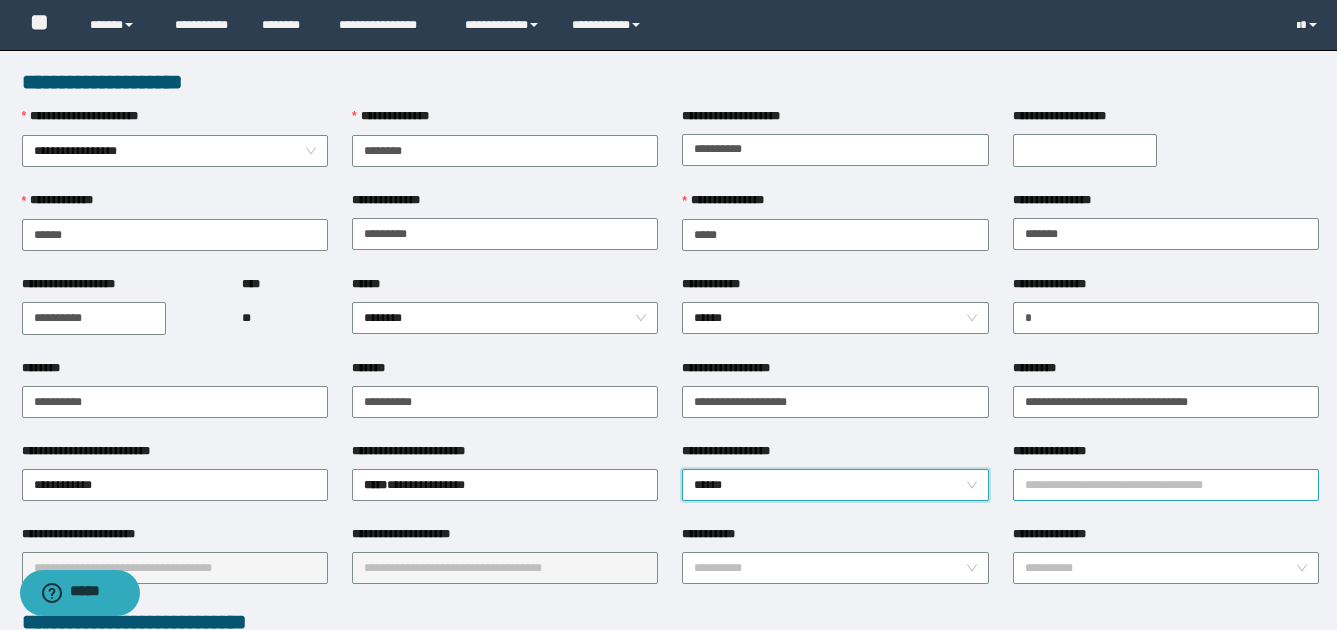 click on "**********" at bounding box center [1166, 485] 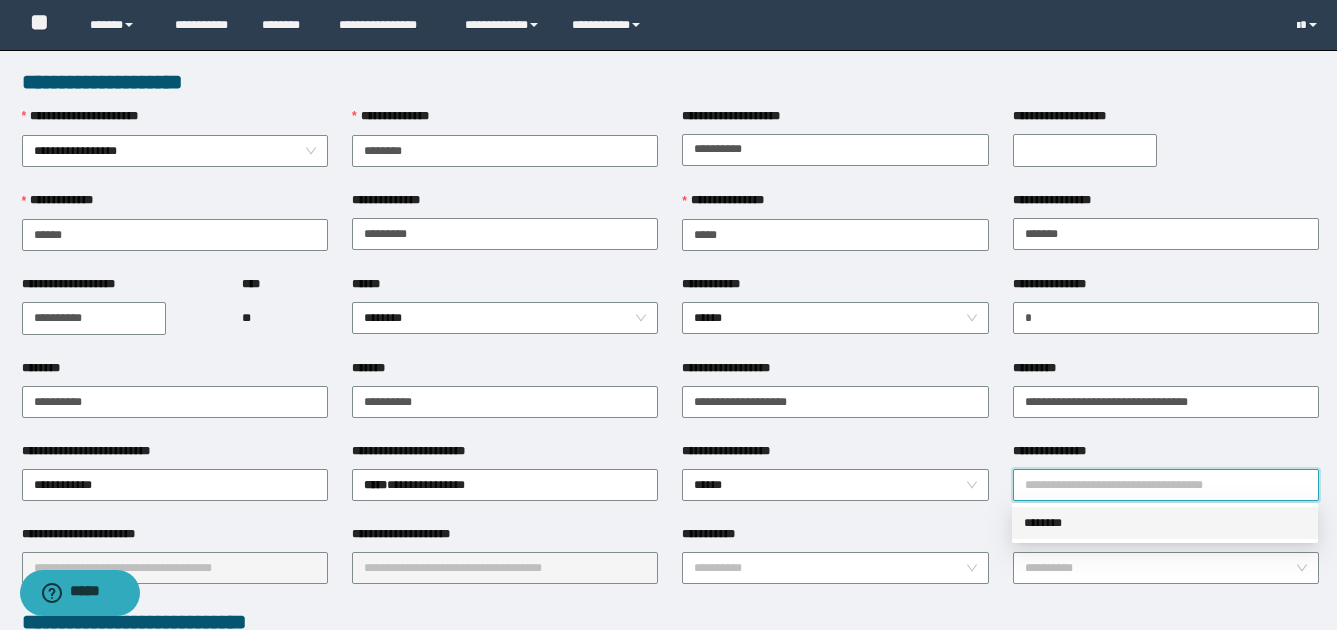 click on "********" at bounding box center [1165, 523] 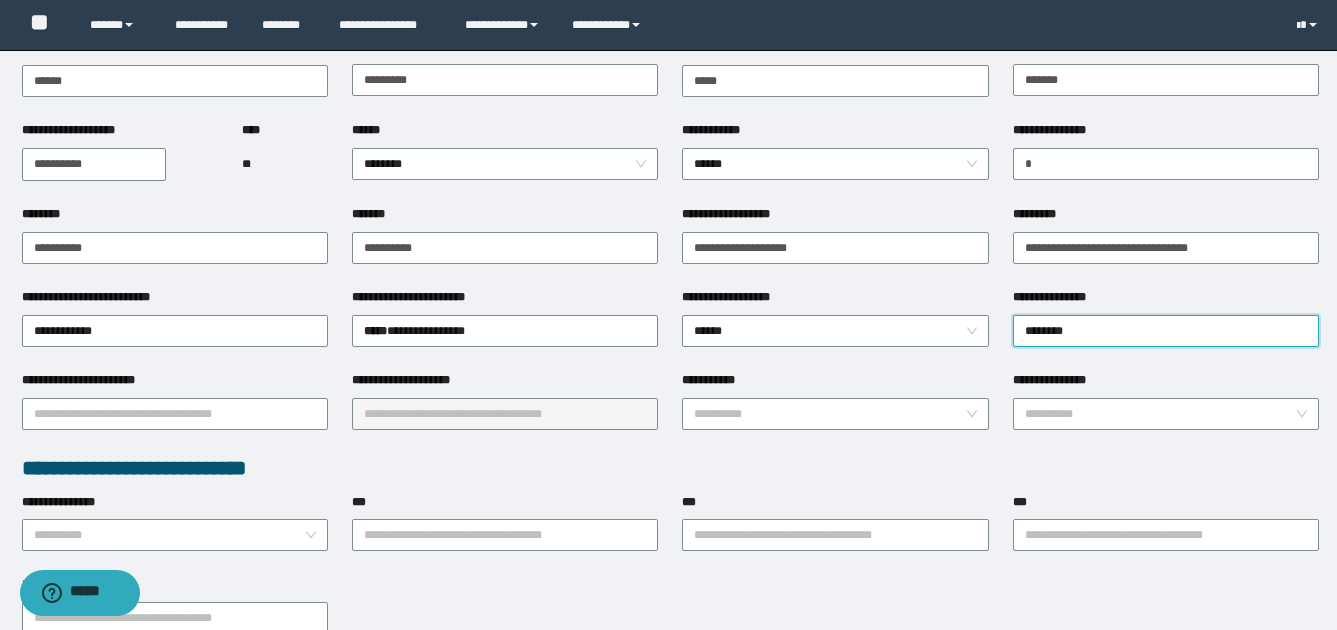 scroll, scrollTop: 200, scrollLeft: 0, axis: vertical 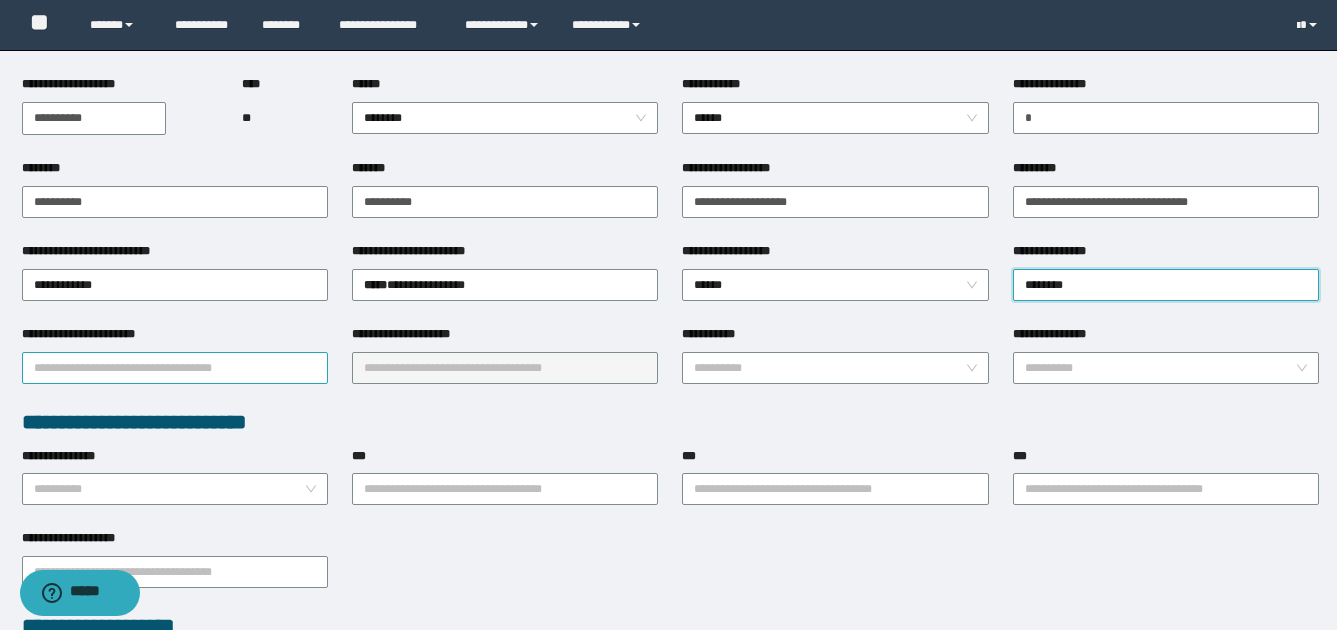 click on "**********" at bounding box center (175, 368) 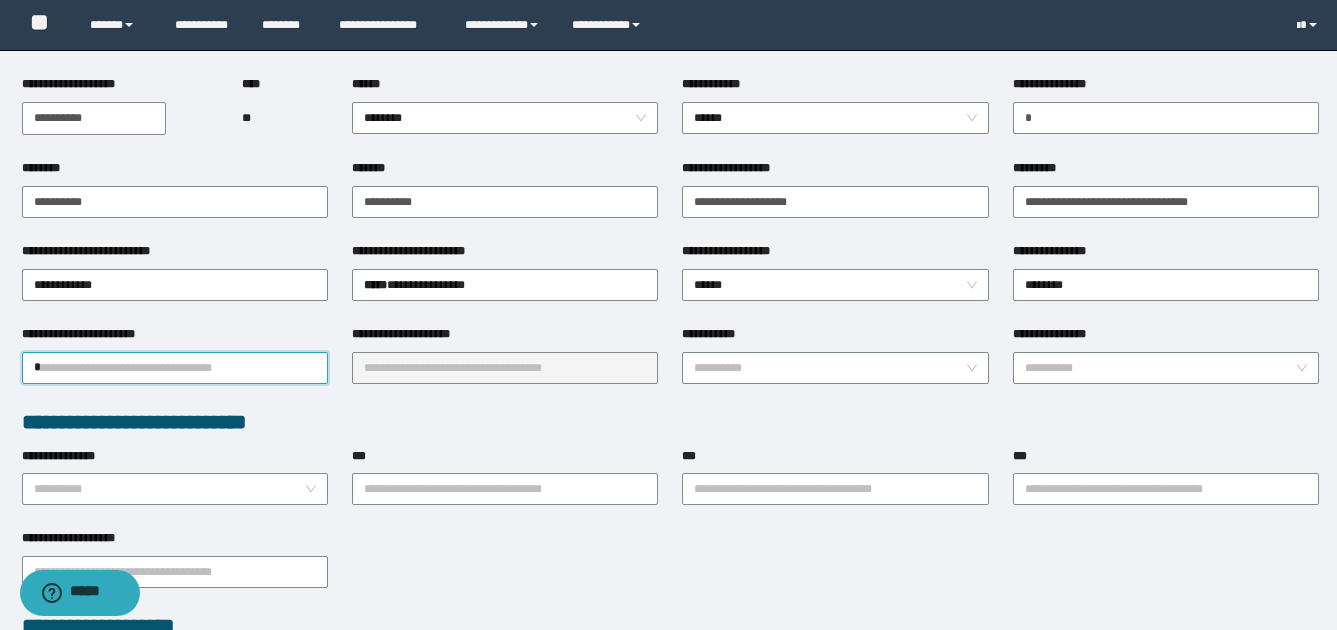 type on "**" 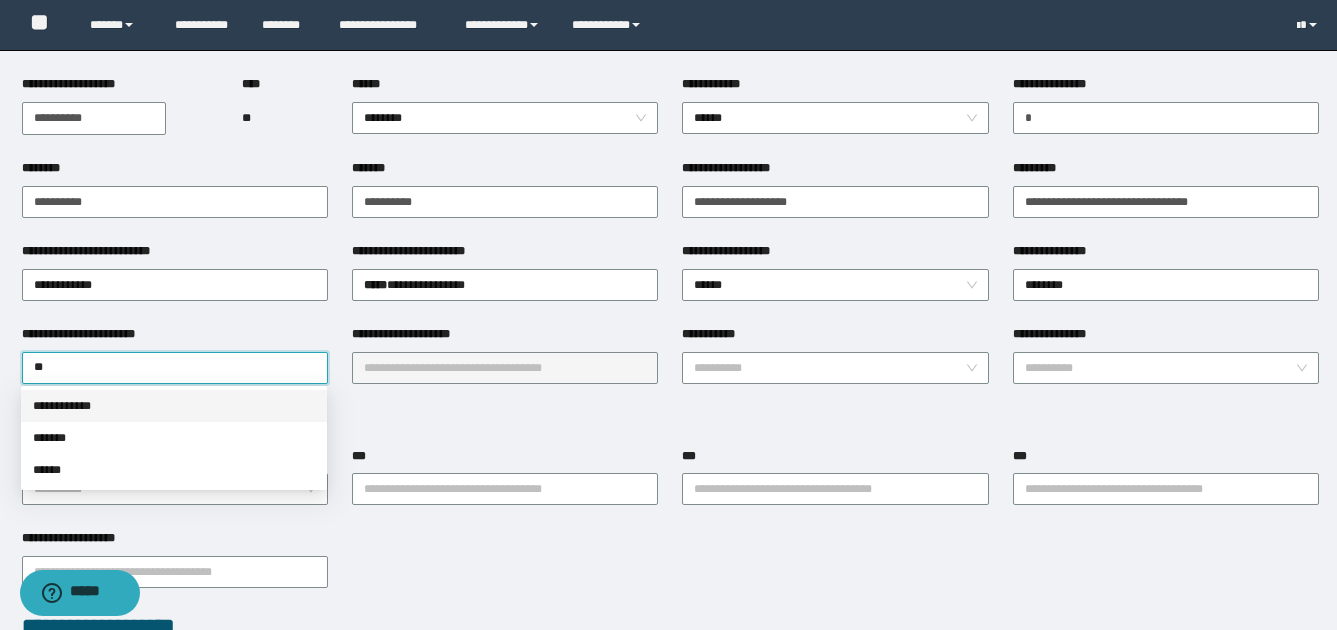 click on "**********" at bounding box center [174, 406] 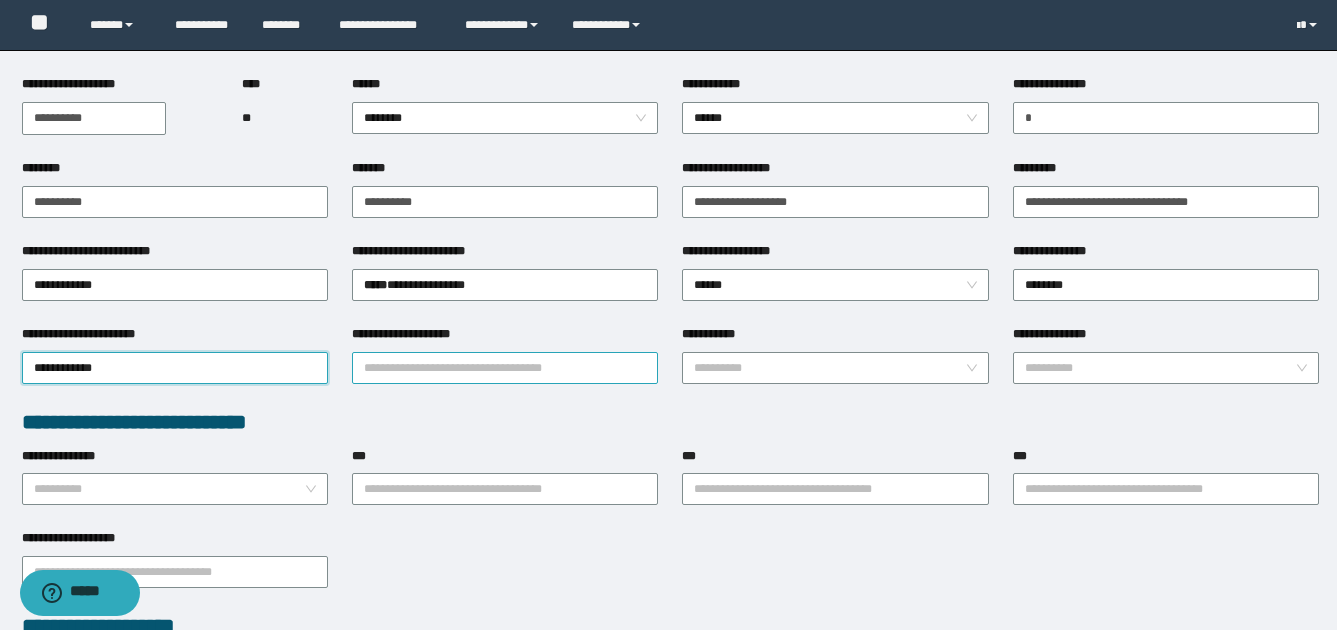 click on "**********" at bounding box center [505, 368] 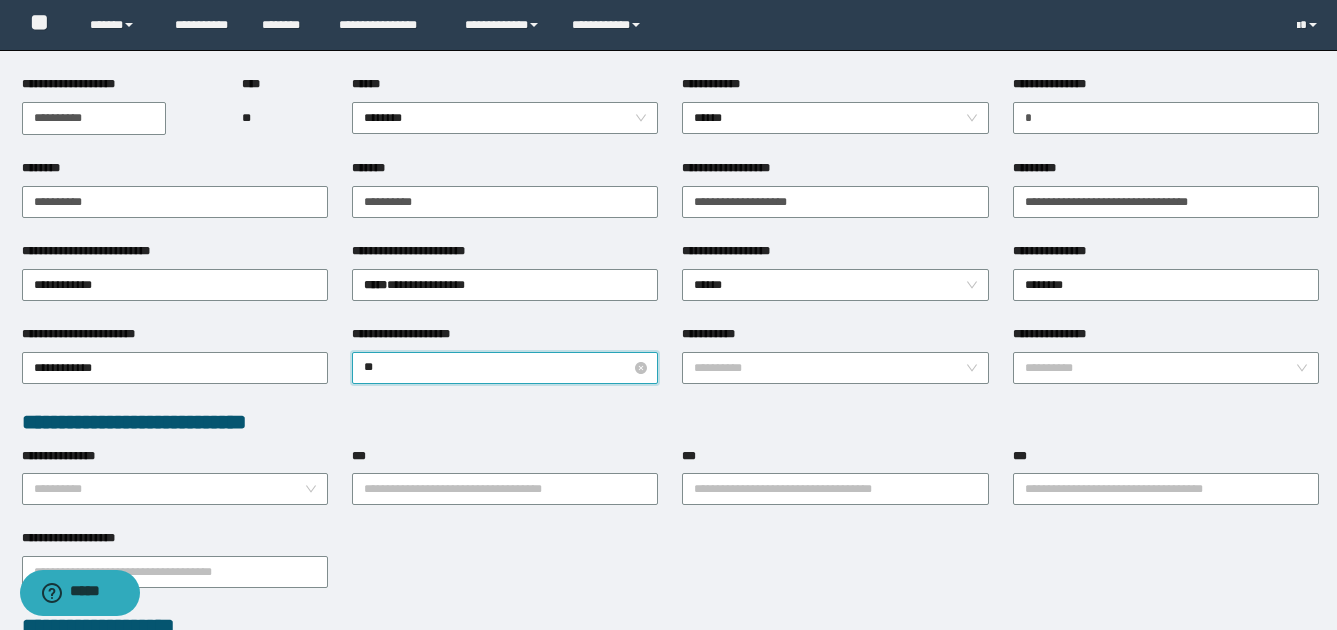 type on "***" 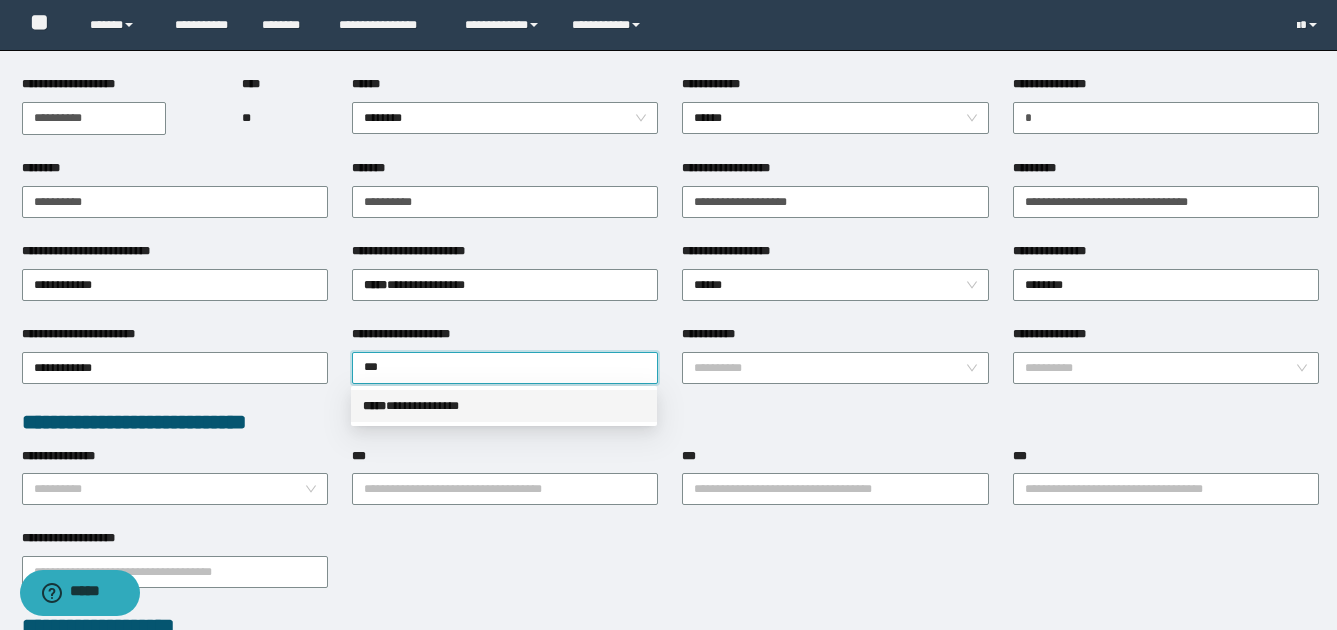 drag, startPoint x: 411, startPoint y: 405, endPoint x: 457, endPoint y: 421, distance: 48.703182 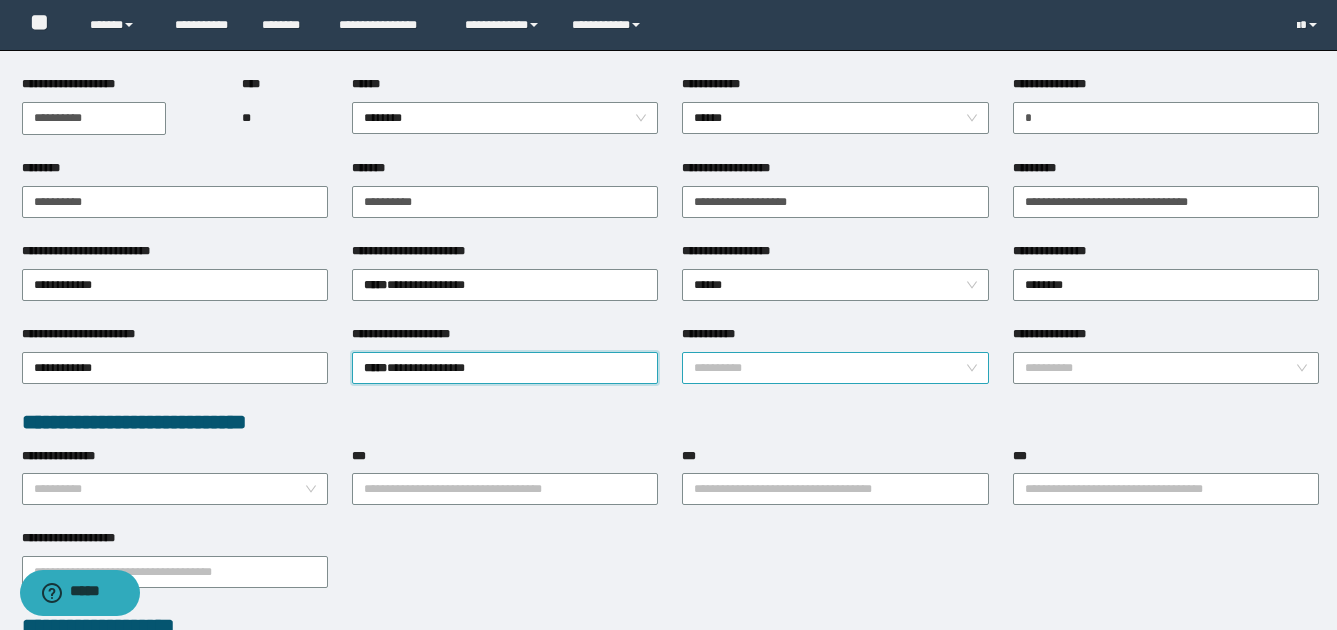 click on "**********" at bounding box center [829, 368] 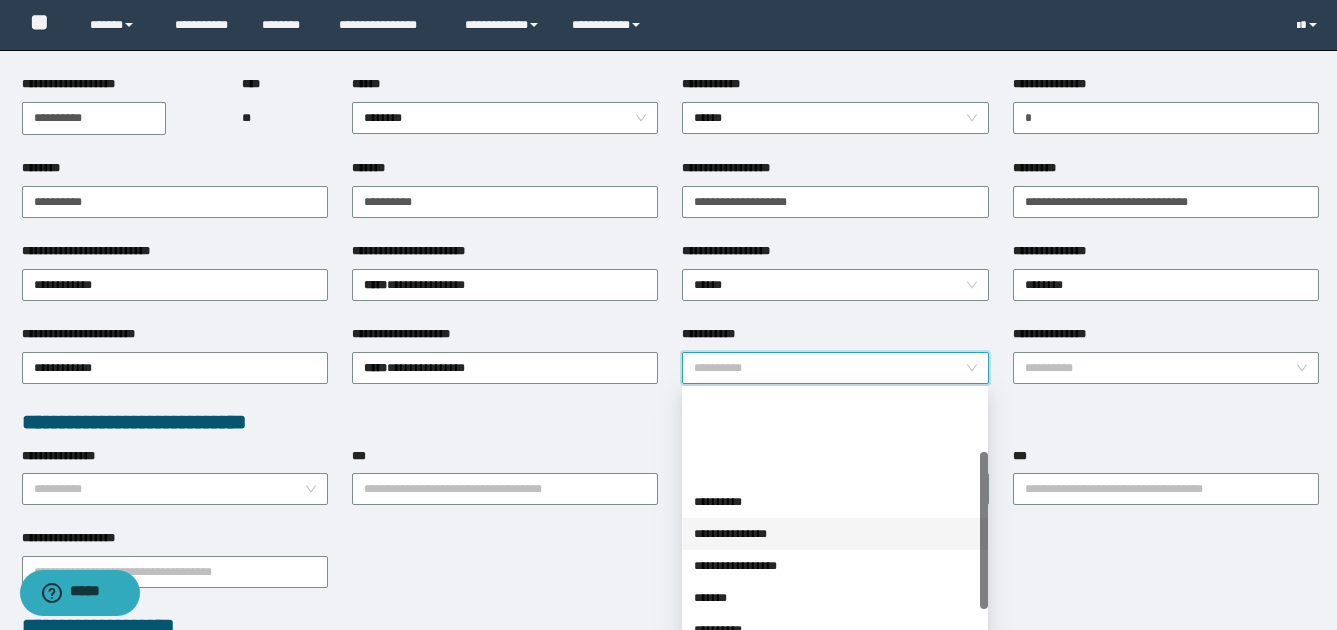 scroll, scrollTop: 160, scrollLeft: 0, axis: vertical 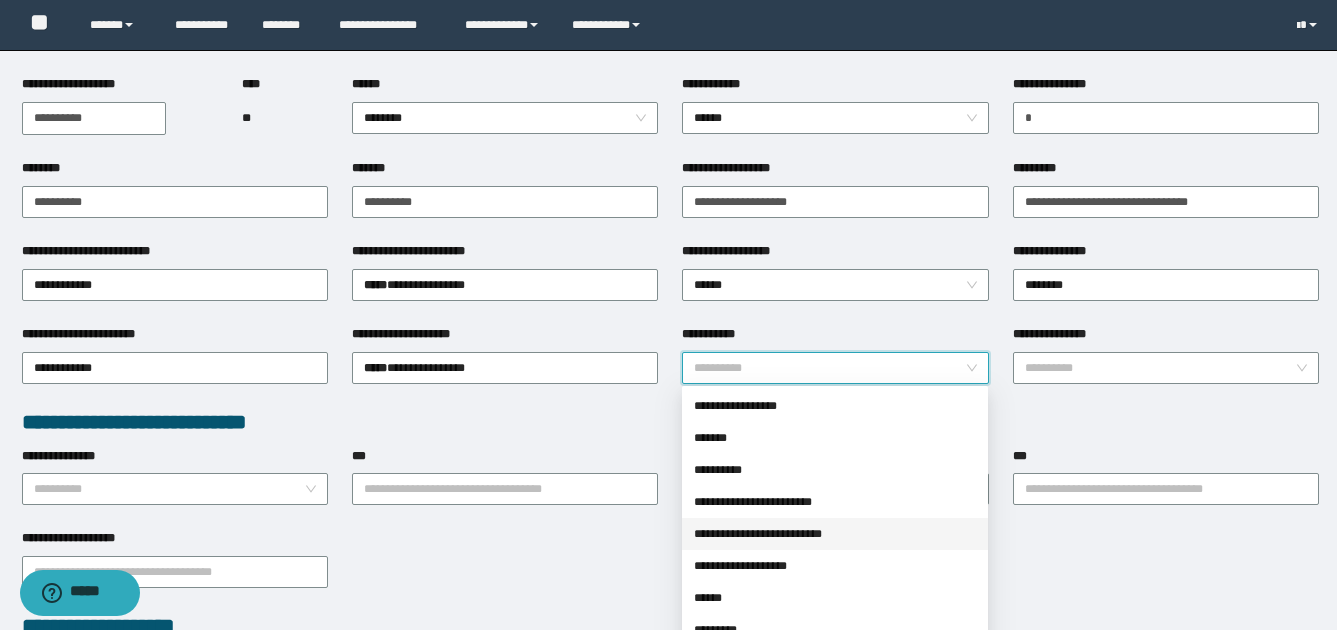 click on "**********" at bounding box center (835, 534) 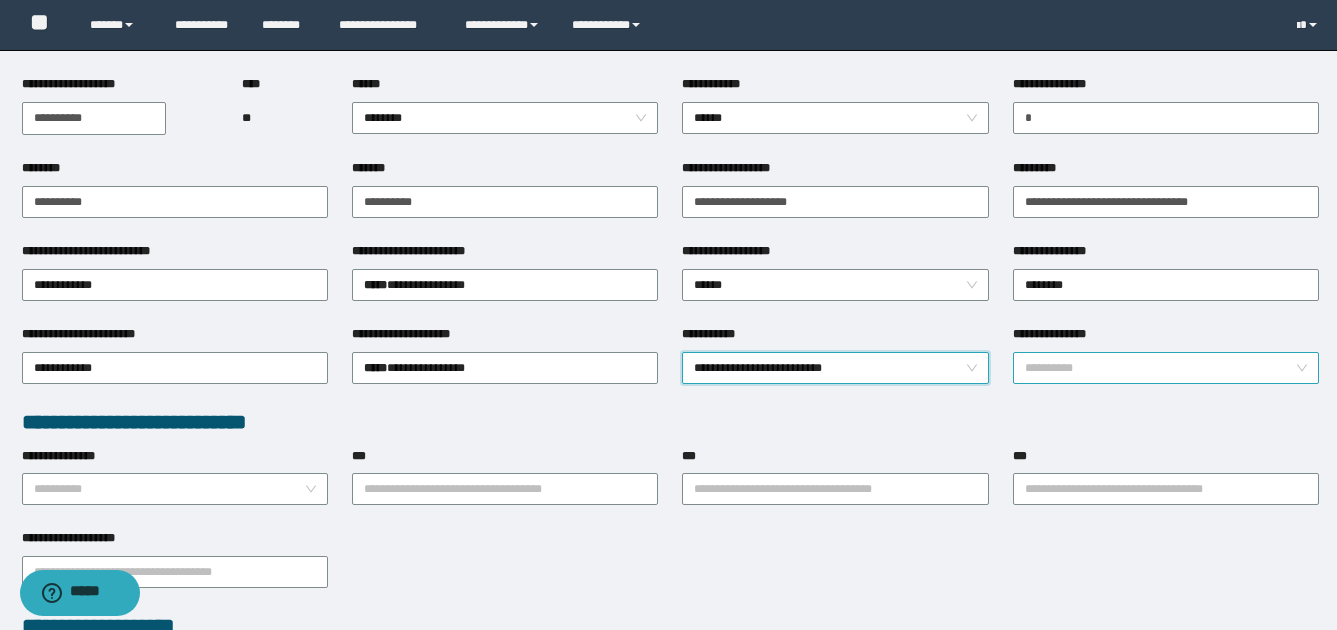 click on "**********" at bounding box center [1160, 368] 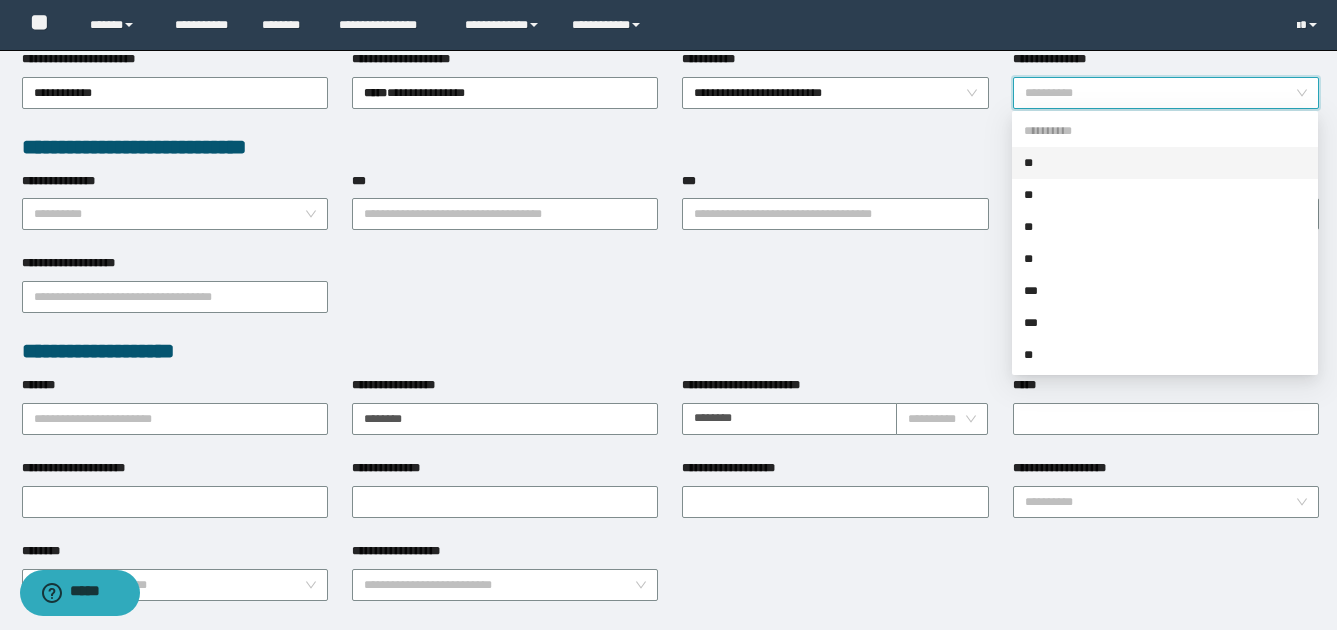 scroll, scrollTop: 500, scrollLeft: 0, axis: vertical 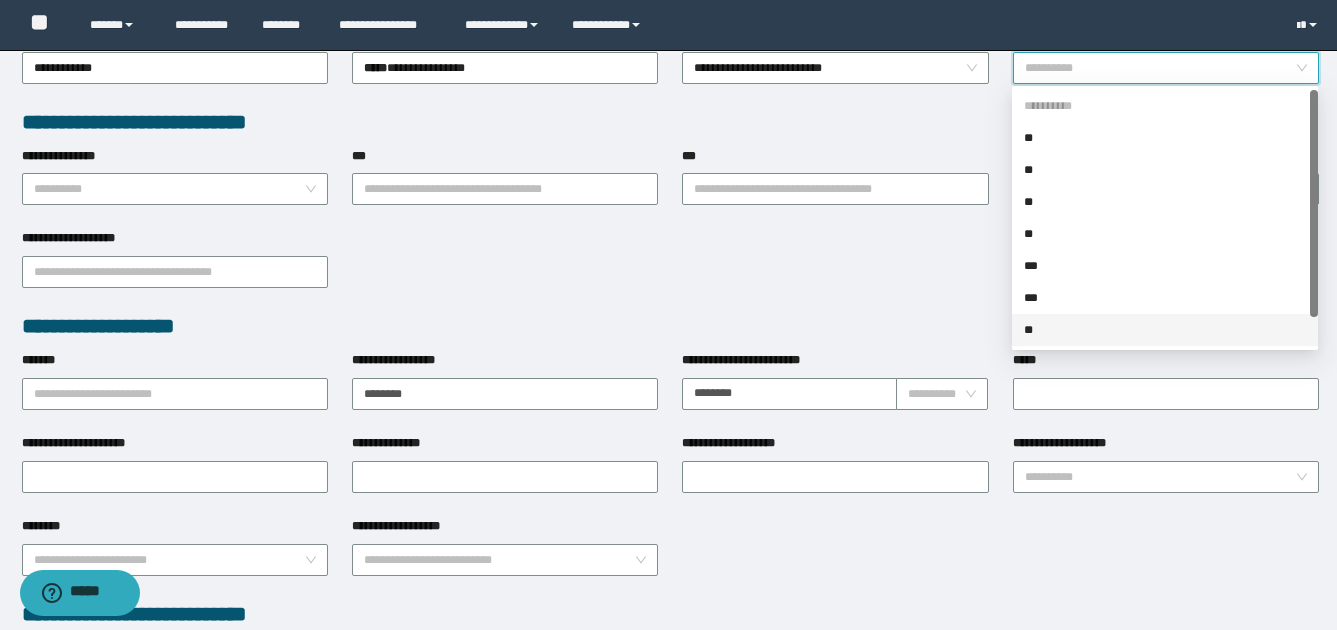 click on "**" at bounding box center [1165, 330] 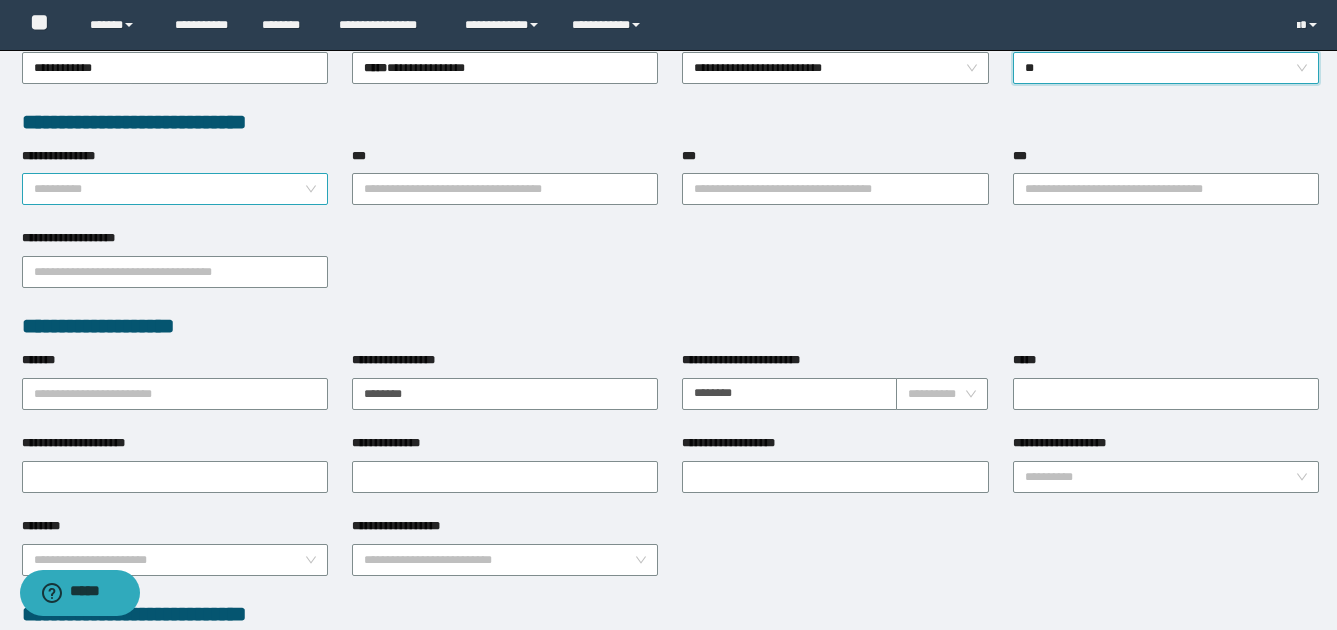 click on "**********" at bounding box center [169, 189] 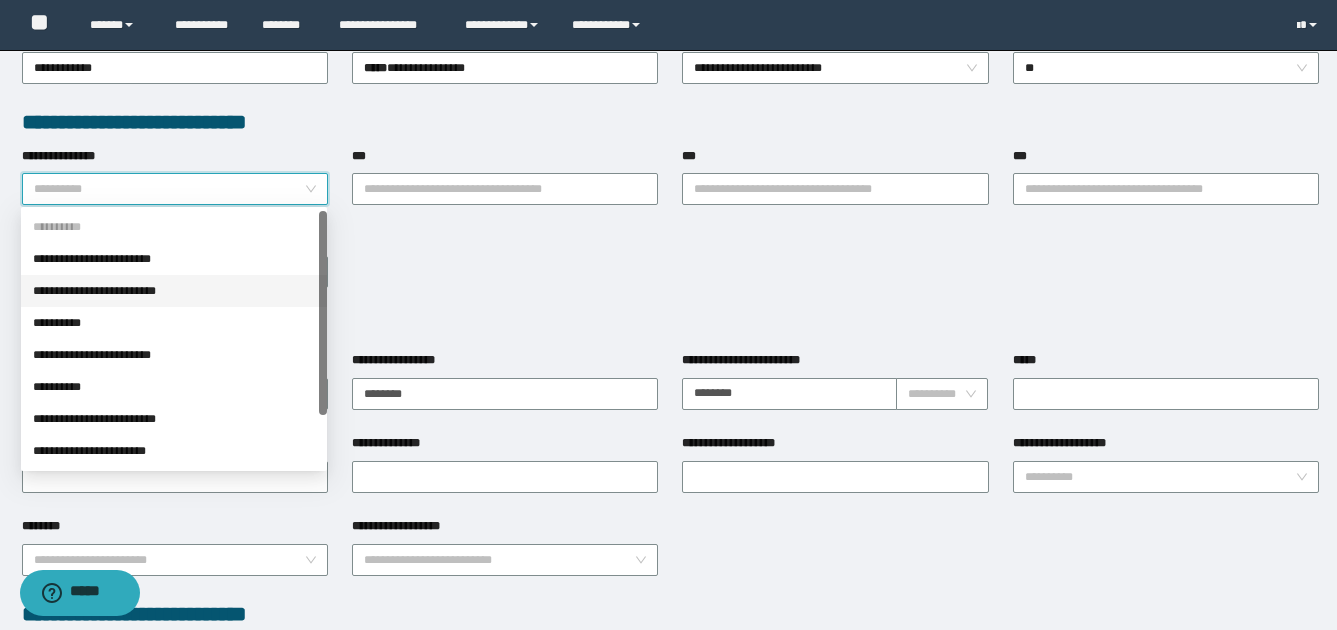 click on "**********" at bounding box center [174, 291] 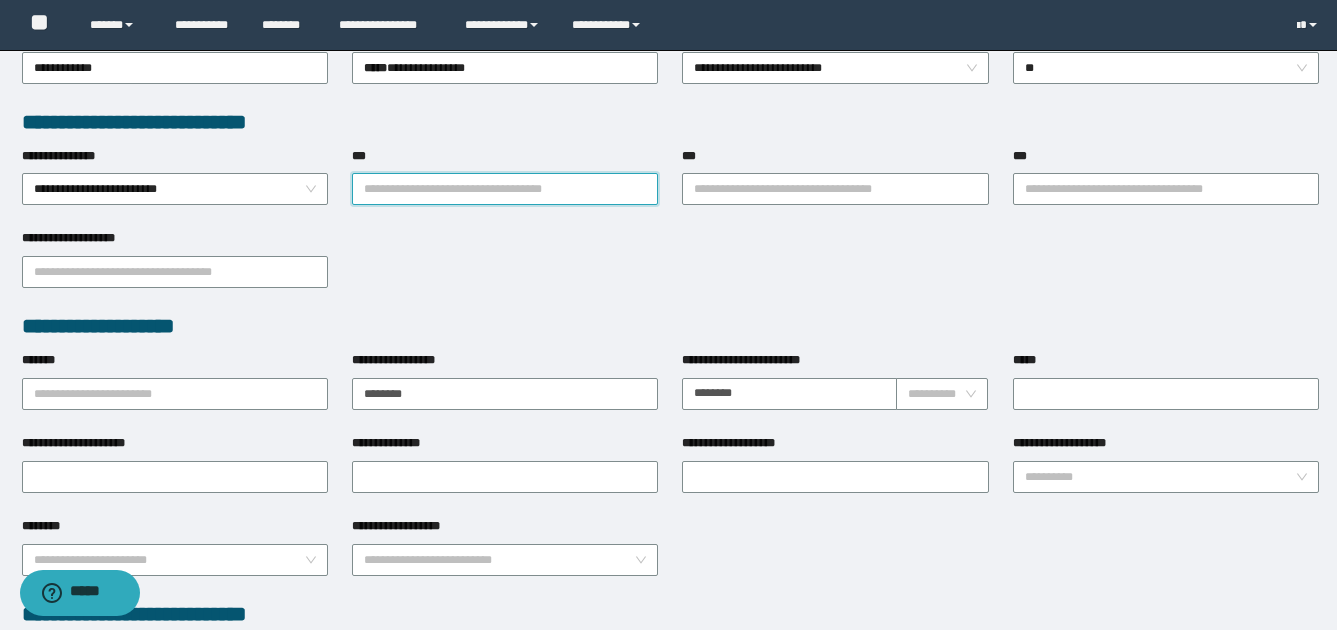 click on "***" at bounding box center (505, 189) 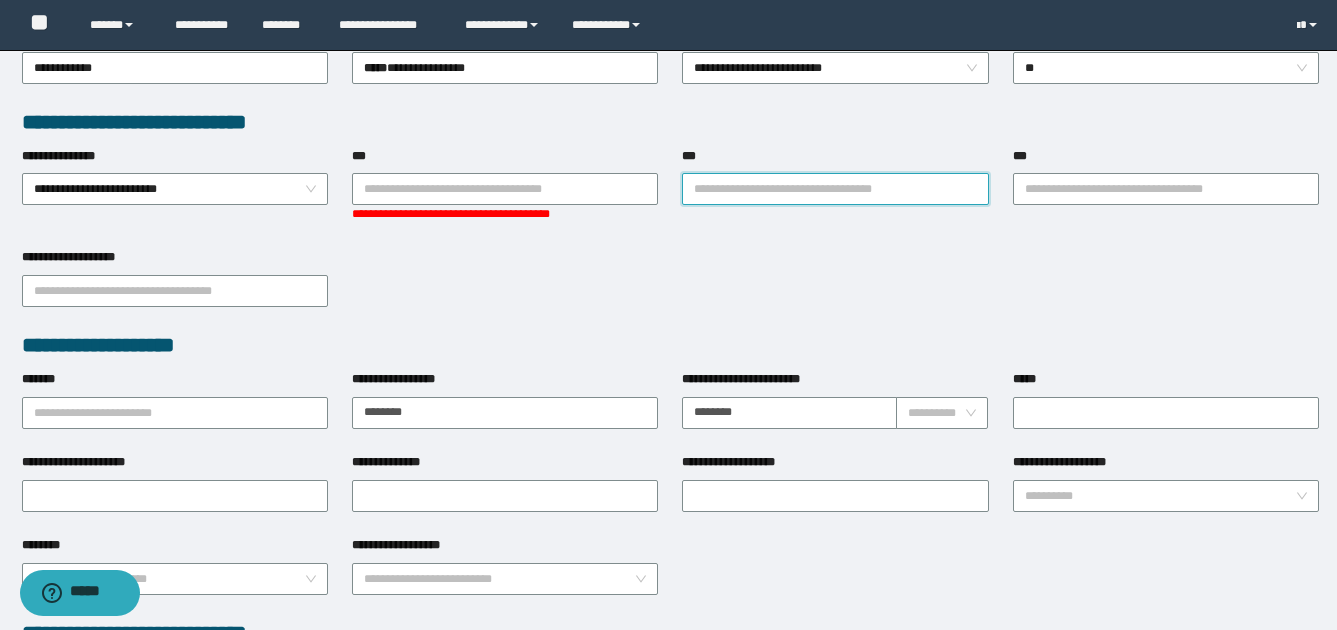 click on "***" at bounding box center [835, 189] 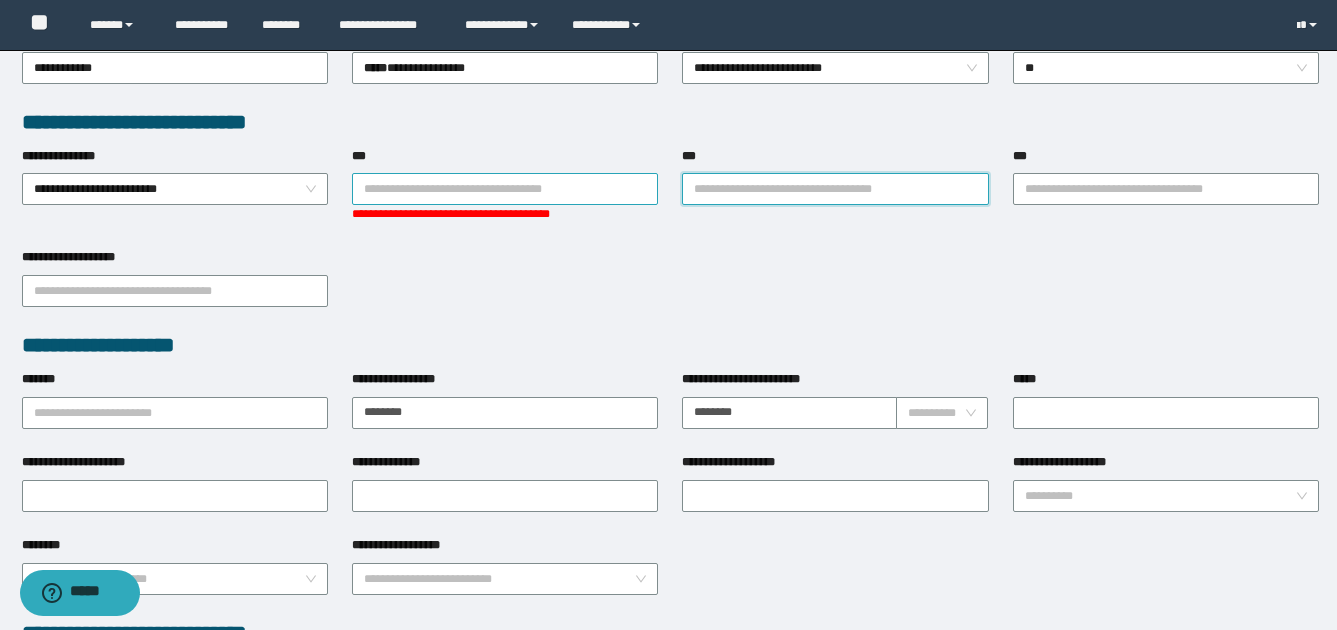 click on "**********" at bounding box center (505, 189) 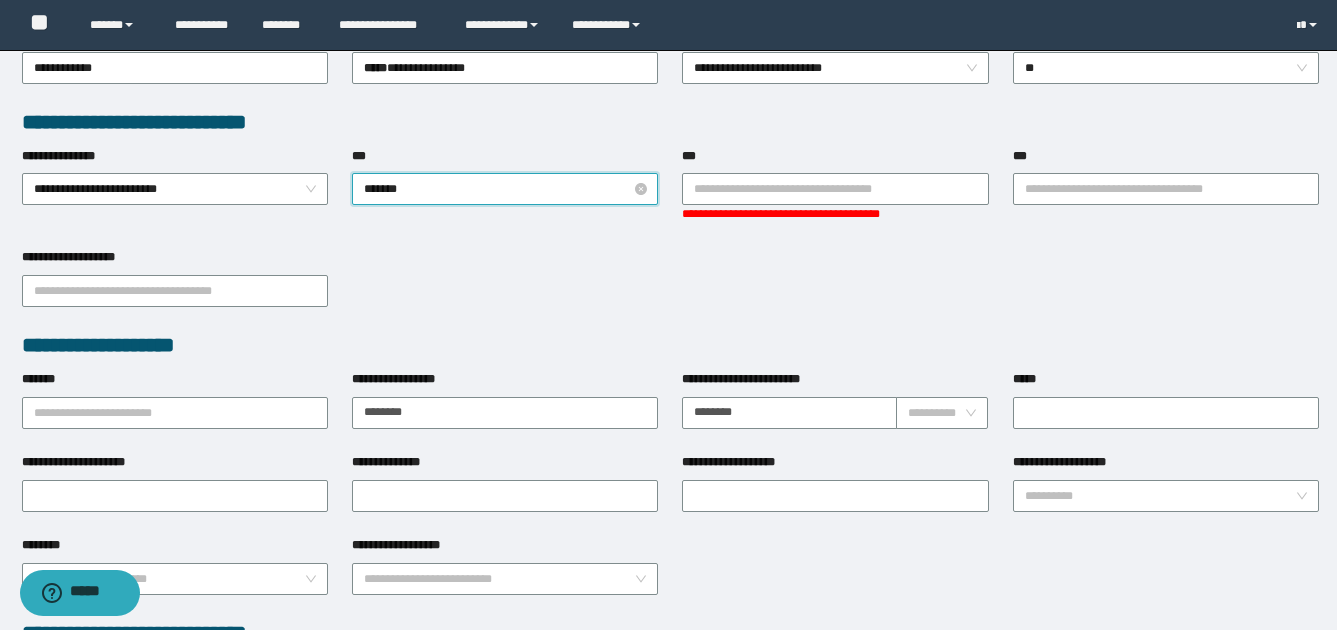 click on "*******" at bounding box center (505, 189) 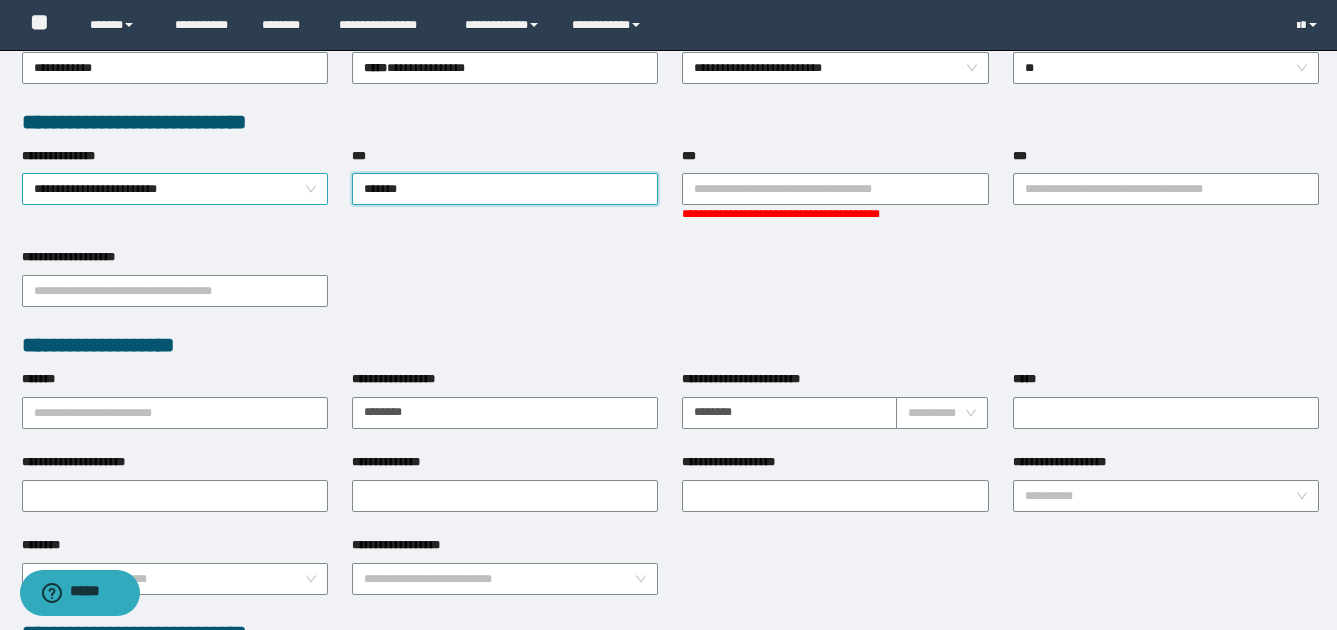 drag, startPoint x: 564, startPoint y: 181, endPoint x: 289, endPoint y: 192, distance: 275.2199 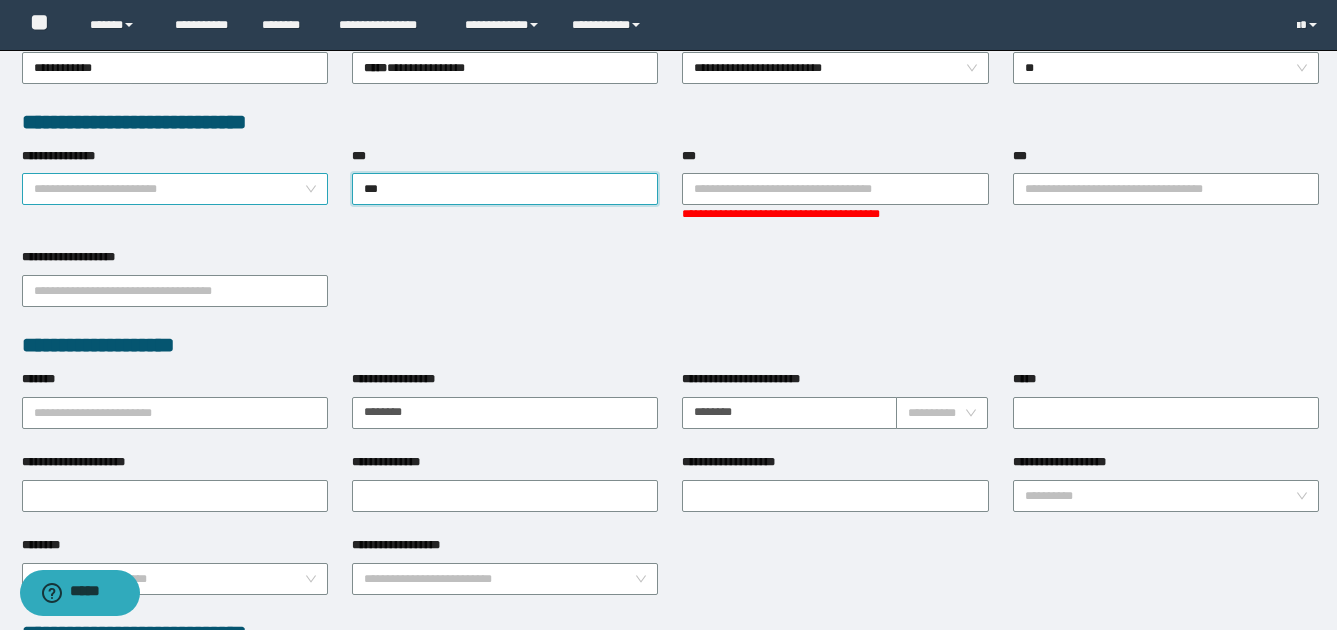 click on "**********" at bounding box center (175, 189) 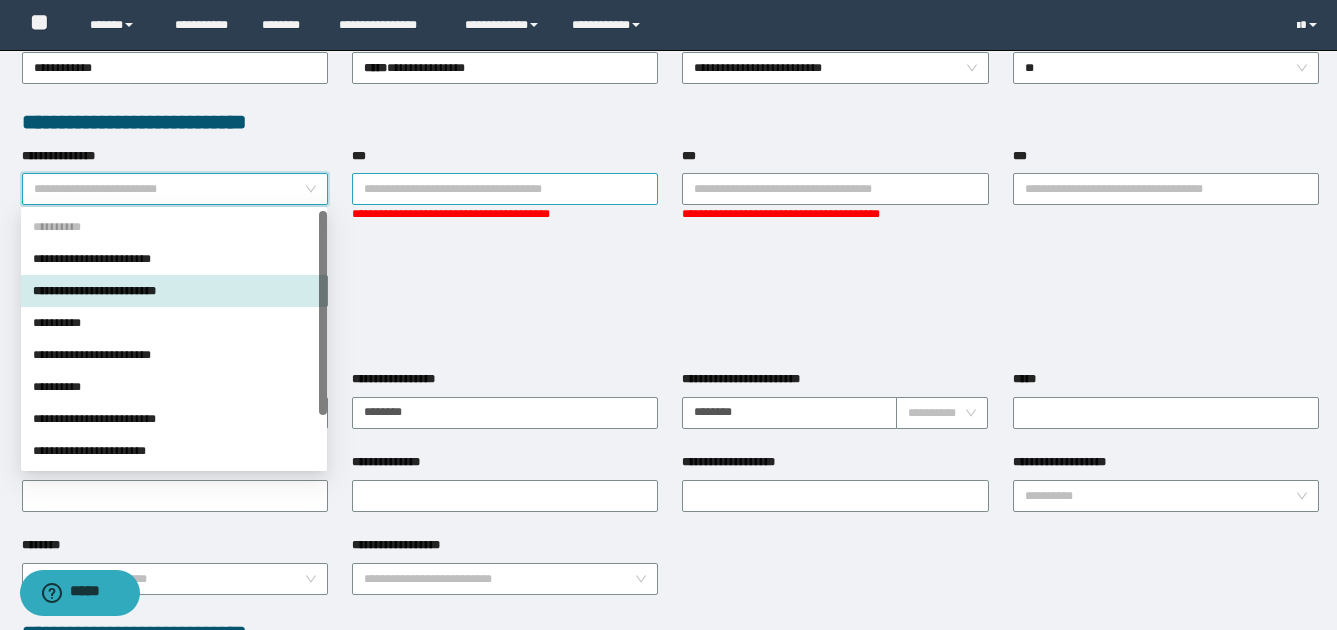 click on "***" at bounding box center (505, 189) 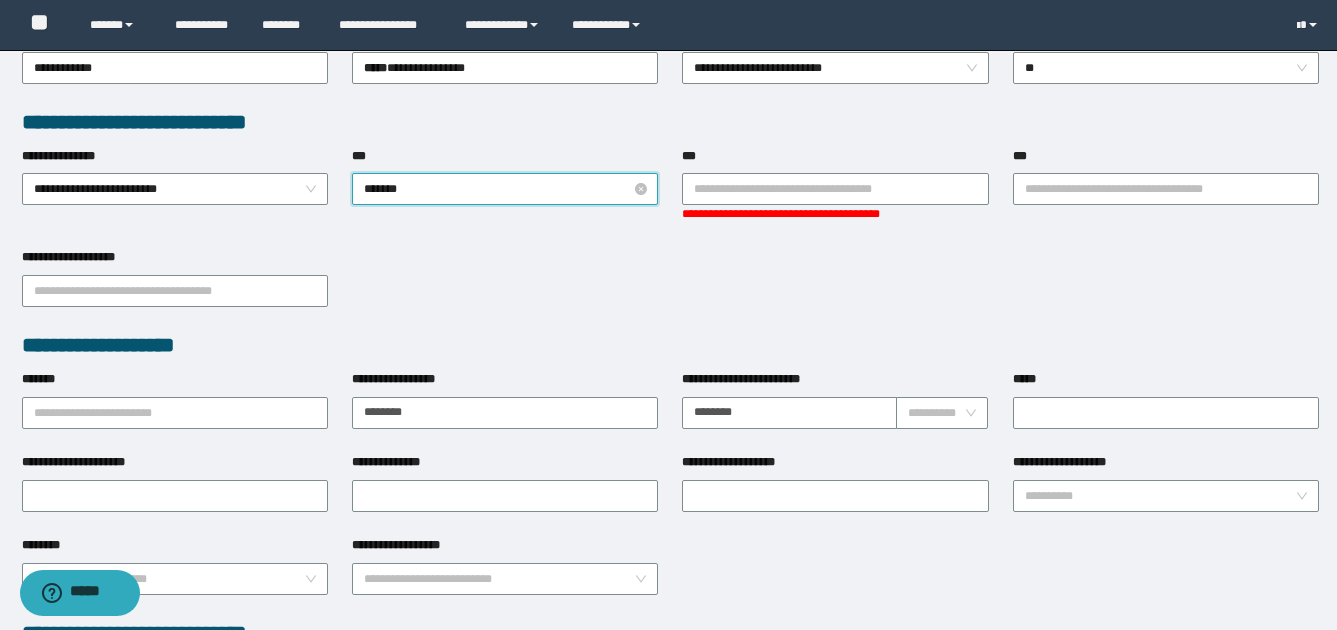 type on "*******" 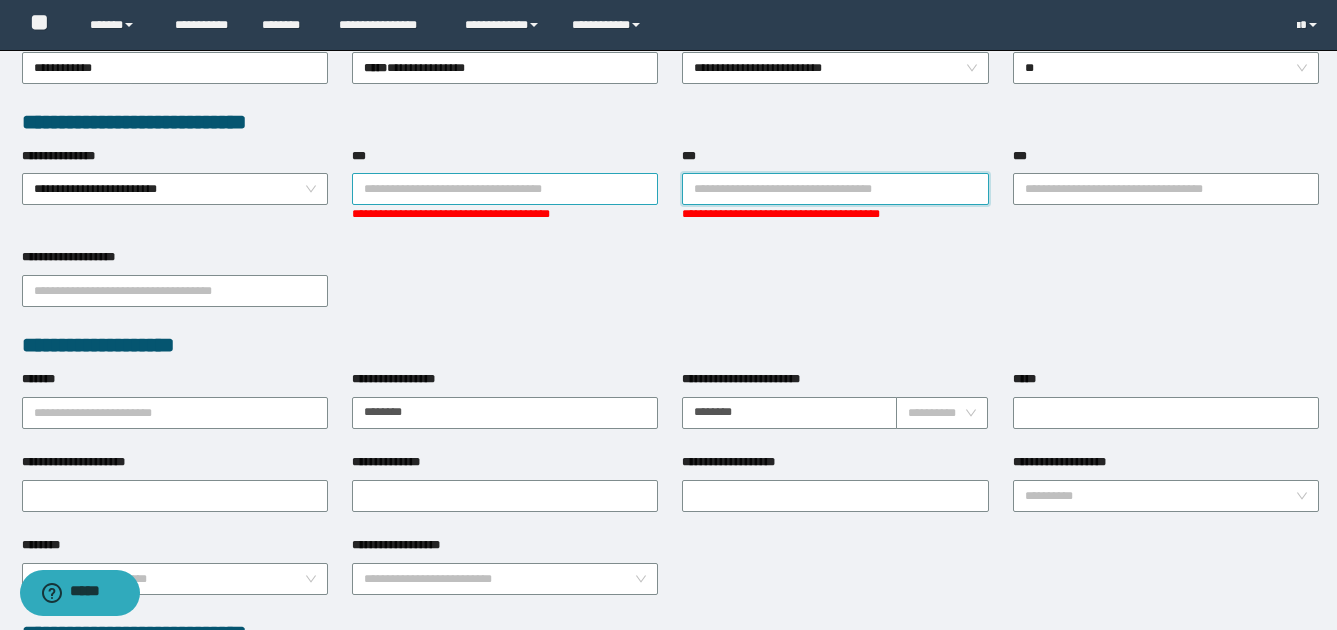 click on "**********" at bounding box center [505, 189] 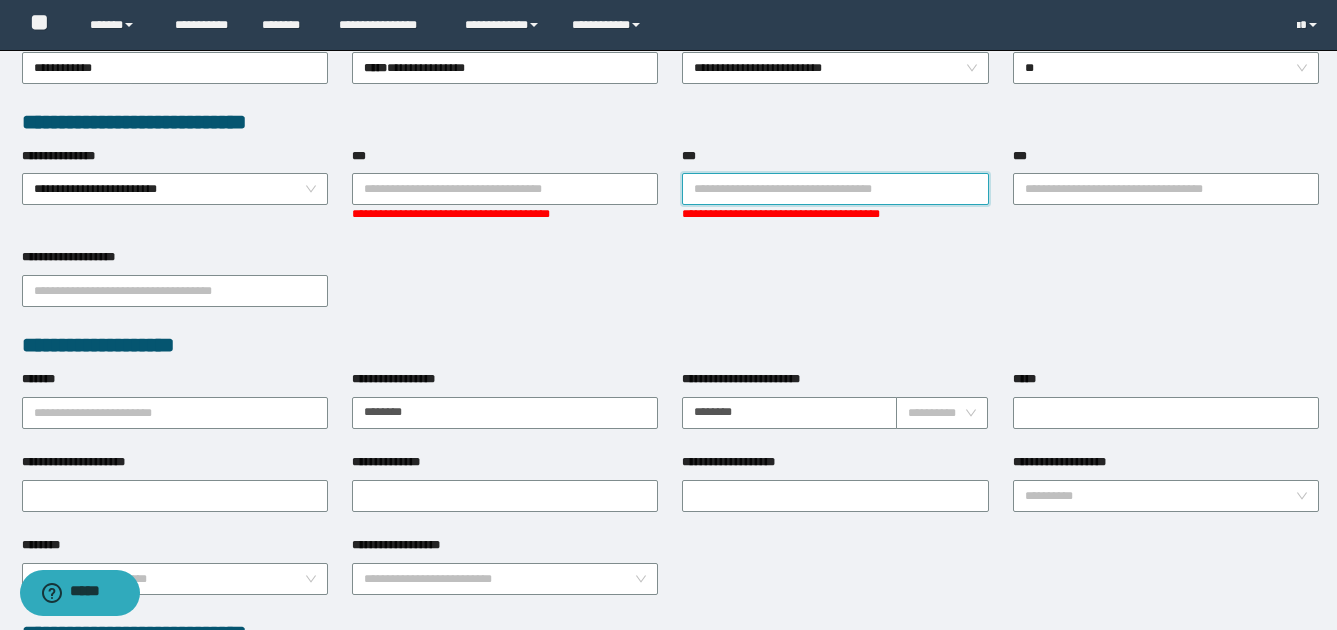 click on "***" at bounding box center [835, 189] 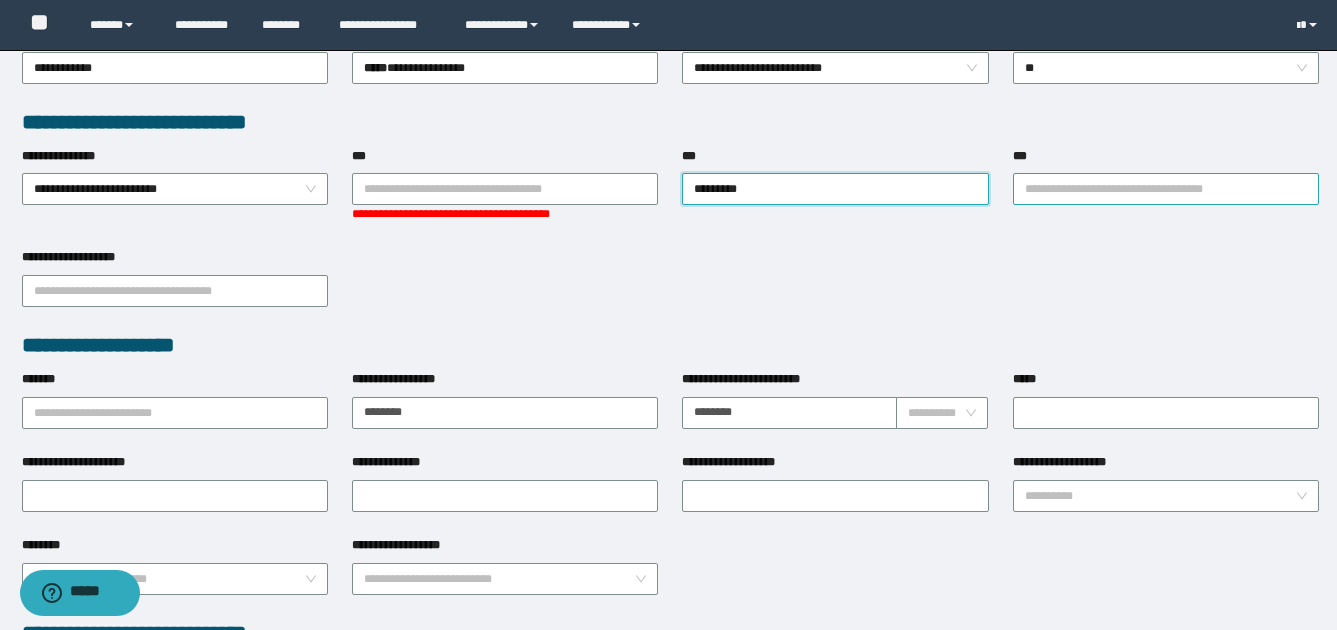 type on "*********" 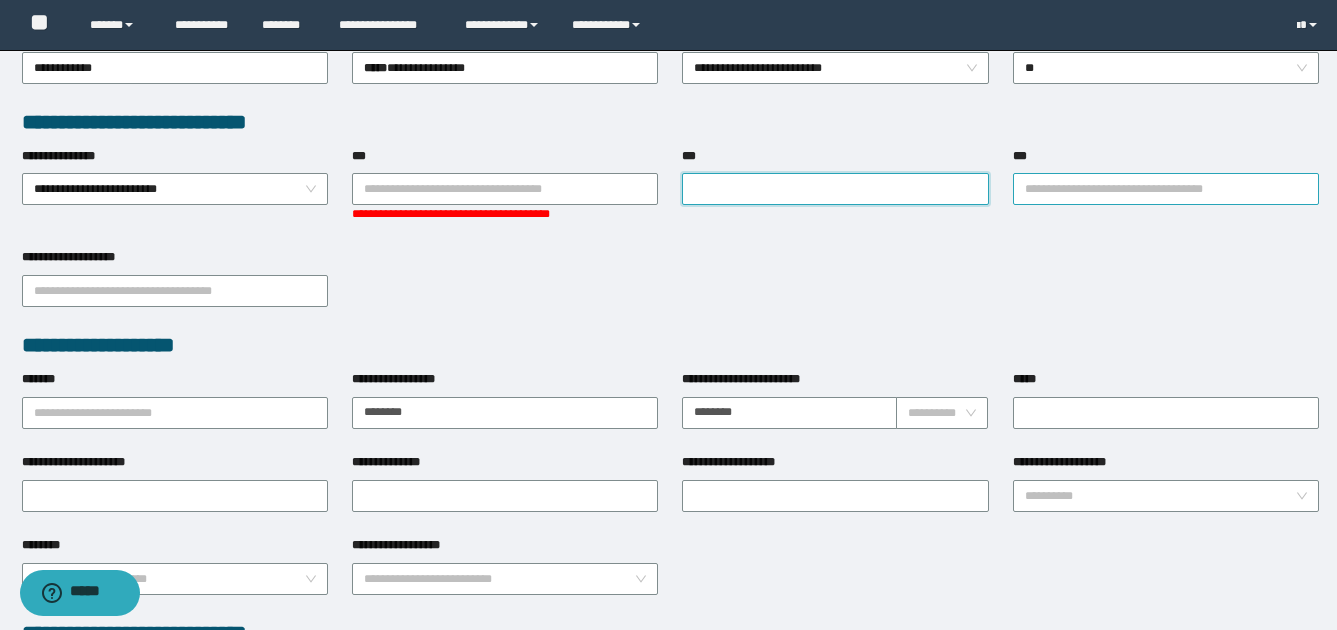 click on "***" at bounding box center (1166, 189) 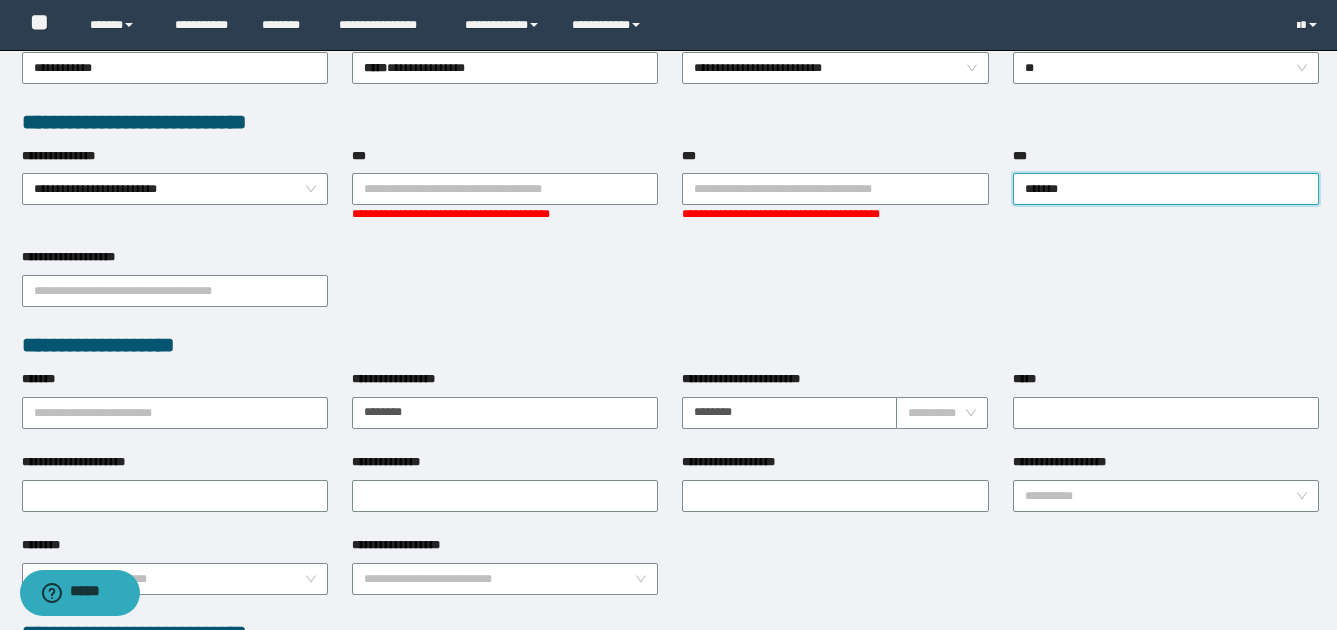 type on "*******" 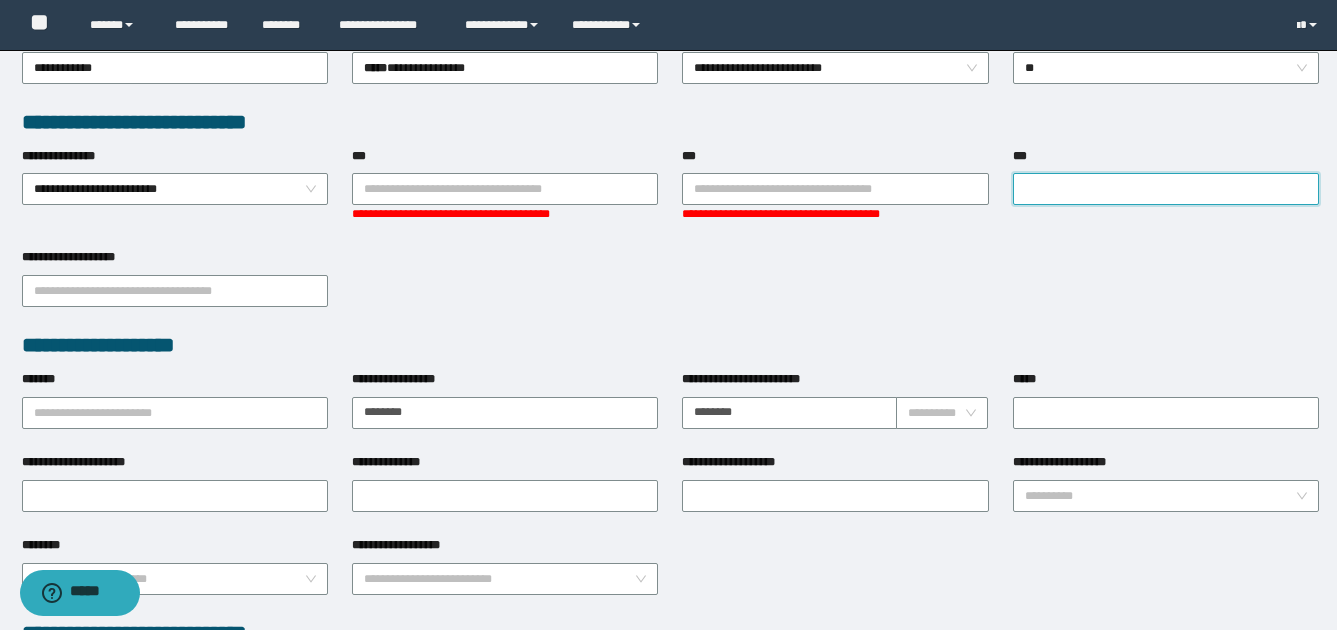 click on "**********" at bounding box center [670, 289] 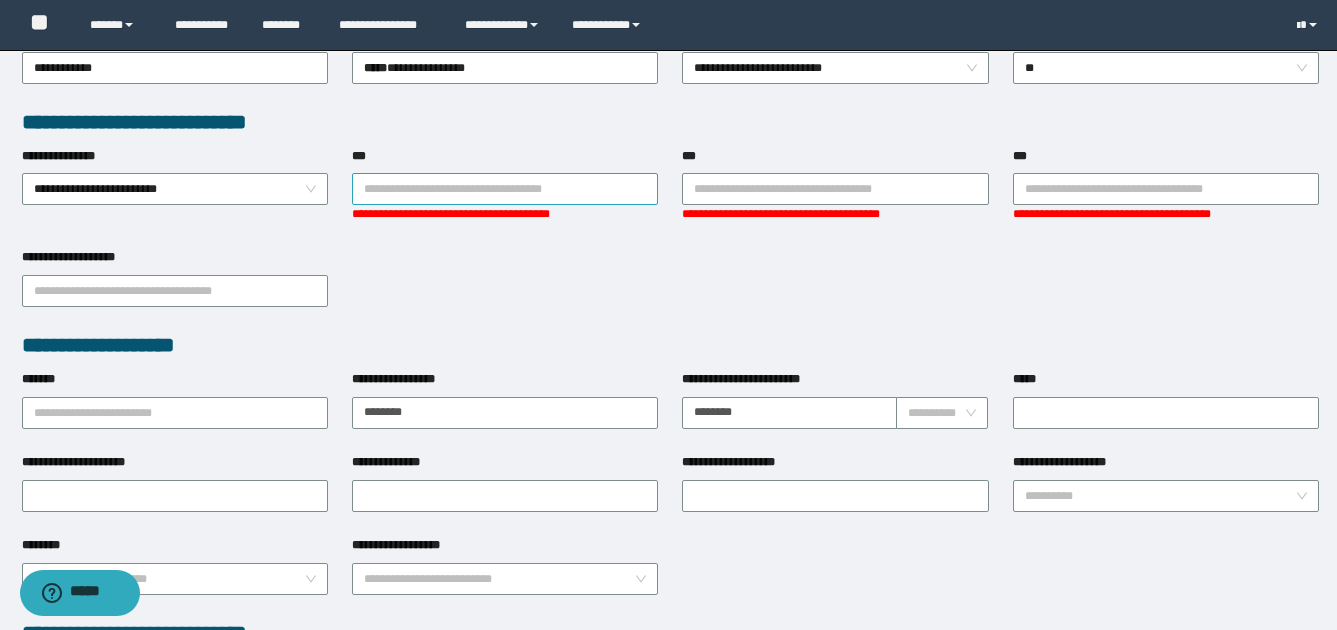 click on "***" at bounding box center (505, 189) 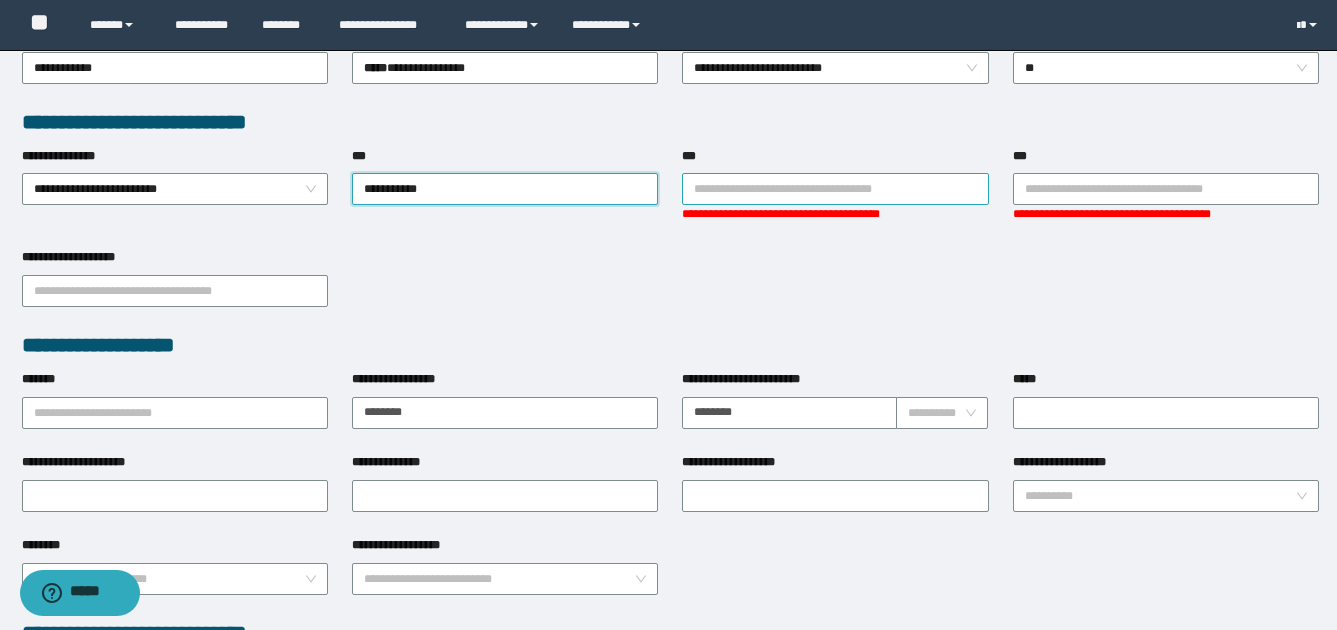 type on "**********" 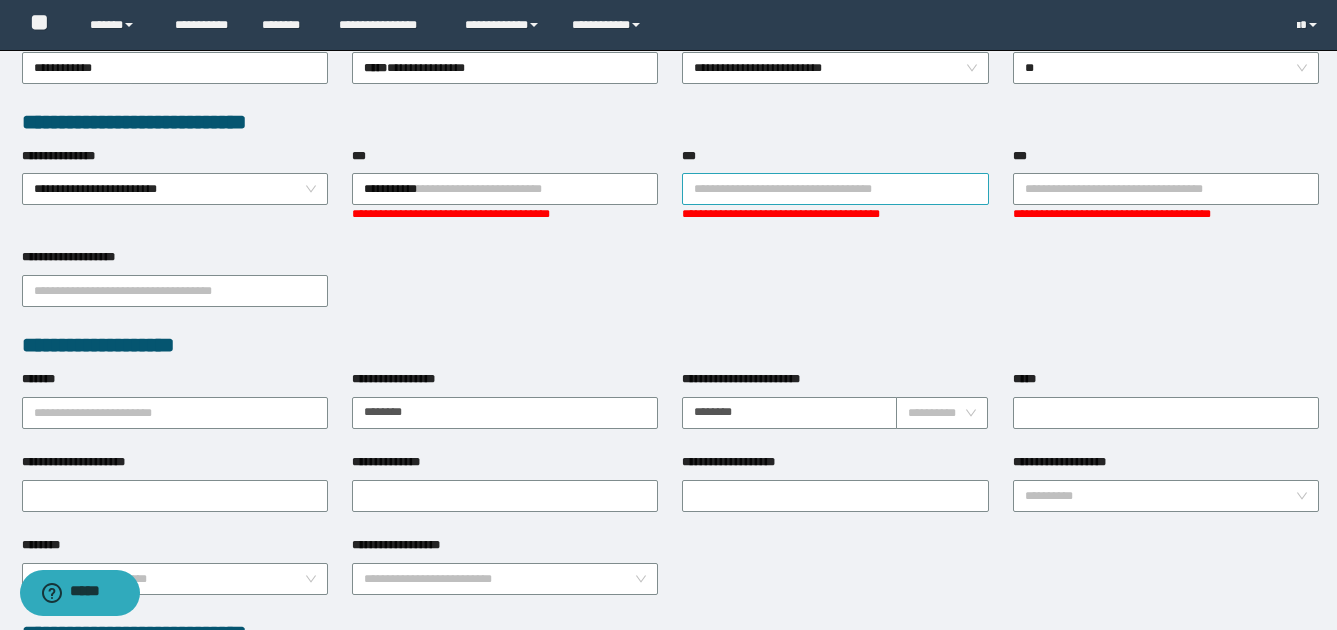 type 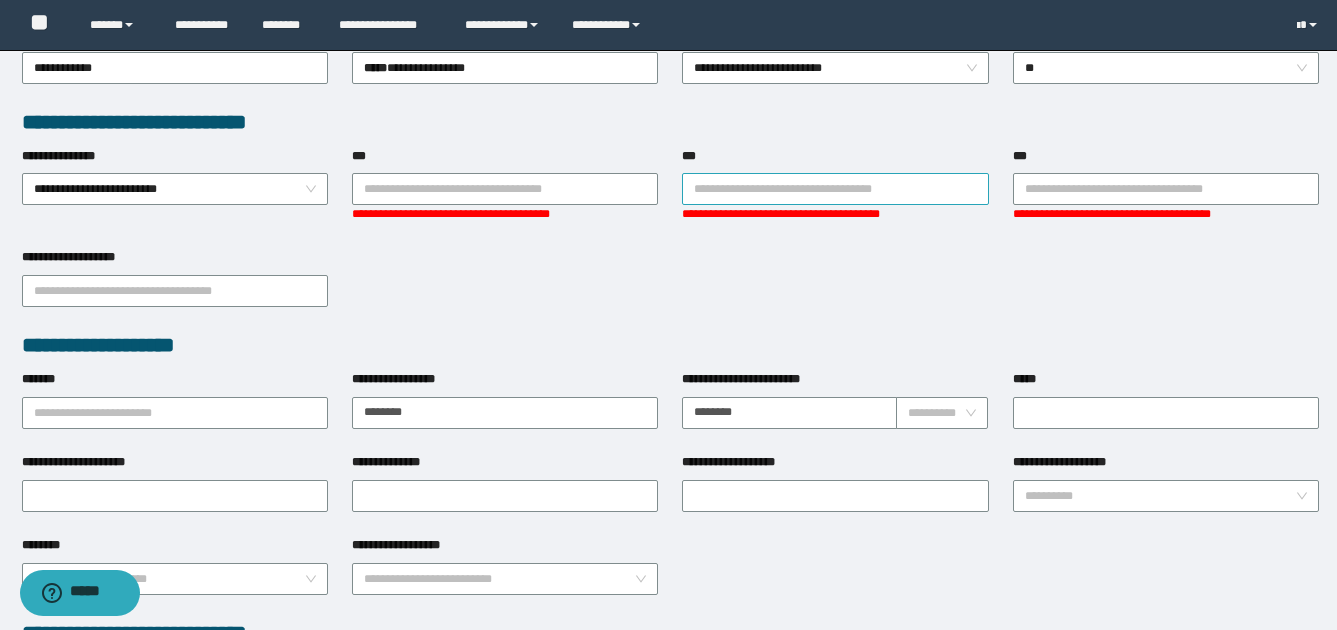 click on "***" at bounding box center [835, 189] 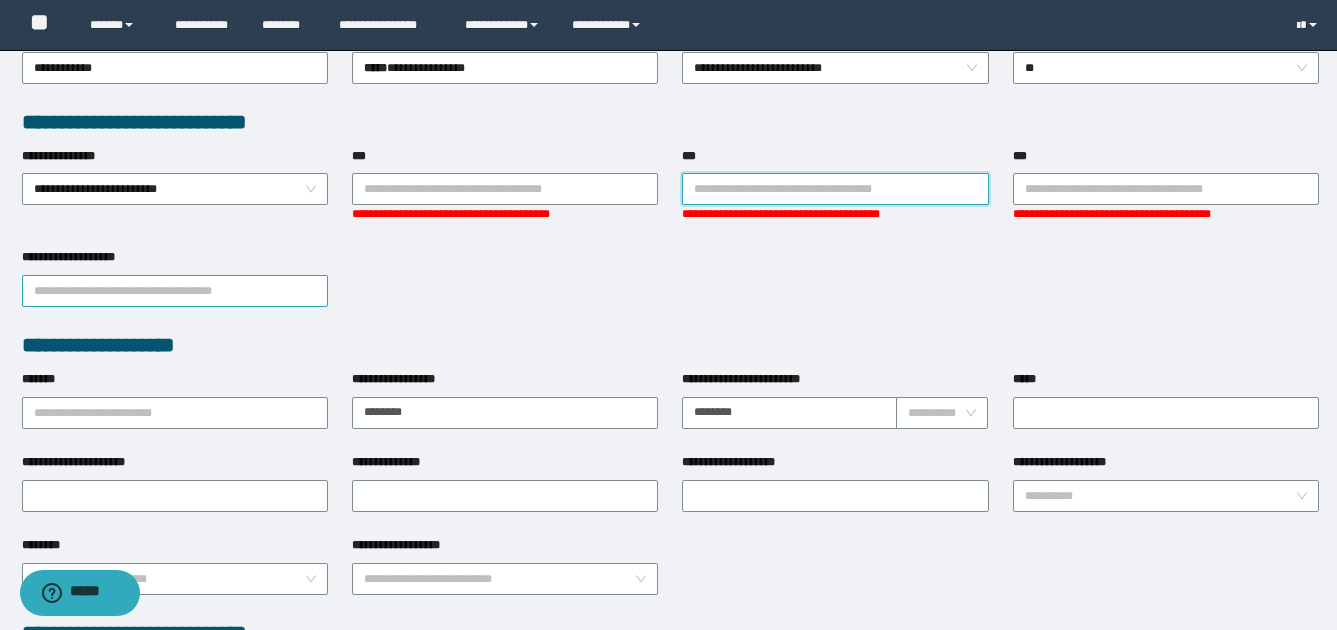 click on "**********" at bounding box center [175, 291] 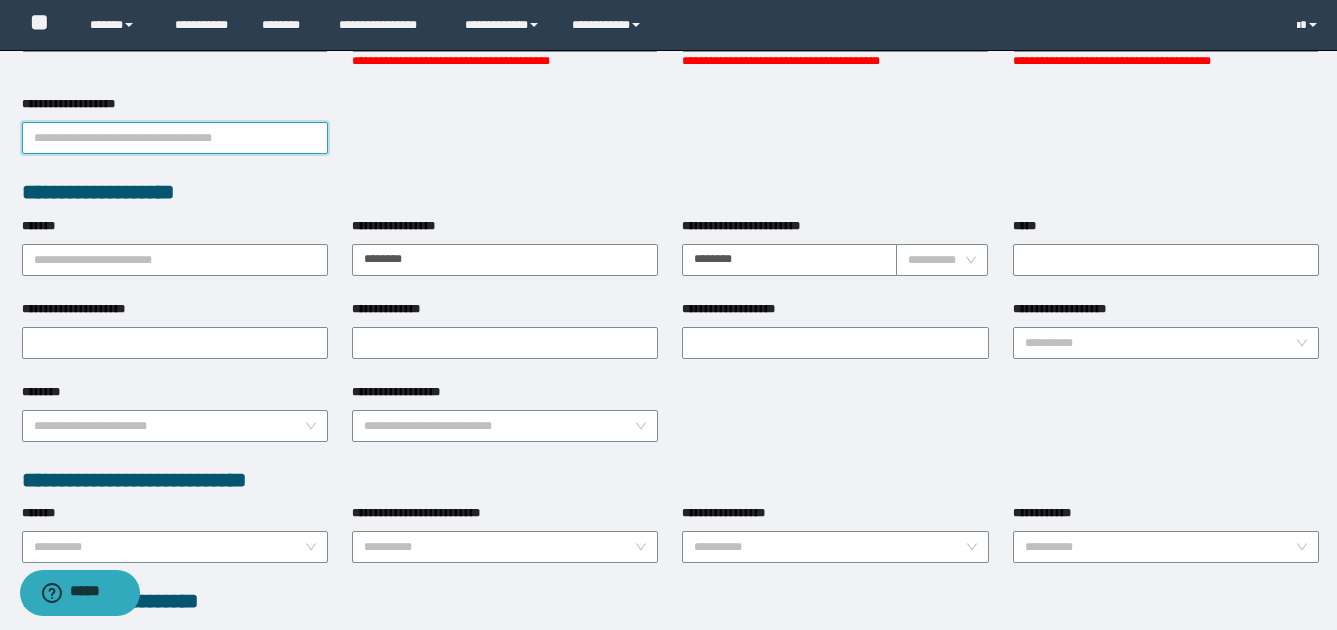 scroll, scrollTop: 700, scrollLeft: 0, axis: vertical 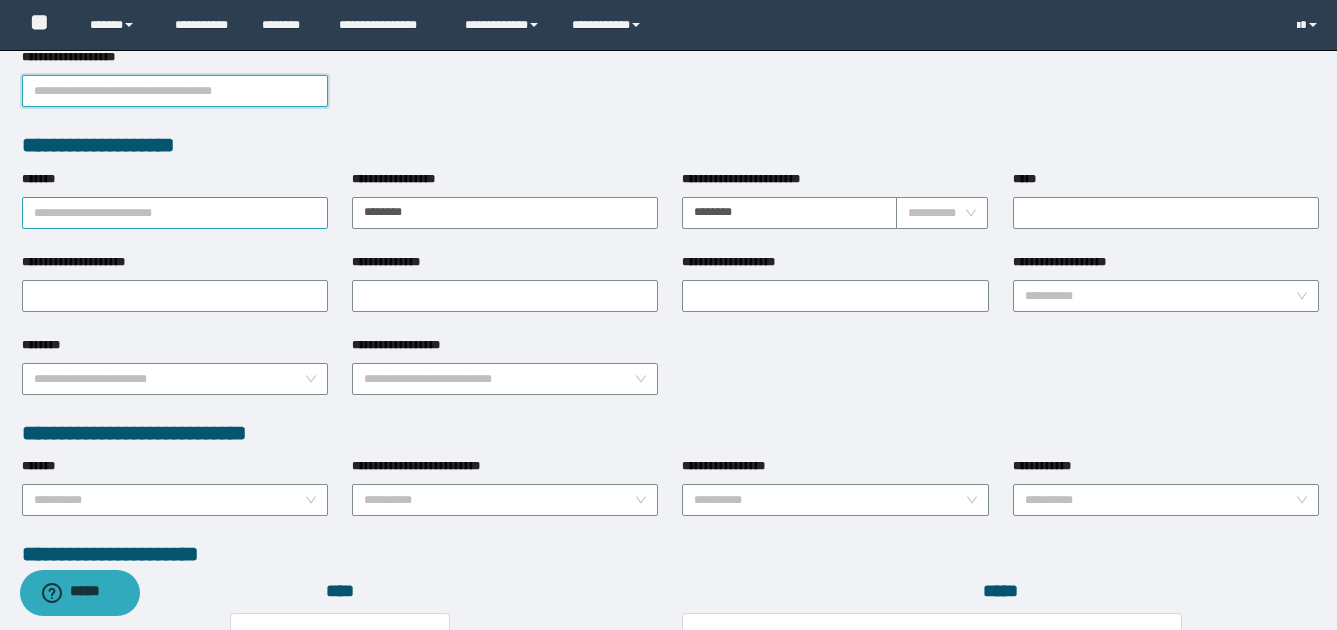 click on "**********" at bounding box center (175, 199) 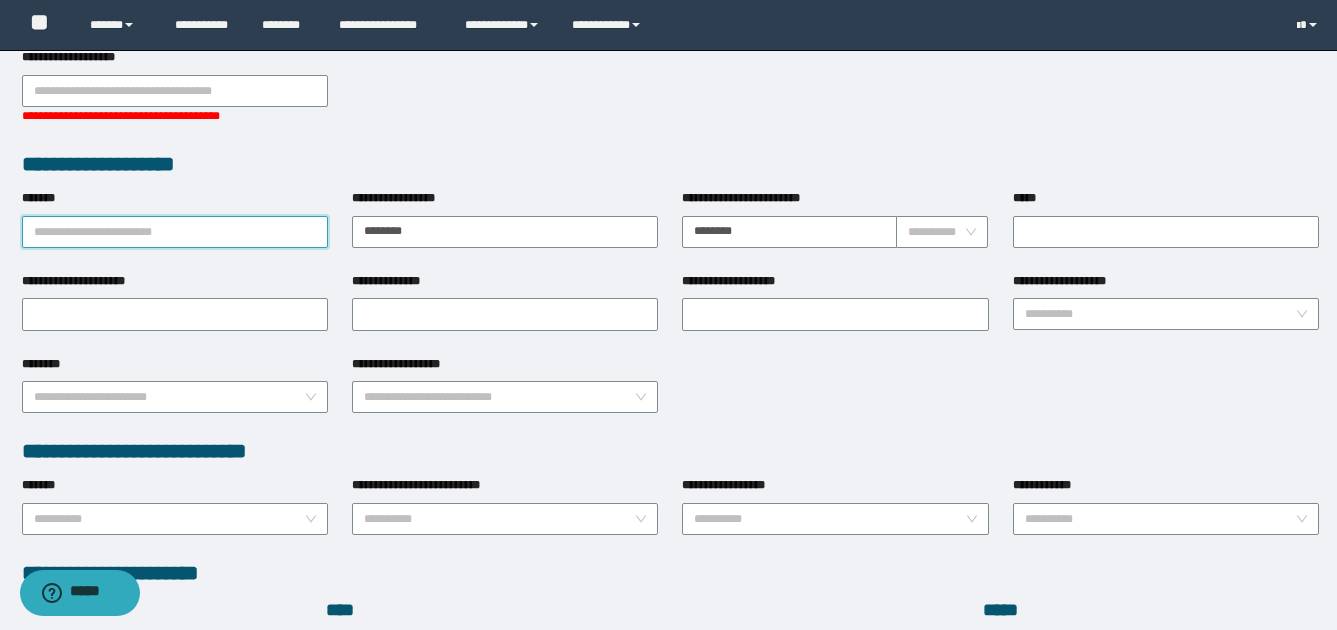 click on "*******" at bounding box center (175, 232) 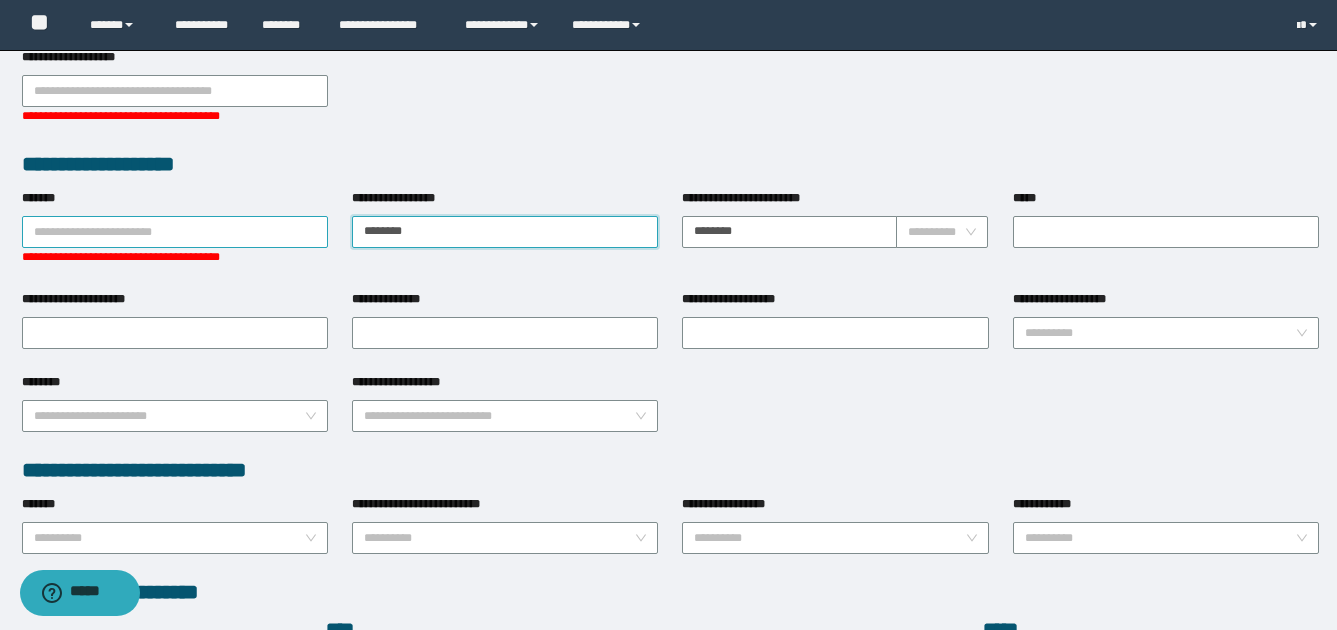 drag, startPoint x: 424, startPoint y: 230, endPoint x: 322, endPoint y: 229, distance: 102.0049 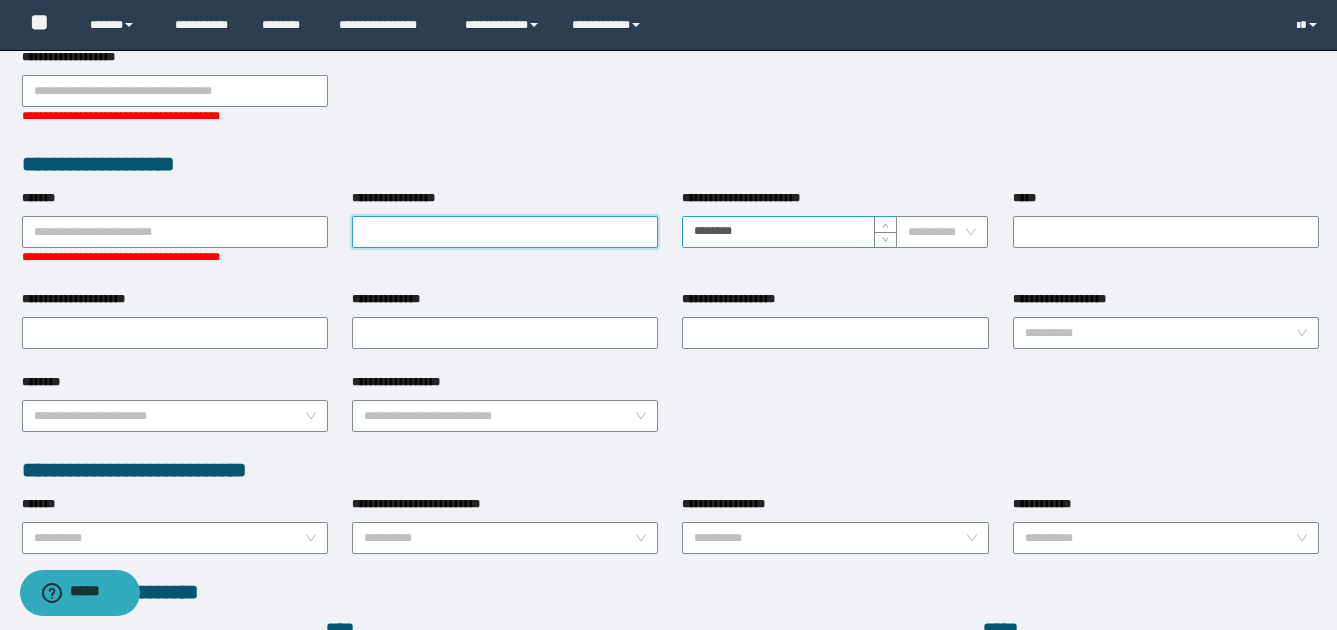 type 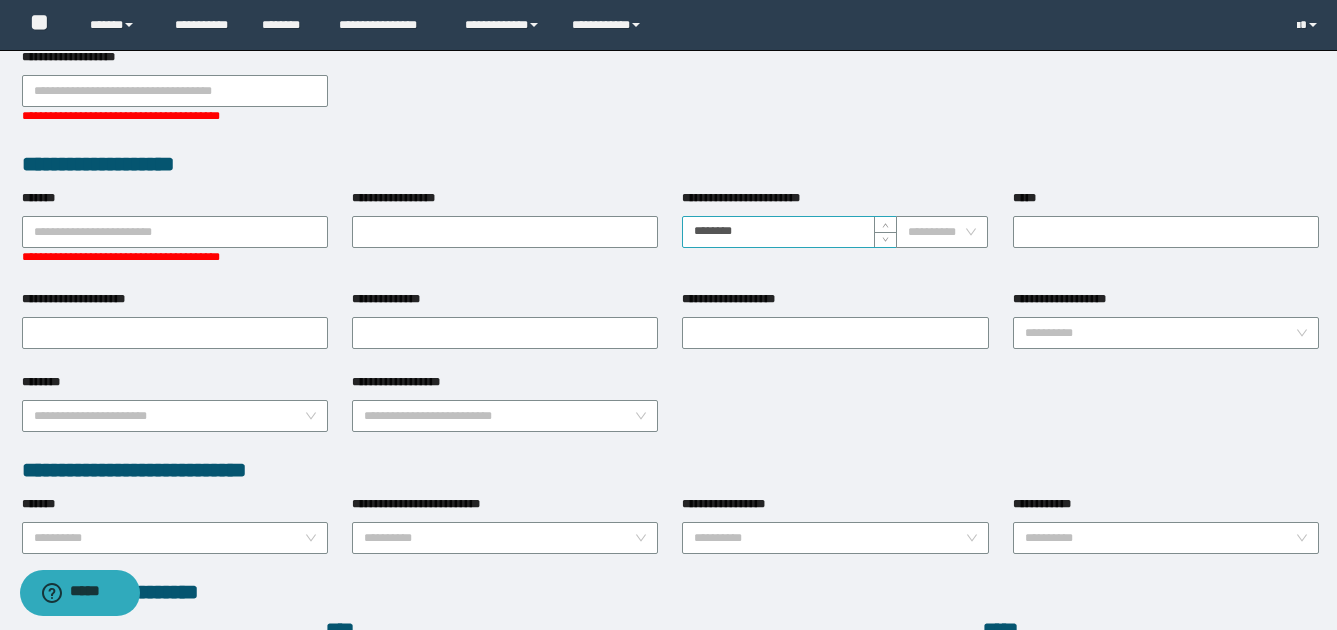 click on "********" at bounding box center (789, 232) 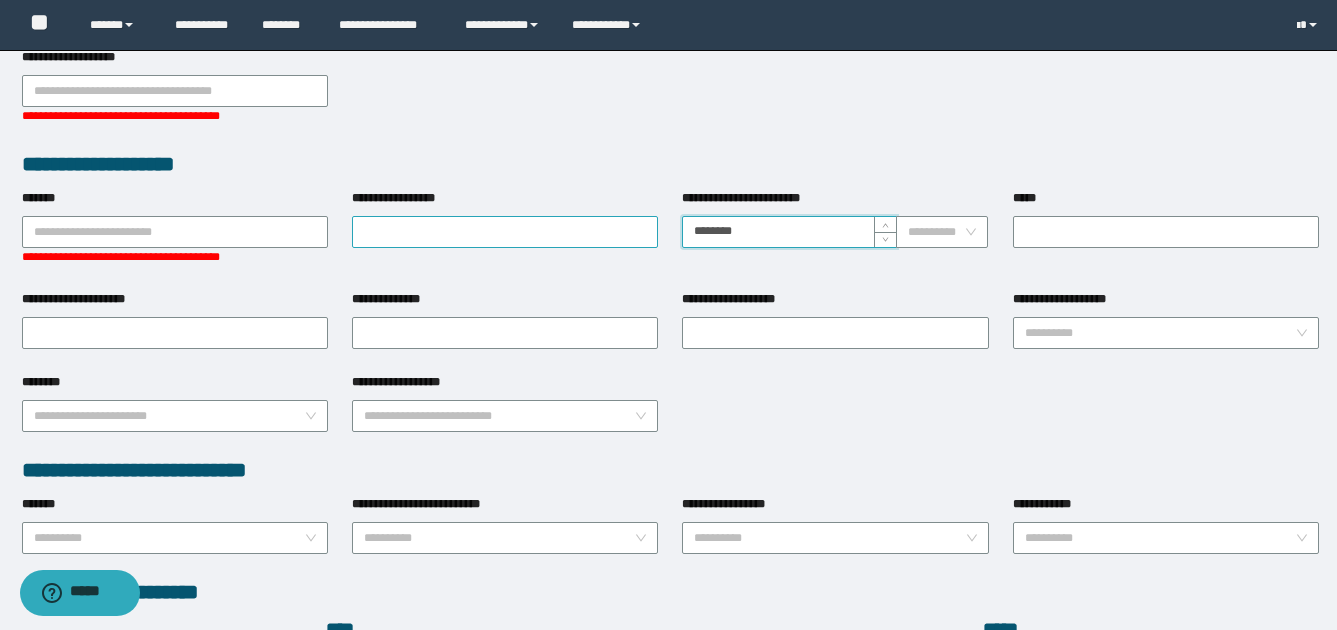 drag, startPoint x: 741, startPoint y: 233, endPoint x: 639, endPoint y: 230, distance: 102.044106 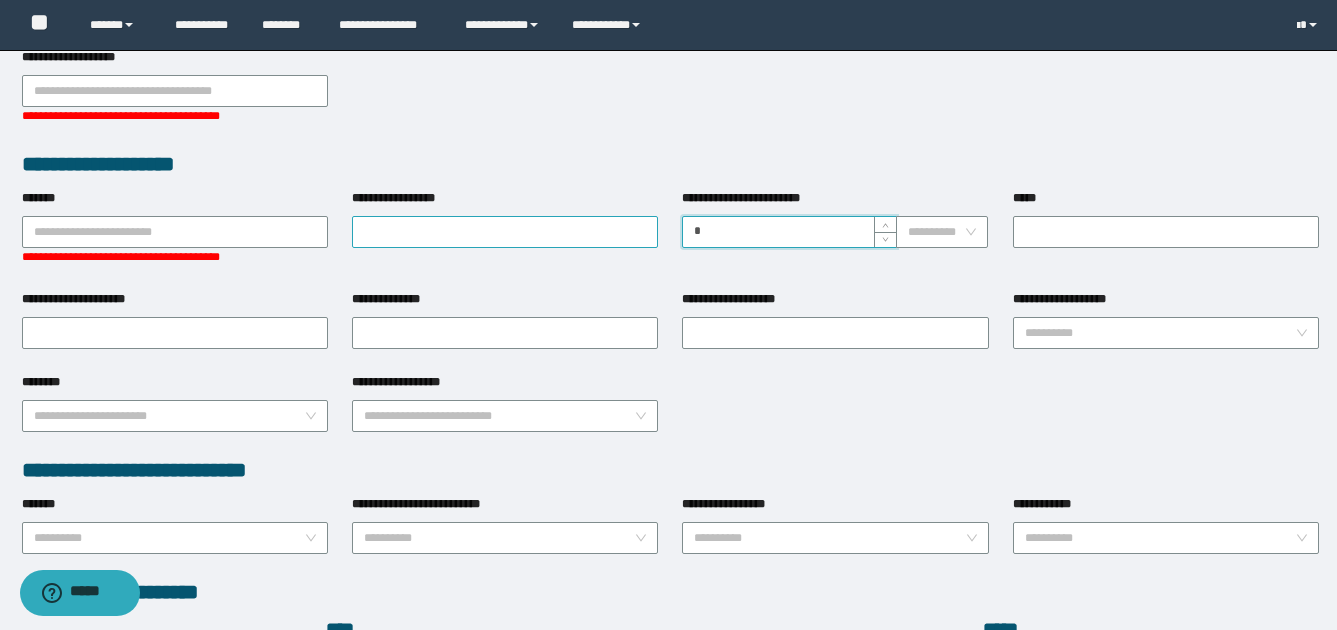 drag, startPoint x: 729, startPoint y: 233, endPoint x: 636, endPoint y: 234, distance: 93.00538 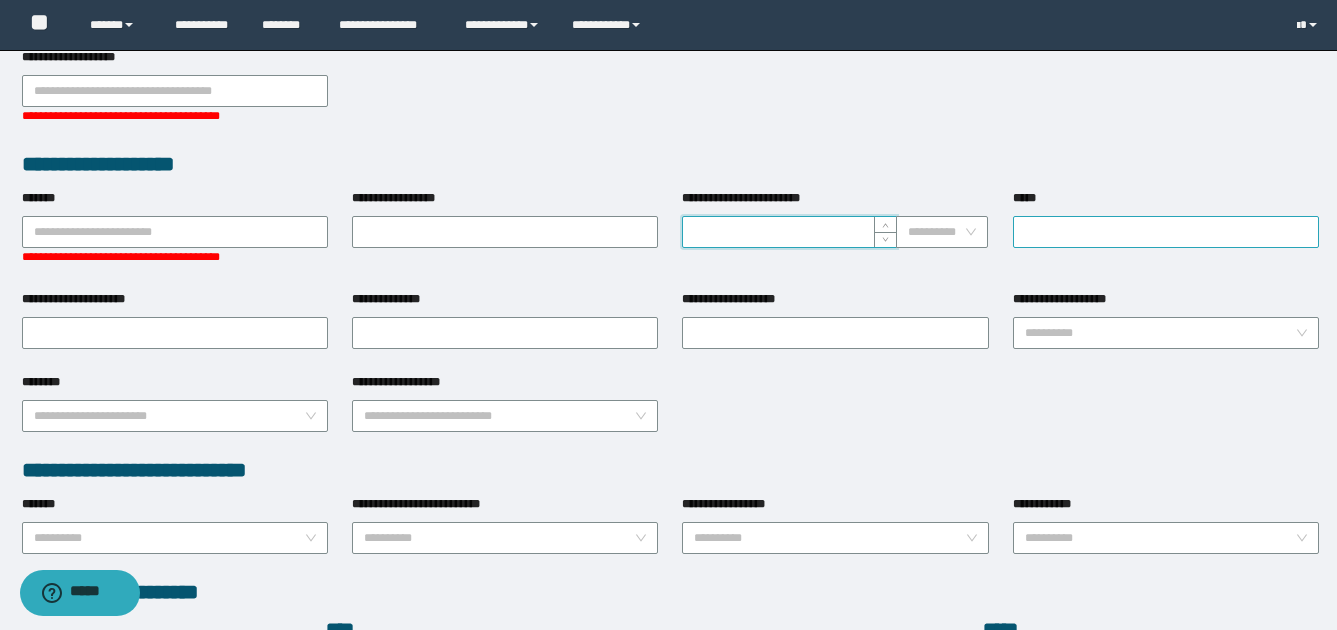 type 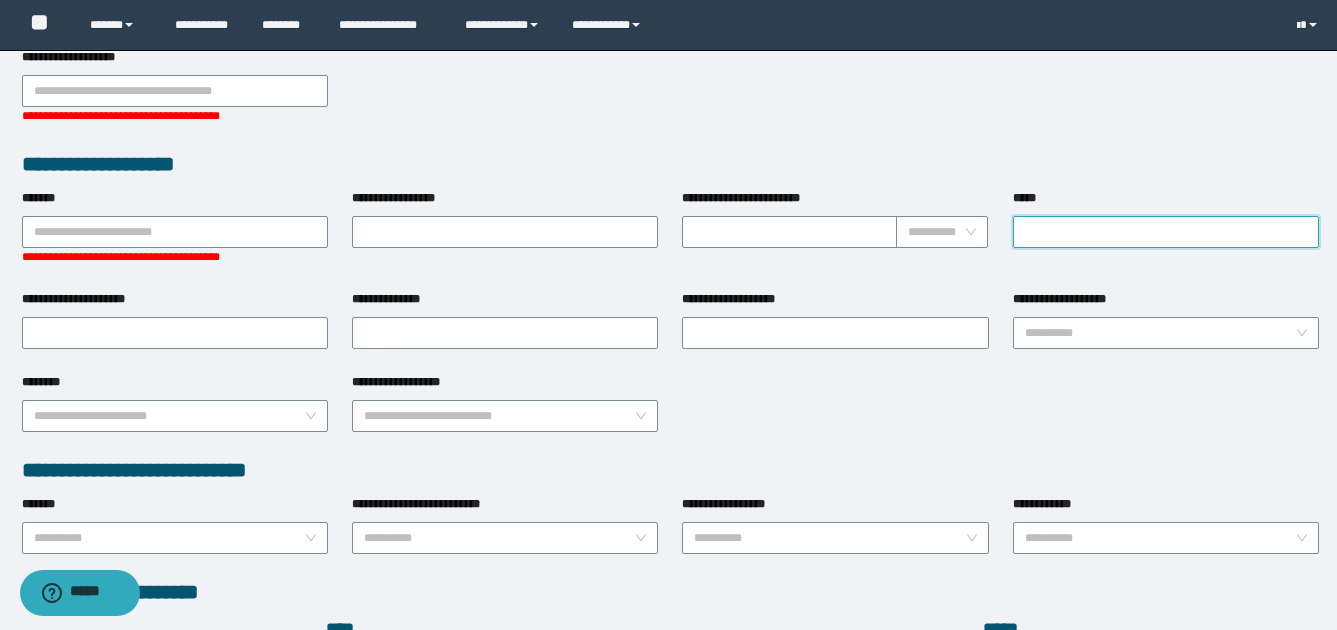 click on "*****" at bounding box center [1166, 232] 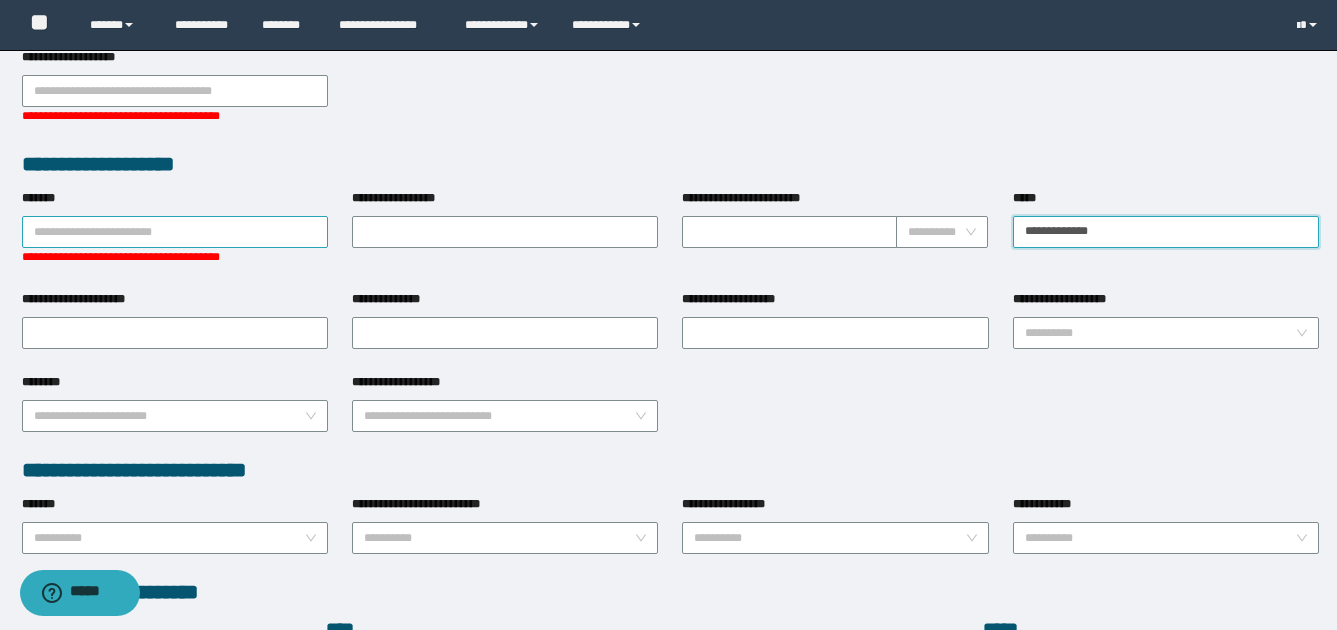 click on "**********" at bounding box center [175, 232] 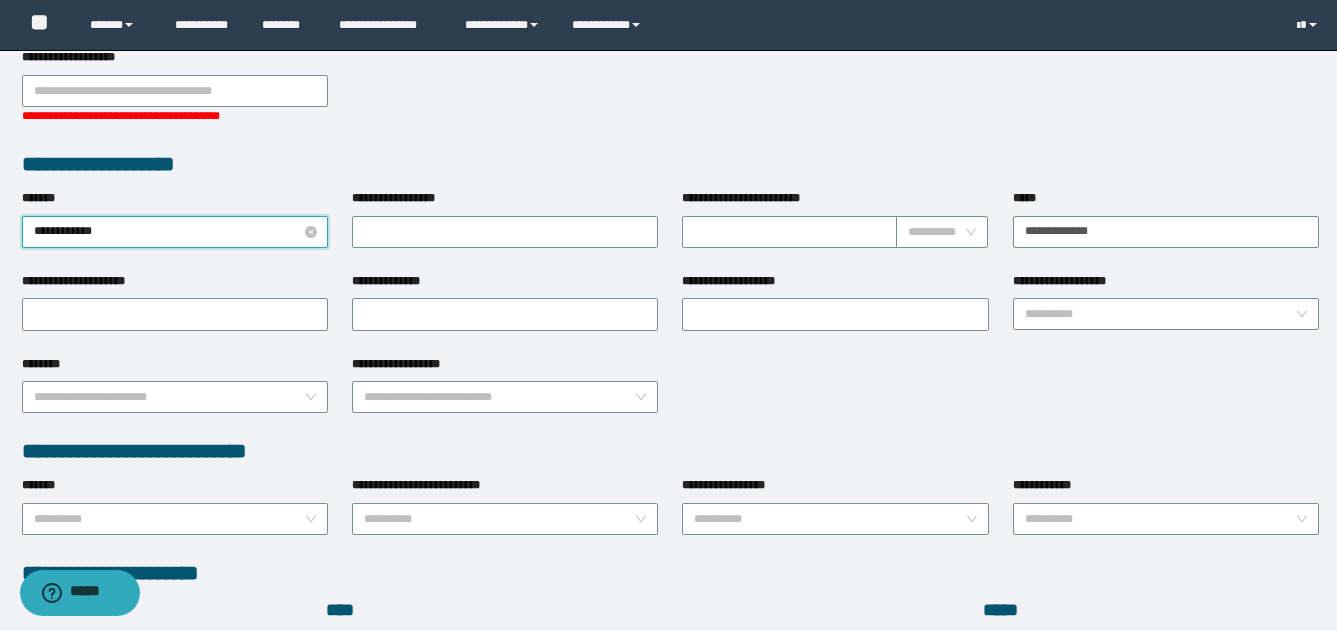 click on "**********" at bounding box center (175, 232) 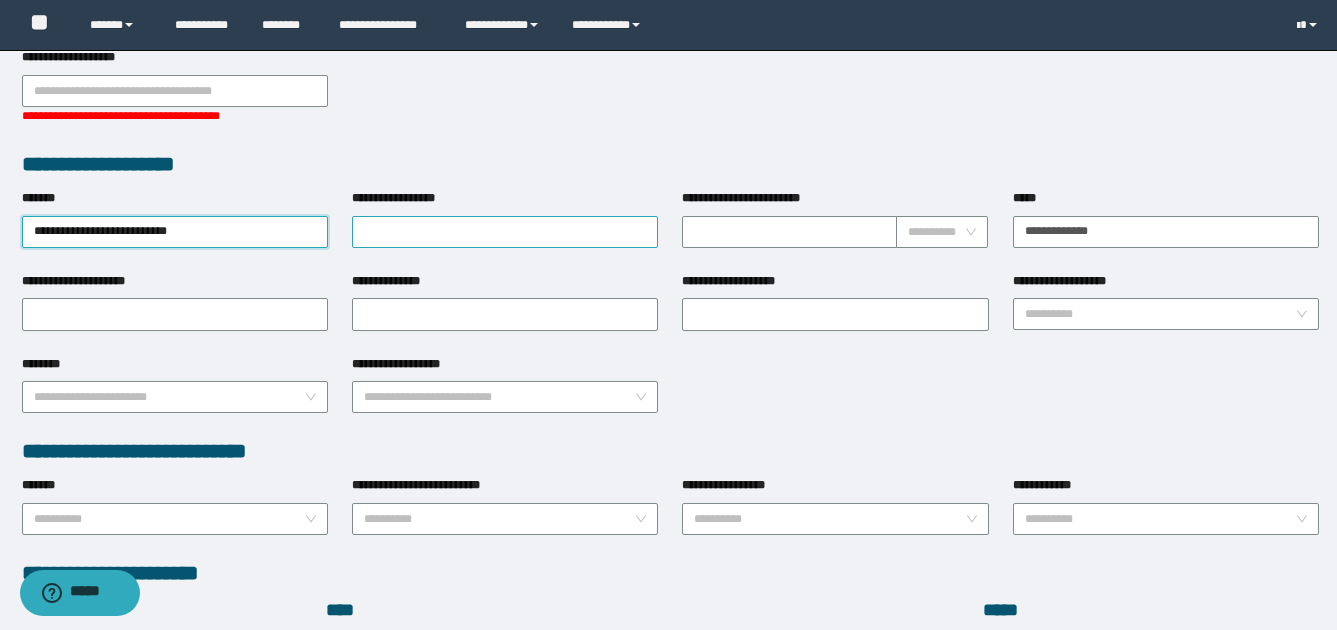 type on "**********" 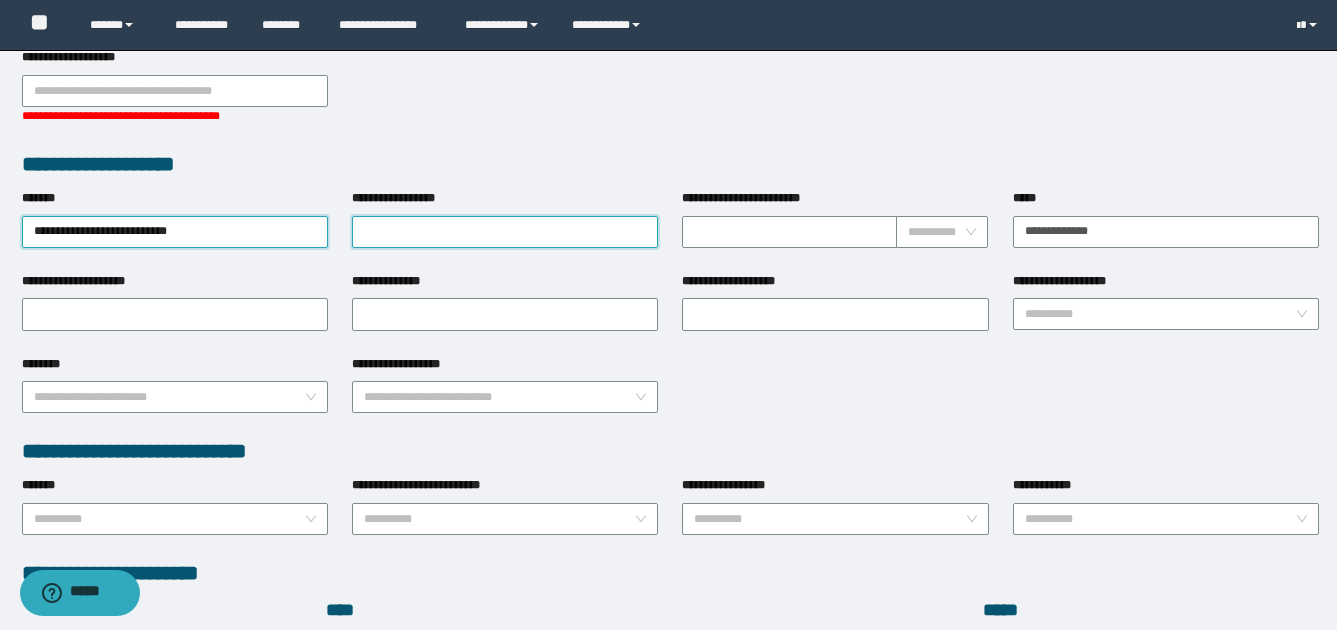 type 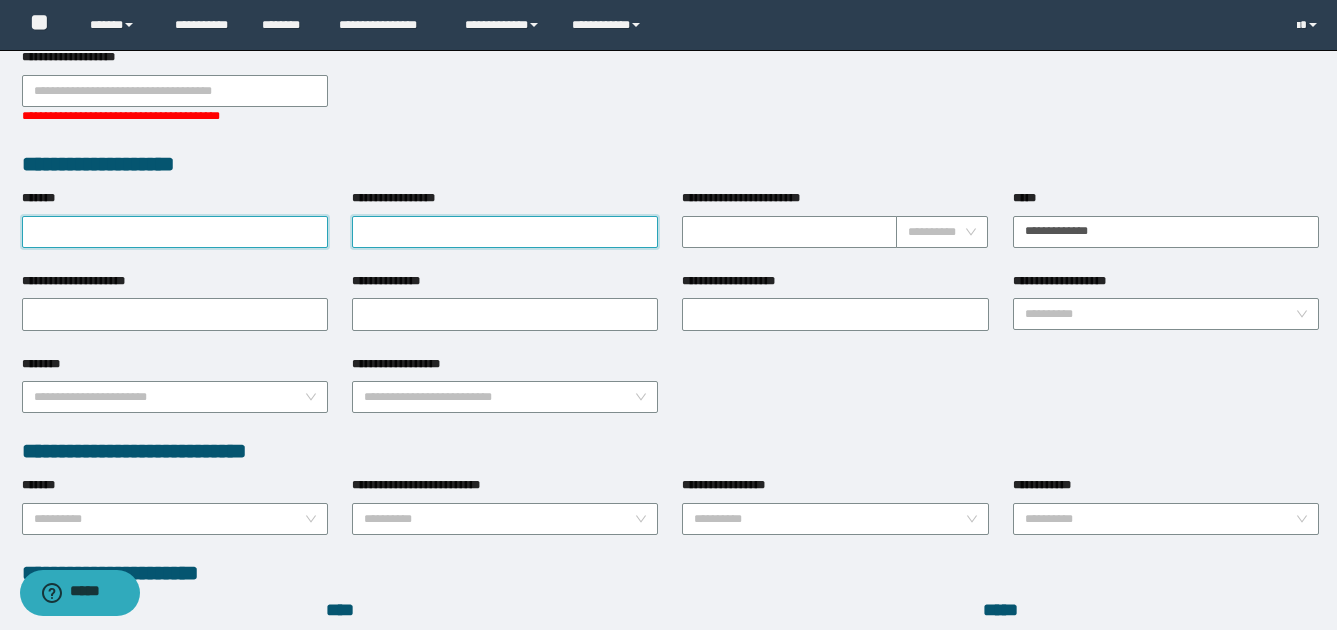 click on "**********" at bounding box center (505, 232) 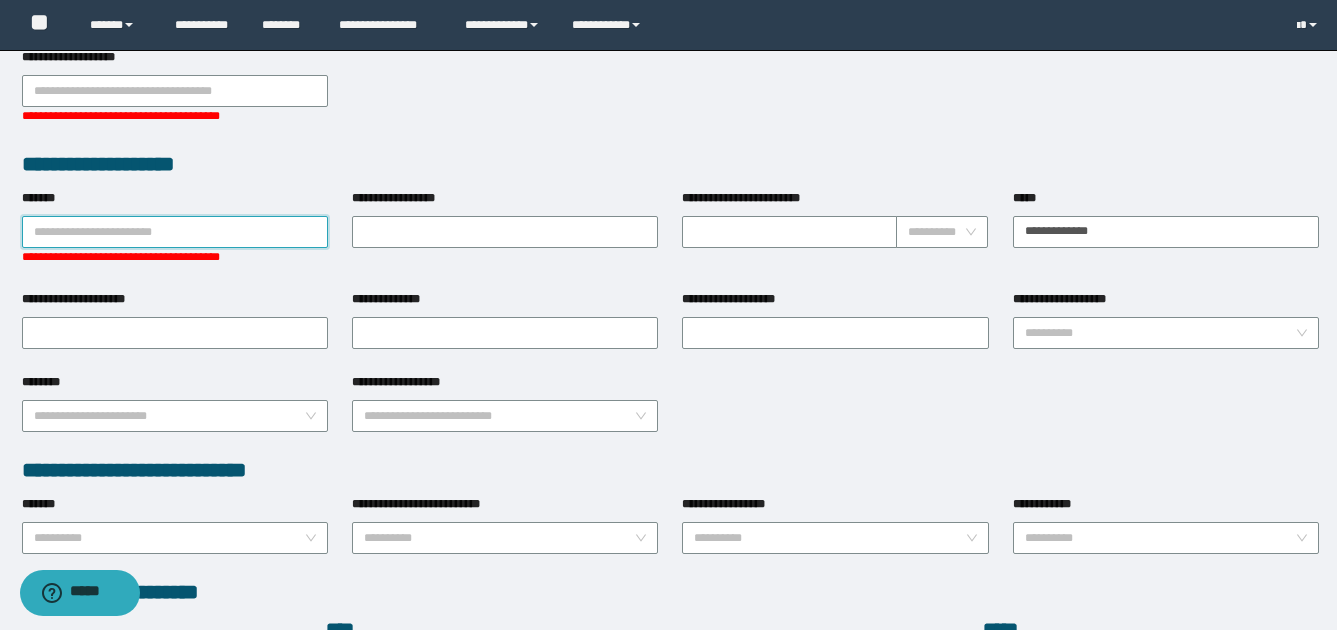 click on "*******" at bounding box center [175, 232] 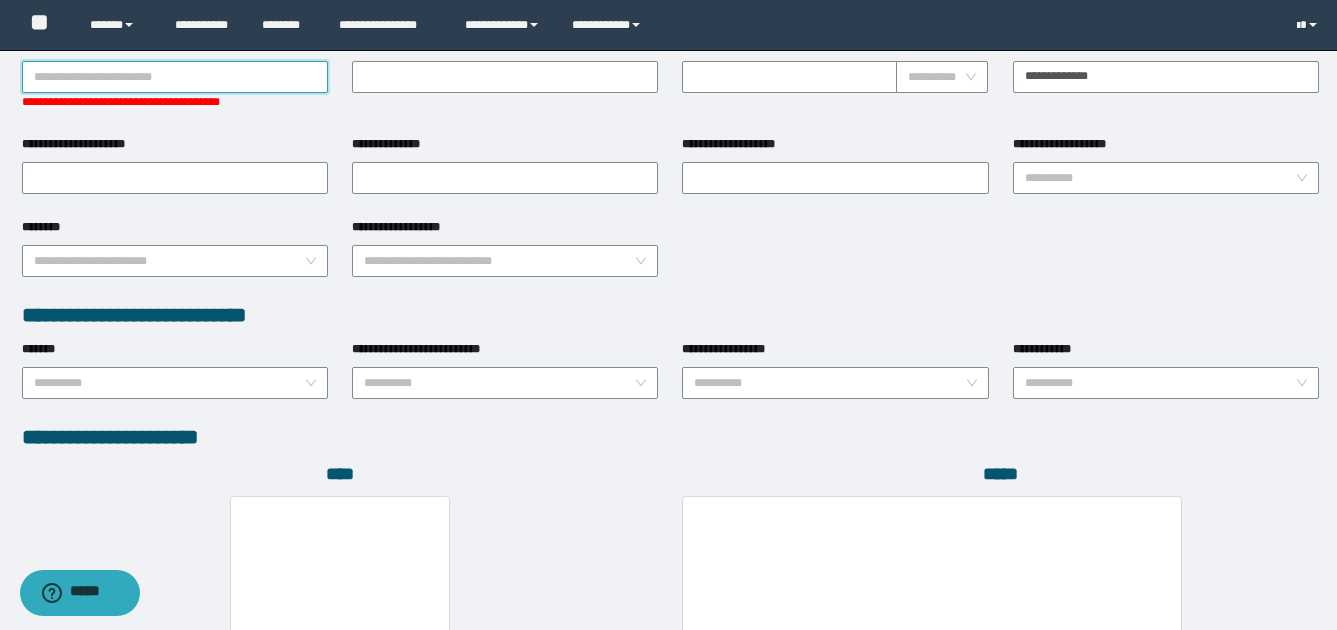 scroll, scrollTop: 900, scrollLeft: 0, axis: vertical 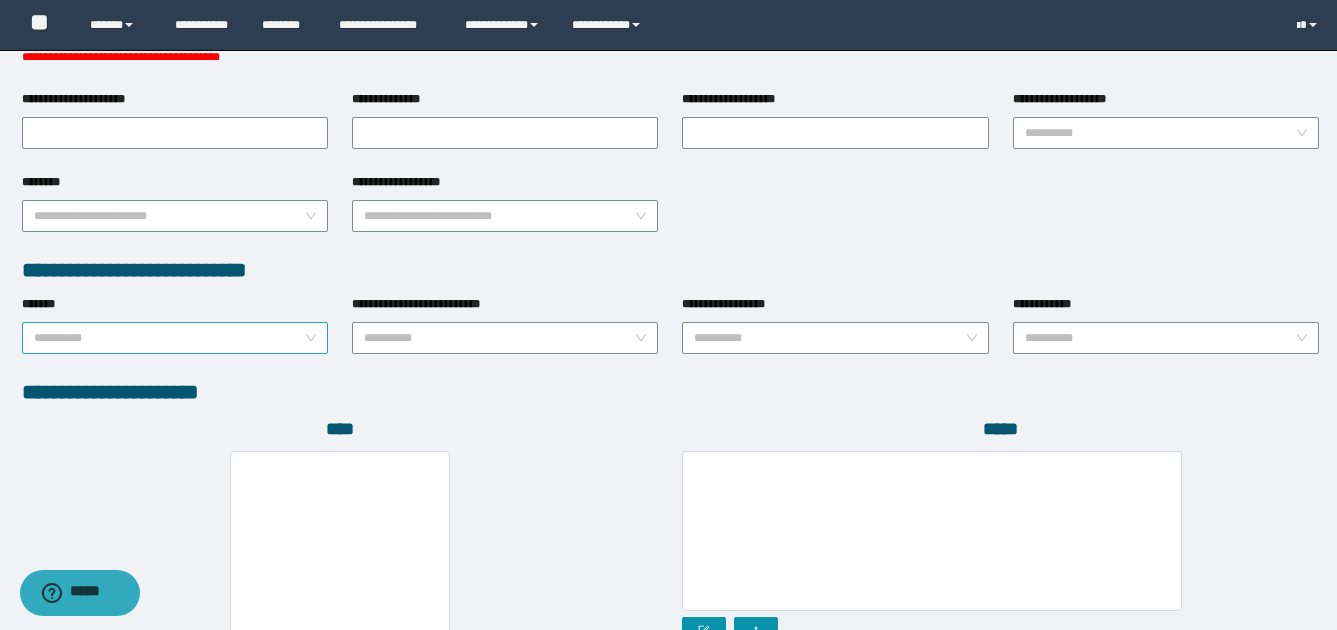 click on "**********" at bounding box center (175, 338) 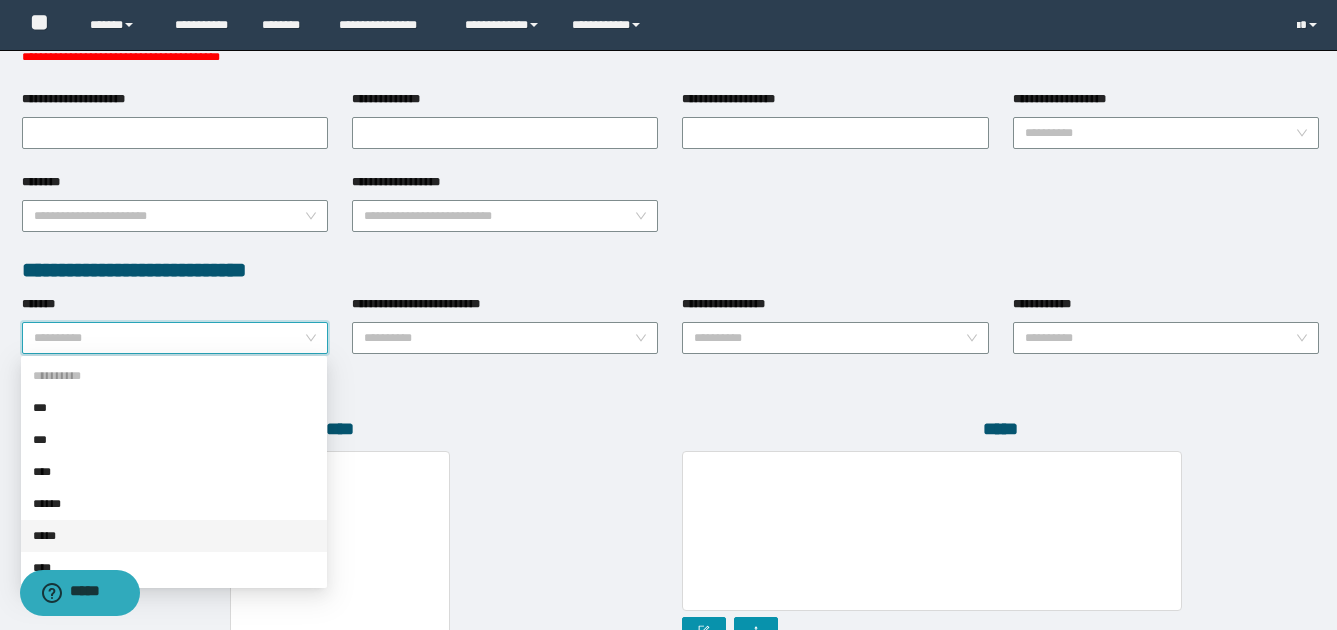 click on "*****" at bounding box center (174, 536) 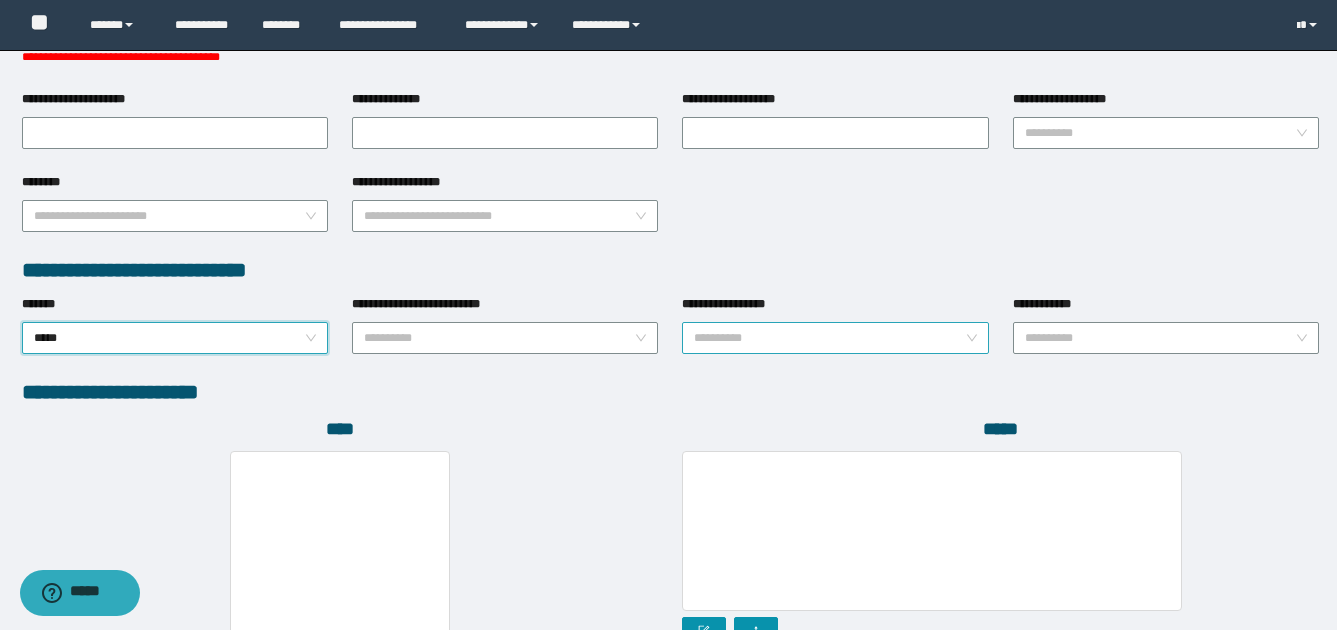 click on "**********" at bounding box center [829, 338] 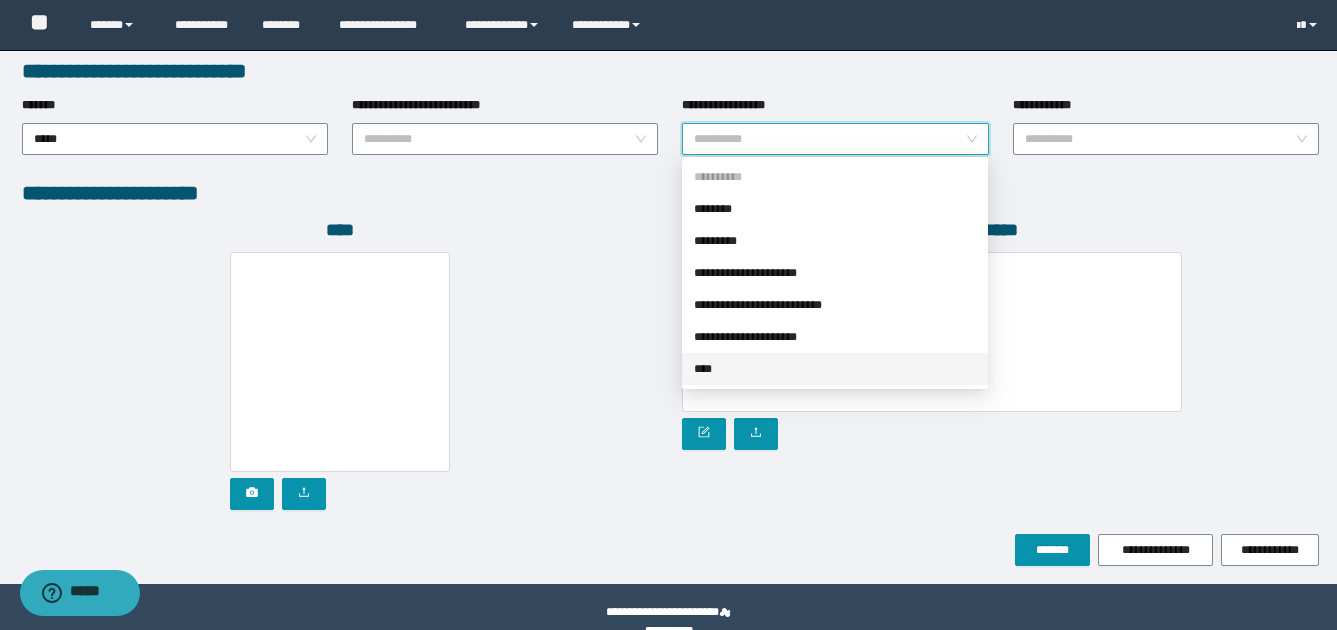 scroll, scrollTop: 1100, scrollLeft: 0, axis: vertical 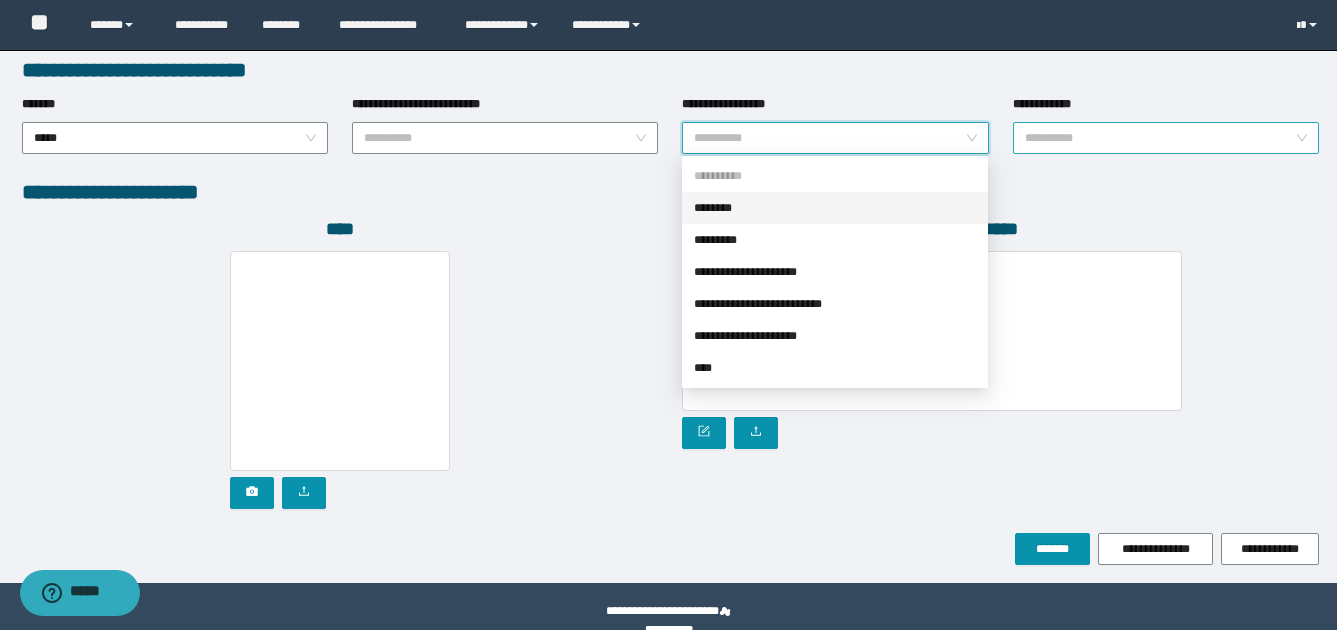 click on "**********" at bounding box center [1160, 138] 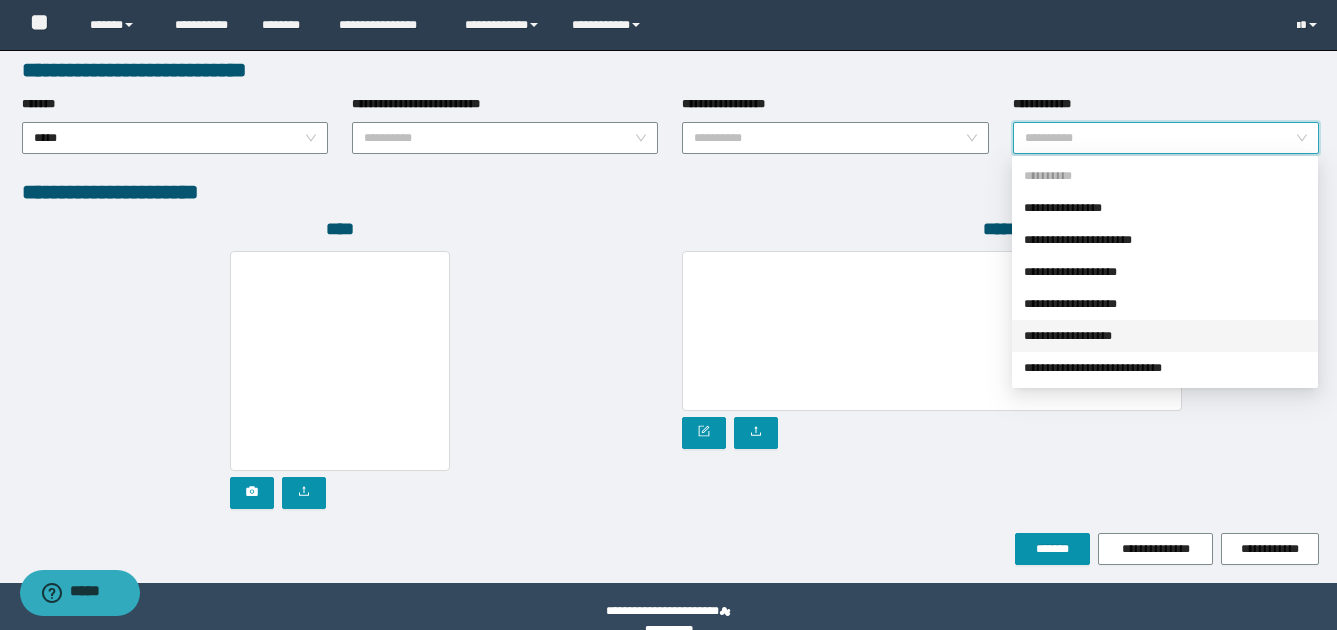 scroll, scrollTop: 1130, scrollLeft: 0, axis: vertical 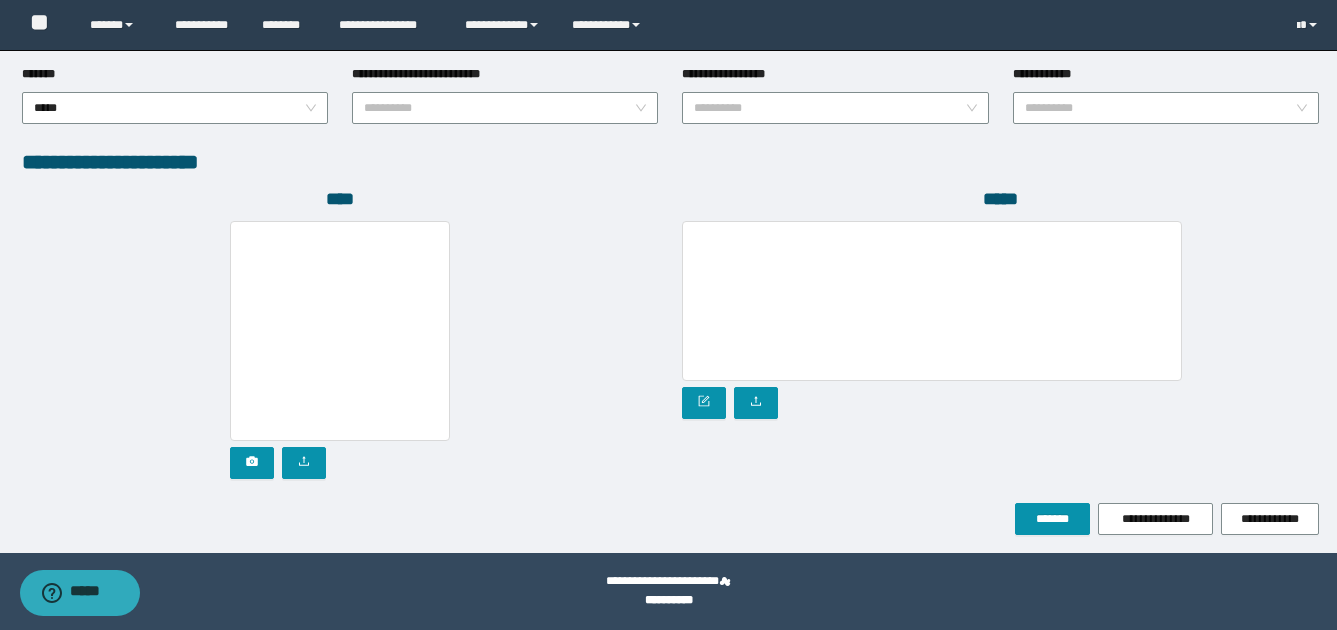 click on "**********" at bounding box center [670, 162] 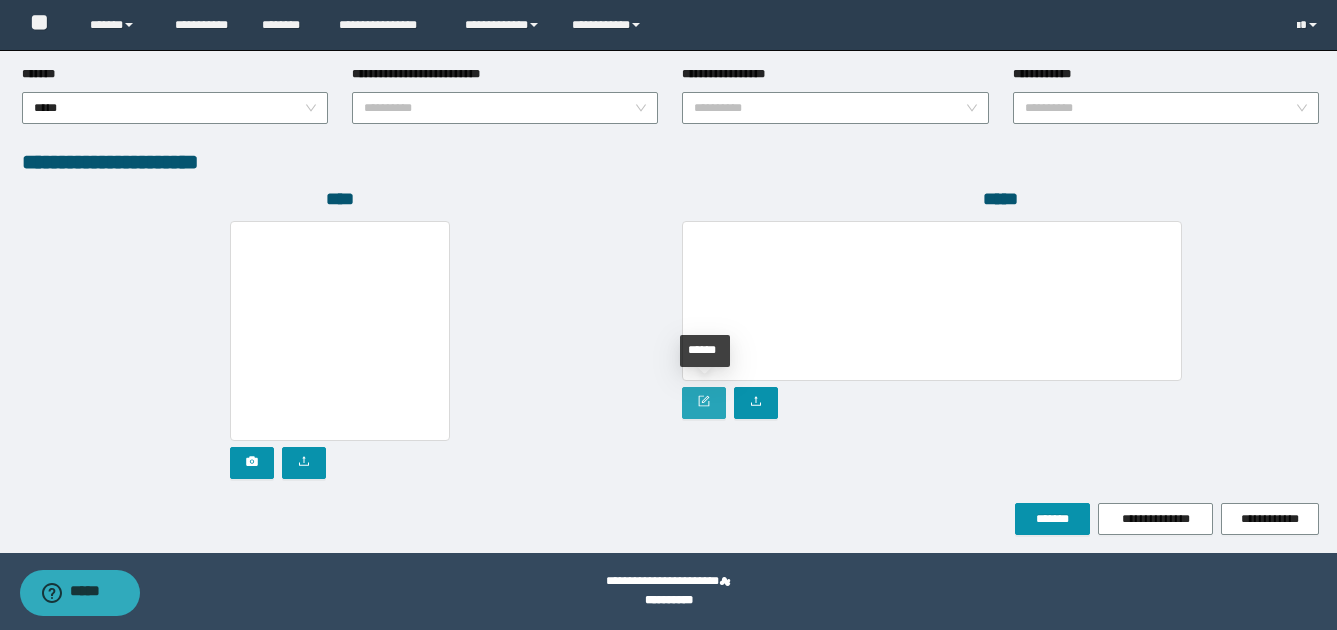 click 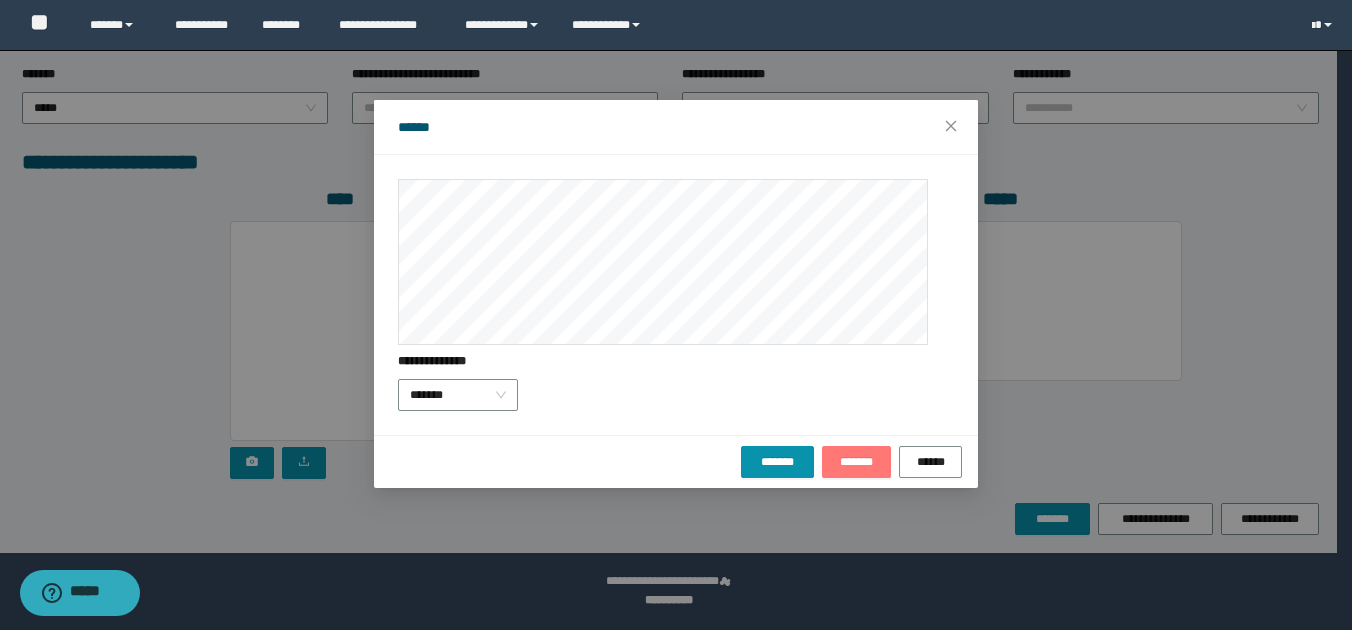 click on "*******" at bounding box center (856, 462) 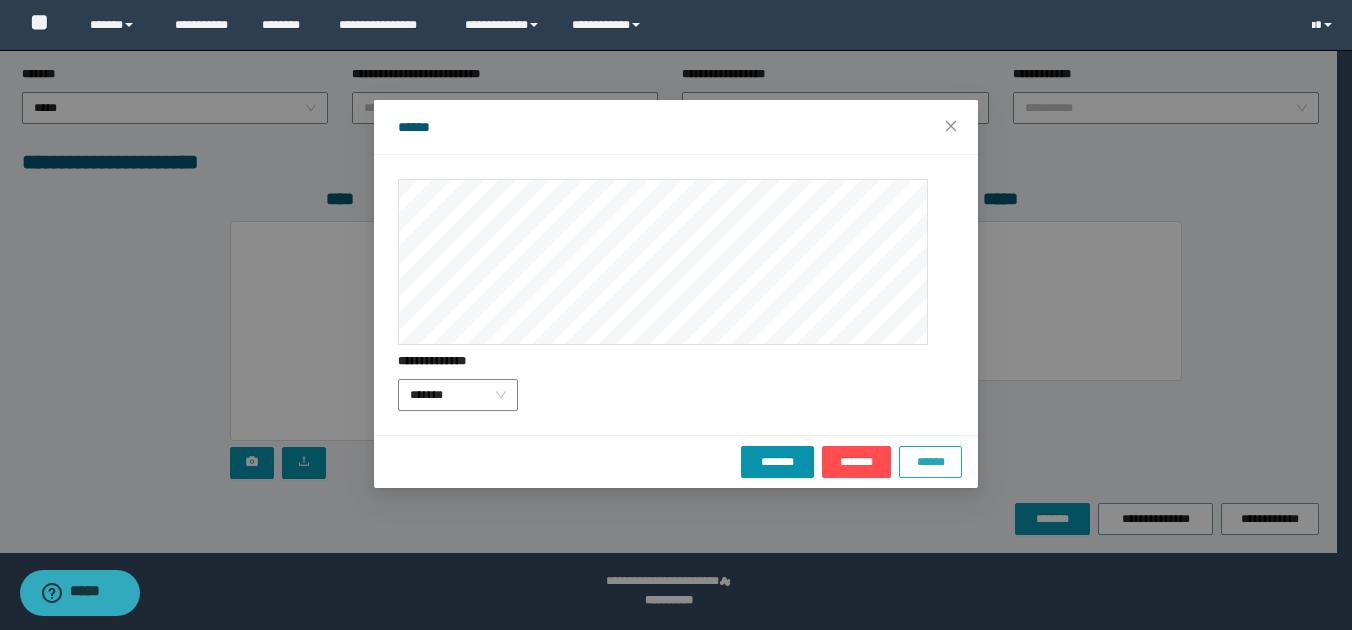 click on "******" at bounding box center [930, 462] 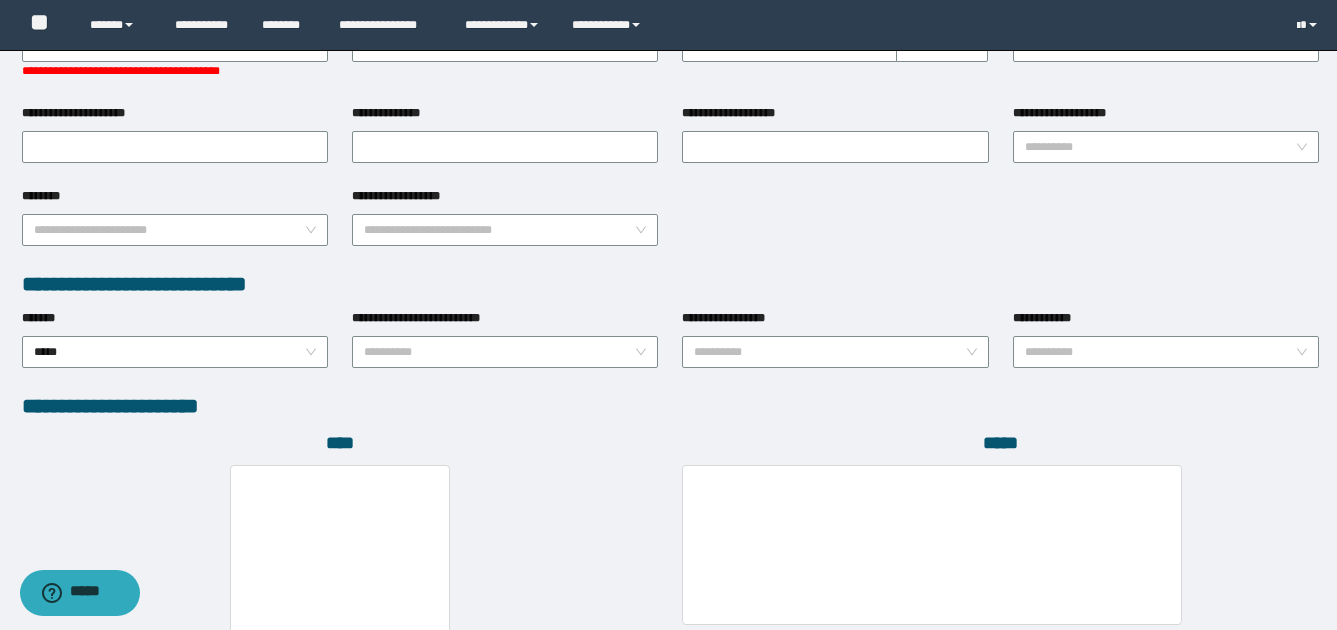 scroll, scrollTop: 1130, scrollLeft: 0, axis: vertical 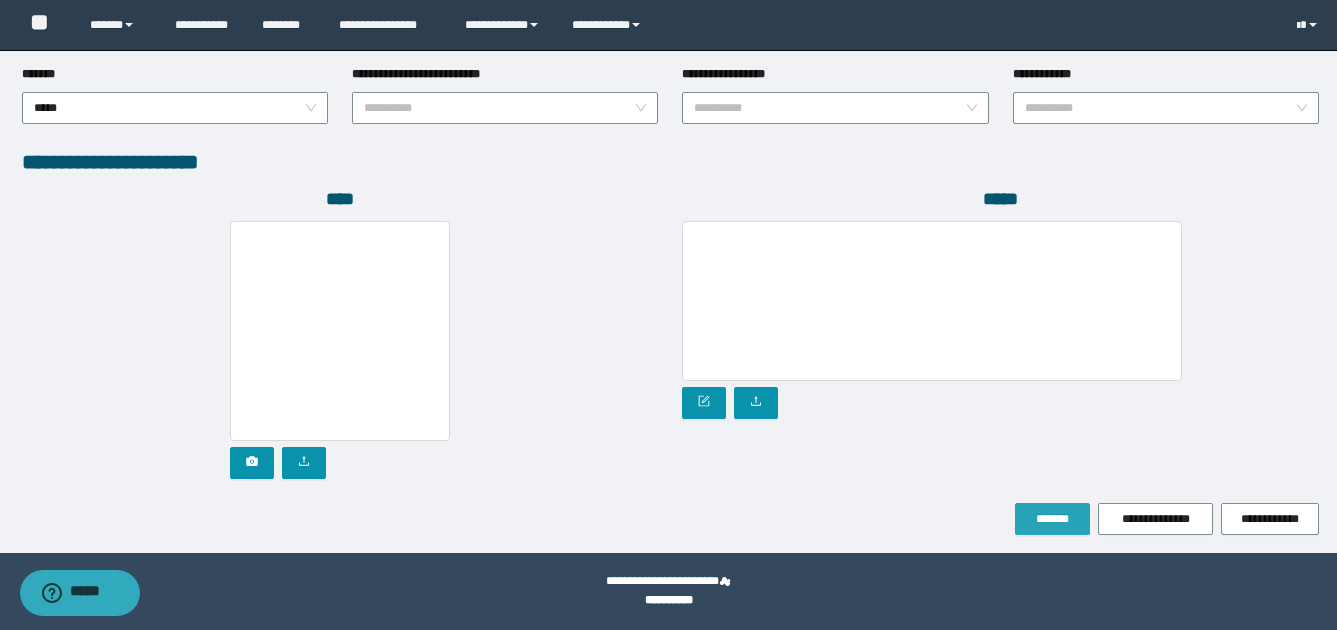 click on "*******" at bounding box center [1052, 519] 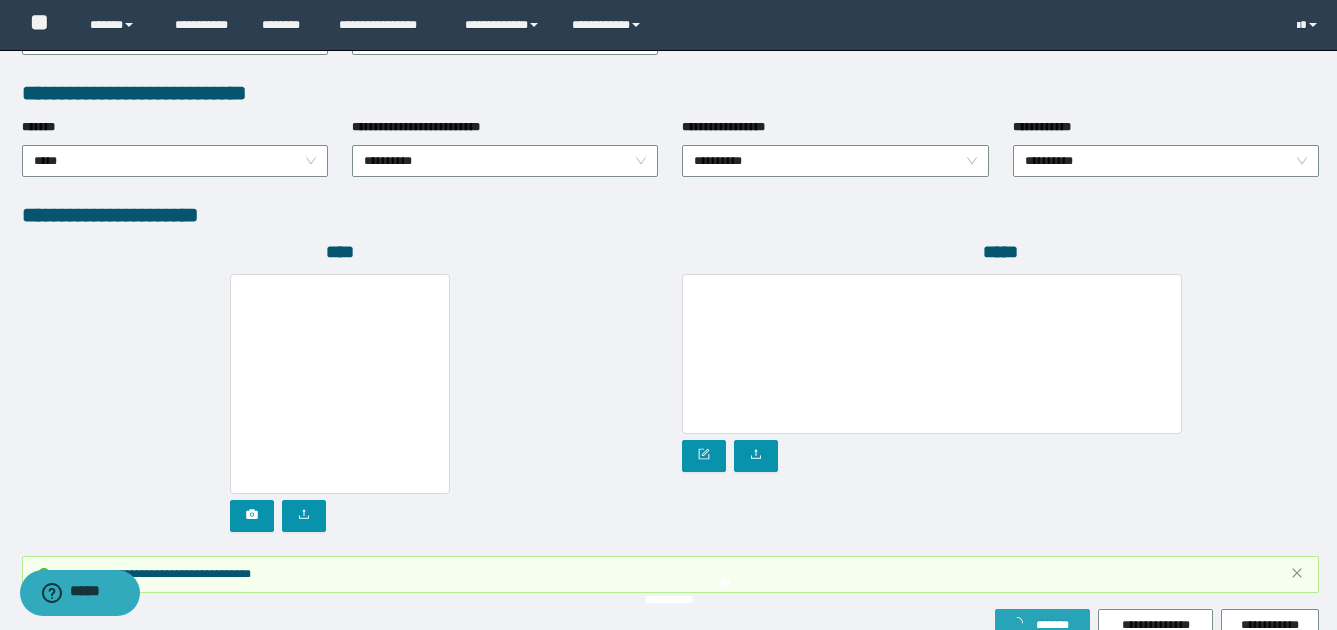 type 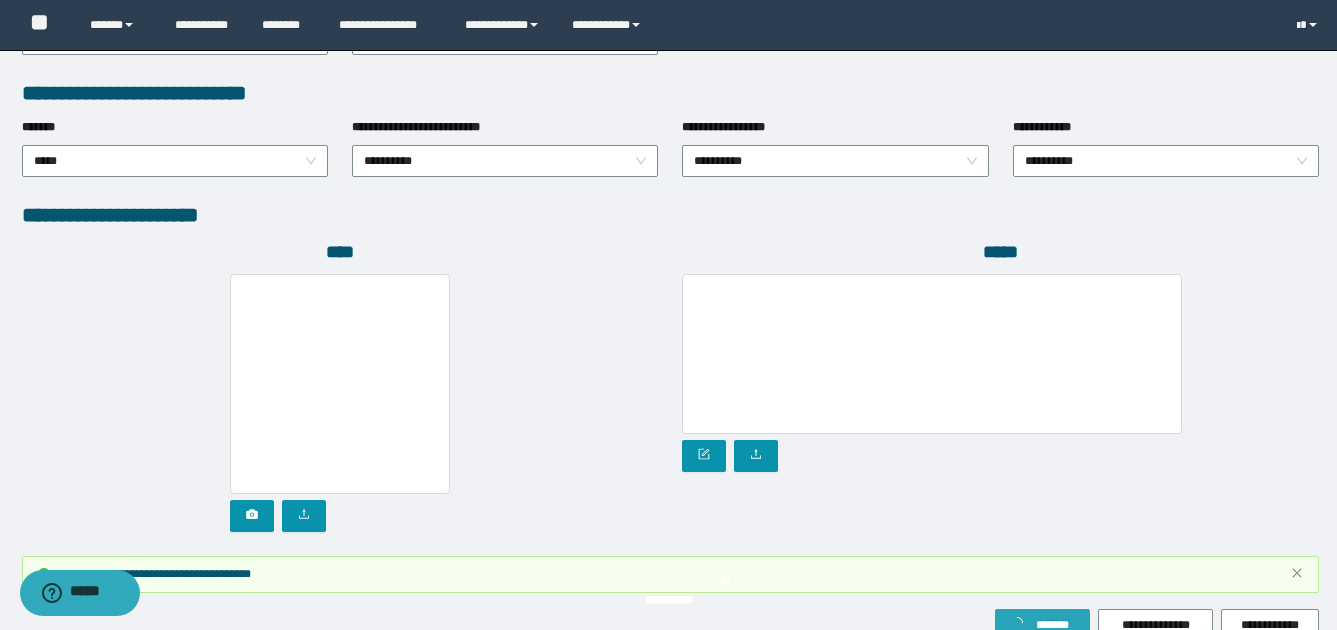 type 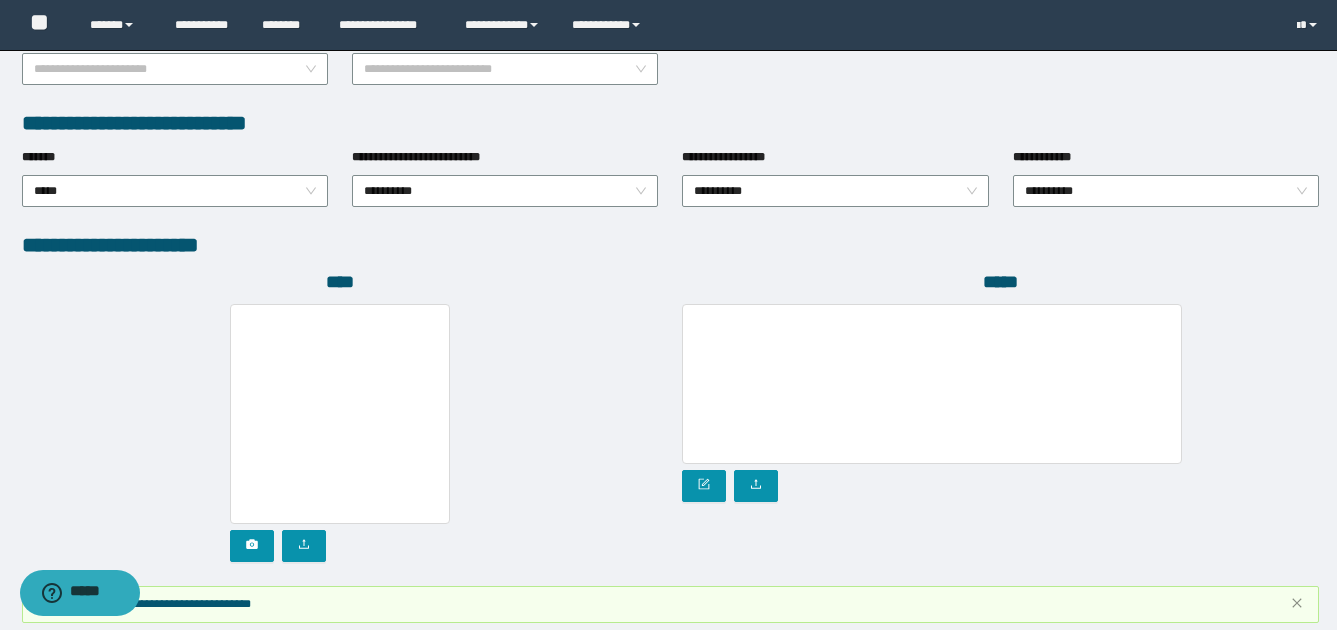 scroll, scrollTop: 1200, scrollLeft: 0, axis: vertical 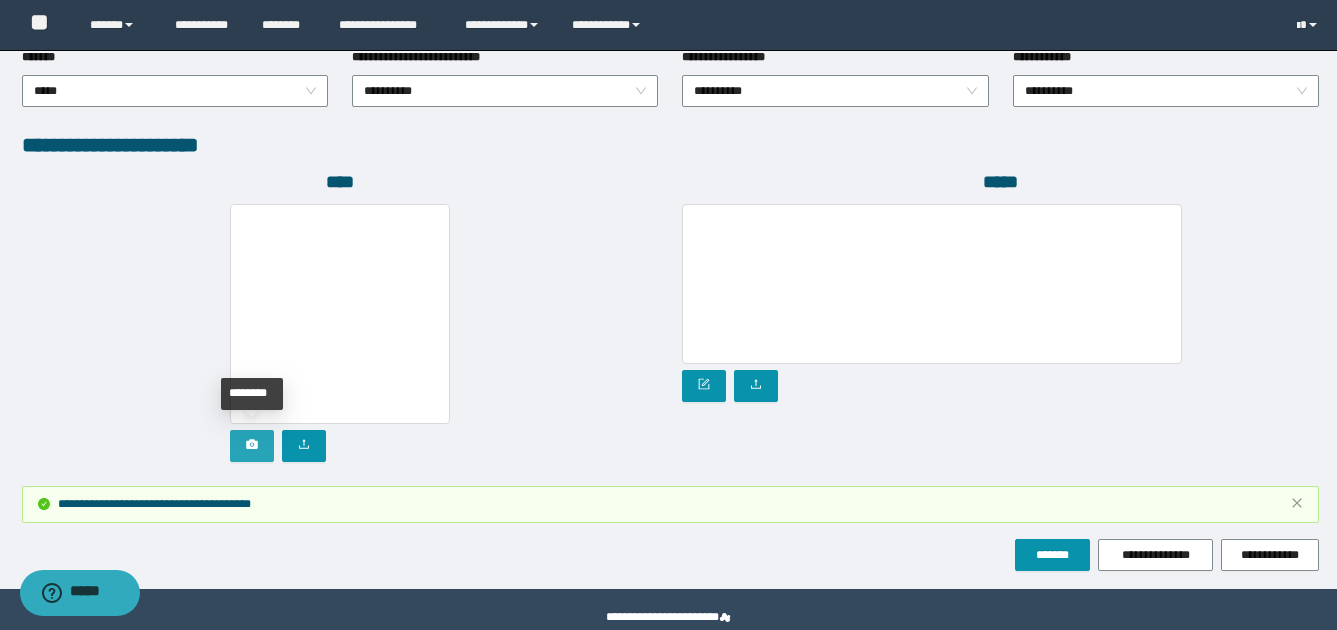 click 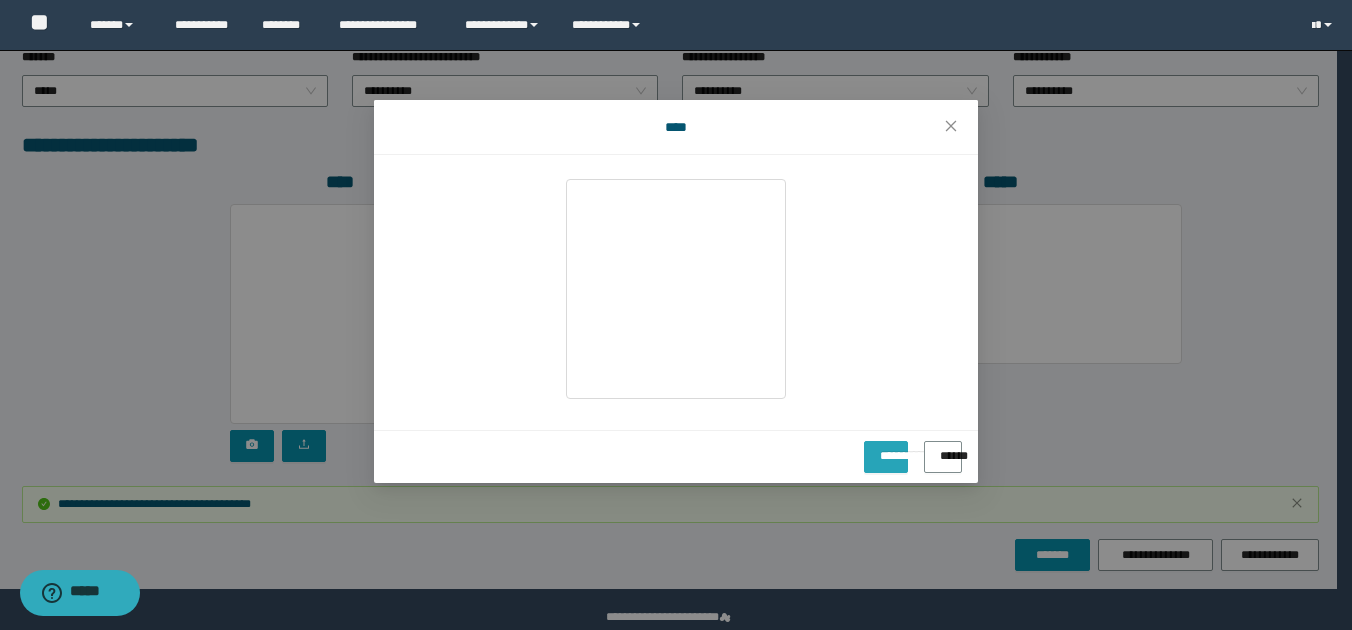 click on "**********" at bounding box center (886, 449) 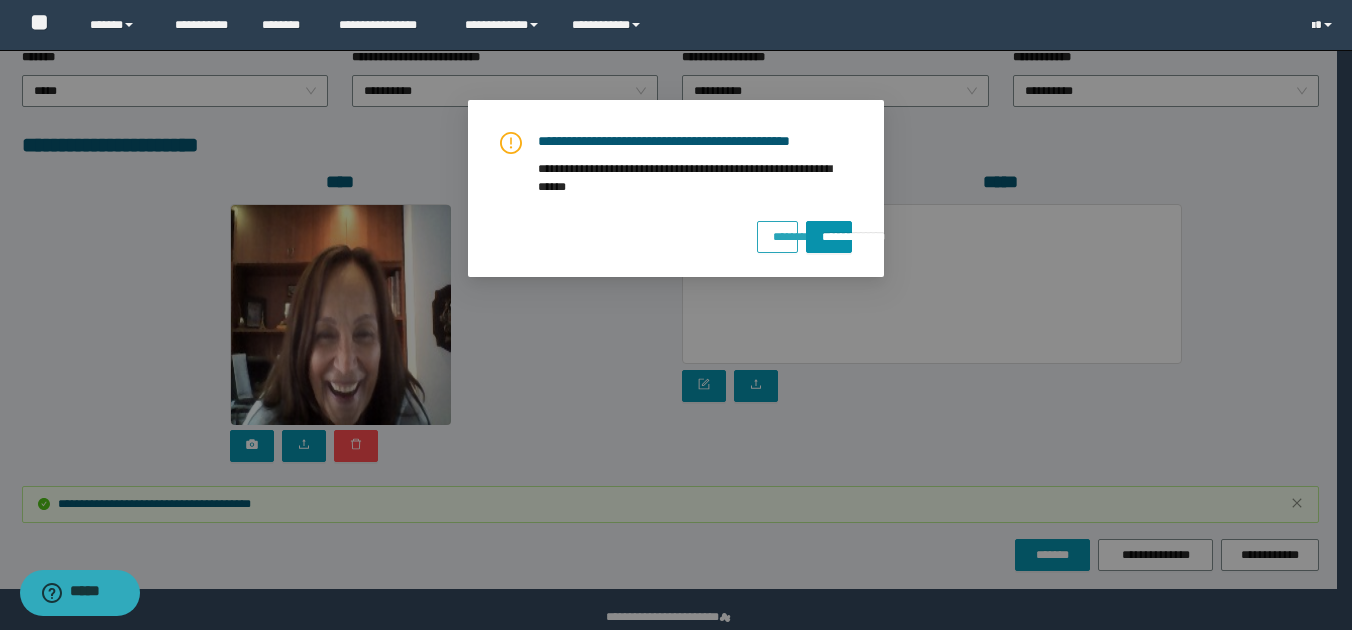 click on "********" at bounding box center (777, 230) 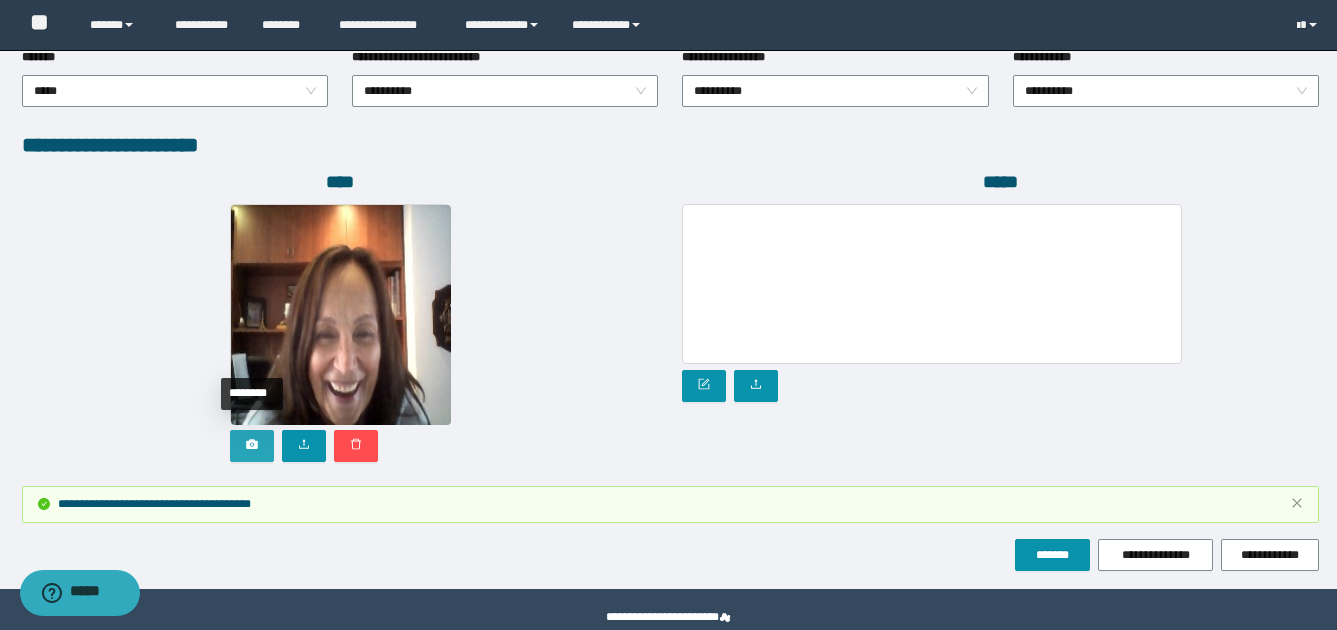 click 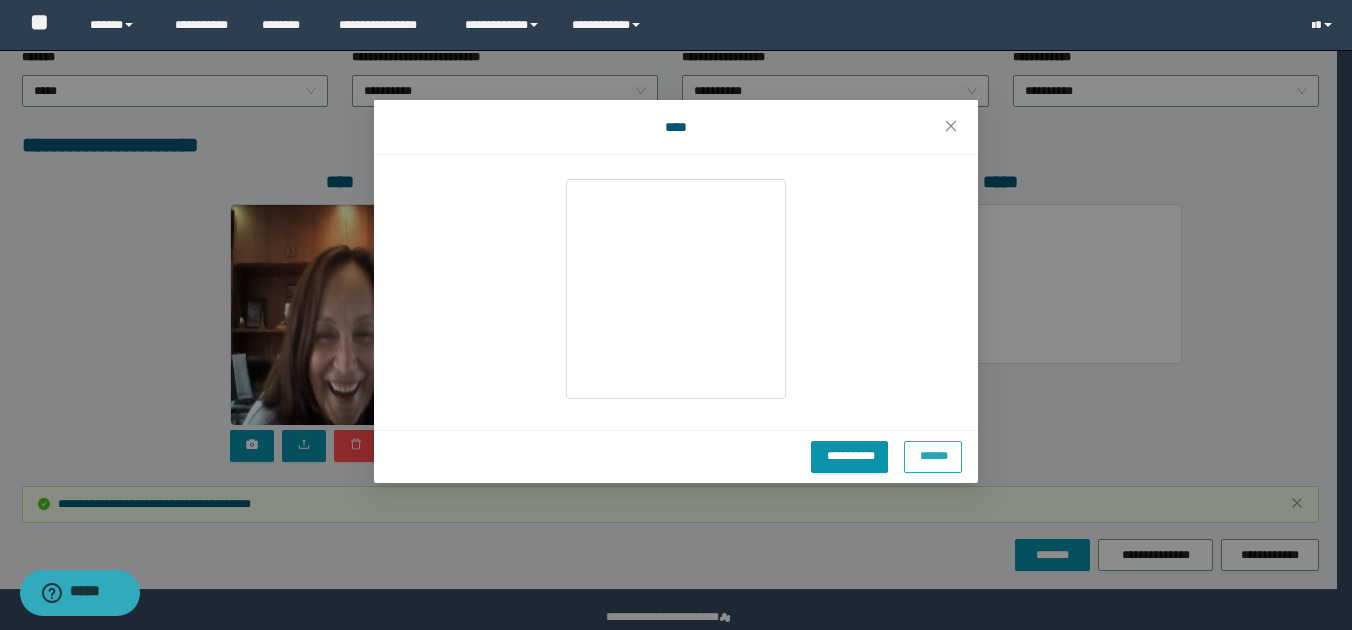 click on "******" at bounding box center (933, 454) 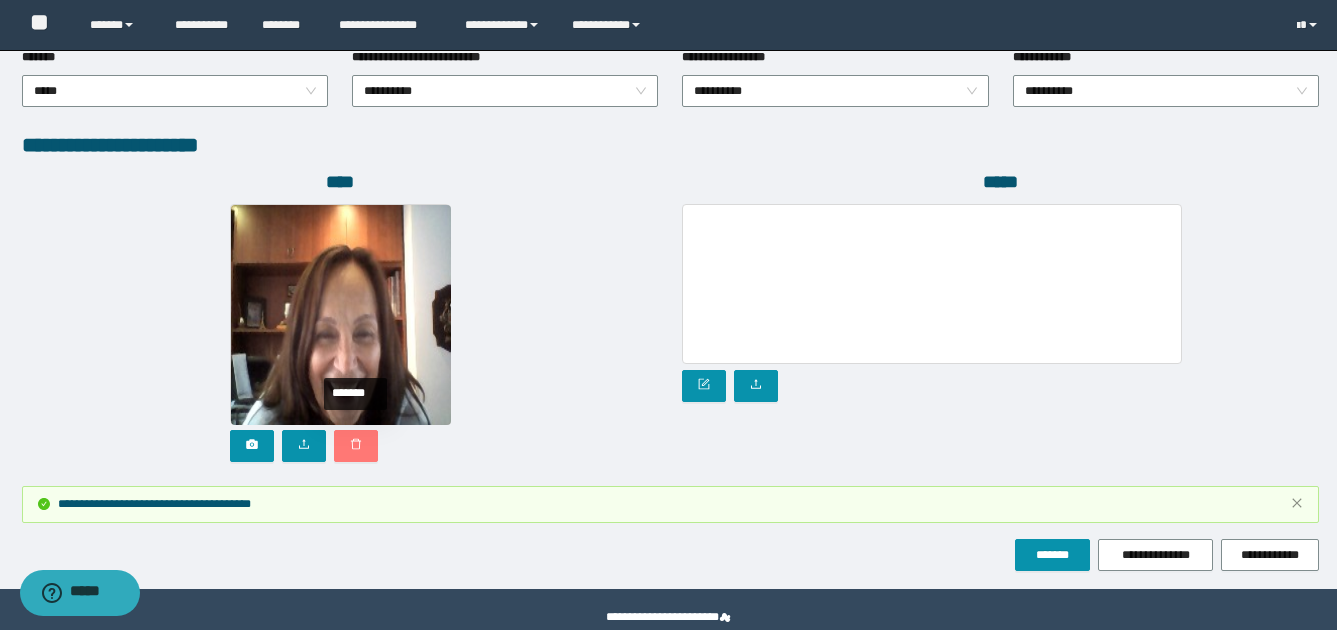 click 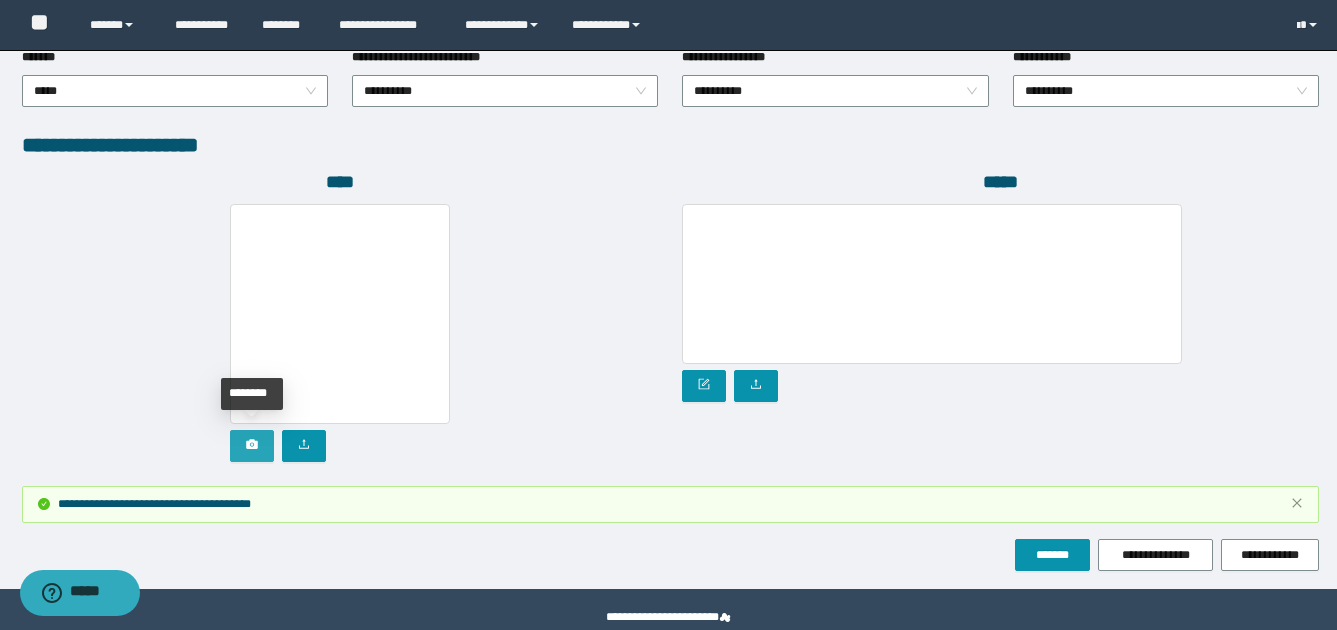 click 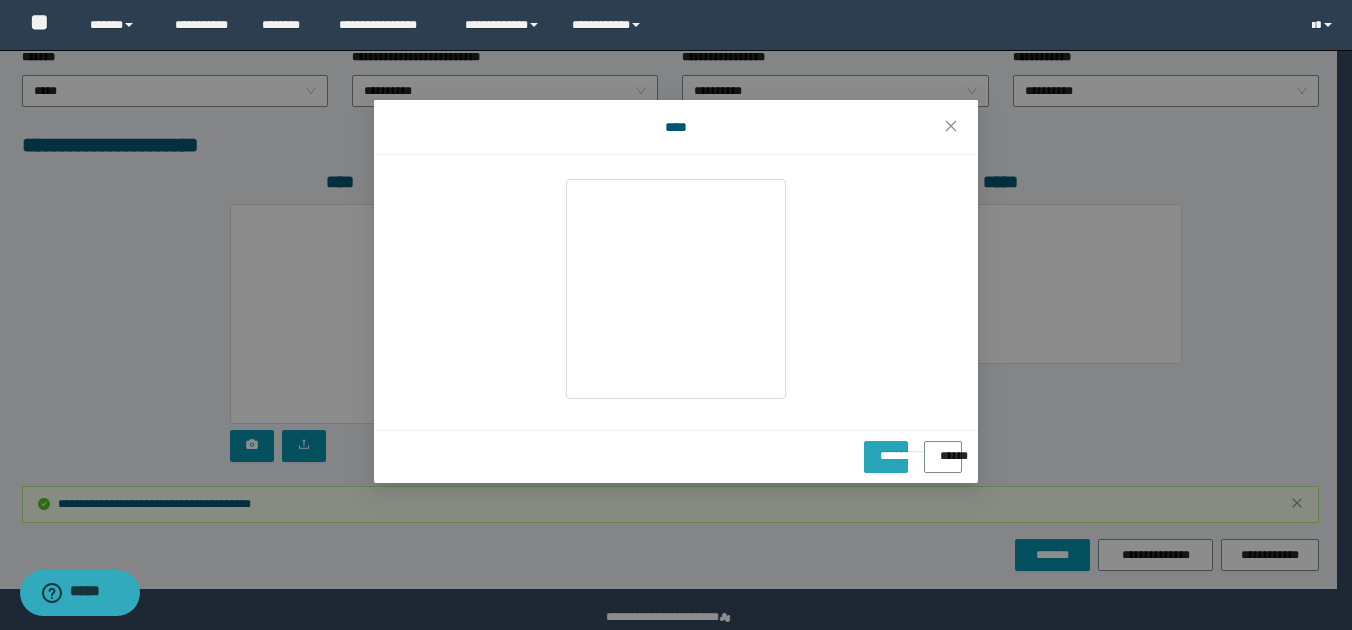 click on "**********" at bounding box center [886, 449] 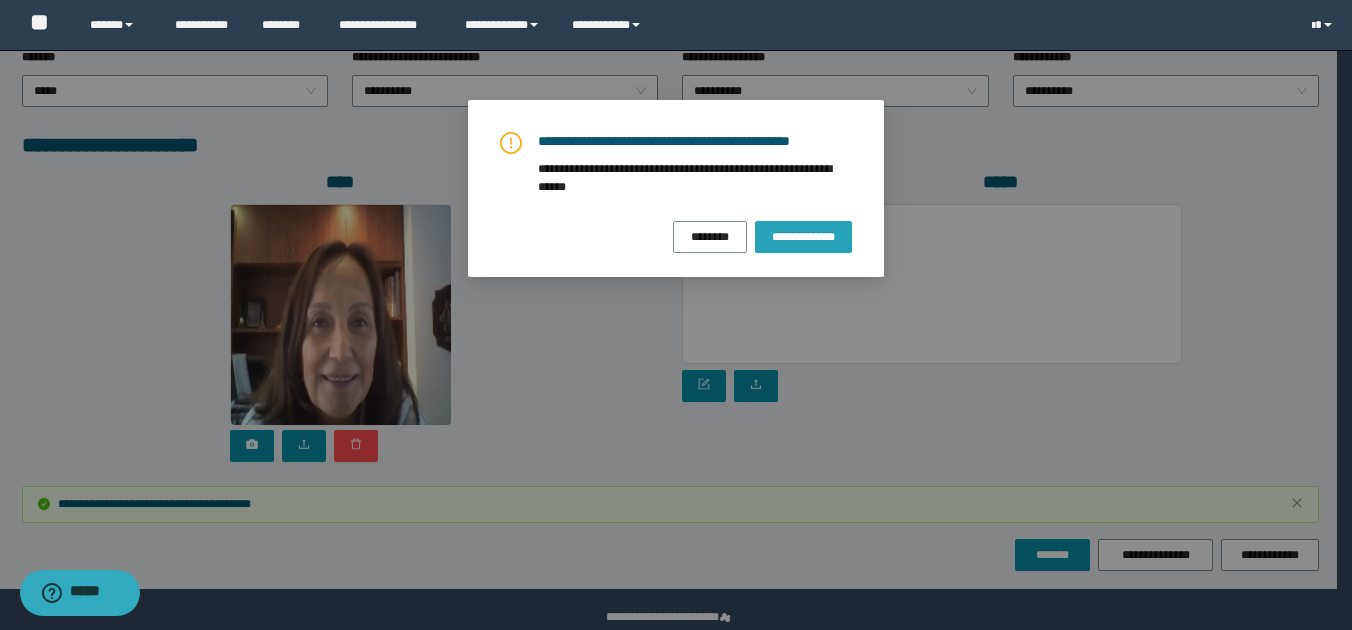 click on "**********" at bounding box center [803, 237] 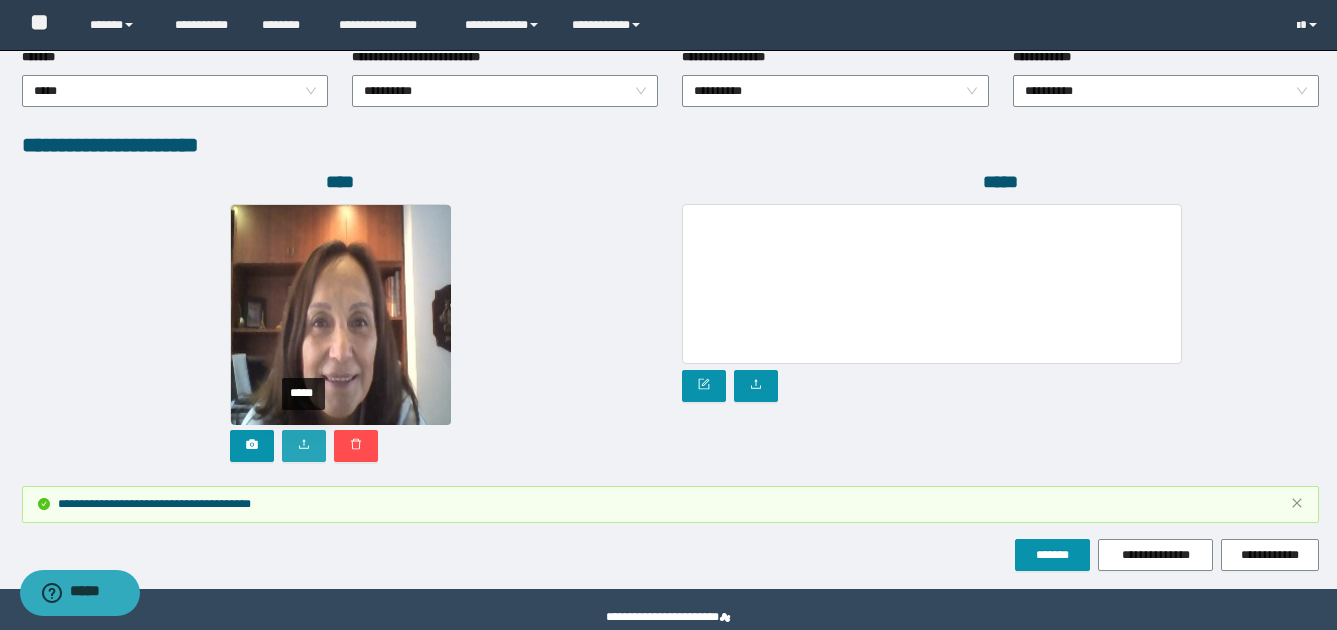 click at bounding box center [304, 446] 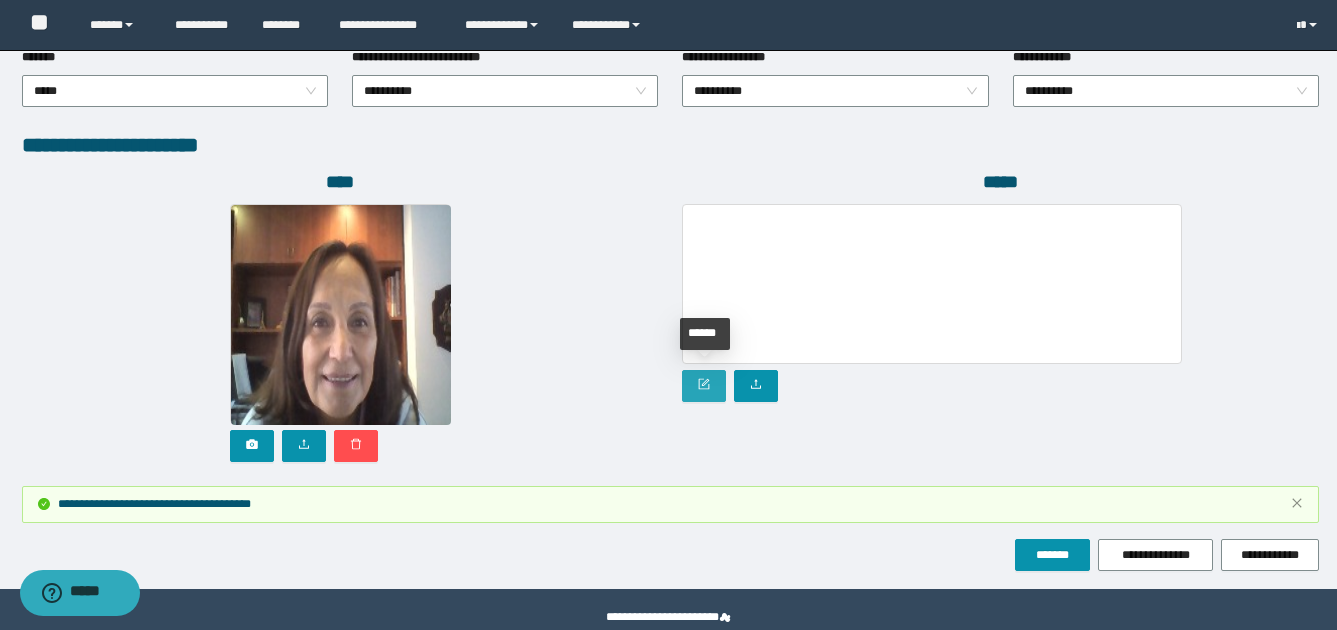 click 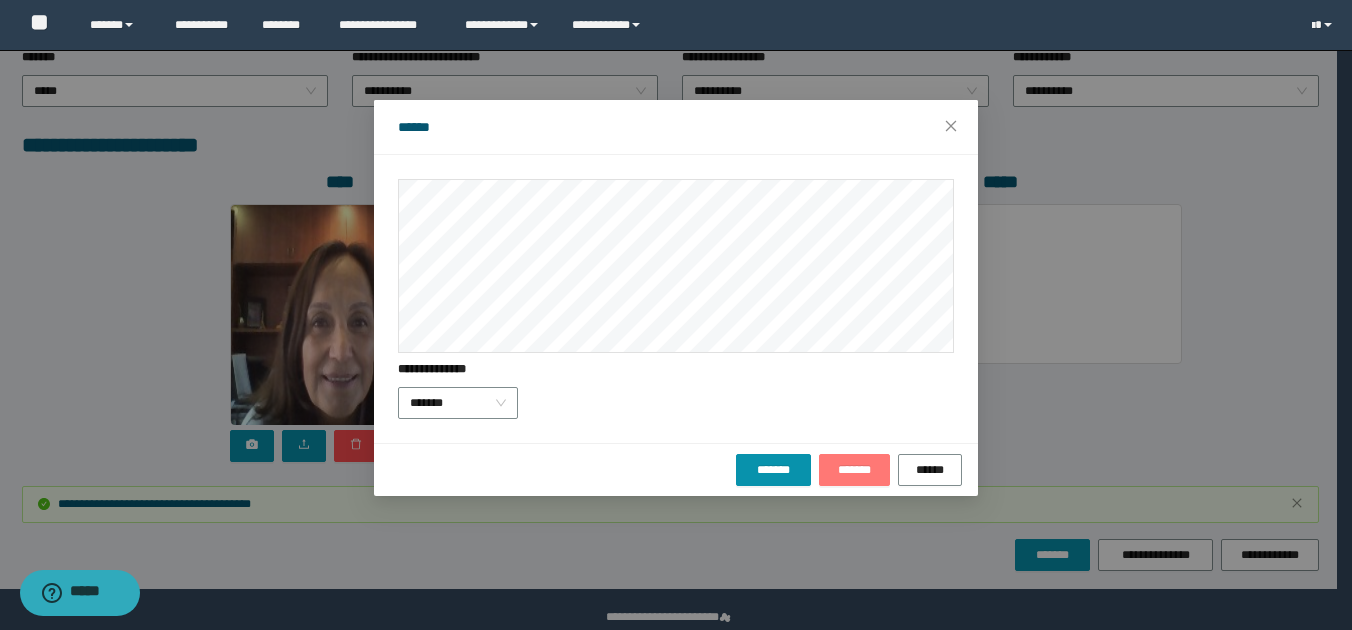 click on "*******" at bounding box center (854, 470) 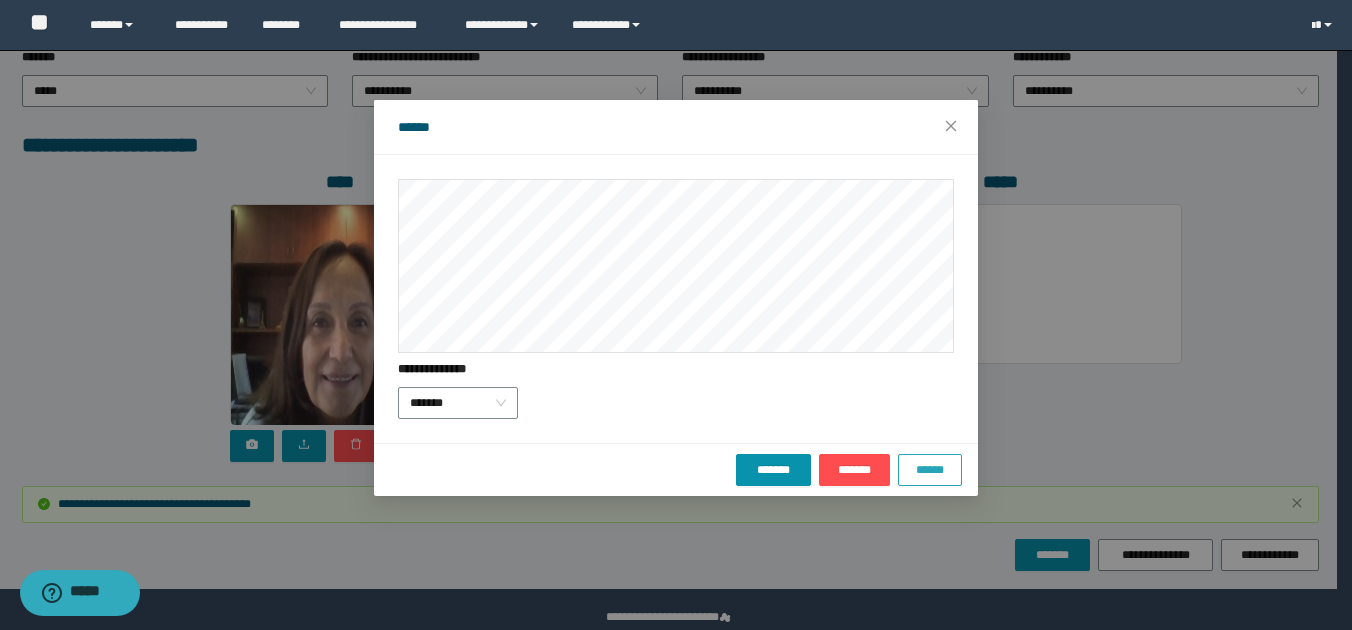 click on "******" at bounding box center (930, 470) 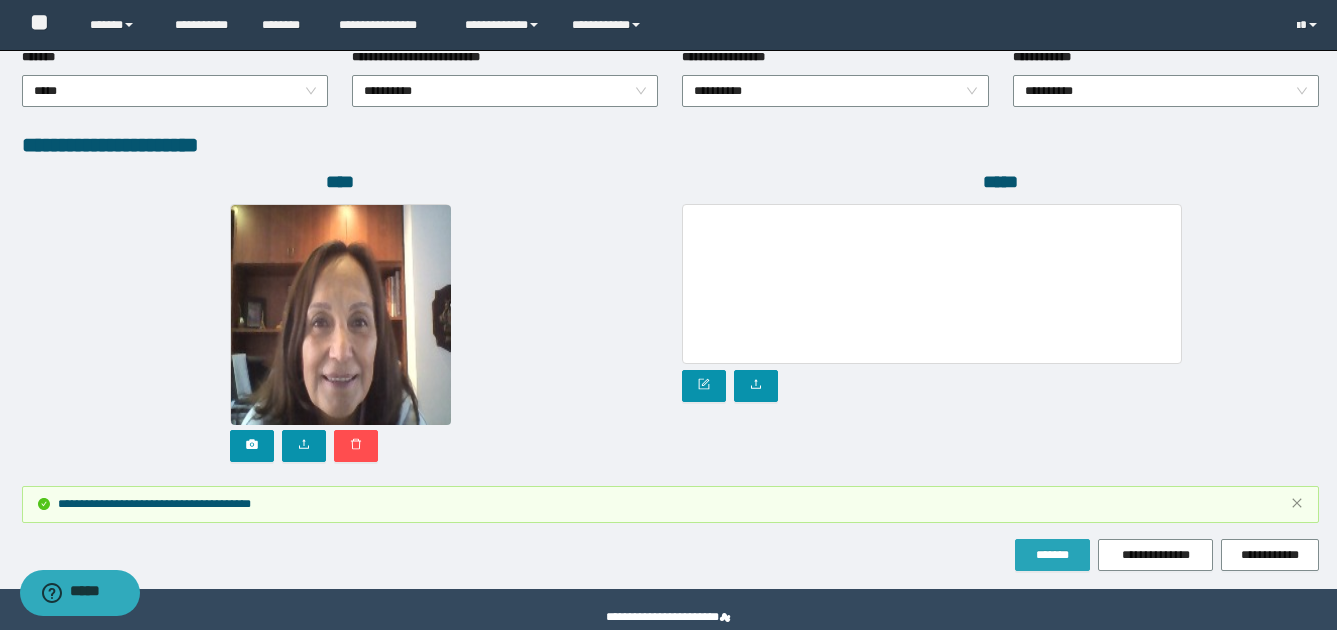 click on "*******" at bounding box center [1052, 555] 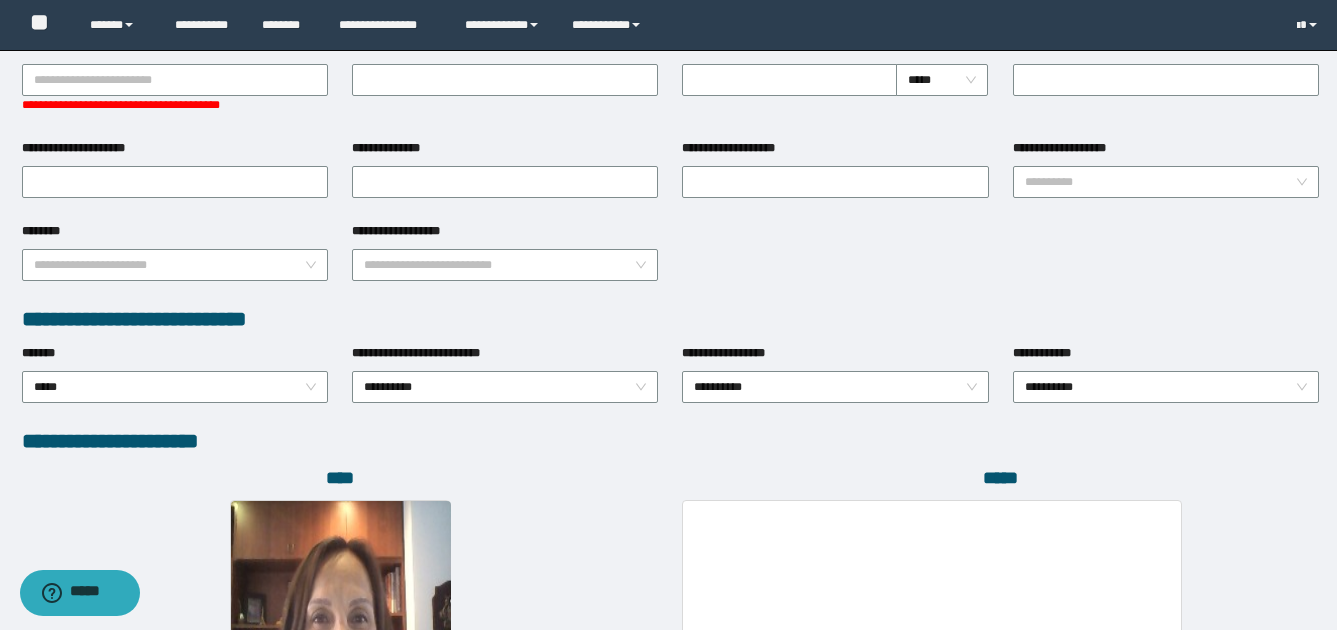 scroll, scrollTop: 900, scrollLeft: 0, axis: vertical 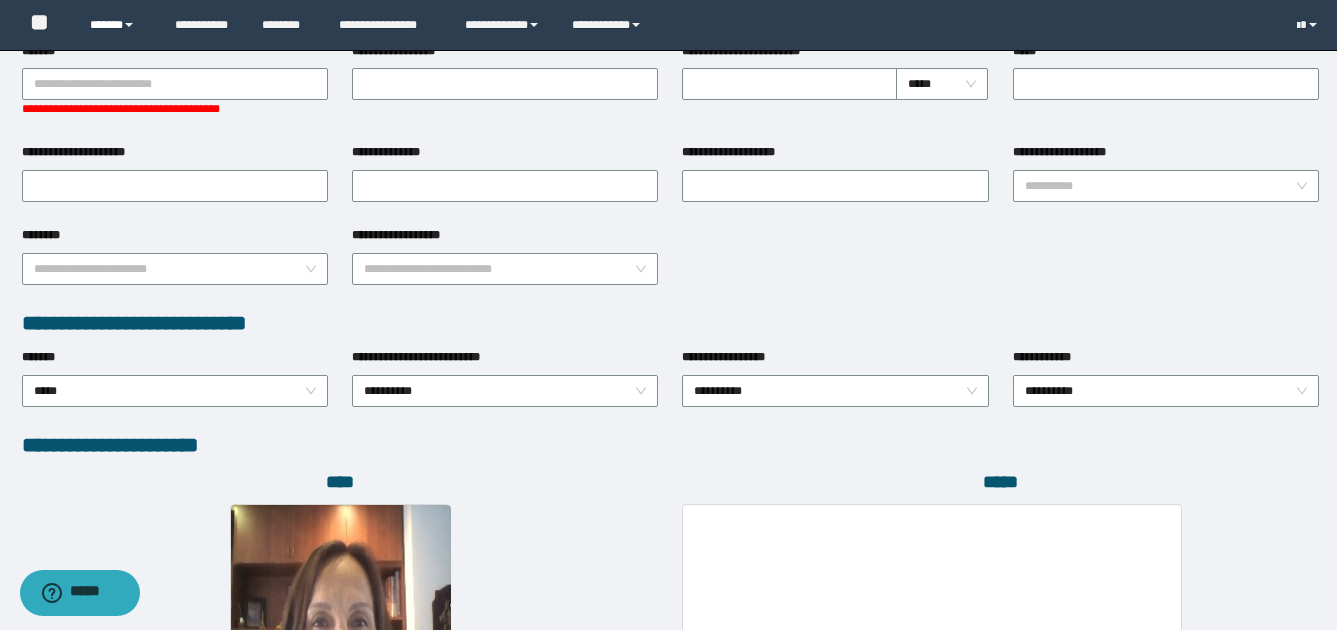 click on "******" at bounding box center [117, 25] 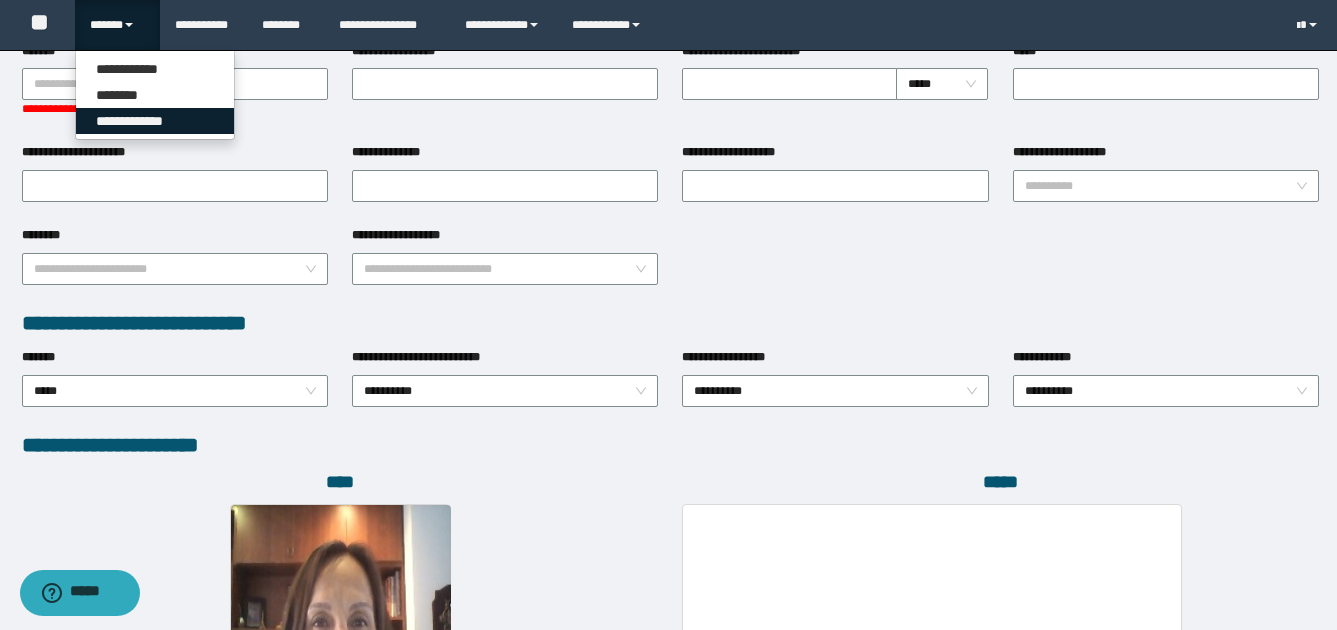 click on "**********" at bounding box center (155, 121) 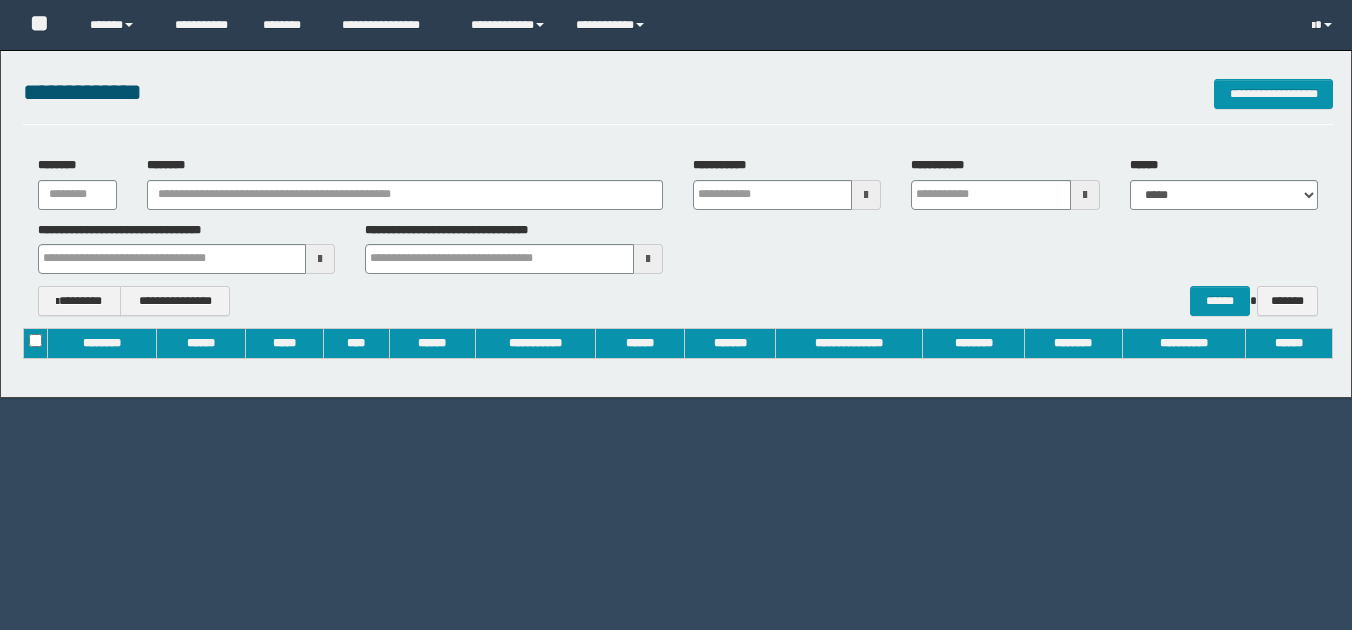scroll, scrollTop: 0, scrollLeft: 0, axis: both 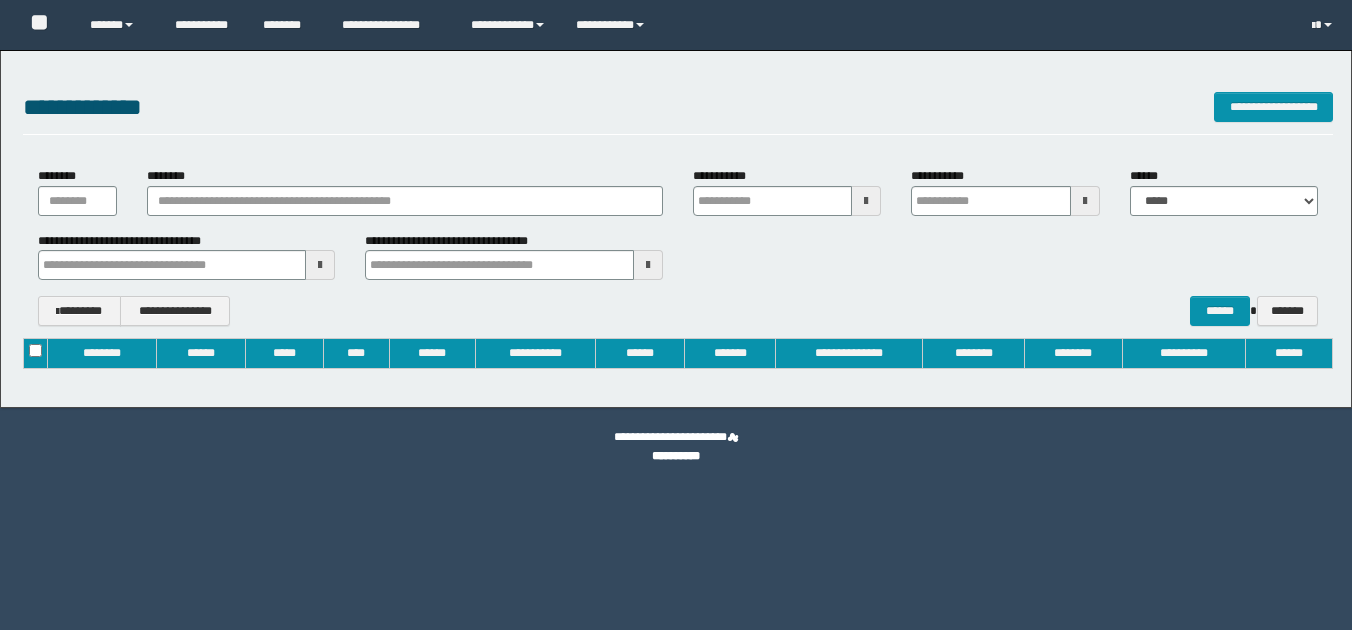 type on "**********" 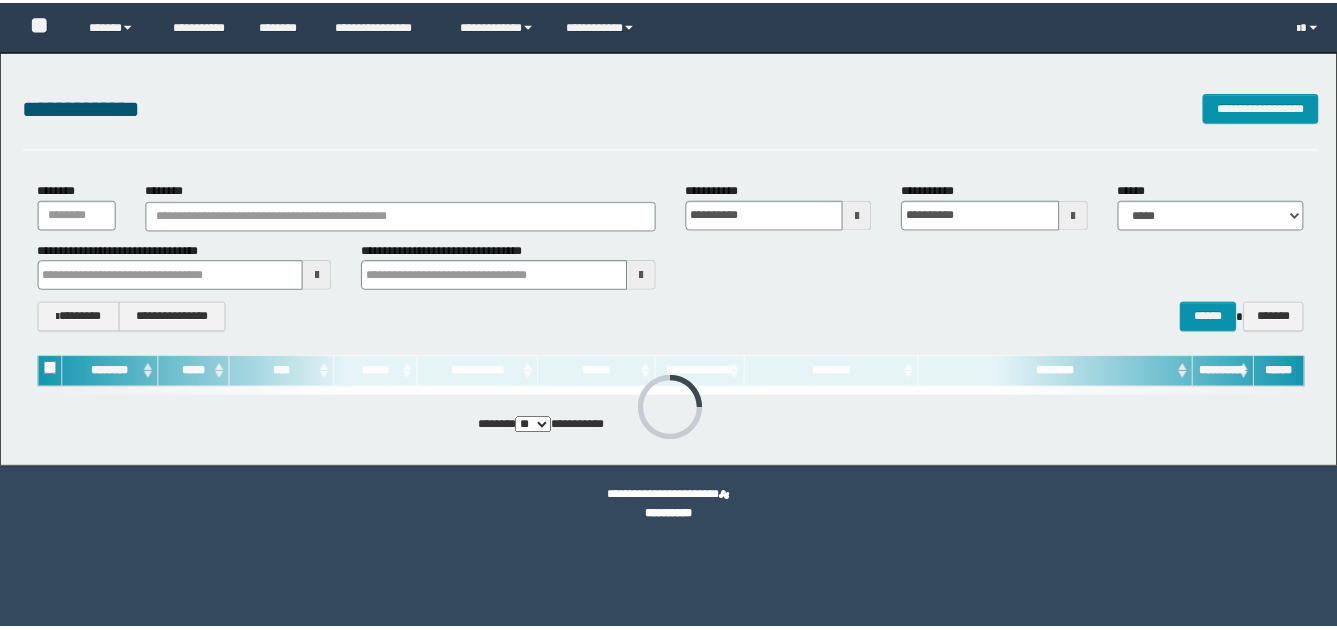 scroll, scrollTop: 0, scrollLeft: 0, axis: both 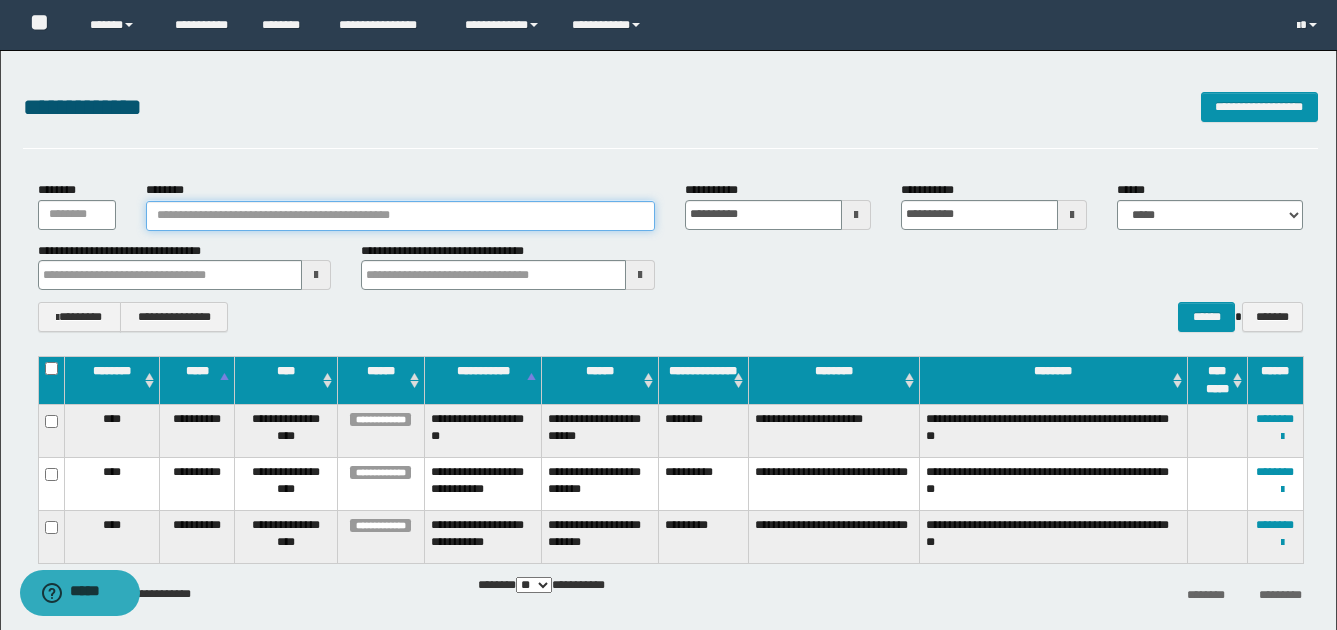click on "********" at bounding box center (401, 216) 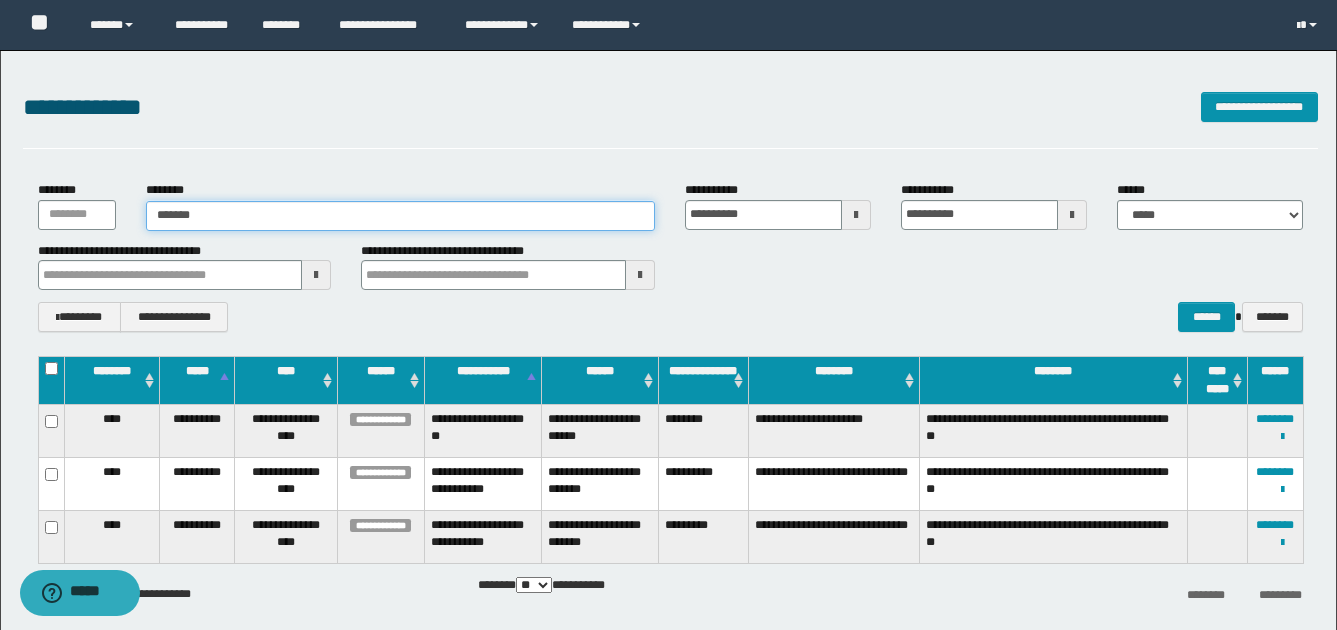 type on "********" 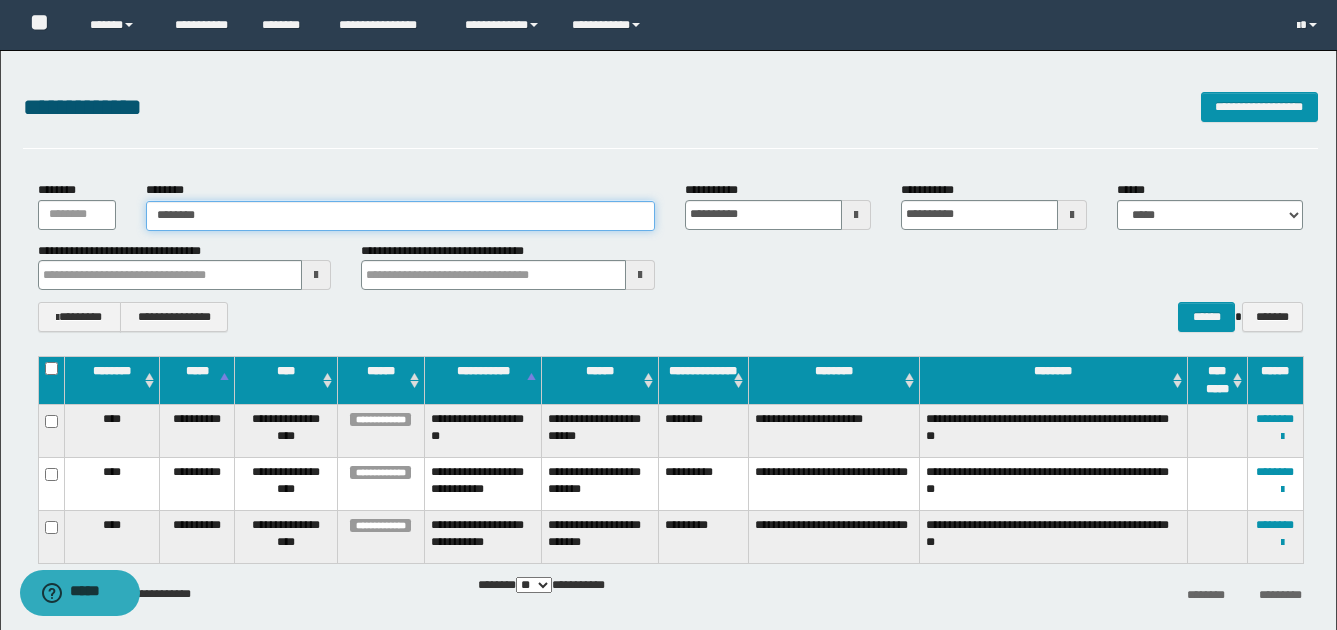type 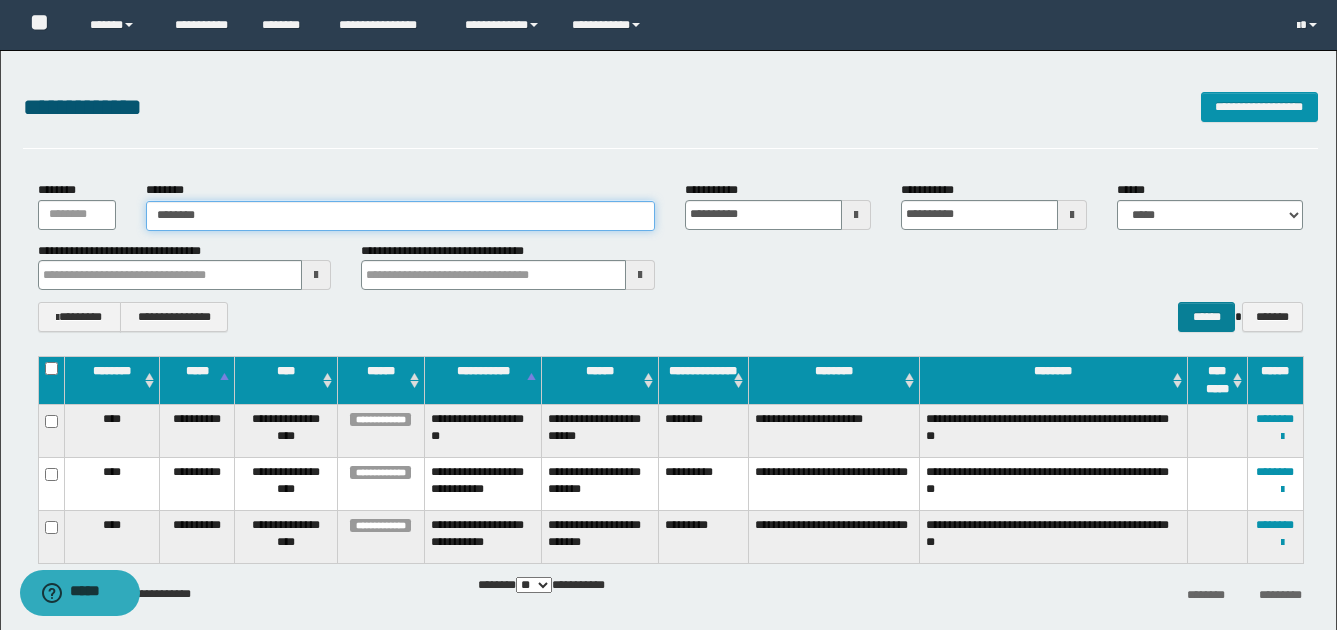 type on "********" 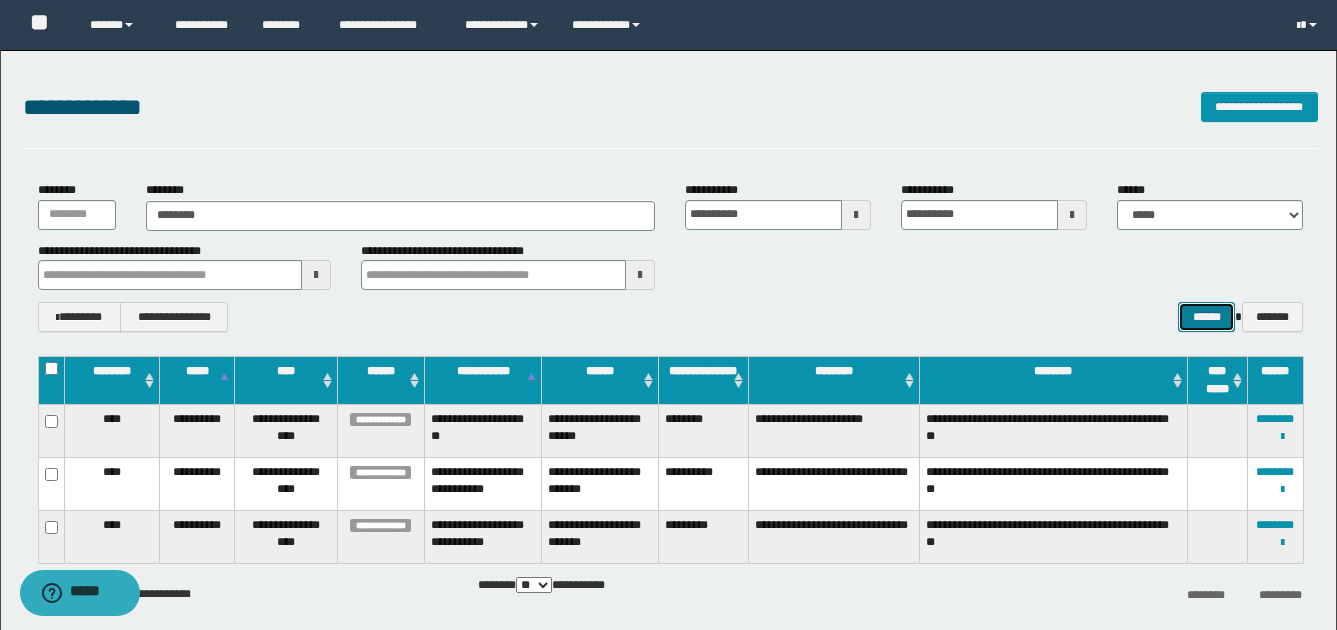 click on "******" at bounding box center [1206, 317] 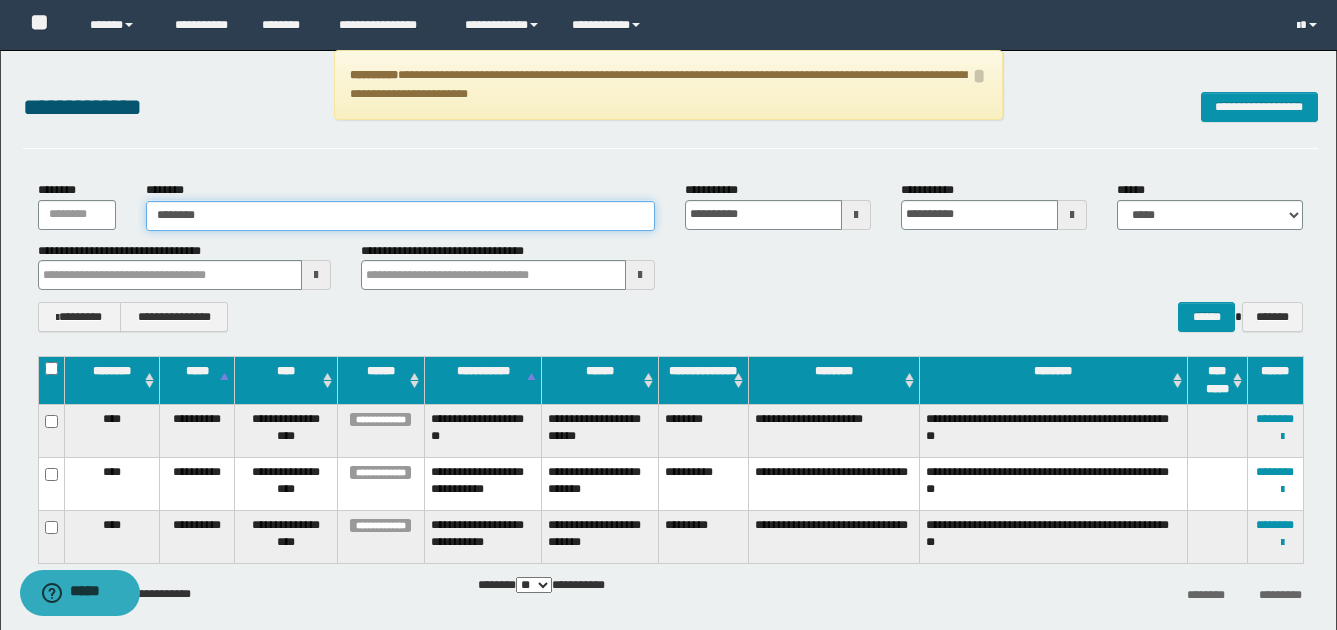 drag, startPoint x: 224, startPoint y: 208, endPoint x: 43, endPoint y: 215, distance: 181.13531 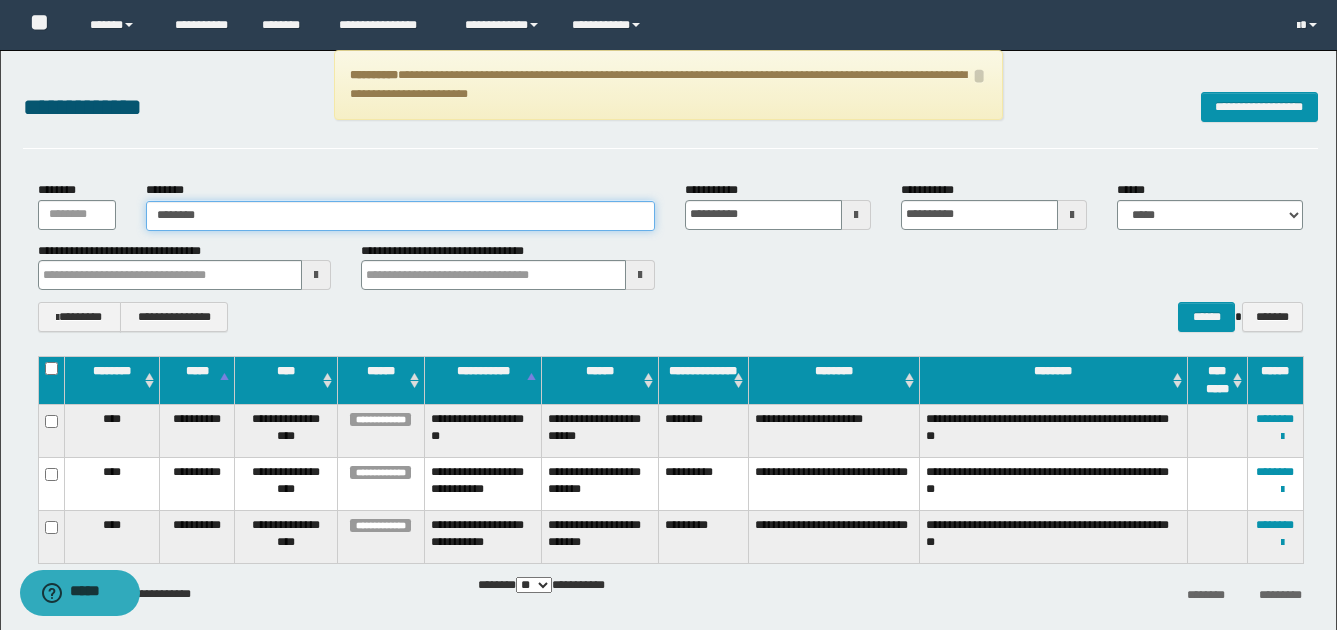 type 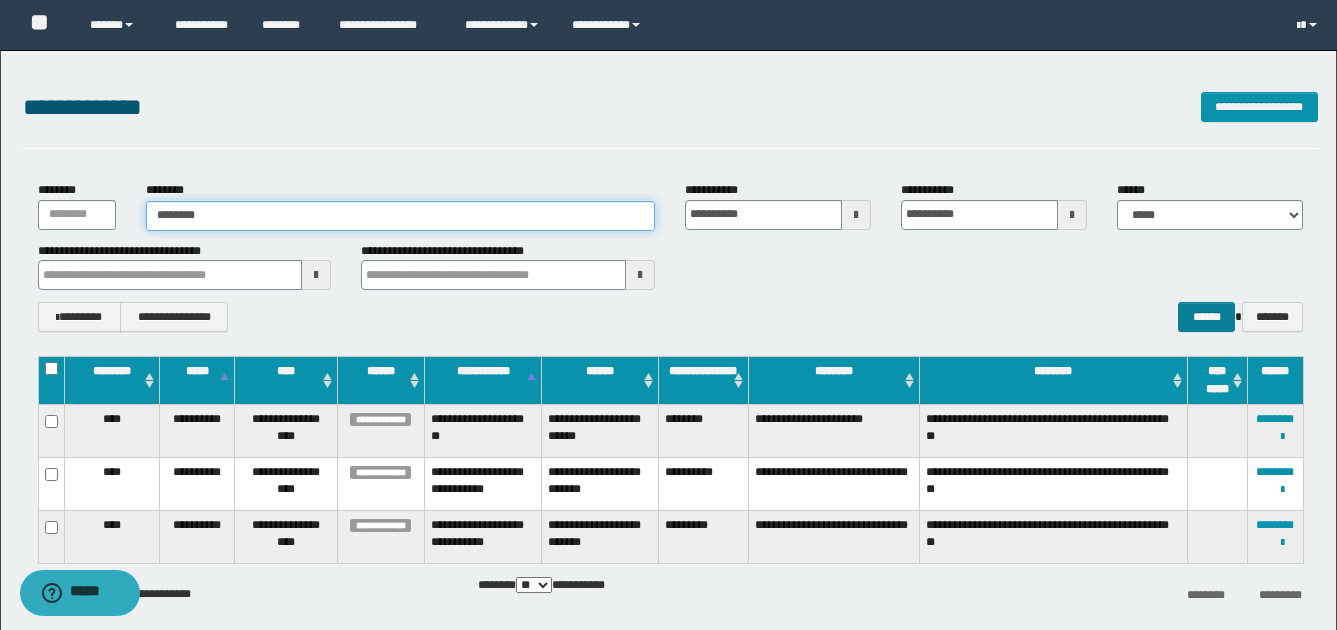 type on "********" 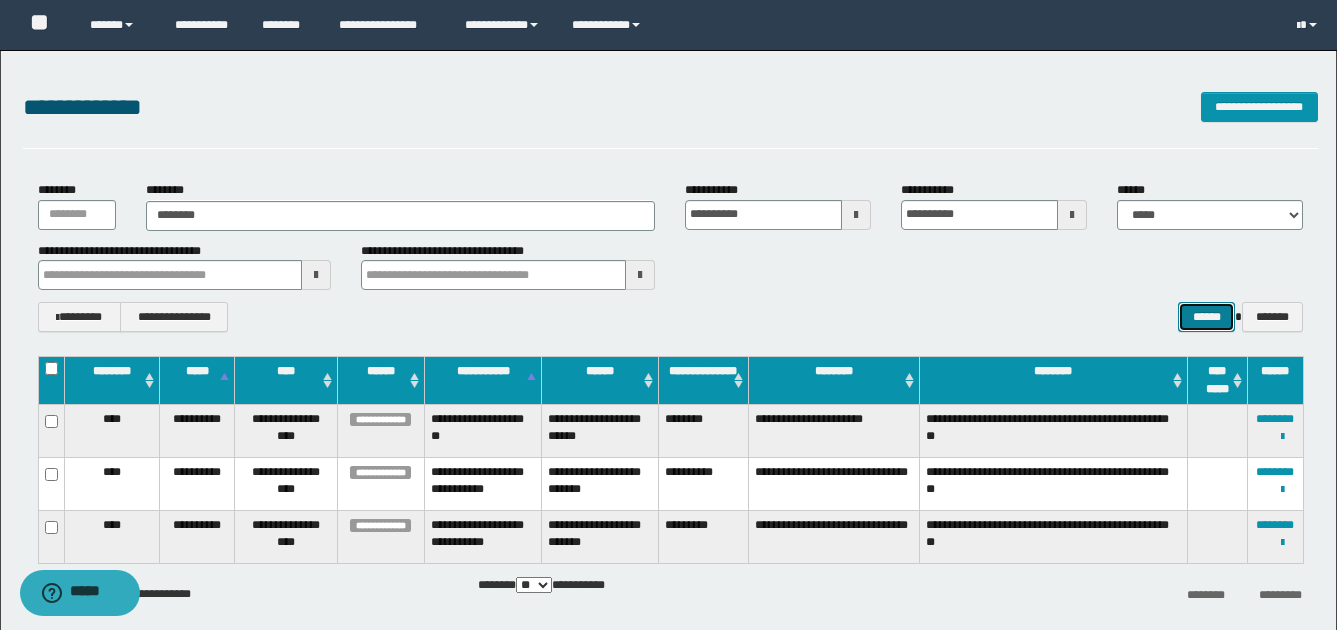 click on "******" at bounding box center (1206, 317) 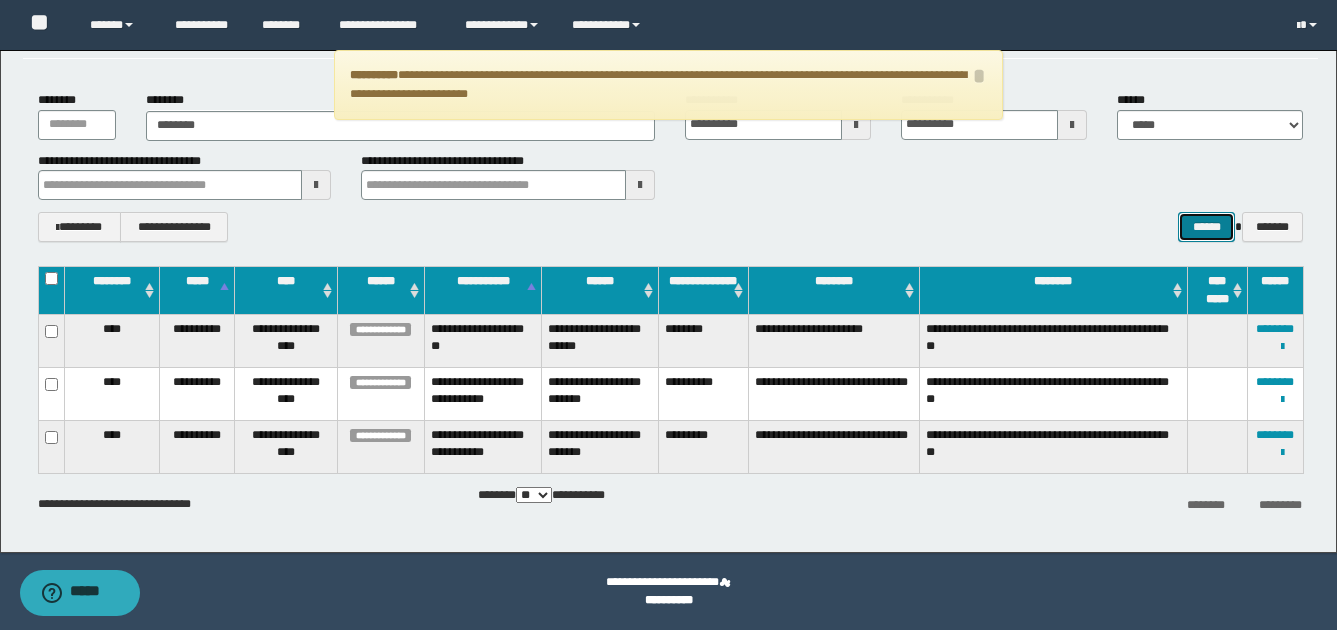 scroll, scrollTop: 0, scrollLeft: 0, axis: both 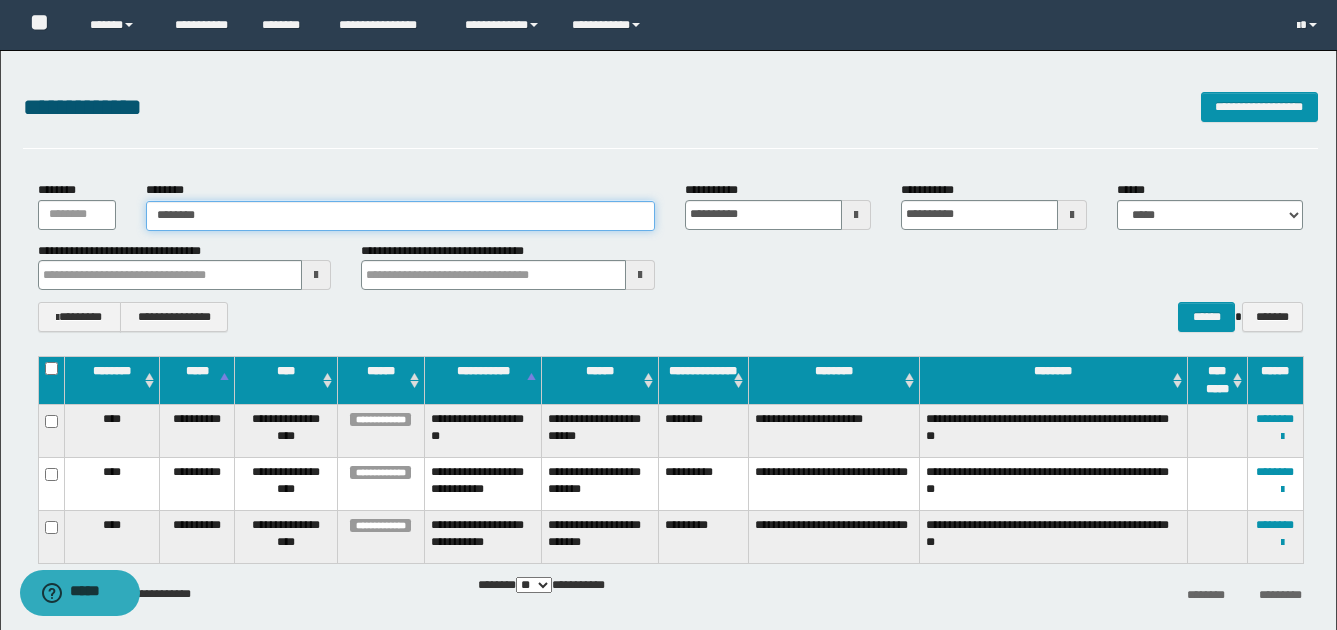 click on "********" at bounding box center [401, 216] 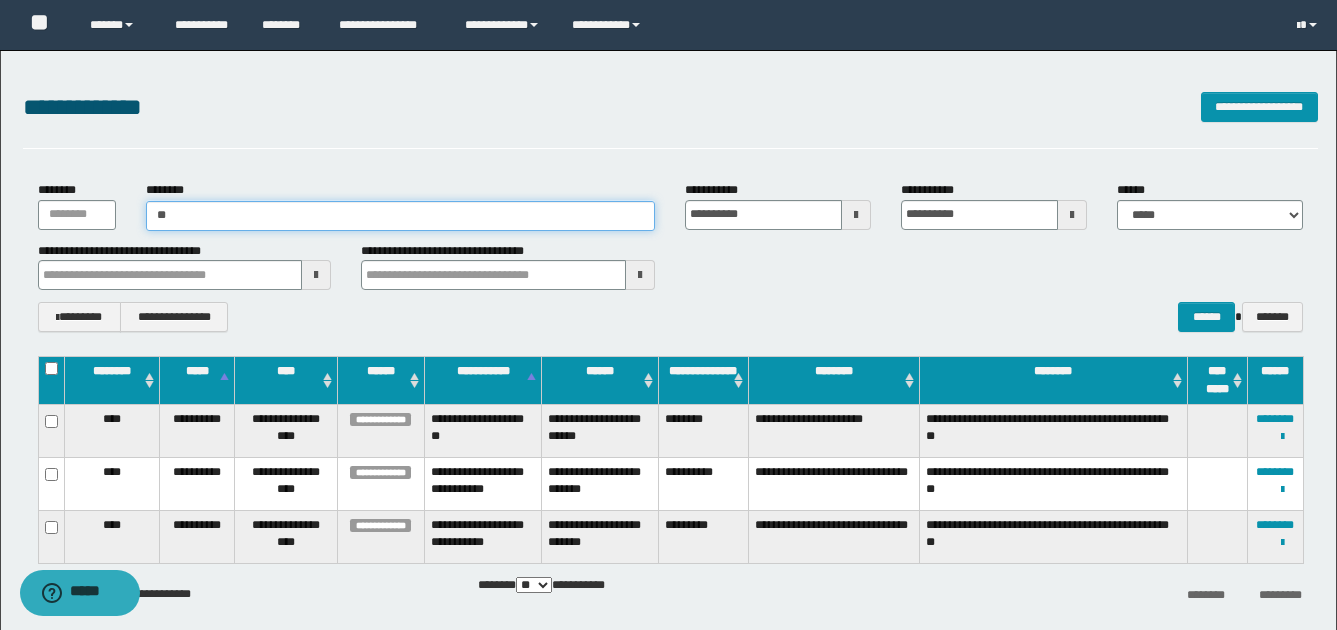 type on "*" 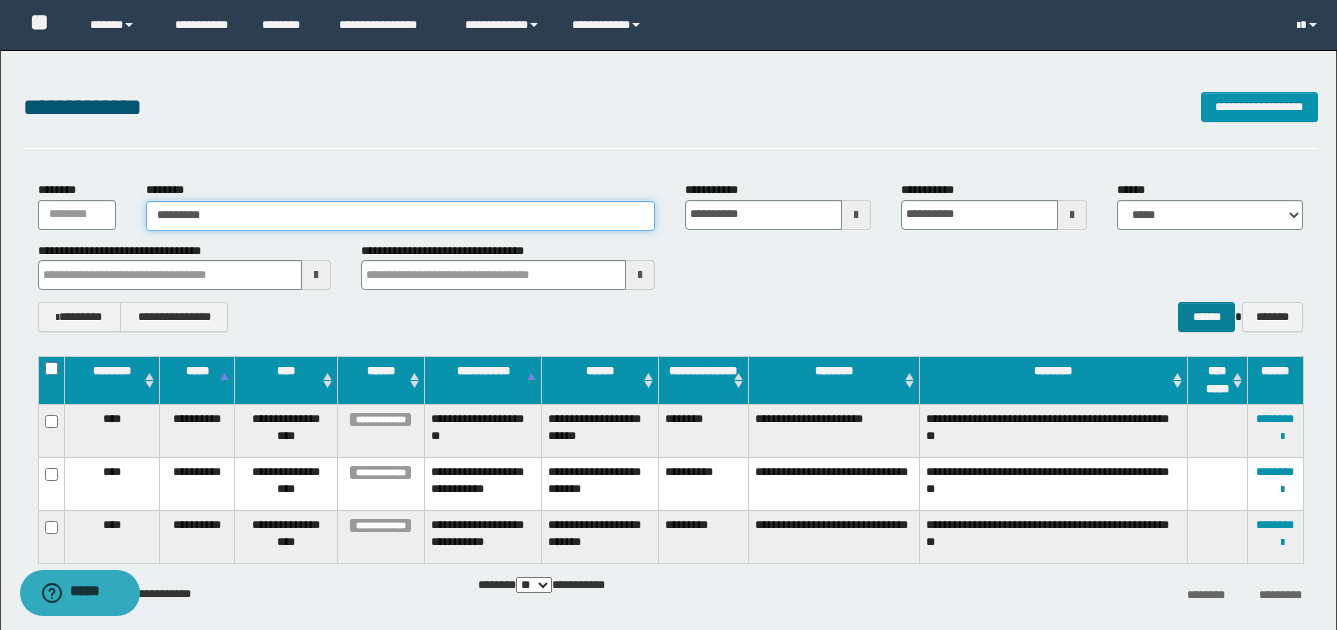 type on "*********" 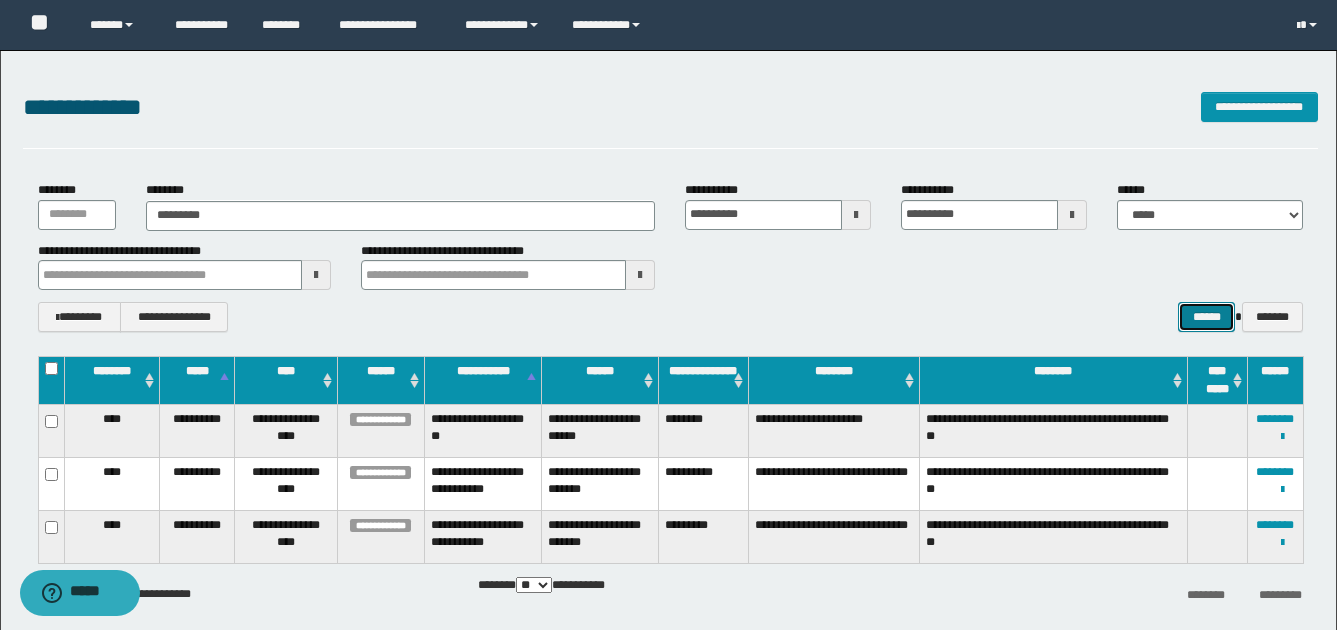 click on "******" at bounding box center (1206, 317) 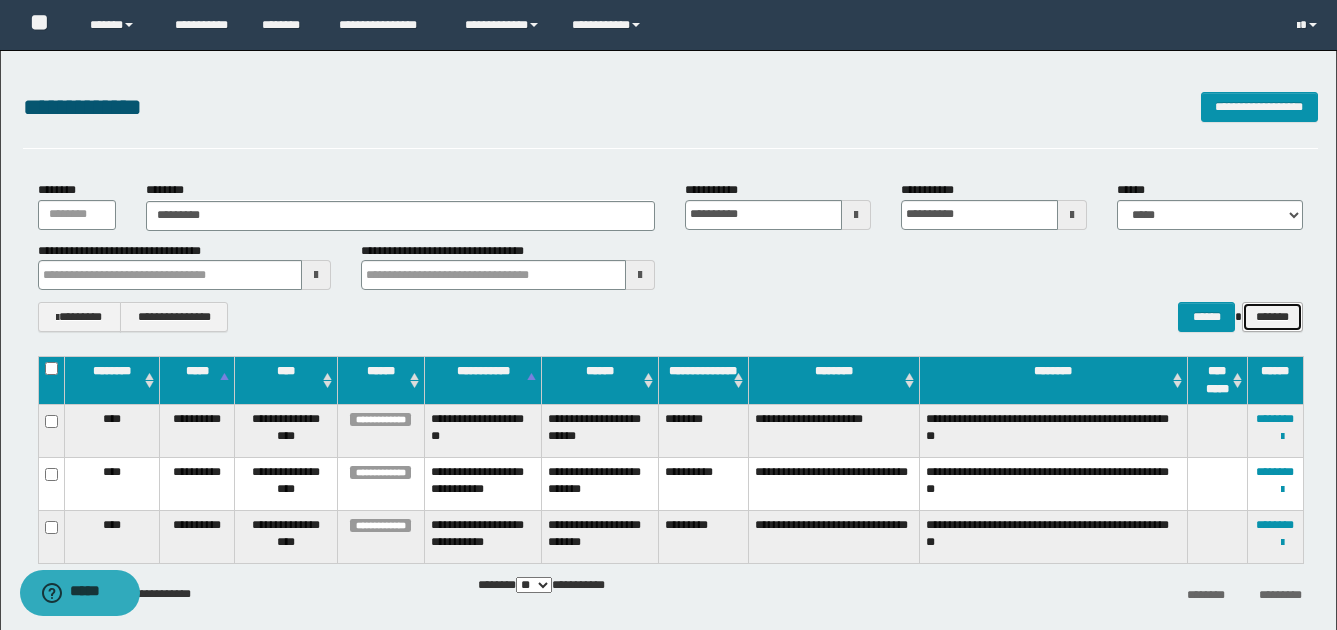 click on "*******" at bounding box center [1272, 317] 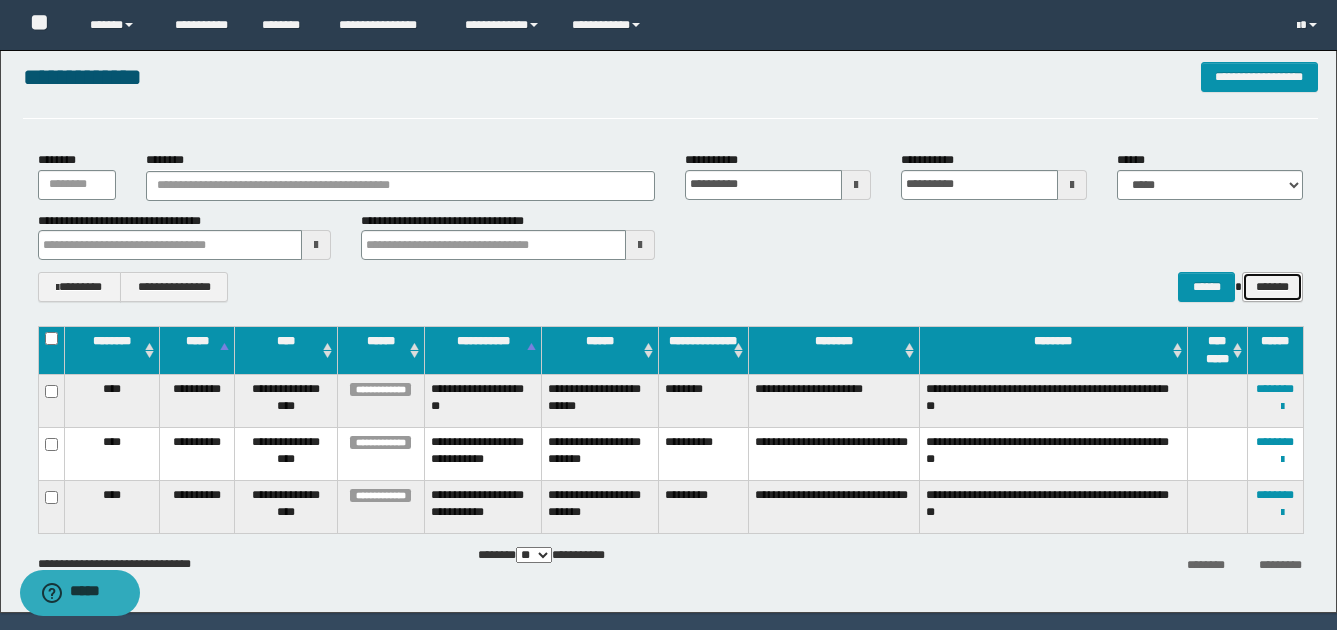 scroll, scrollTop: 0, scrollLeft: 0, axis: both 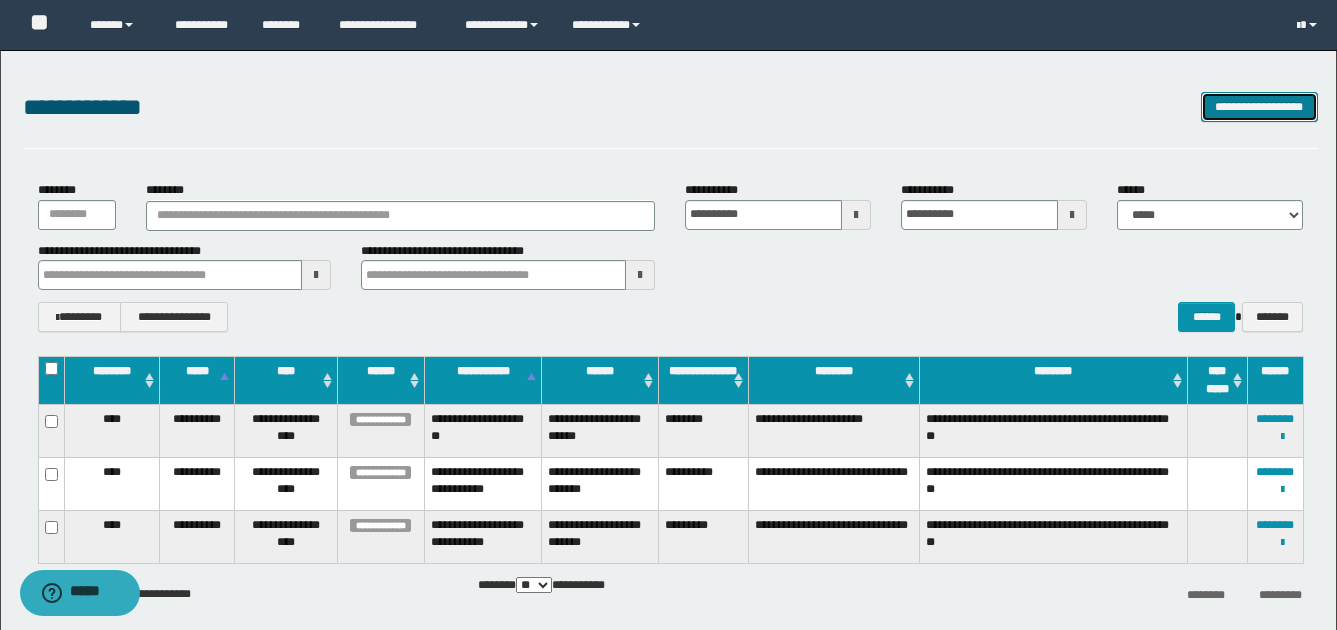 click on "**********" at bounding box center [1259, 107] 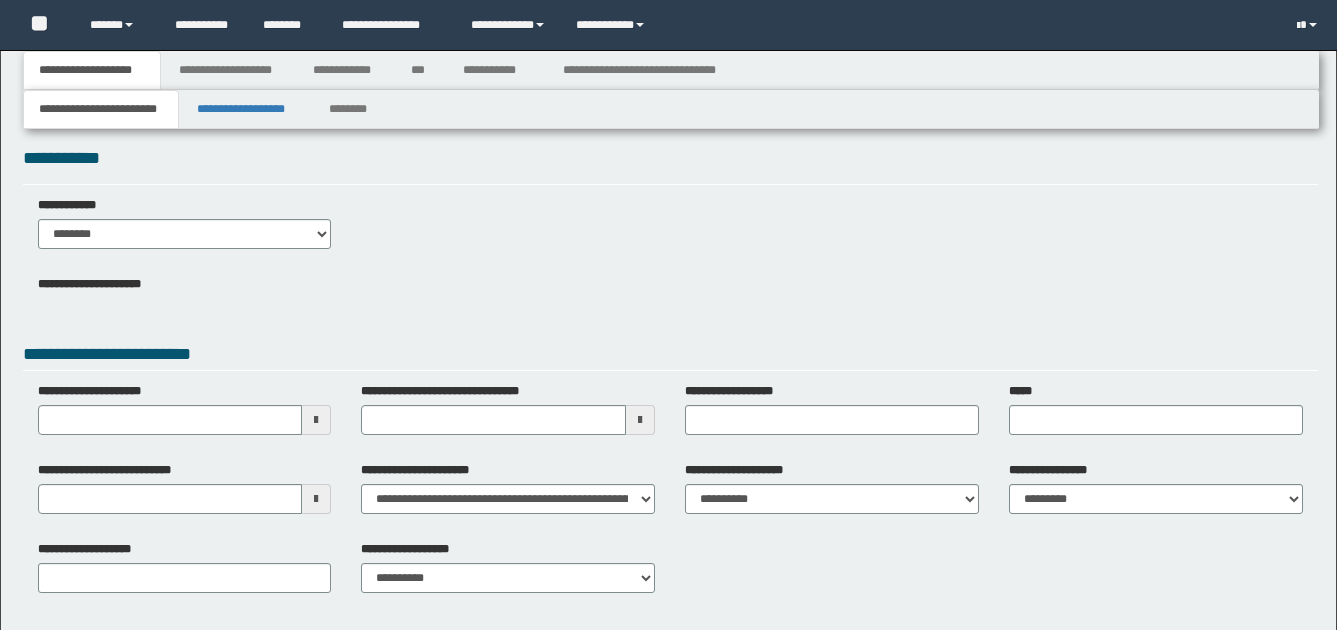 scroll, scrollTop: 0, scrollLeft: 0, axis: both 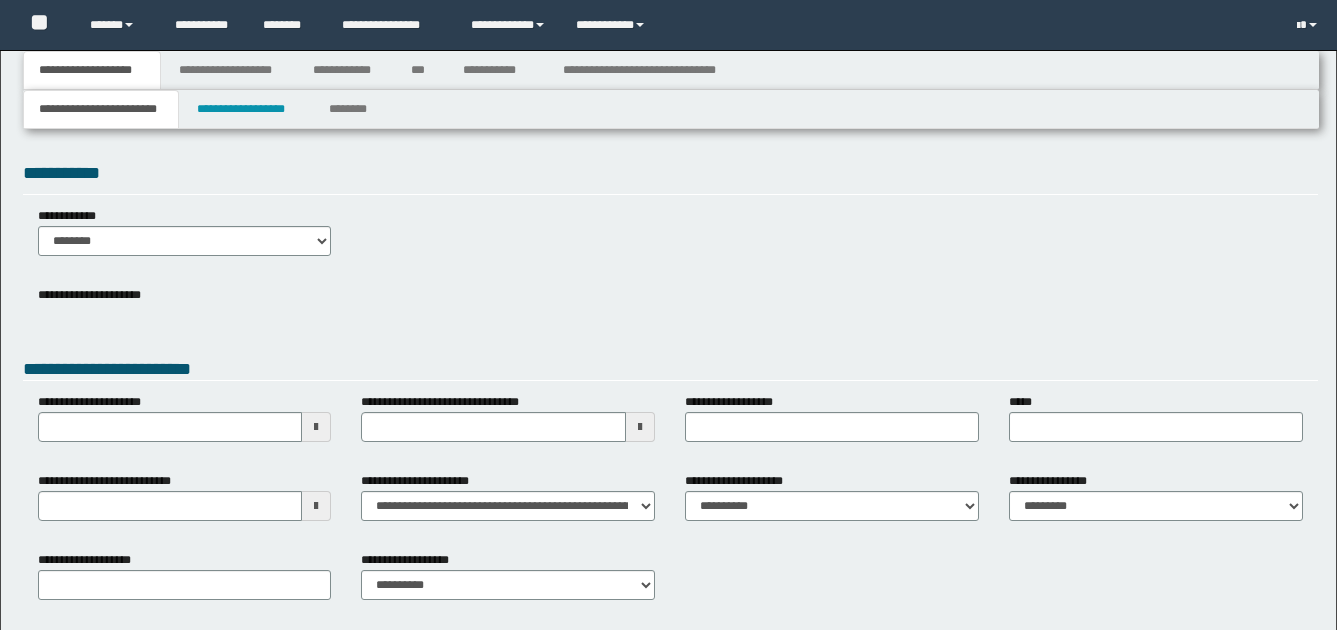 type 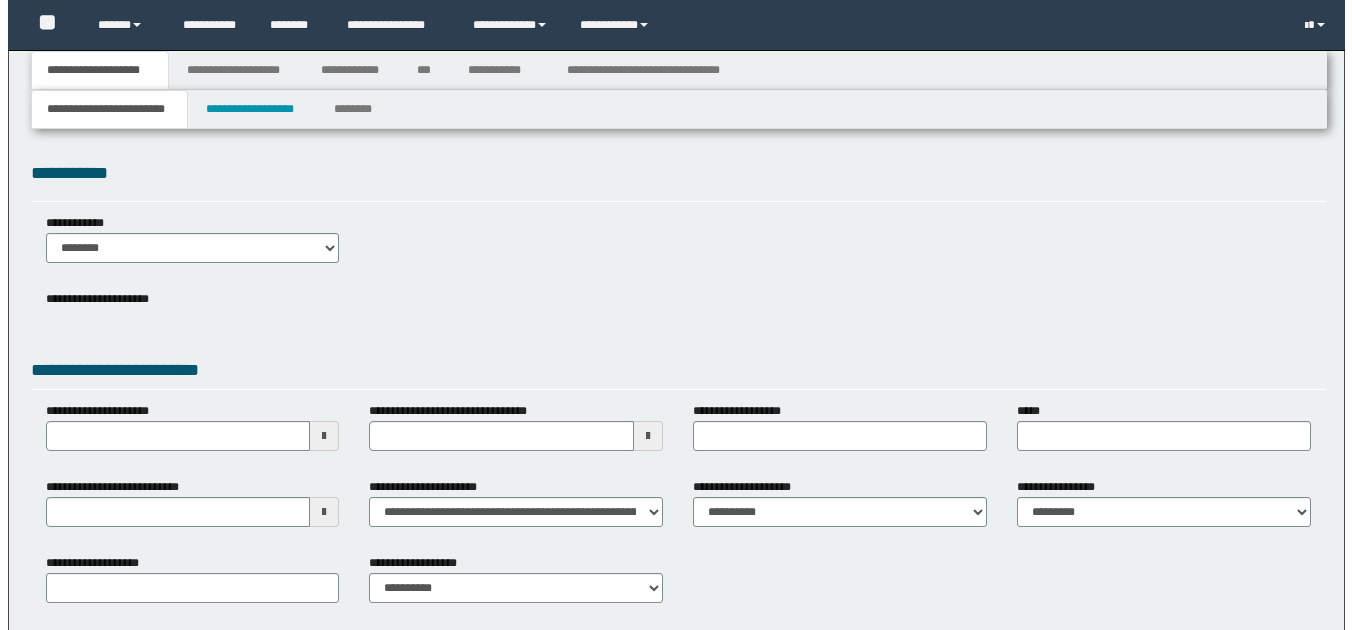 scroll, scrollTop: 96, scrollLeft: 0, axis: vertical 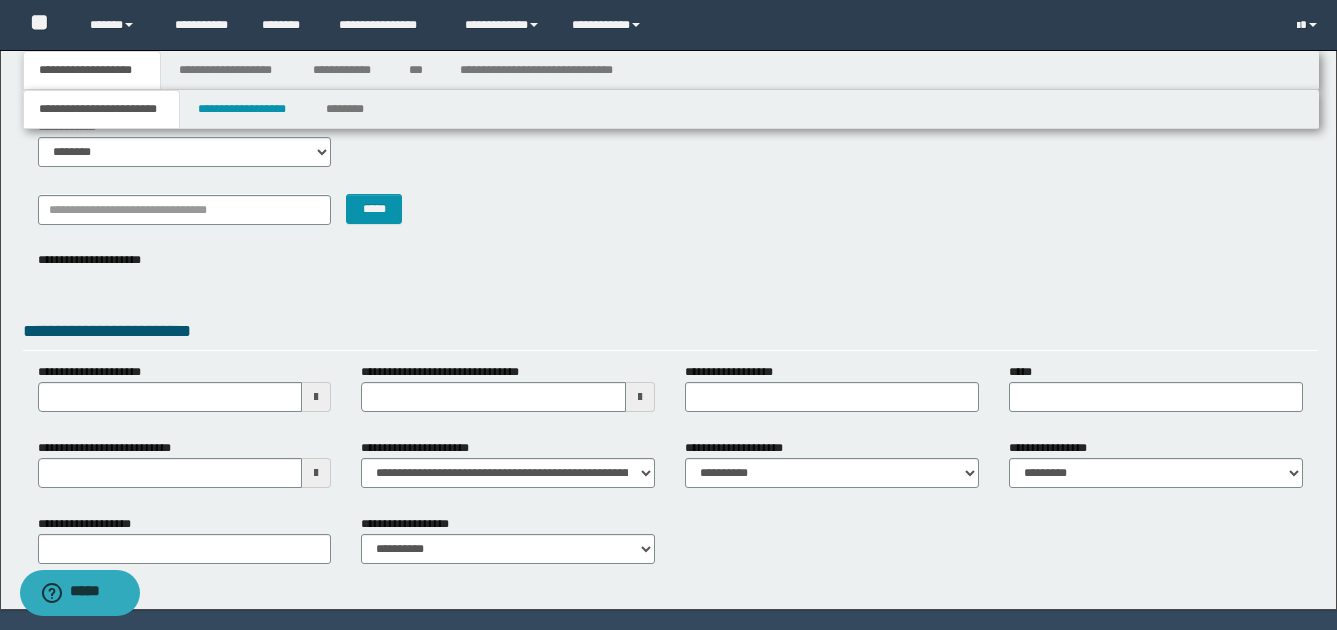 click at bounding box center (316, 397) 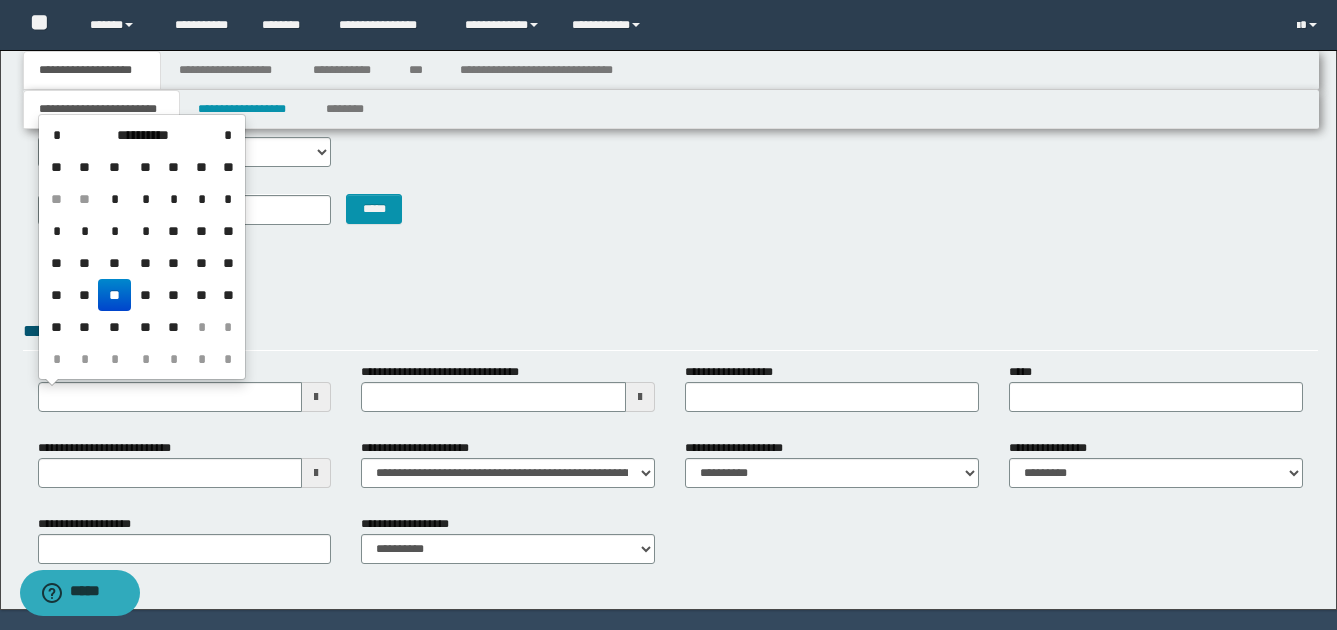 click on "**" at bounding box center [114, 295] 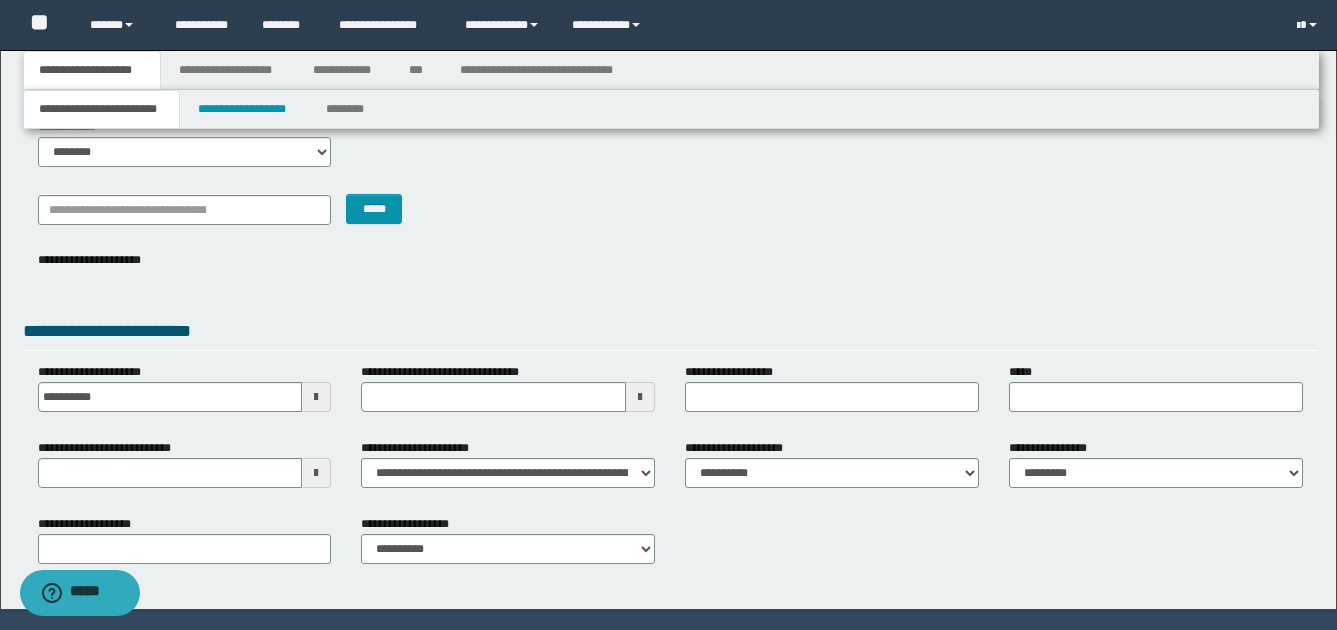click at bounding box center [640, 397] 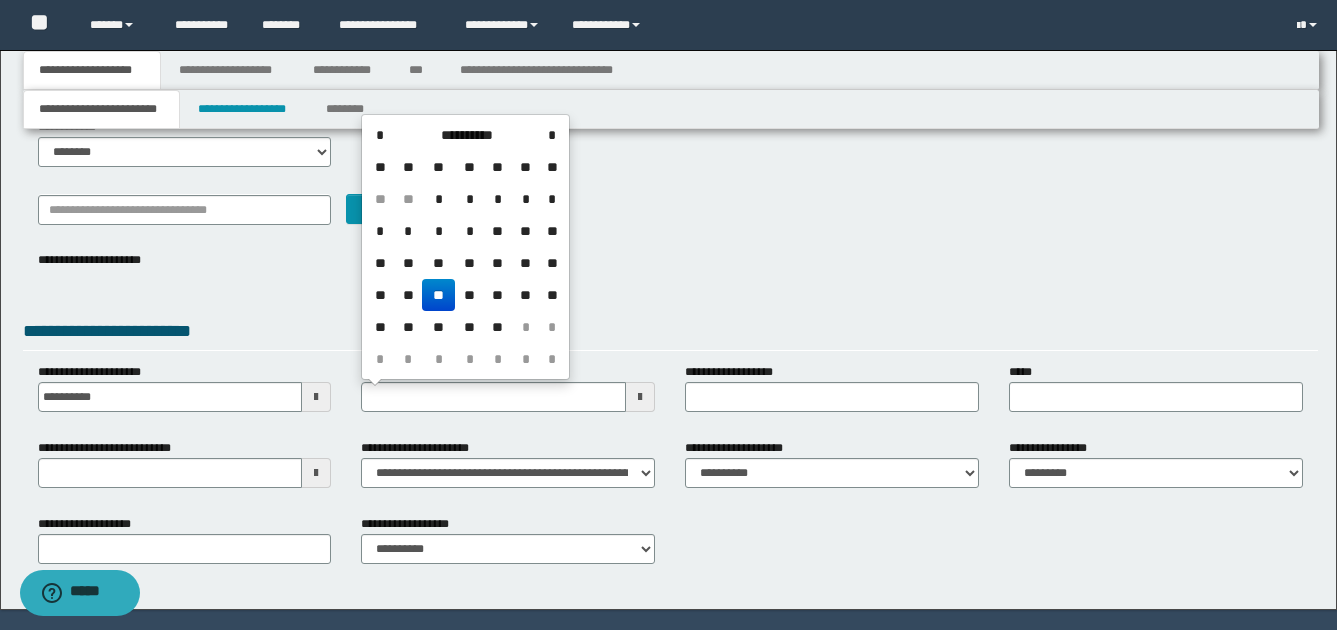 click on "**" at bounding box center (438, 295) 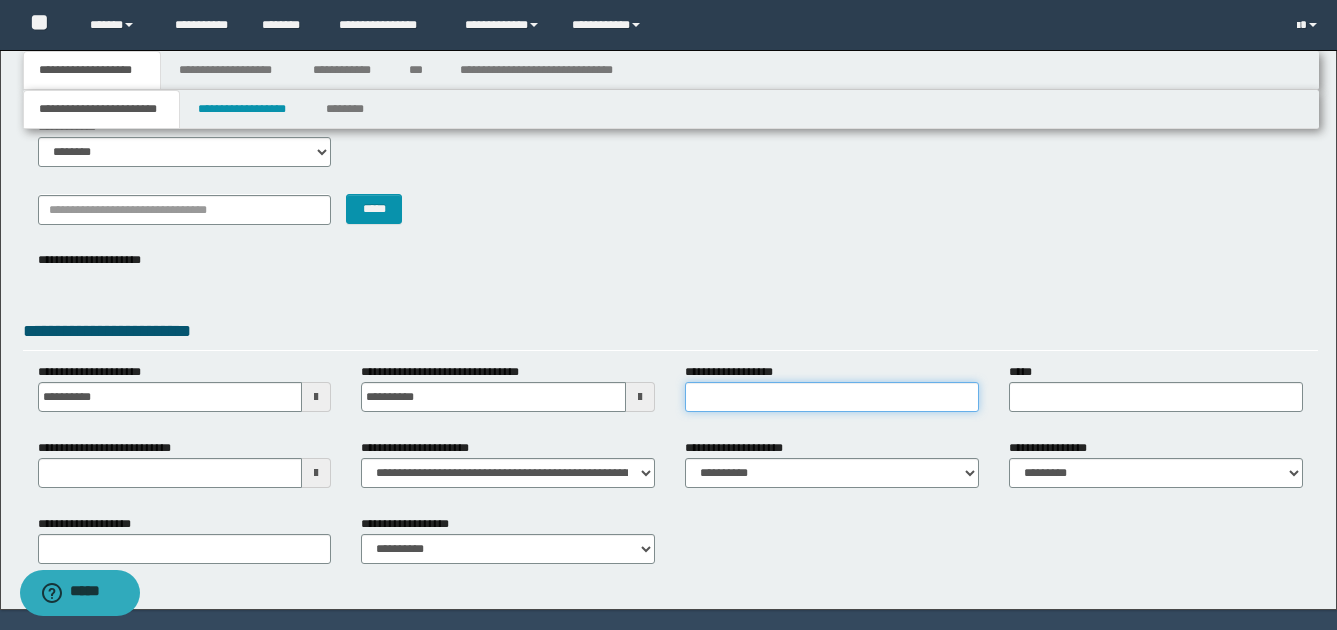 click on "**********" at bounding box center (832, 397) 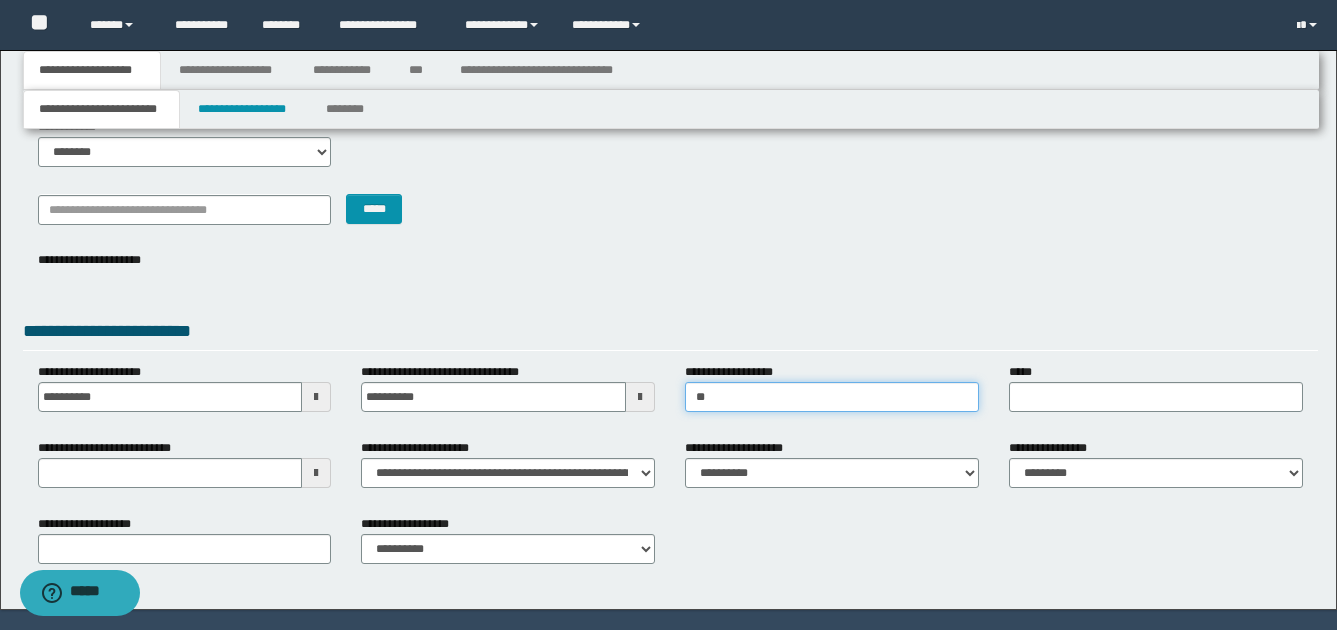 type on "*" 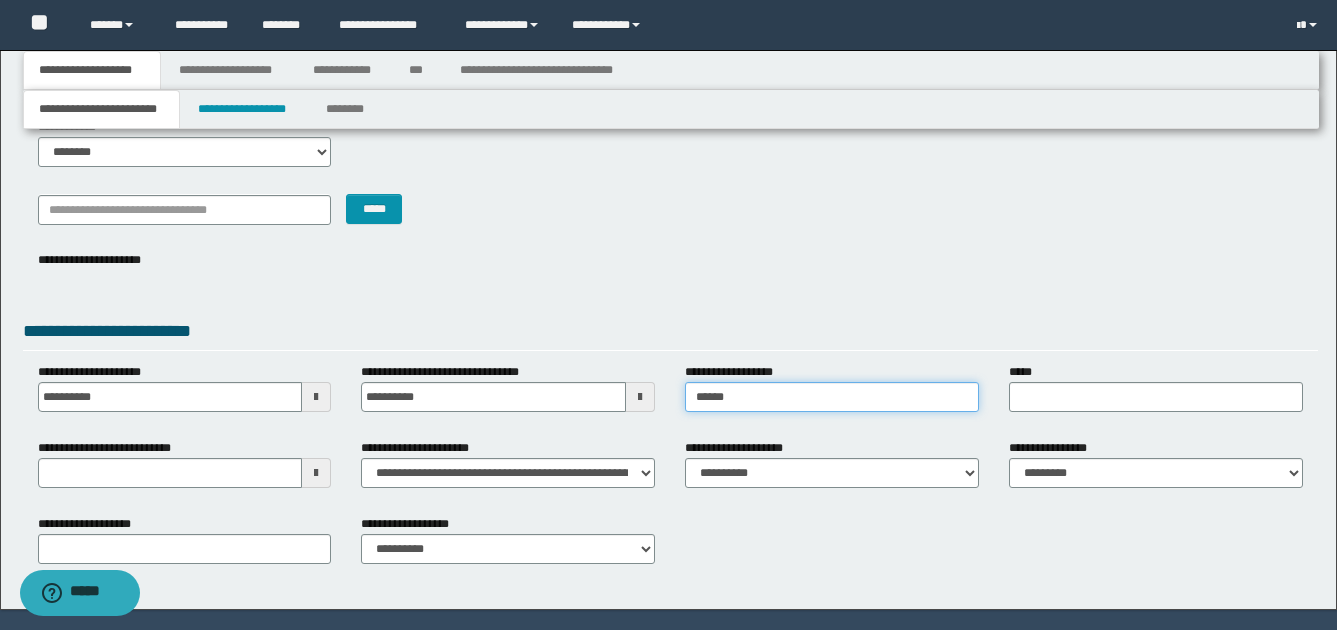 type on "******" 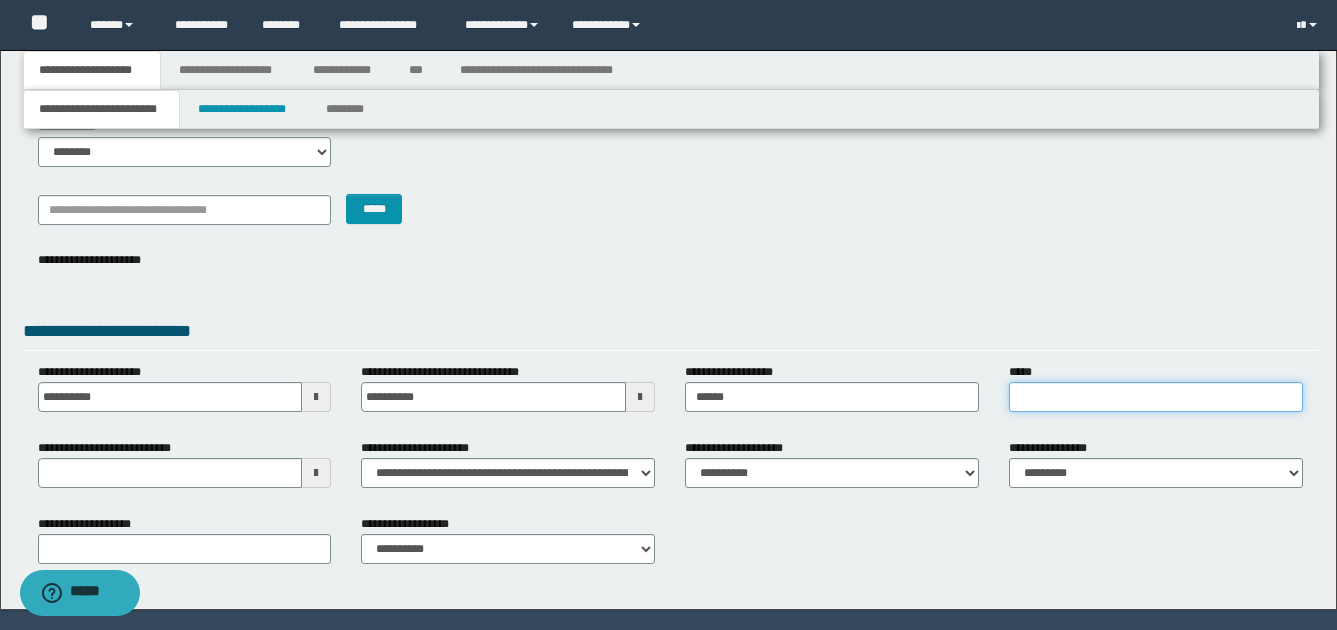 click on "*****" at bounding box center [1156, 397] 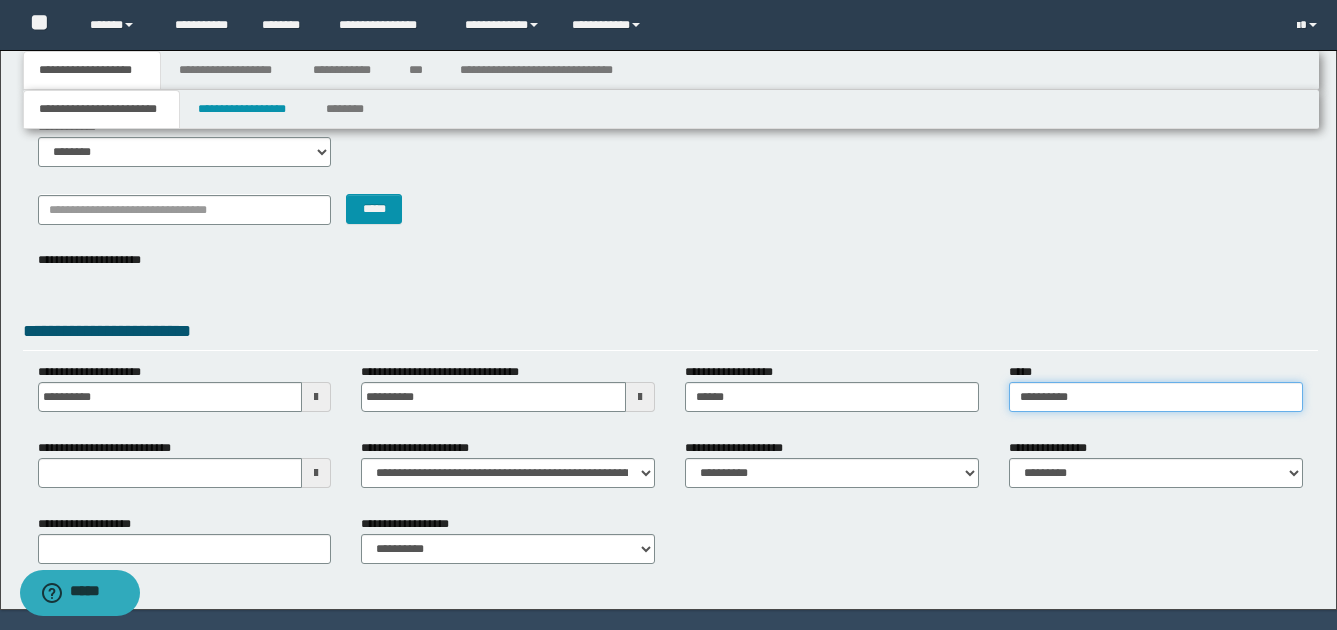 type on "**********" 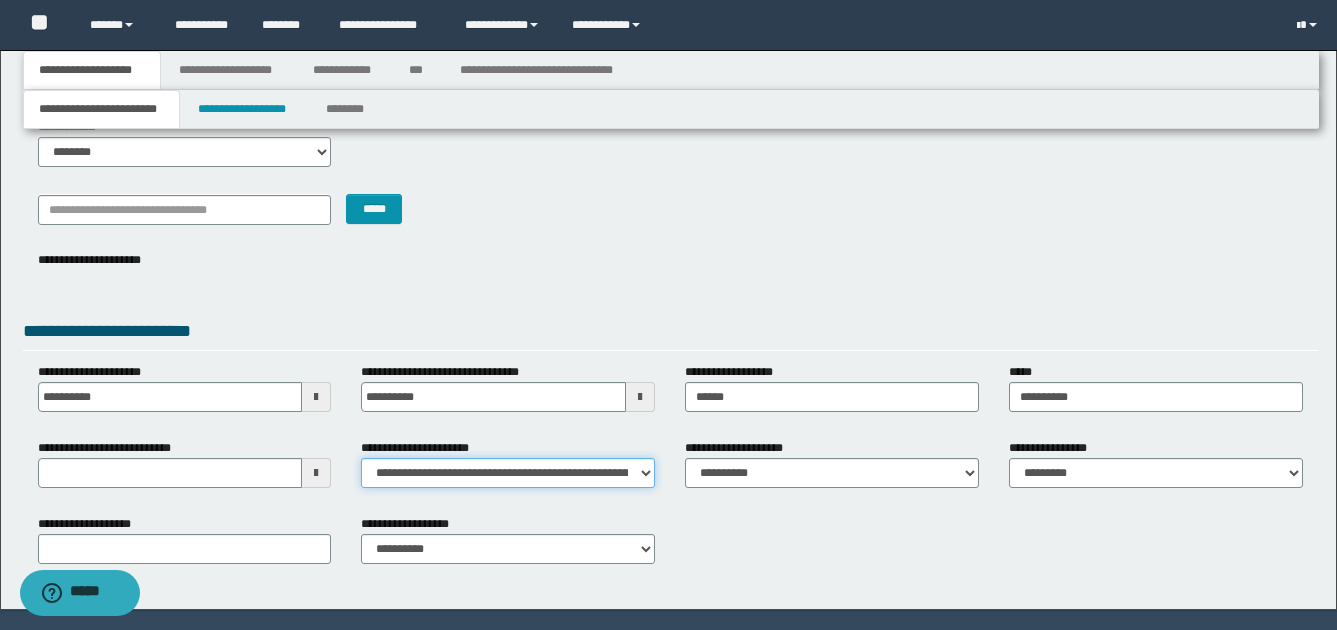 click on "**********" at bounding box center (508, 473) 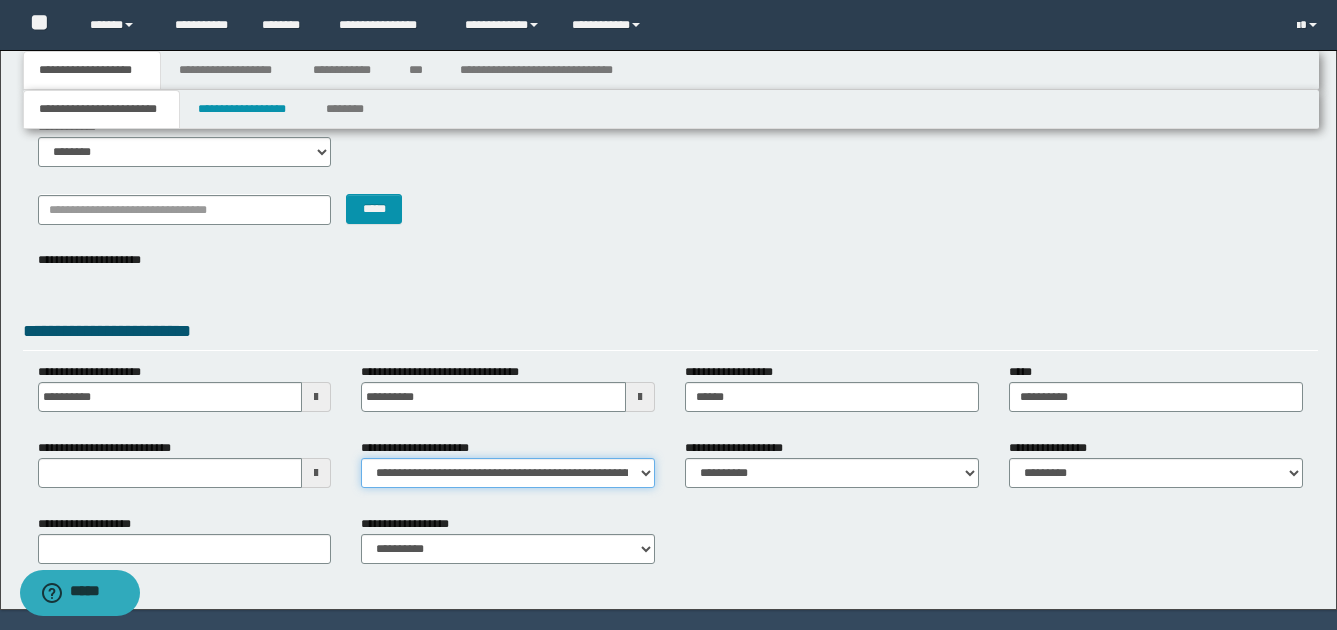 select on "**" 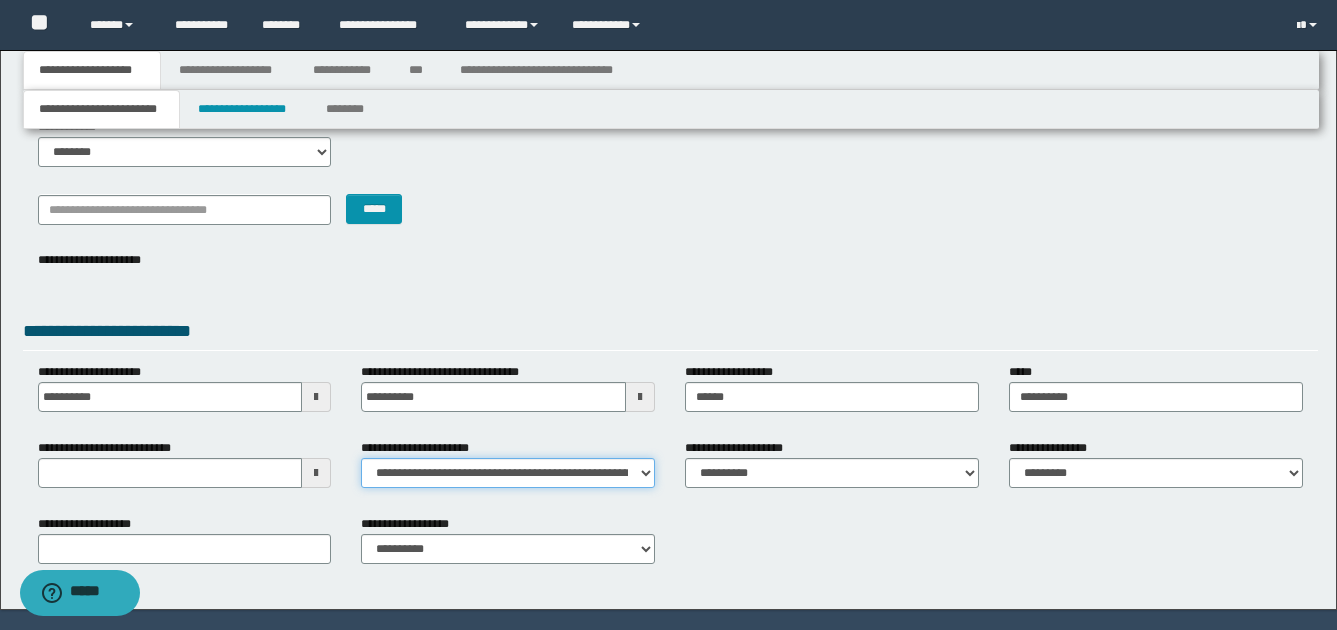 click on "**********" at bounding box center [508, 473] 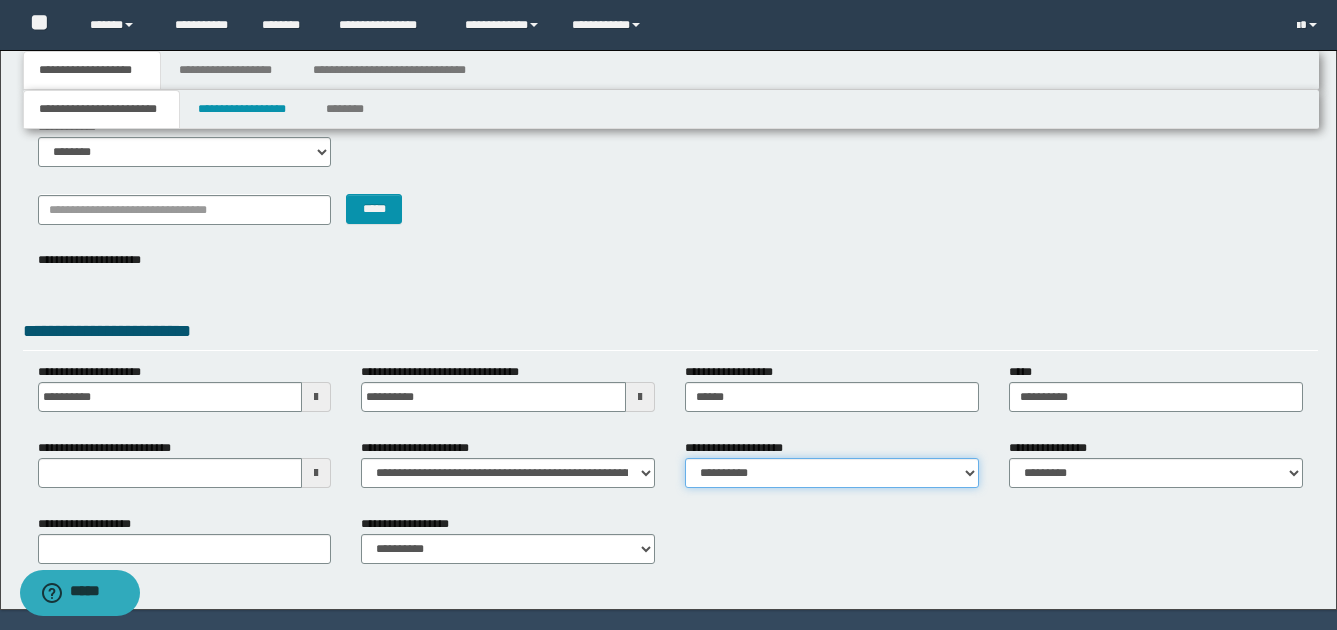 click on "**********" at bounding box center [832, 473] 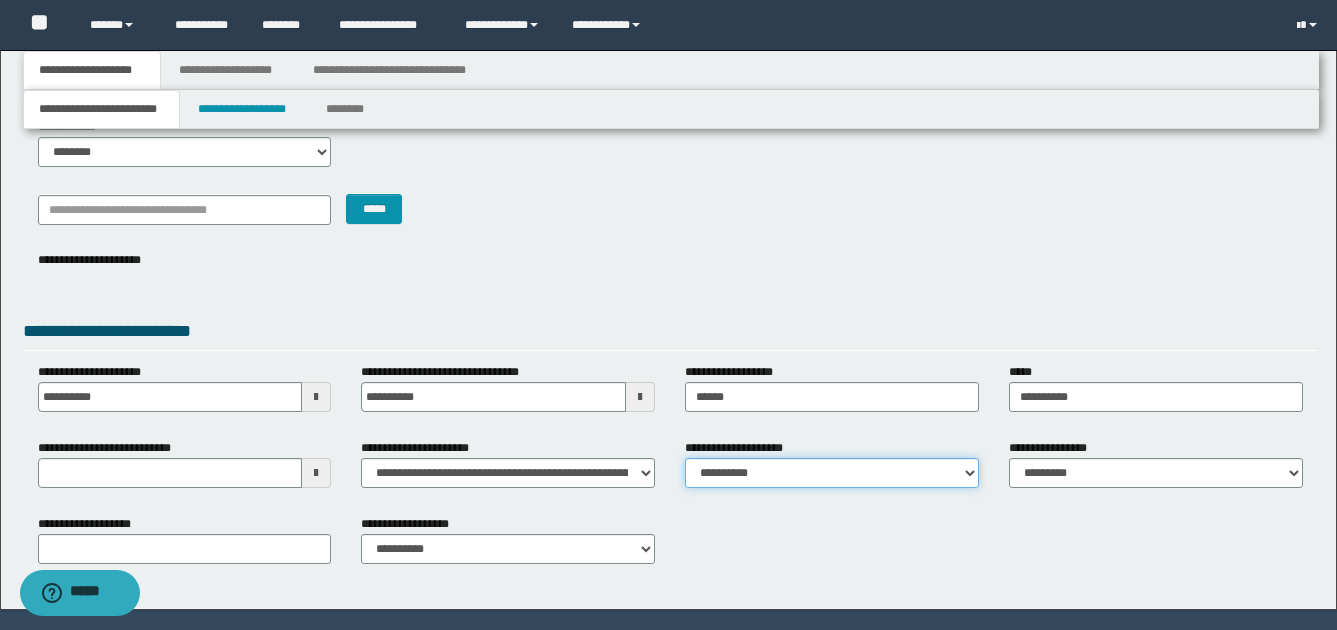 select on "*" 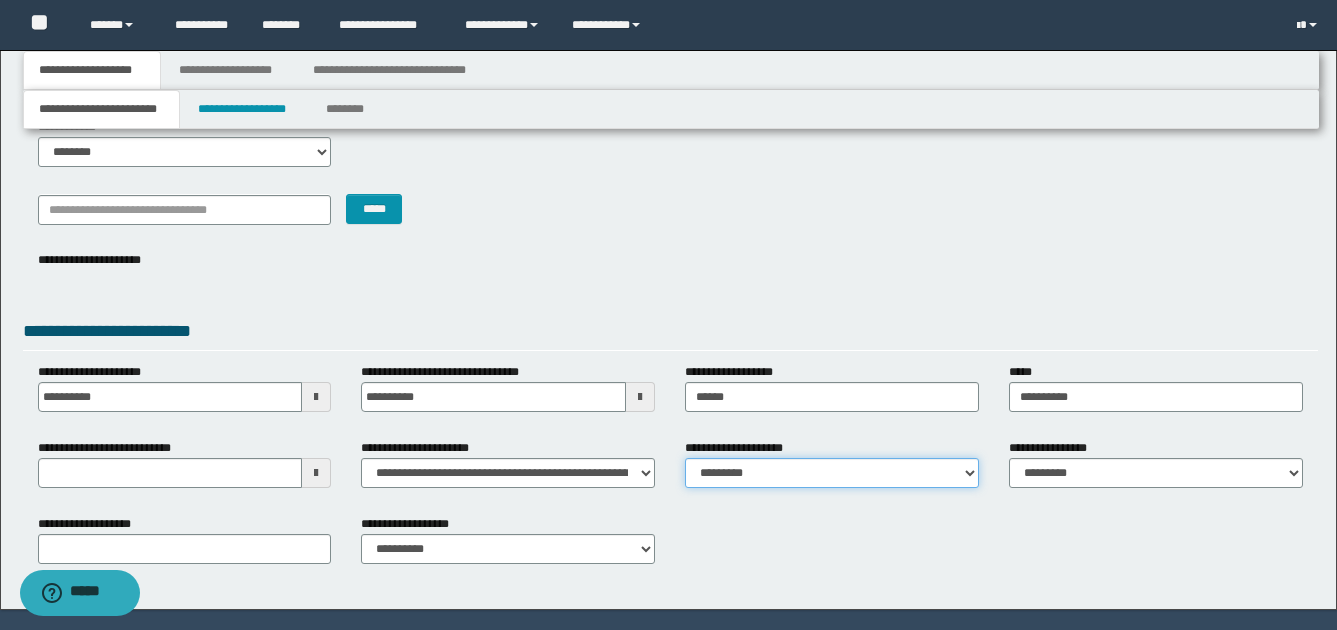 click on "**********" at bounding box center (832, 473) 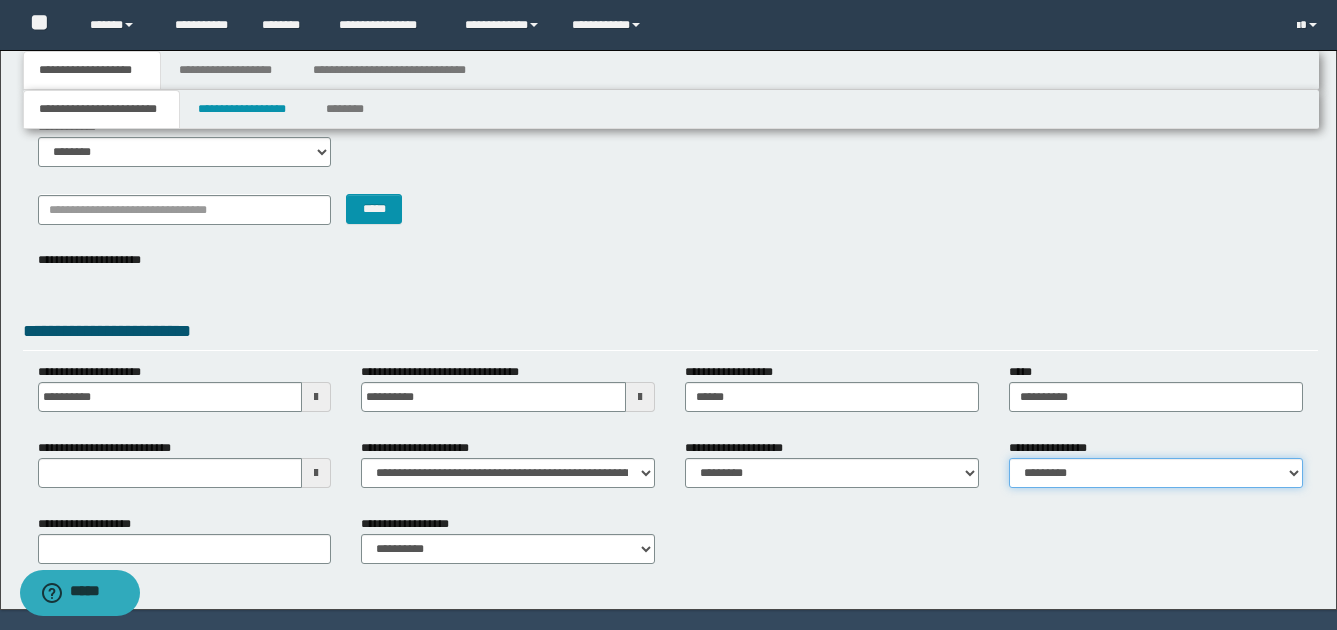 click on "**********" at bounding box center [1156, 473] 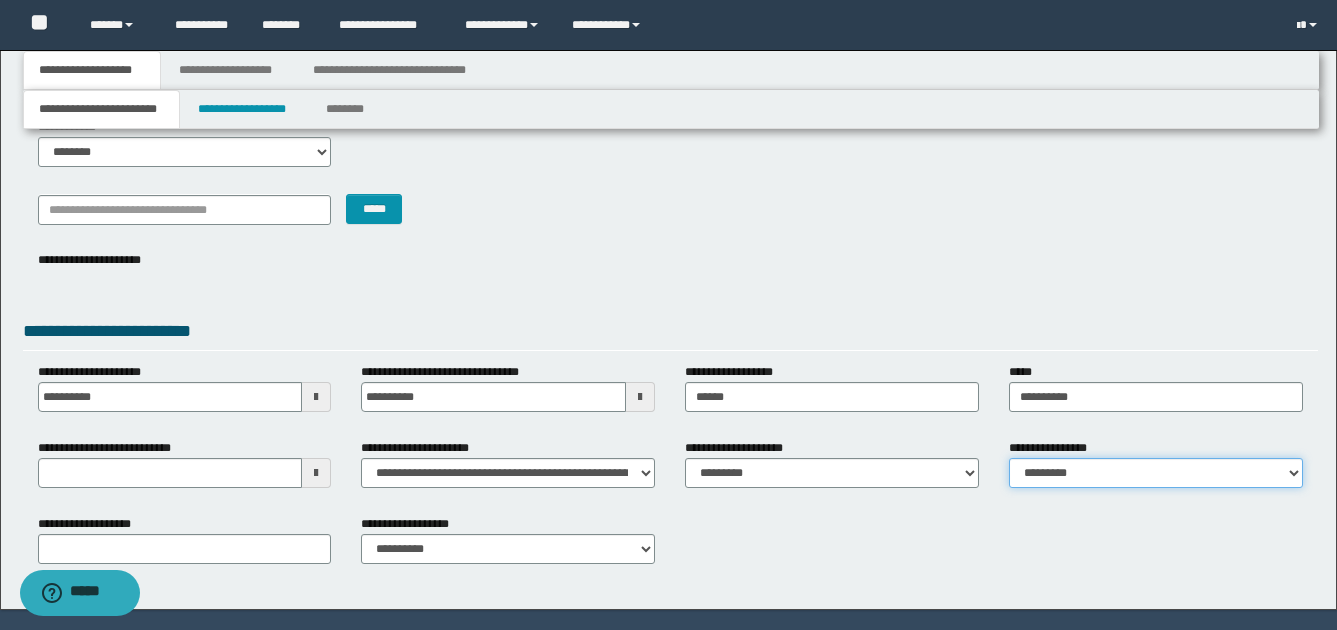 select on "*" 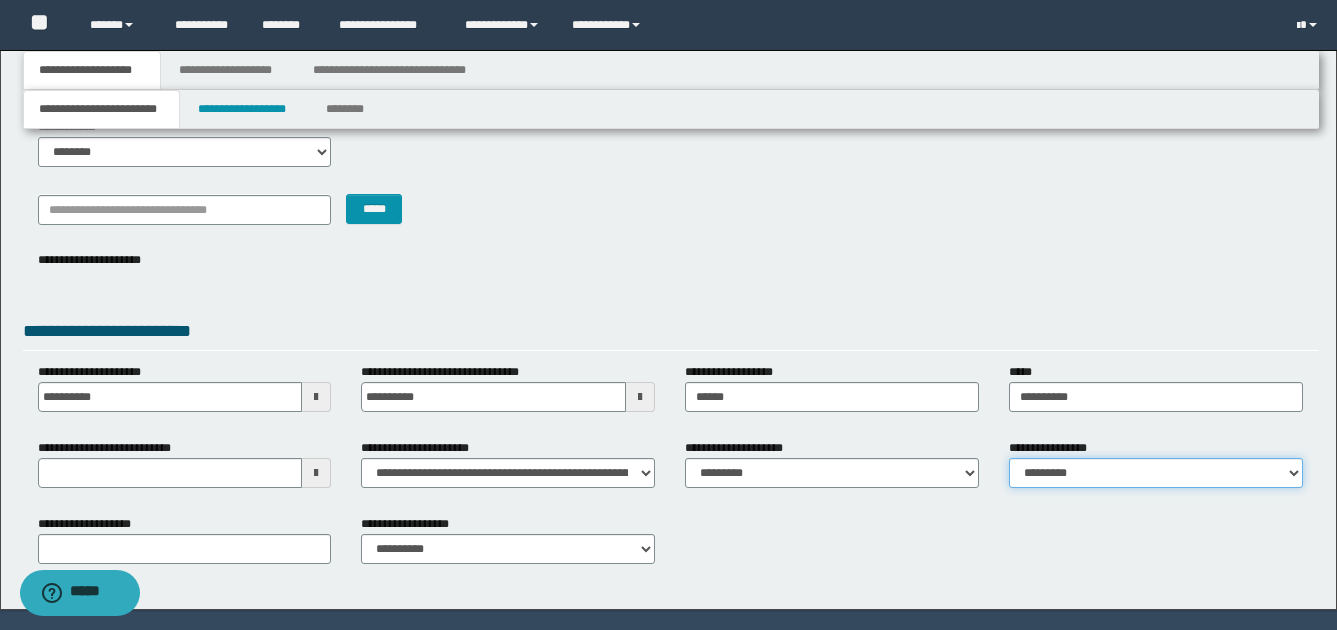 click on "**********" at bounding box center [1156, 473] 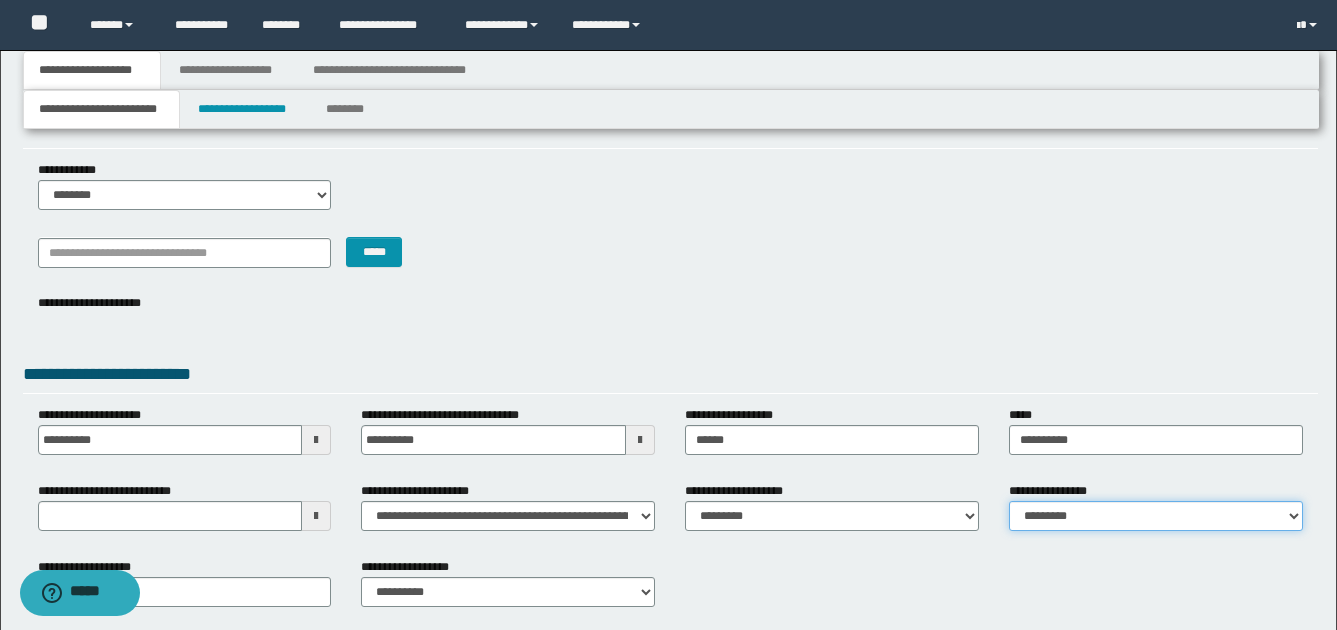scroll, scrollTop: 0, scrollLeft: 0, axis: both 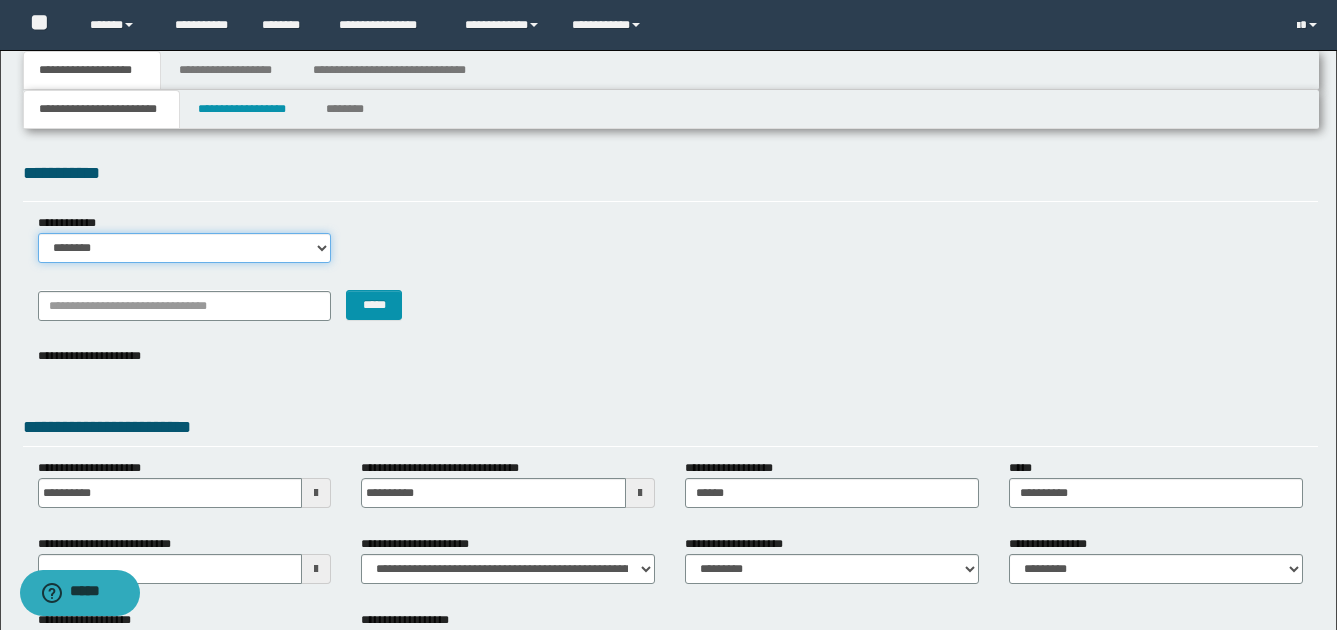 click on "********
*******" at bounding box center [185, 248] 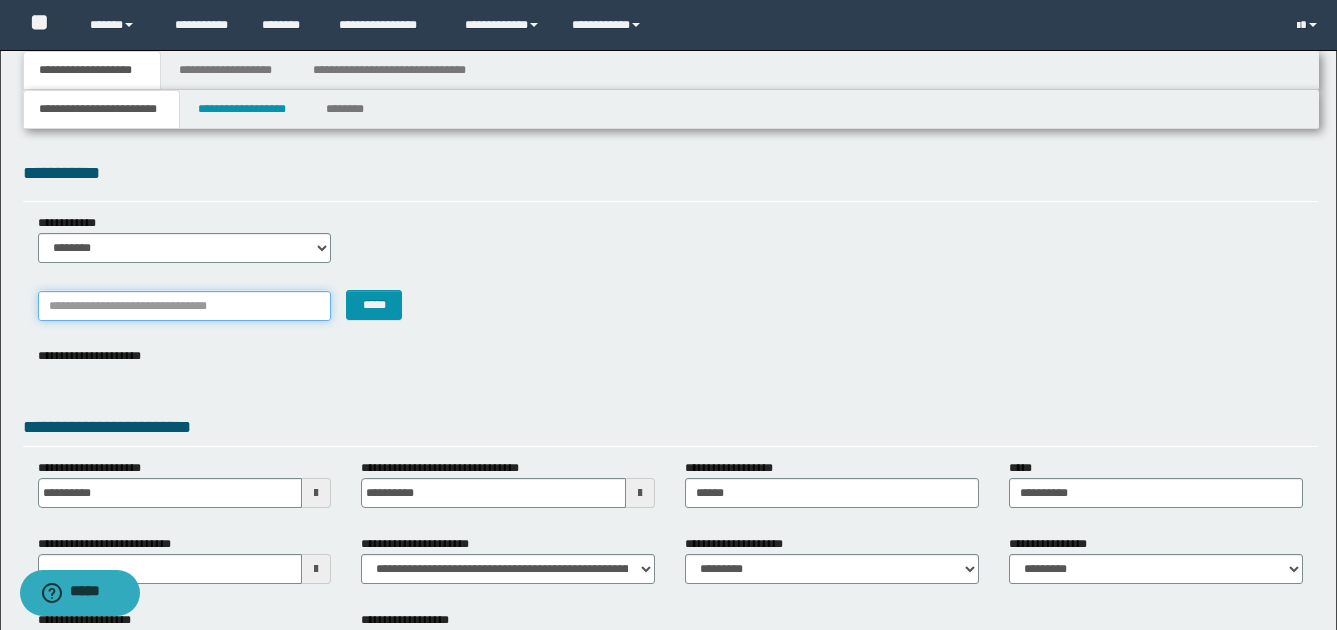 click on "*******" at bounding box center [185, 306] 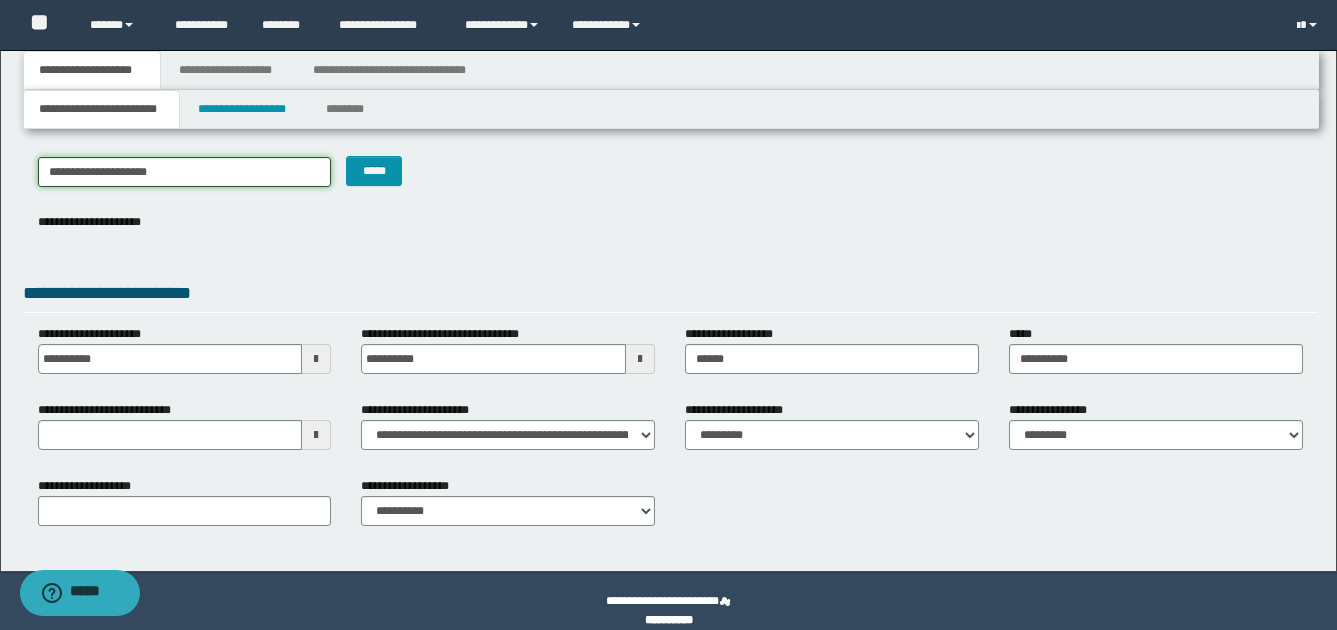 scroll, scrollTop: 153, scrollLeft: 0, axis: vertical 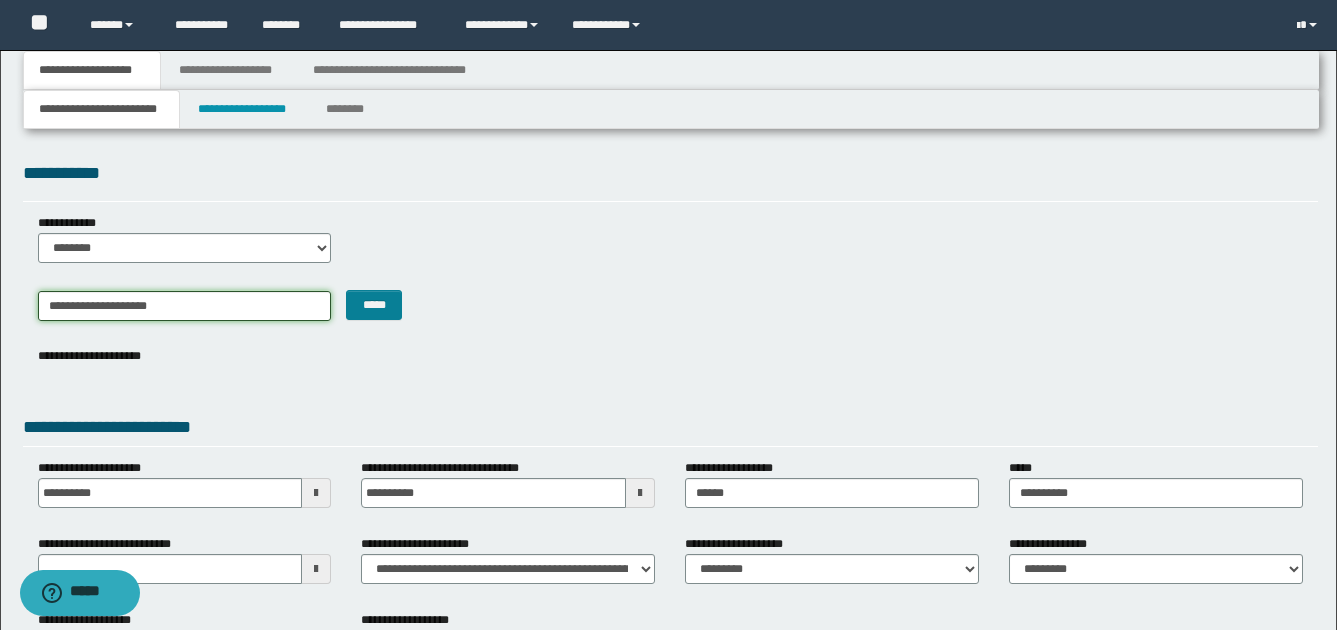 type on "**********" 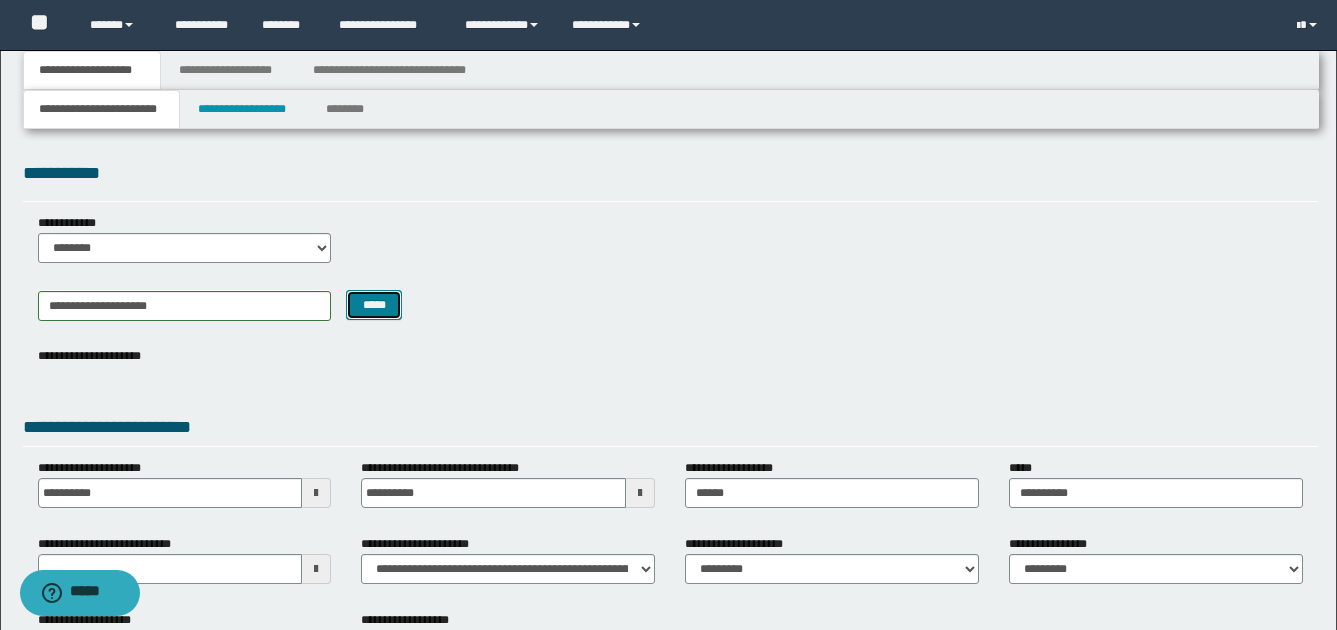 click on "*****" at bounding box center [374, 305] 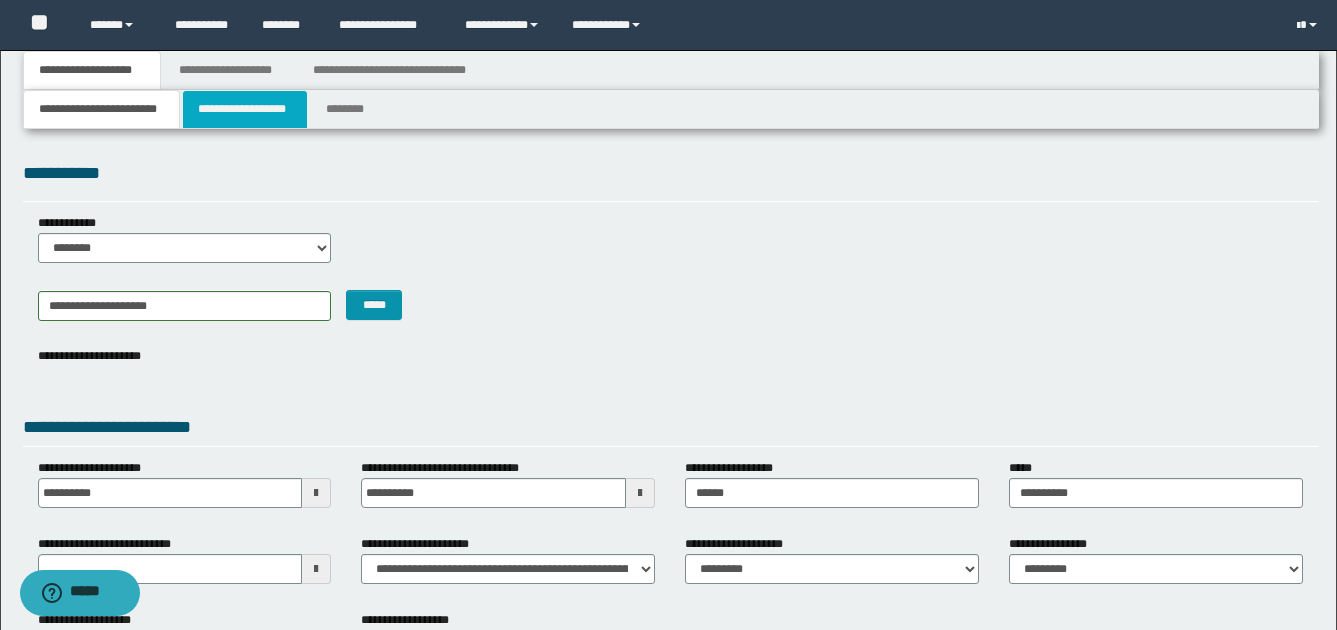 click on "**********" at bounding box center [245, 109] 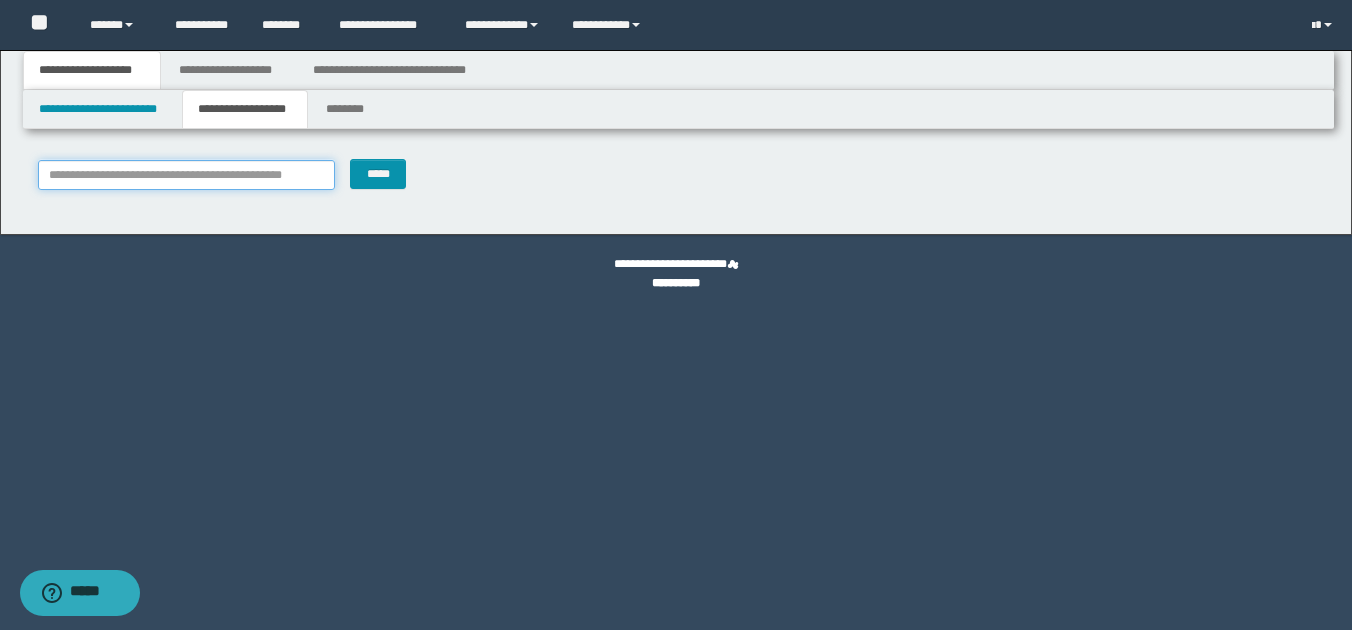 click on "**********" at bounding box center (187, 175) 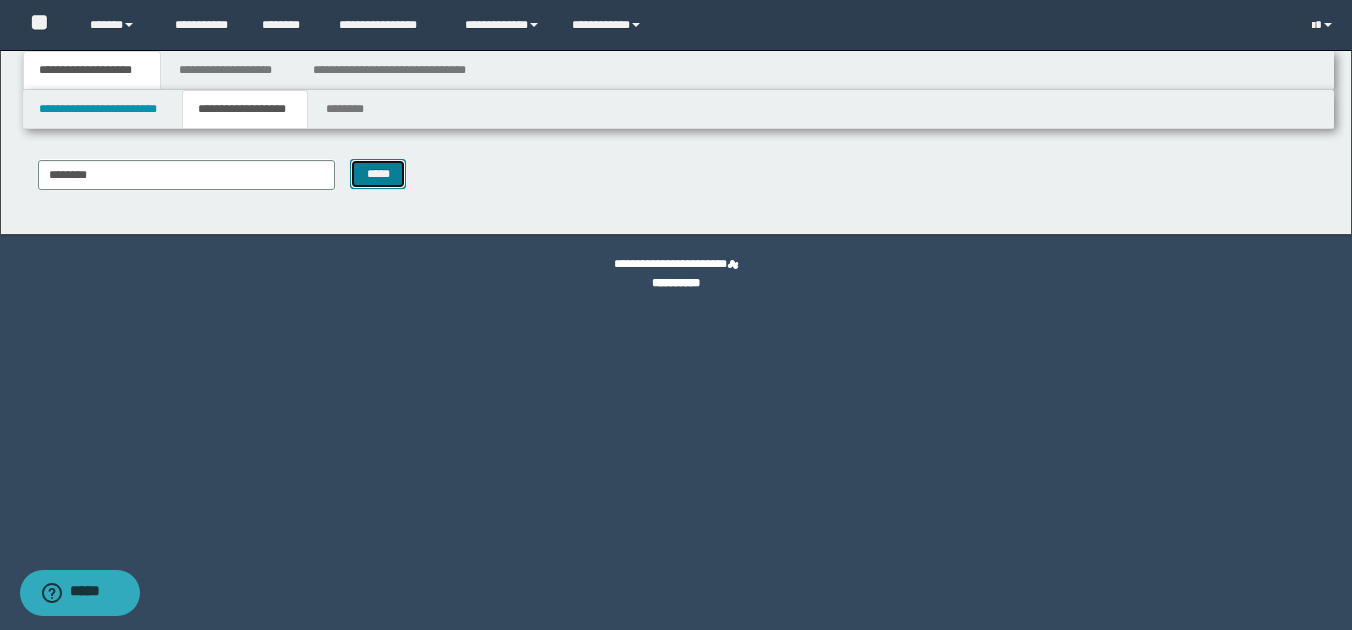 click on "*****" at bounding box center (378, 174) 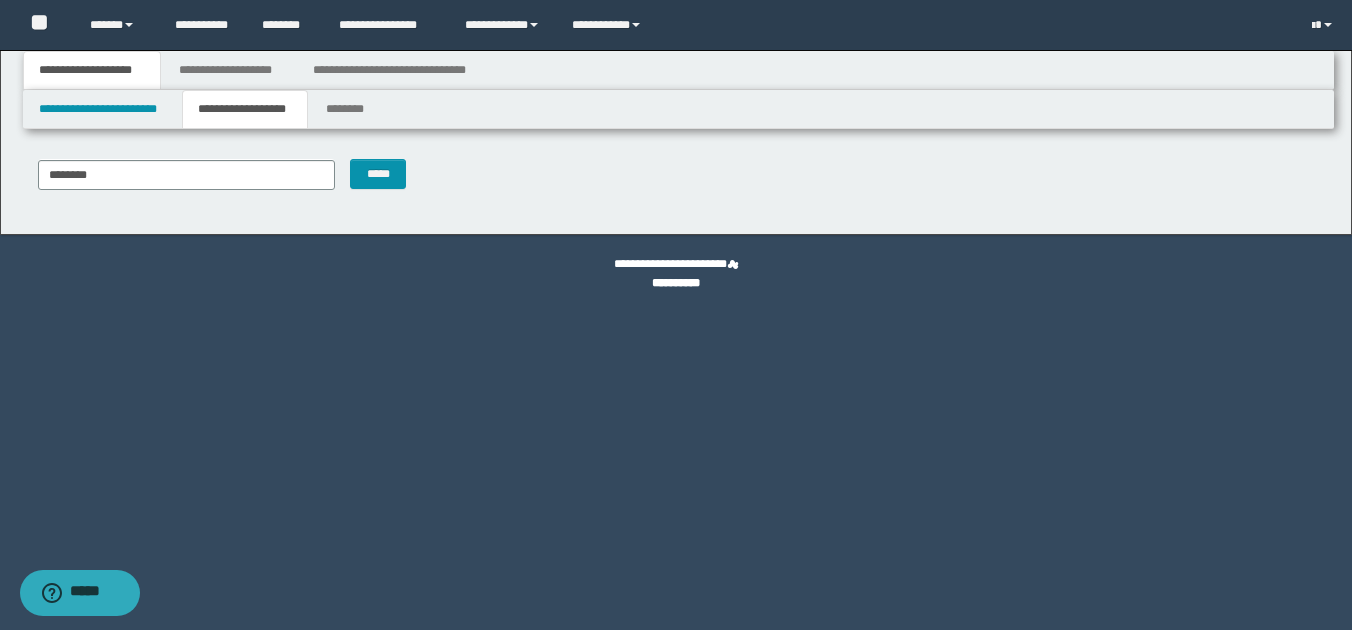 click on "**********" at bounding box center [92, 70] 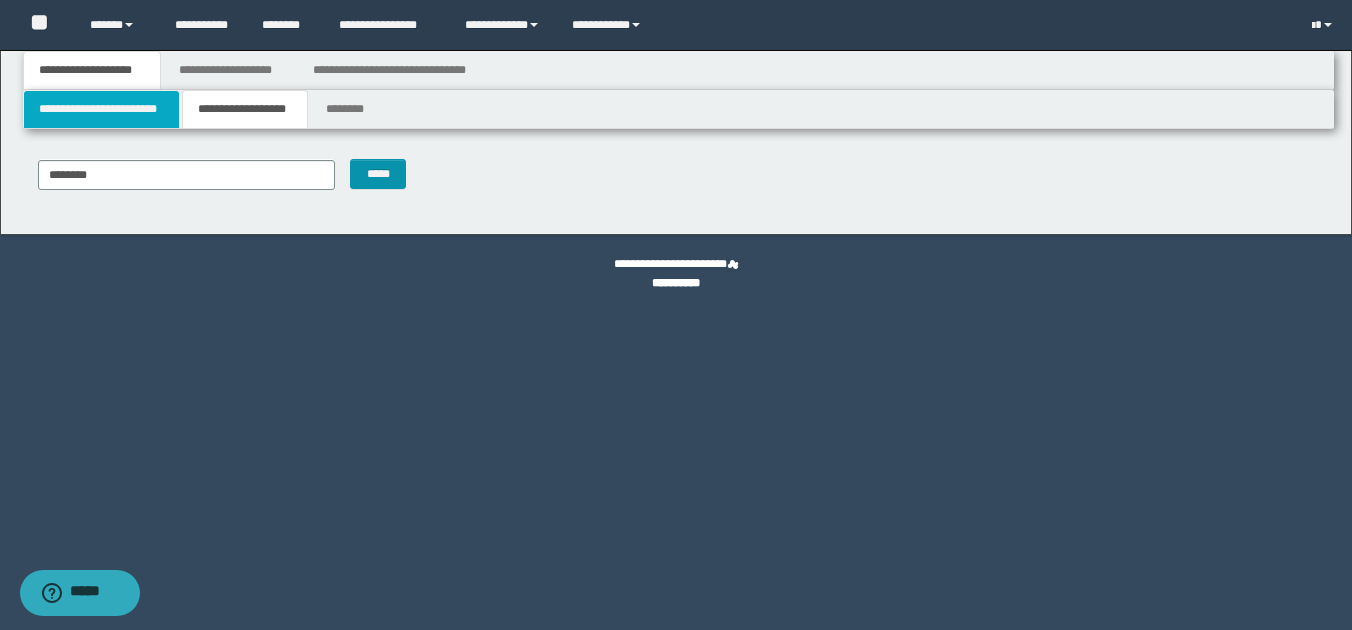 click on "**********" at bounding box center (101, 109) 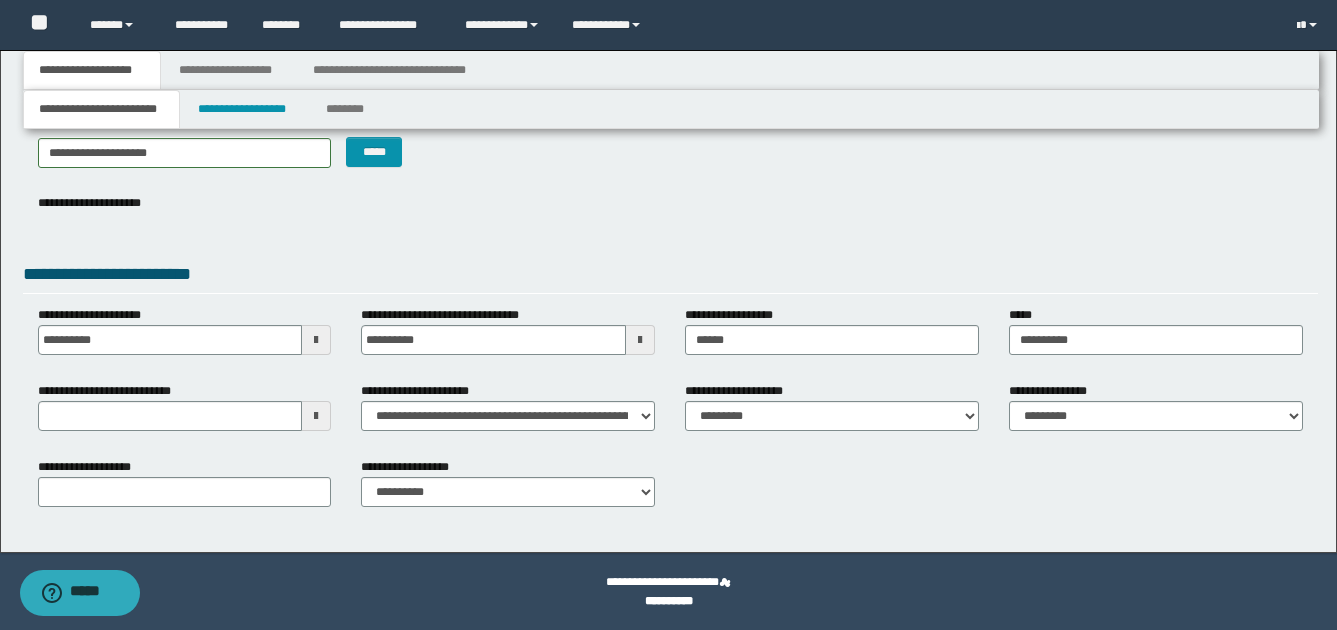 scroll, scrollTop: 0, scrollLeft: 0, axis: both 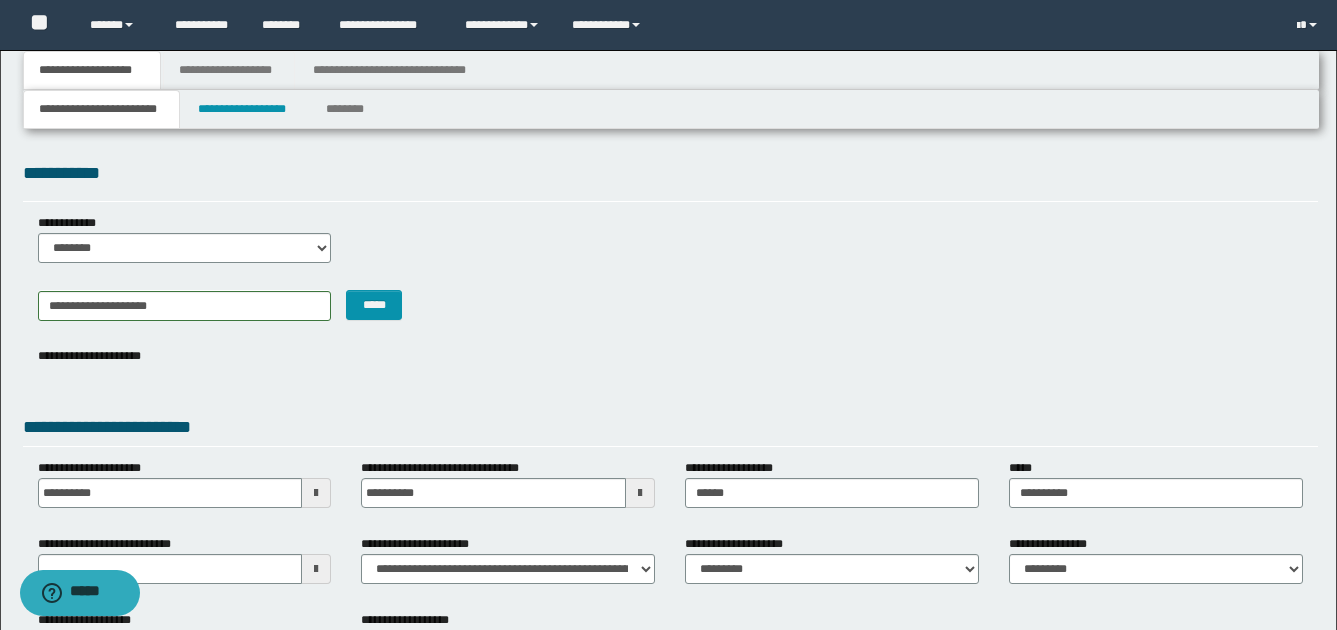 click on "**********" at bounding box center (229, 70) 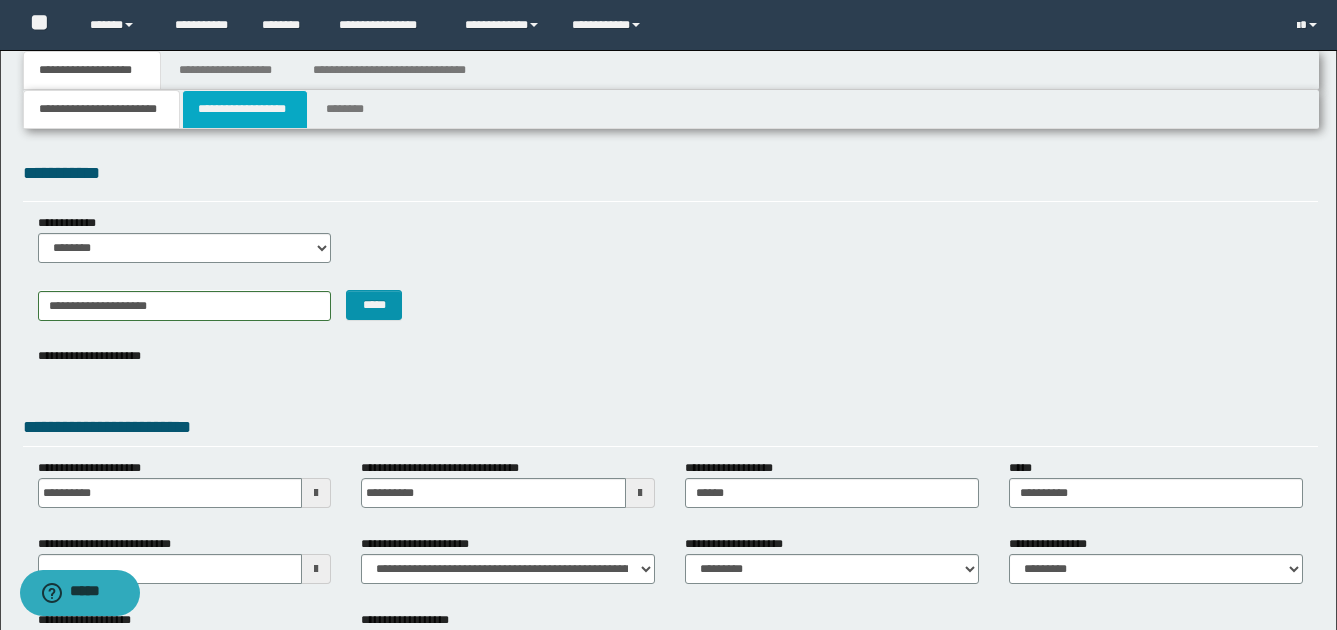 click on "**********" at bounding box center [245, 109] 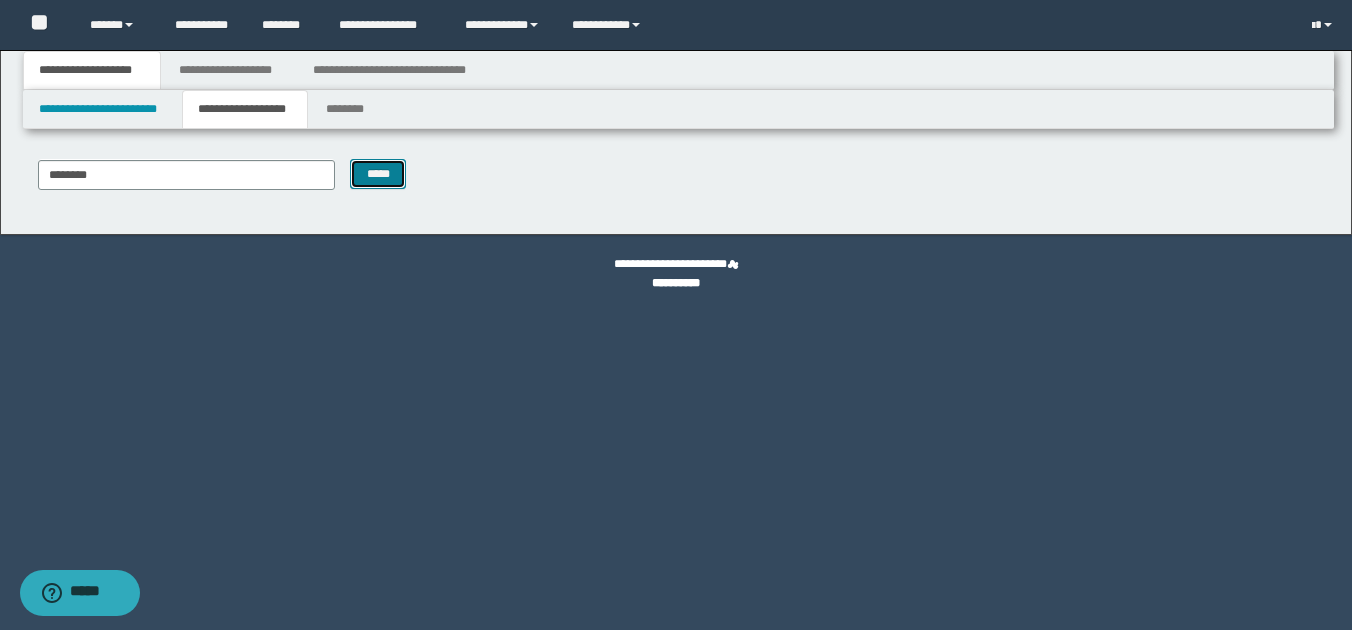 click on "*****" at bounding box center [378, 174] 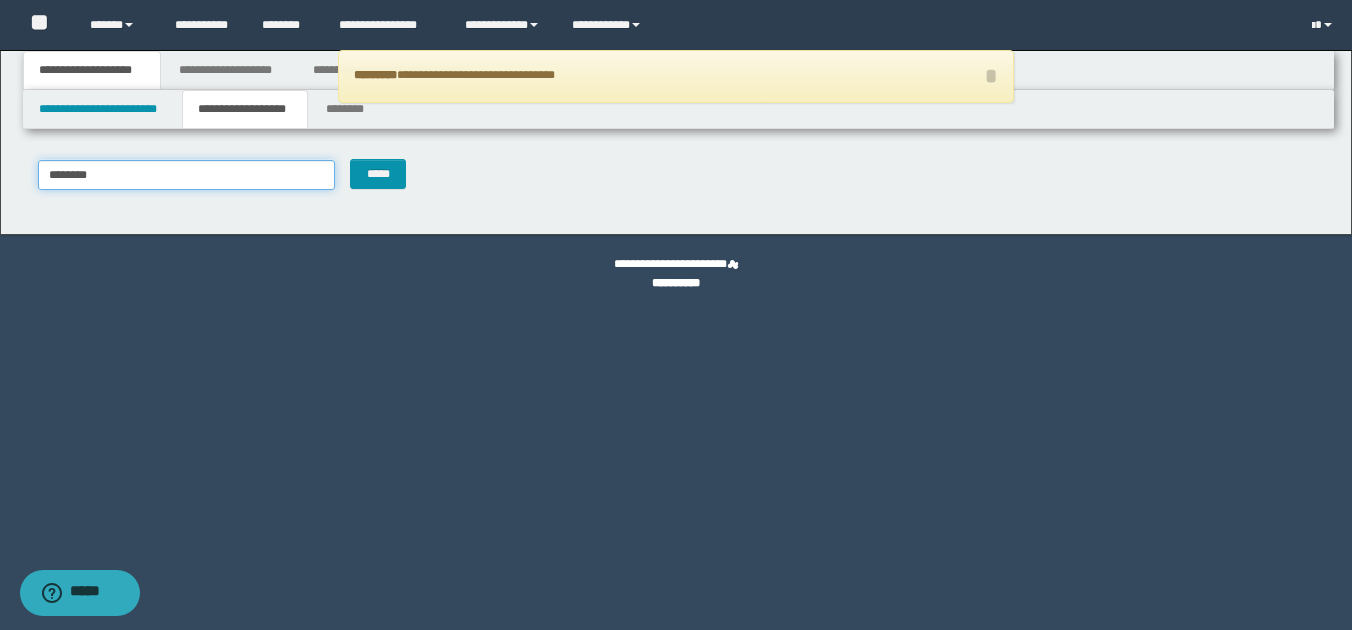 click on "********" at bounding box center [187, 175] 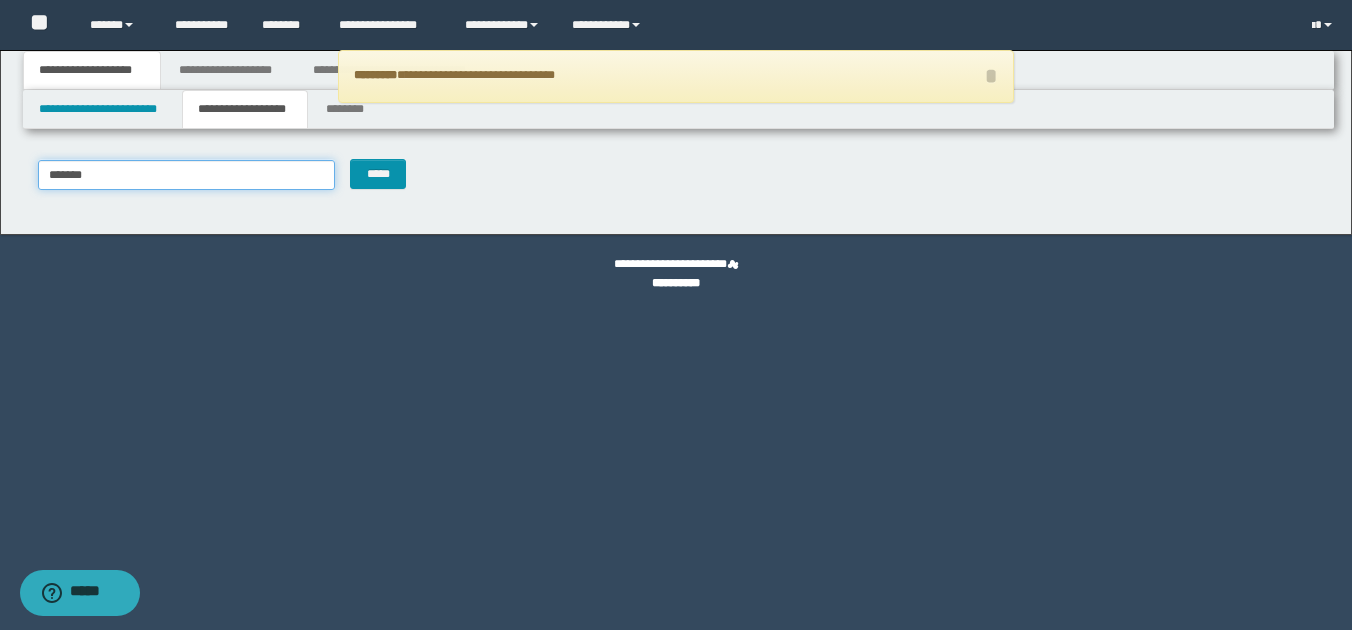 type on "********" 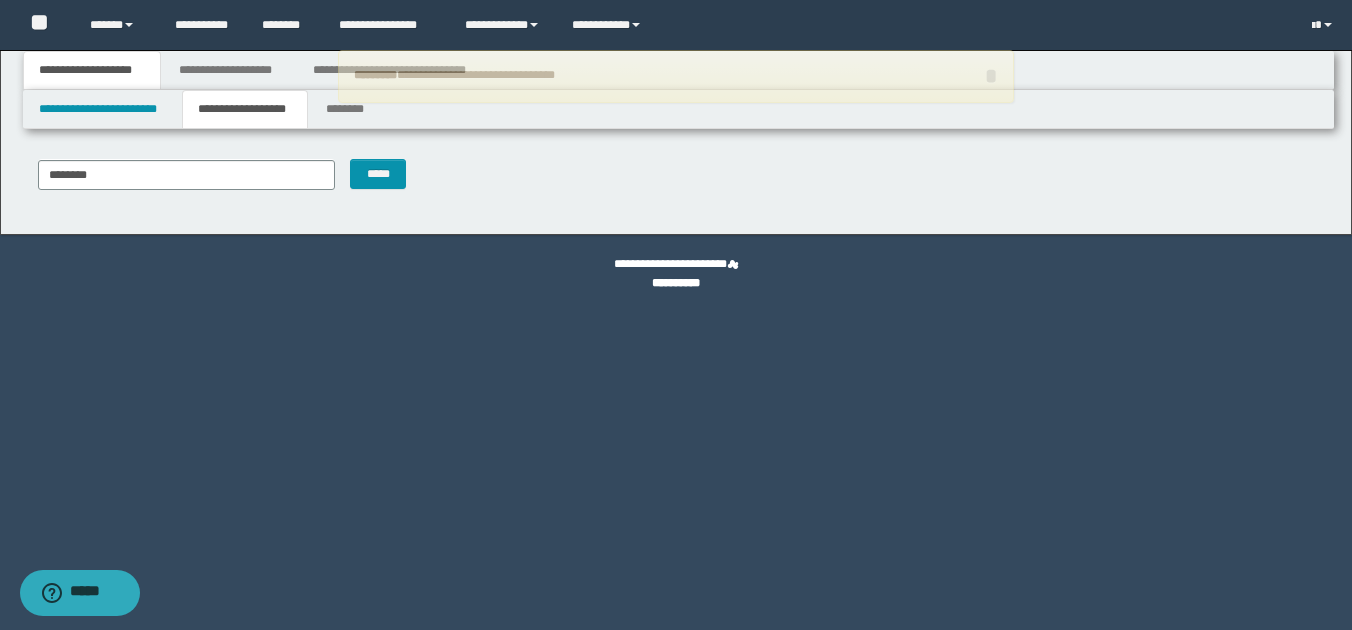 click on "**********" at bounding box center [92, 70] 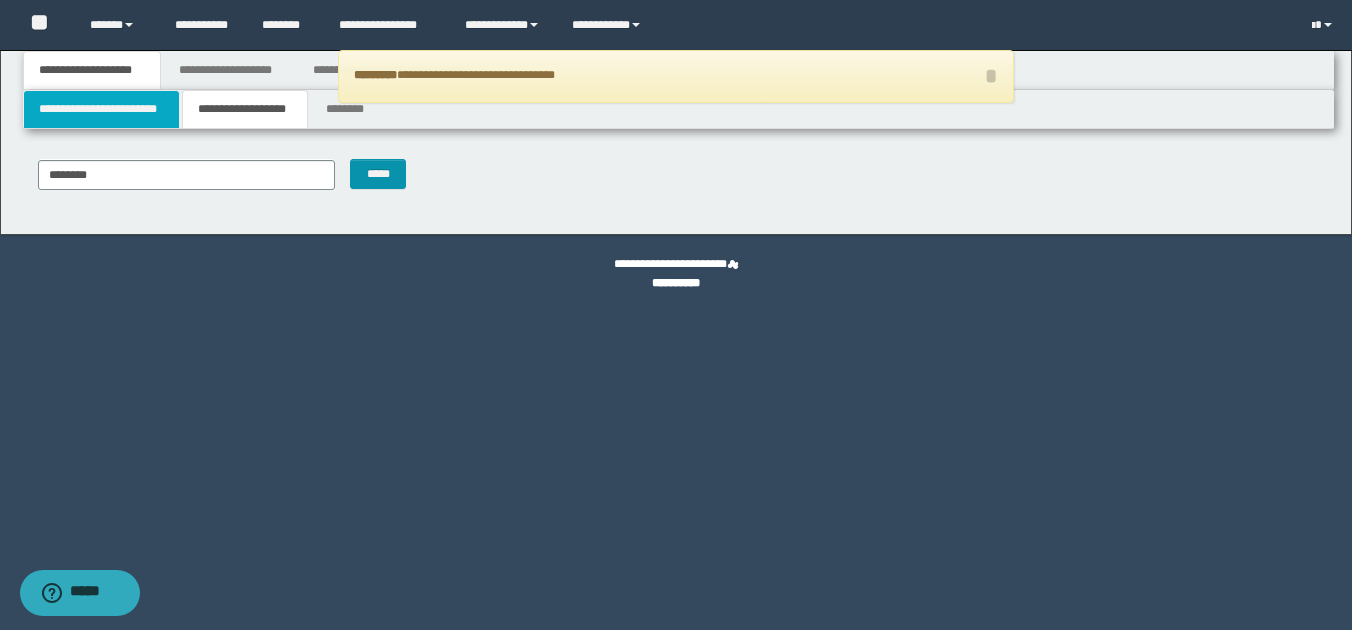 click on "**********" at bounding box center (101, 109) 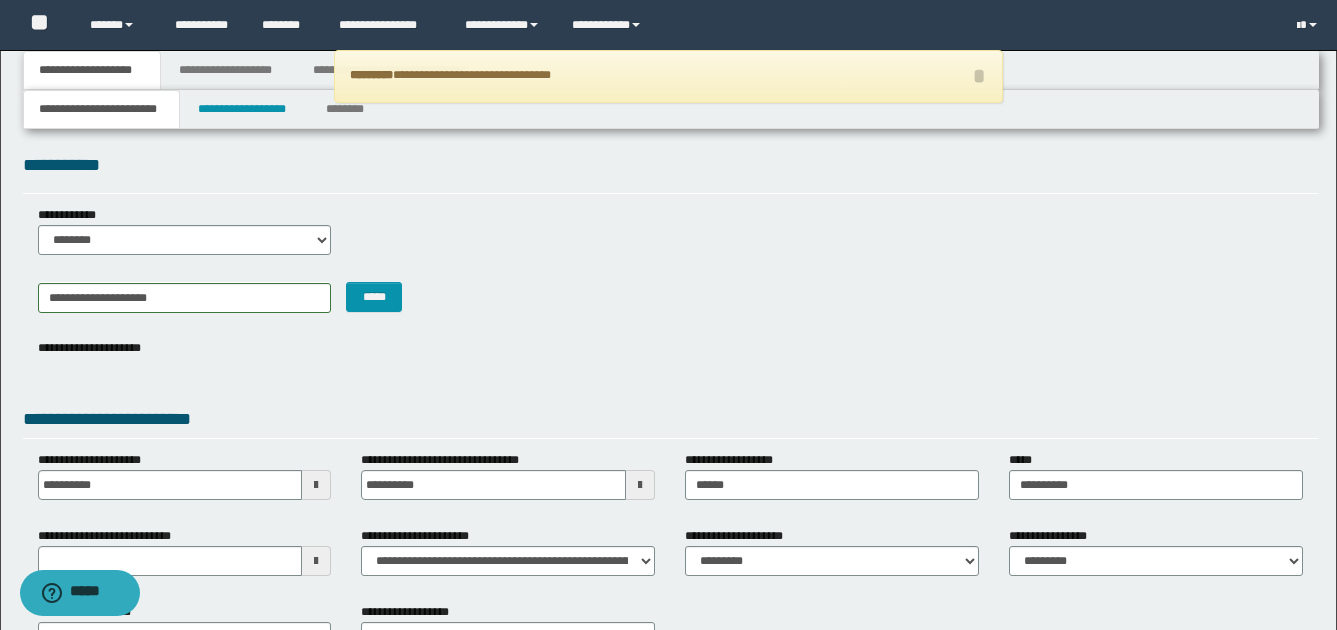 scroll, scrollTop: 0, scrollLeft: 0, axis: both 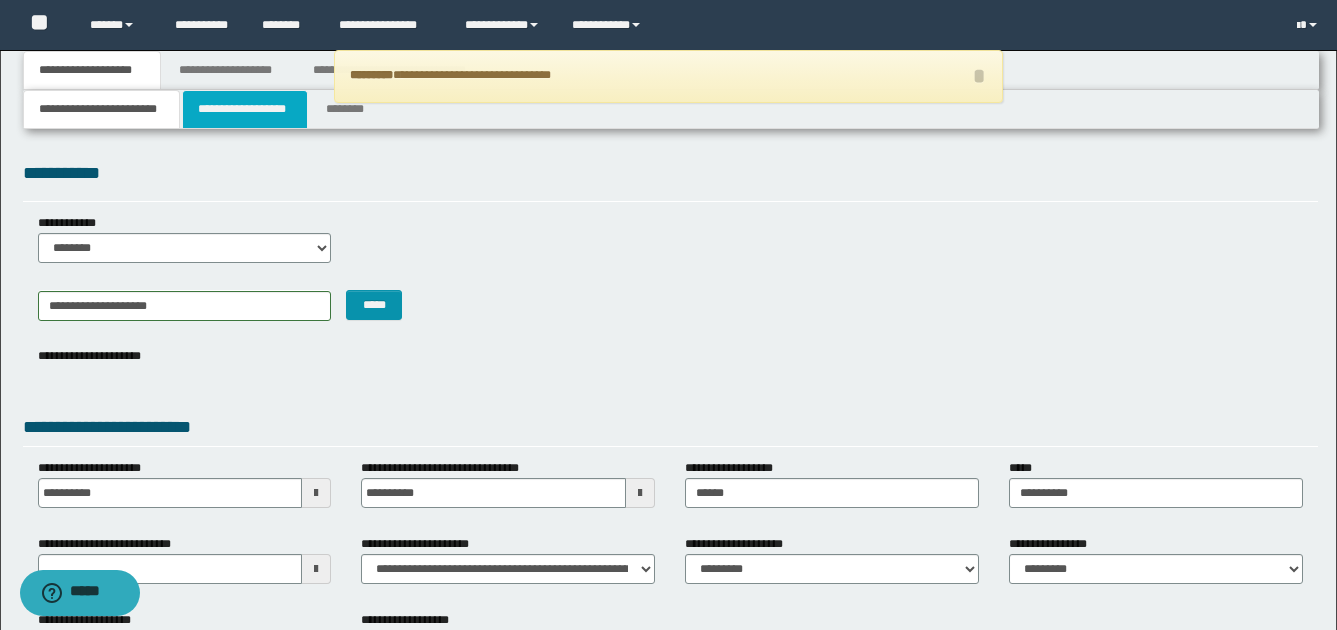 click on "**********" at bounding box center (245, 109) 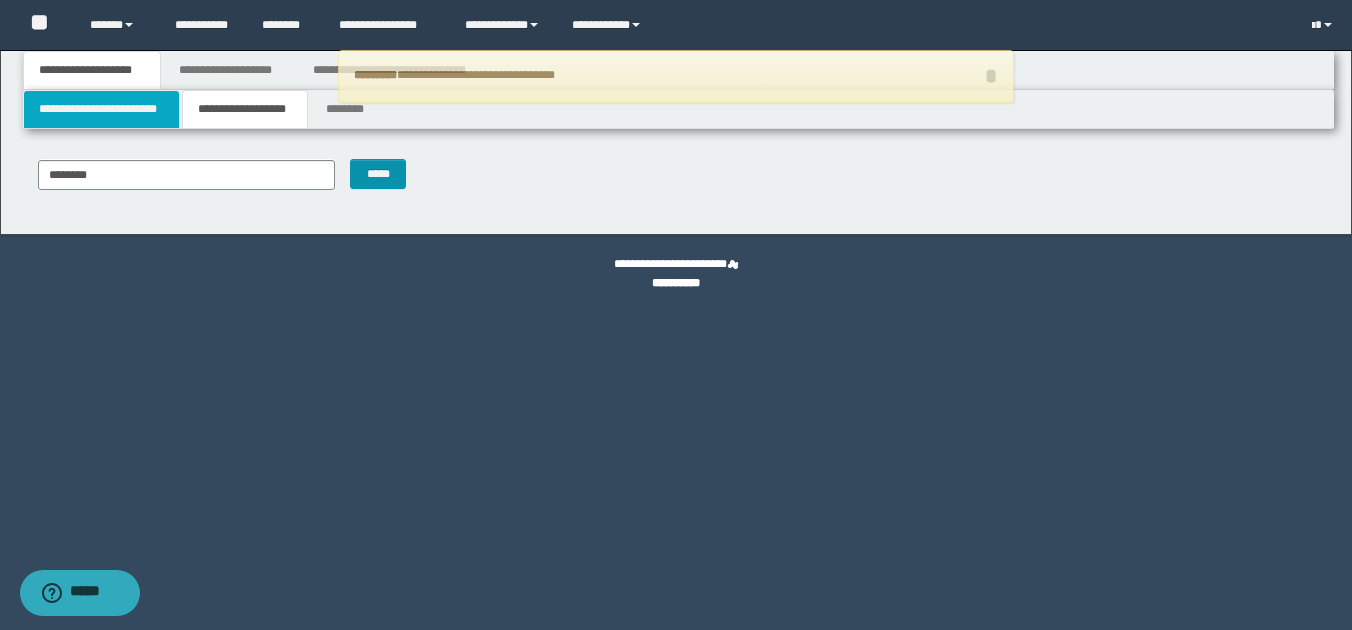 click on "**********" at bounding box center [101, 109] 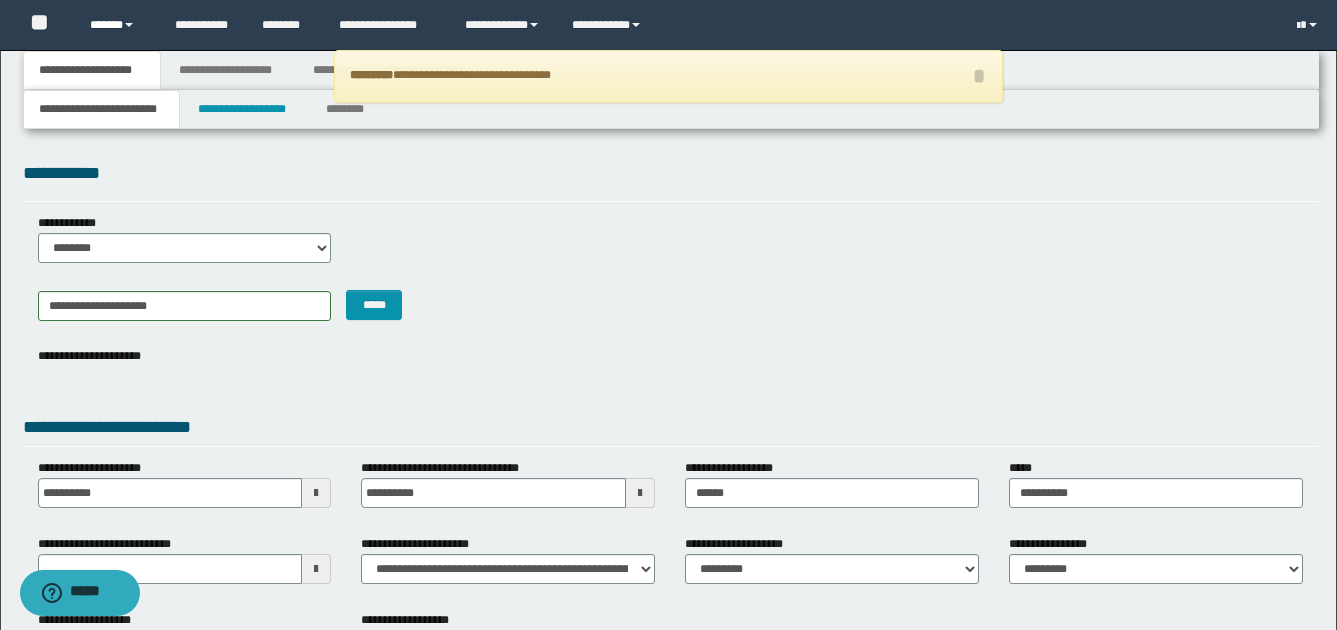 click at bounding box center [129, 25] 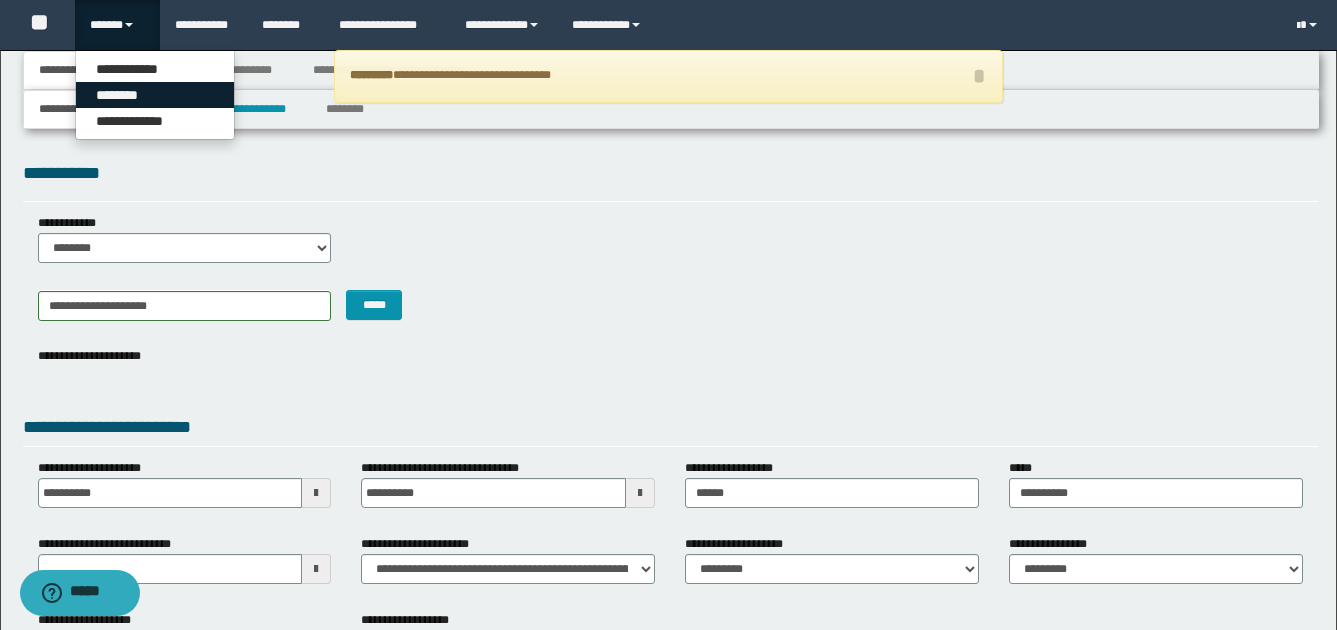 click on "********" at bounding box center (155, 95) 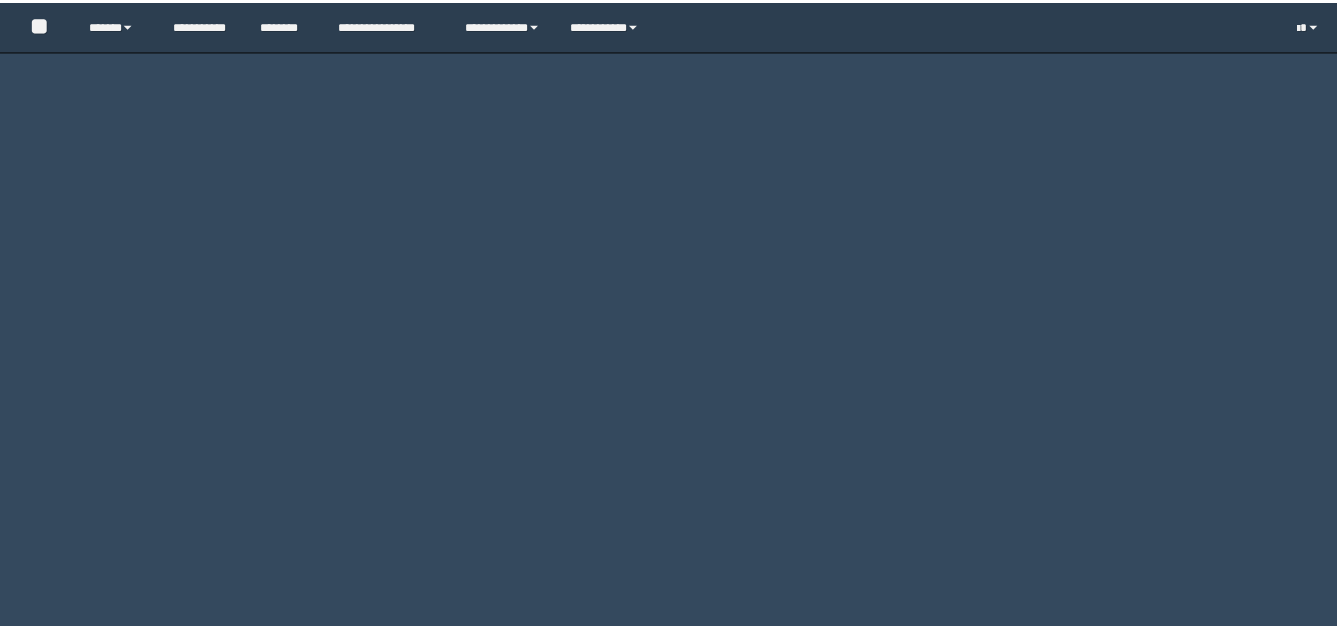 scroll, scrollTop: 0, scrollLeft: 0, axis: both 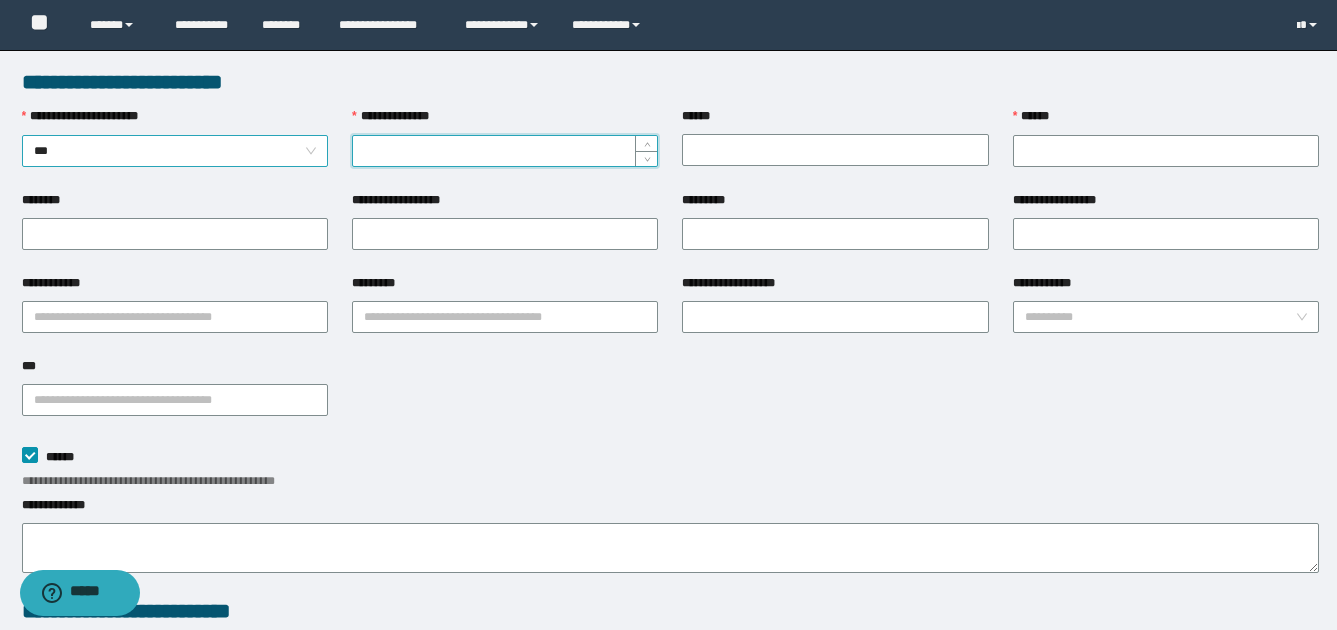 click on "***" at bounding box center (175, 151) 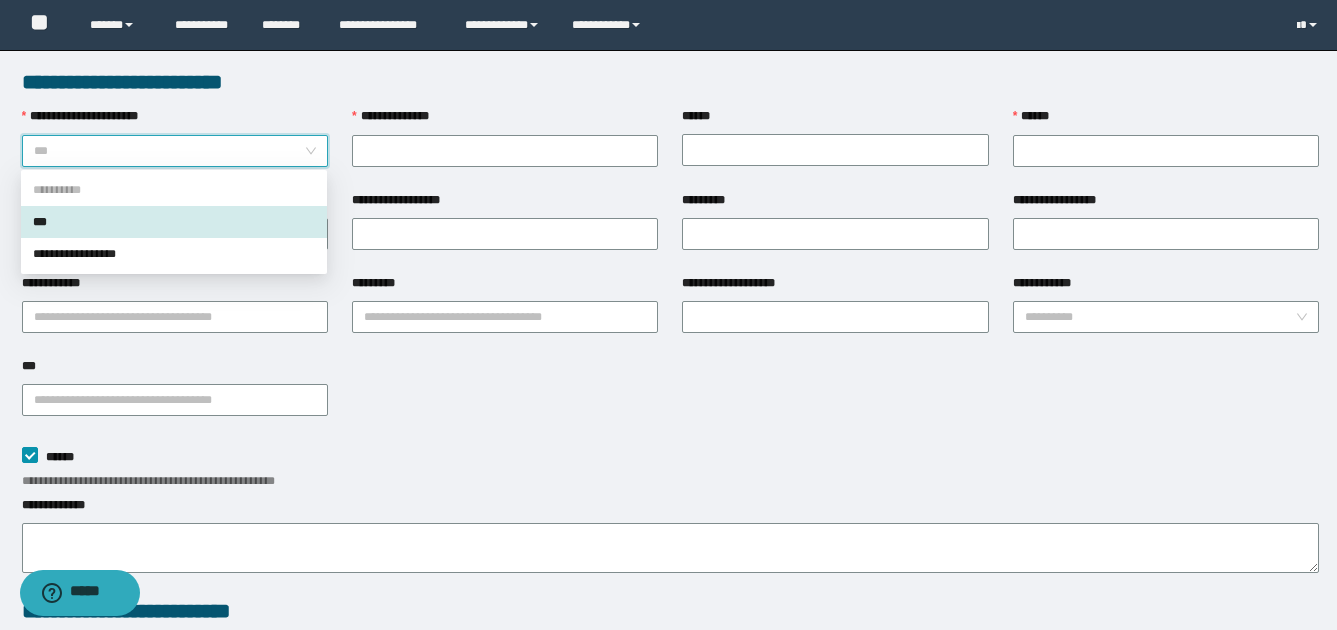 click on "***" at bounding box center [175, 151] 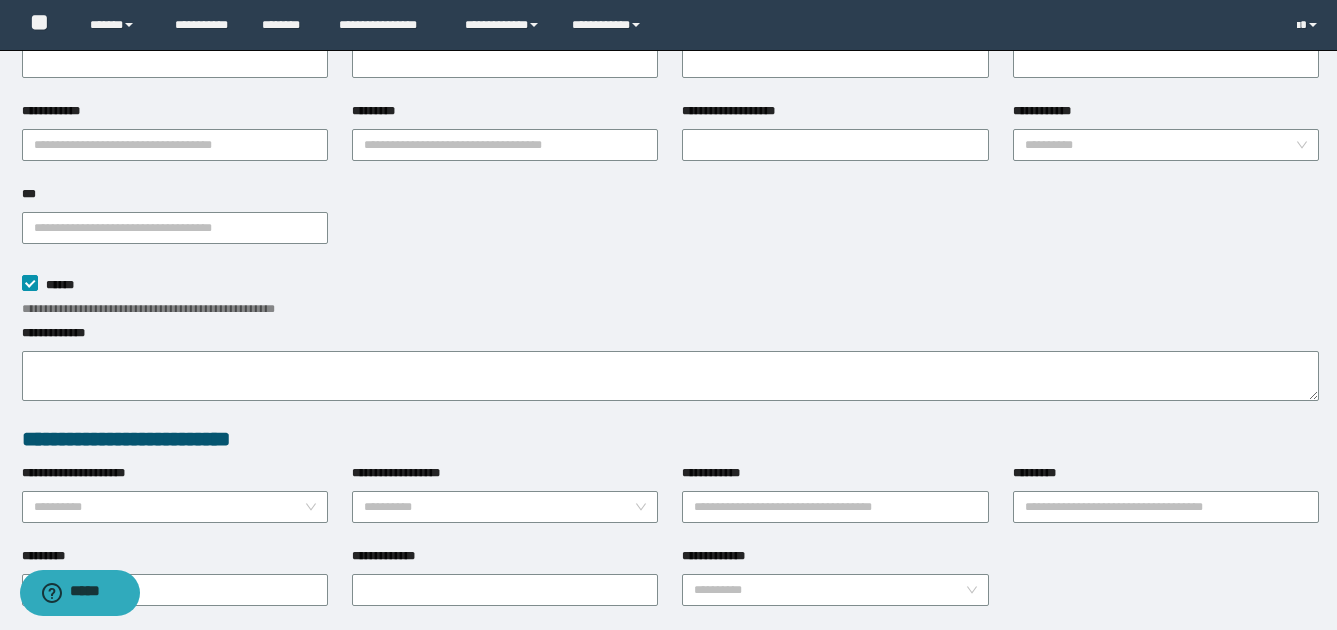 scroll, scrollTop: 0, scrollLeft: 0, axis: both 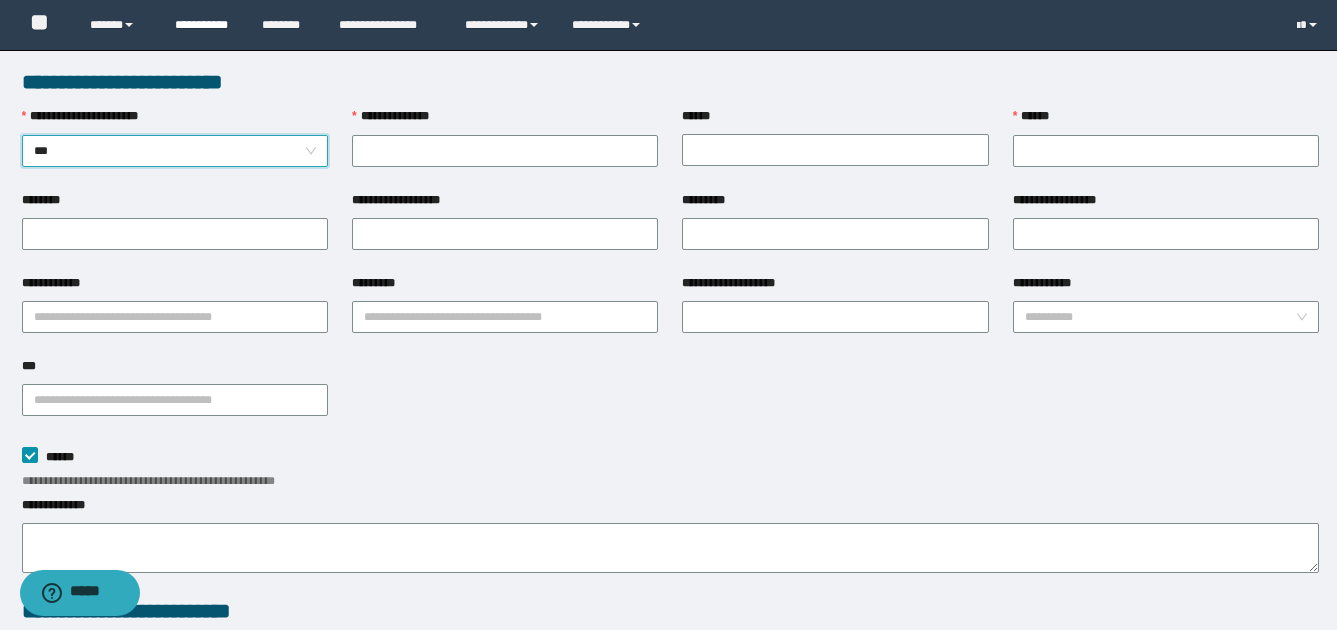 click on "**********" at bounding box center [203, 25] 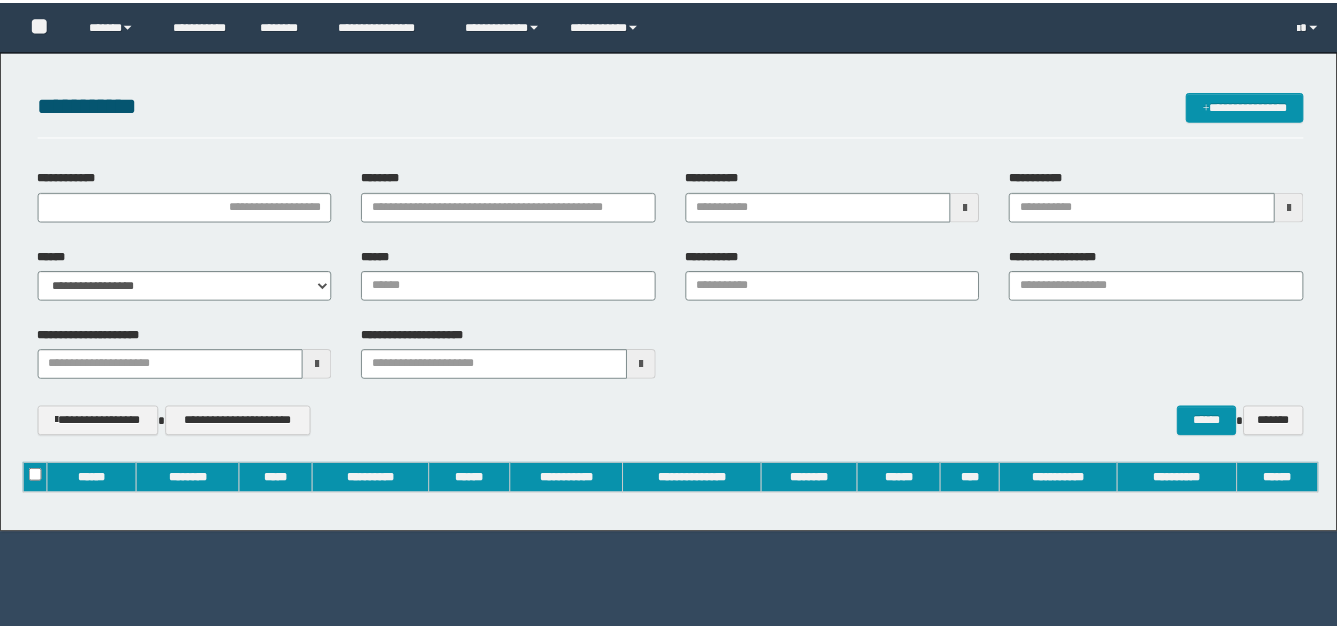 scroll, scrollTop: 0, scrollLeft: 0, axis: both 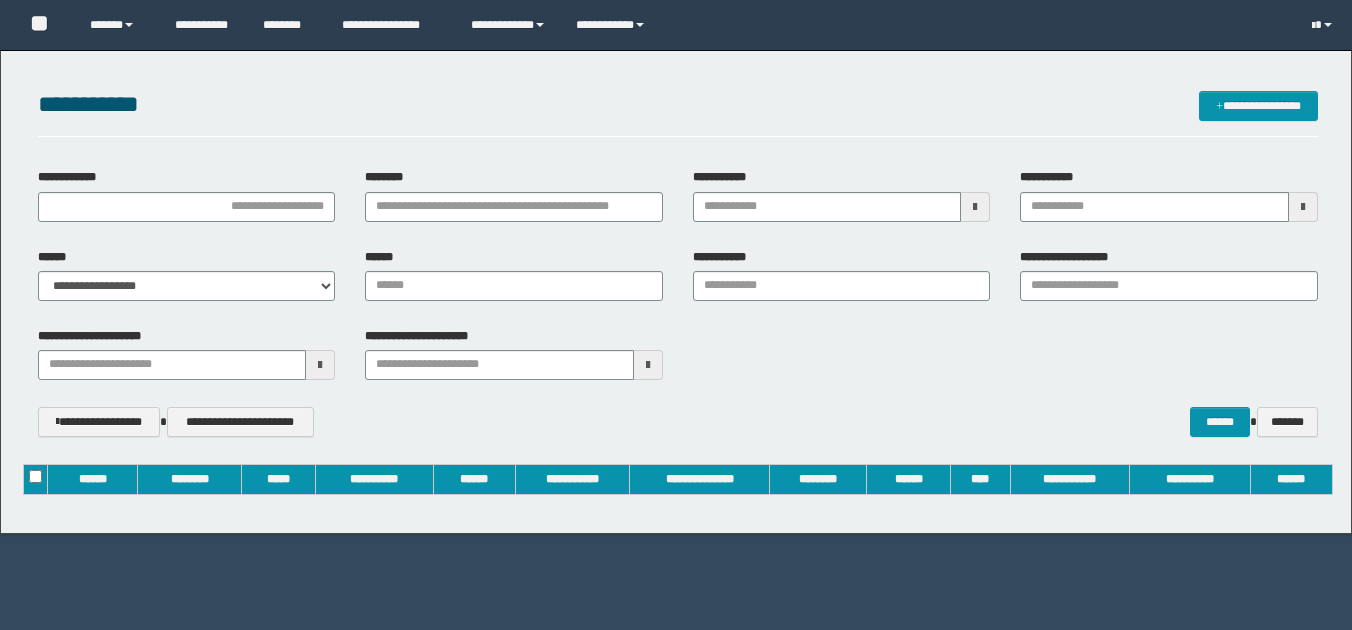type on "**********" 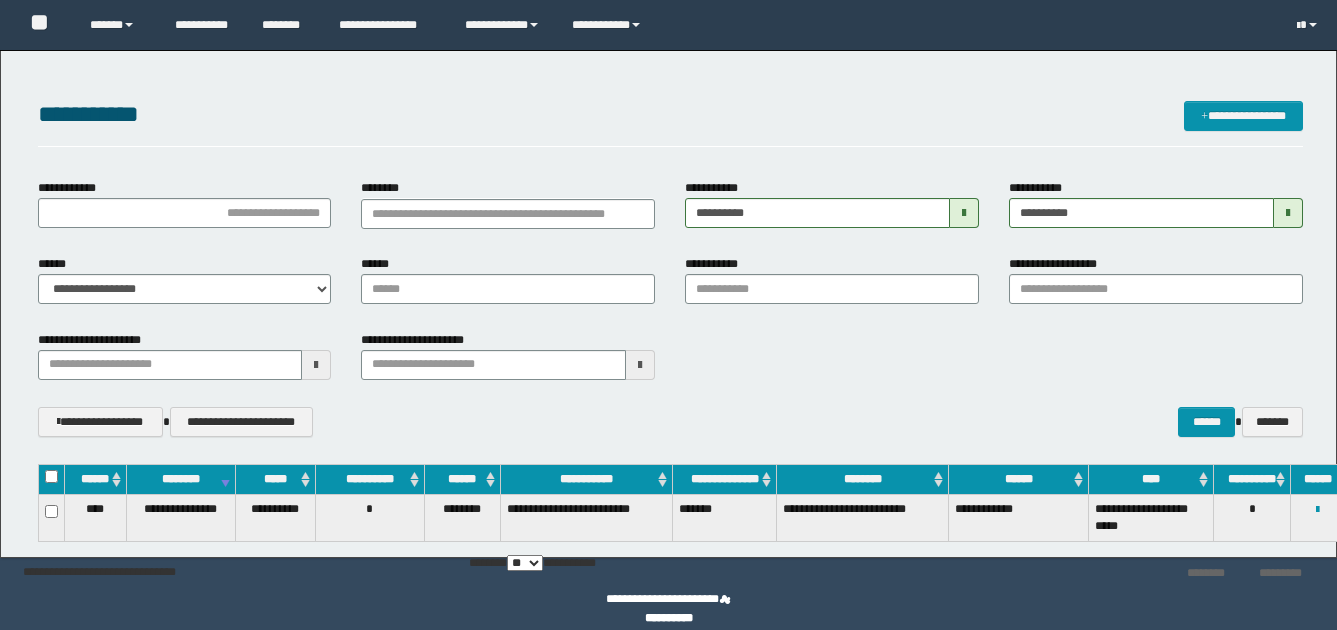 scroll, scrollTop: 0, scrollLeft: 0, axis: both 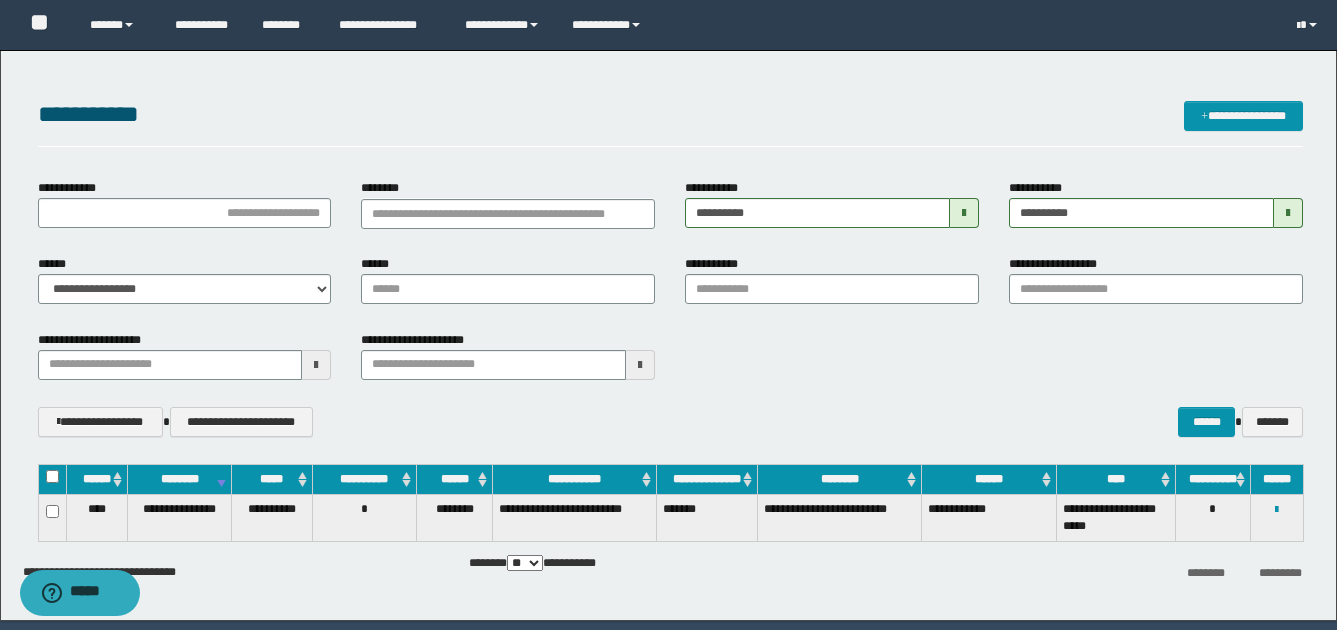 type 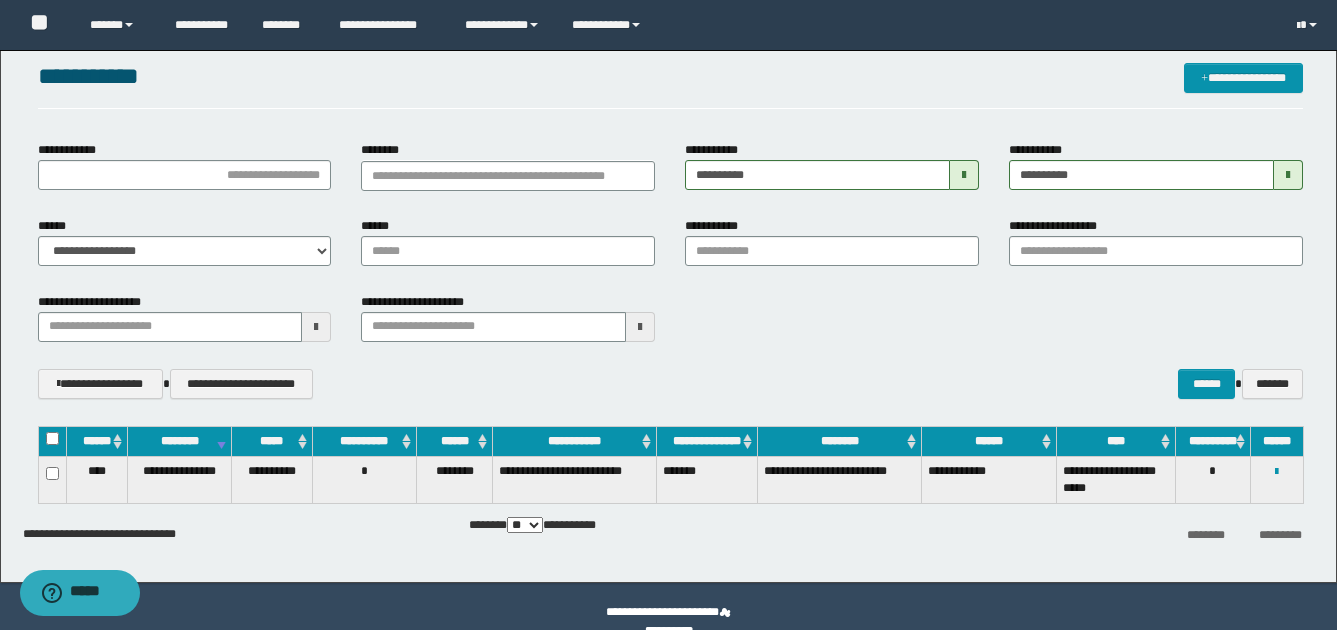 scroll, scrollTop: 69, scrollLeft: 0, axis: vertical 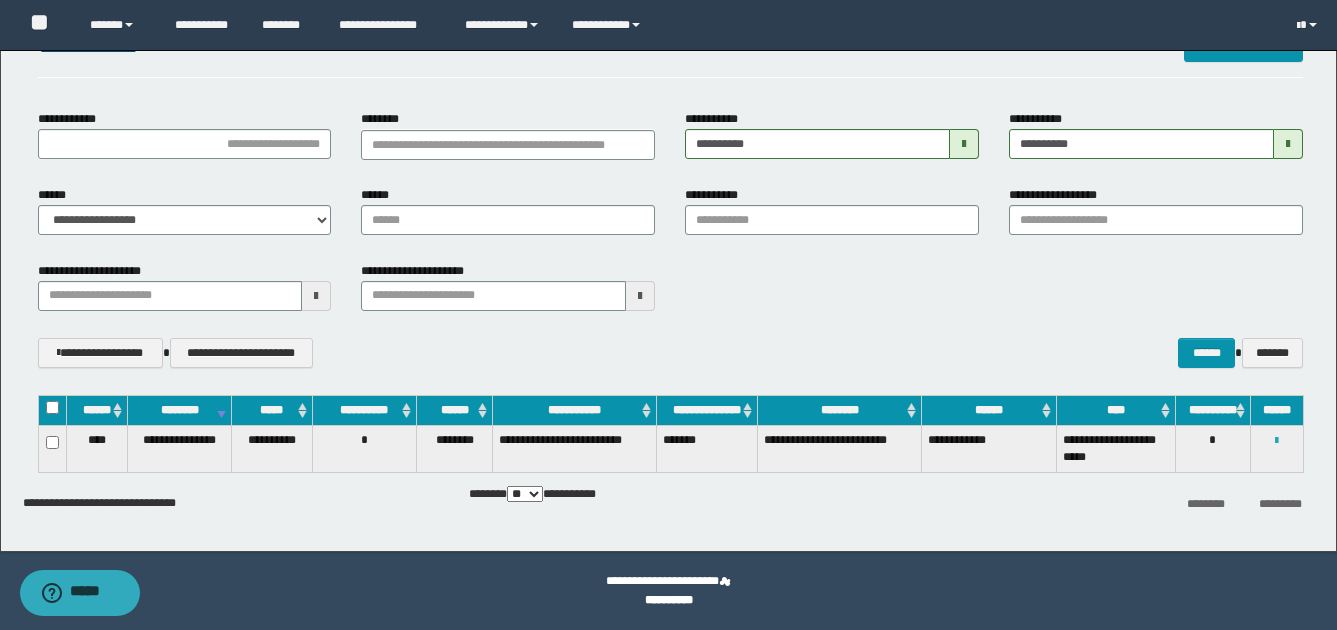 click at bounding box center (1276, 441) 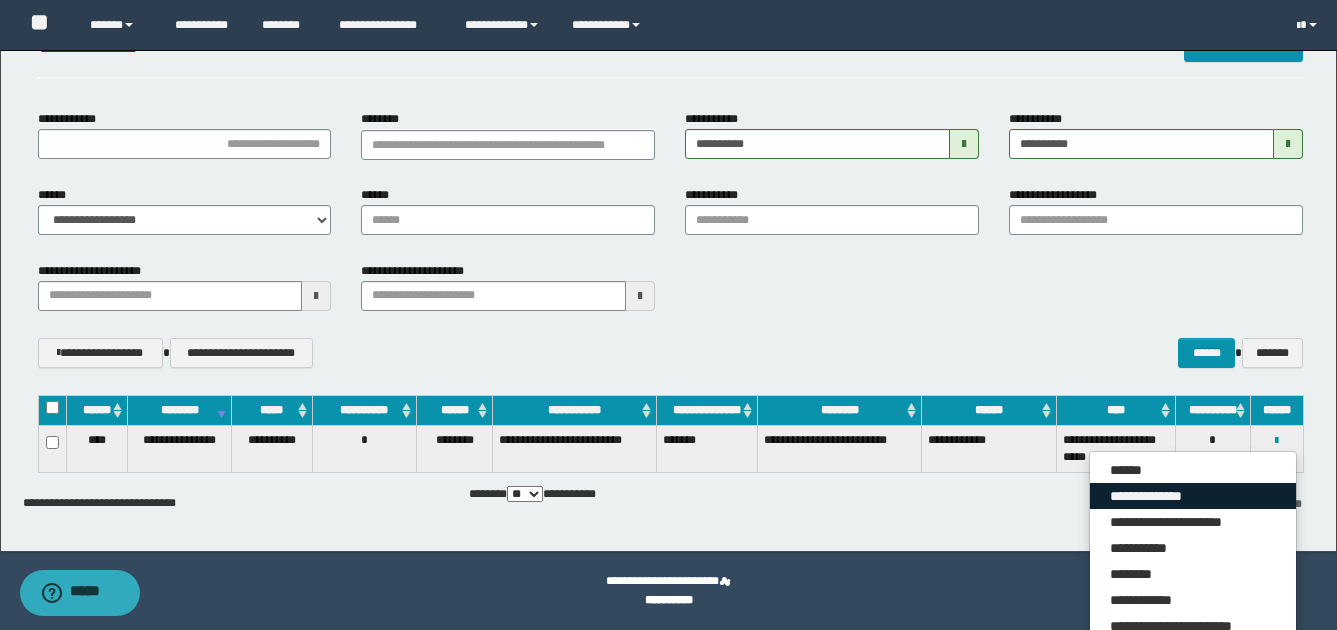 click on "**********" at bounding box center (1193, 496) 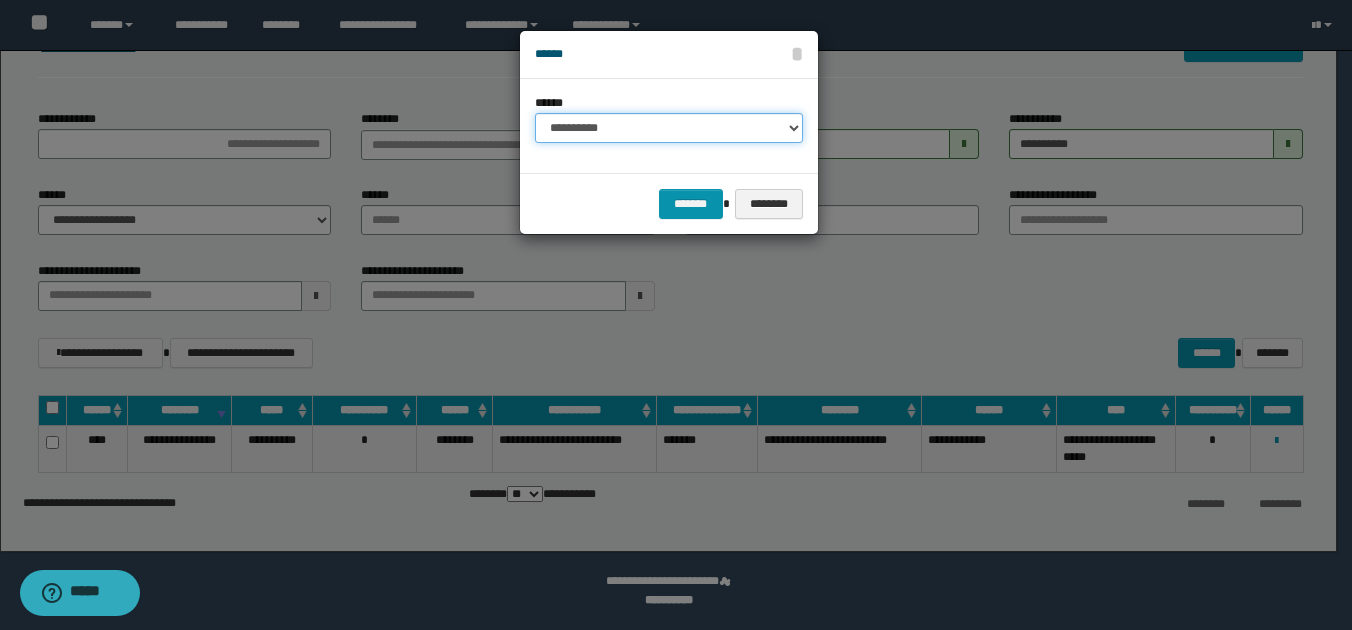 click on "**********" at bounding box center (669, 128) 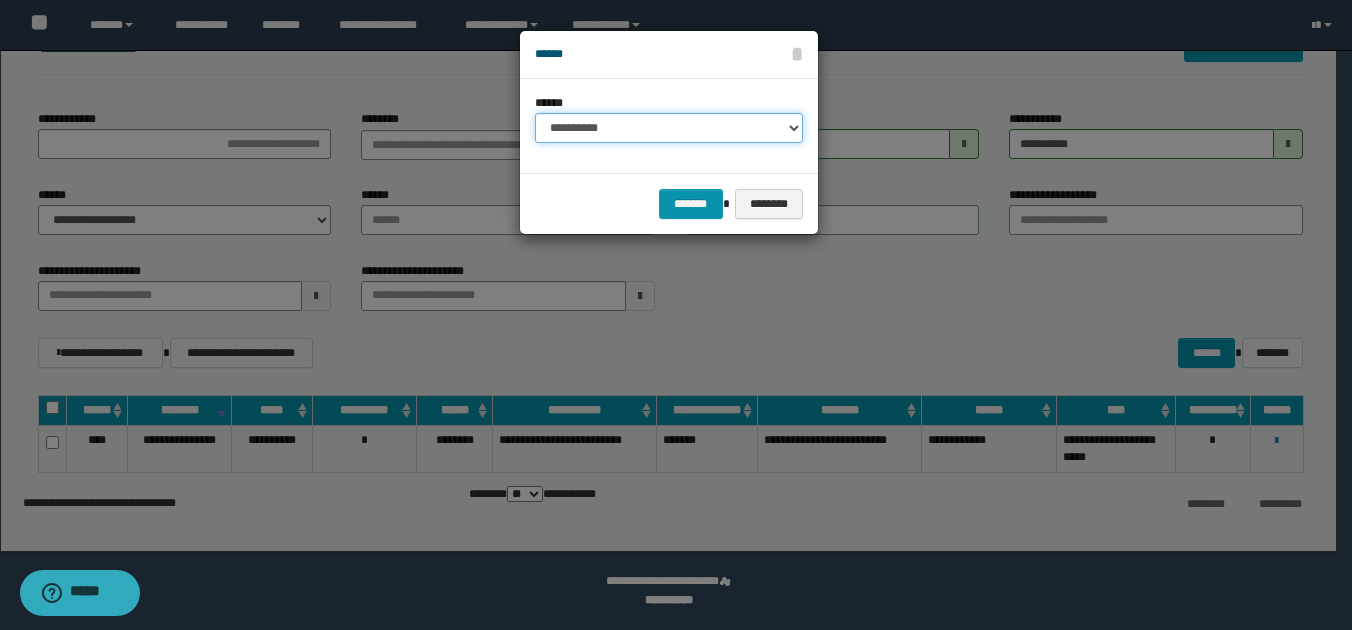 select on "****" 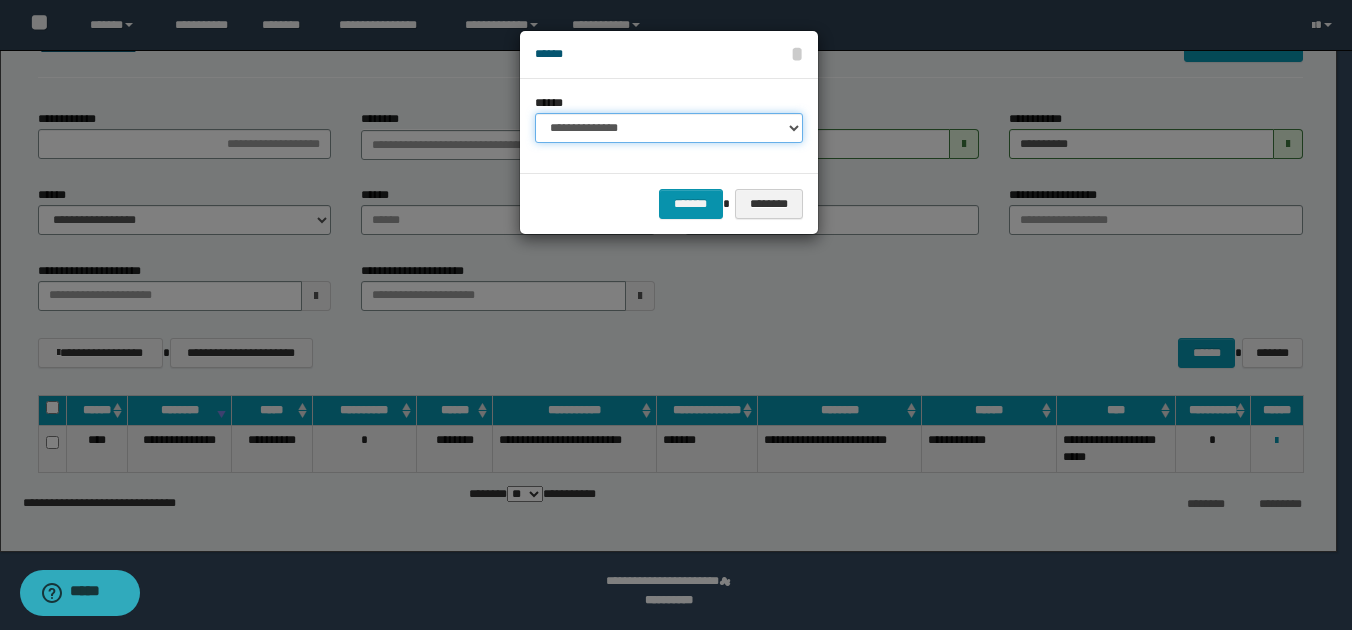 click on "**********" at bounding box center (669, 128) 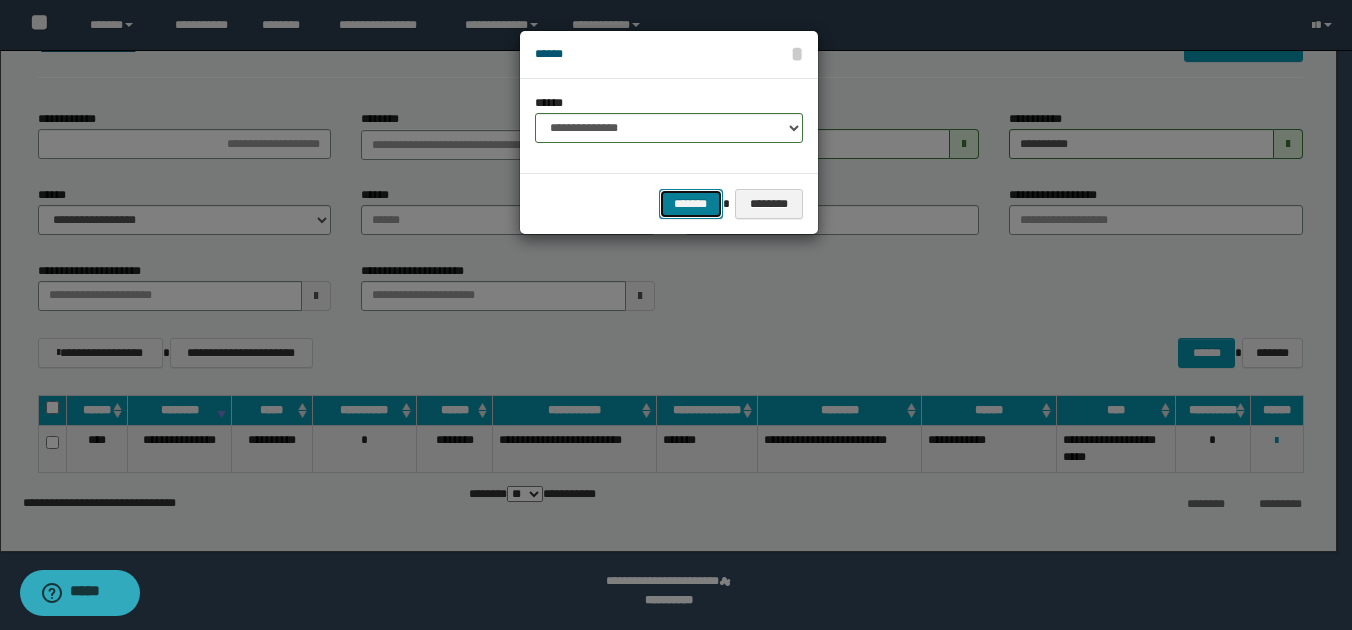 click on "*******" at bounding box center [691, 204] 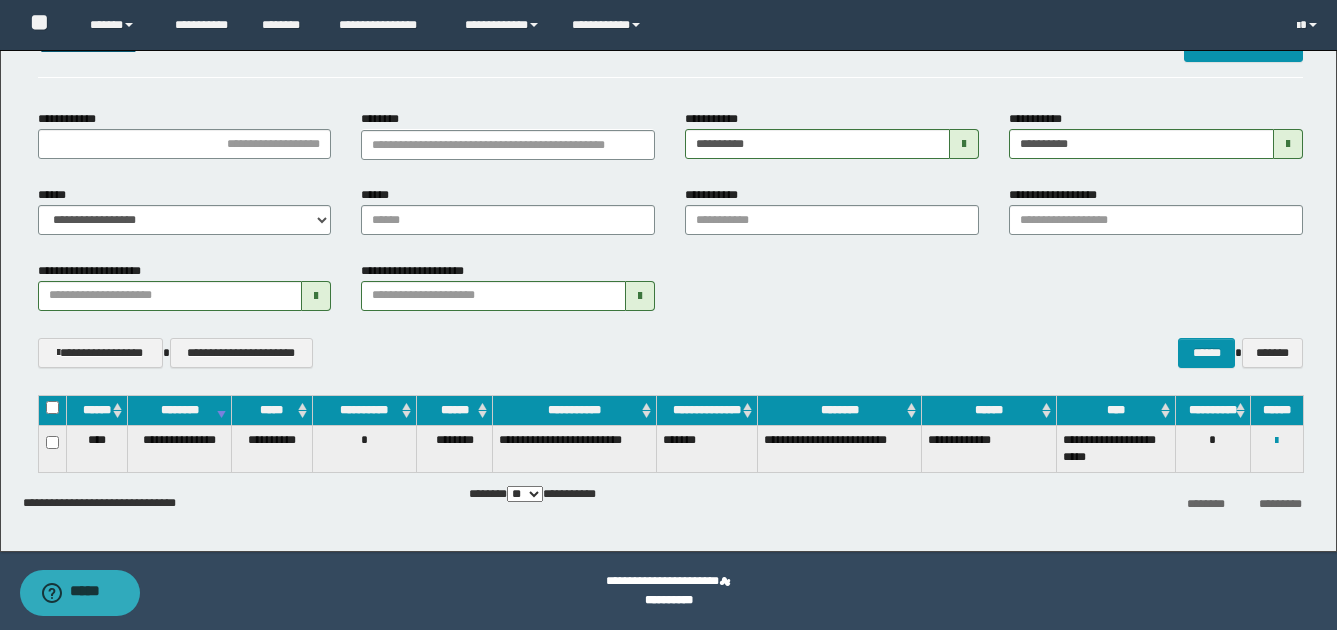 click on "*********" at bounding box center (1280, 504) 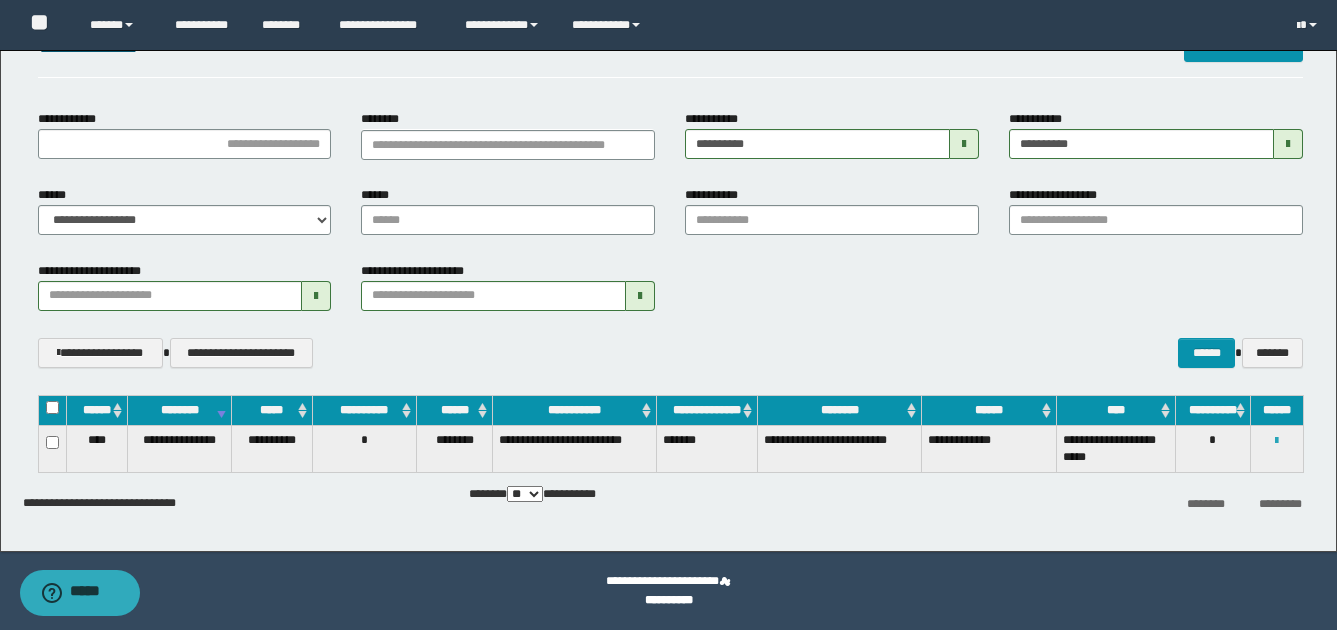 click at bounding box center (1276, 441) 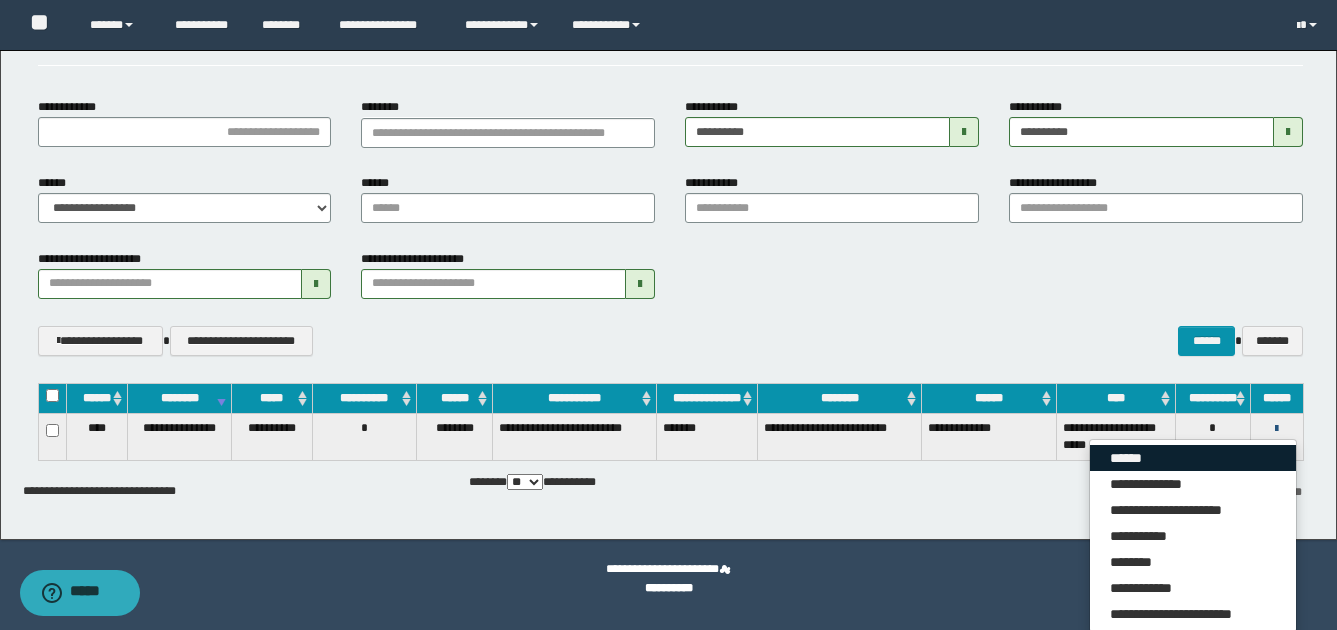 scroll, scrollTop: 84, scrollLeft: 0, axis: vertical 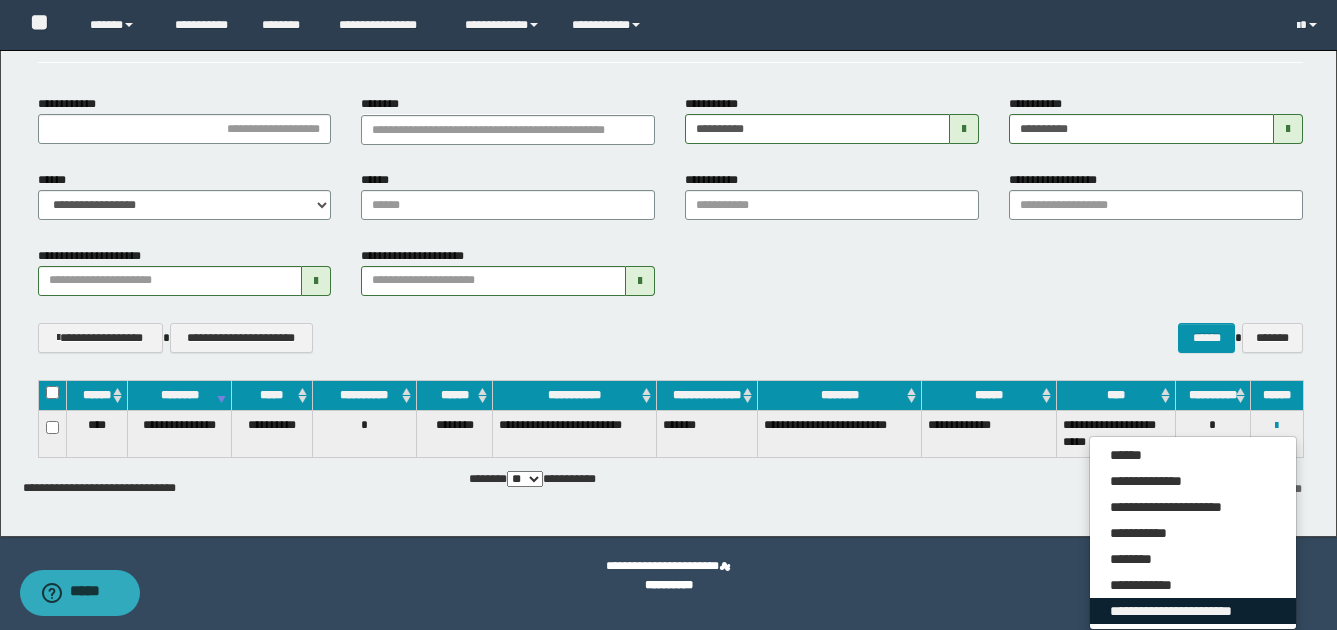 click on "**********" at bounding box center [1193, 611] 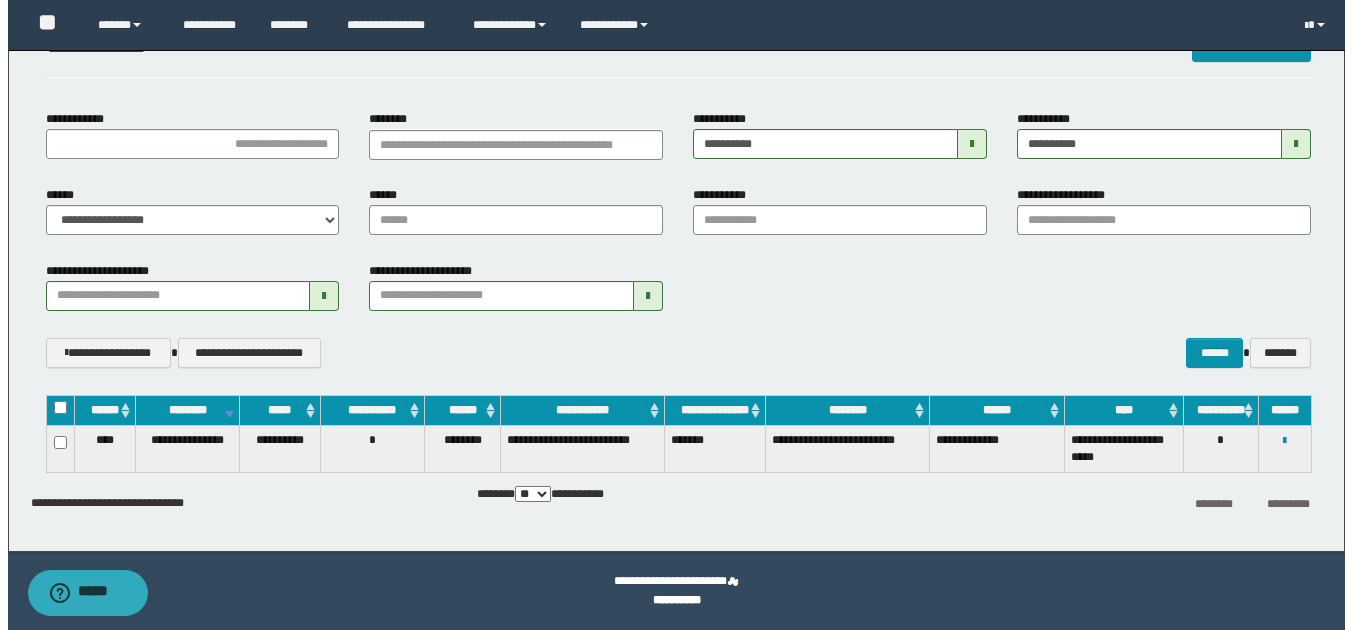 scroll, scrollTop: 69, scrollLeft: 0, axis: vertical 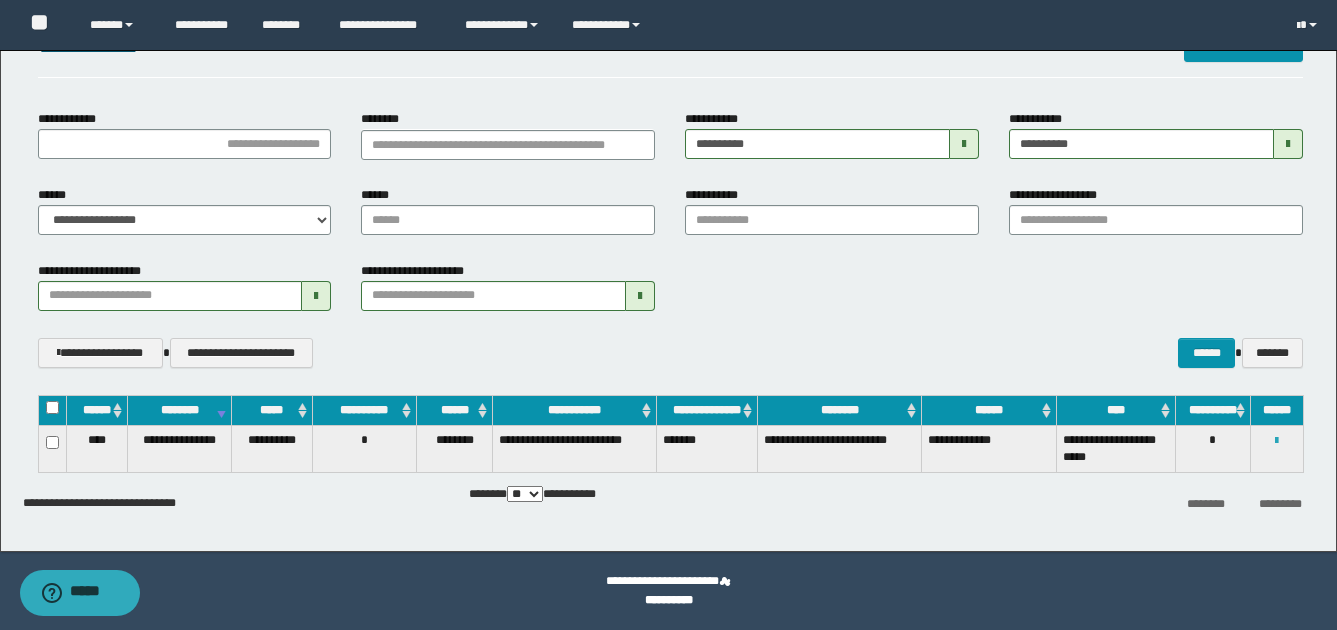 click at bounding box center (1276, 441) 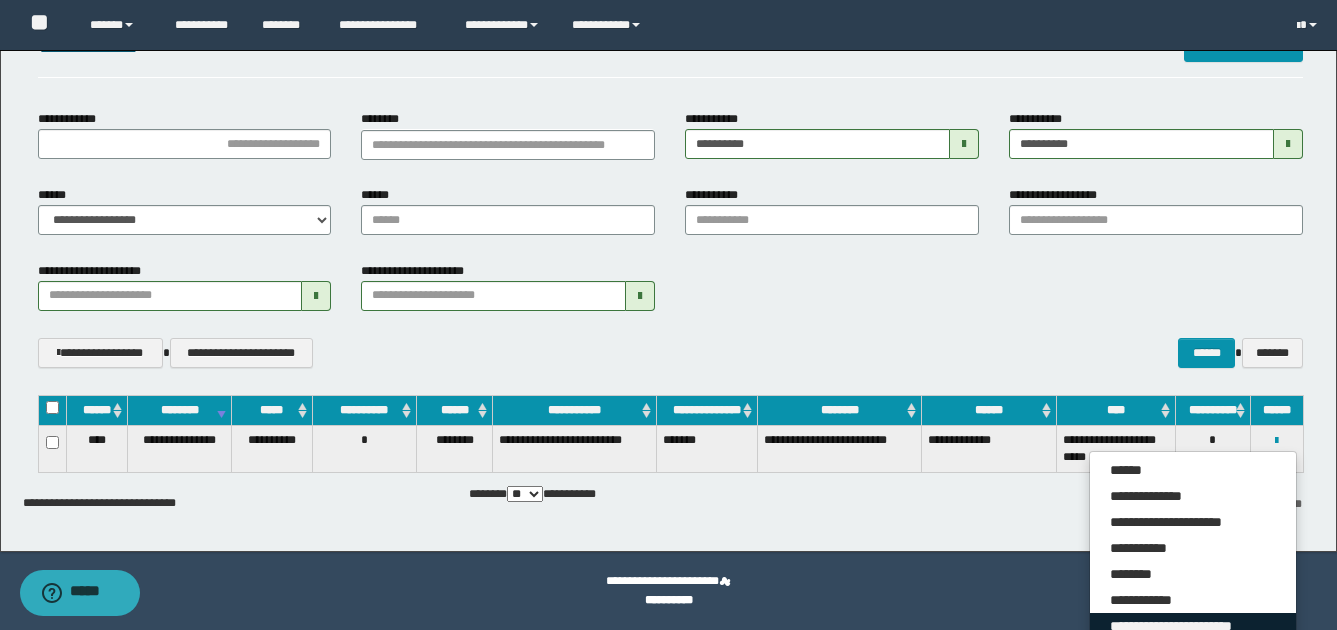 click on "**********" at bounding box center [1193, 626] 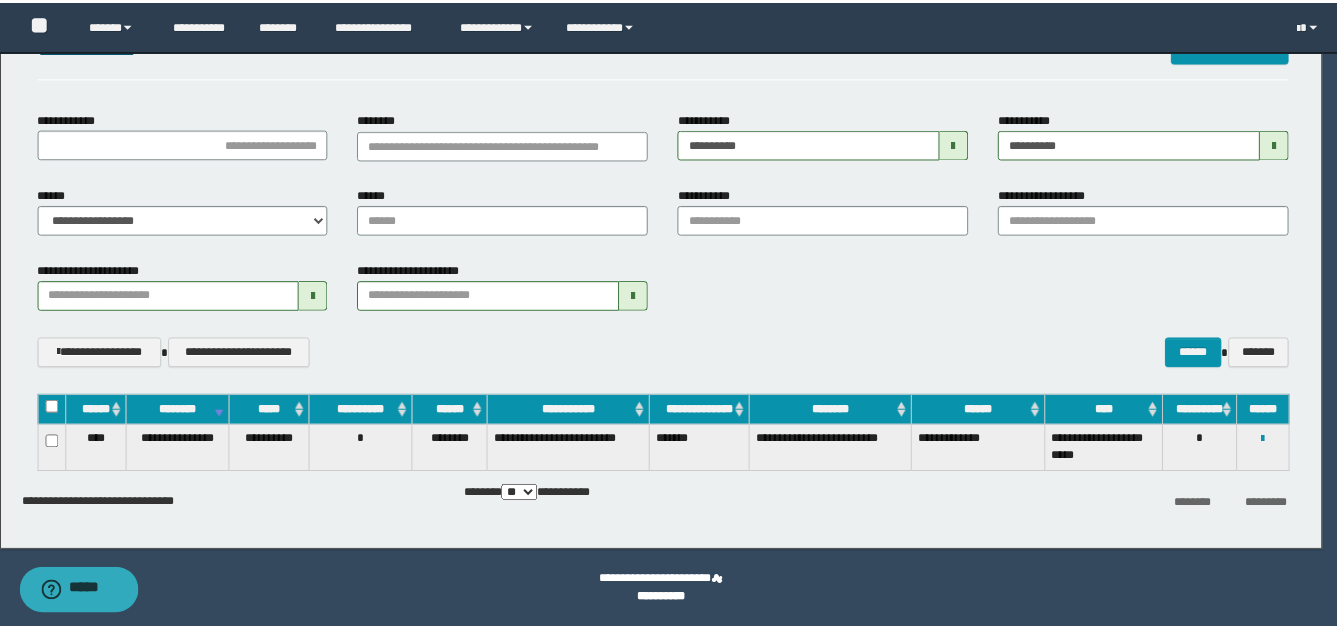 scroll, scrollTop: 0, scrollLeft: 0, axis: both 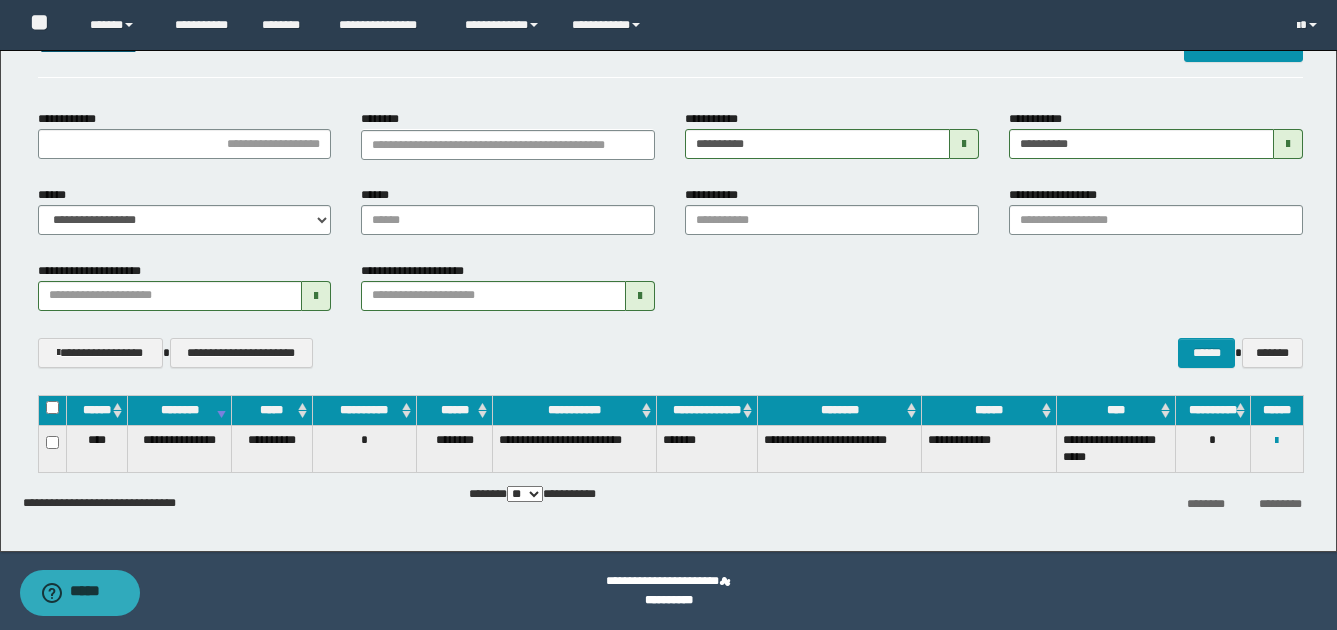 type 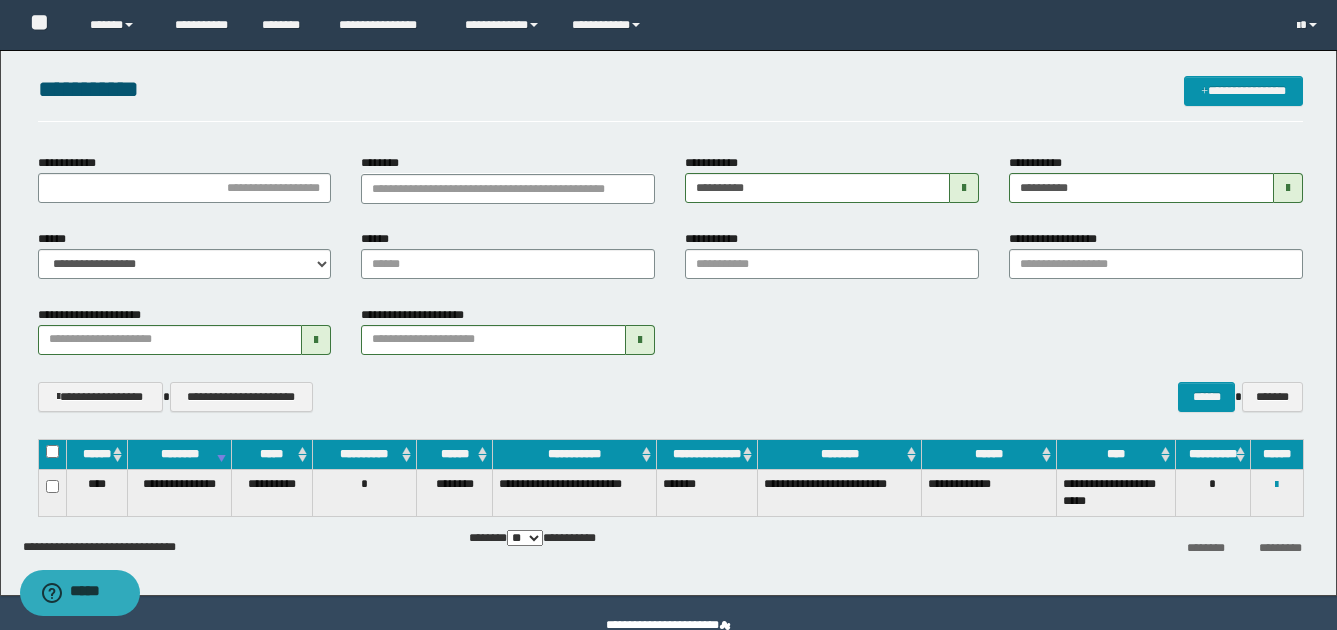 scroll, scrollTop: 0, scrollLeft: 0, axis: both 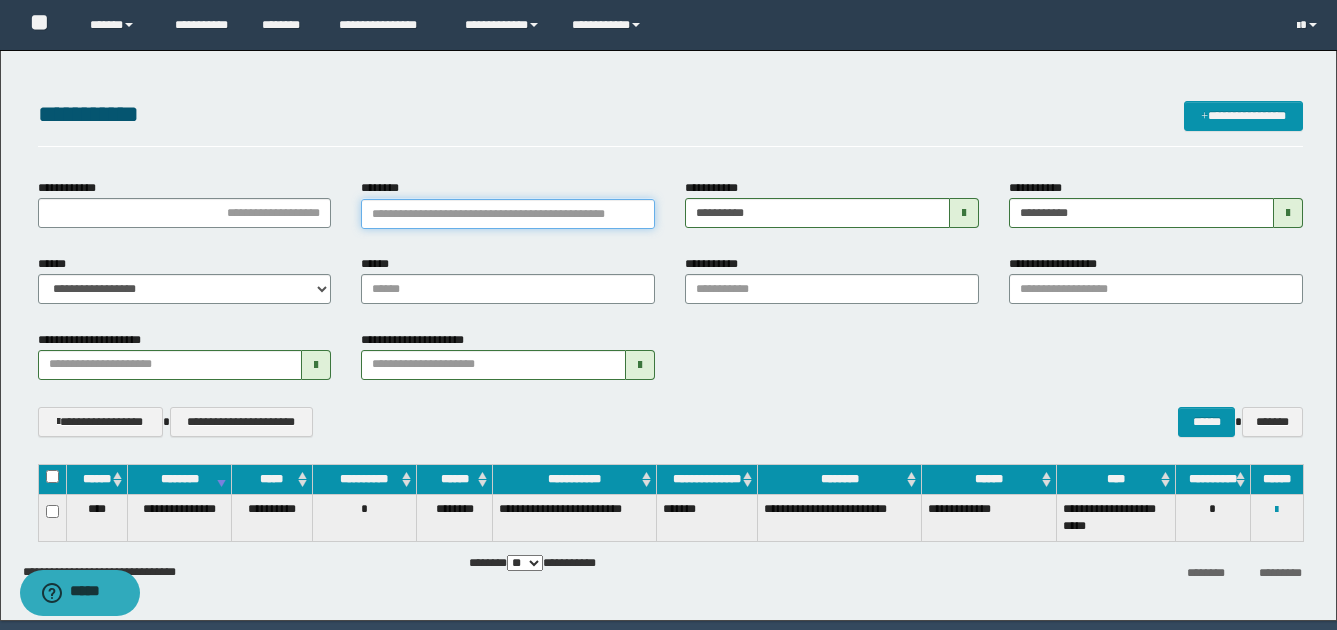 click on "********" at bounding box center (508, 214) 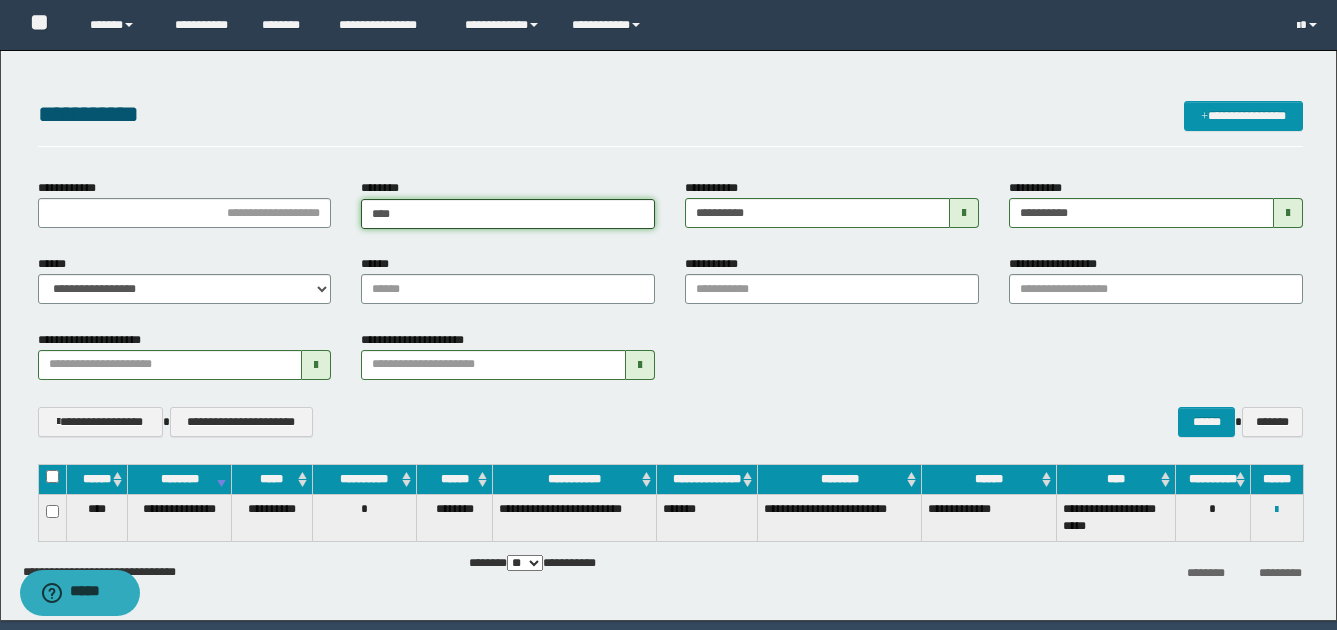 type on "*****" 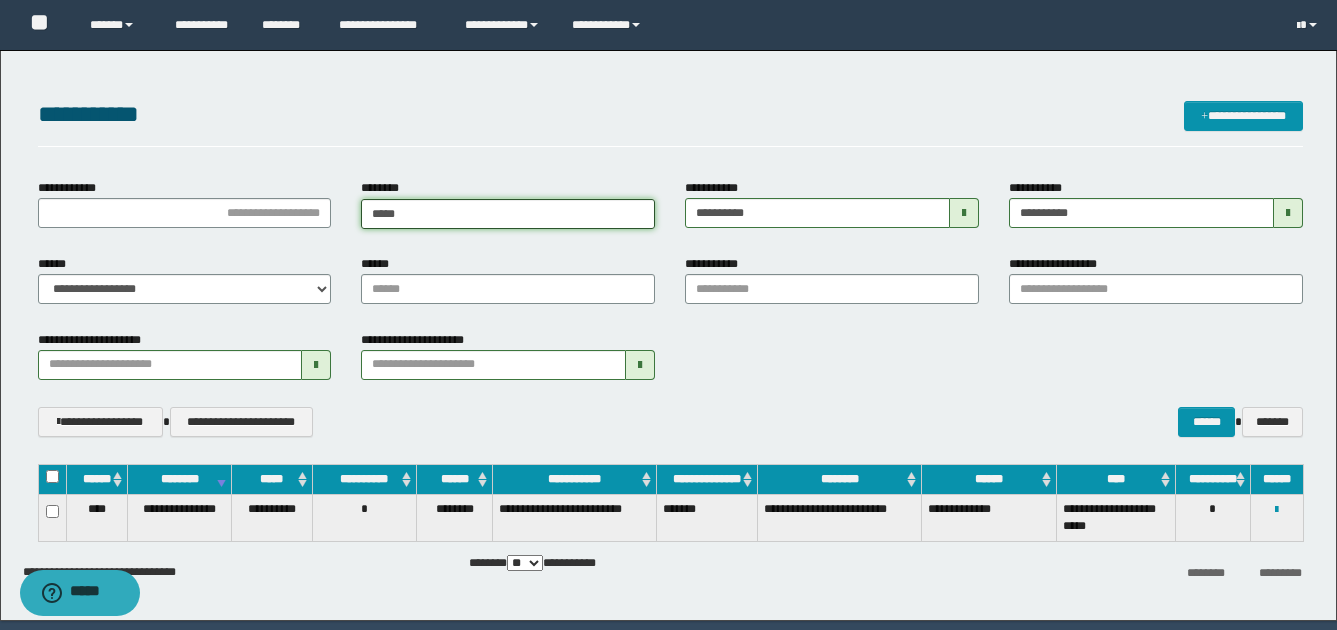 type on "*****" 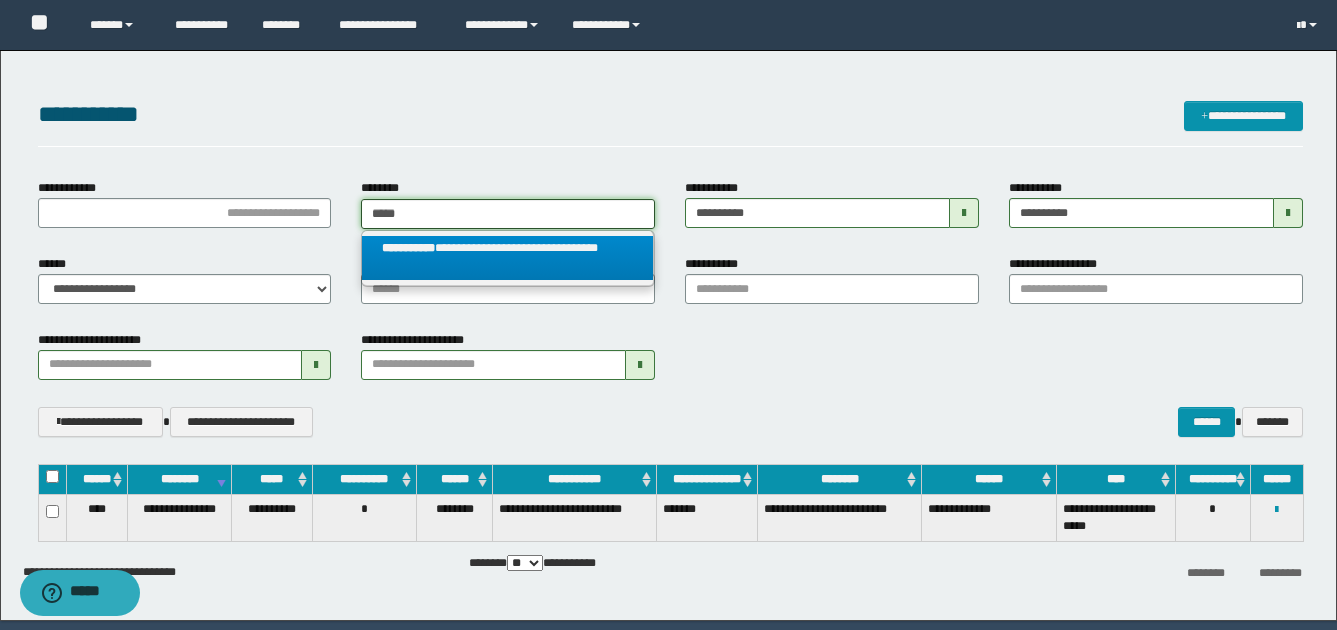 type on "*****" 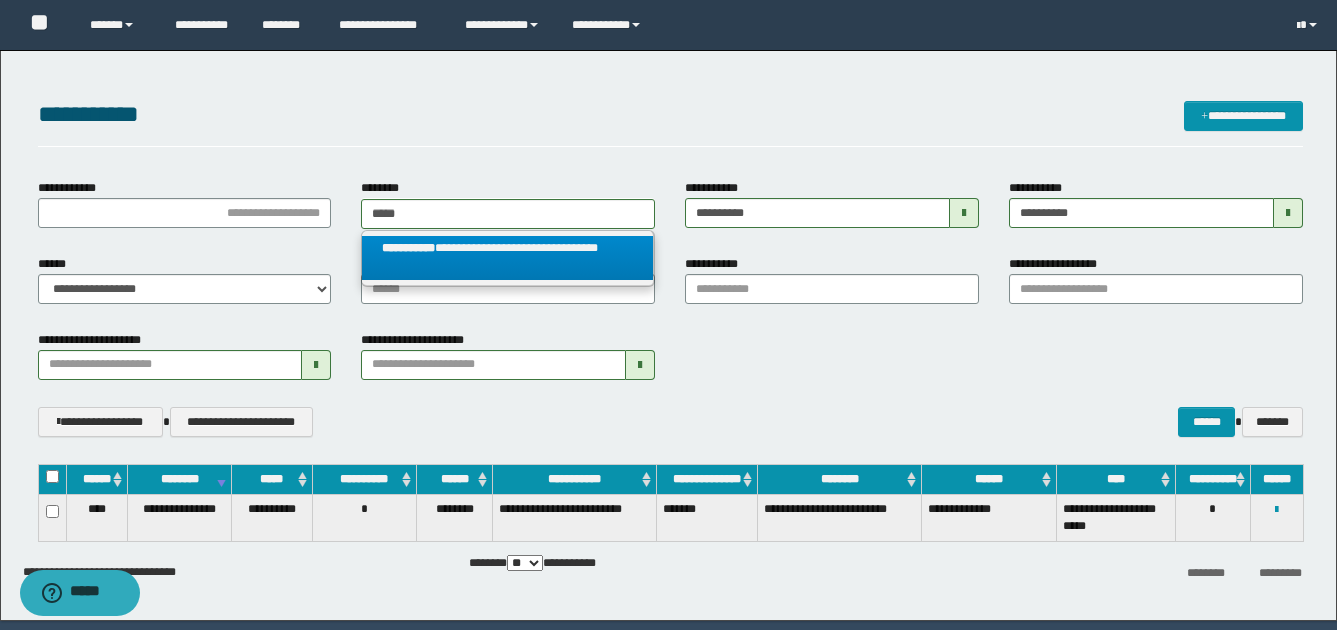 click on "**********" at bounding box center (507, 258) 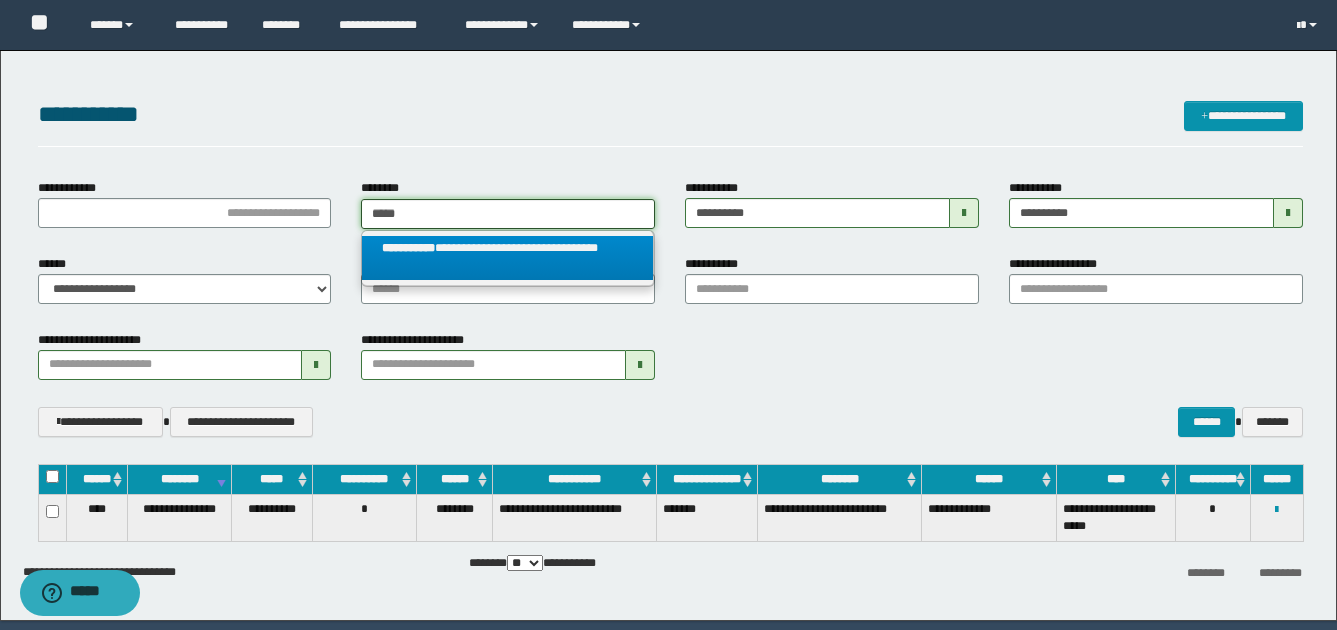 type 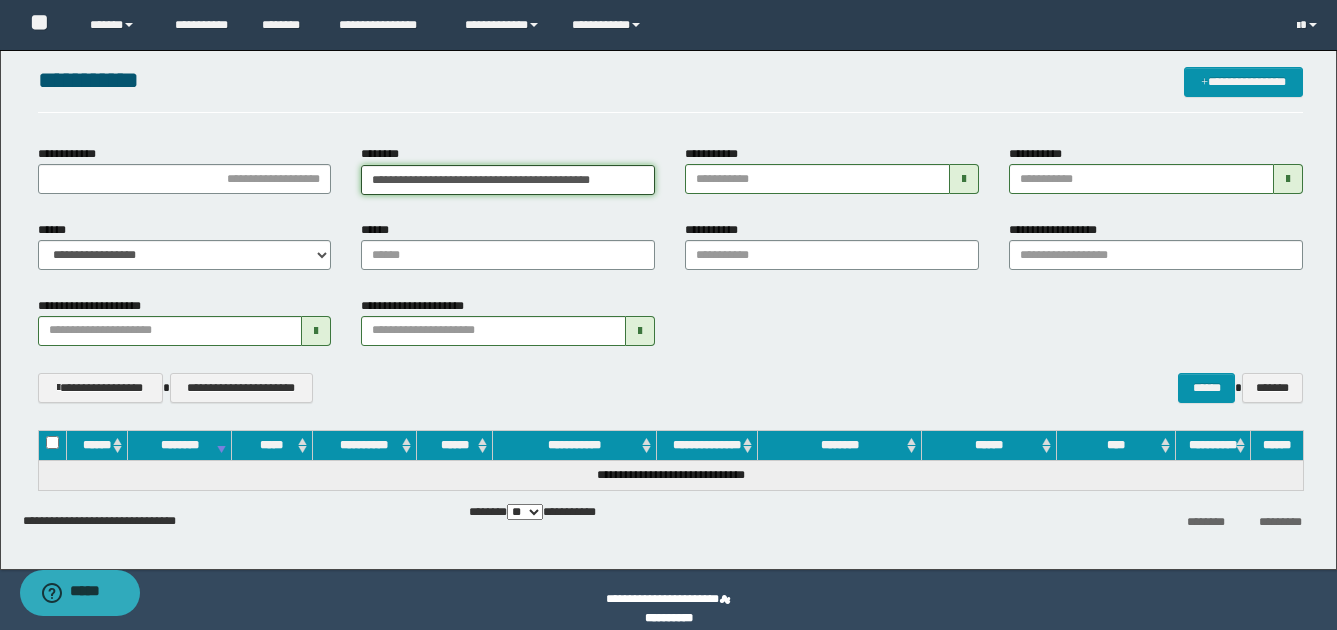 scroll, scrollTop: 52, scrollLeft: 0, axis: vertical 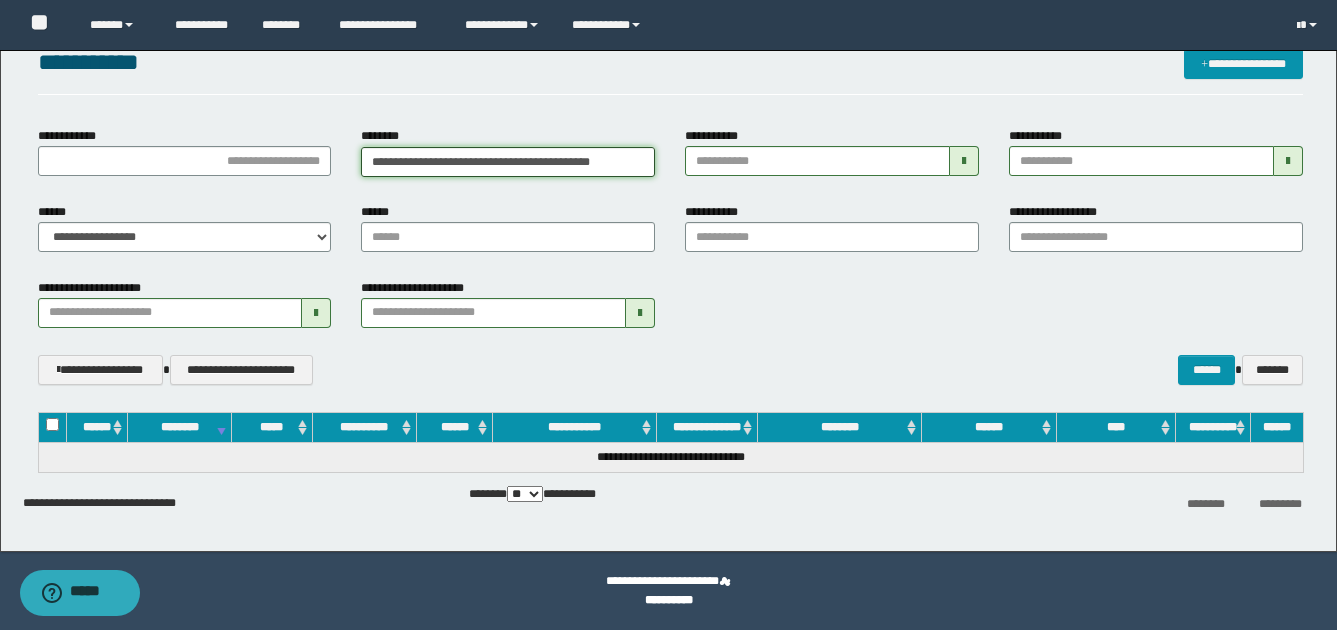 type 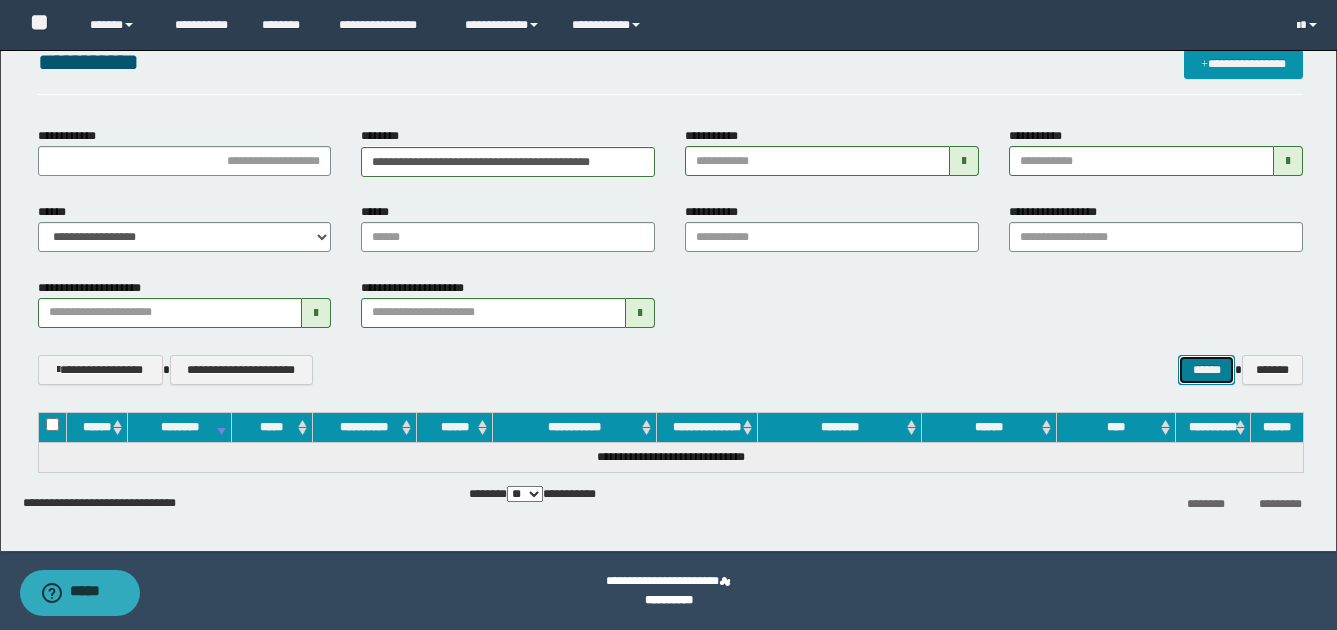 click on "******" at bounding box center (1206, 370) 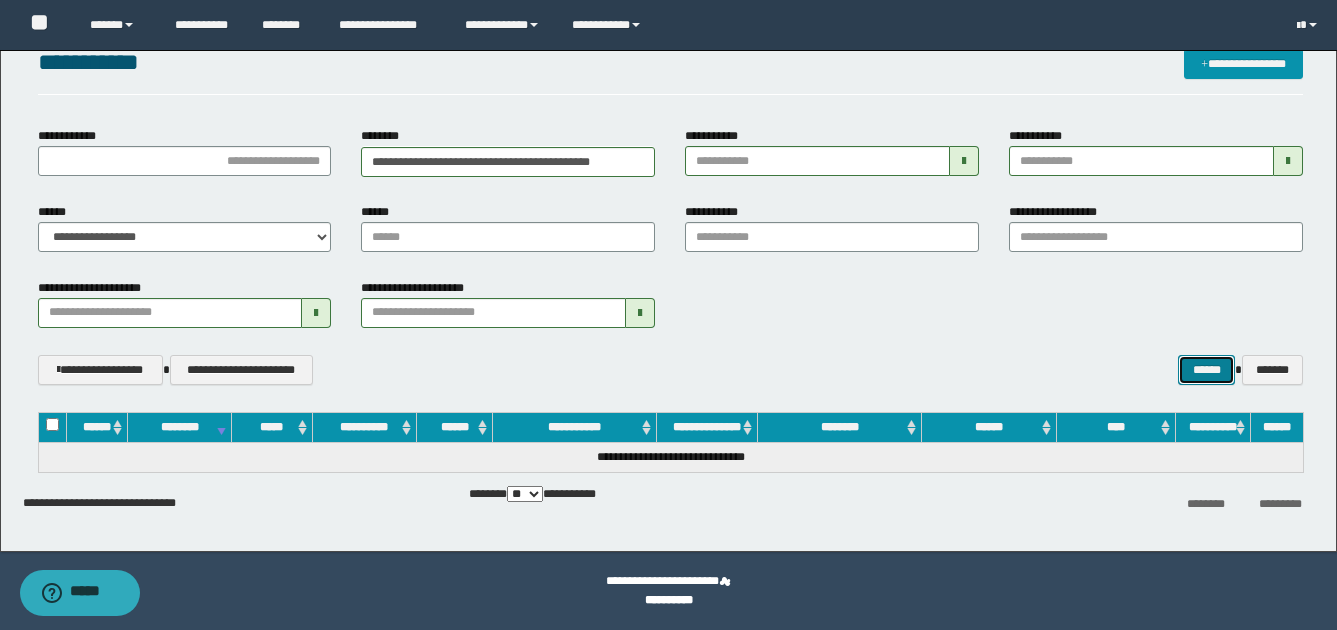 type 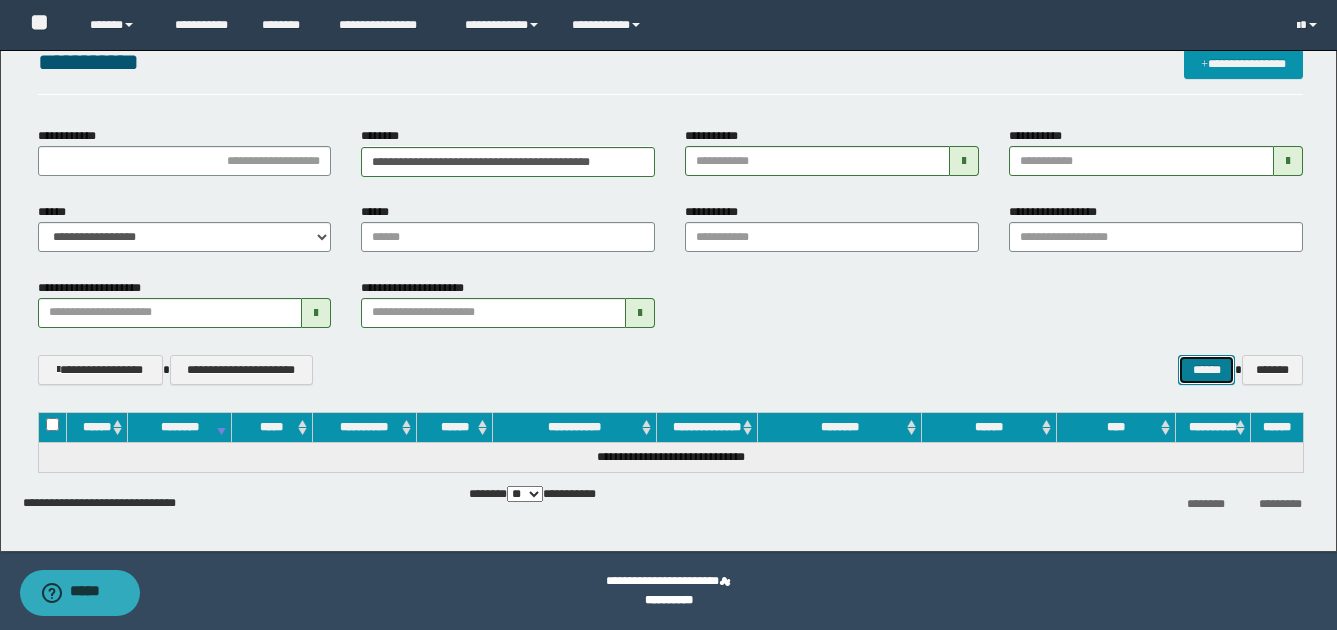 type 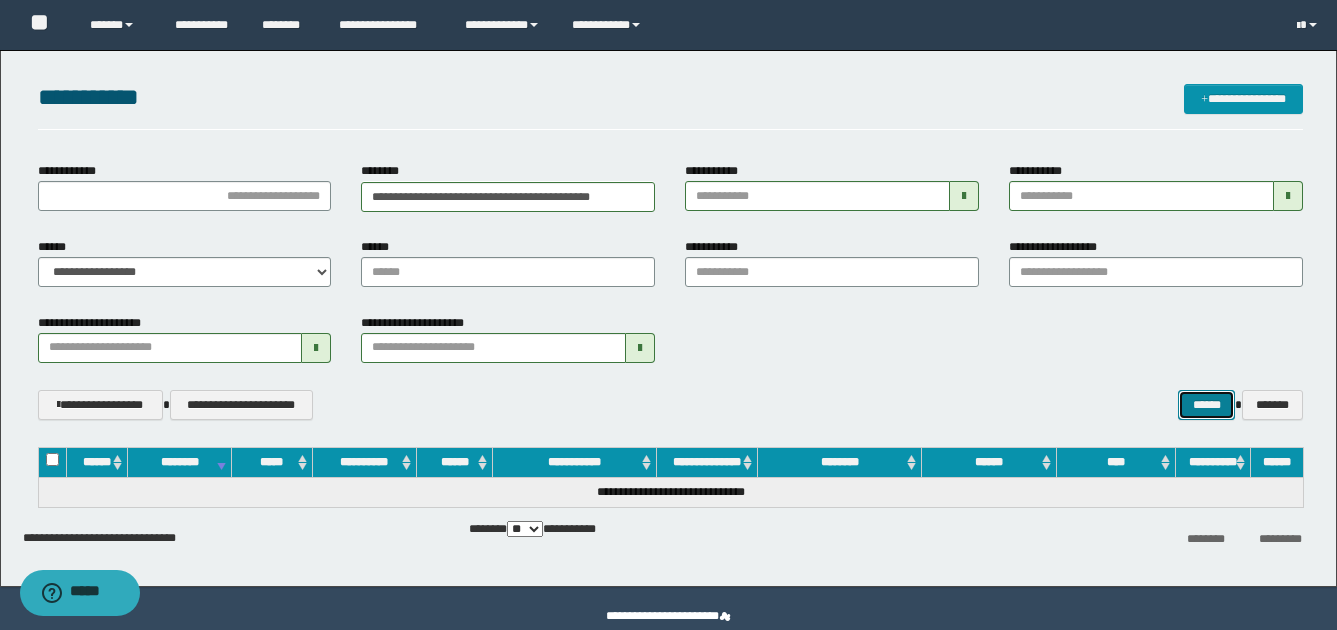 scroll, scrollTop: 0, scrollLeft: 0, axis: both 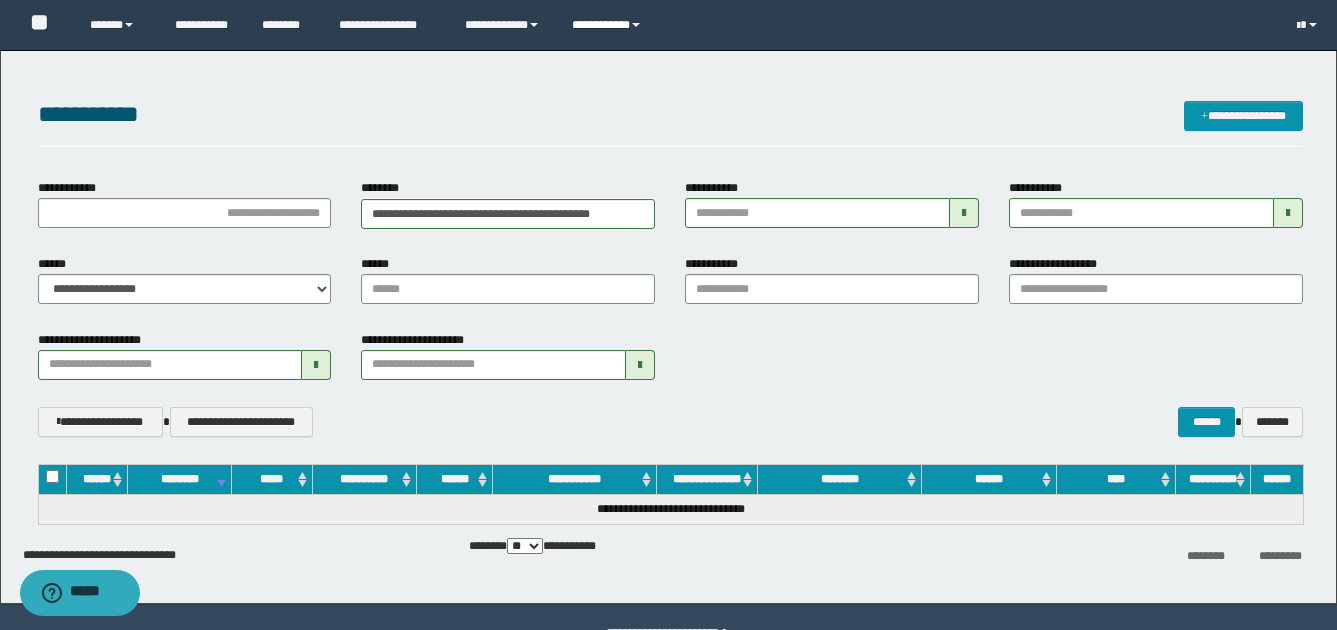 click on "**********" at bounding box center (609, 25) 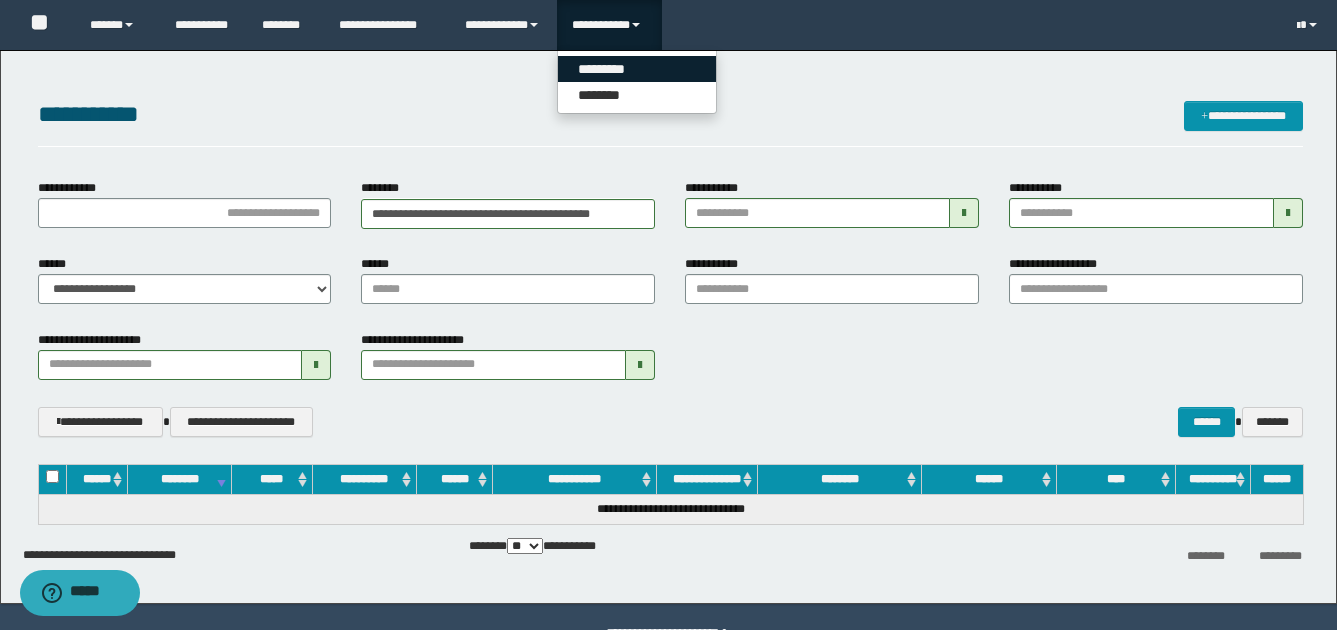 click on "*********" at bounding box center [637, 69] 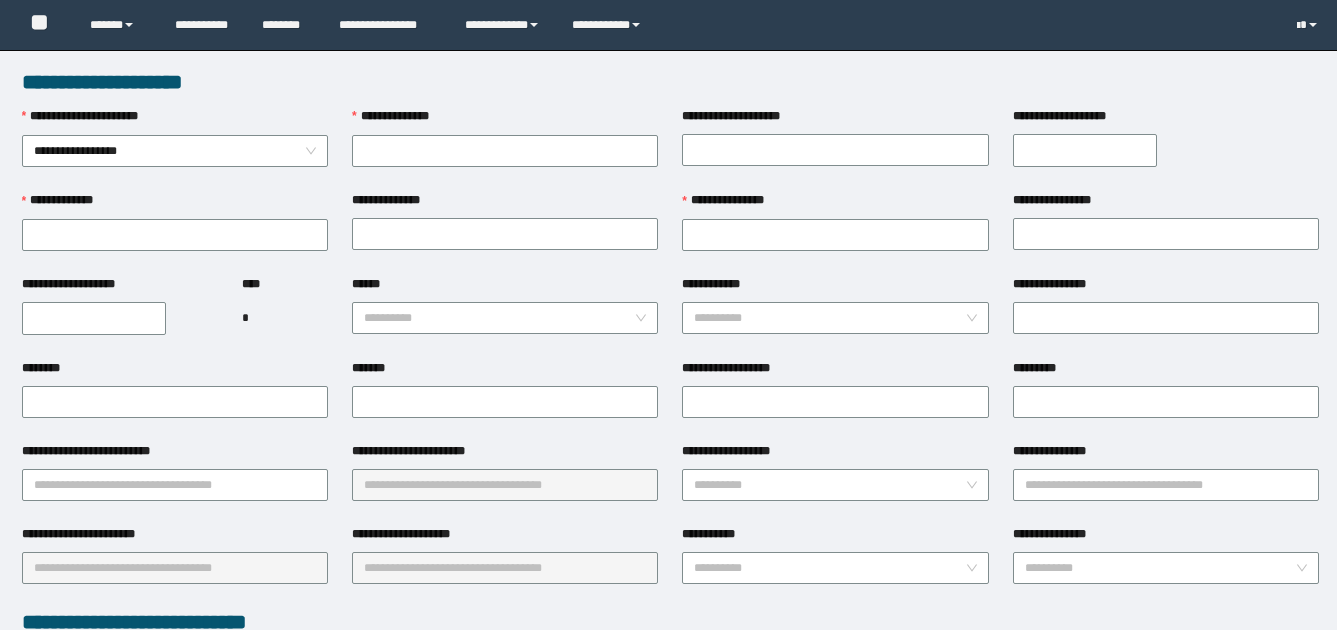 scroll, scrollTop: 0, scrollLeft: 0, axis: both 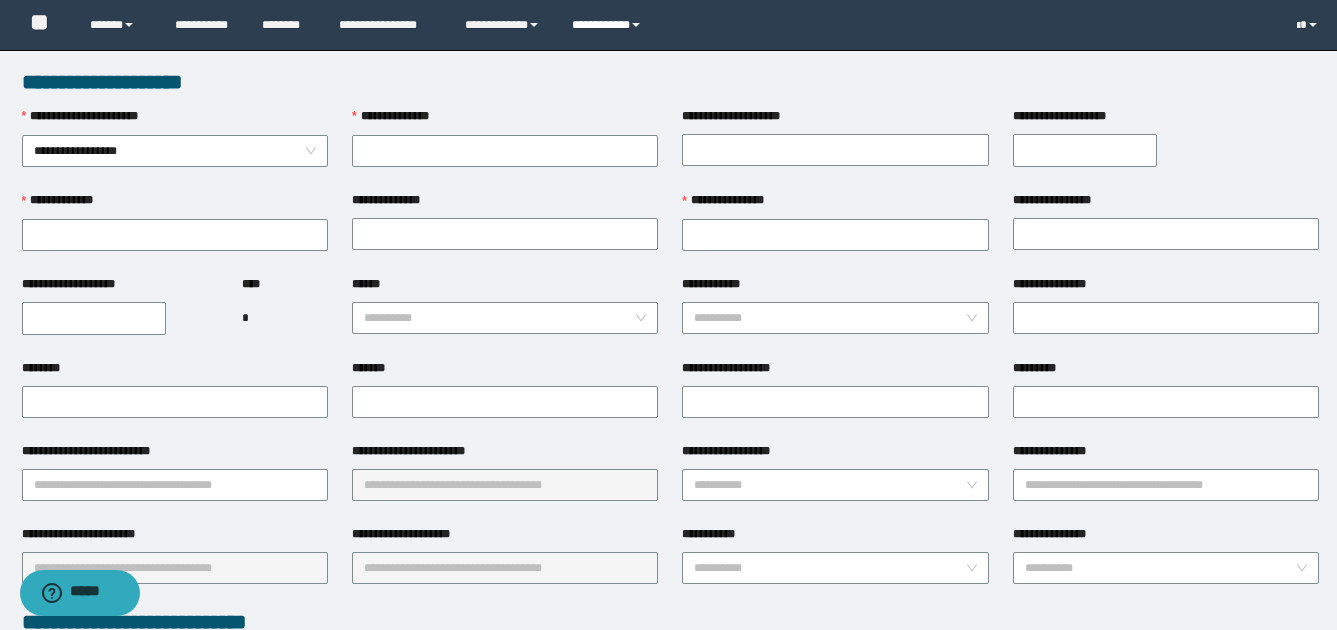 click at bounding box center [636, 25] 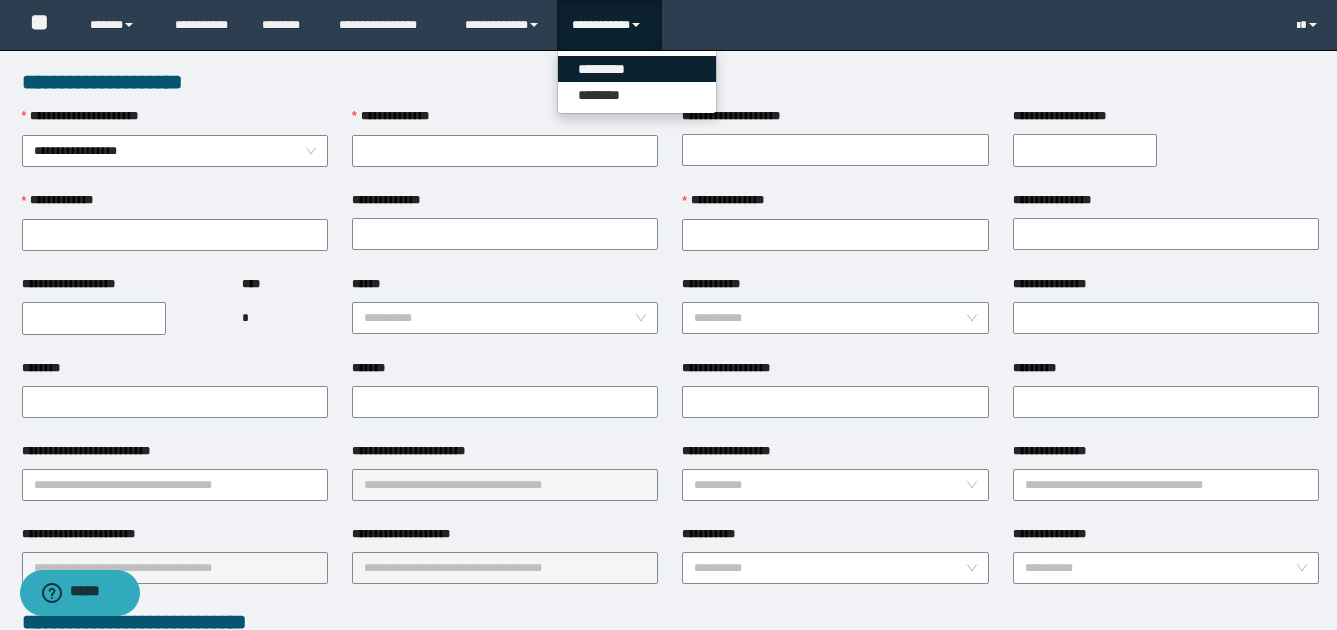 click on "*********" at bounding box center (637, 69) 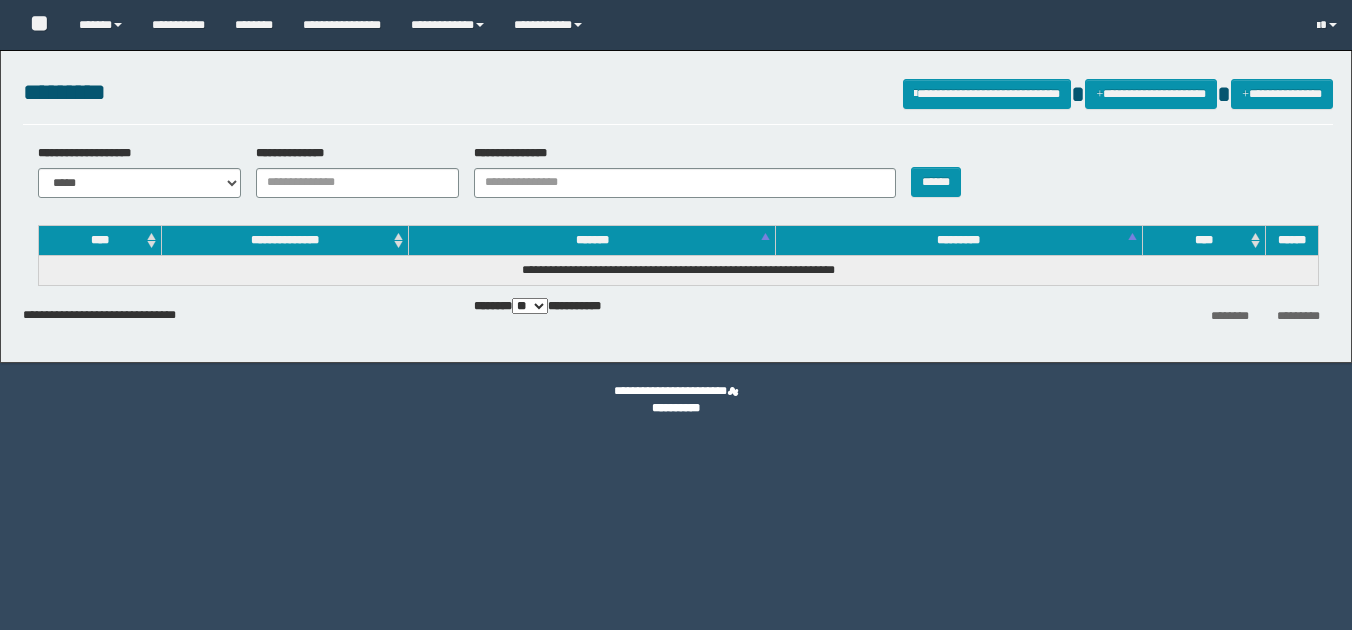 scroll, scrollTop: 0, scrollLeft: 0, axis: both 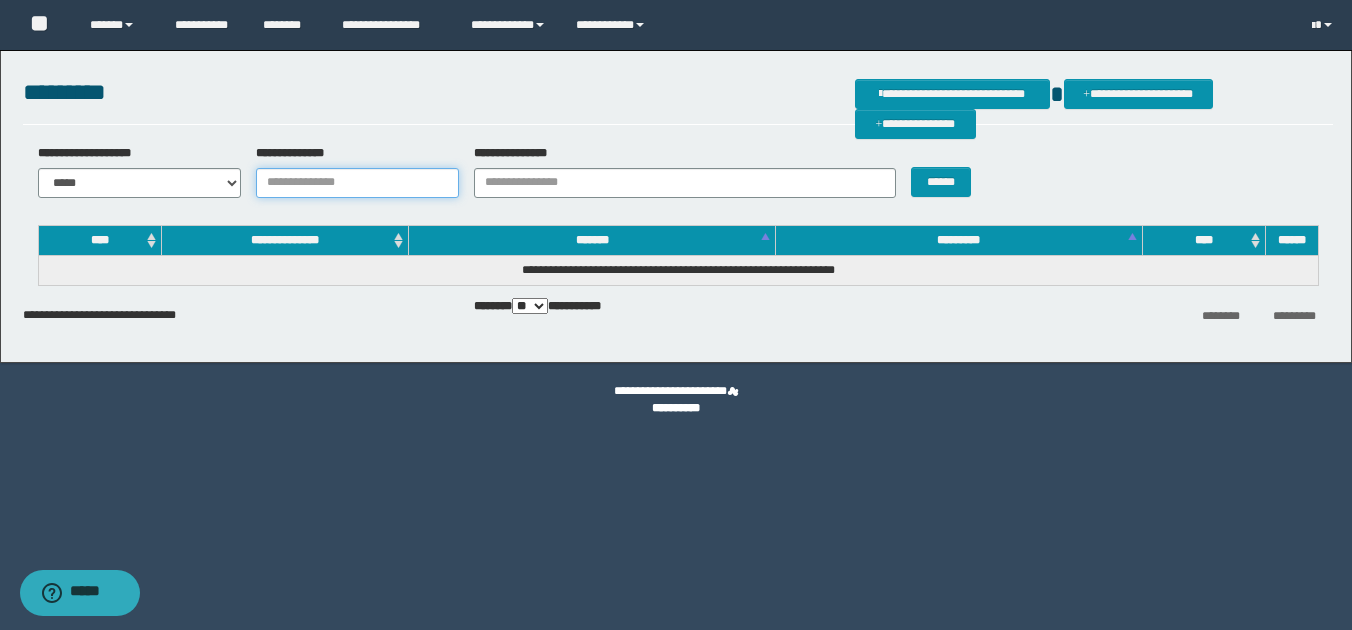 click on "**********" at bounding box center (357, 183) 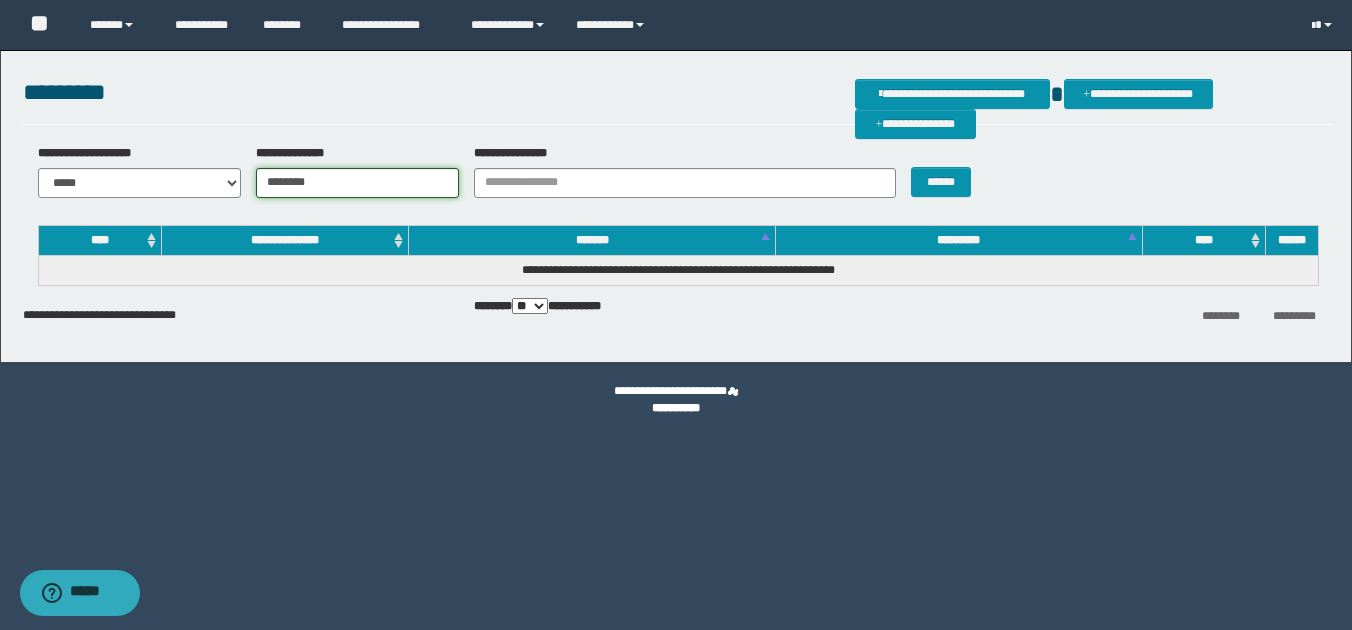 type on "********" 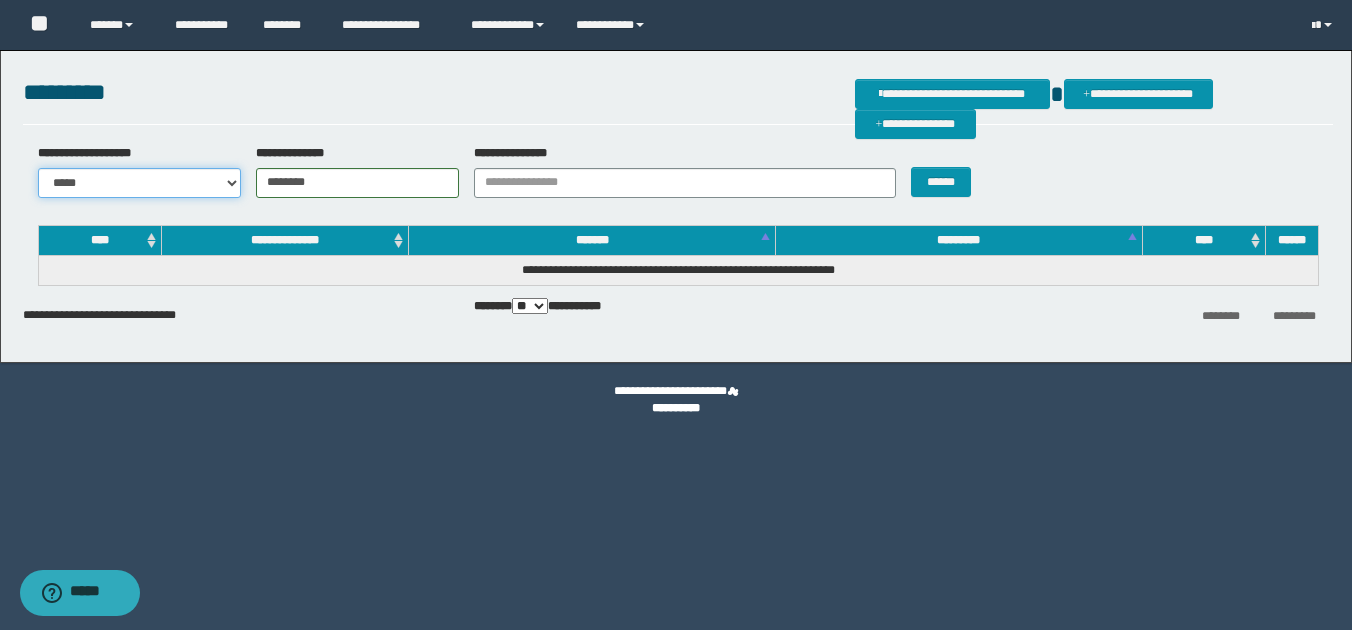 click on "**********" at bounding box center (139, 183) 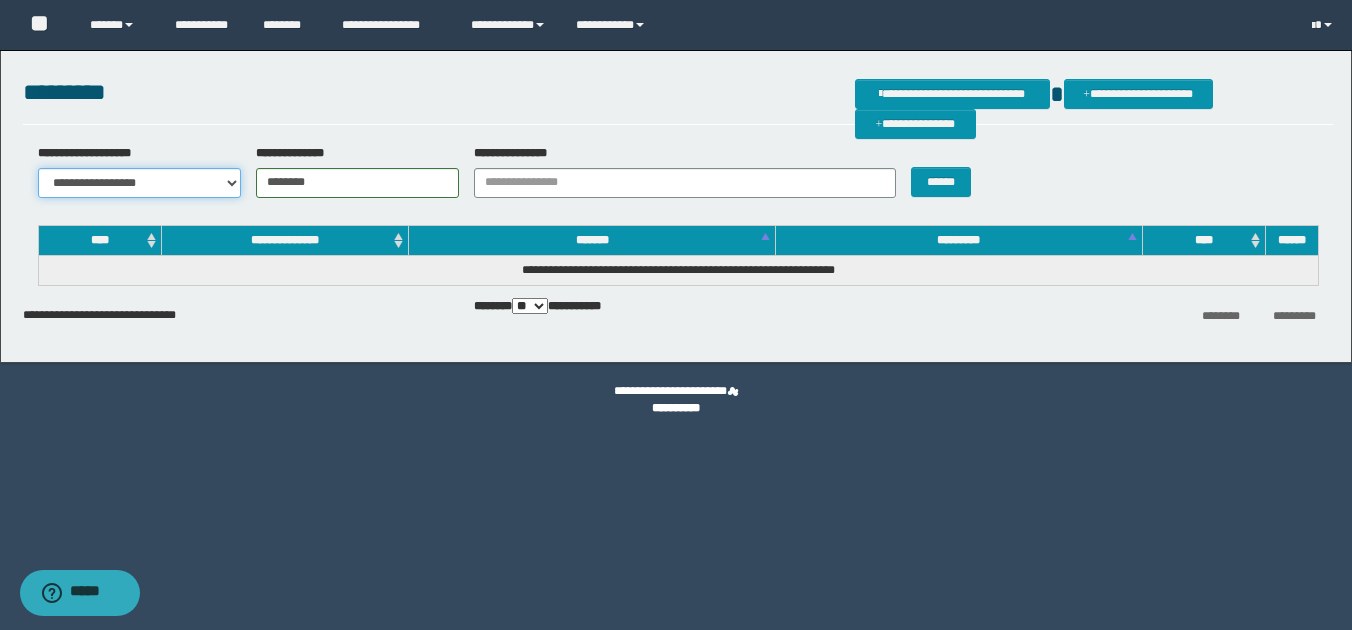 click on "**********" at bounding box center [139, 183] 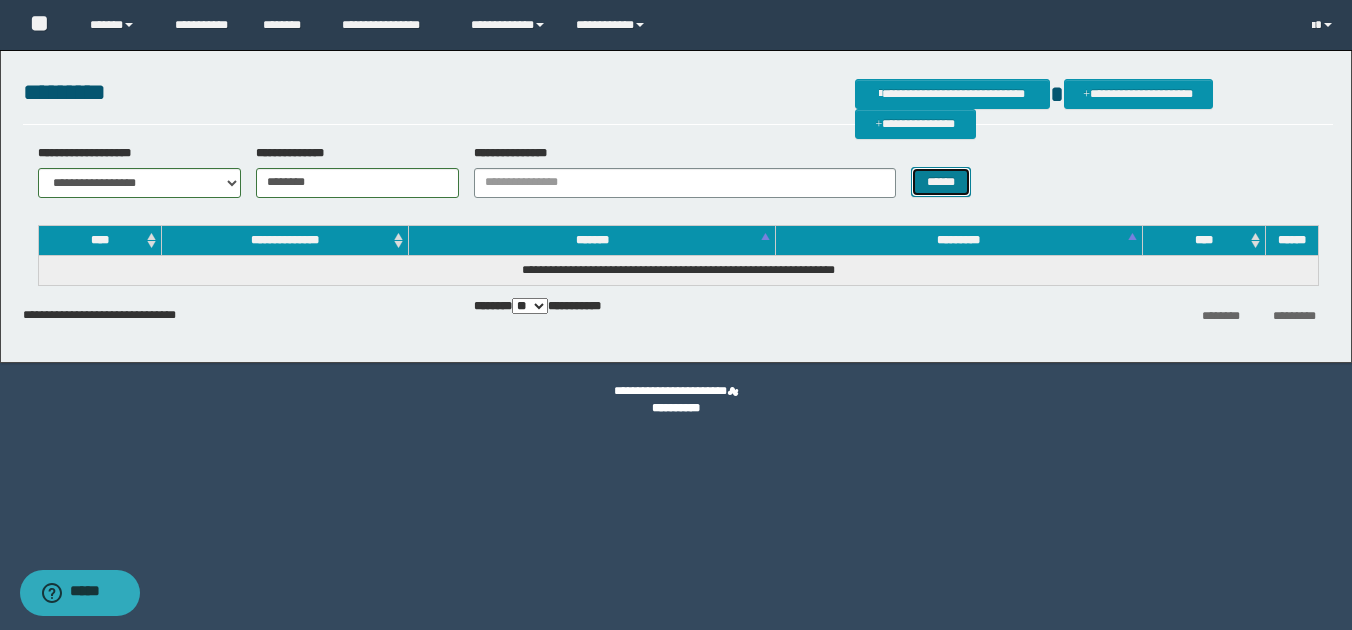 click on "******" at bounding box center (940, 182) 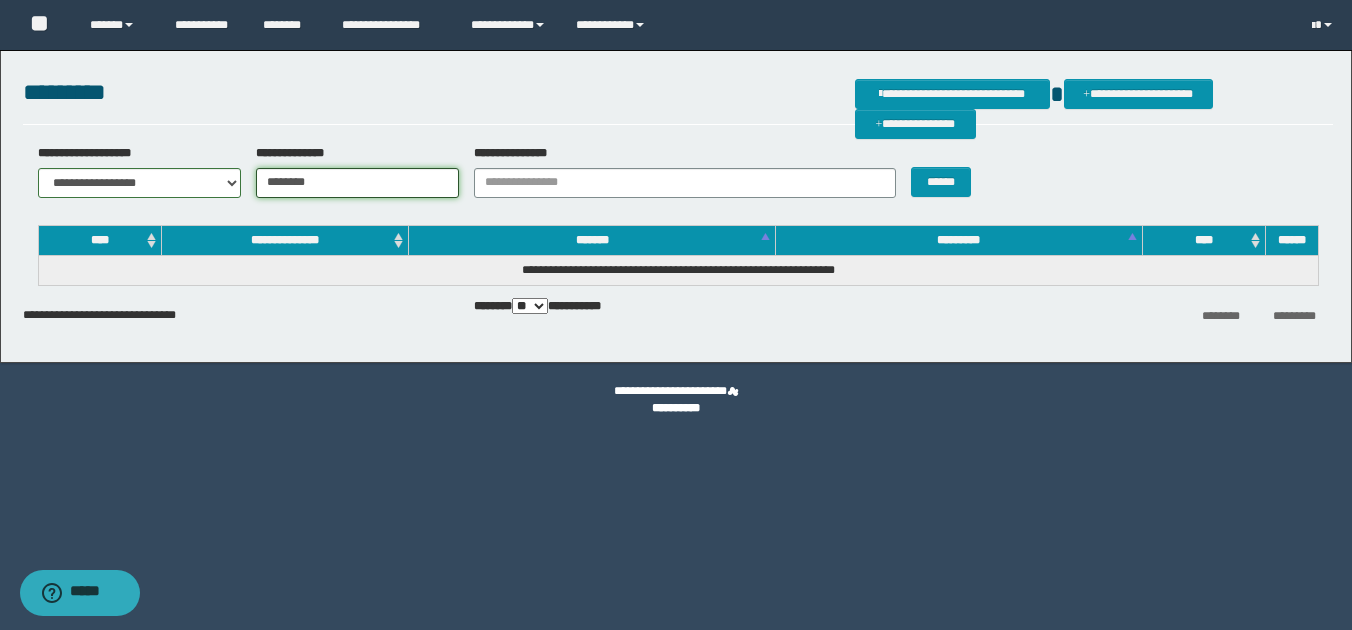click on "********" at bounding box center (357, 183) 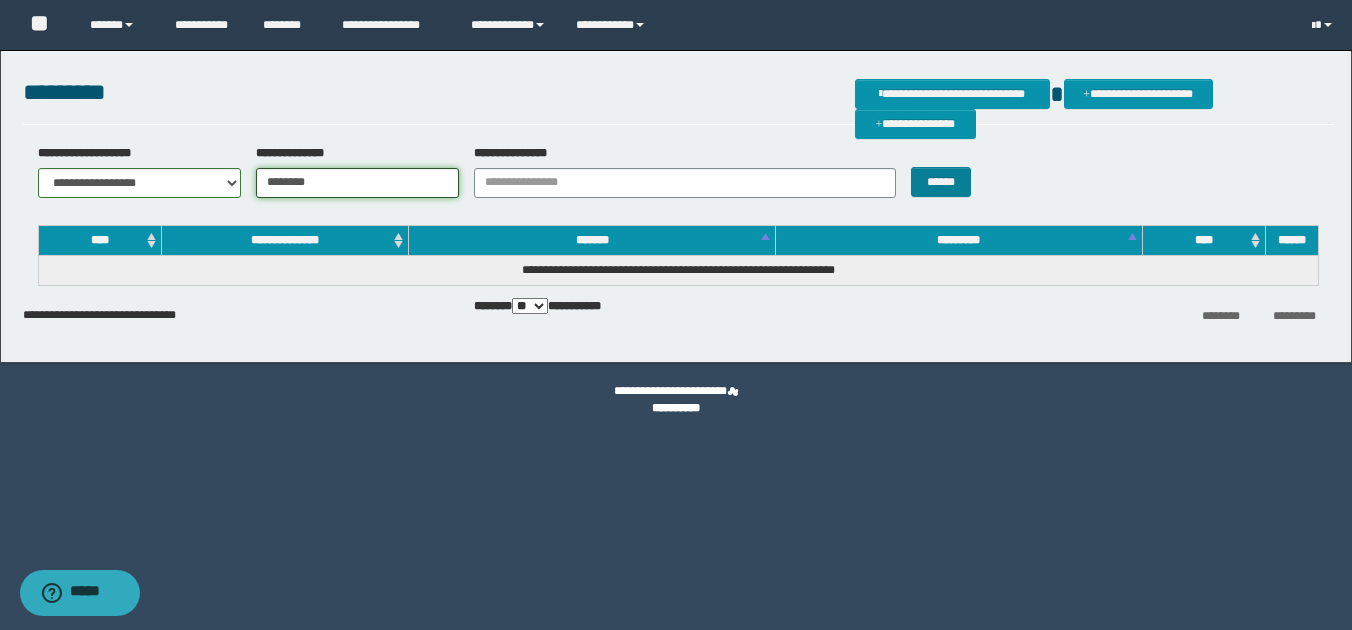 type on "********" 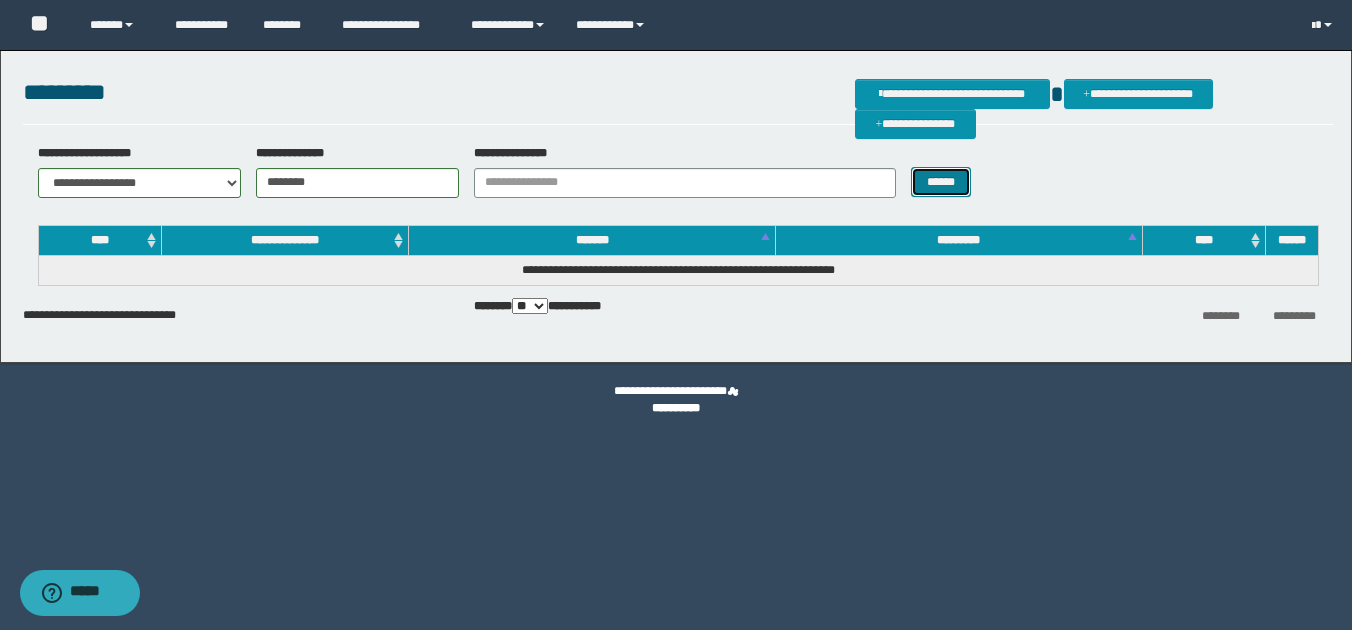 click on "******" at bounding box center (940, 182) 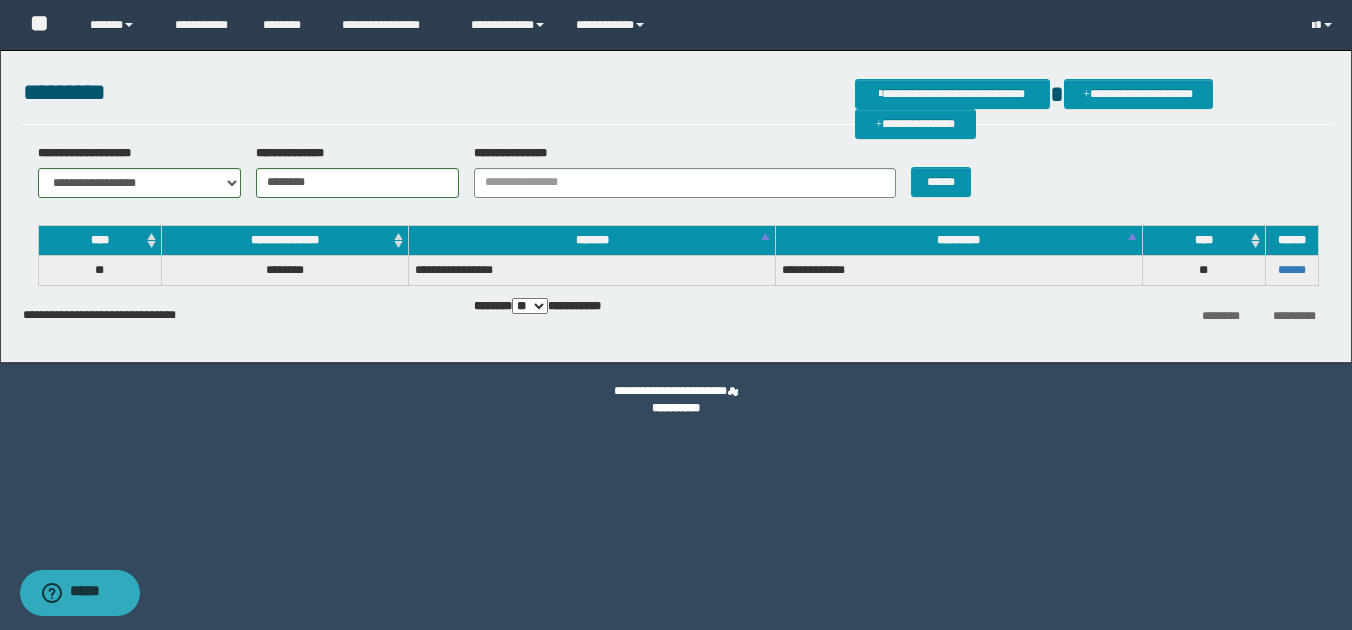 click on "********" at bounding box center (284, 270) 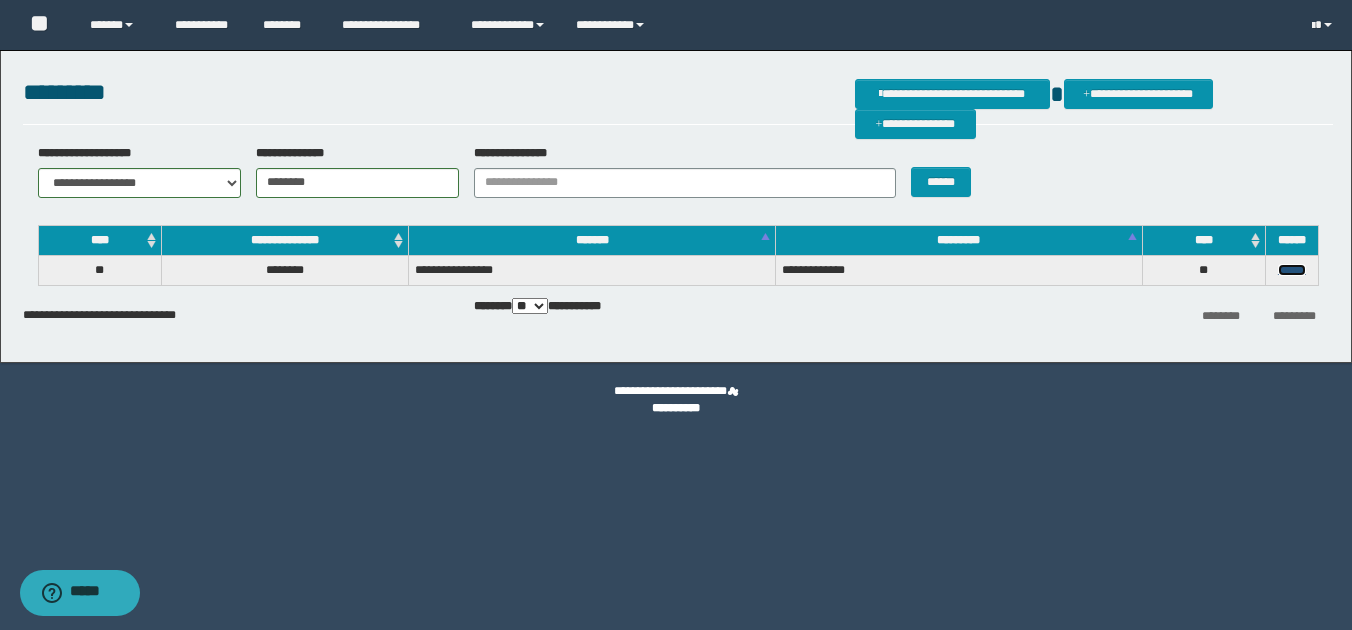 click on "******" at bounding box center [1292, 270] 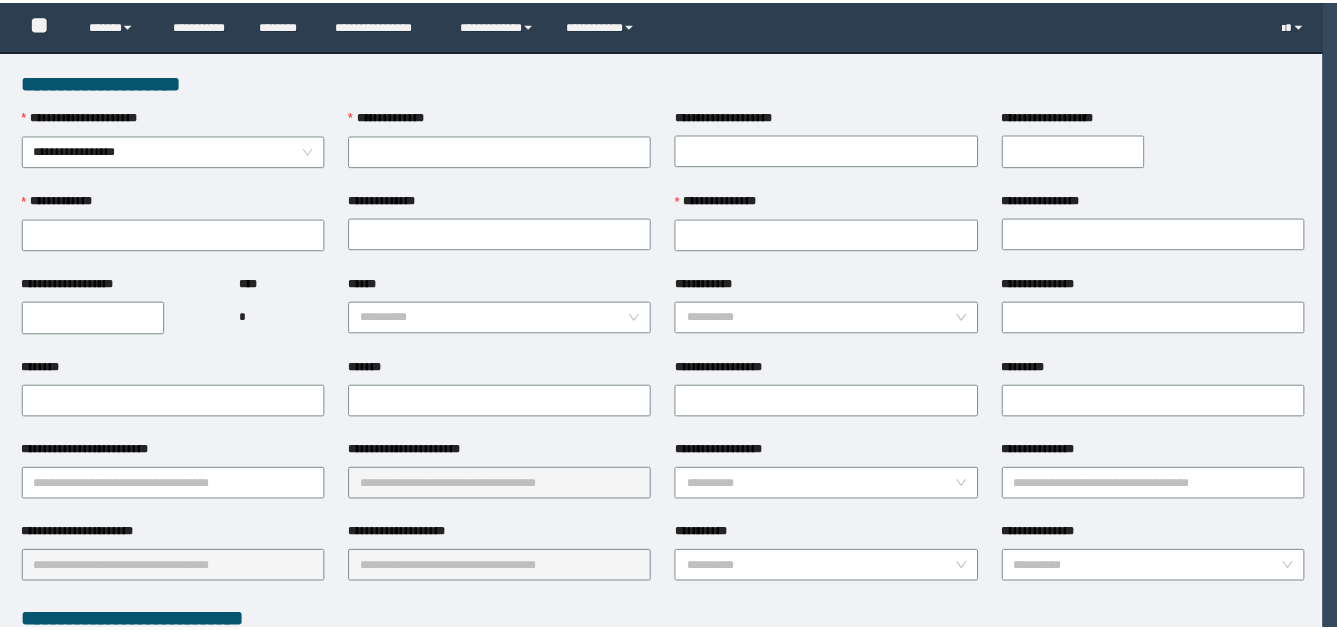 scroll, scrollTop: 0, scrollLeft: 0, axis: both 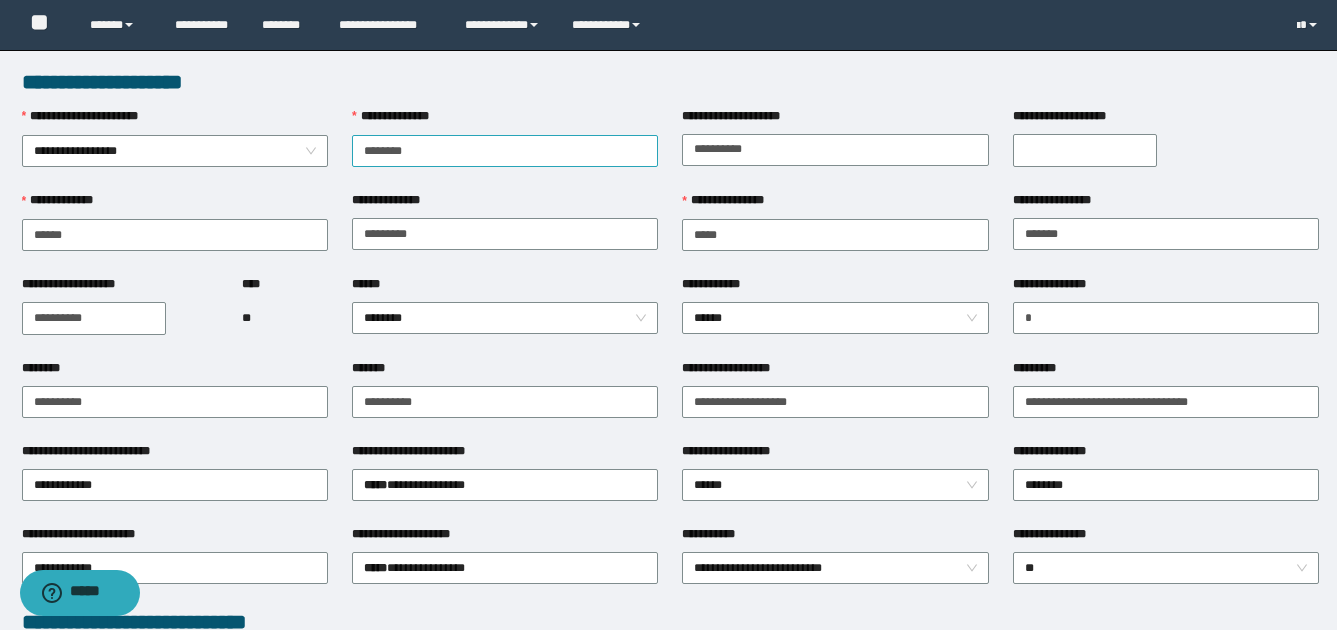 click on "**********" at bounding box center (505, 151) 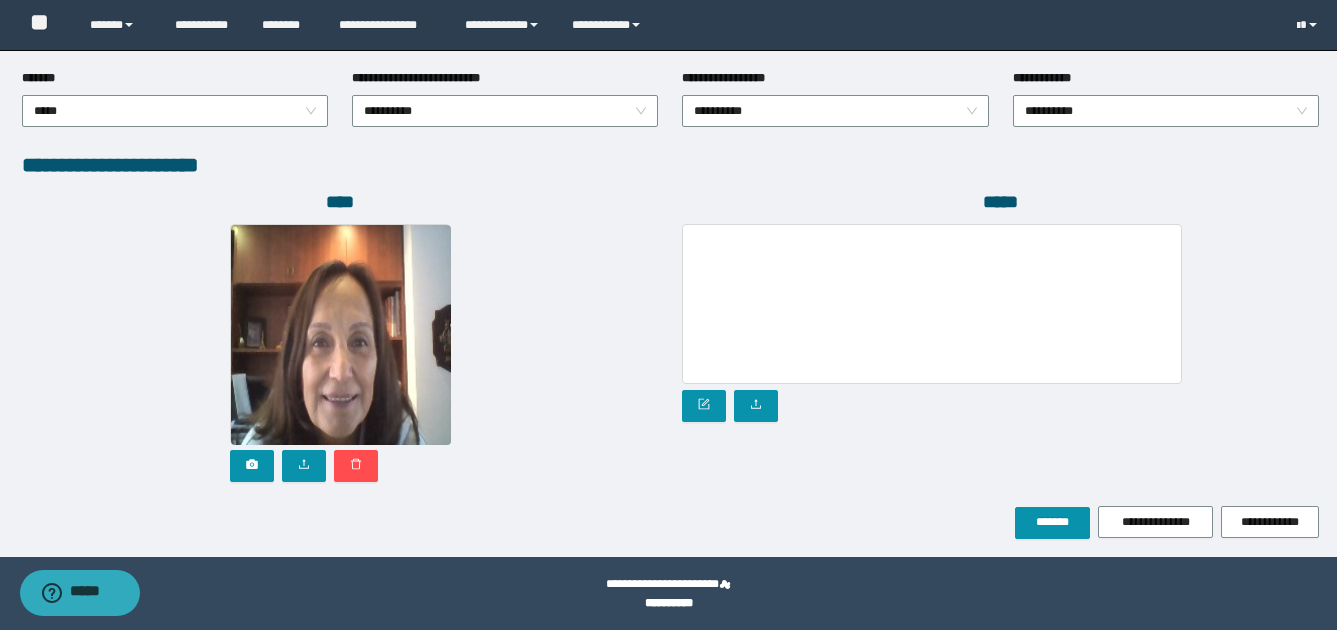 scroll, scrollTop: 1073, scrollLeft: 0, axis: vertical 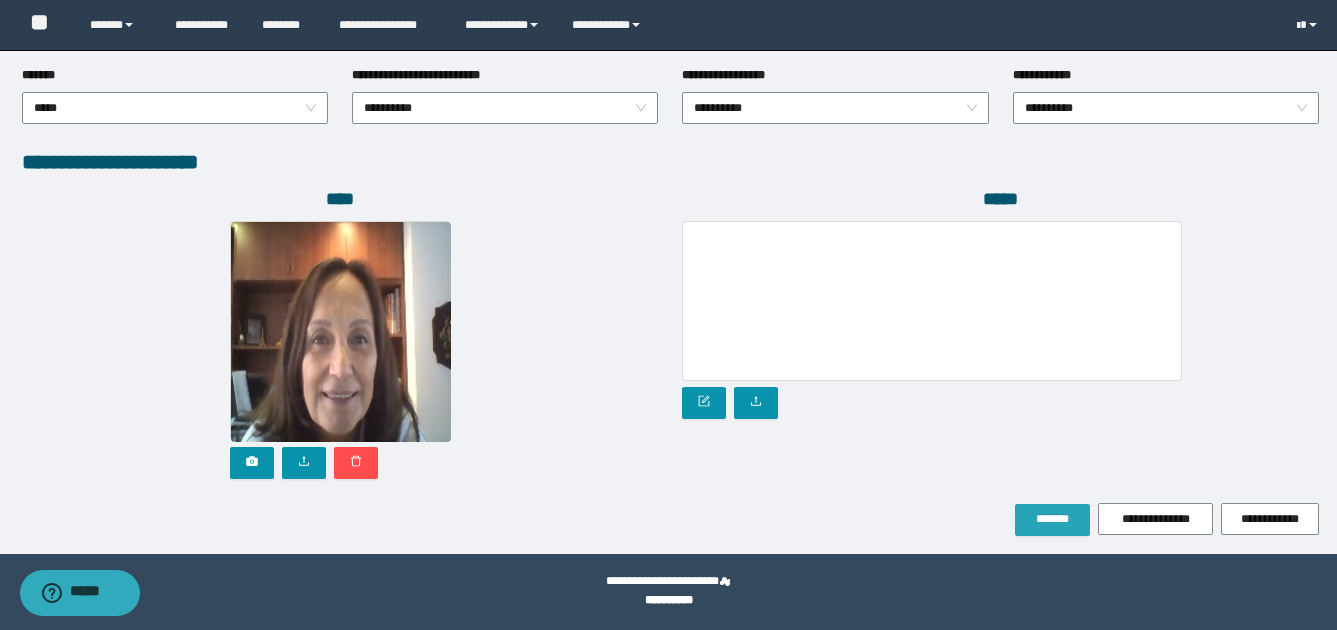 type on "********" 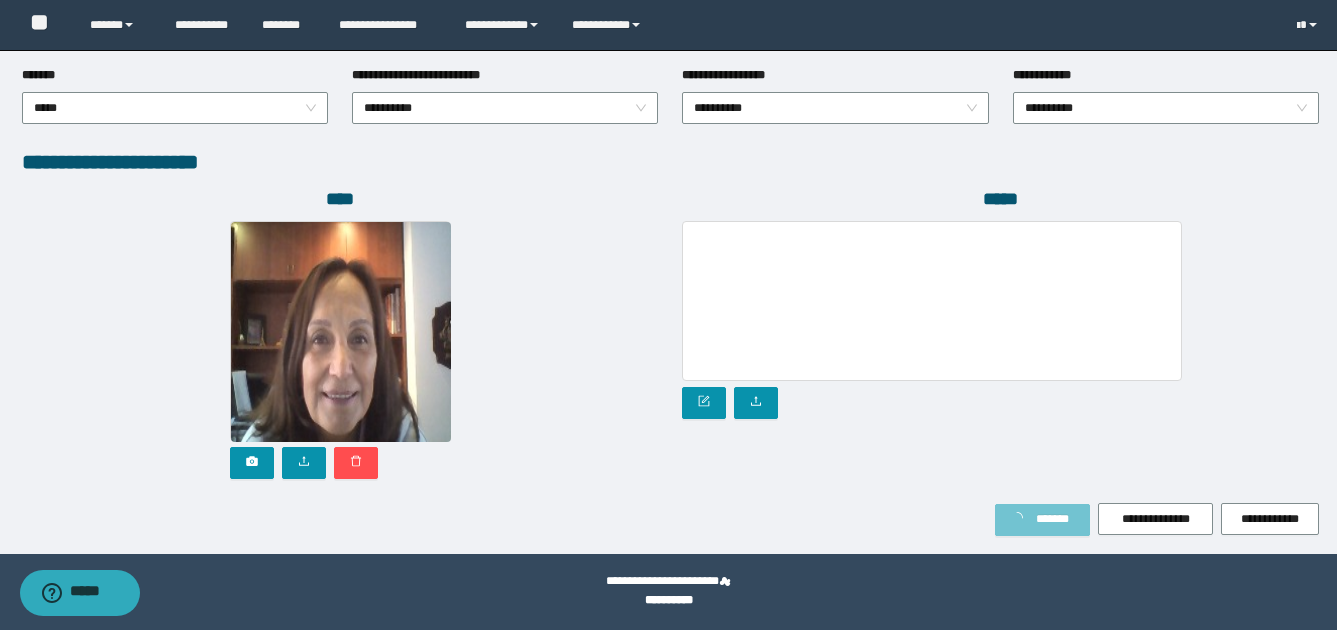 scroll, scrollTop: 1126, scrollLeft: 0, axis: vertical 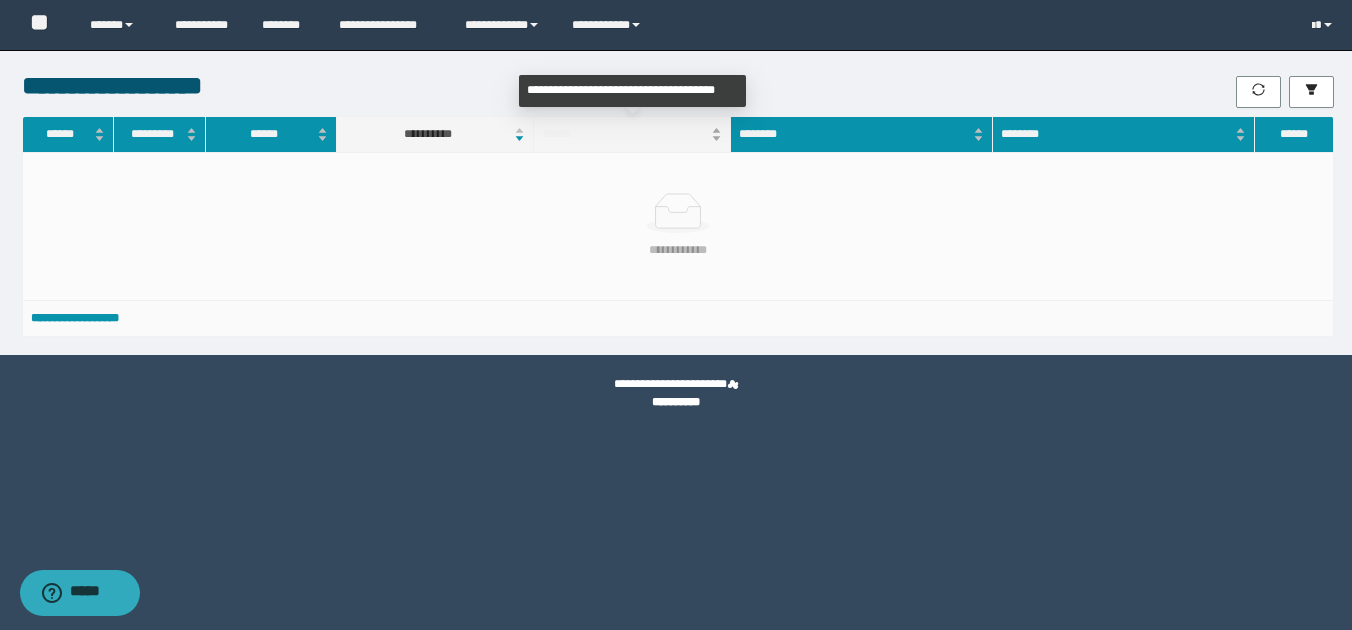 click on "******" at bounding box center (632, 134) 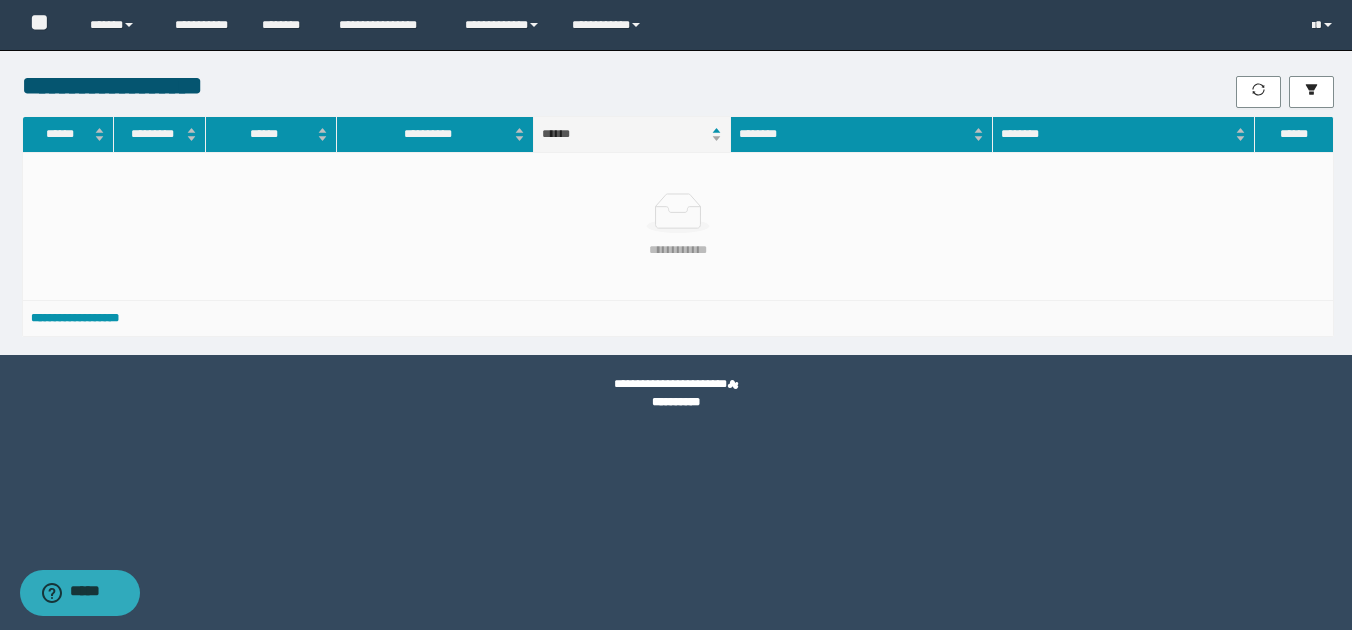 click on "******" at bounding box center [632, 134] 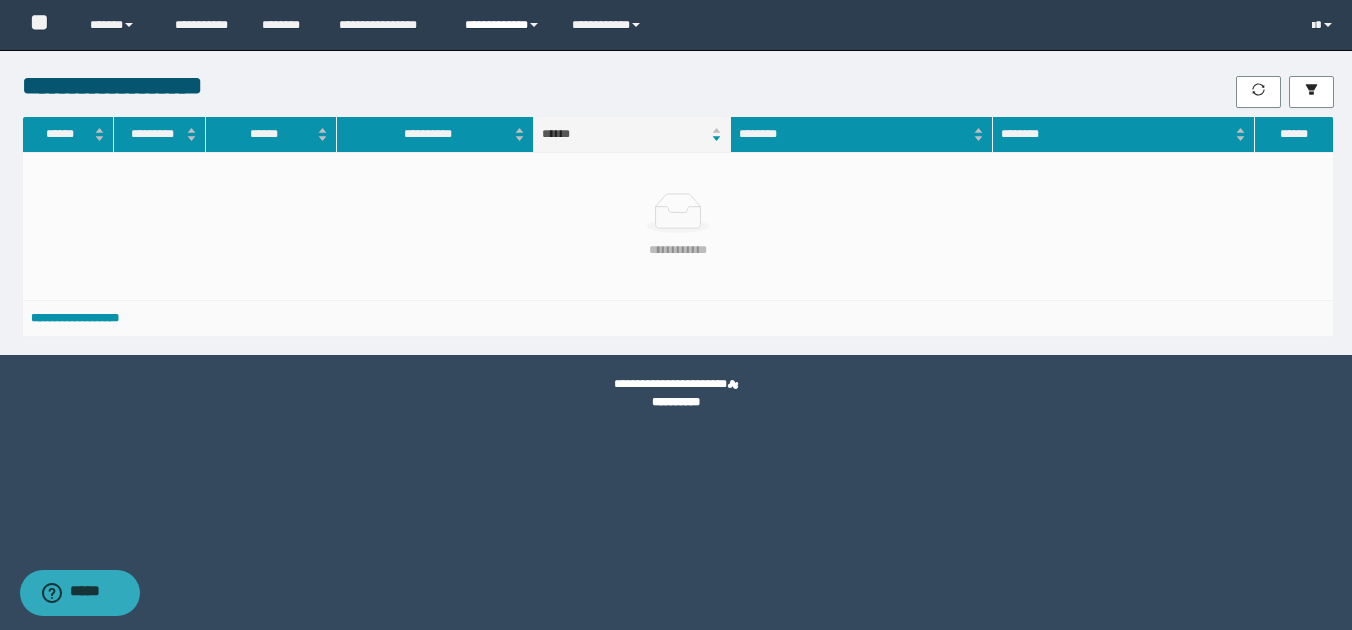 click at bounding box center (534, 25) 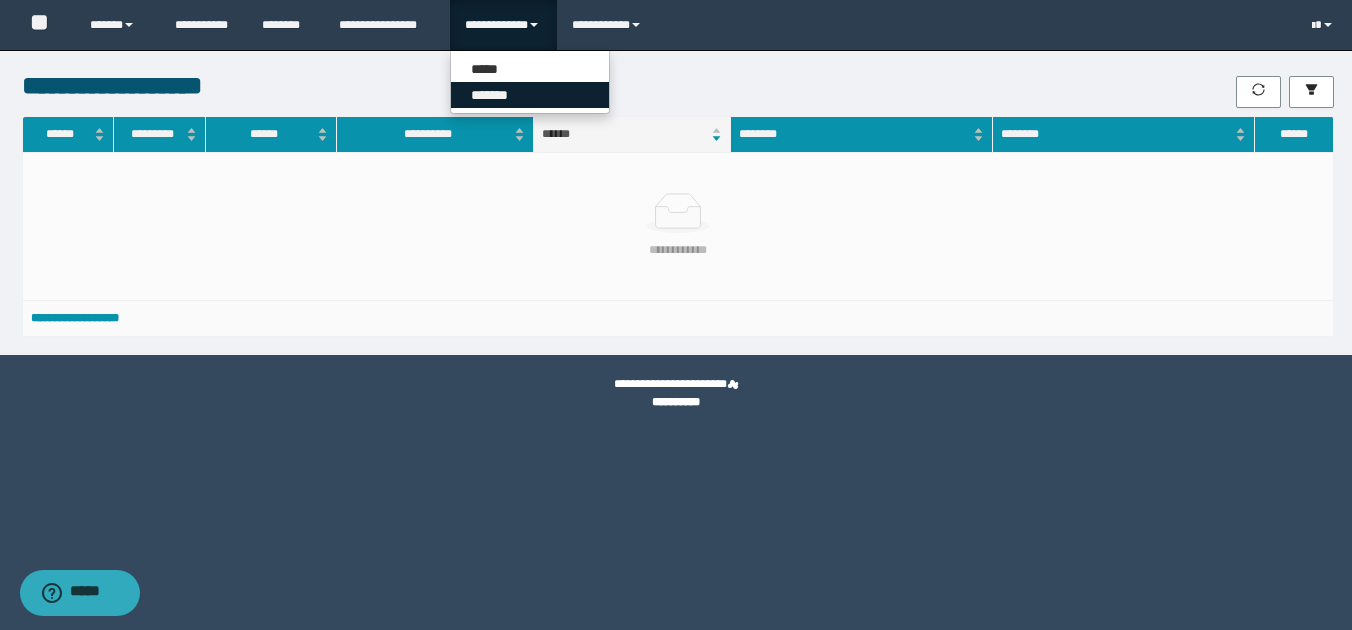 click on "*******" at bounding box center (530, 95) 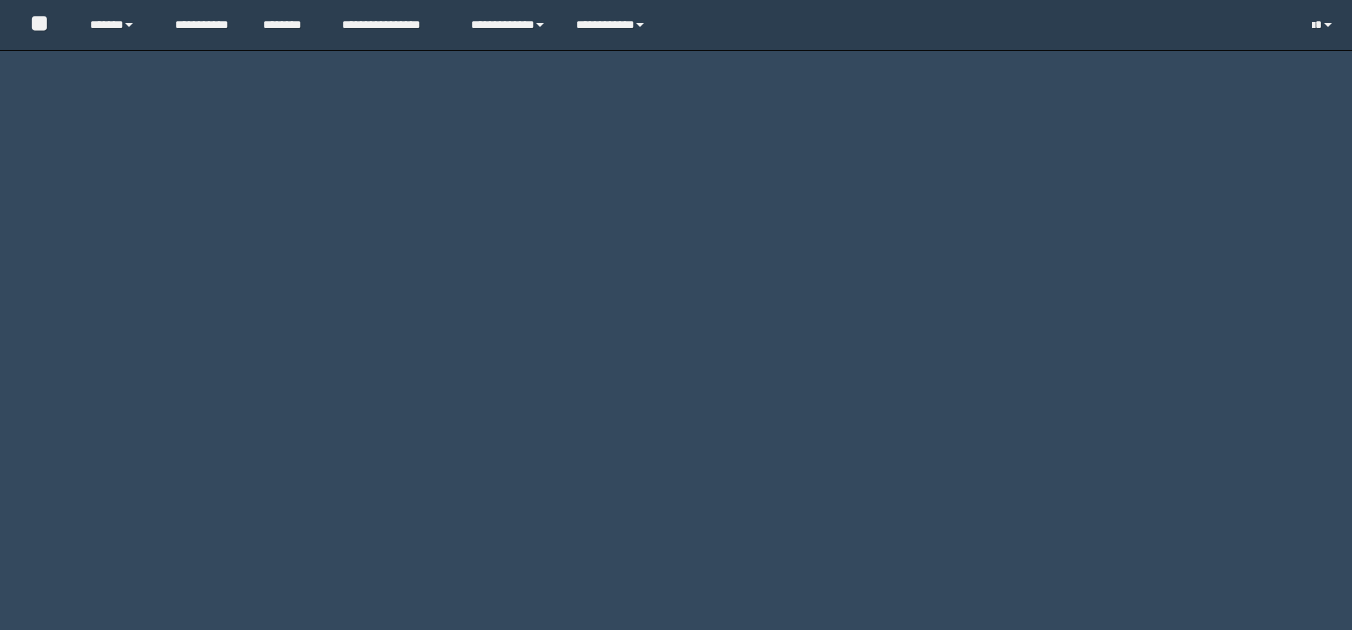 scroll, scrollTop: 0, scrollLeft: 0, axis: both 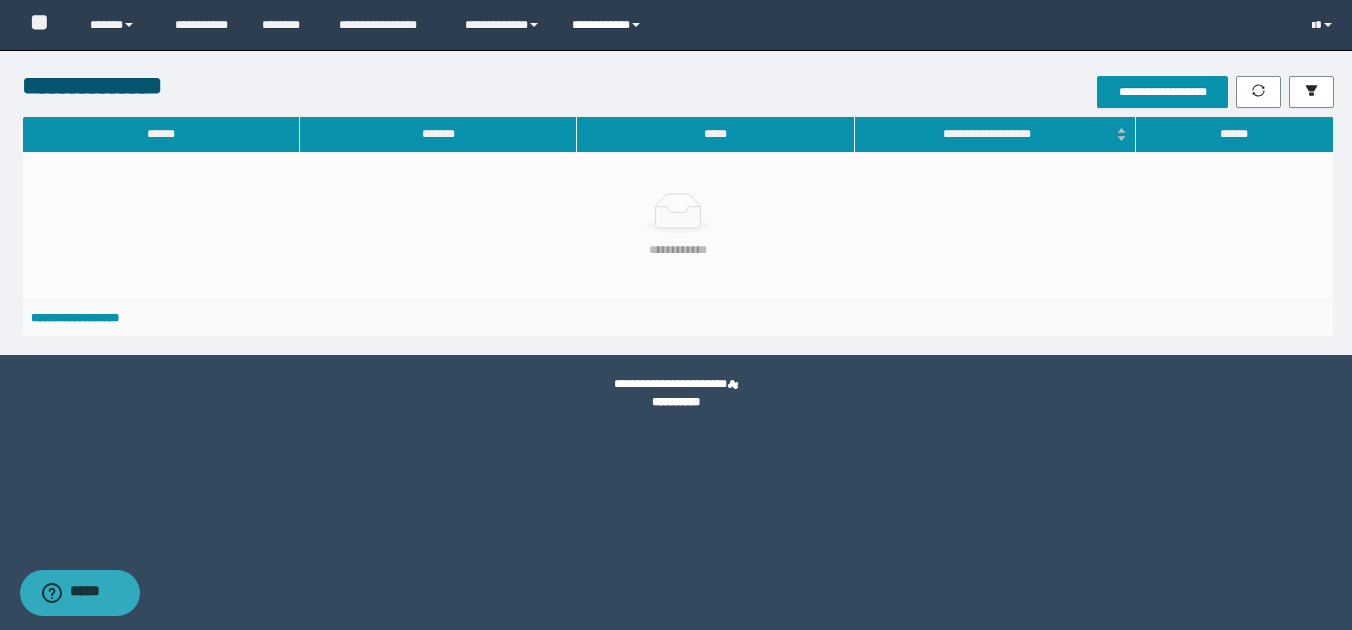 click on "**********" at bounding box center (609, 25) 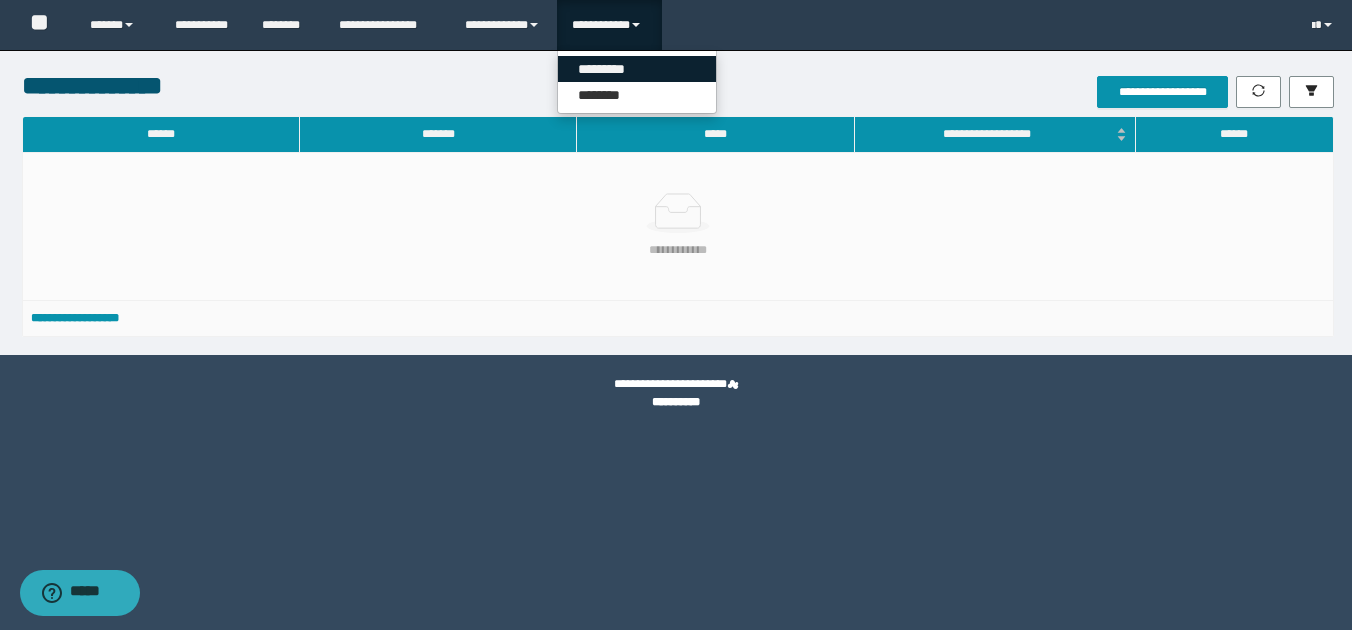 click on "*********" at bounding box center [637, 69] 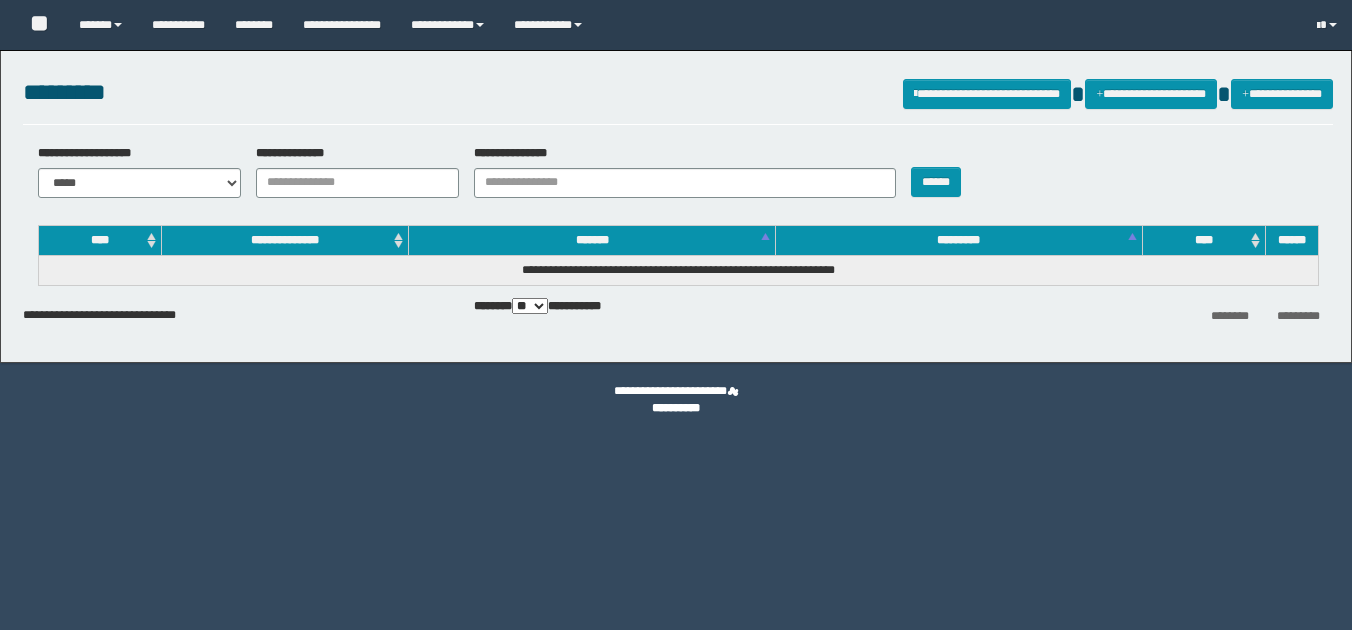 scroll, scrollTop: 0, scrollLeft: 0, axis: both 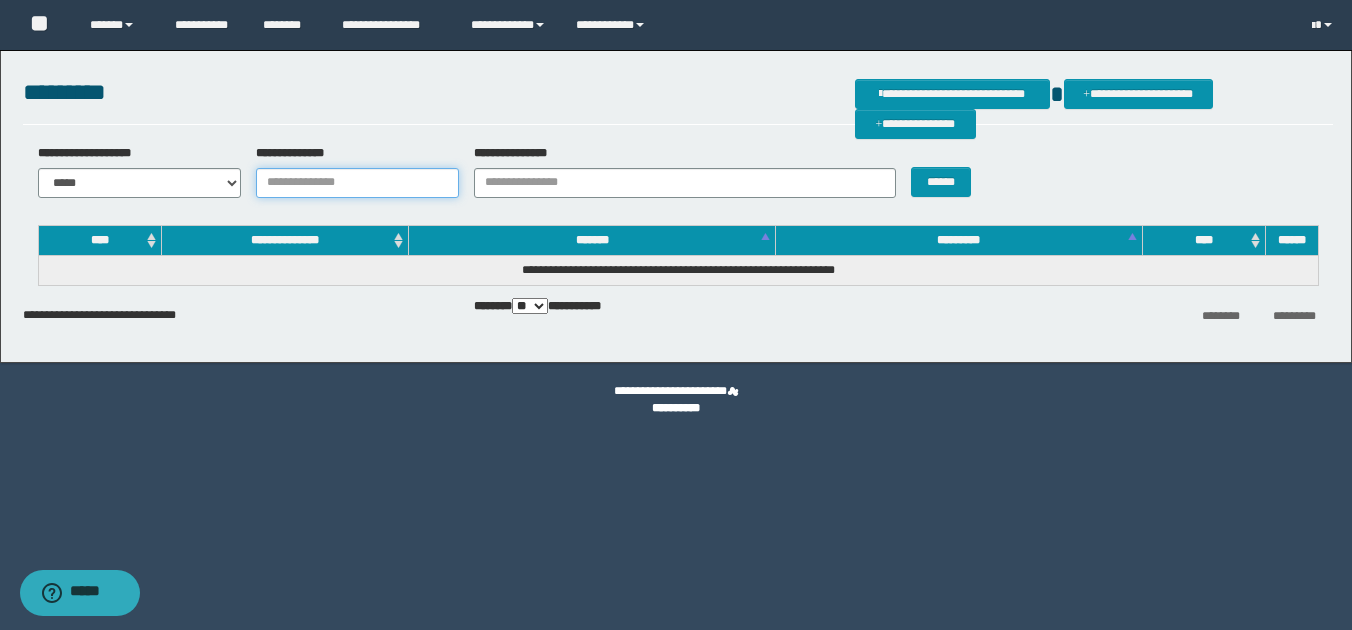 click on "**********" at bounding box center [357, 183] 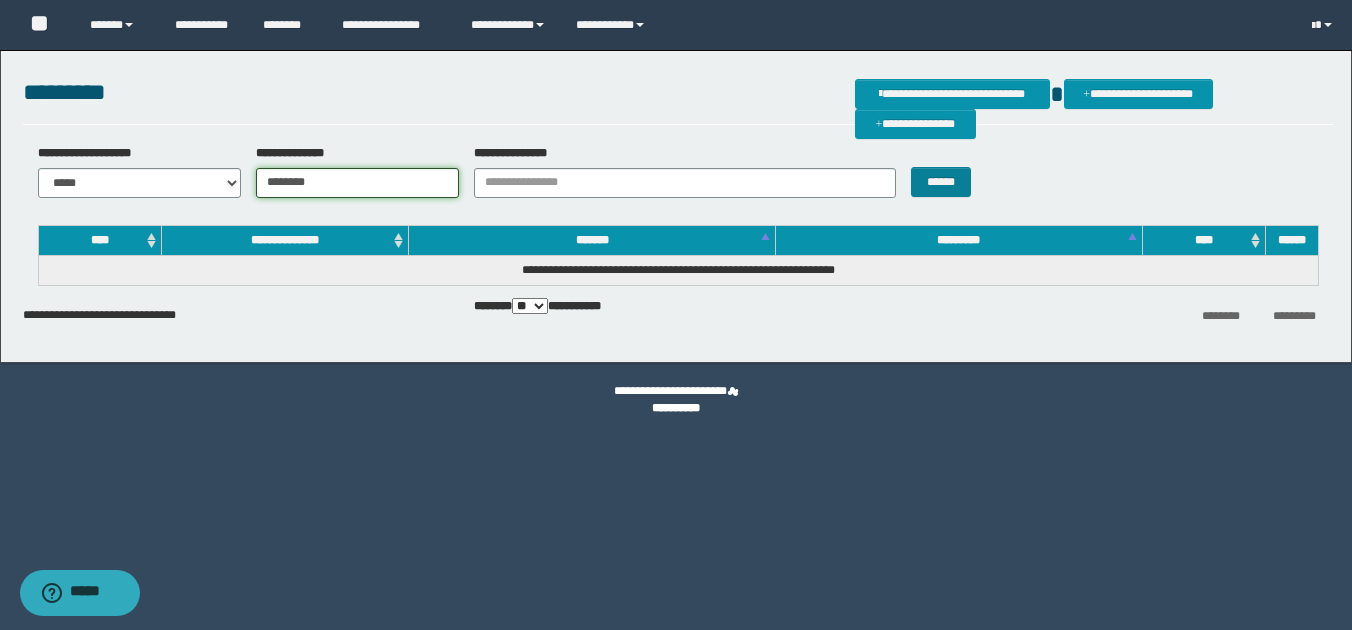 type on "********" 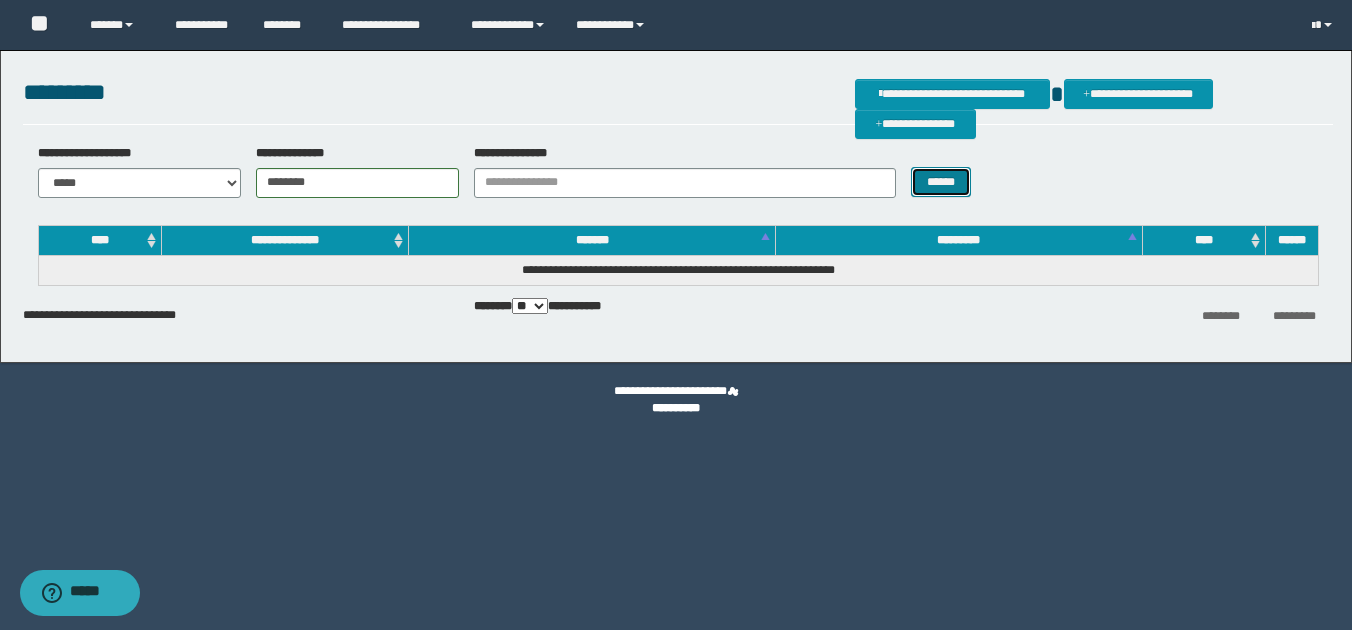 click on "******" at bounding box center (940, 182) 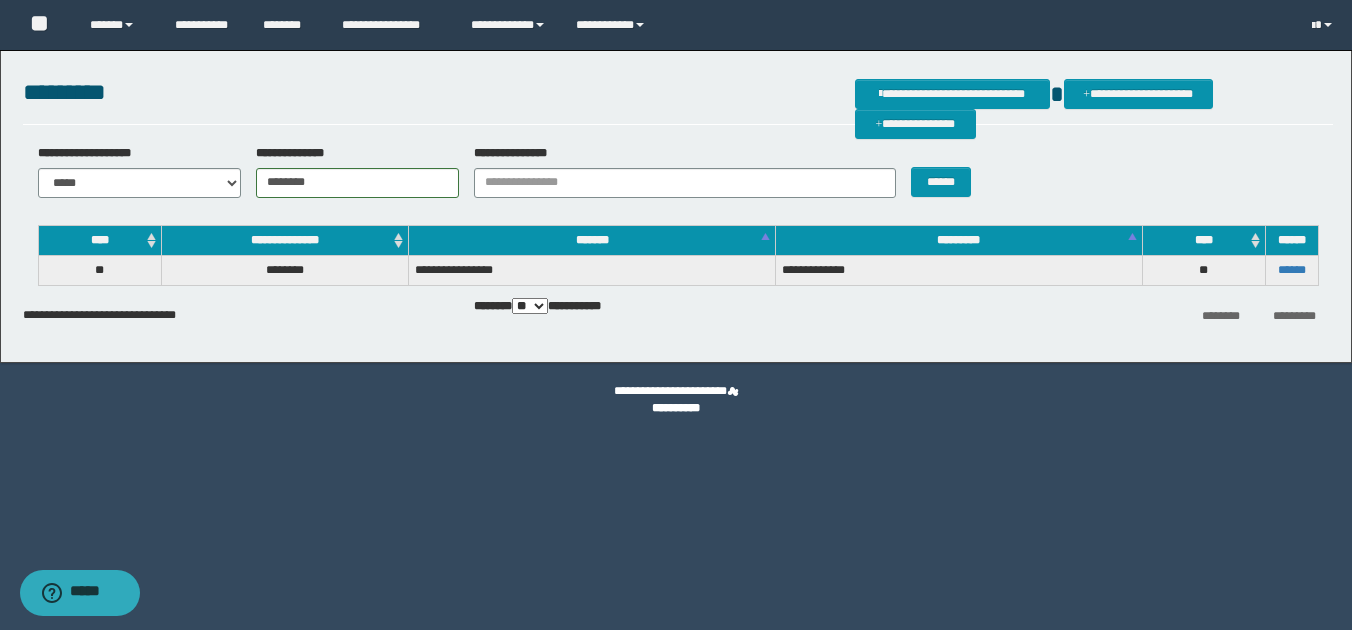 click on "**" at bounding box center (99, 270) 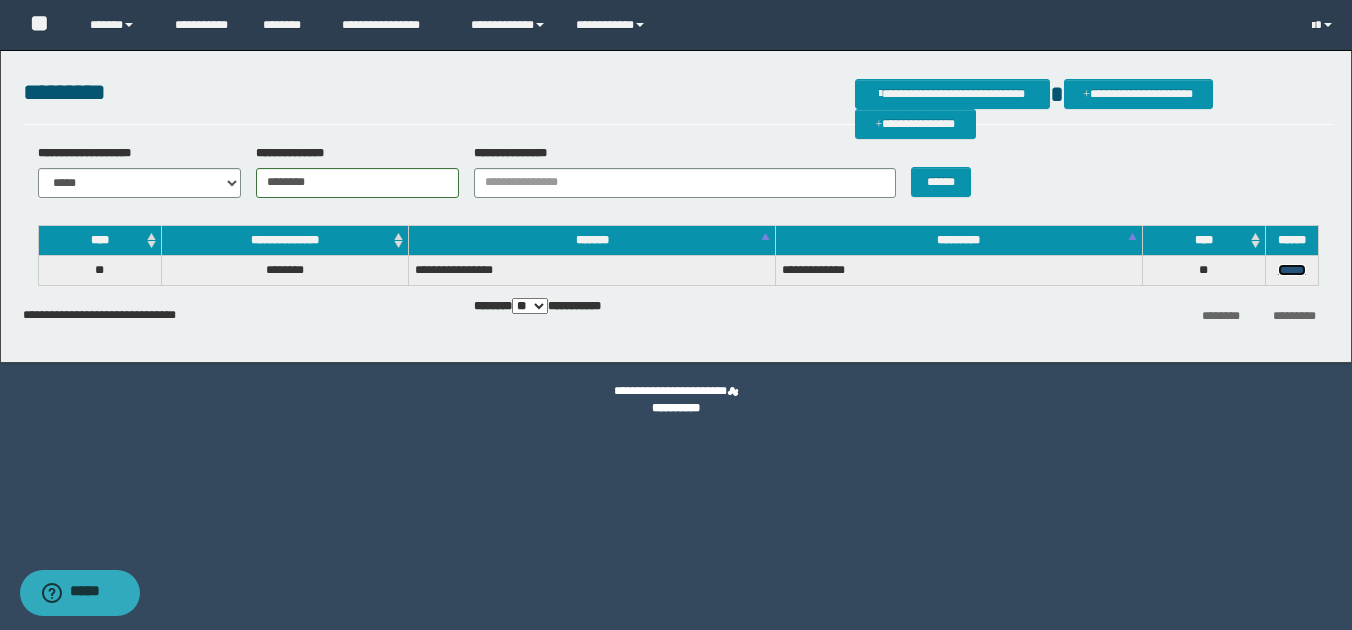 click on "******" at bounding box center (1292, 270) 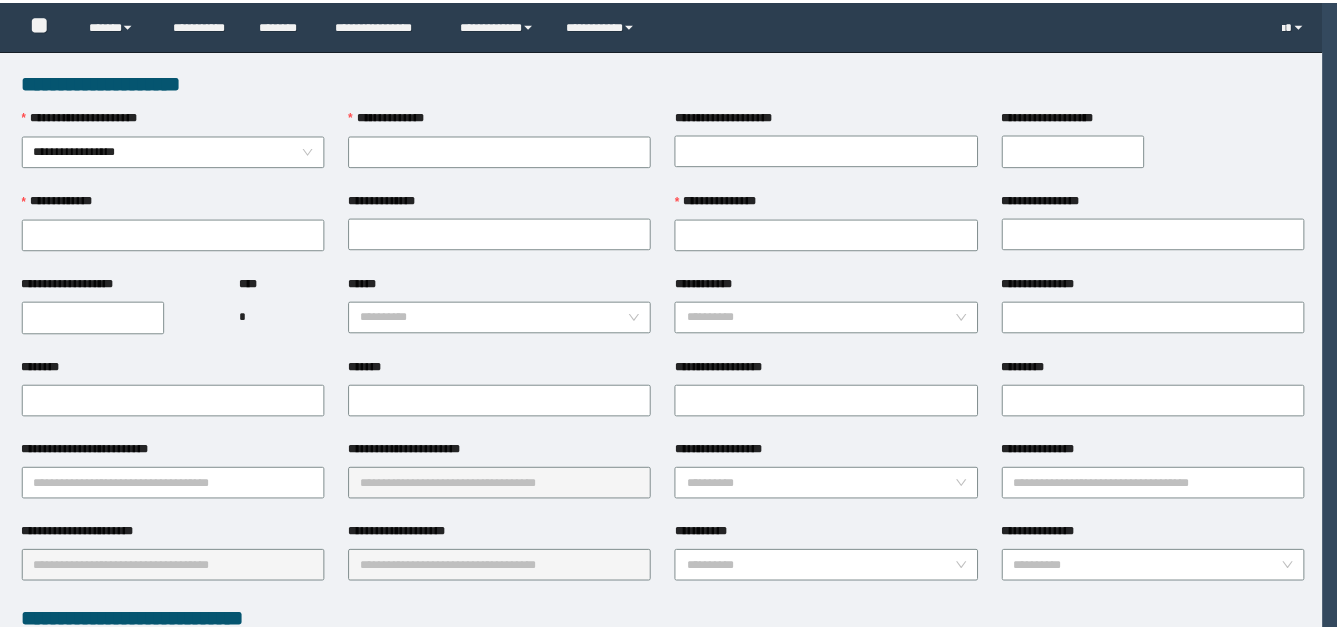 scroll, scrollTop: 0, scrollLeft: 0, axis: both 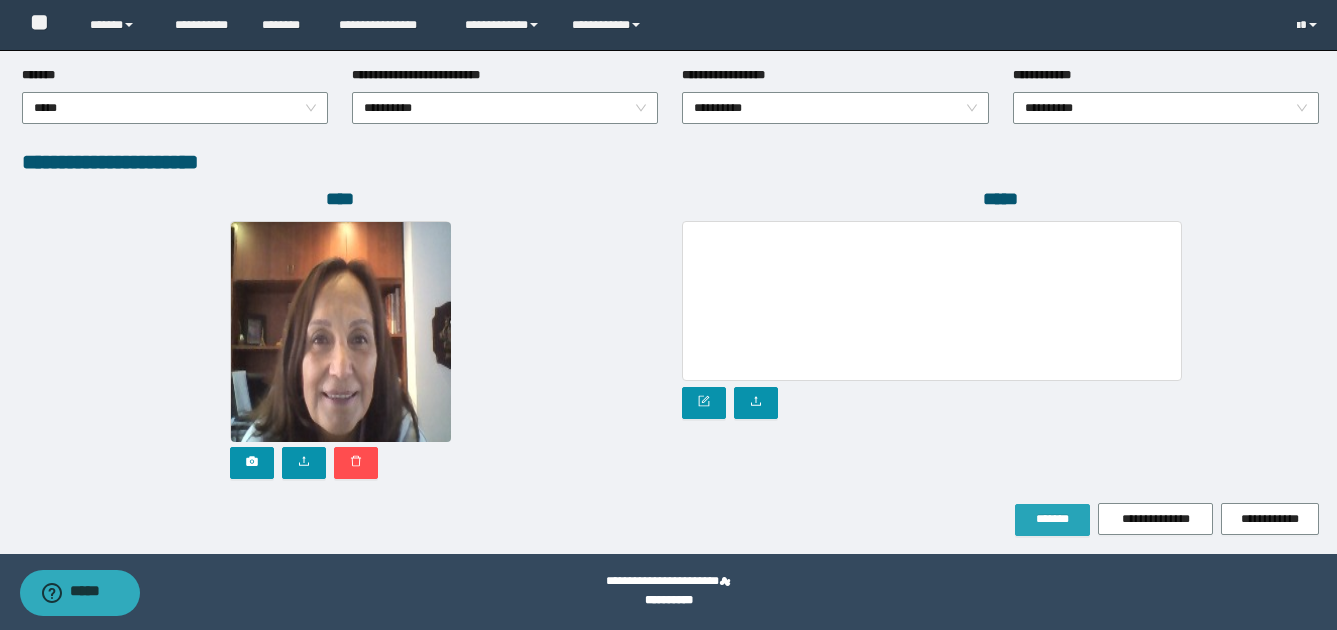 click on "*******" at bounding box center [1052, 519] 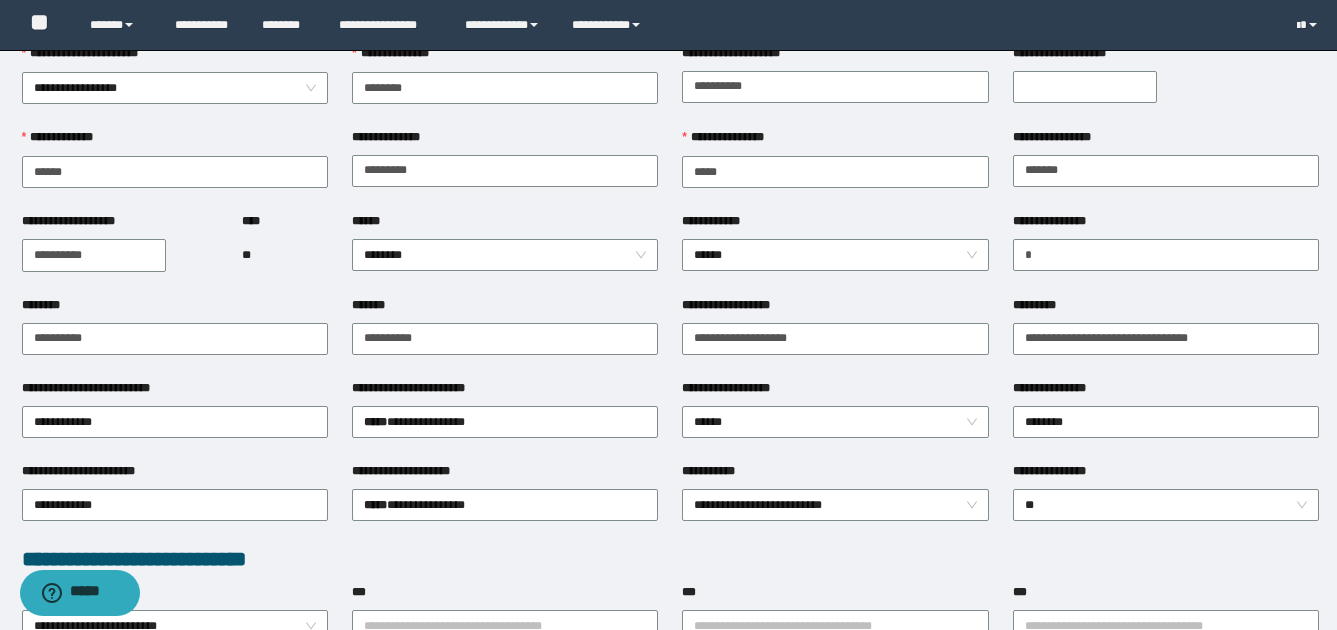 scroll, scrollTop: 0, scrollLeft: 0, axis: both 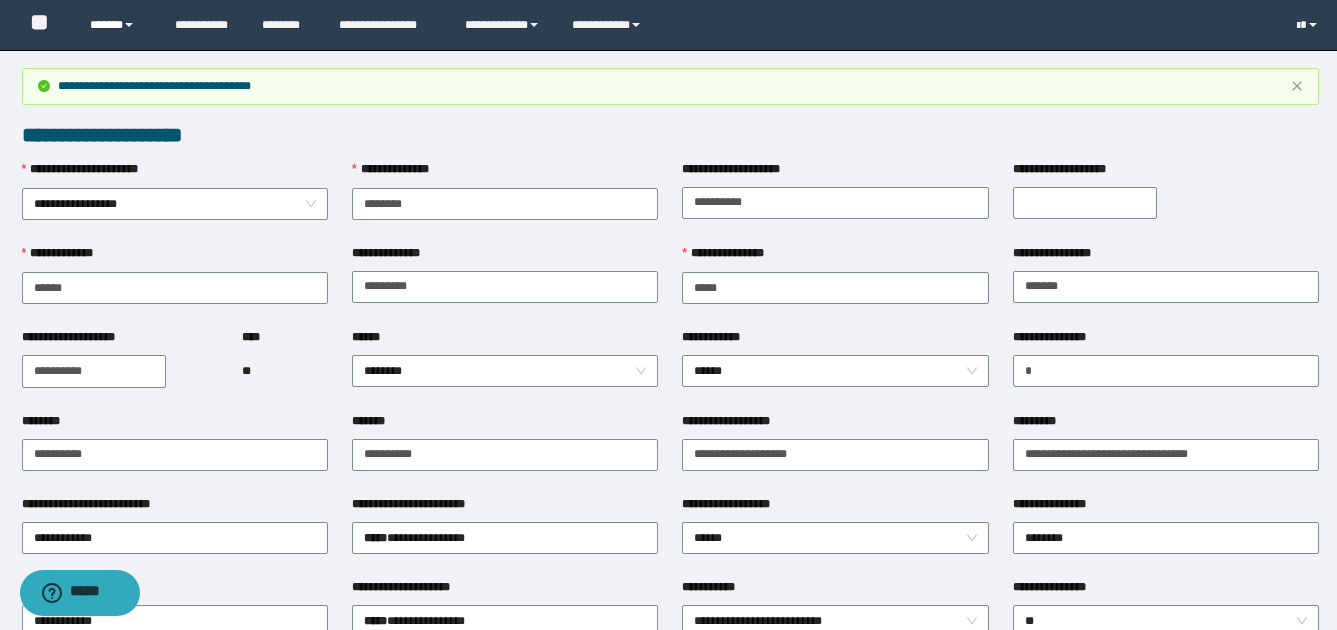 click on "******" at bounding box center (117, 25) 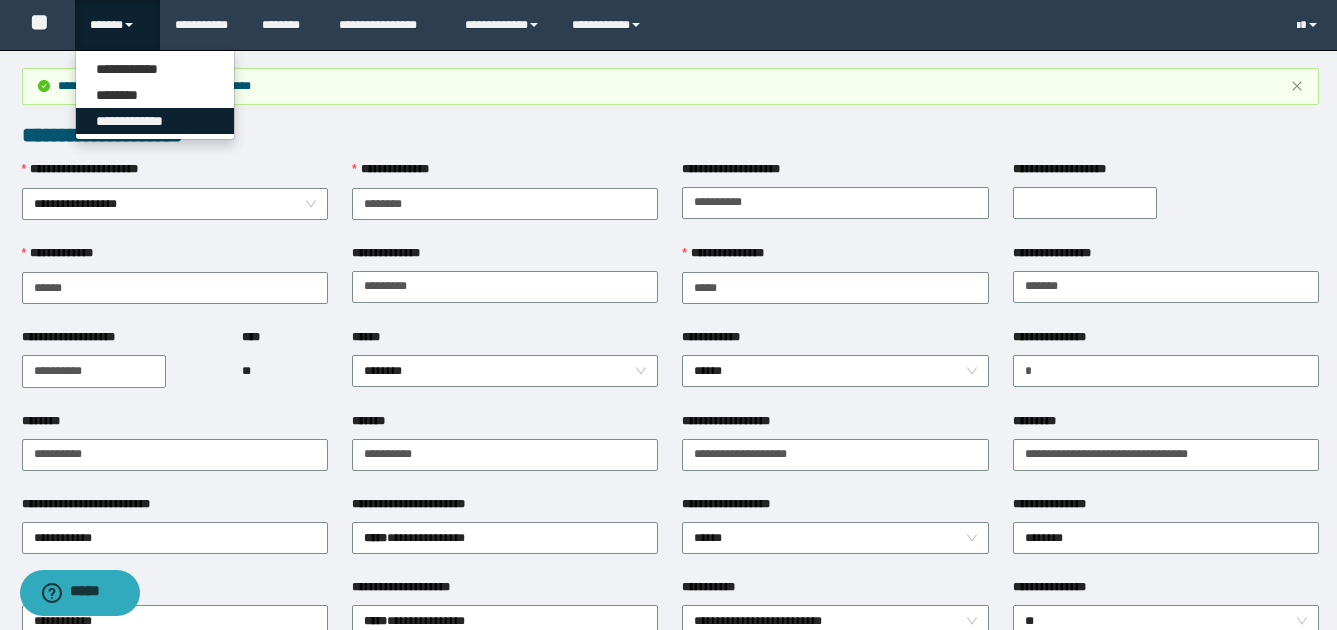 click on "**********" at bounding box center (155, 121) 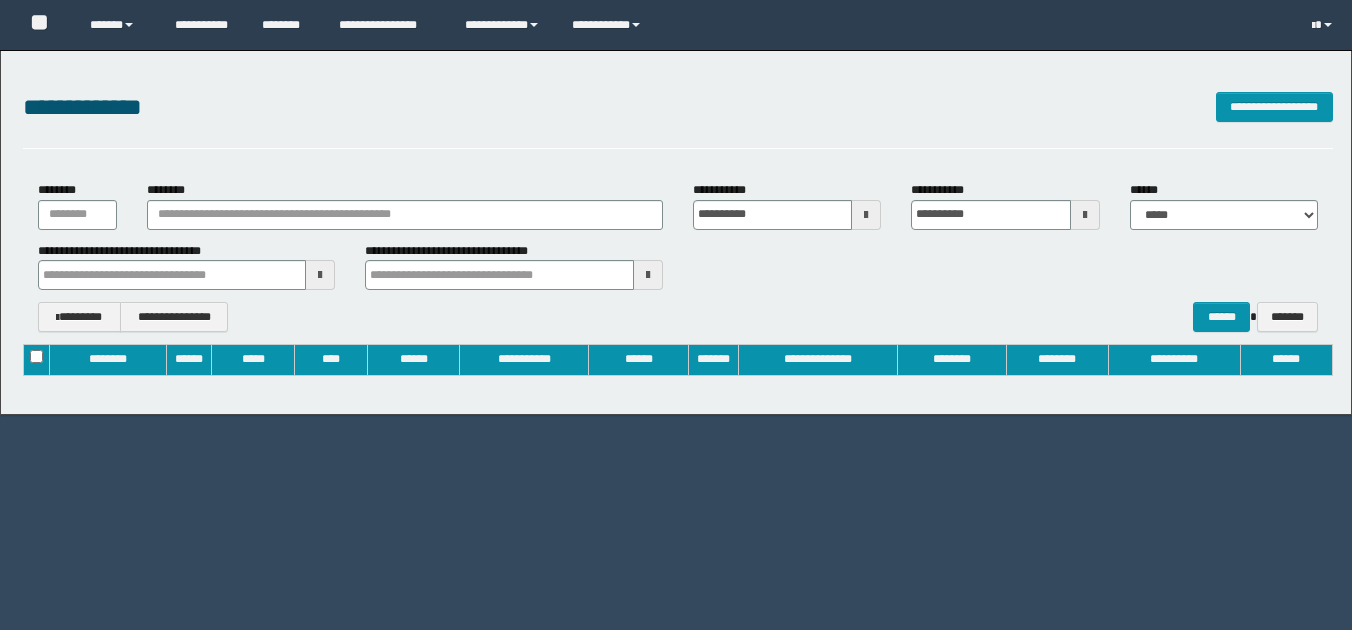 type on "**********" 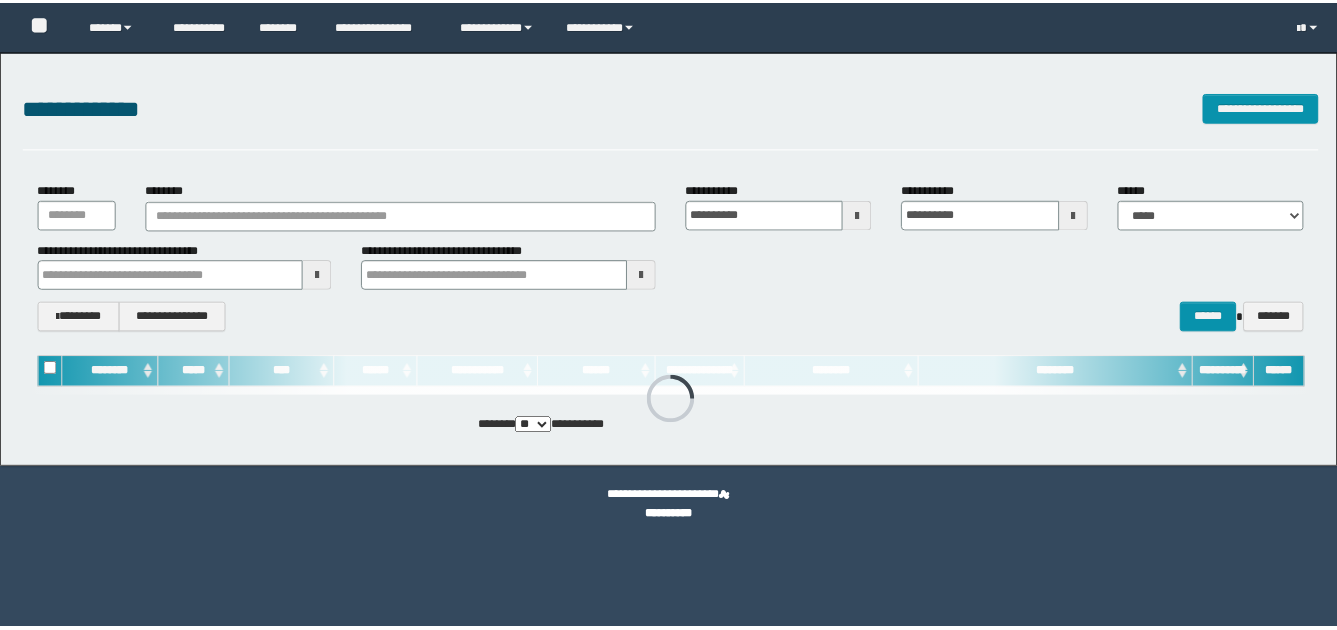 scroll, scrollTop: 0, scrollLeft: 0, axis: both 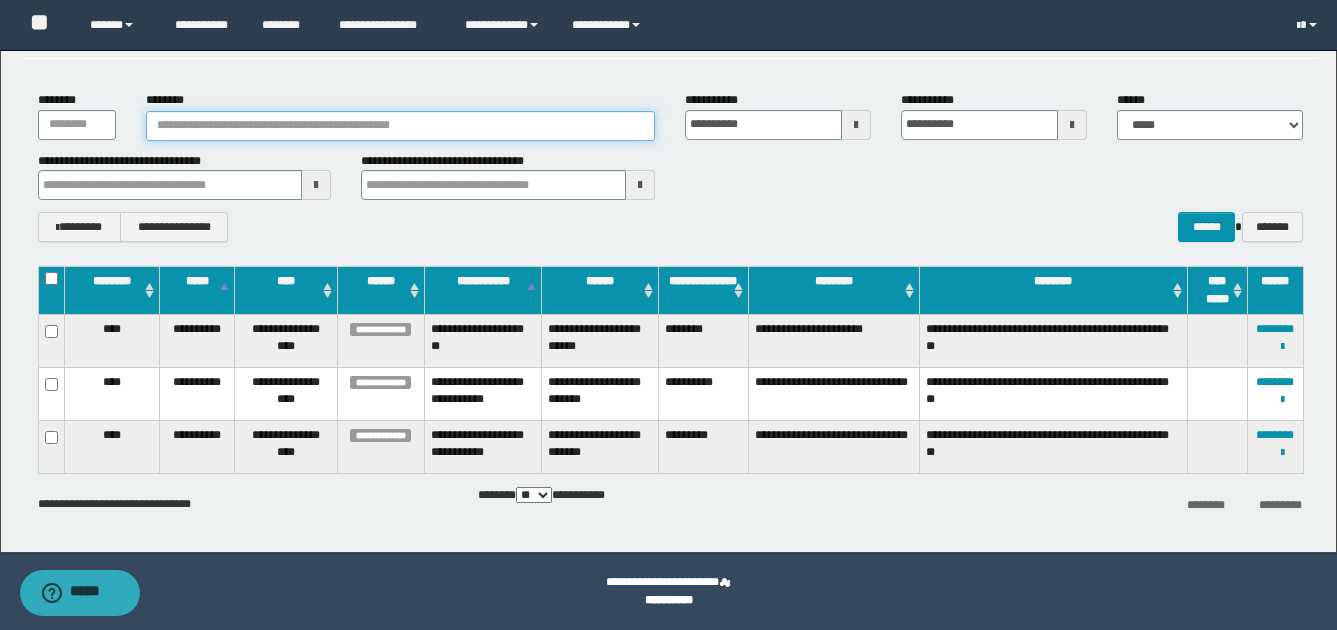click on "********" at bounding box center [401, 126] 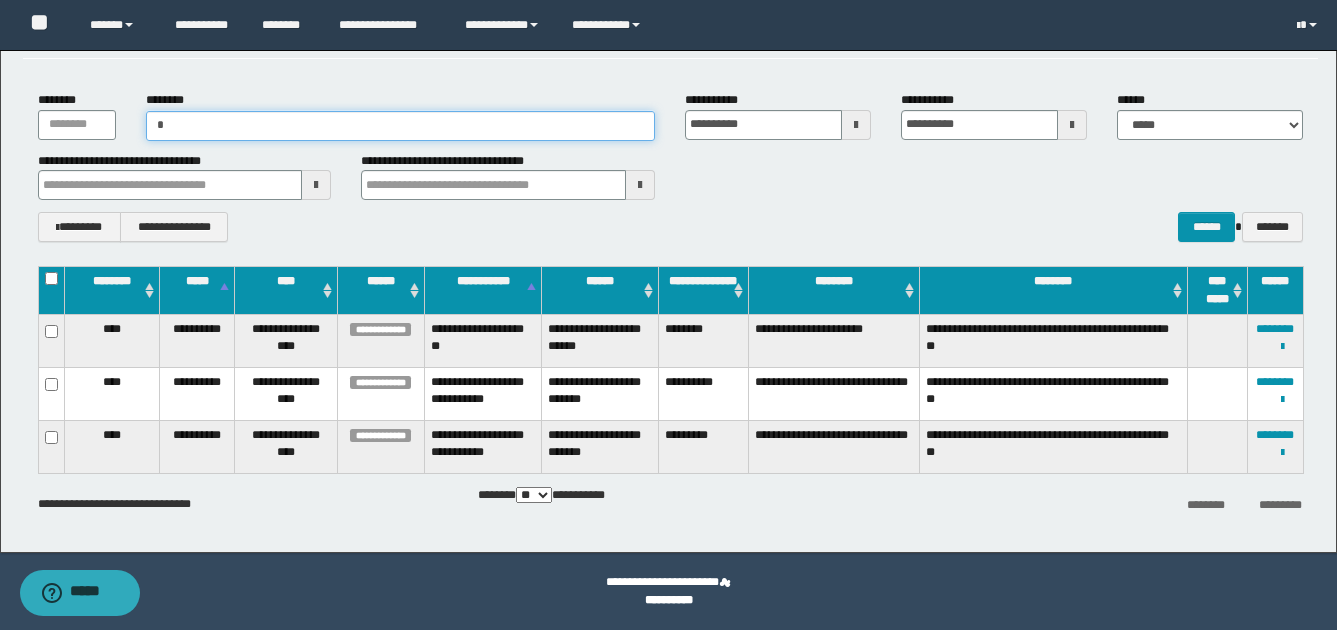 type on "**" 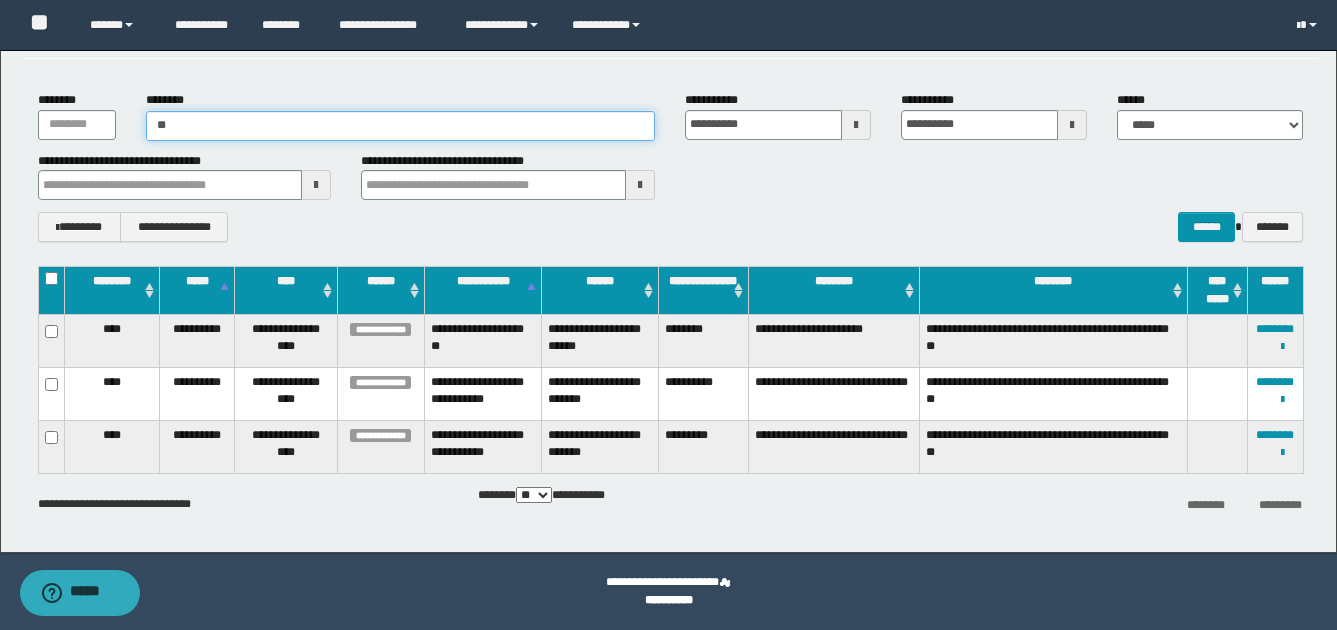 type on "**" 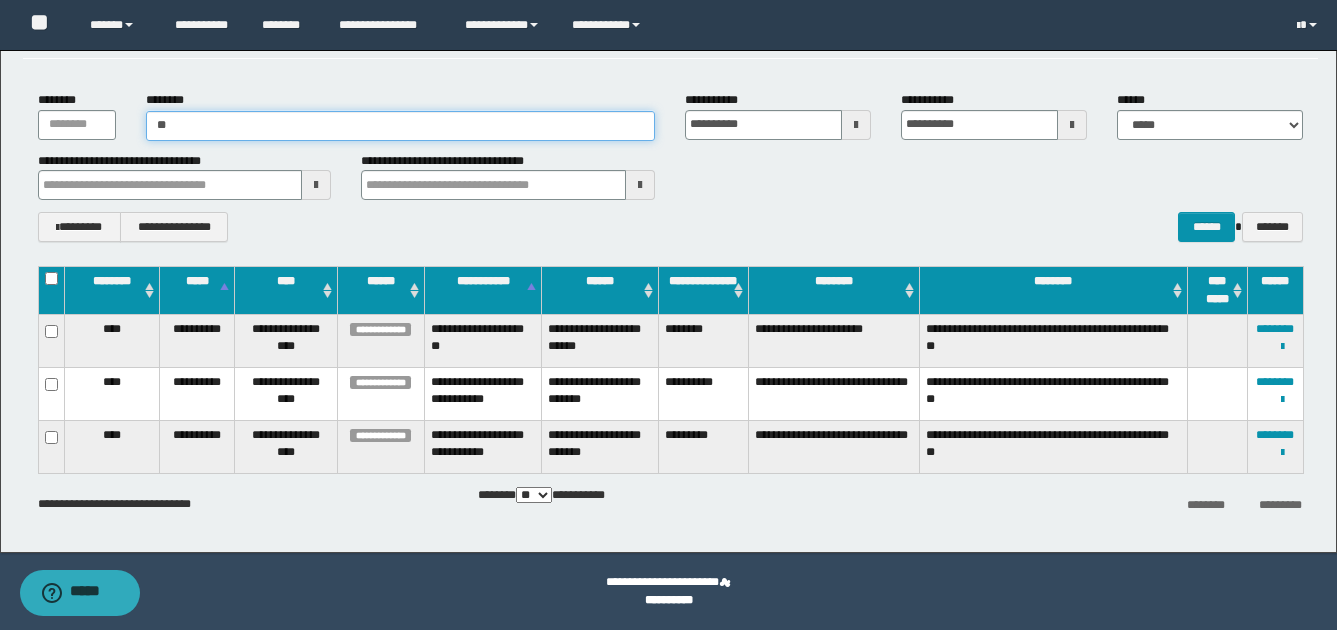type 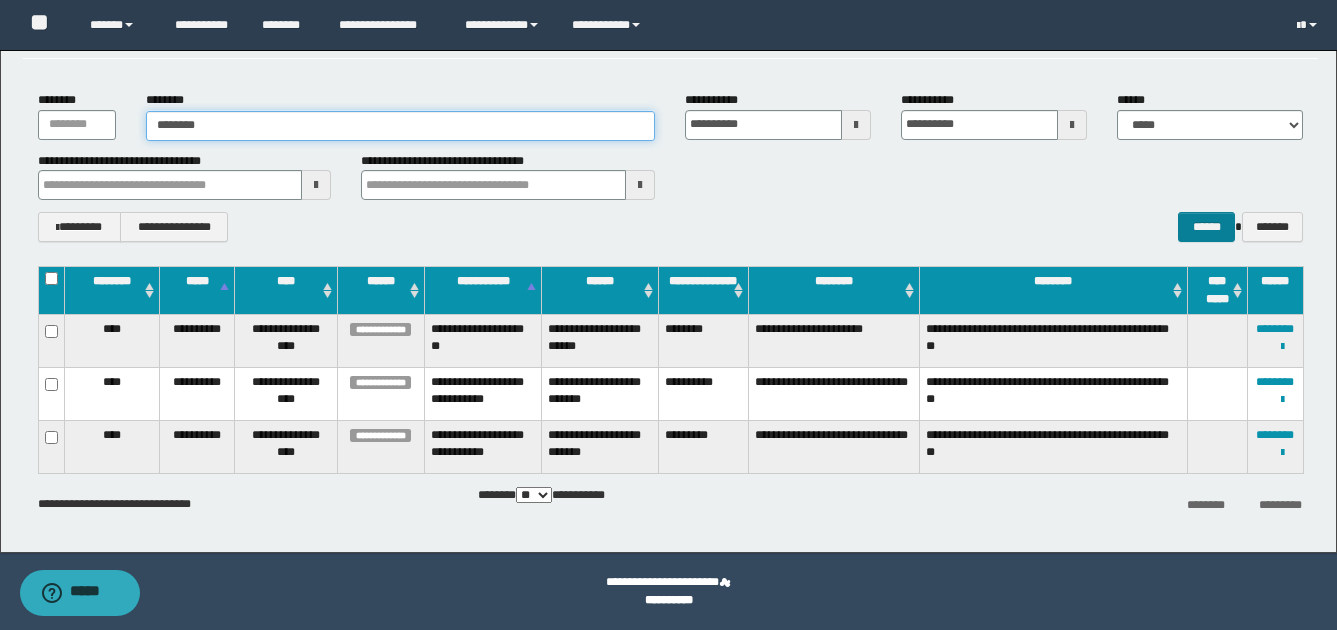 type on "********" 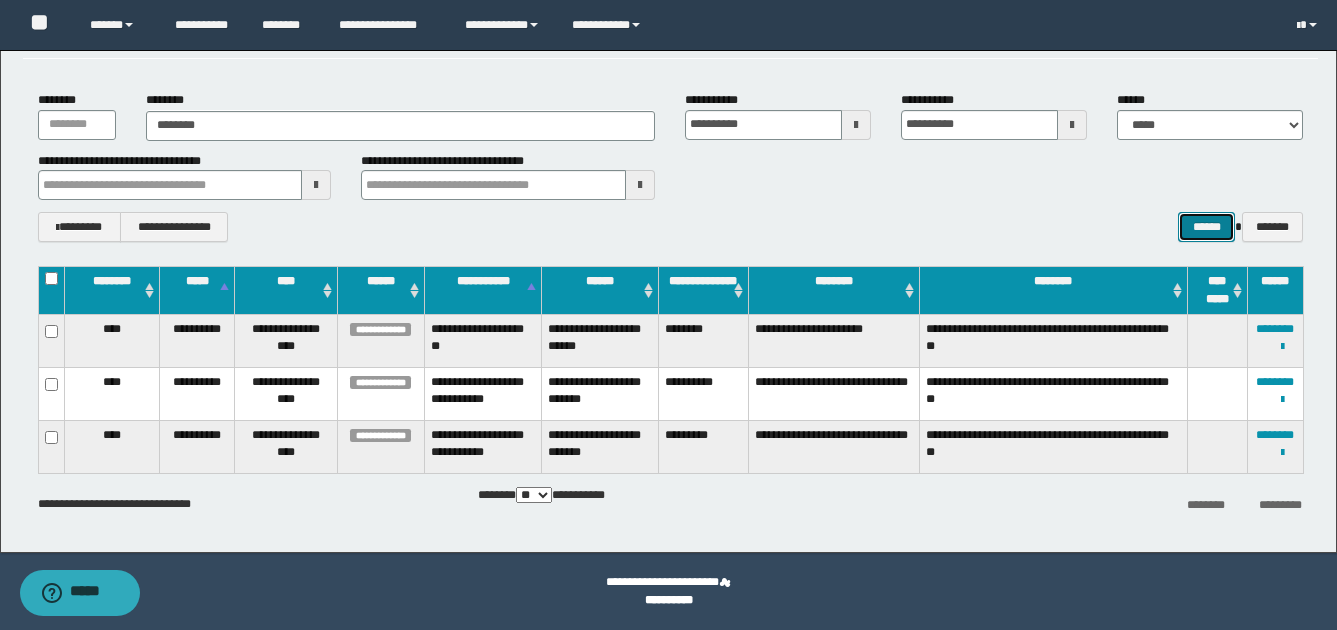 click on "******" at bounding box center (1206, 227) 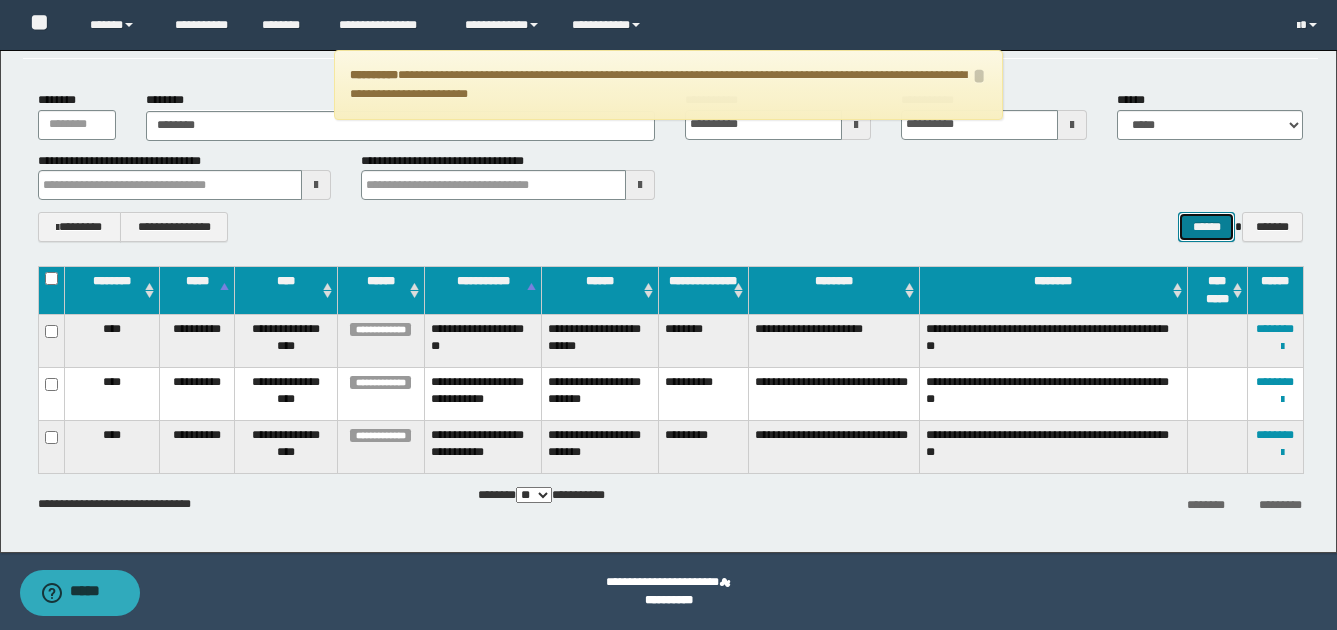 type 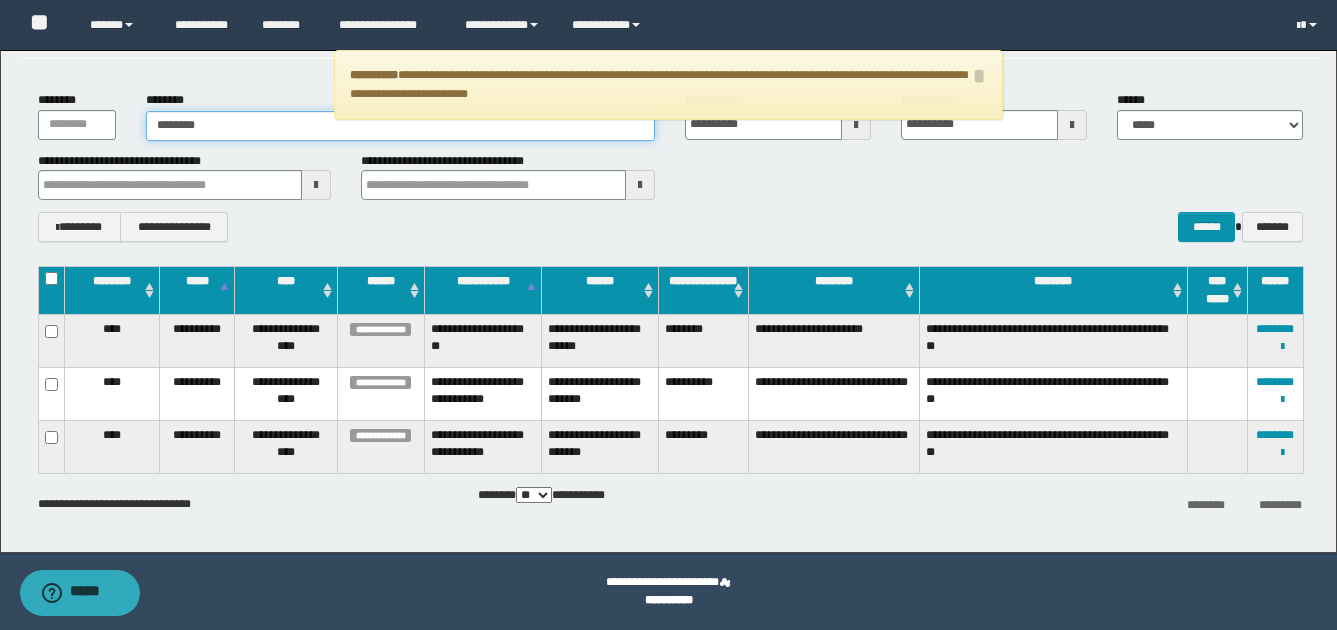 click on "********" at bounding box center [401, 126] 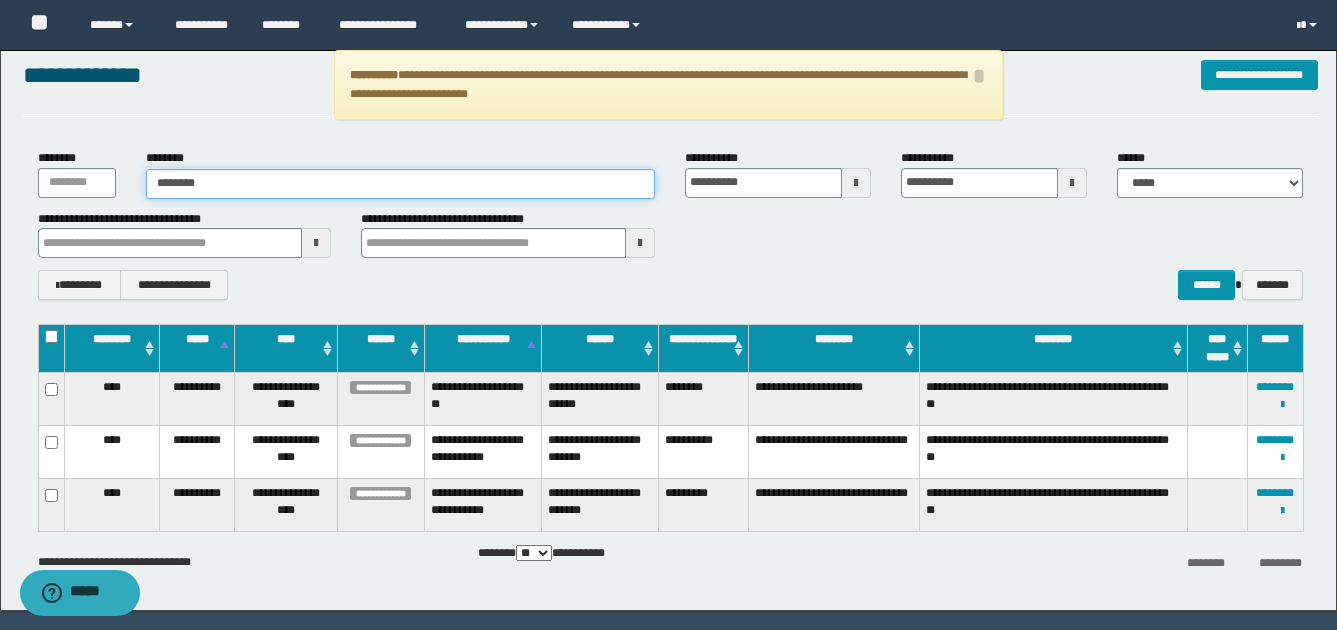 scroll, scrollTop: 0, scrollLeft: 0, axis: both 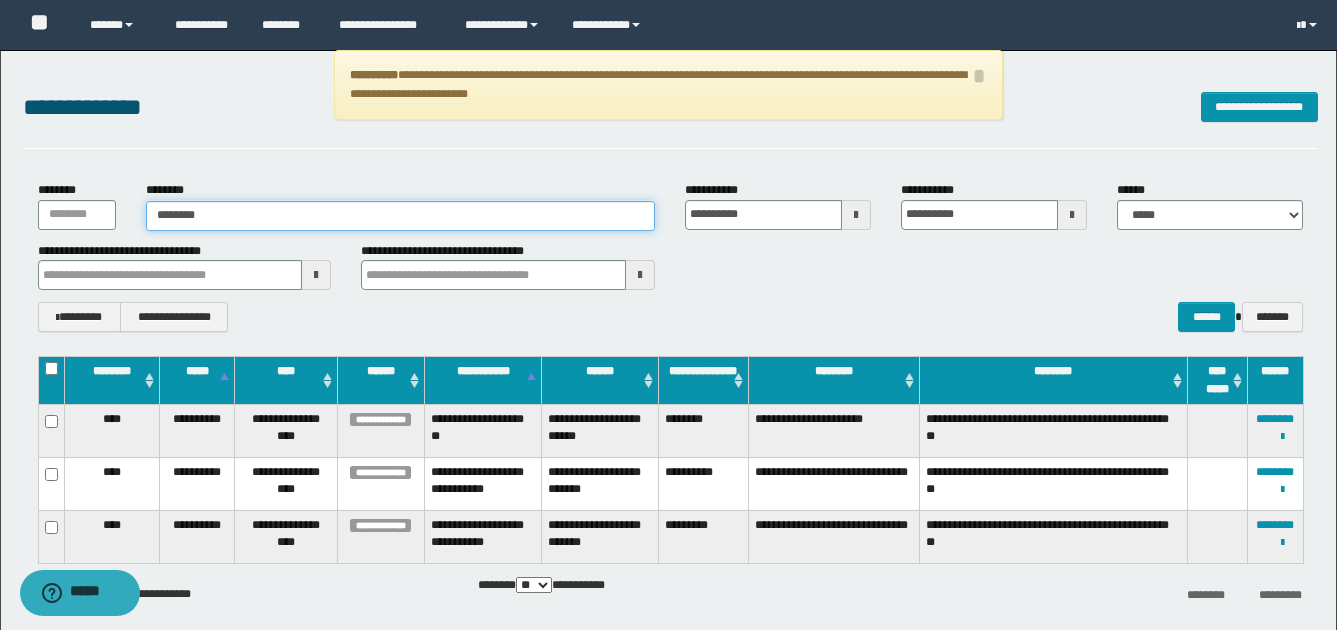 drag, startPoint x: 227, startPoint y: 214, endPoint x: 65, endPoint y: 214, distance: 162 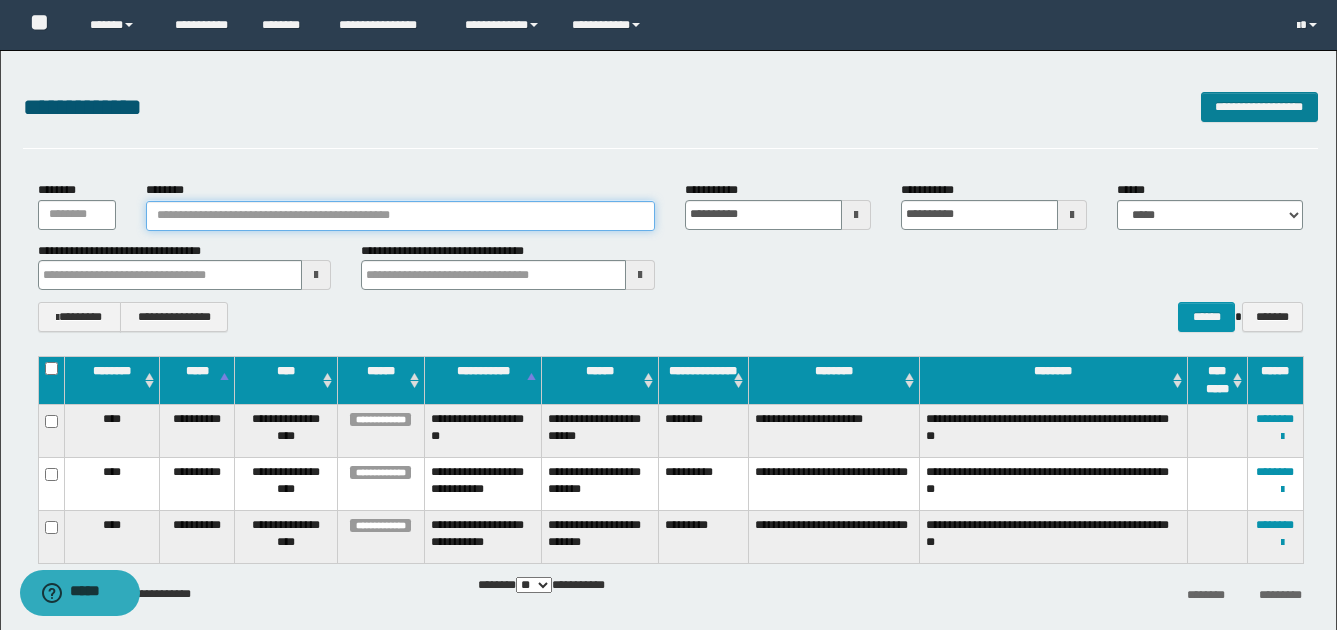 type 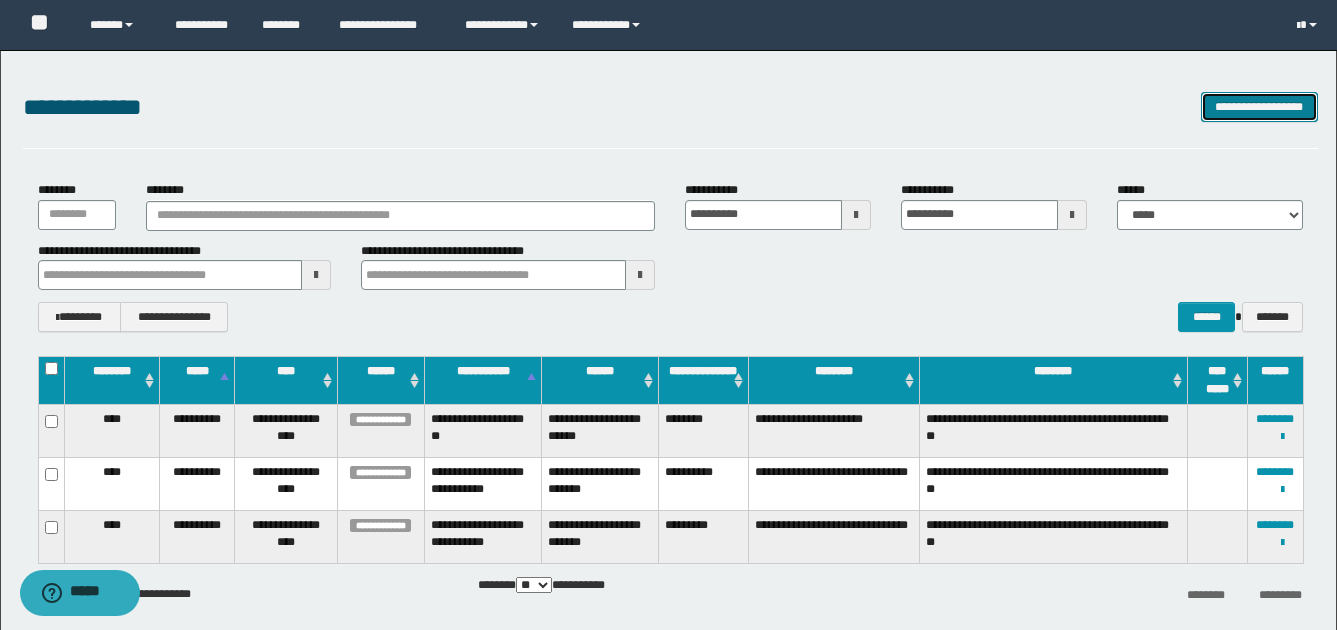 click on "**********" at bounding box center [1259, 107] 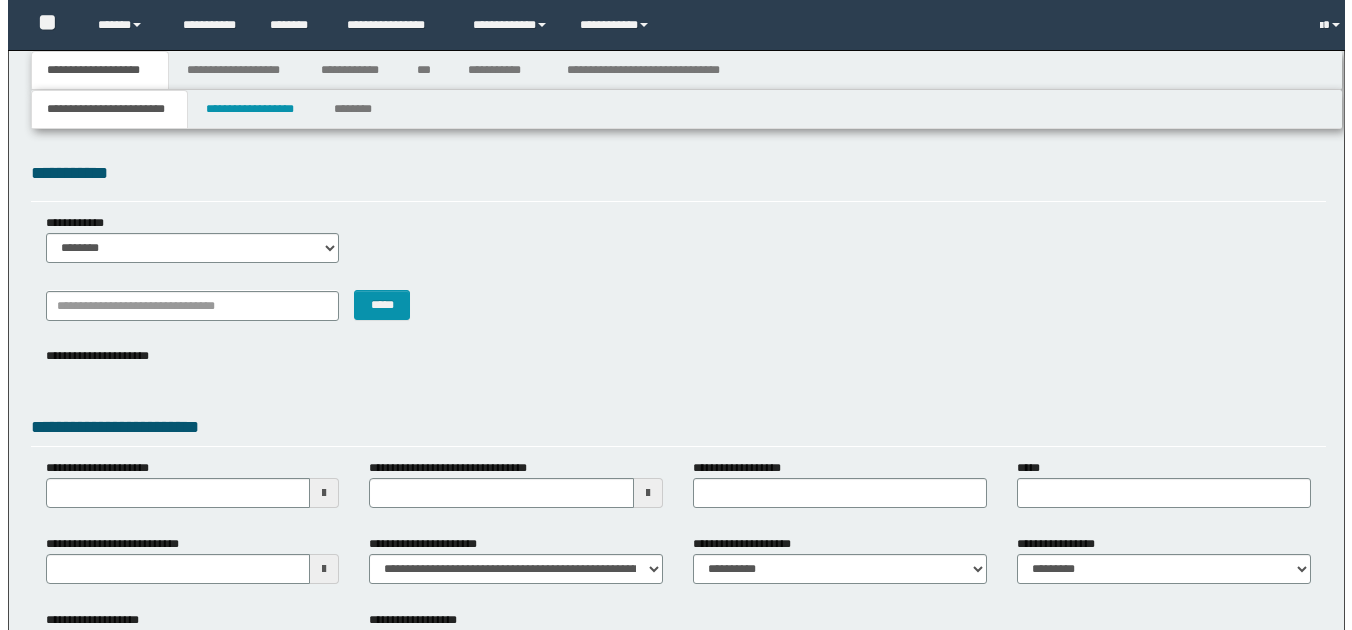 scroll, scrollTop: 0, scrollLeft: 0, axis: both 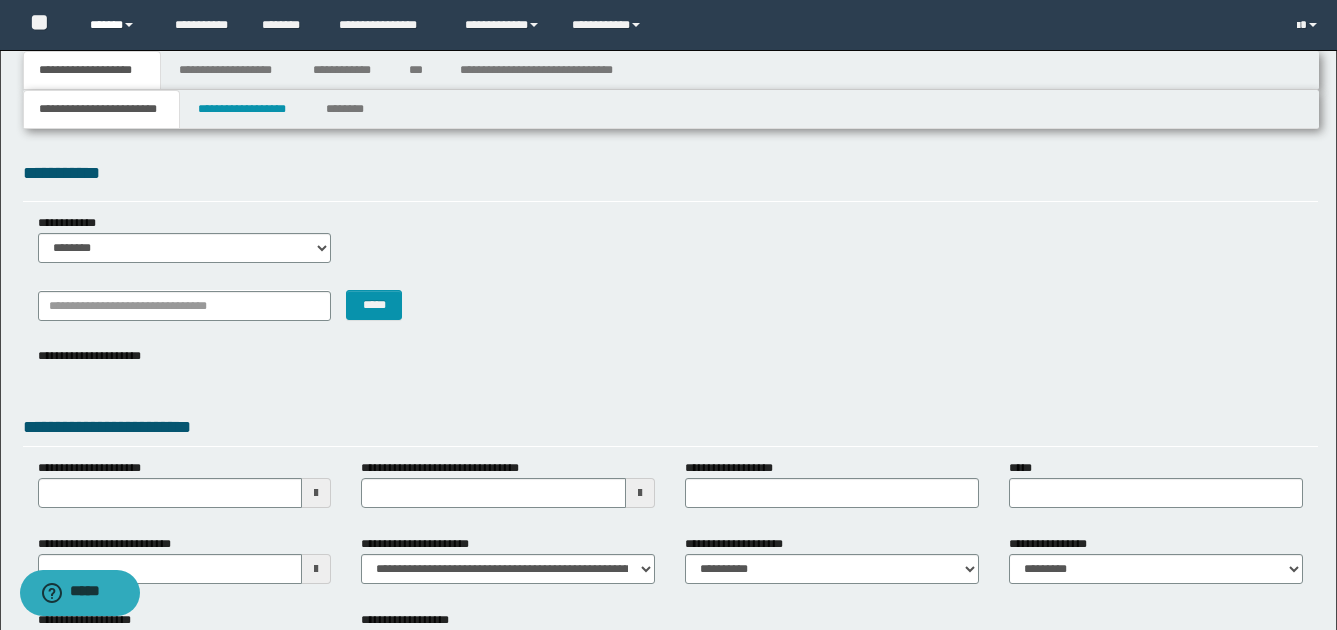 click at bounding box center [129, 25] 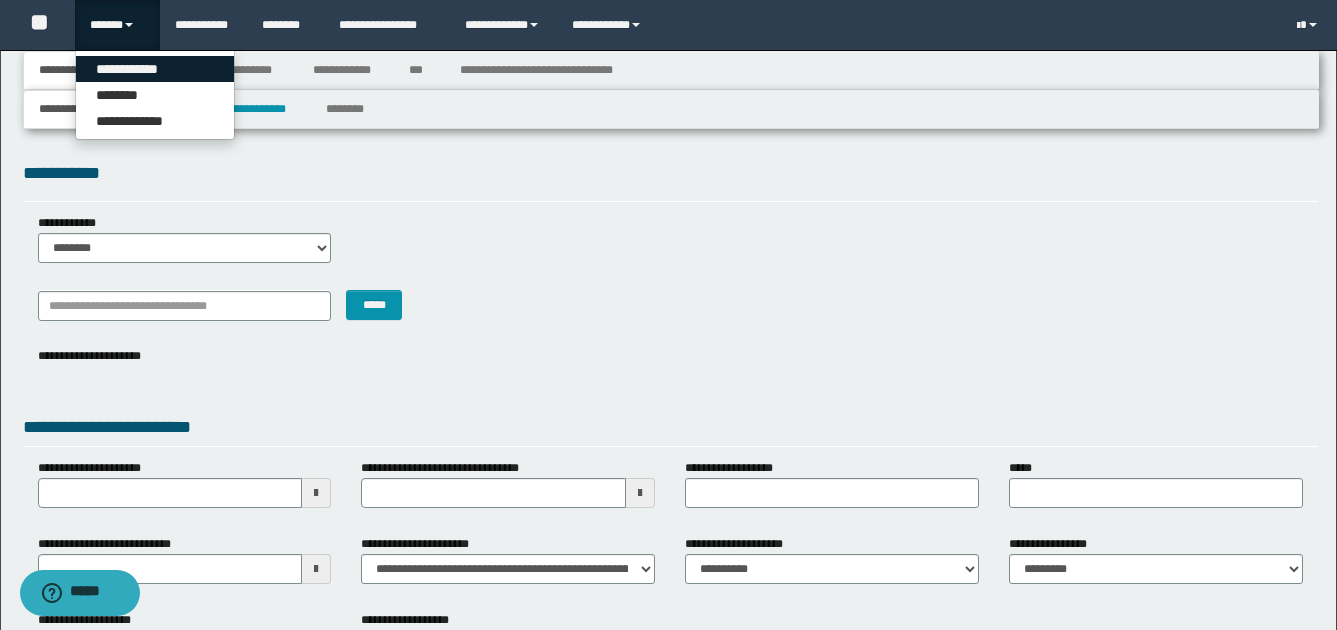 click on "**********" at bounding box center (155, 69) 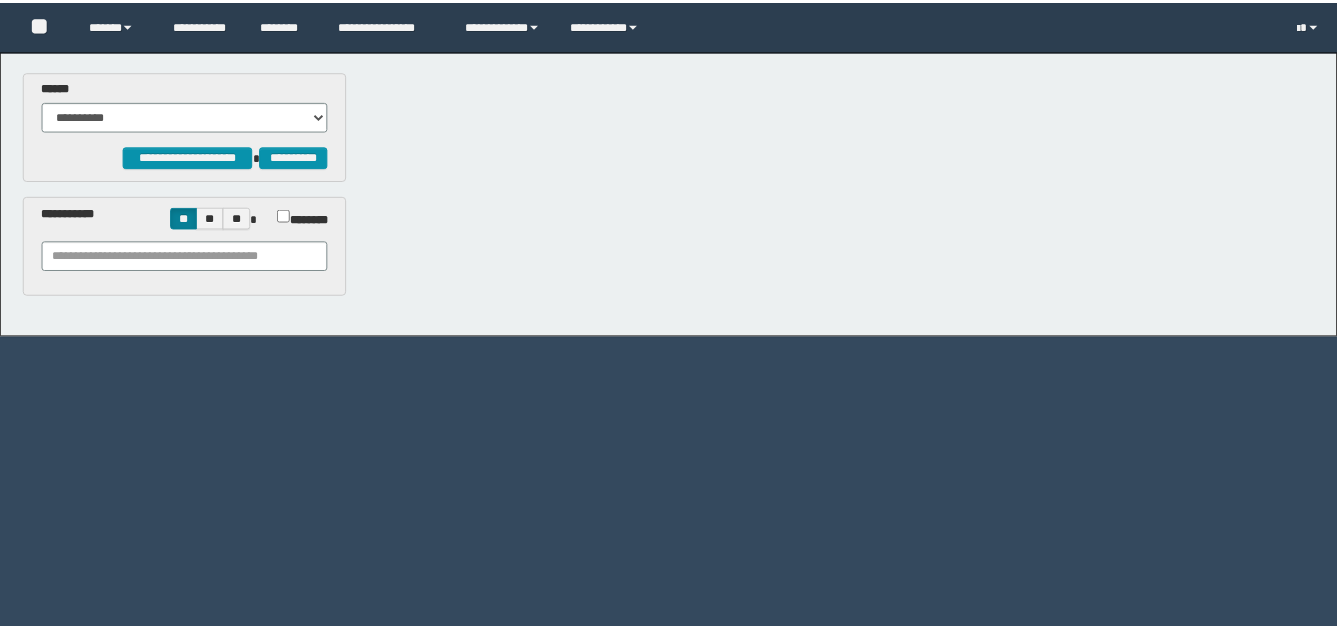 scroll, scrollTop: 0, scrollLeft: 0, axis: both 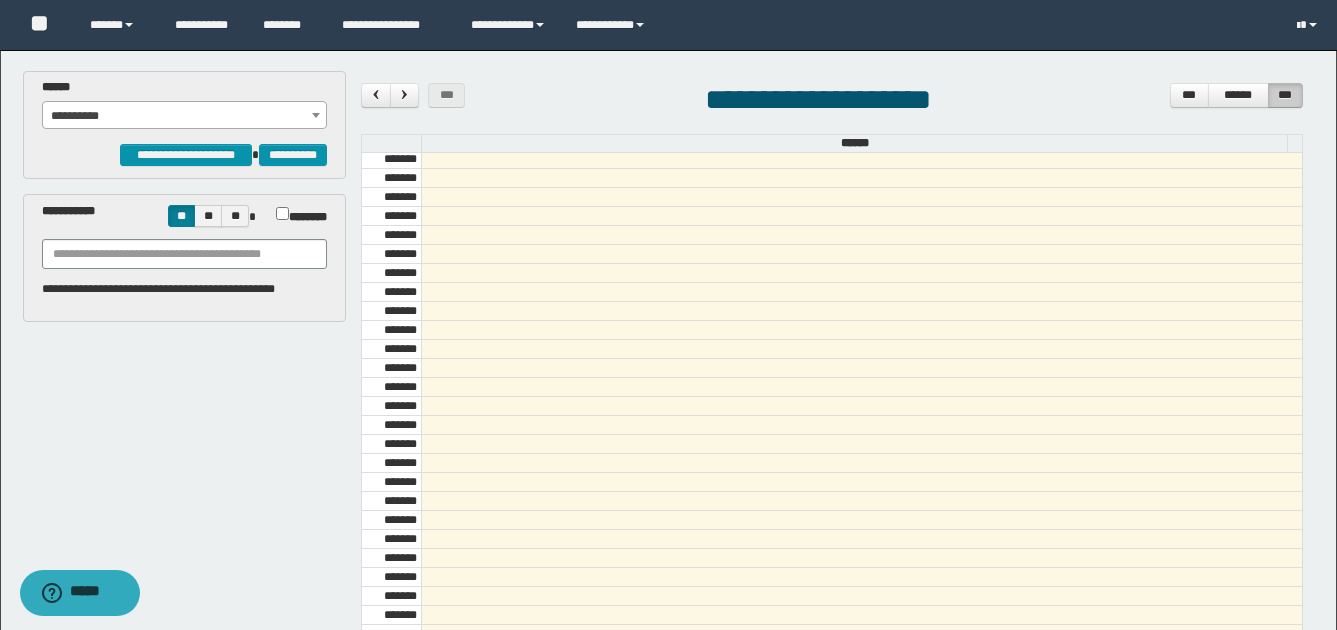click at bounding box center (862, 387) 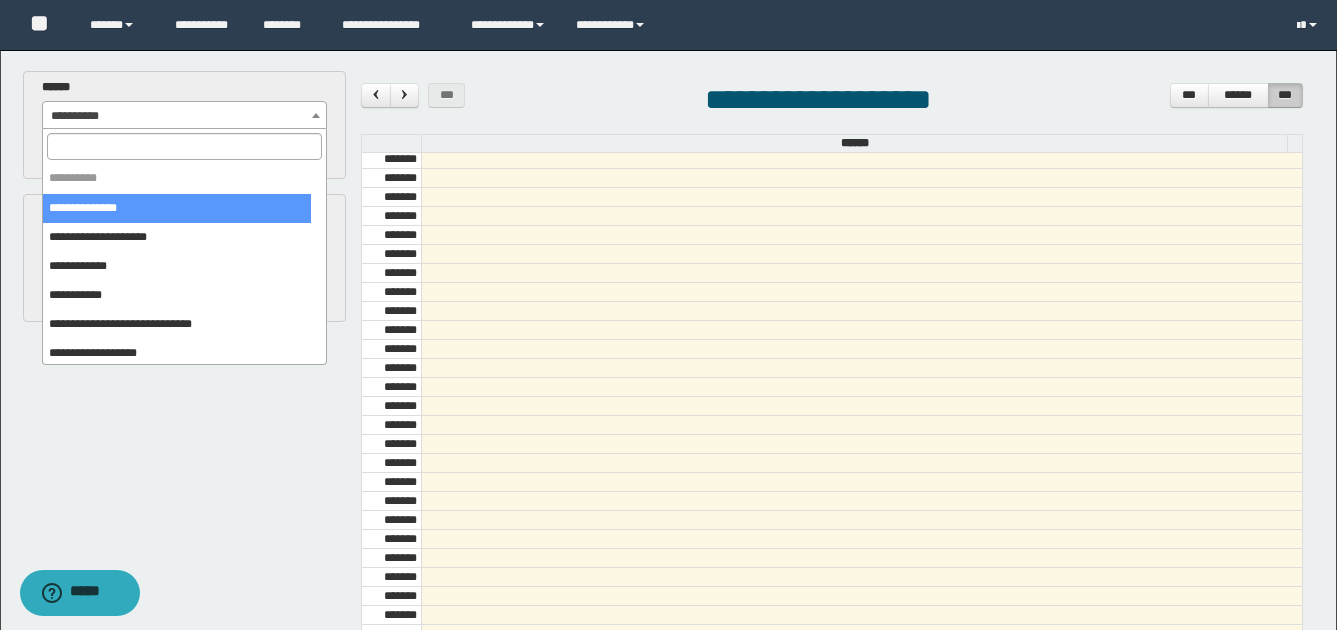 click at bounding box center [316, 115] 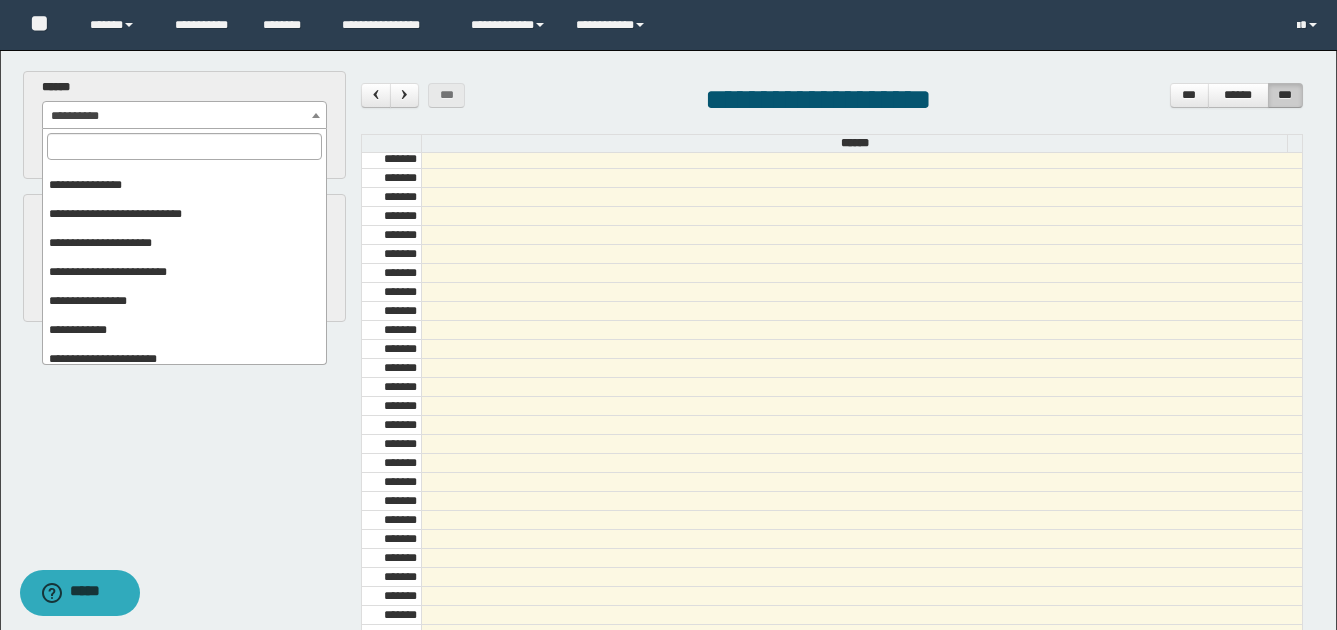 scroll, scrollTop: 267, scrollLeft: 0, axis: vertical 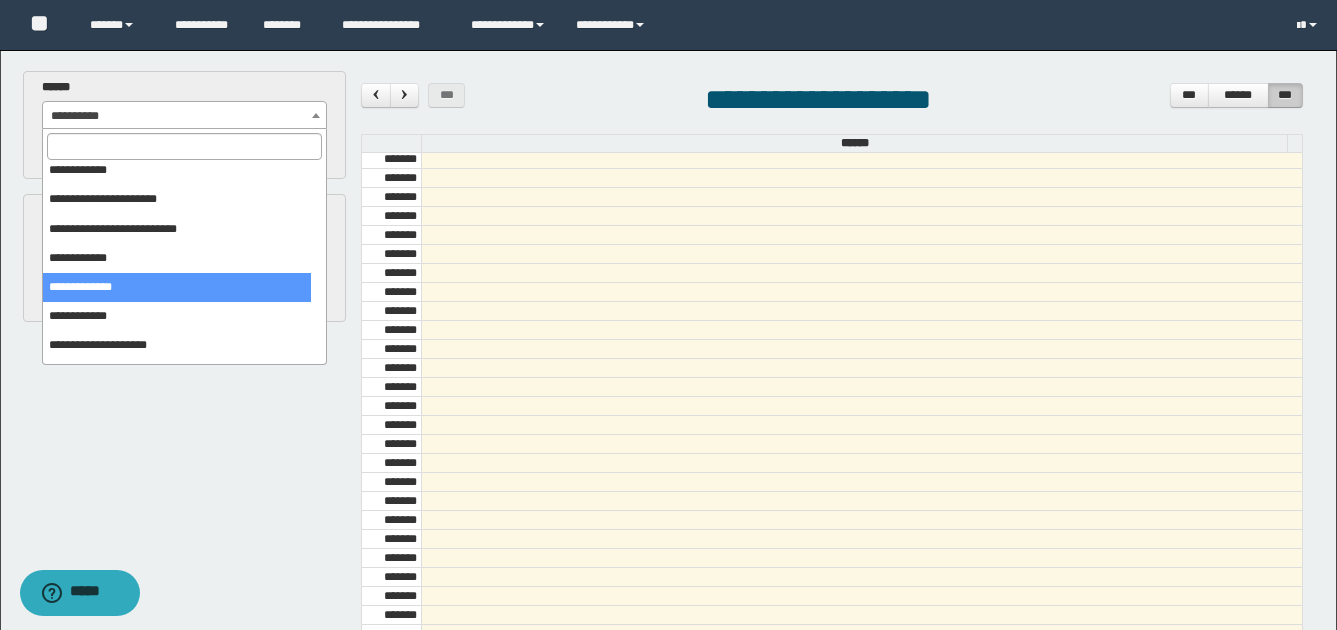 select on "******" 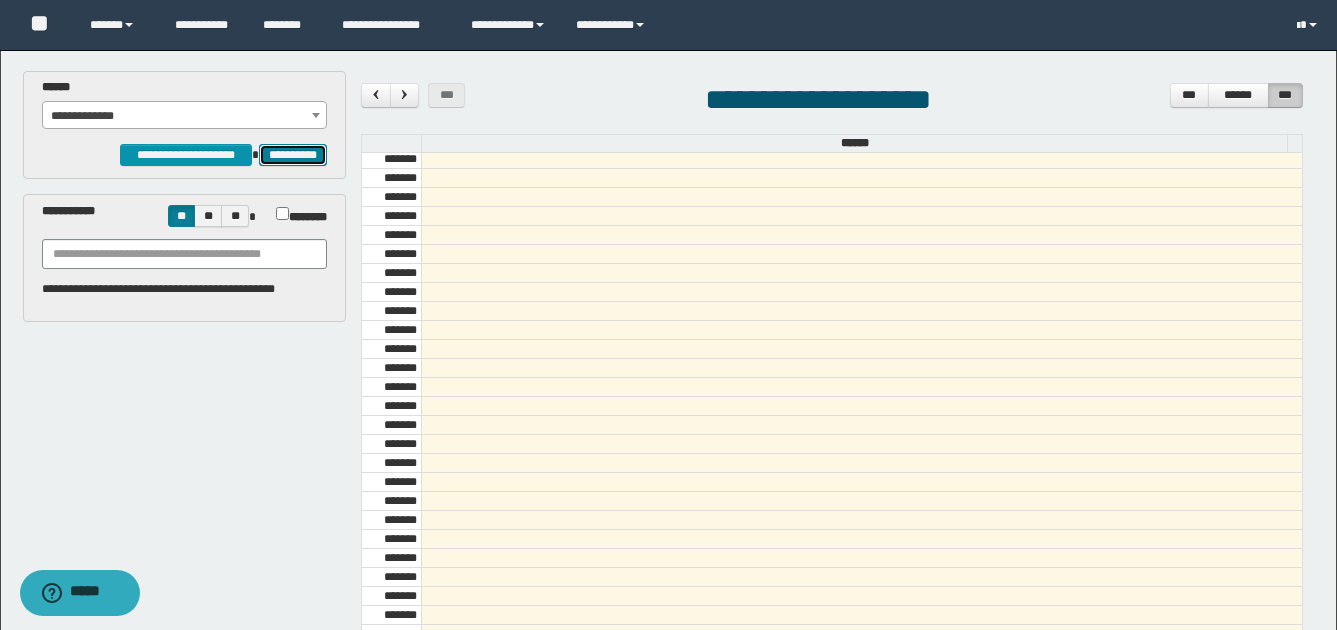 click on "**********" at bounding box center [293, 155] 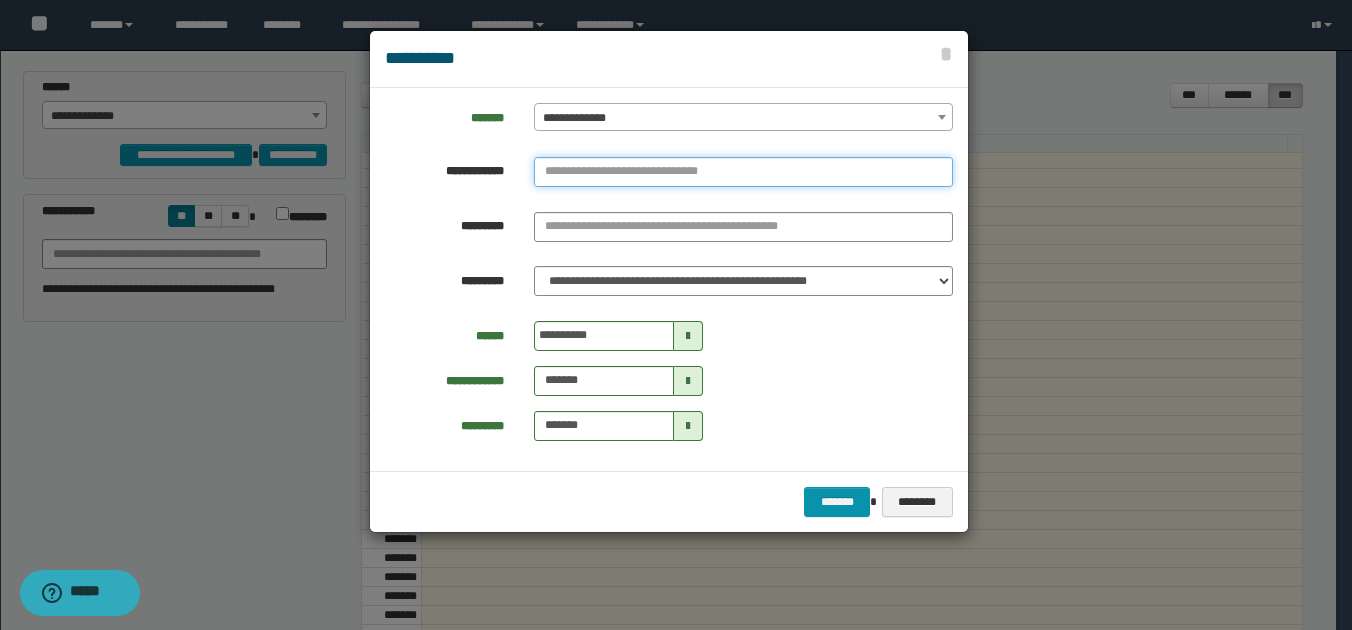 click at bounding box center [743, 172] 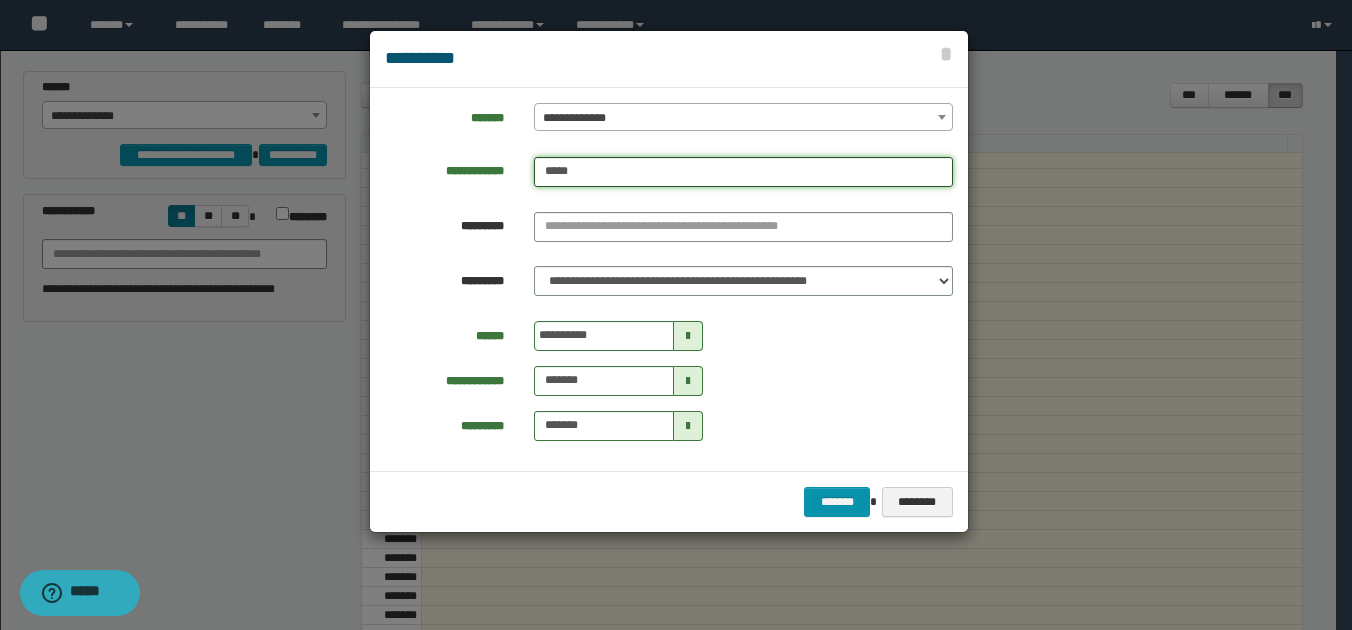 type on "******" 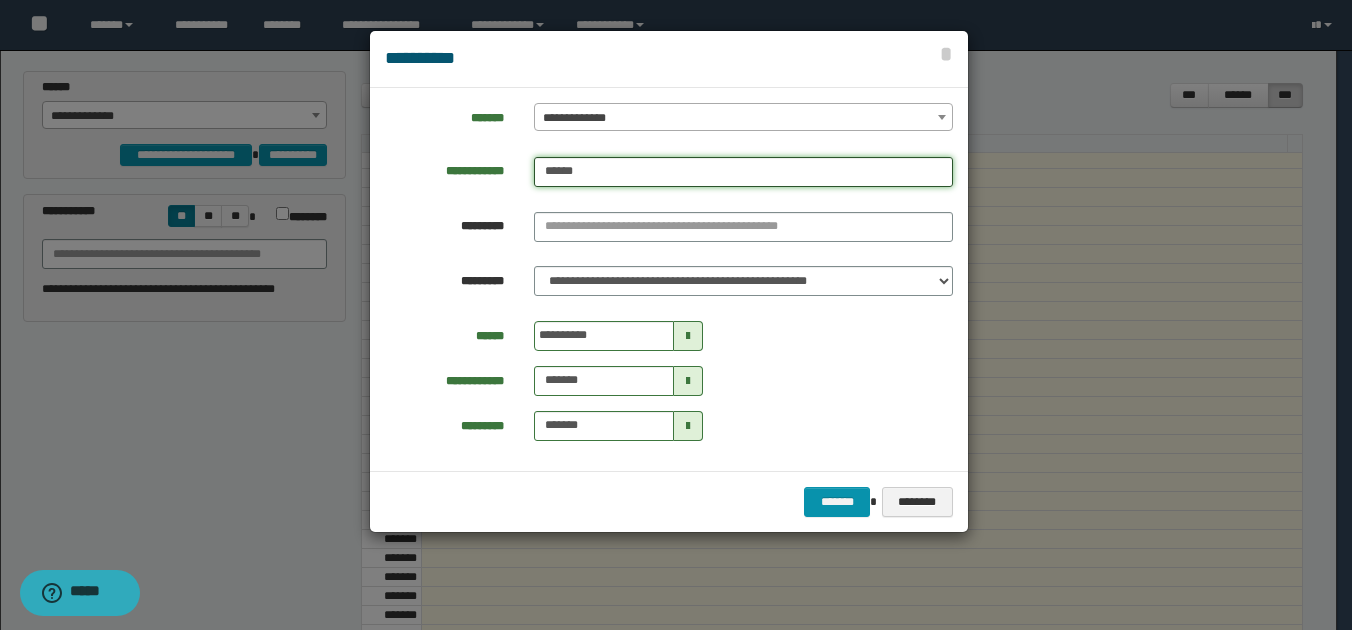 type on "******" 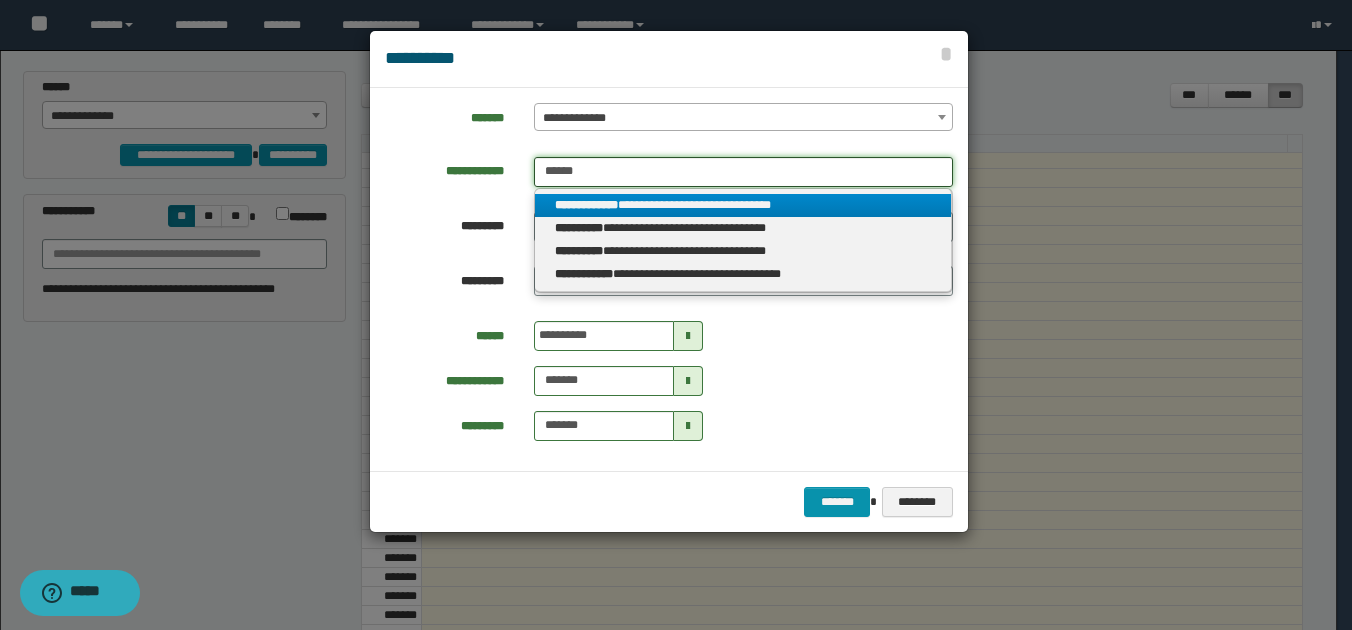 click on "******" at bounding box center (743, 172) 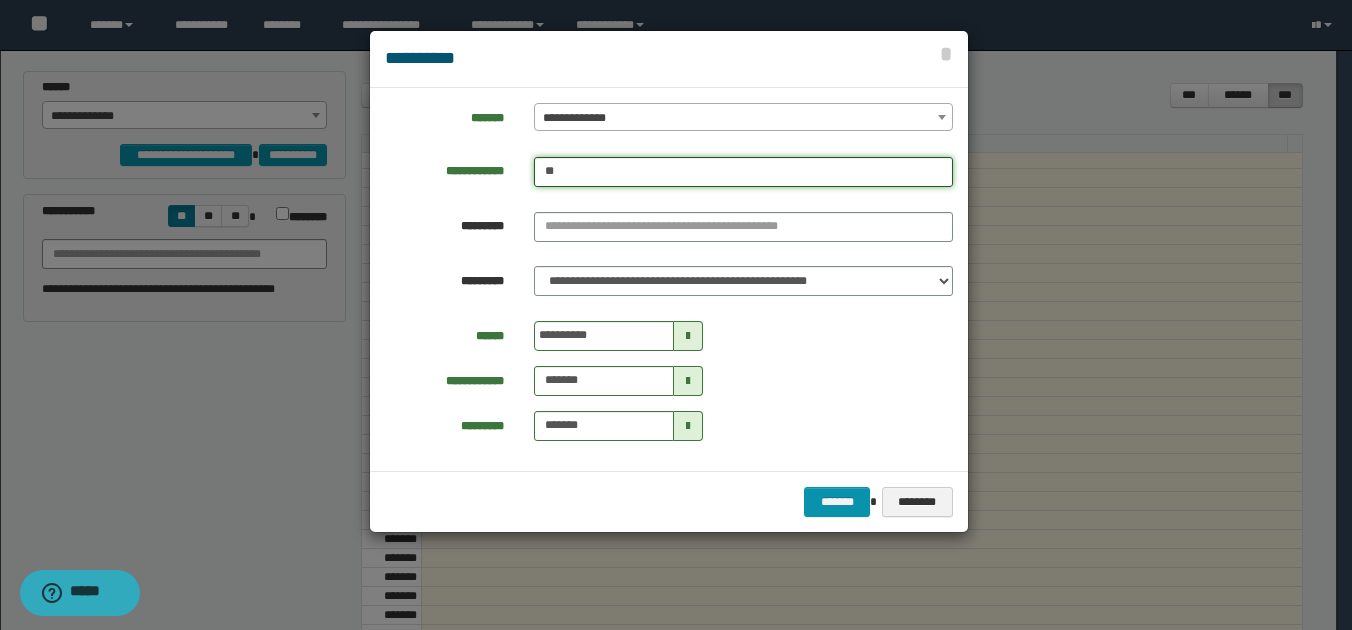 type on "*" 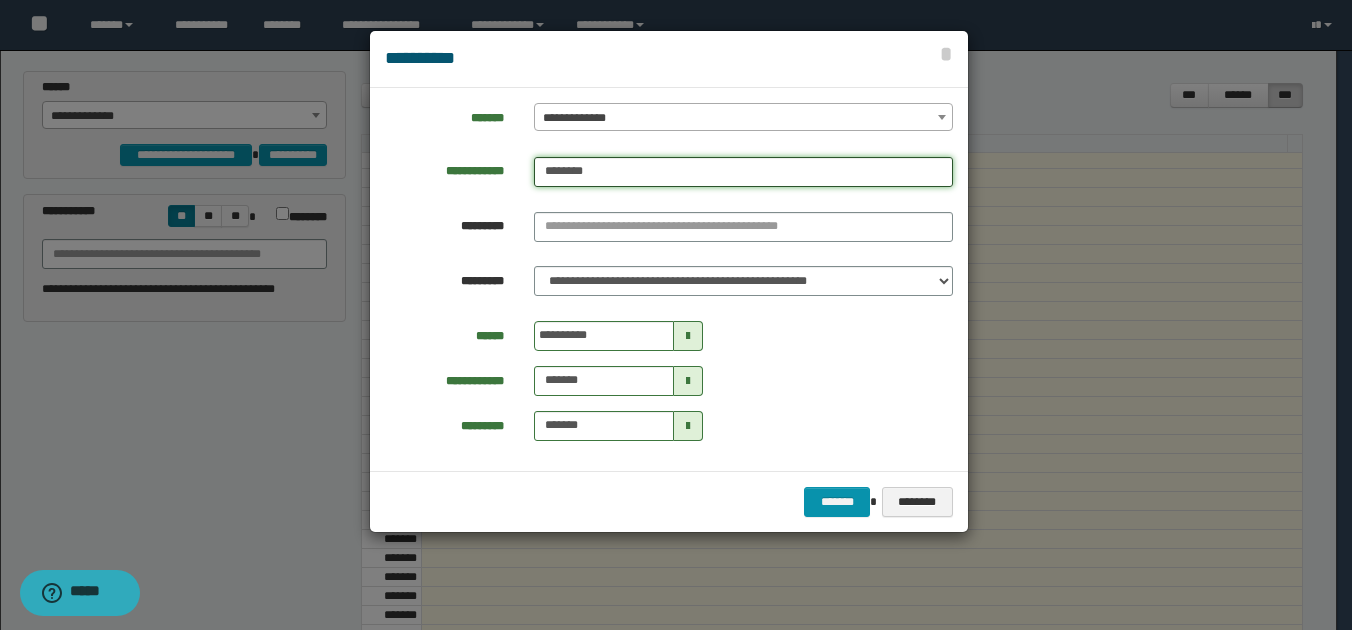type on "*********" 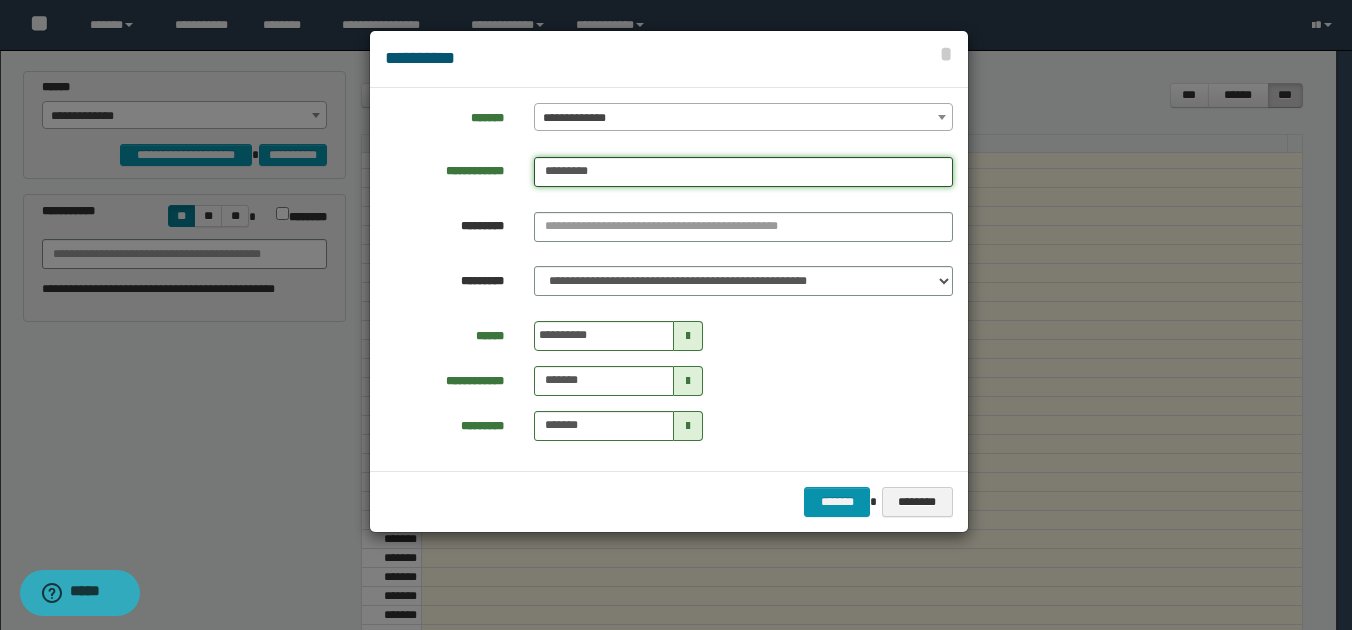 type on "*********" 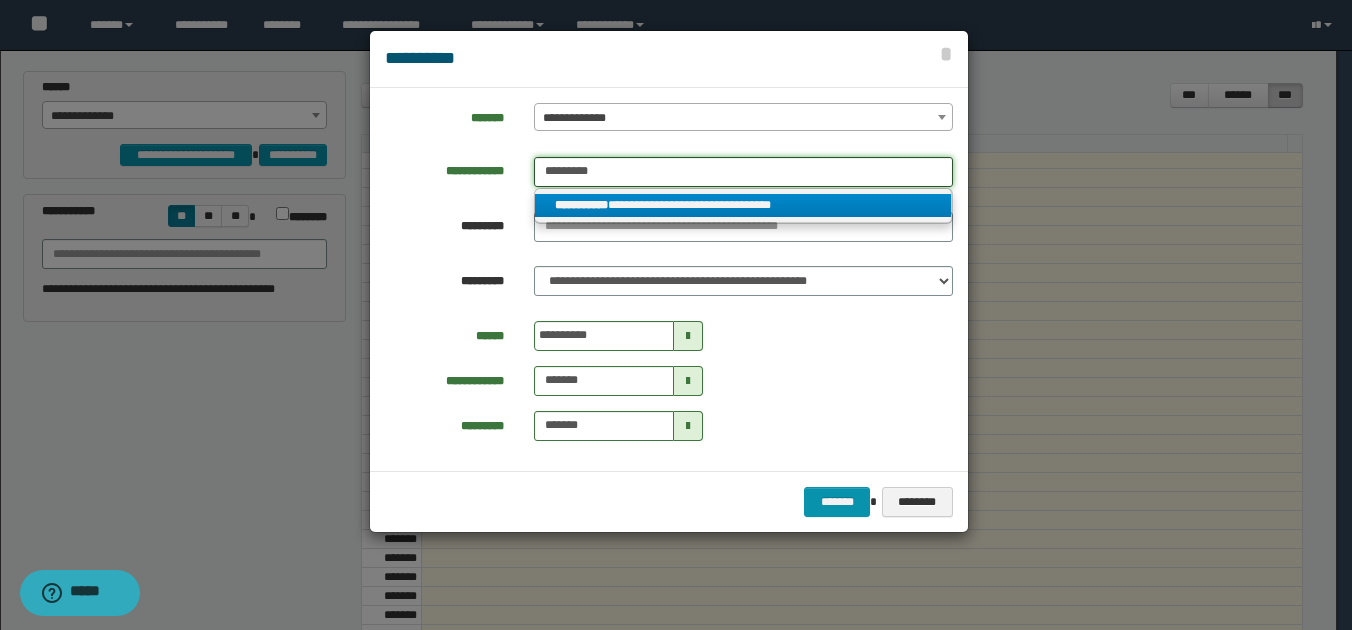 type on "*********" 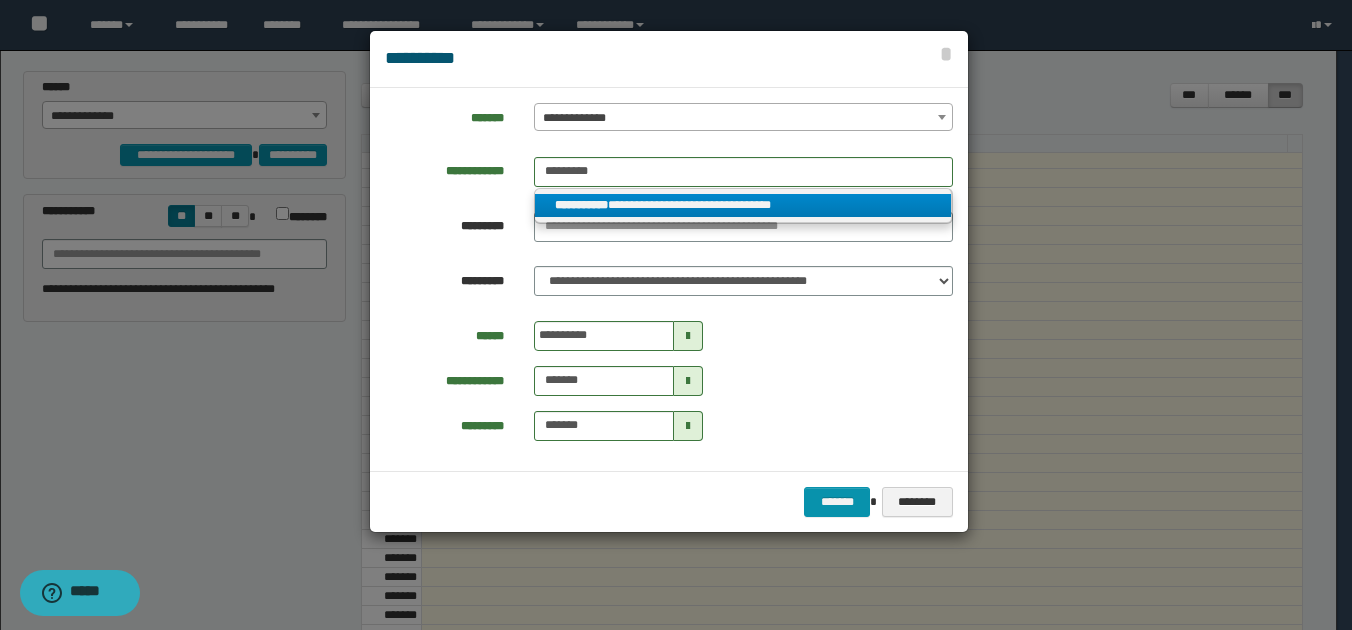 click on "**********" at bounding box center (743, 205) 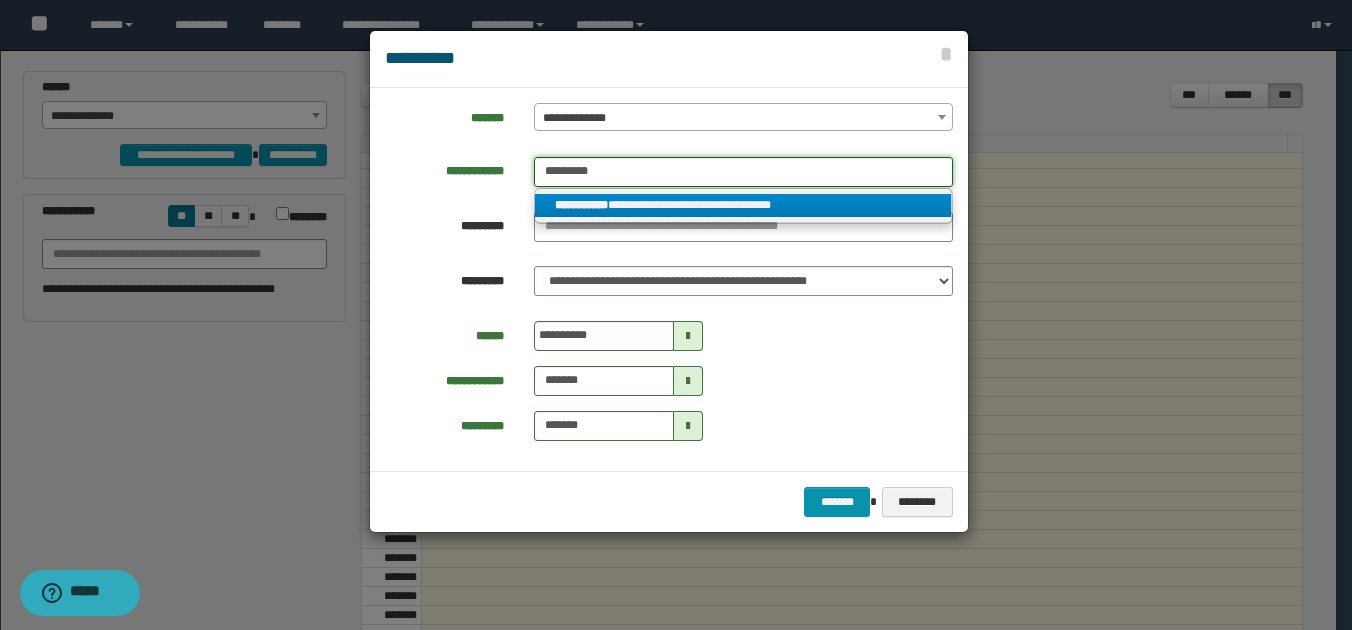 type 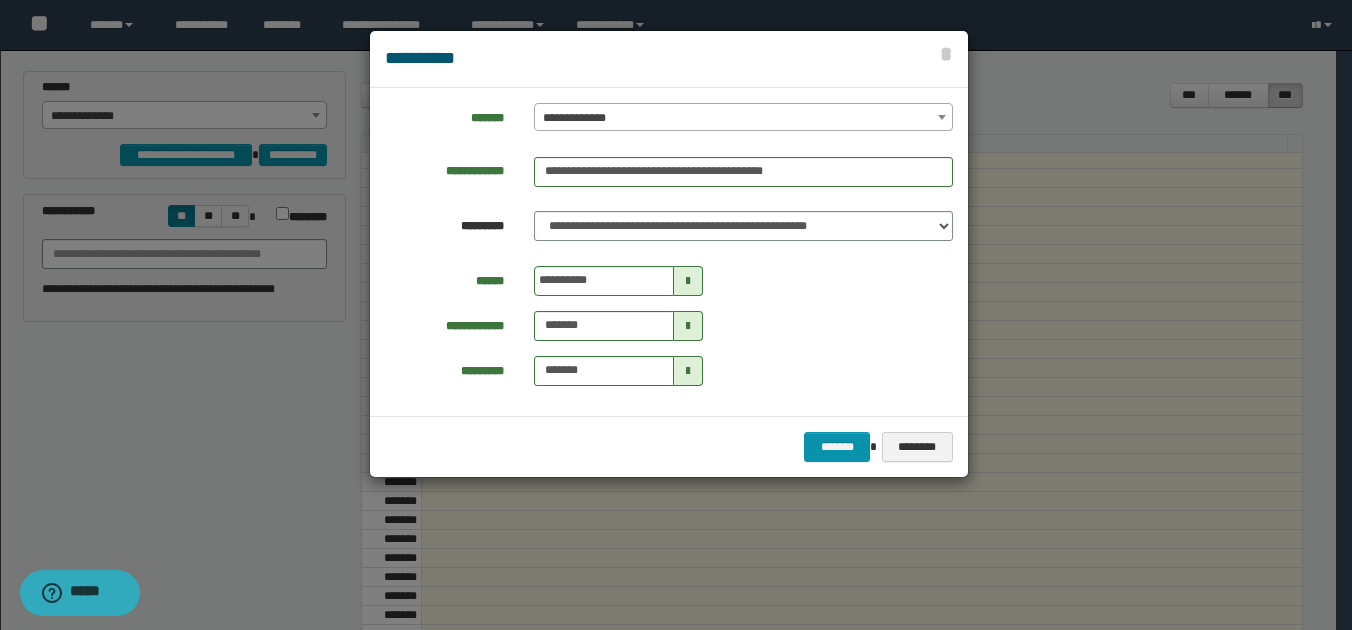 click at bounding box center (688, 326) 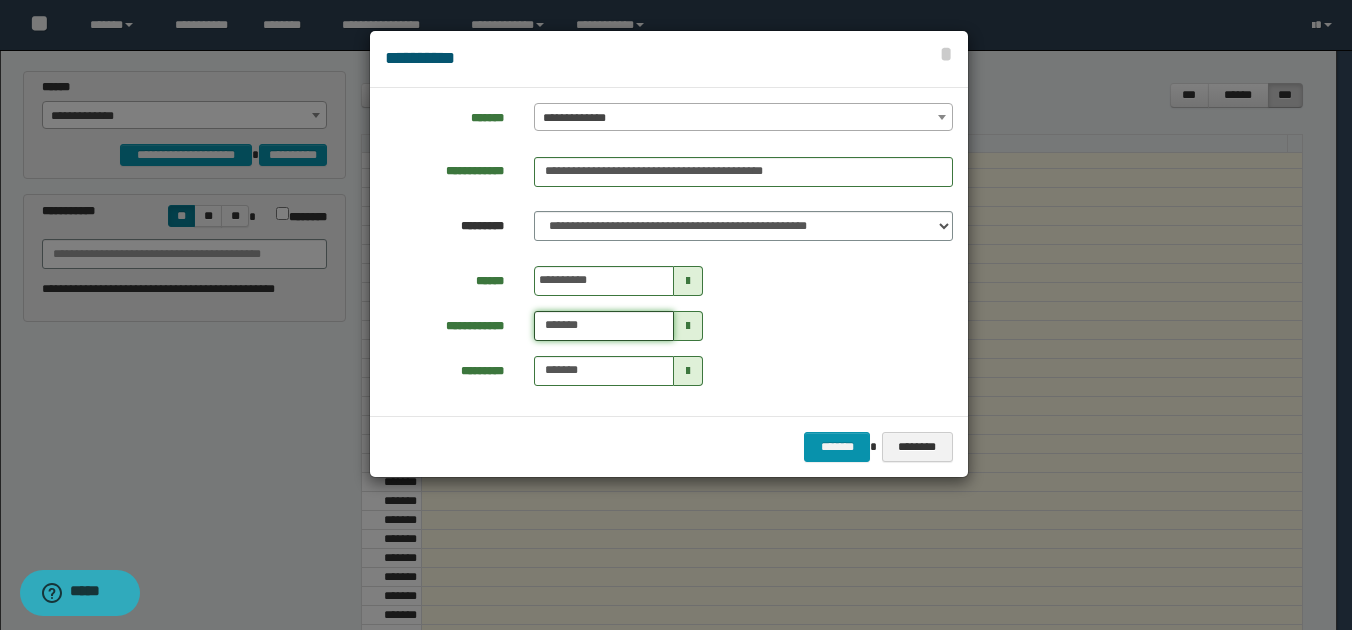 click on "*******" at bounding box center [604, 326] 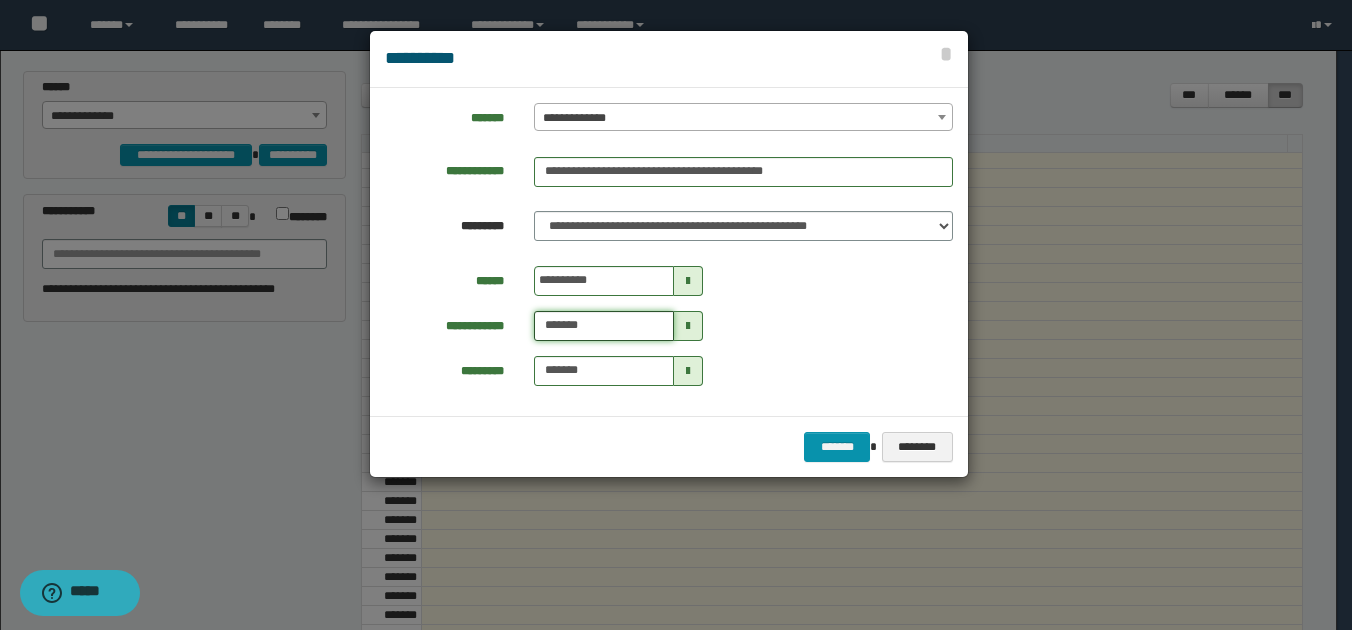 click on "*******" at bounding box center (604, 326) 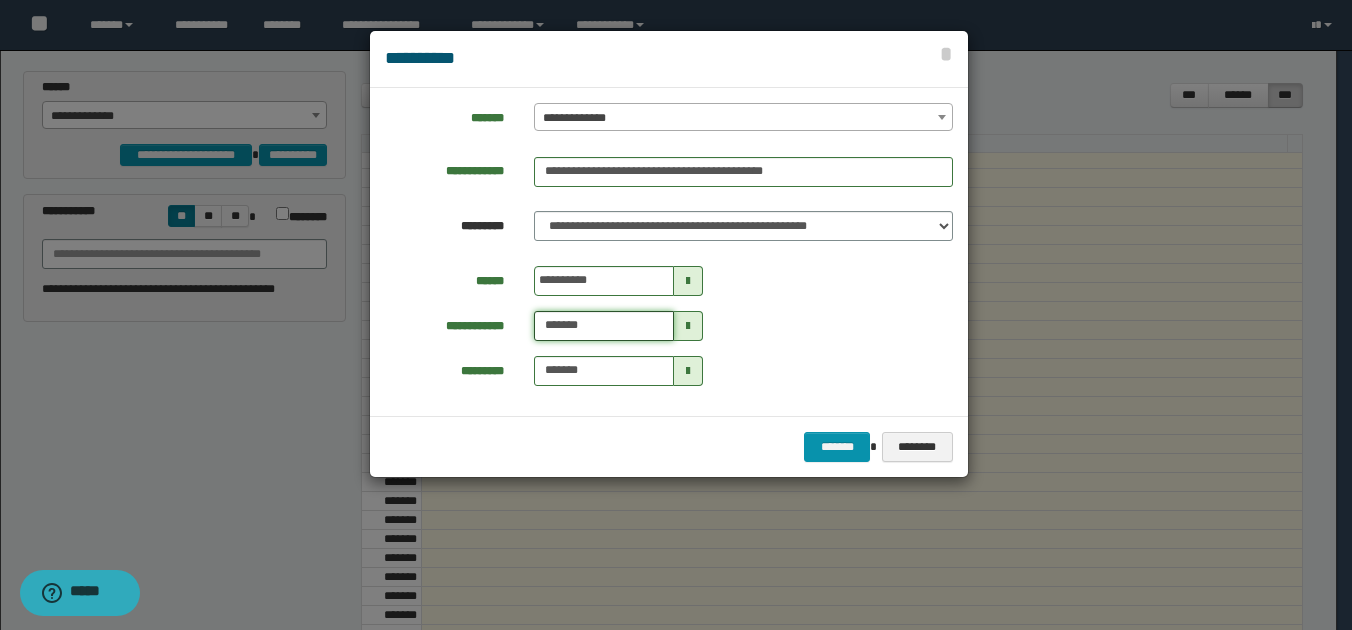 click on "*******" at bounding box center (604, 326) 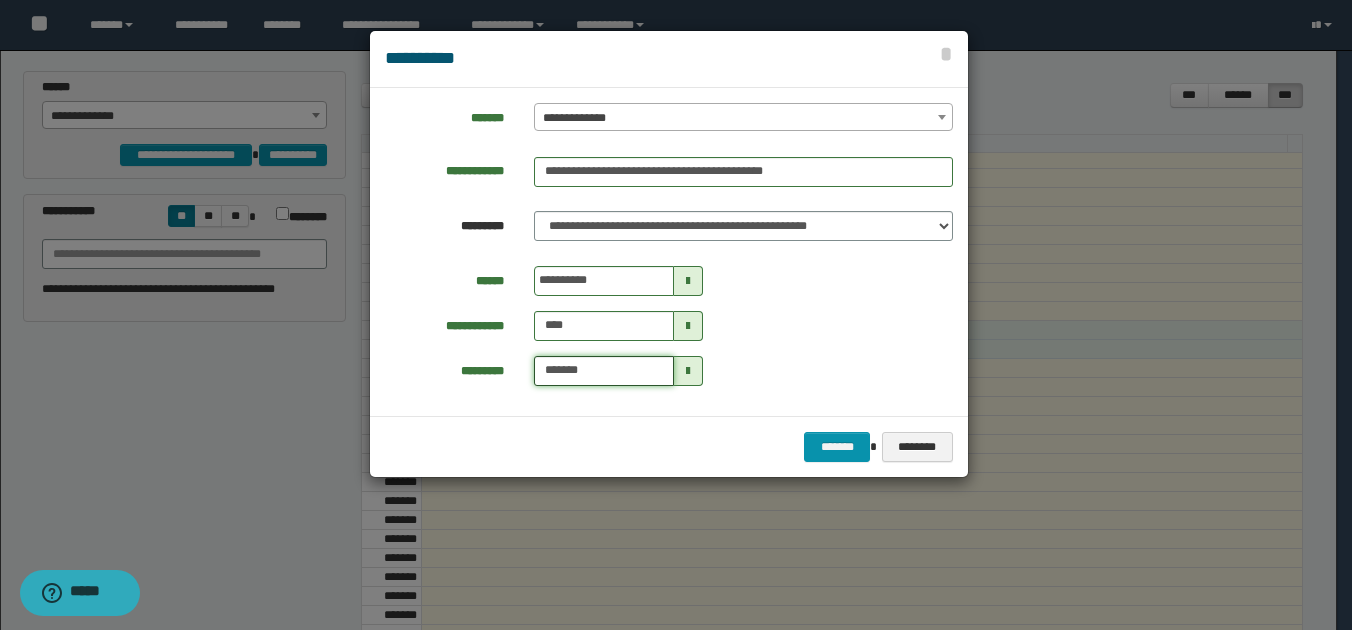 type on "*******" 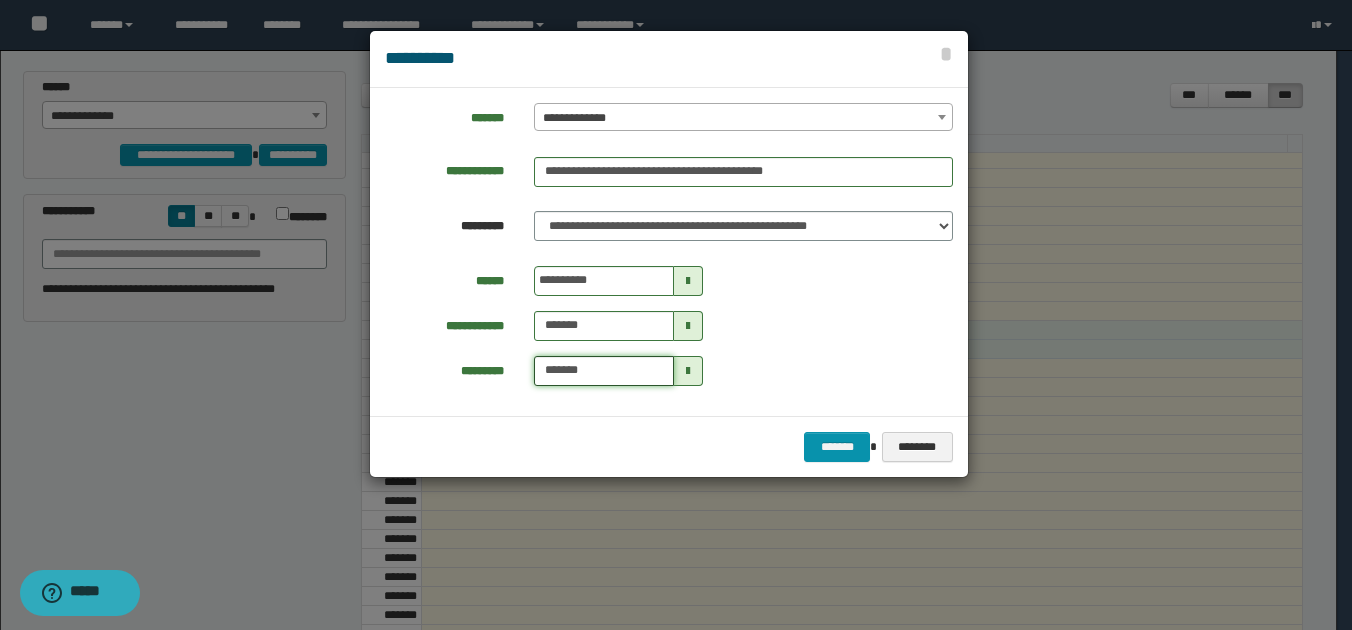 click on "*******" at bounding box center [604, 371] 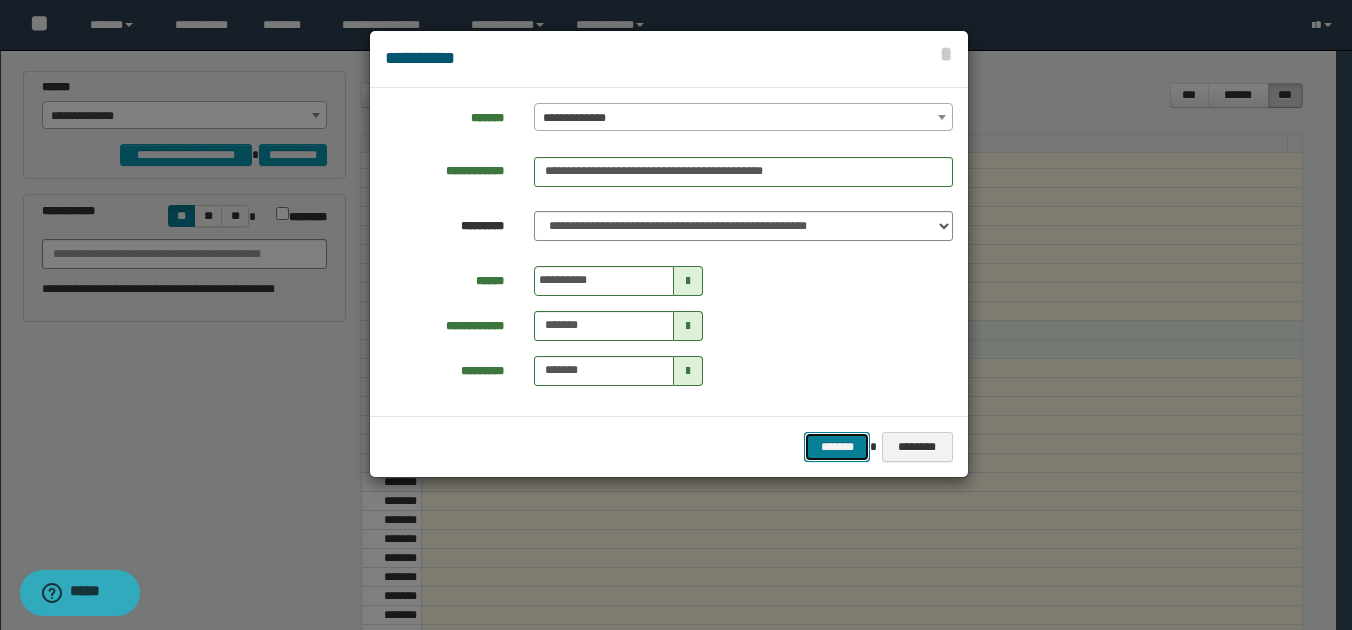 type on "*******" 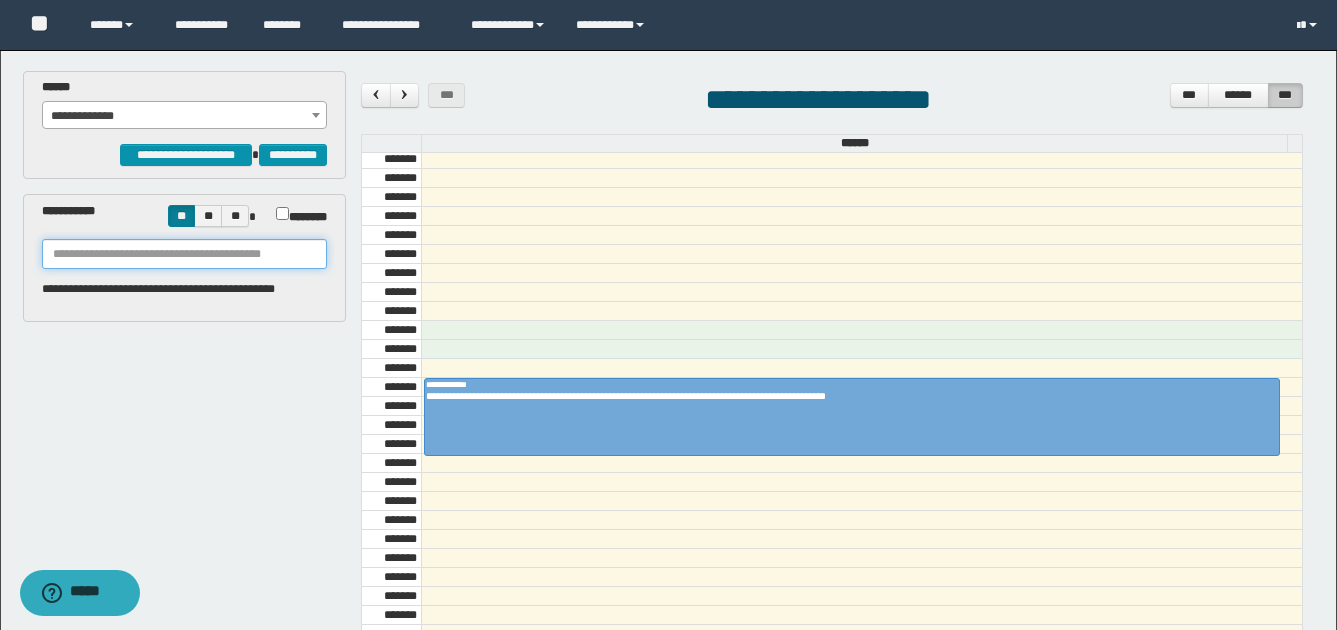 click at bounding box center [185, 254] 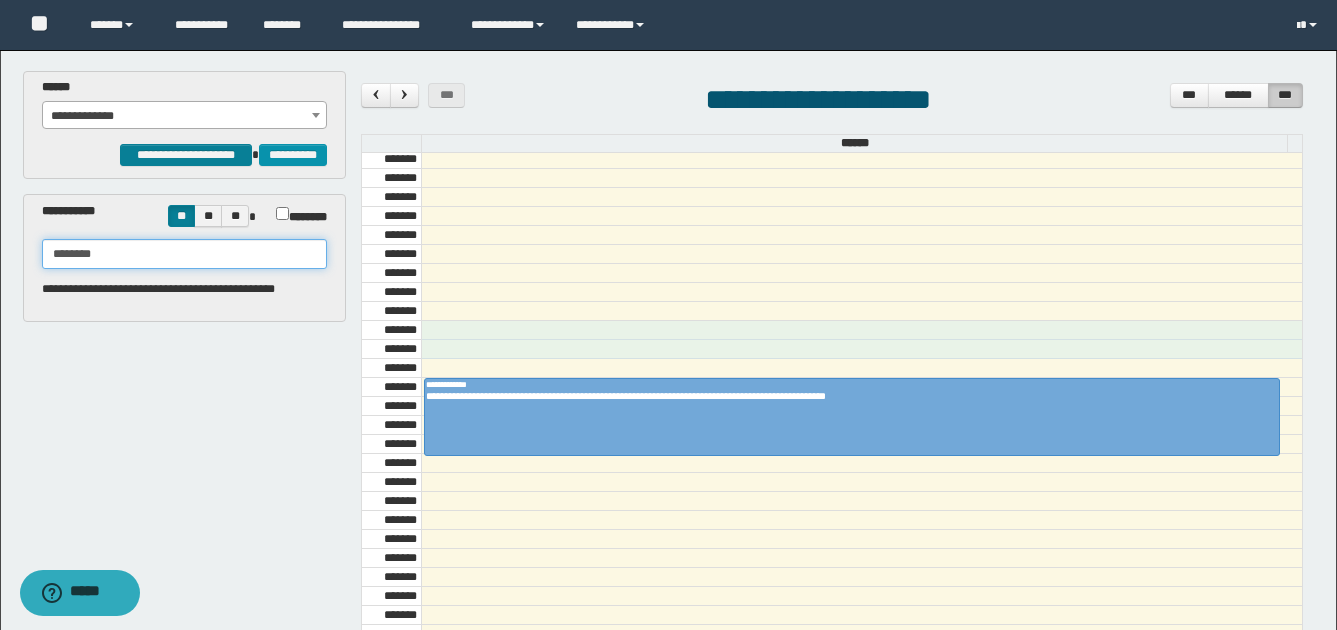 type on "********" 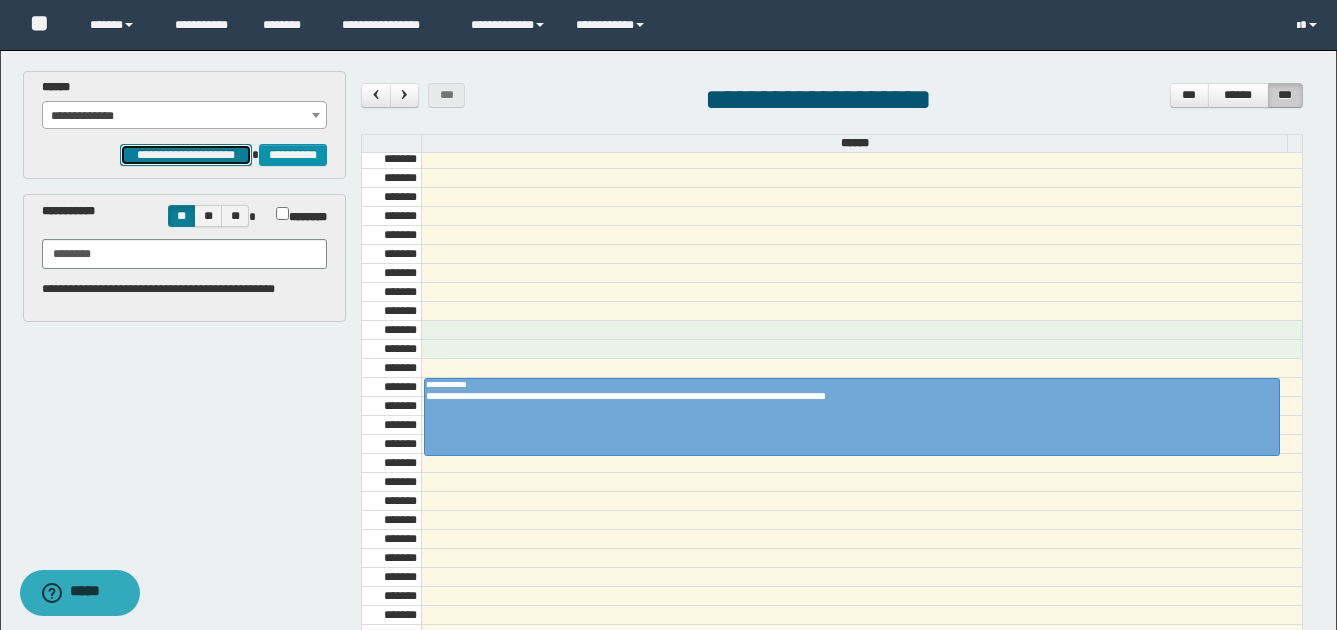click on "**********" at bounding box center (185, 155) 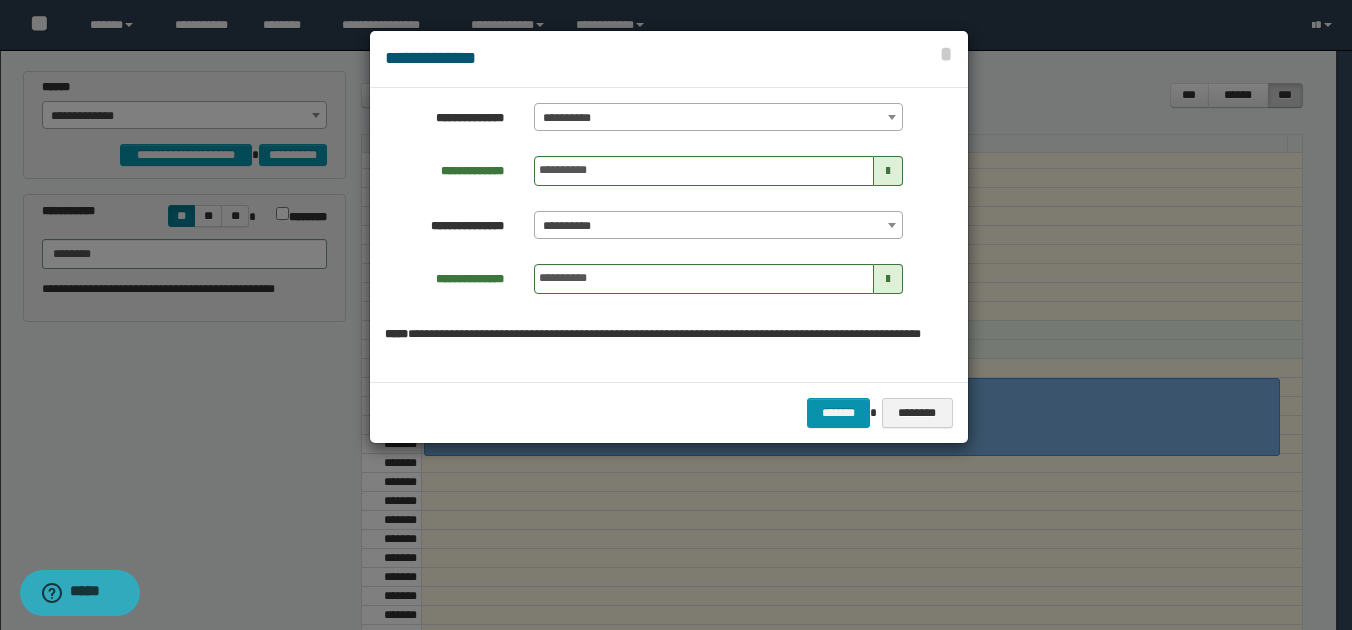click at bounding box center [892, 117] 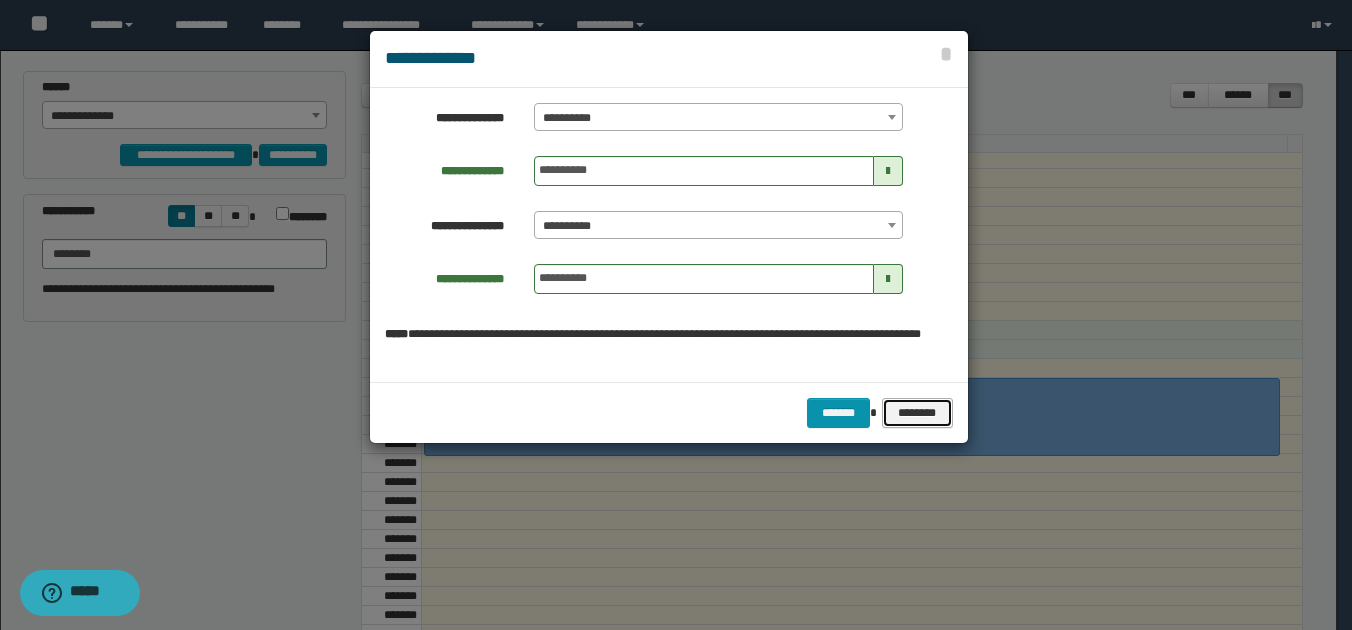 click on "********" at bounding box center (917, 413) 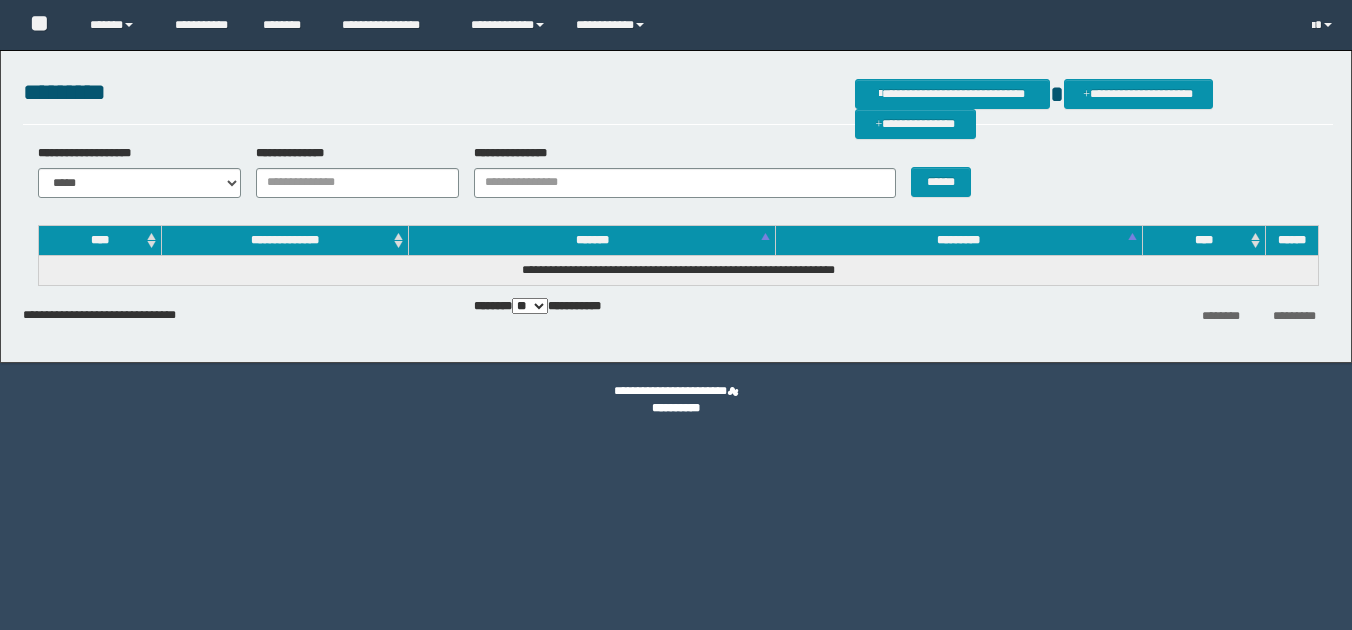 scroll, scrollTop: 0, scrollLeft: 0, axis: both 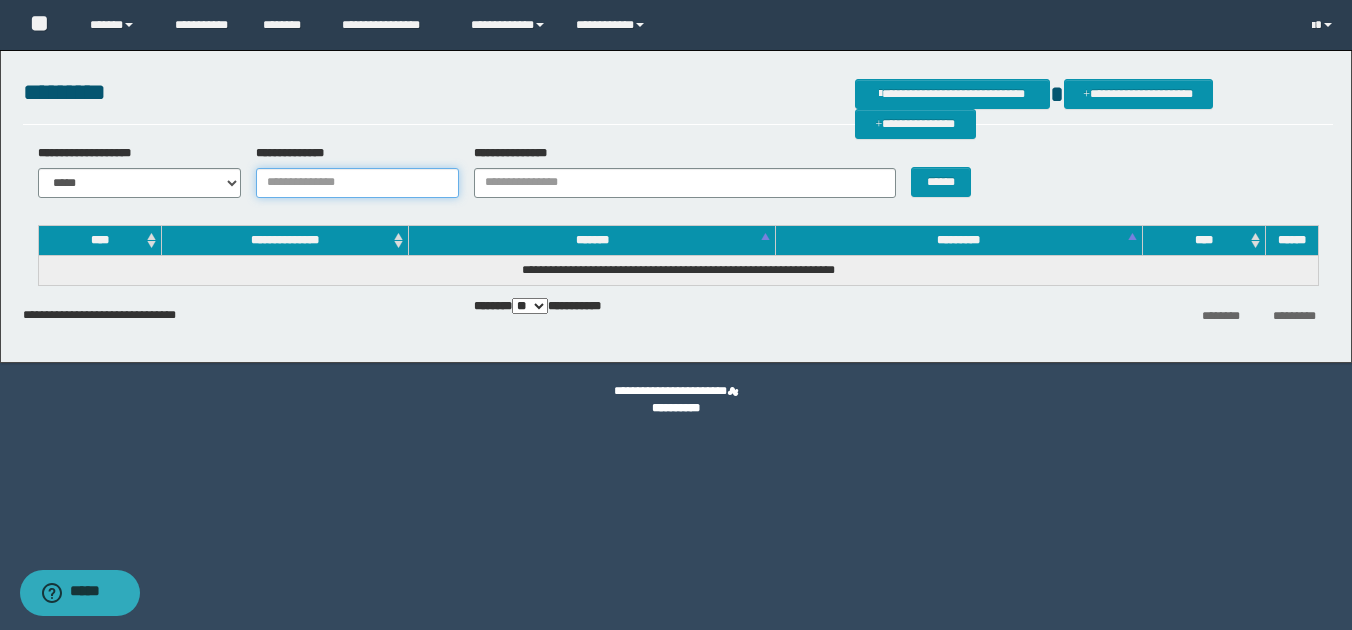 click on "**********" at bounding box center [357, 183] 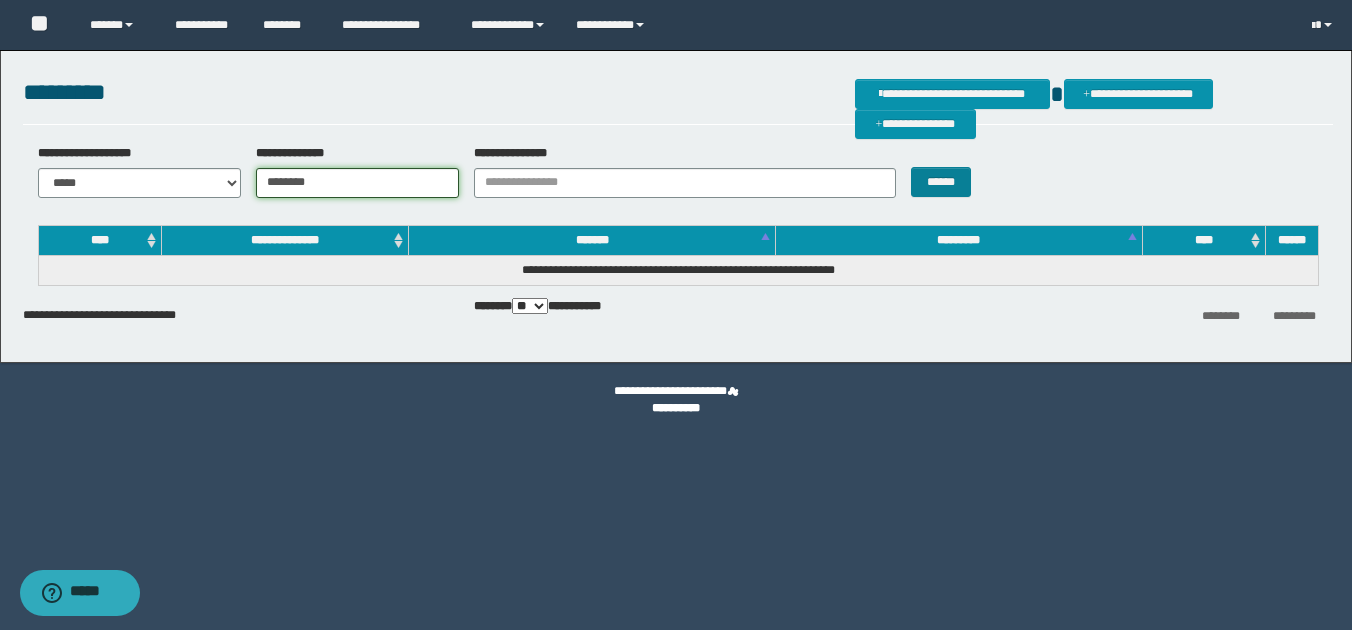 type on "********" 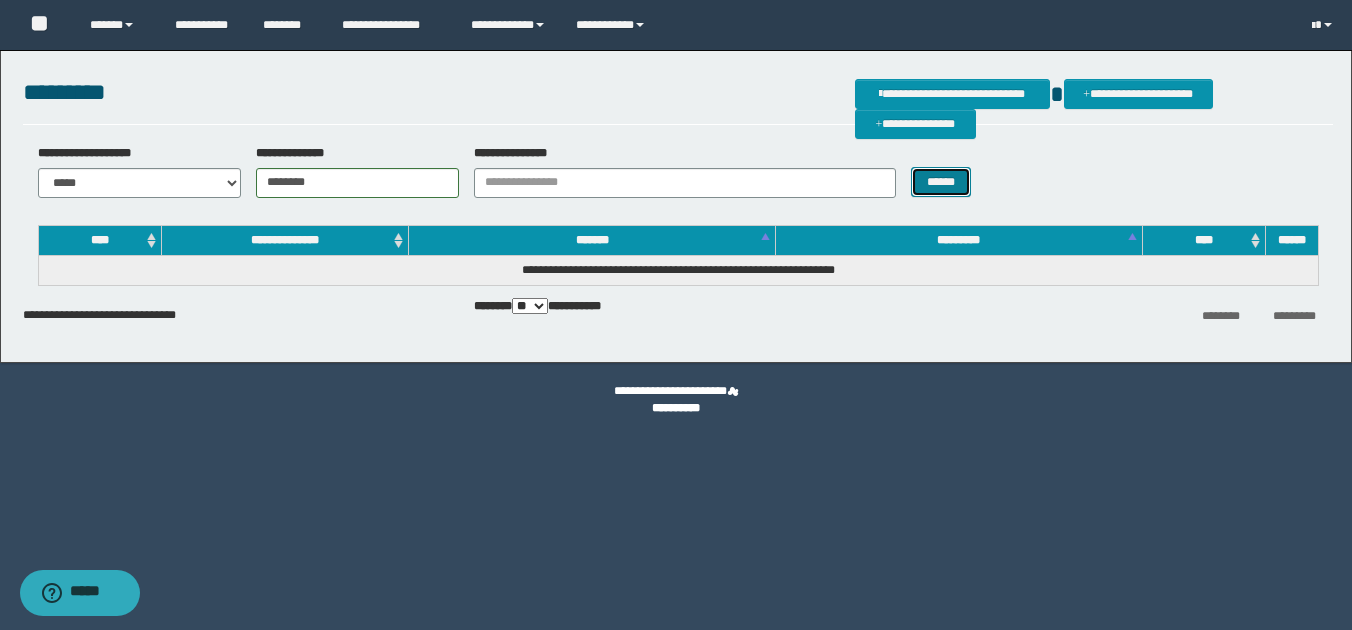 click on "******" at bounding box center (940, 182) 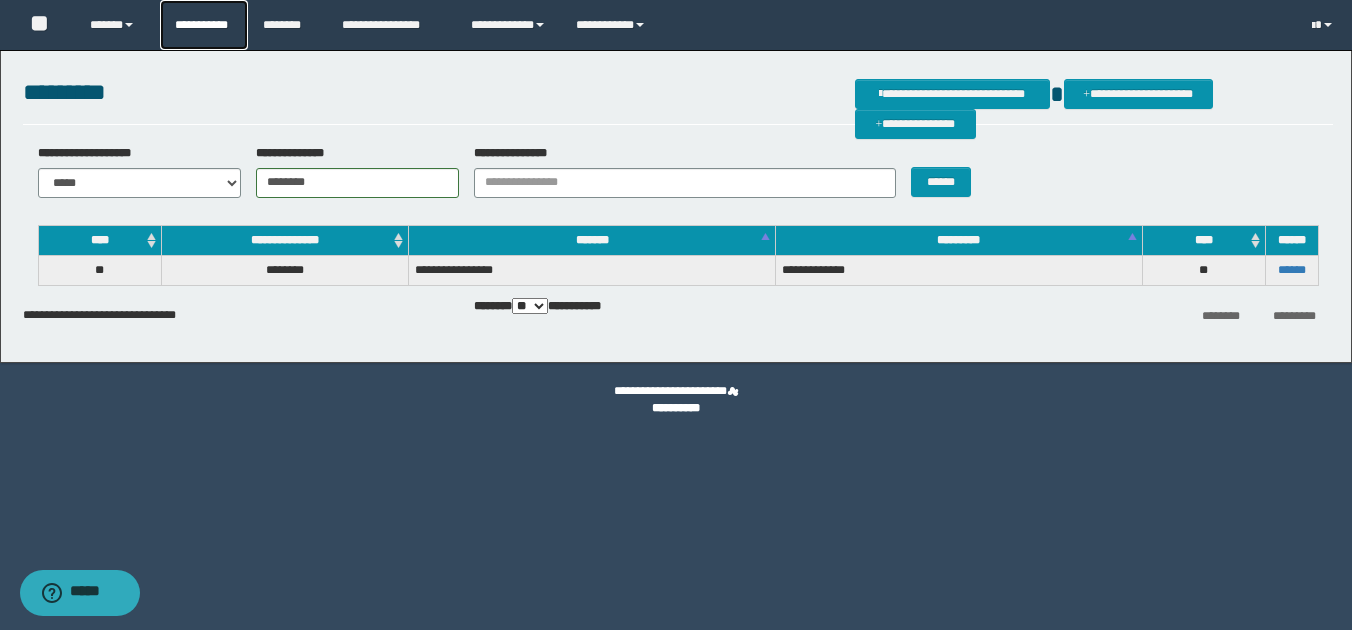 click on "**********" at bounding box center (204, 25) 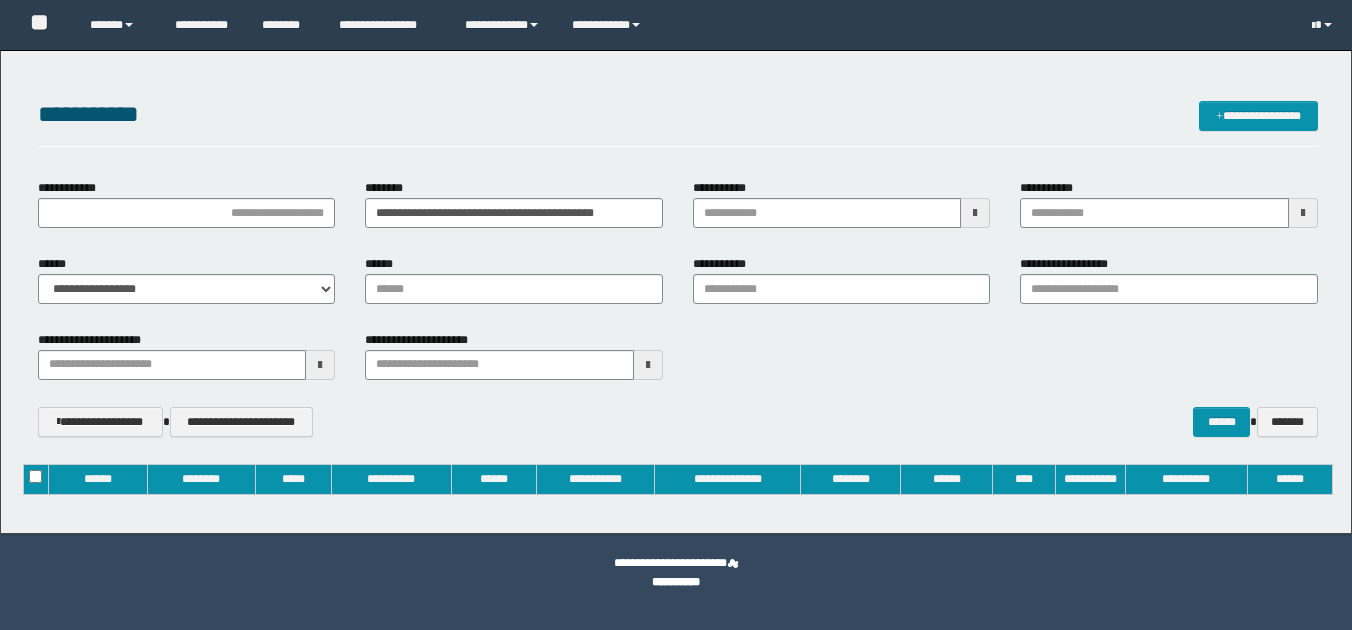 type 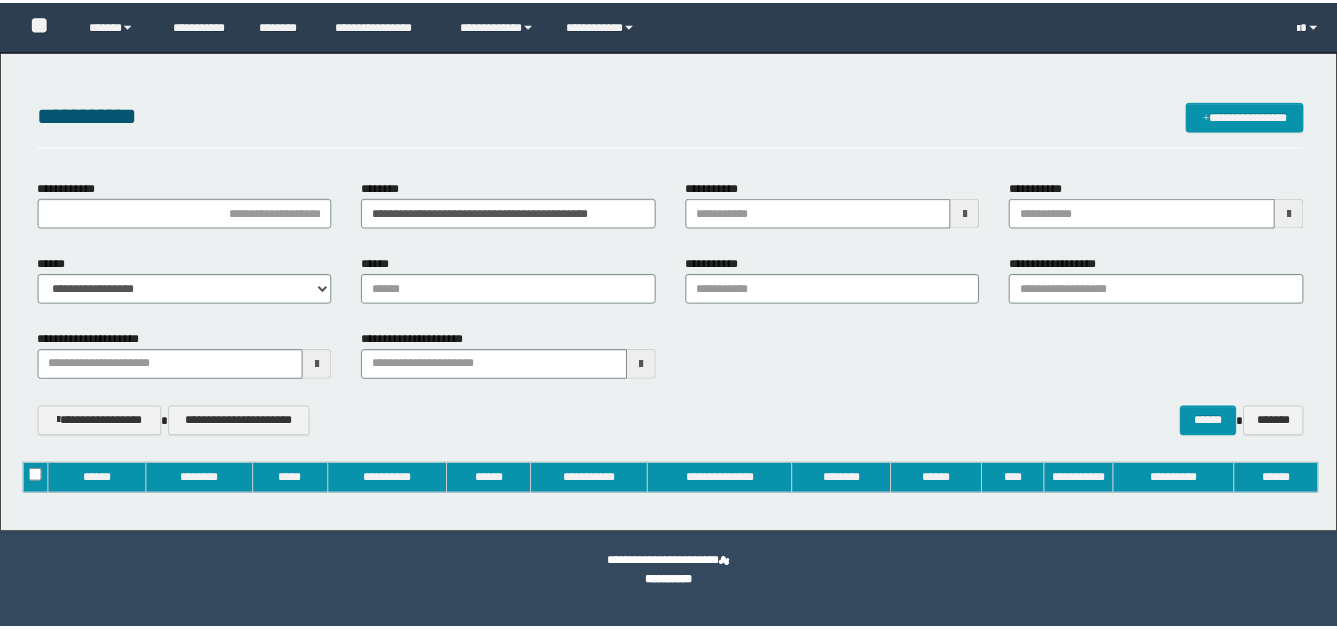 scroll, scrollTop: 0, scrollLeft: 0, axis: both 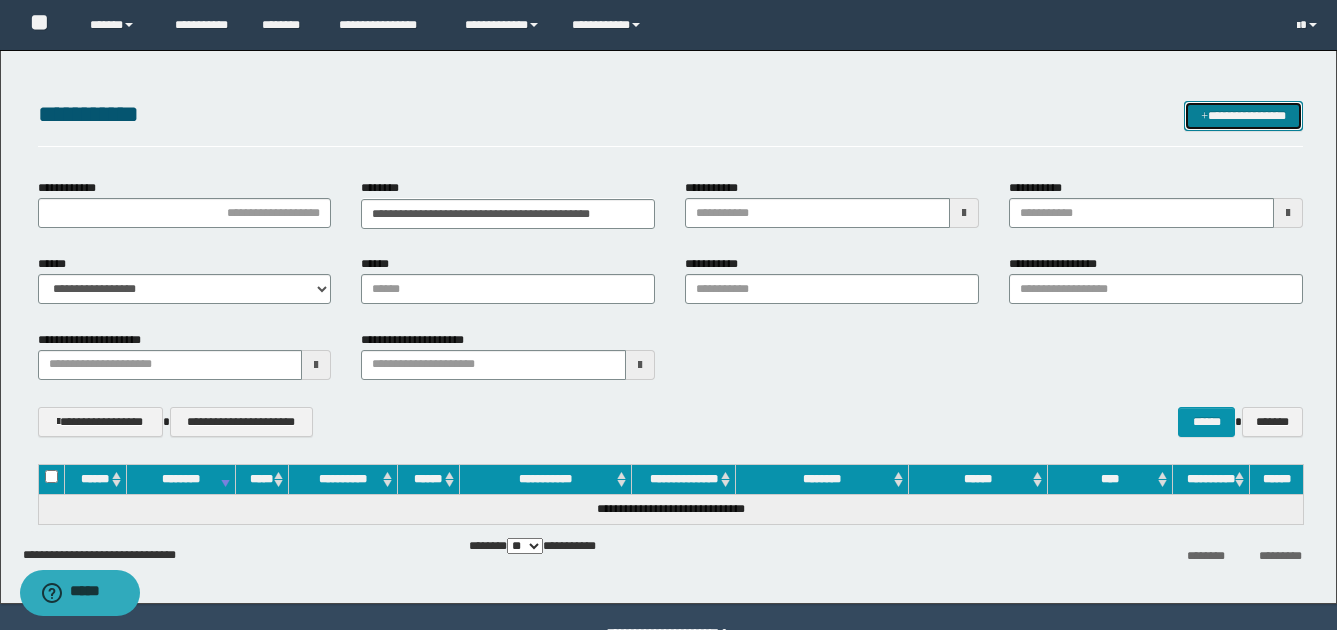 click on "**********" at bounding box center (1243, 116) 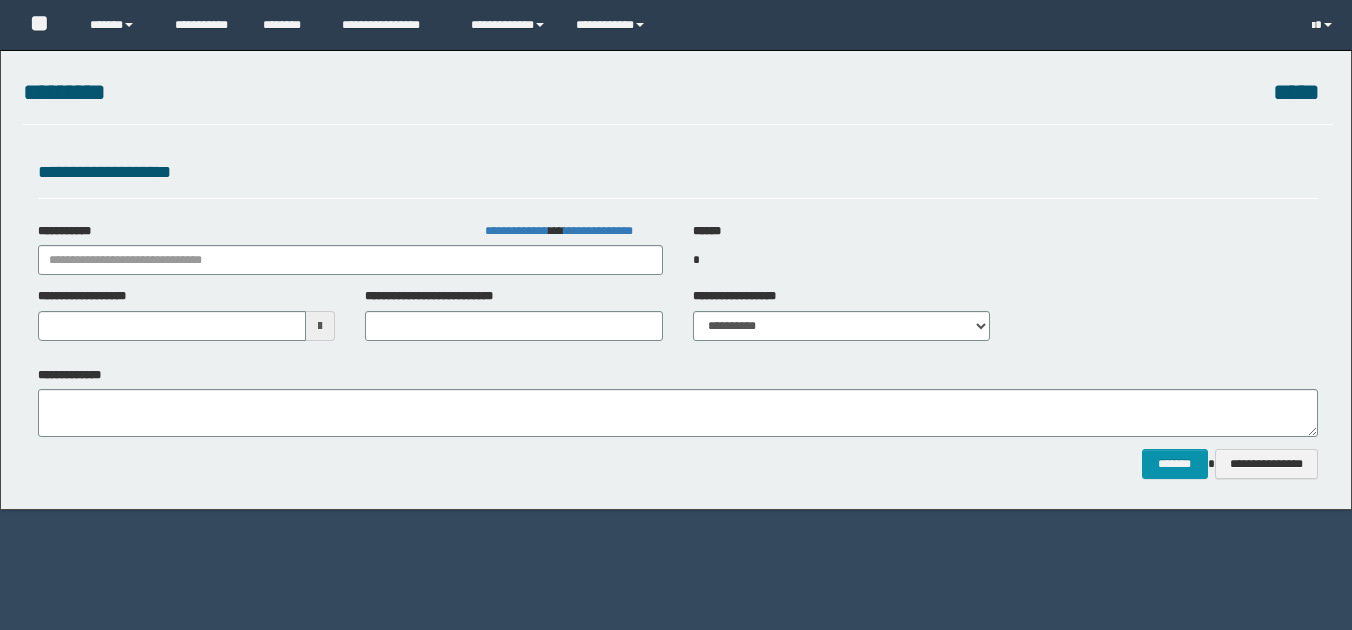 scroll, scrollTop: 0, scrollLeft: 0, axis: both 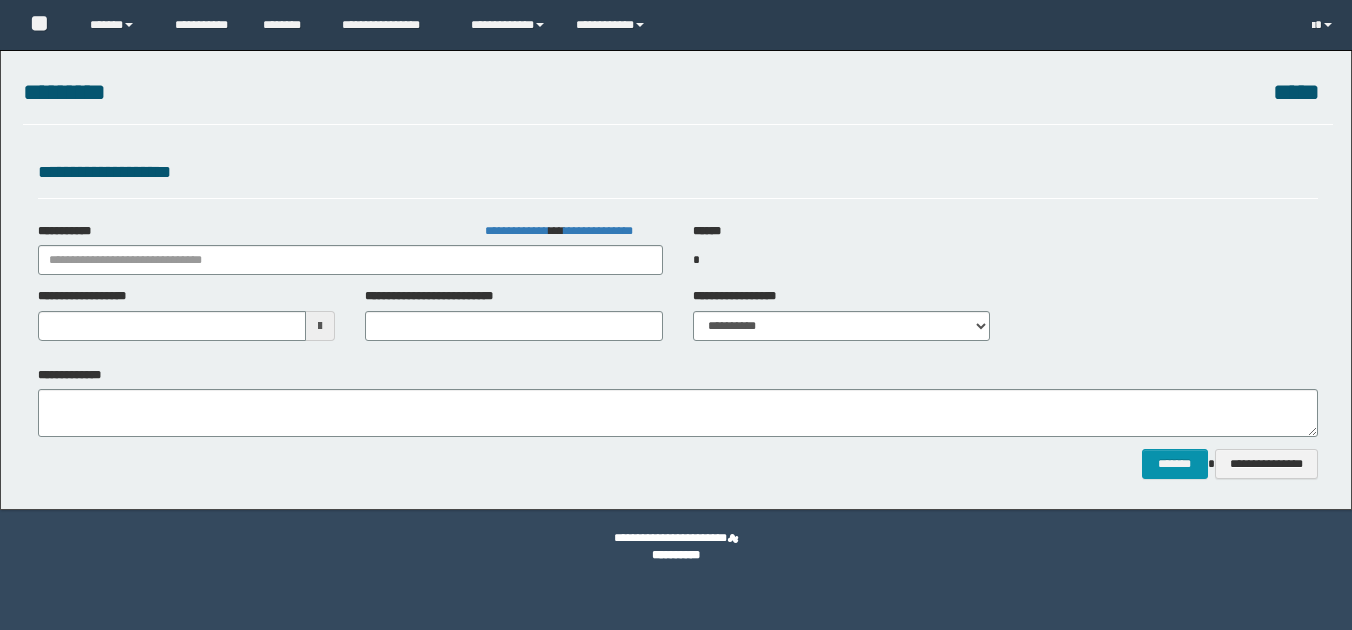 type on "**********" 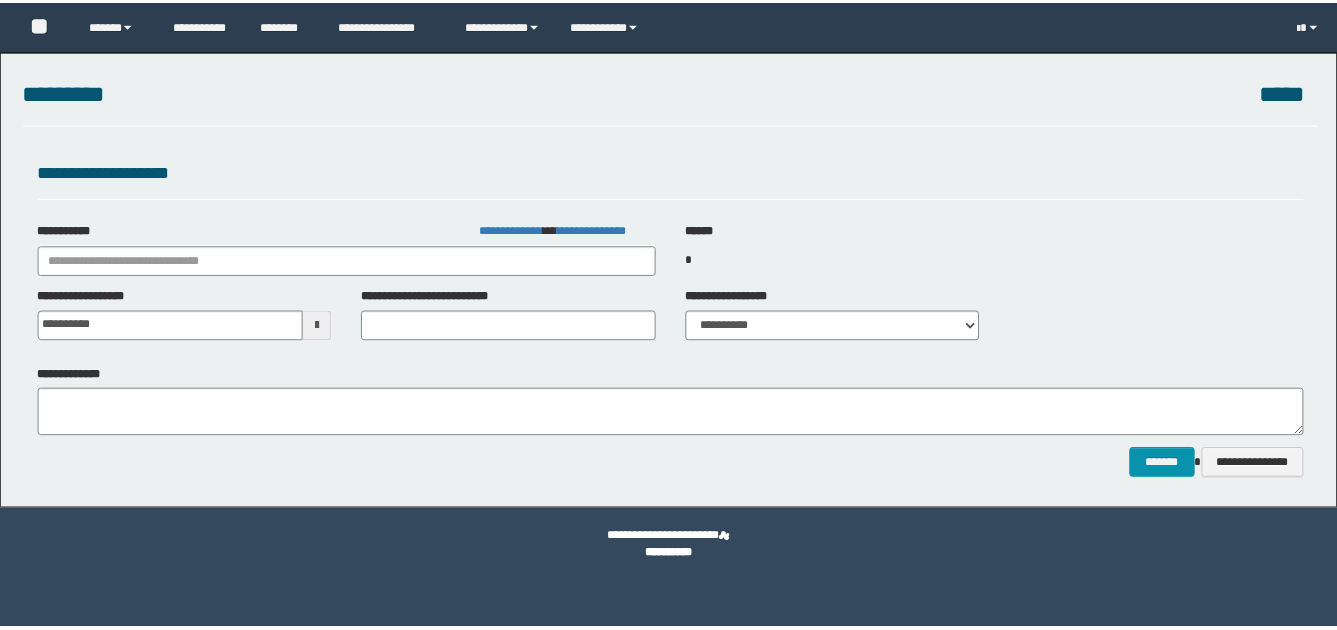scroll, scrollTop: 0, scrollLeft: 0, axis: both 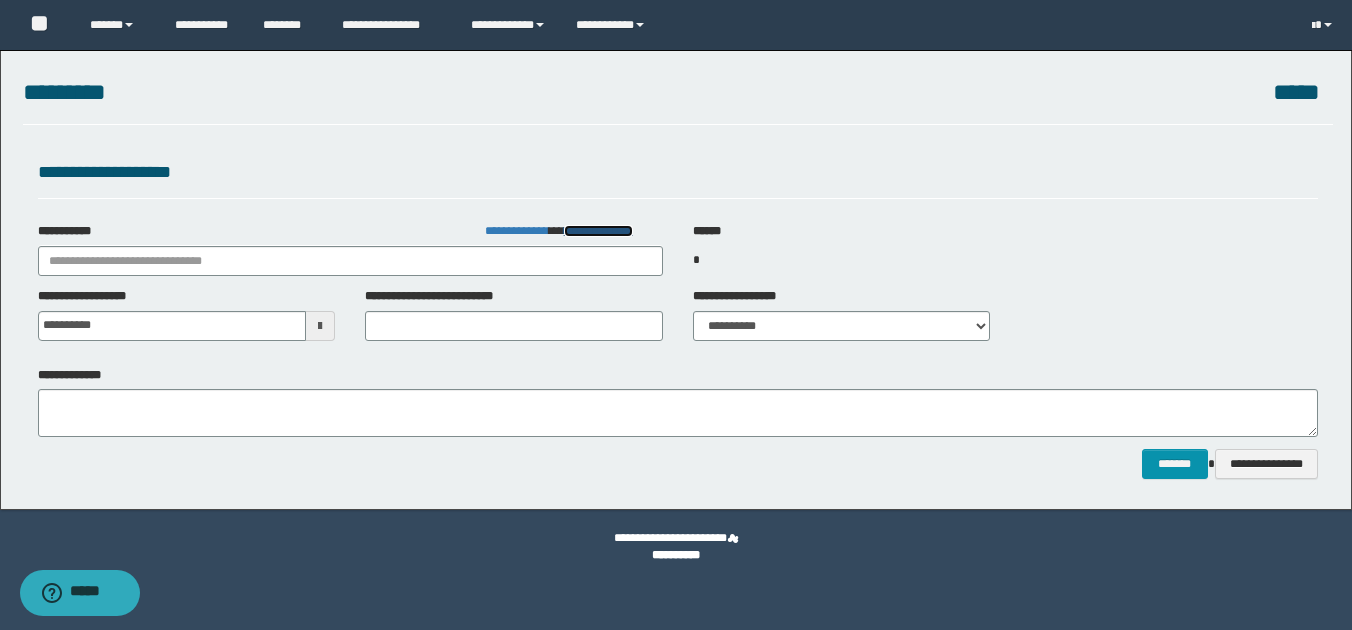 click on "**********" at bounding box center [598, 231] 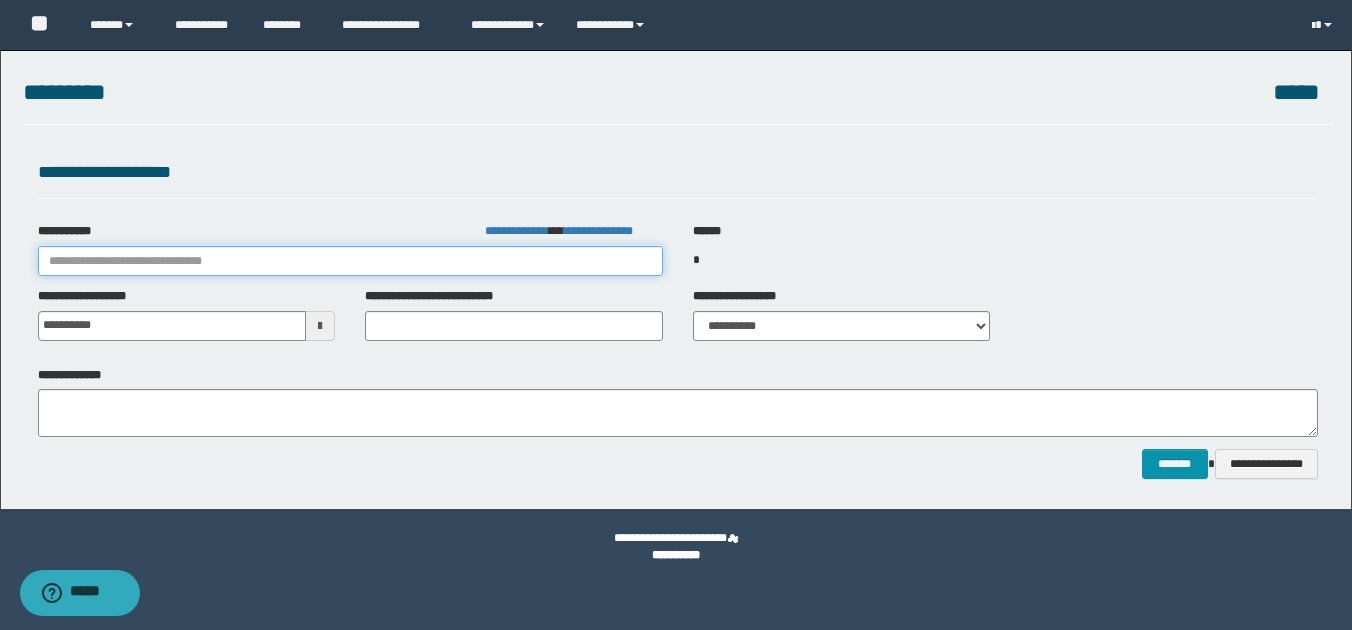 click on "**********" at bounding box center (350, 261) 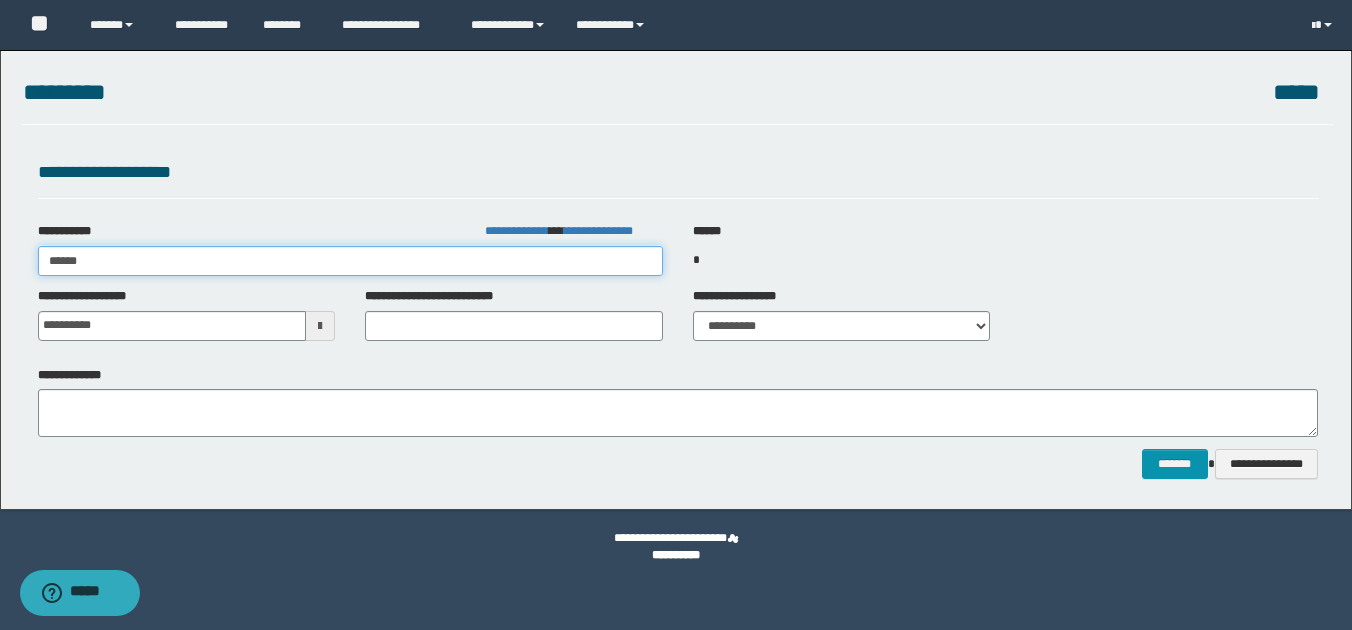 type on "*****" 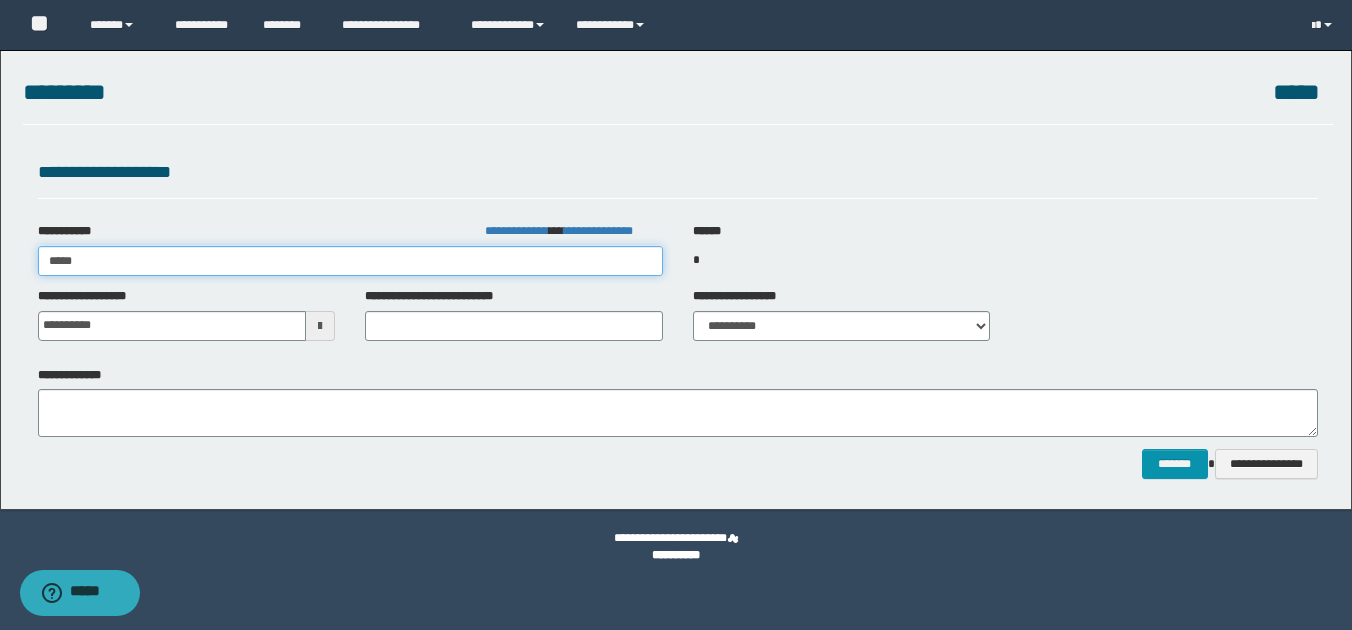 type on "*****" 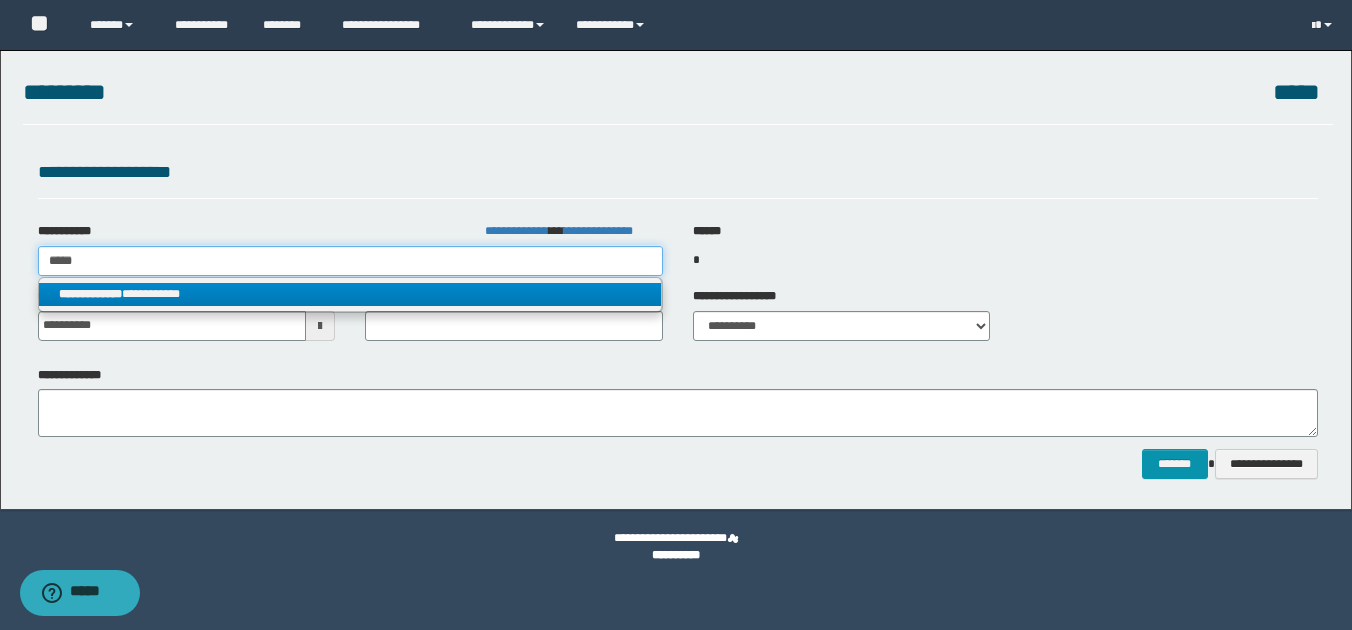 type on "*****" 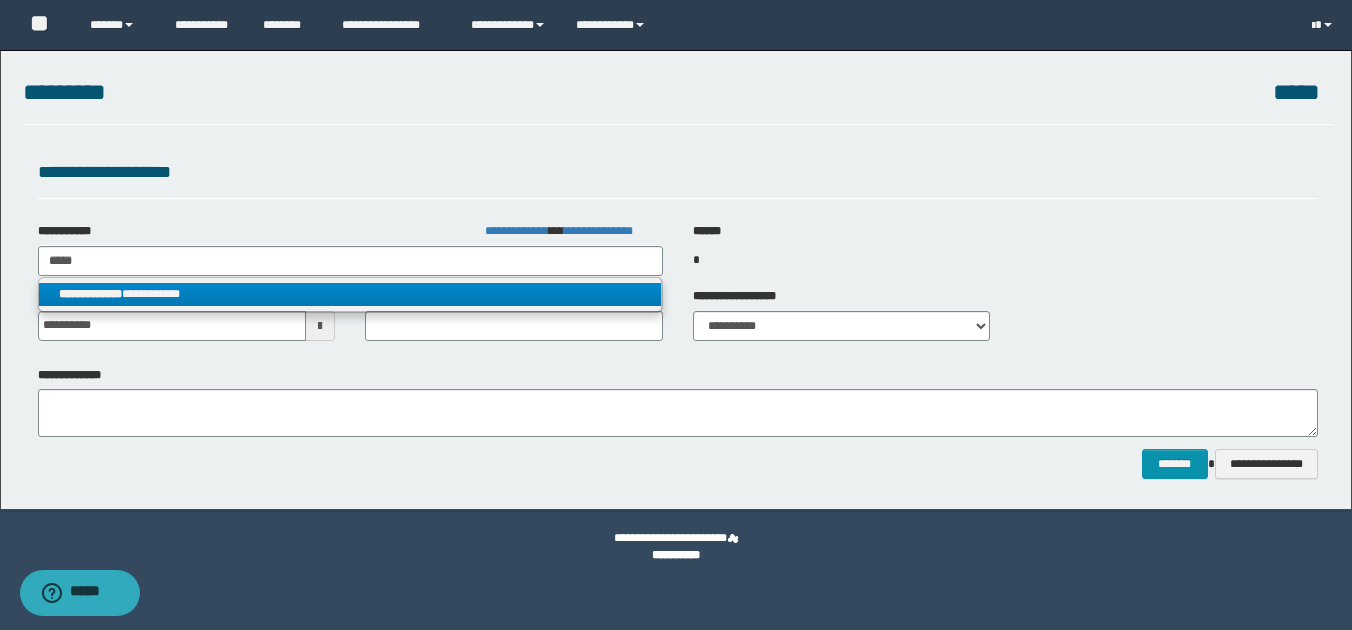 click on "**********" at bounding box center [90, 294] 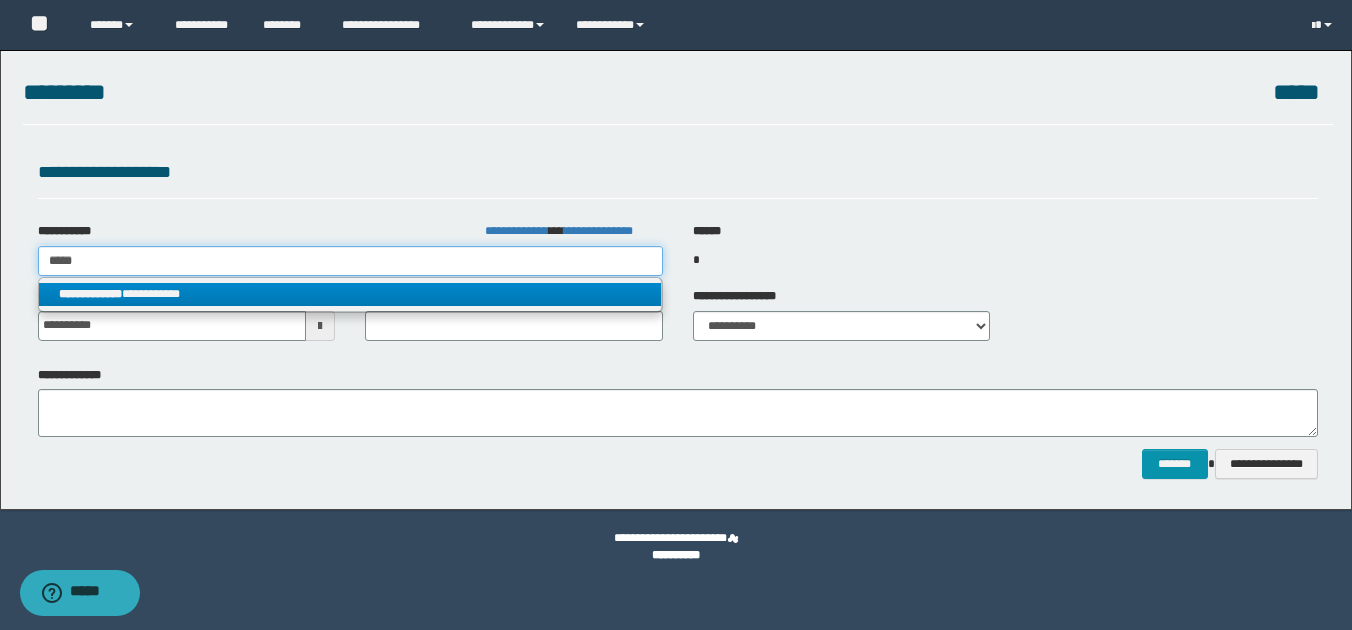 type 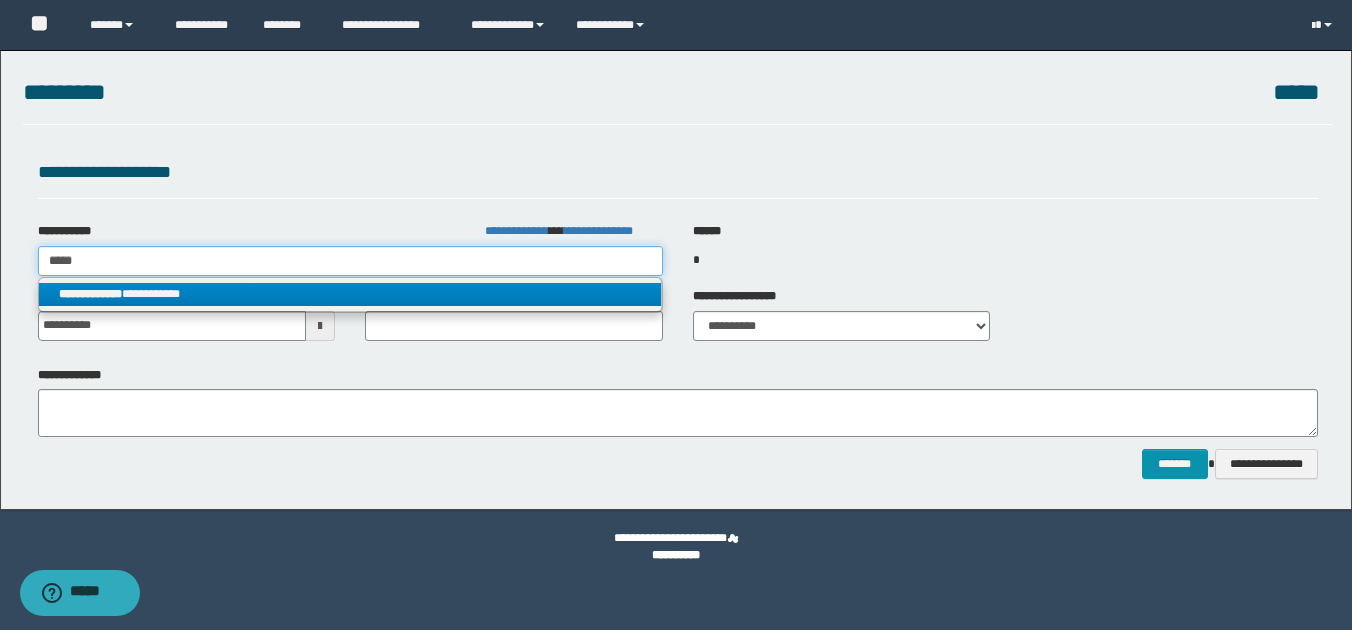 type on "**********" 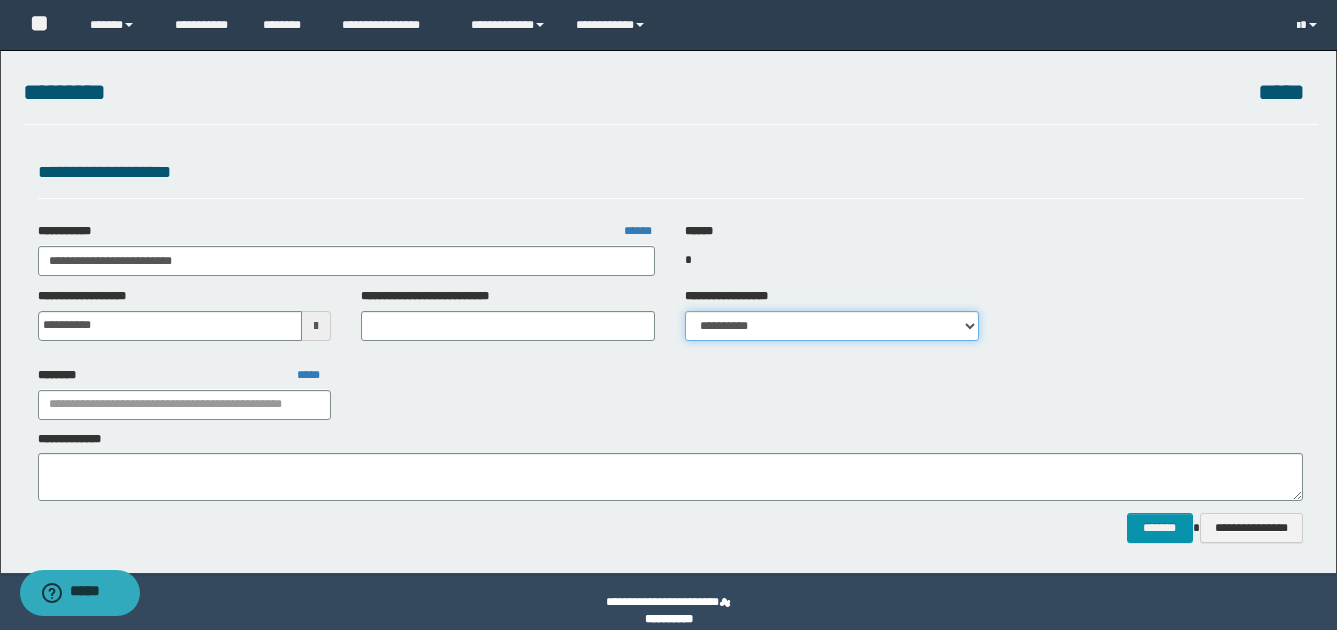 click on "**********" at bounding box center [832, 326] 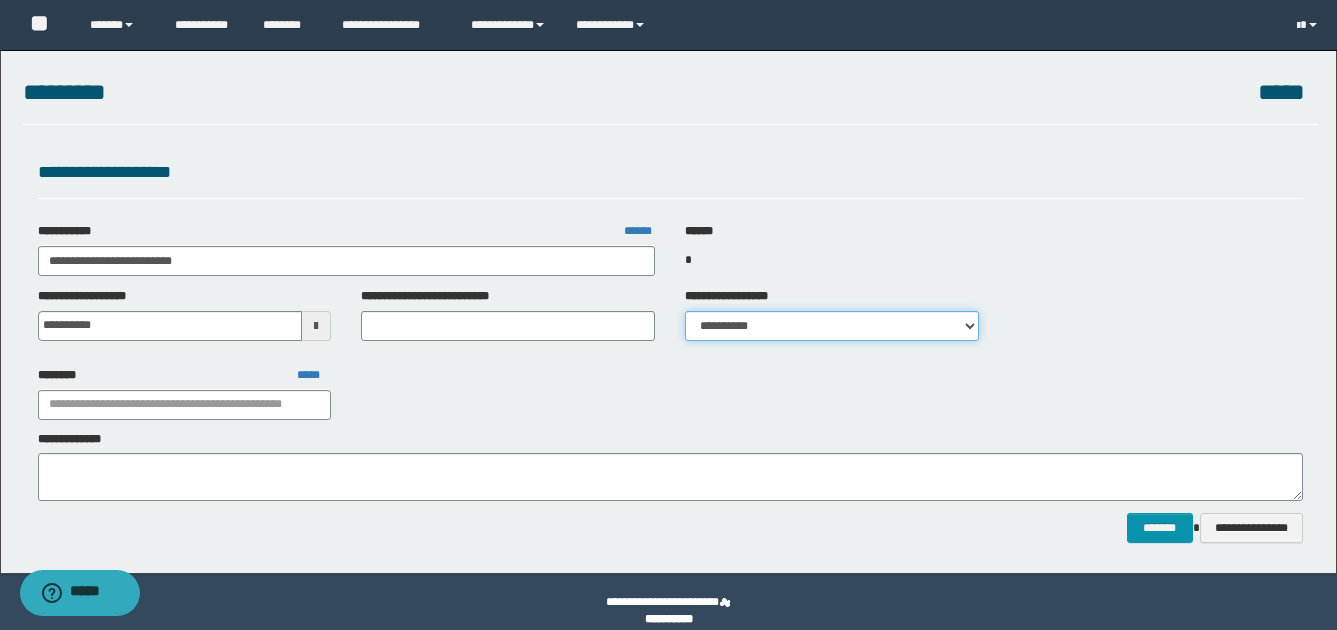 select on "*" 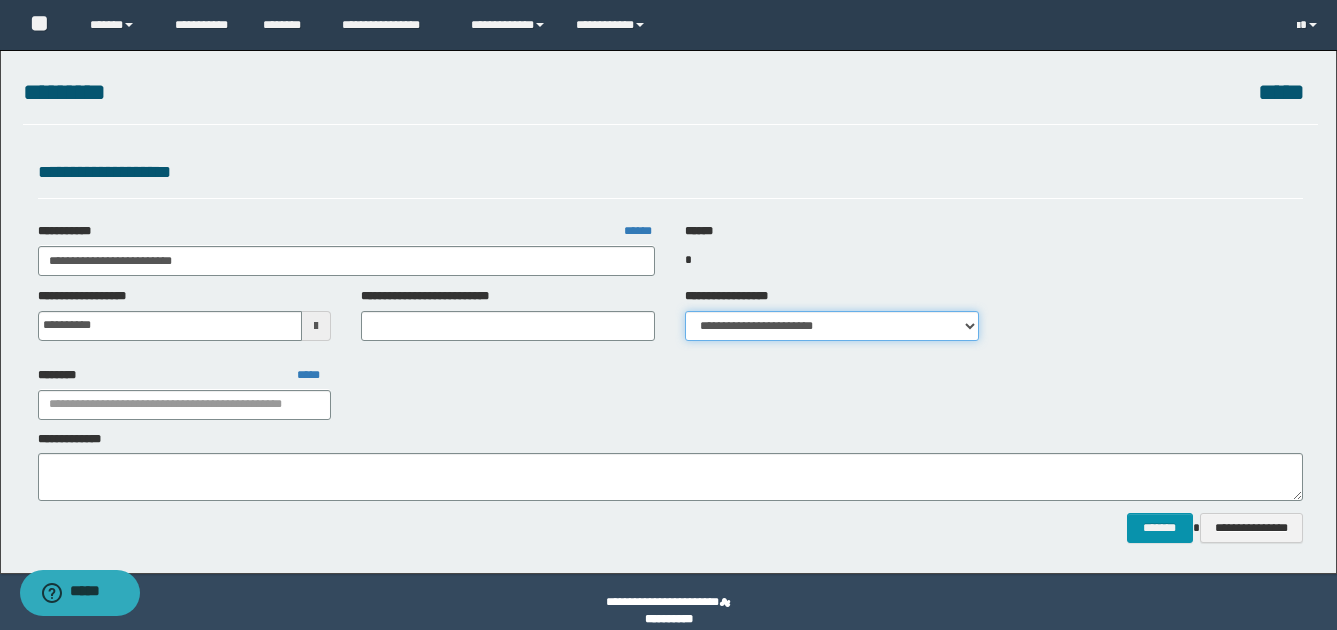 click on "**********" at bounding box center [832, 326] 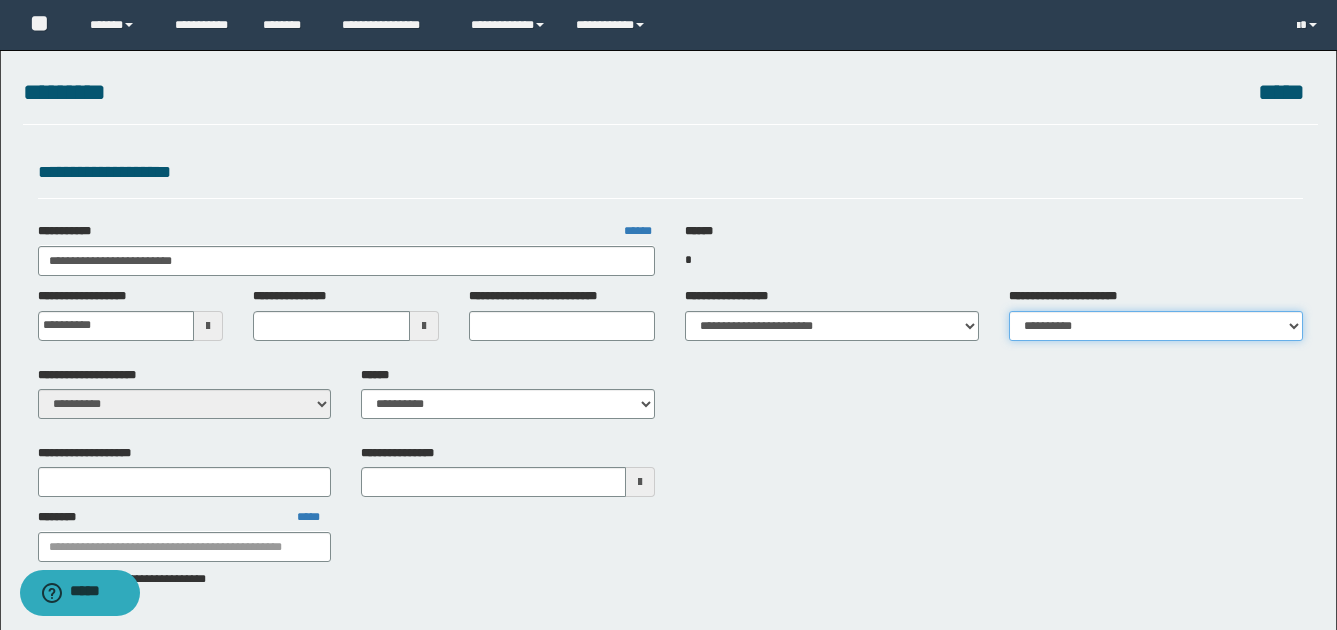 click on "**********" at bounding box center (1156, 326) 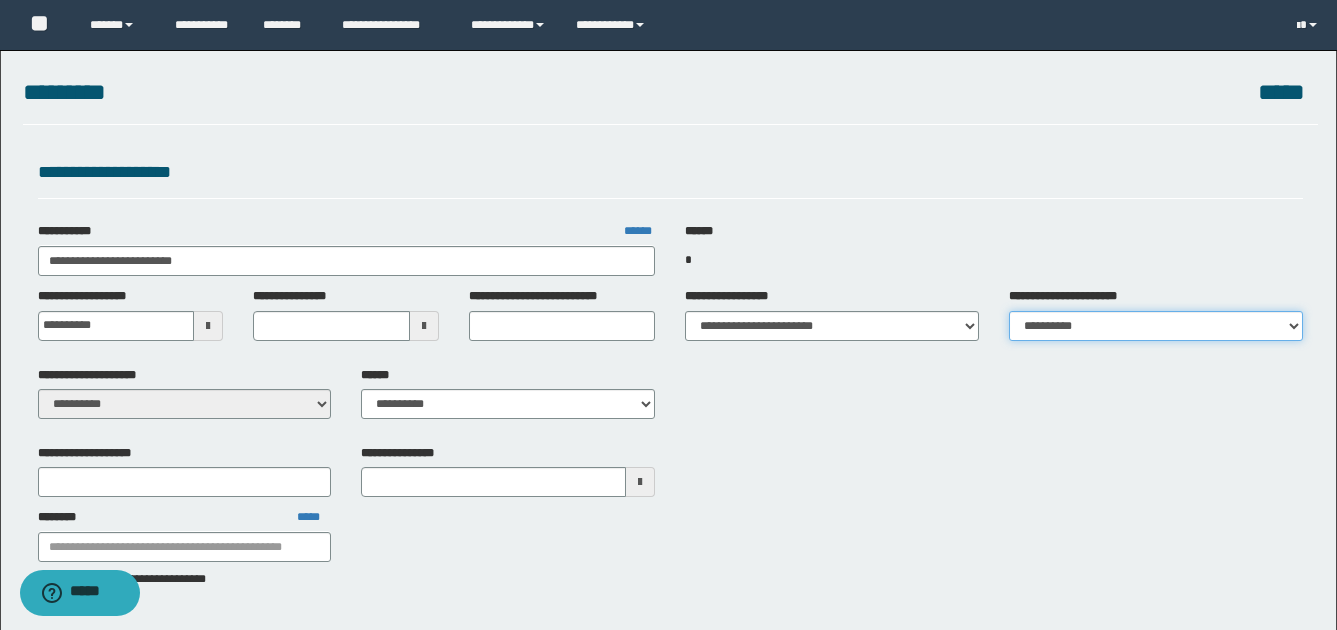 select on "**" 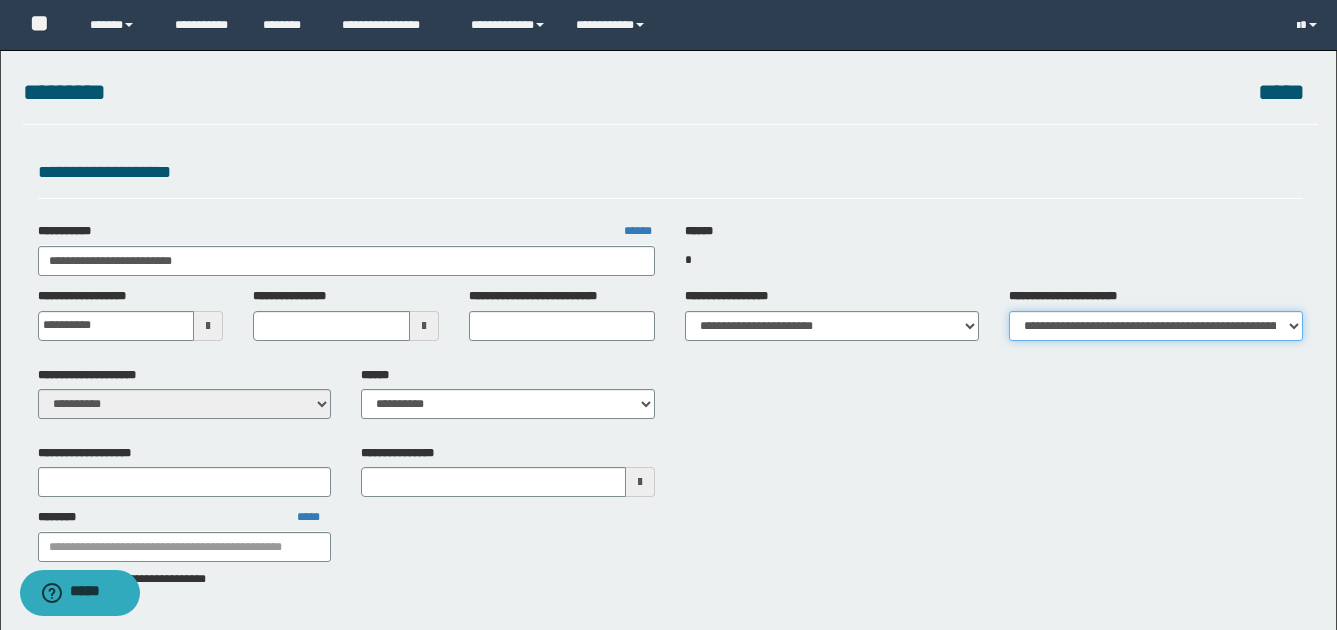 click on "**********" at bounding box center (1156, 326) 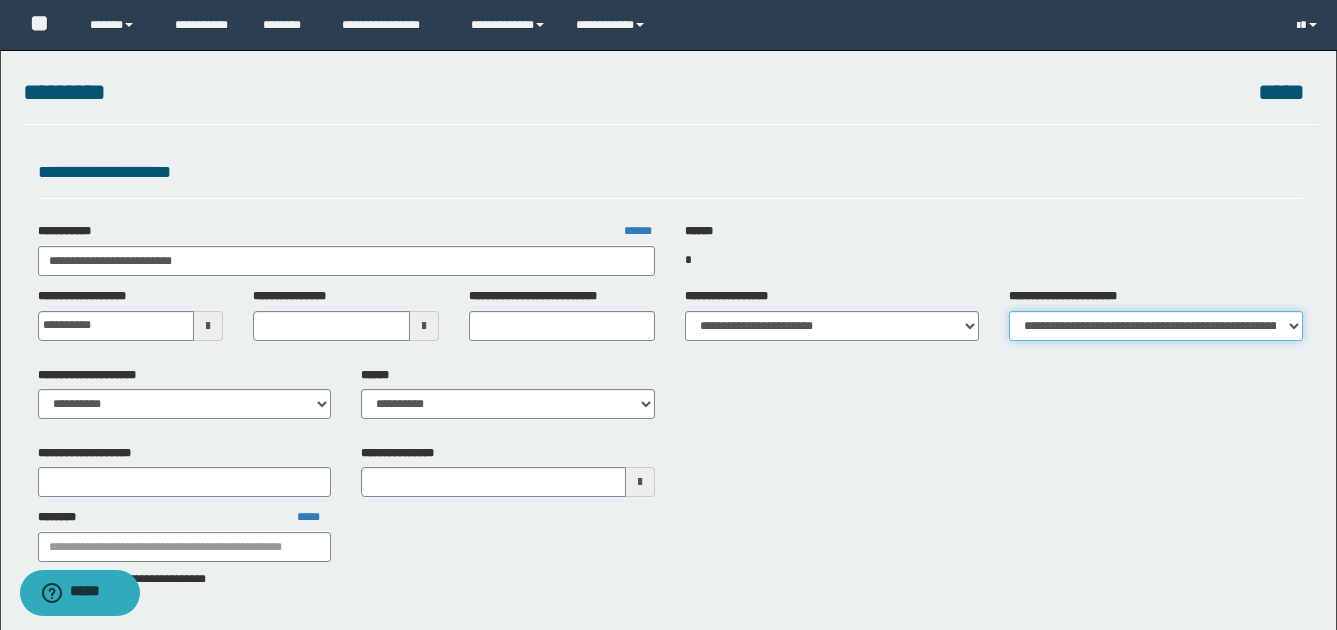 type 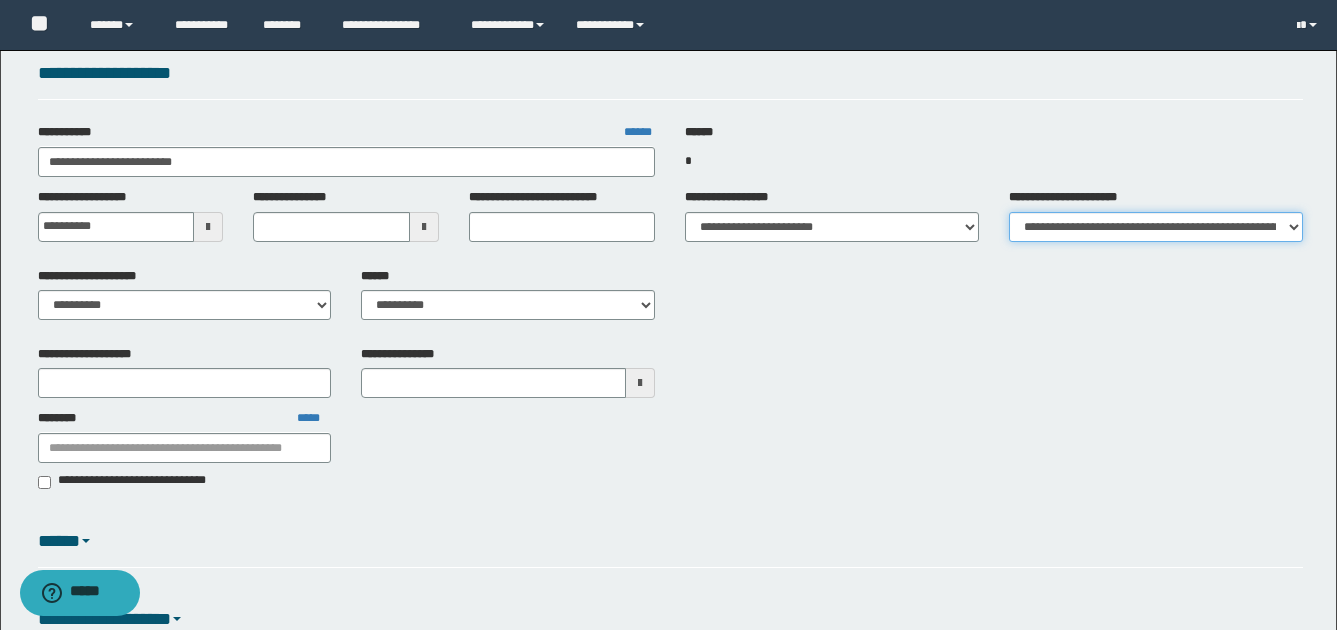 scroll, scrollTop: 100, scrollLeft: 0, axis: vertical 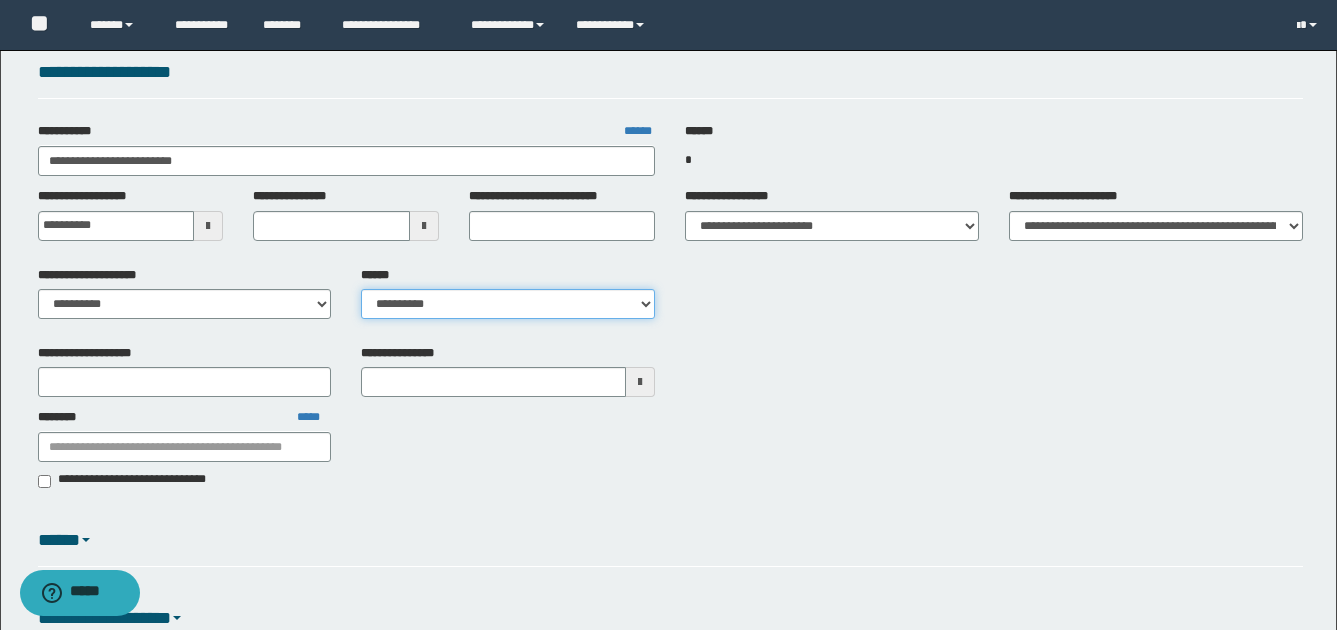 click on "**********" at bounding box center [508, 304] 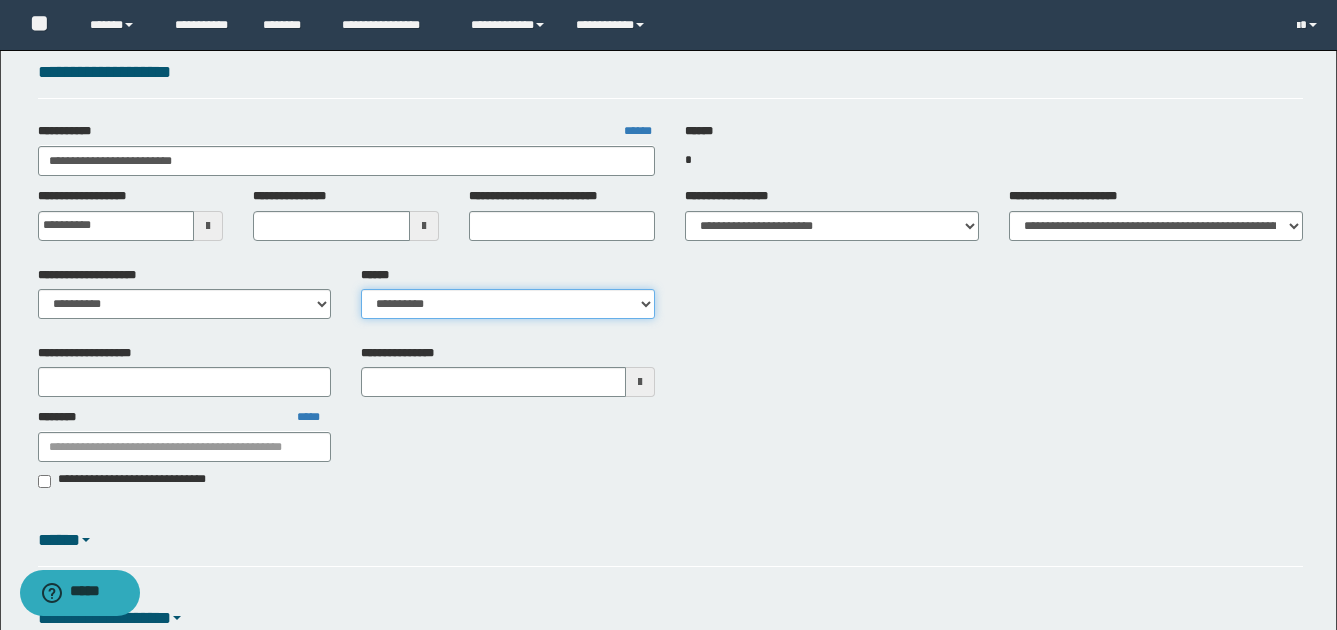 select on "****" 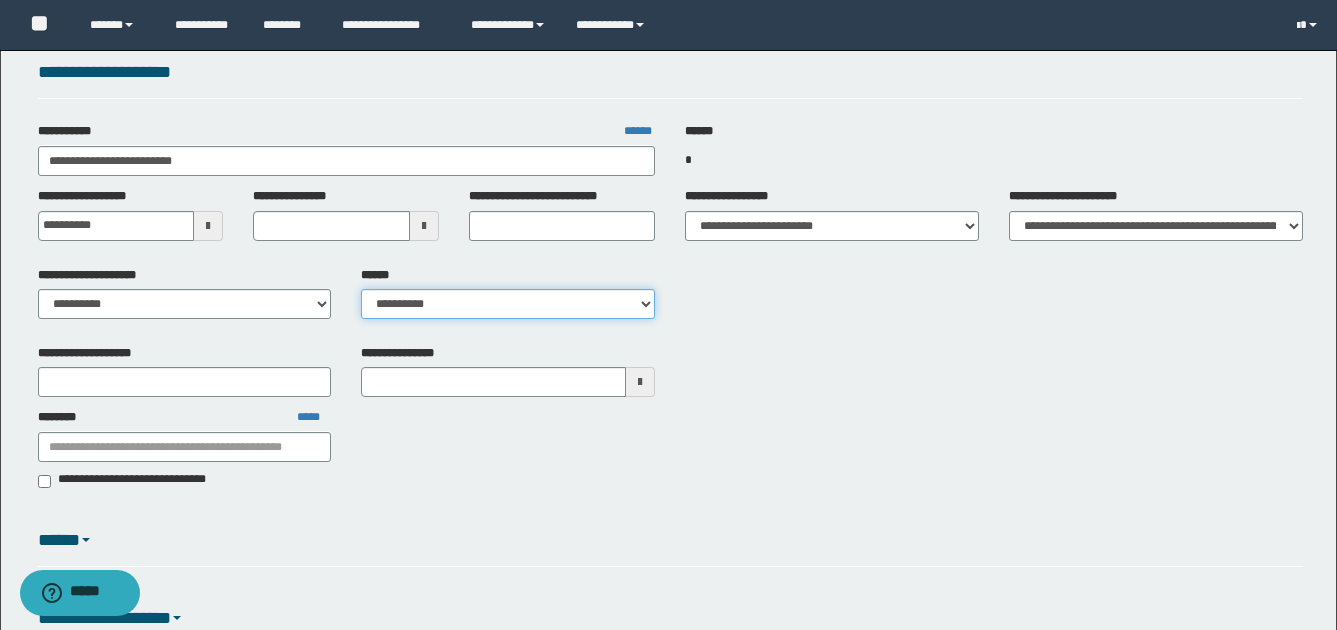 click on "**********" at bounding box center (508, 304) 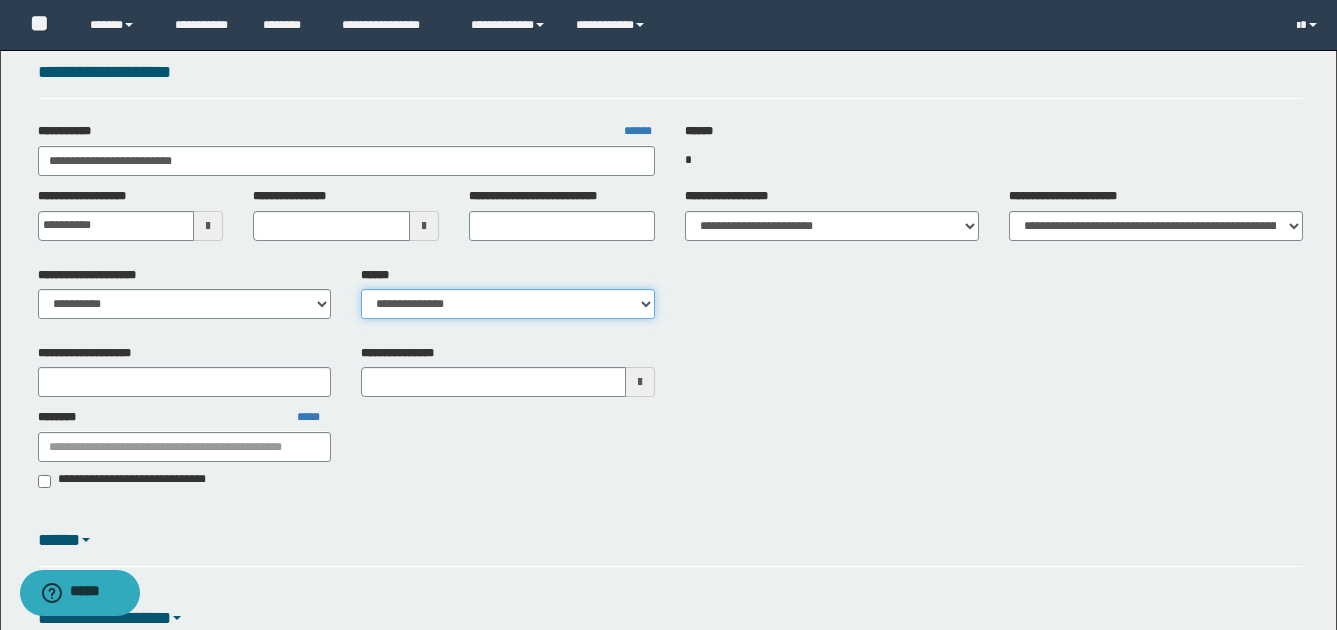 type 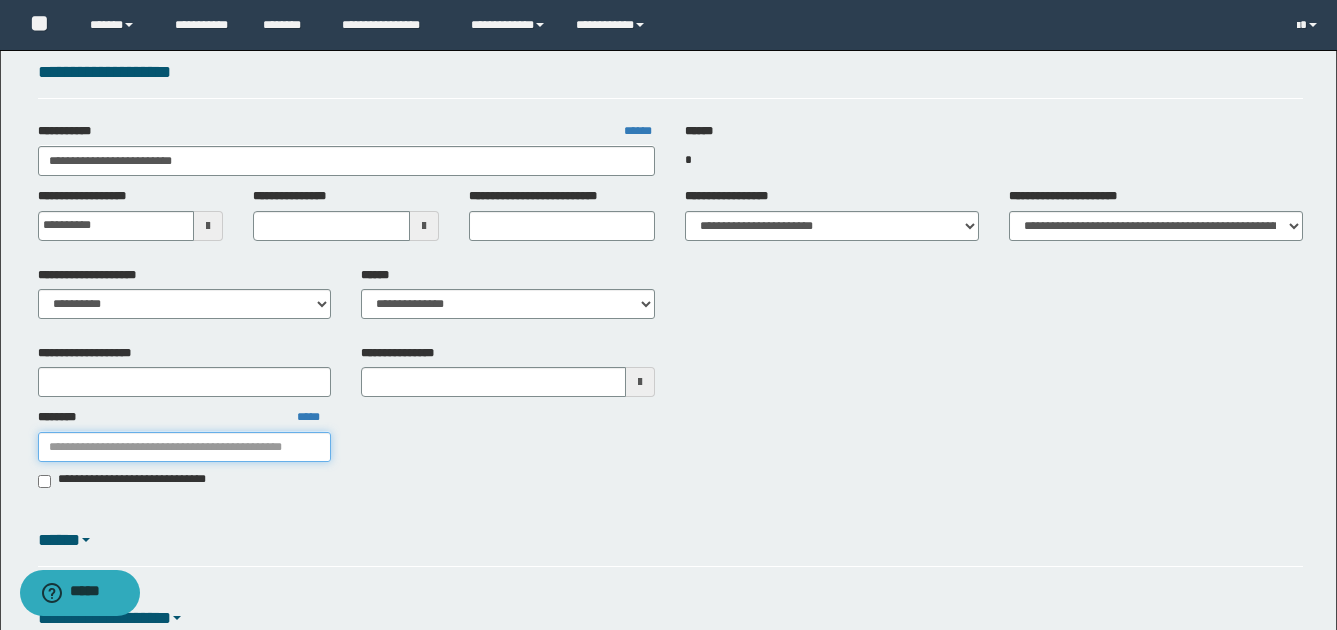 click on "********" at bounding box center (185, 447) 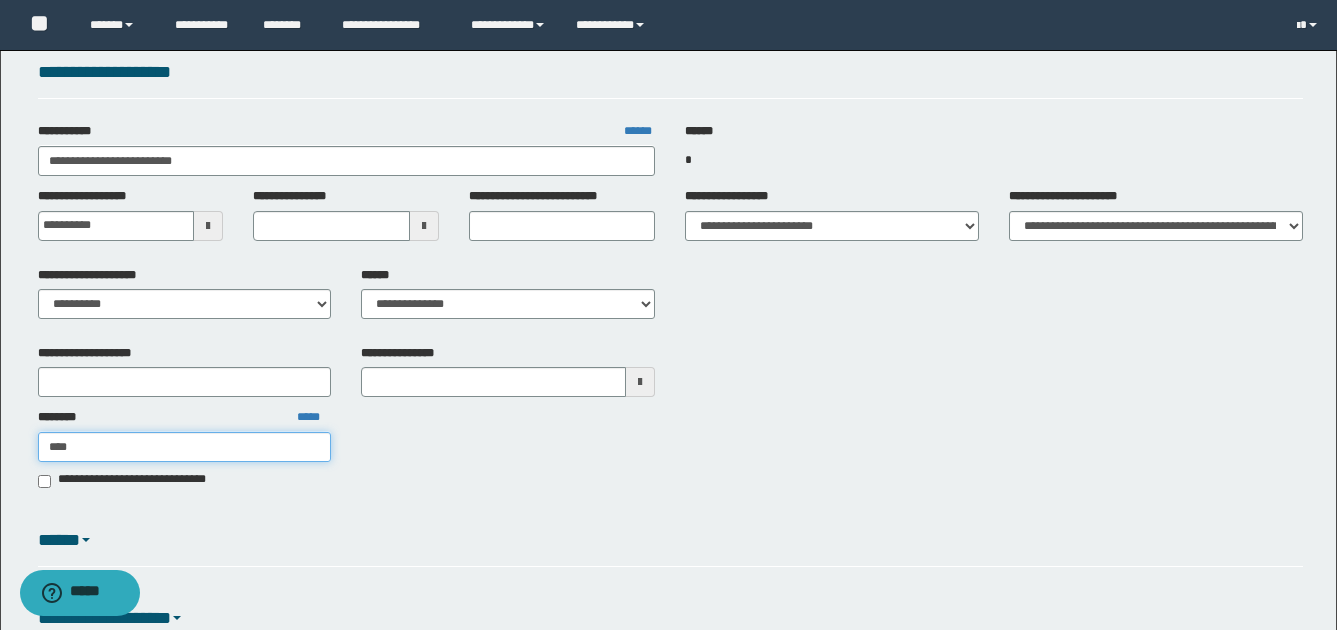 type on "*****" 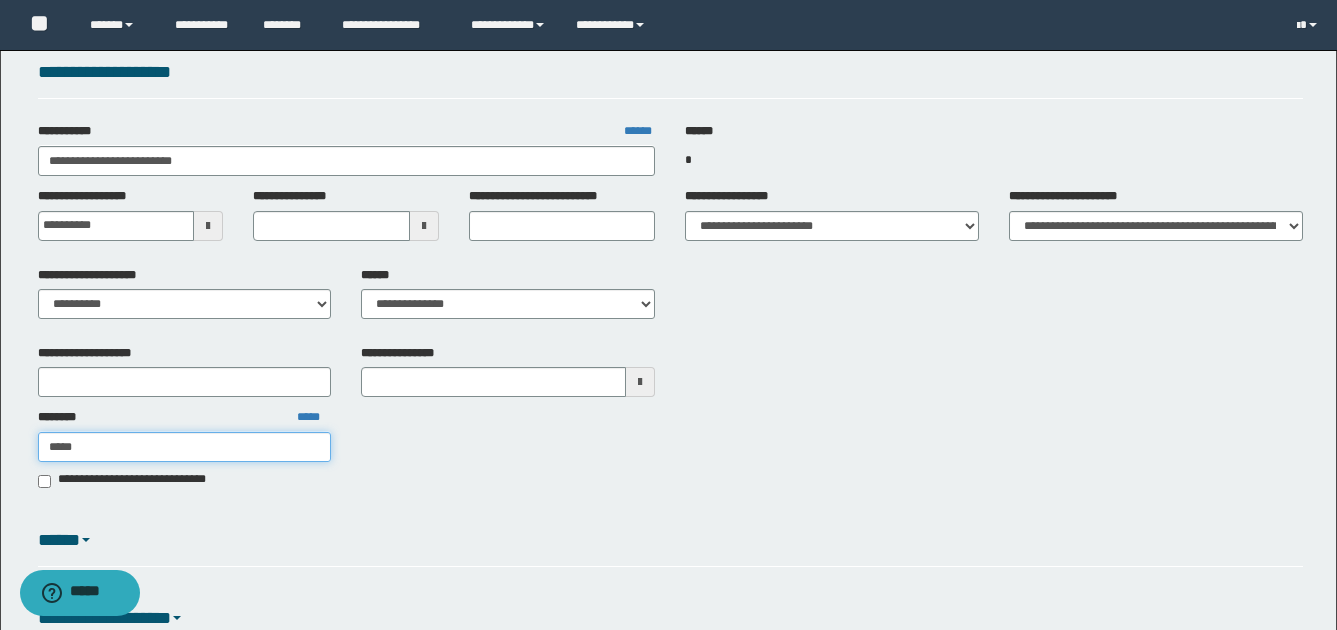 type on "*****" 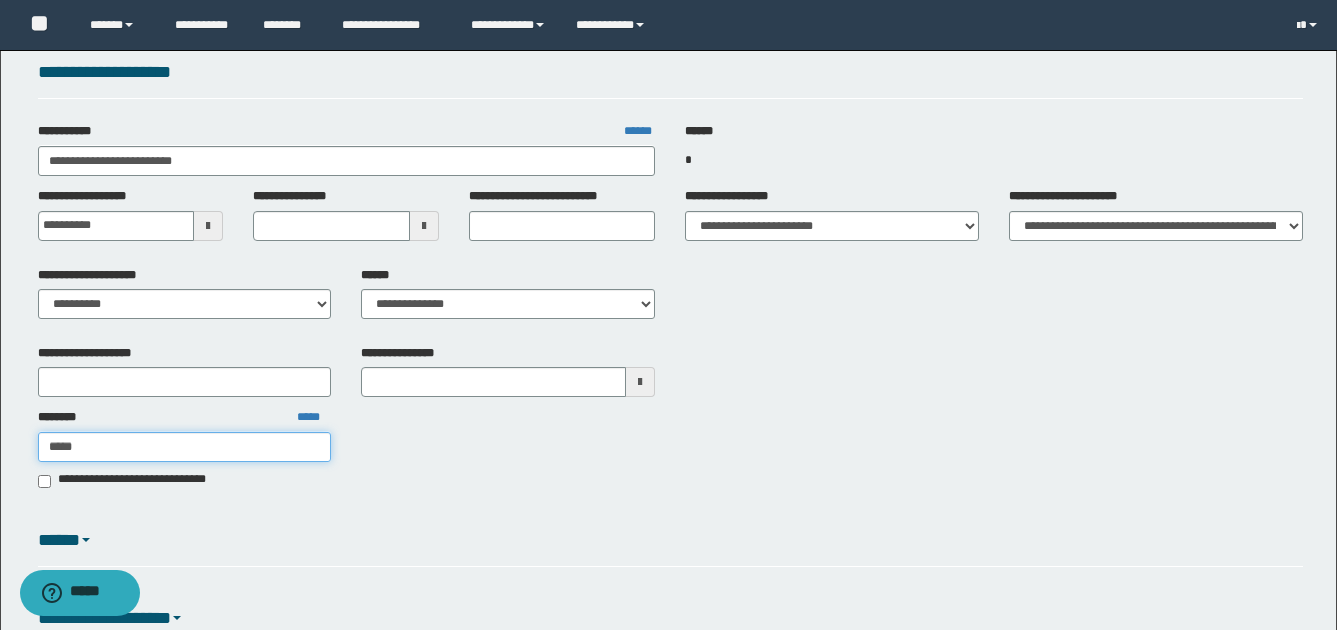 type 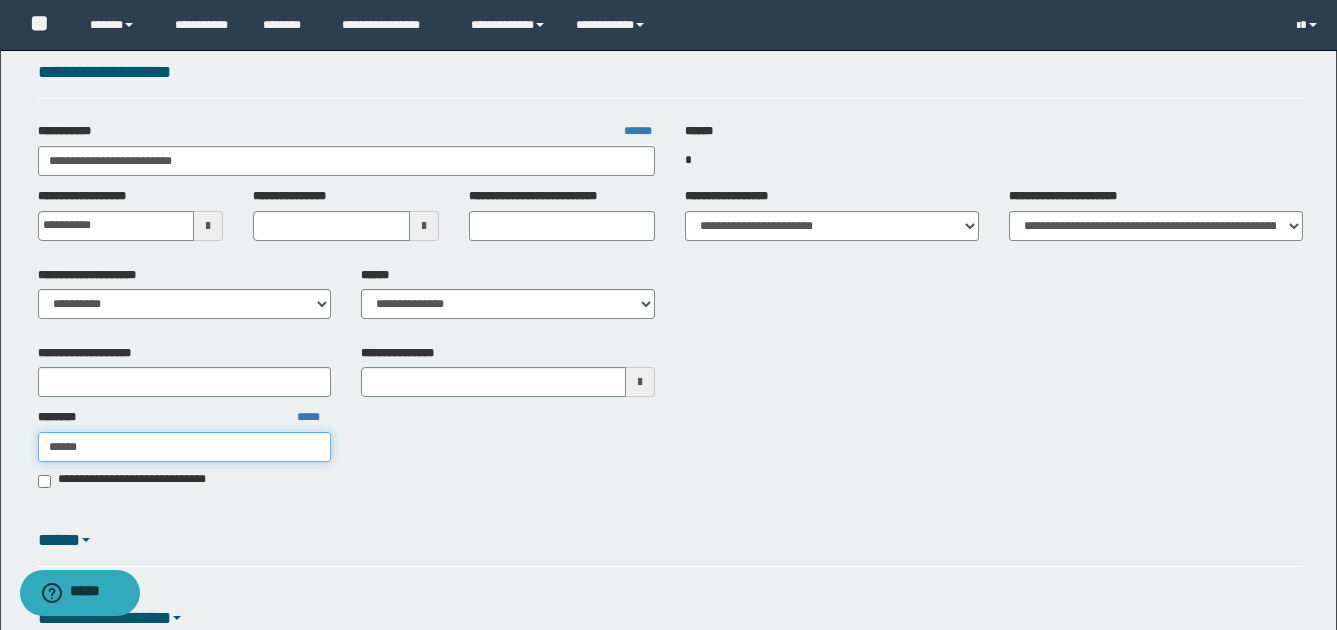 type on "******" 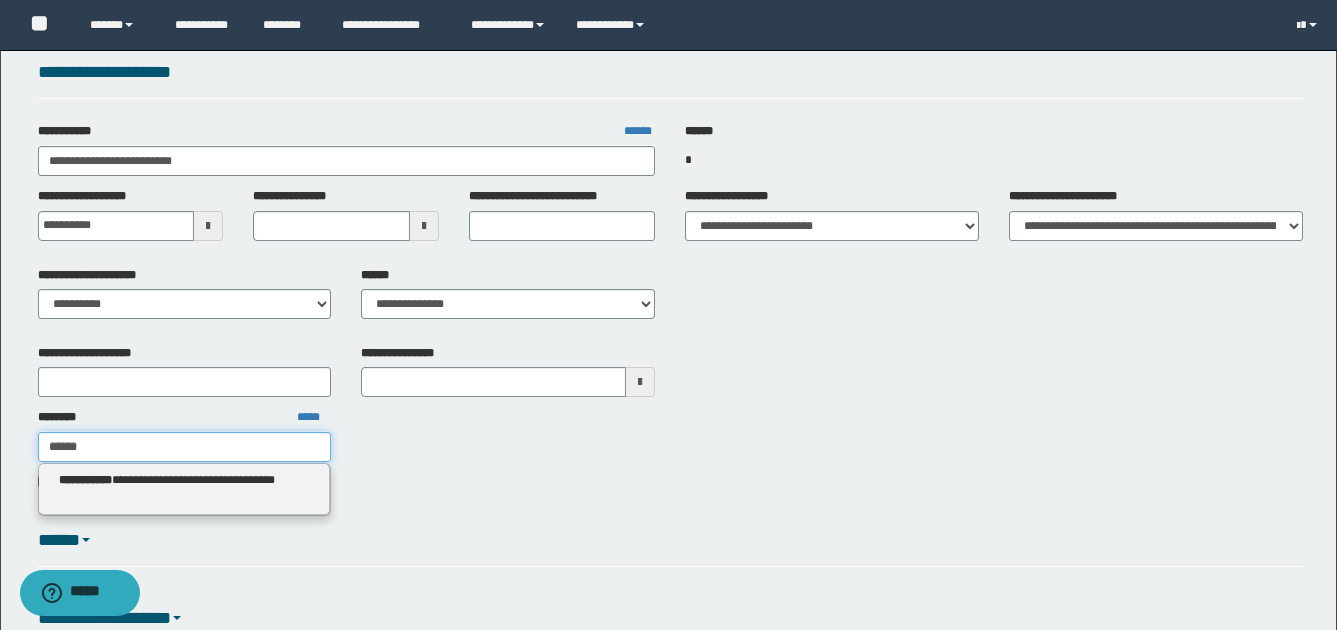 type 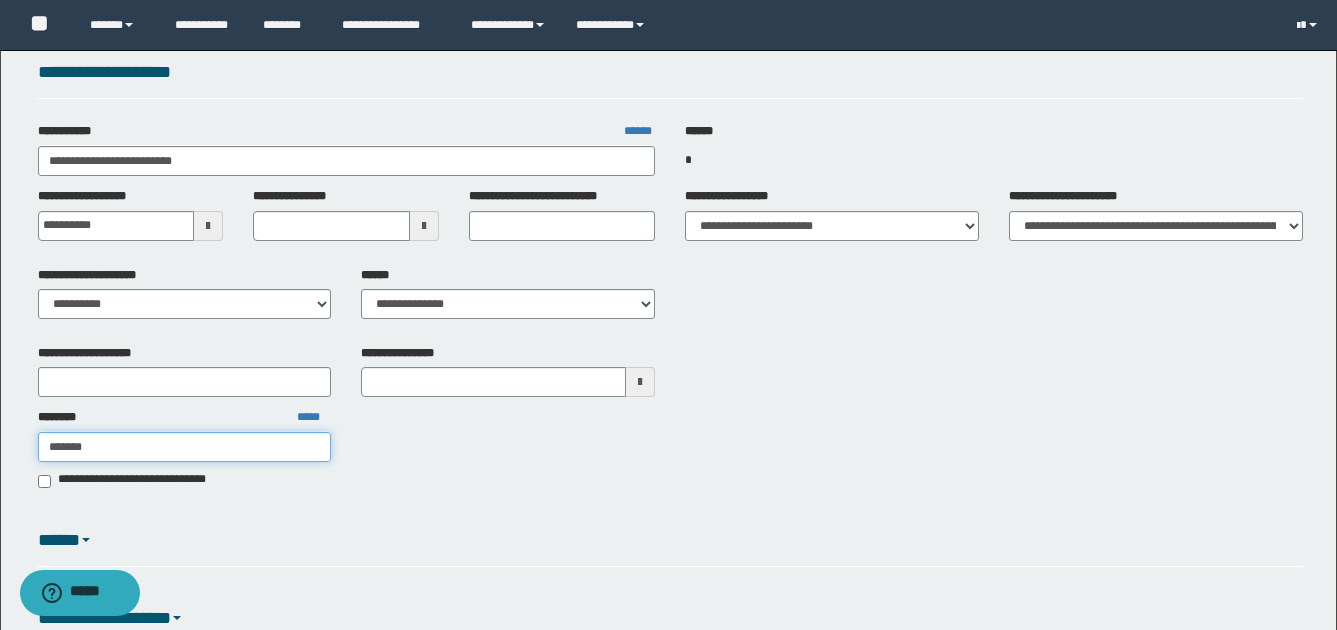type on "********" 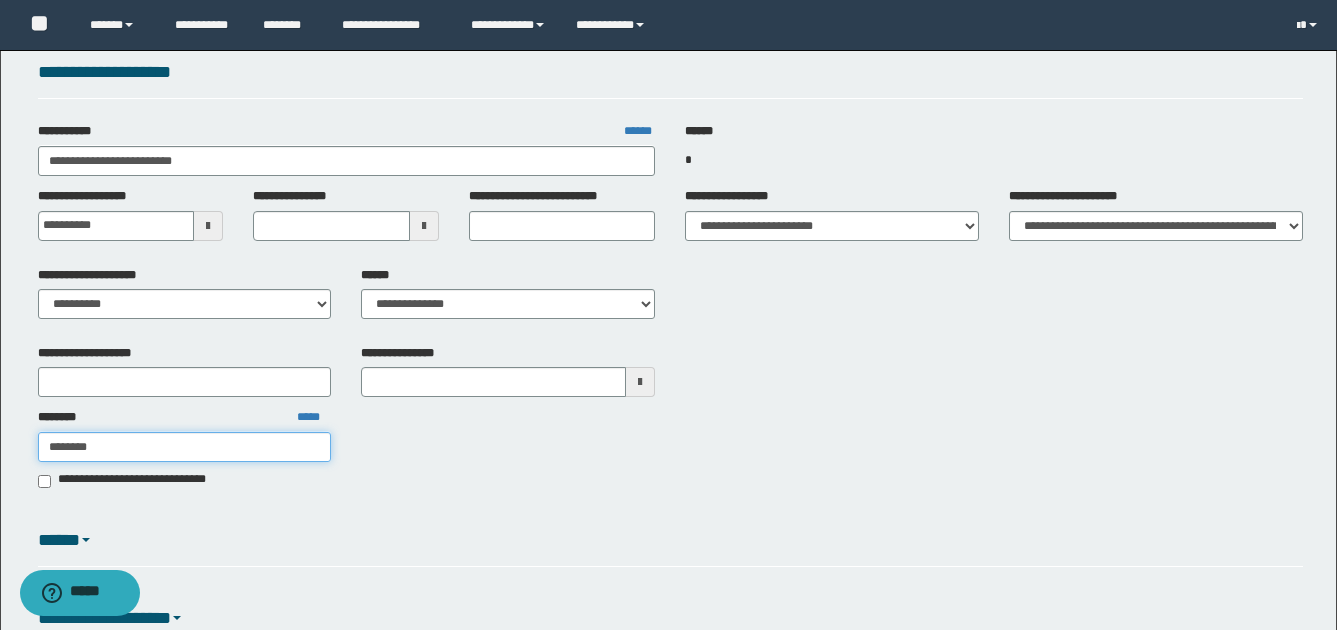 type on "********" 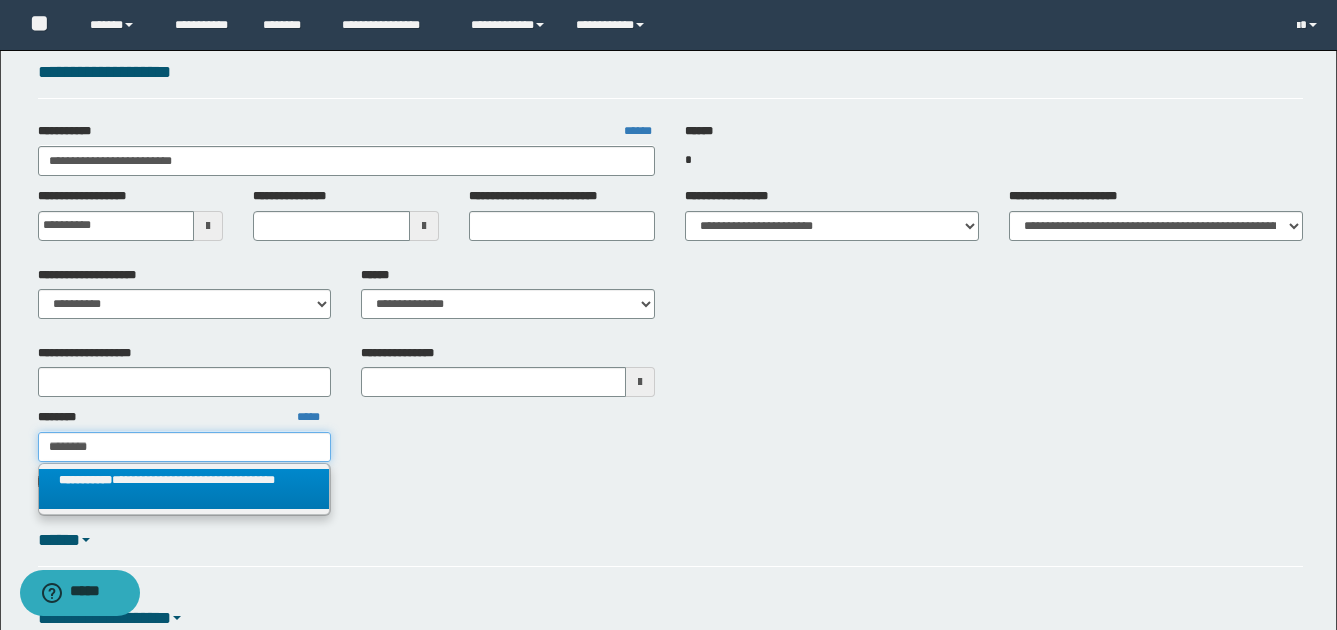 type on "********" 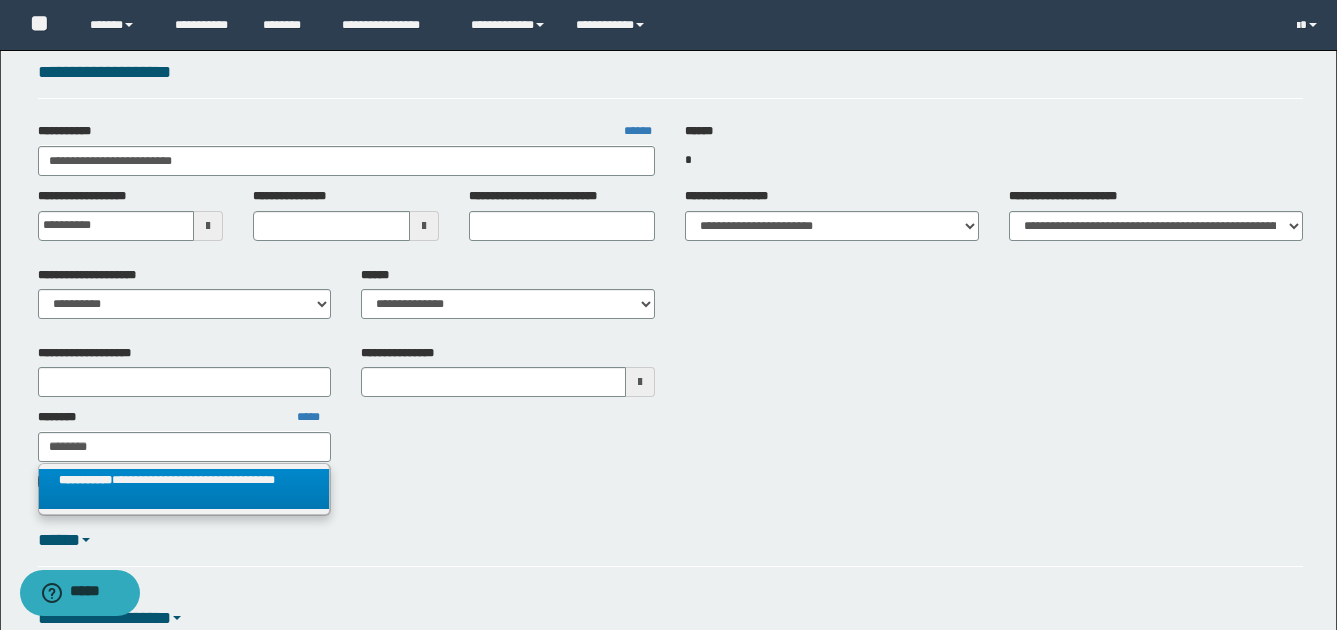 click on "**********" at bounding box center (184, 489) 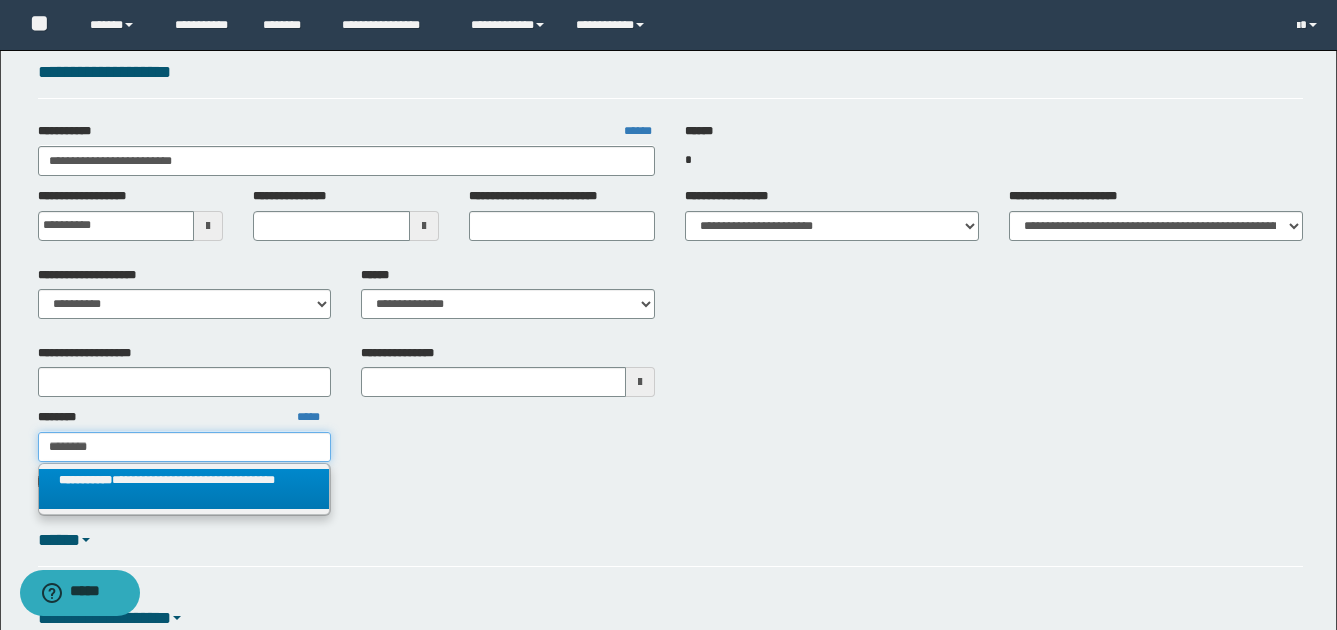 type 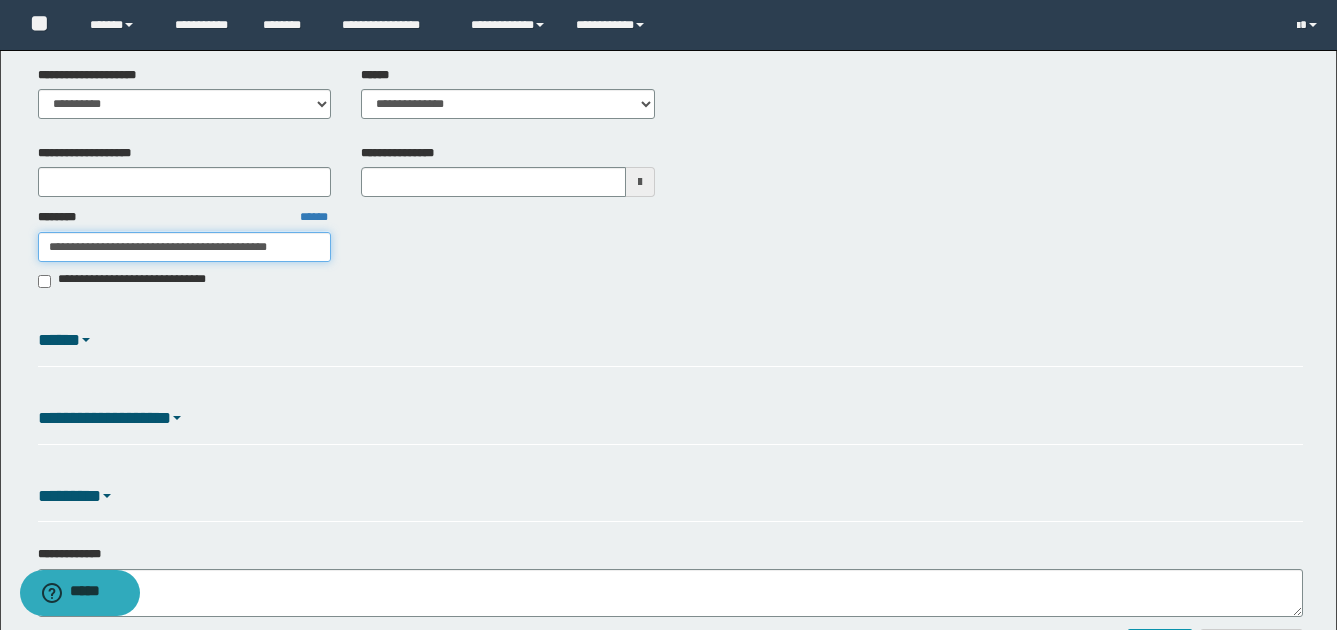 scroll, scrollTop: 434, scrollLeft: 0, axis: vertical 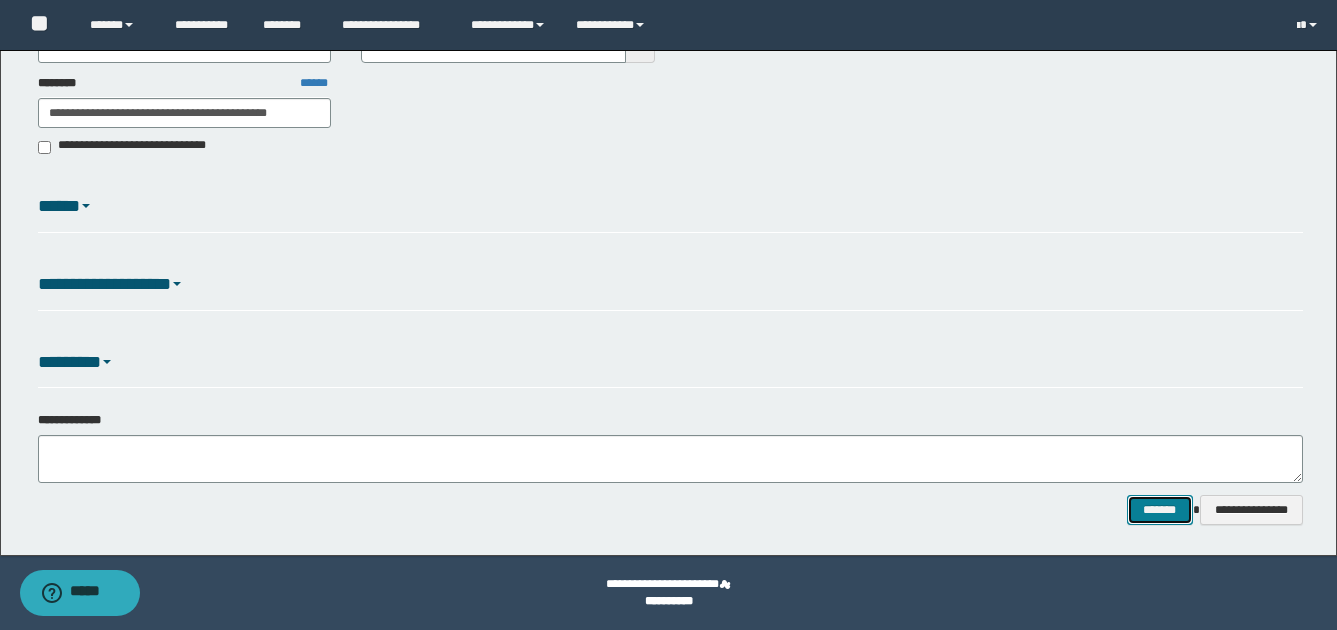 click on "*******" at bounding box center [1160, 510] 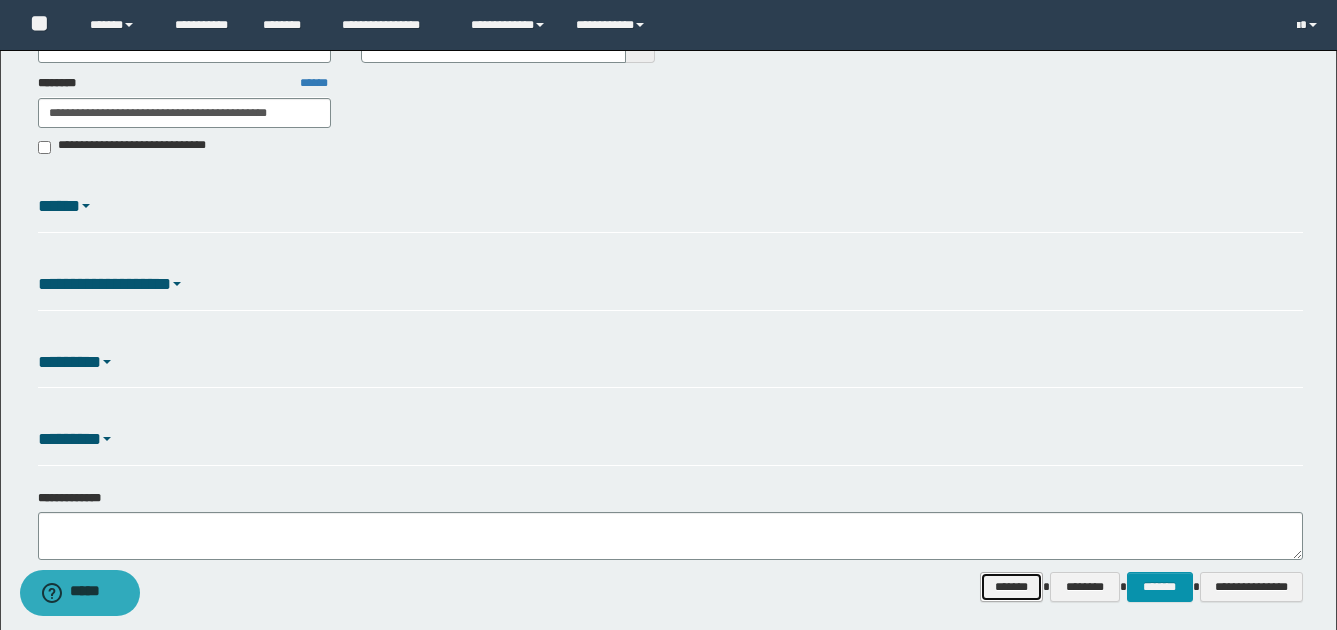 click on "*******" at bounding box center (1011, 587) 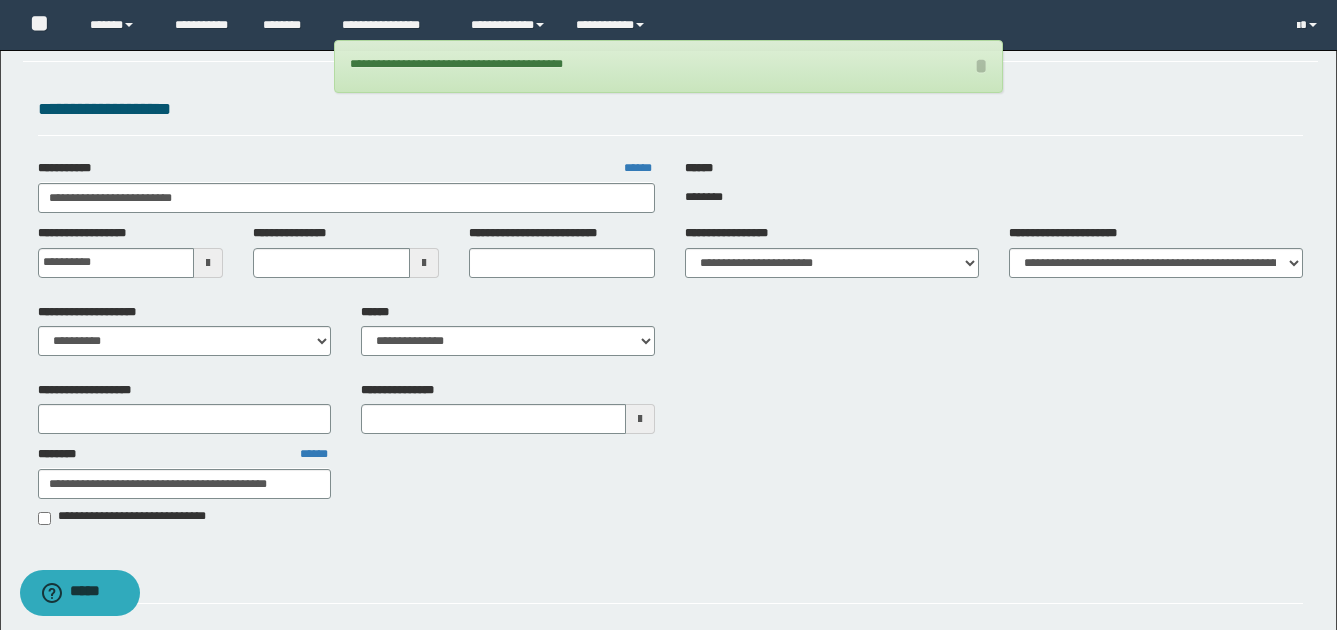 scroll, scrollTop: 0, scrollLeft: 0, axis: both 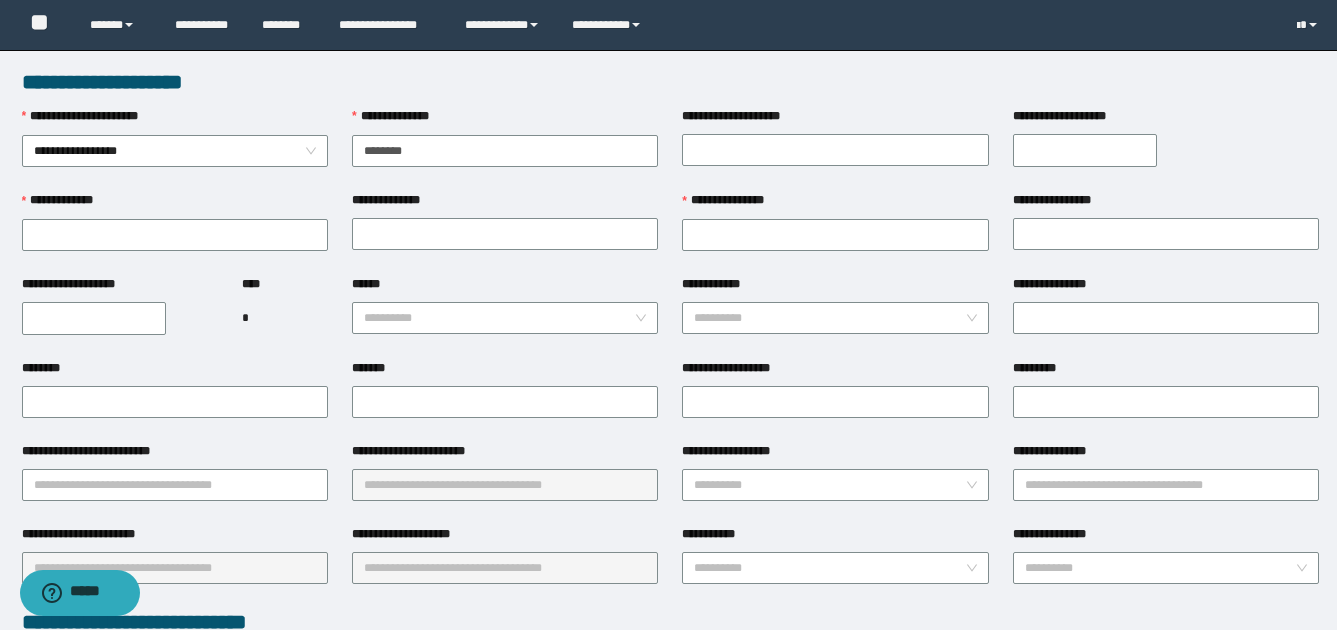 type on "********" 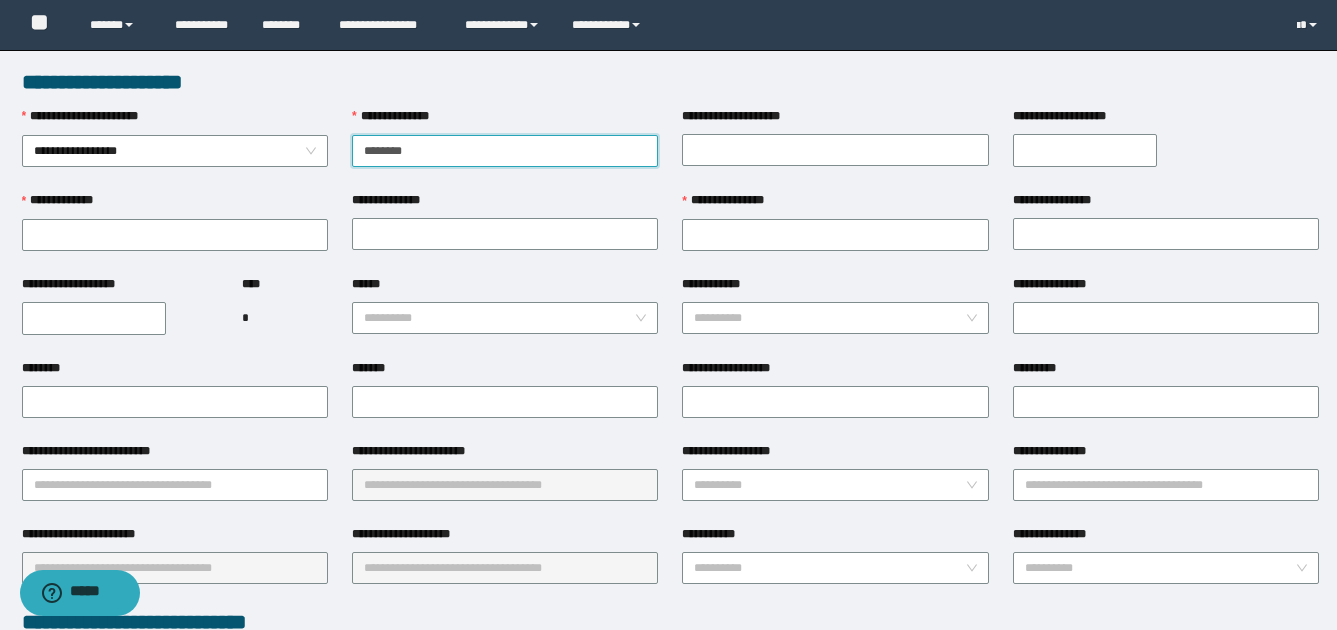 click on "********" at bounding box center [505, 151] 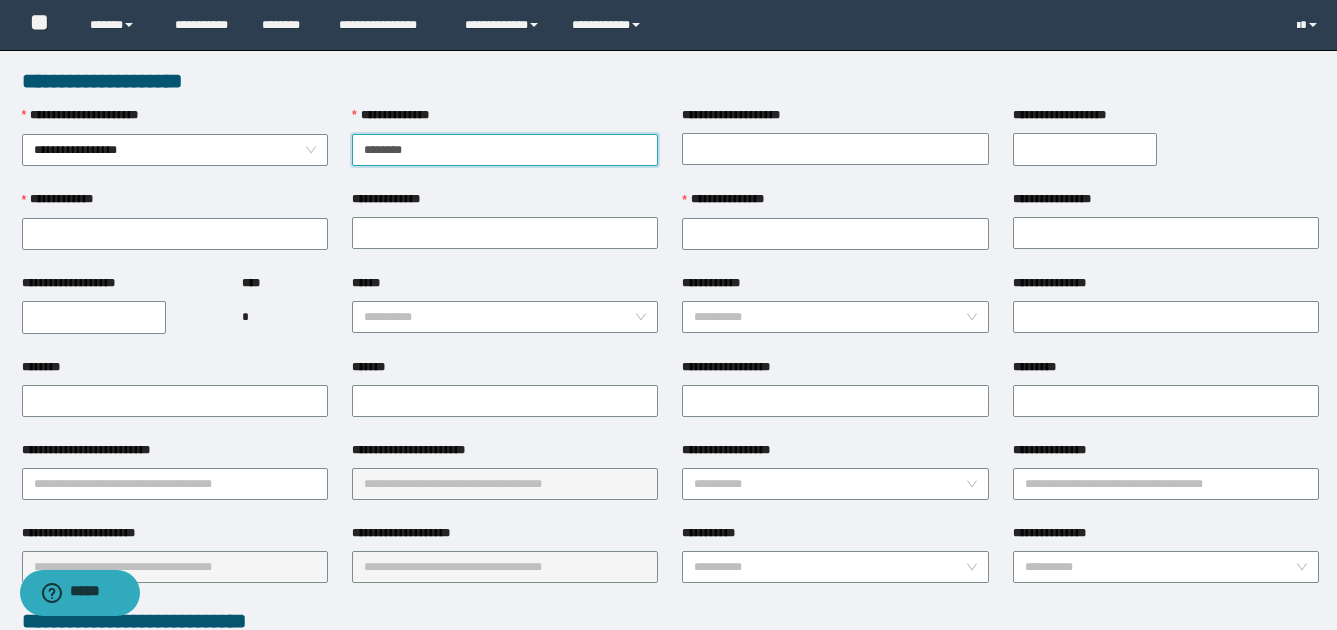 scroll, scrollTop: 0, scrollLeft: 0, axis: both 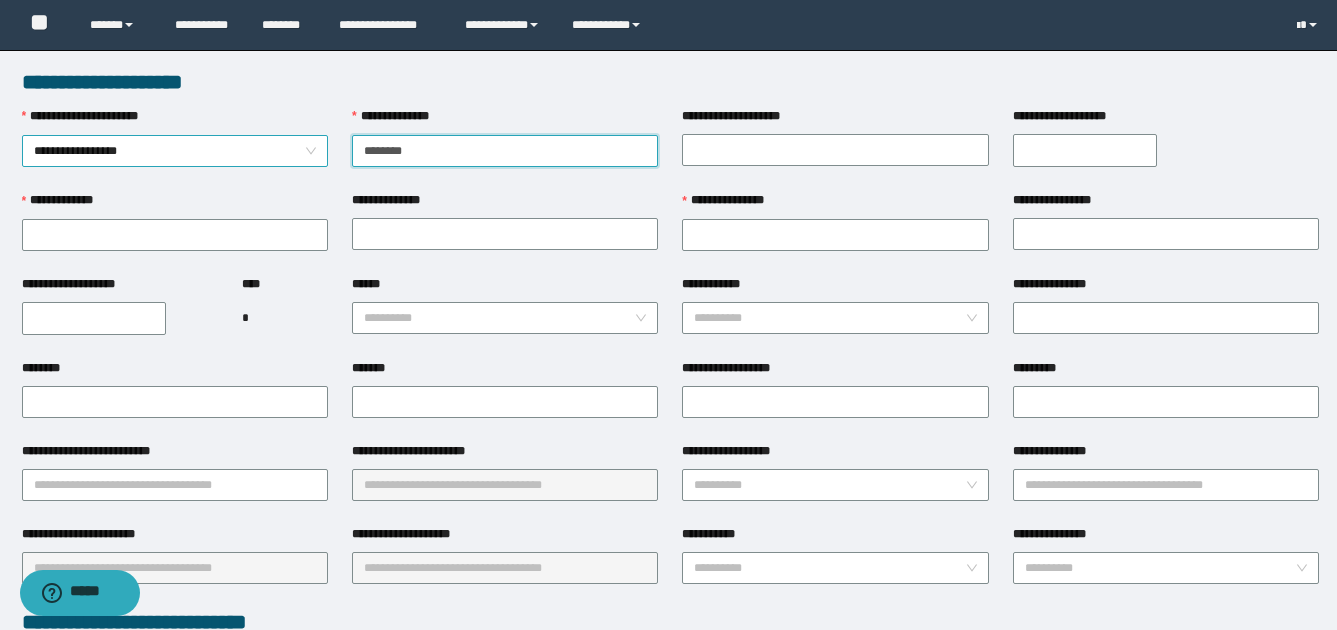 drag, startPoint x: 421, startPoint y: 147, endPoint x: 290, endPoint y: 156, distance: 131.30879 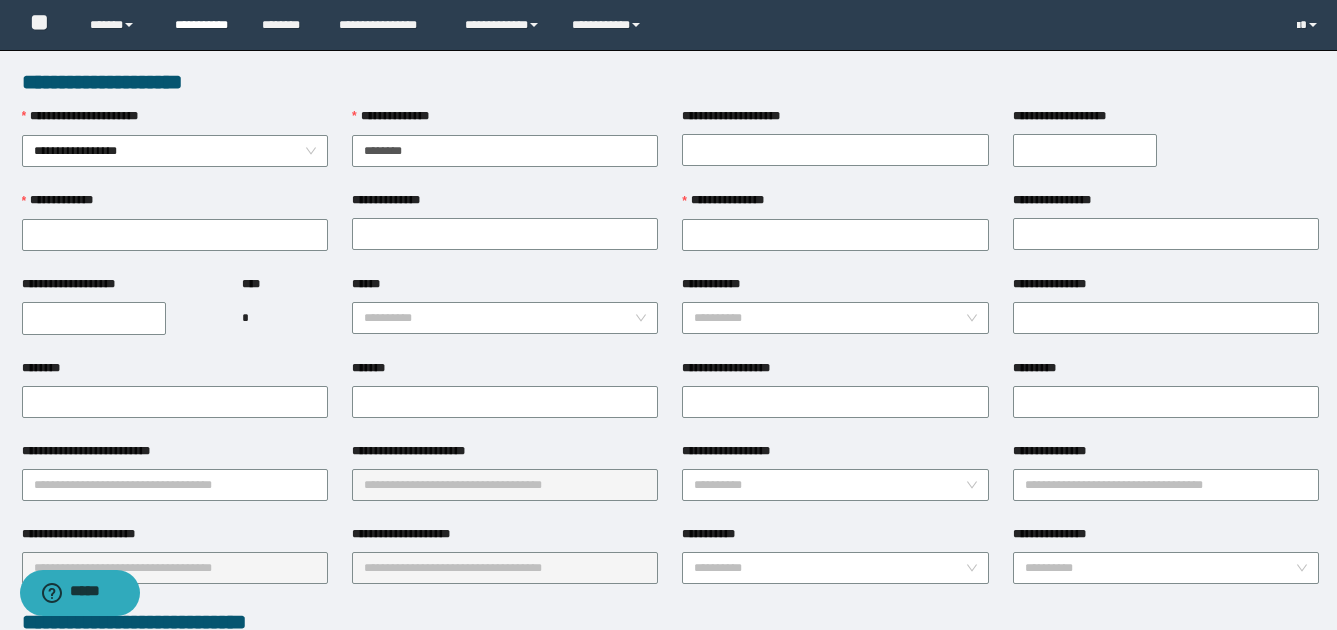 click on "**********" at bounding box center [203, 25] 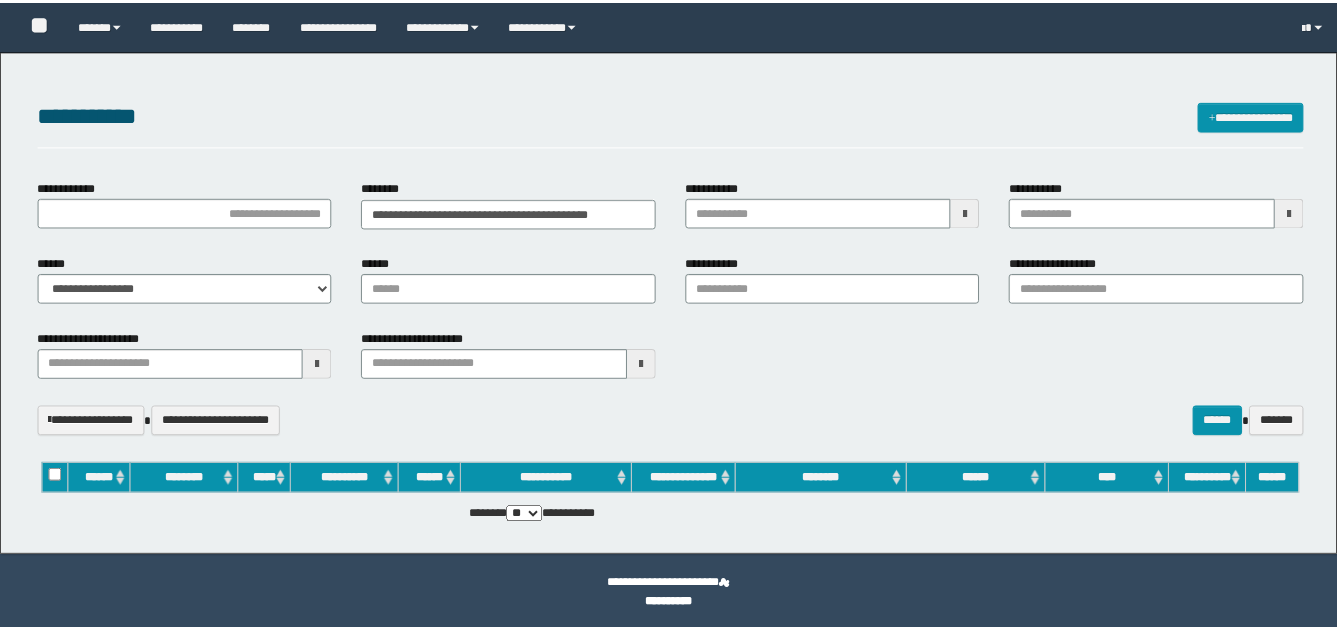scroll, scrollTop: 0, scrollLeft: 0, axis: both 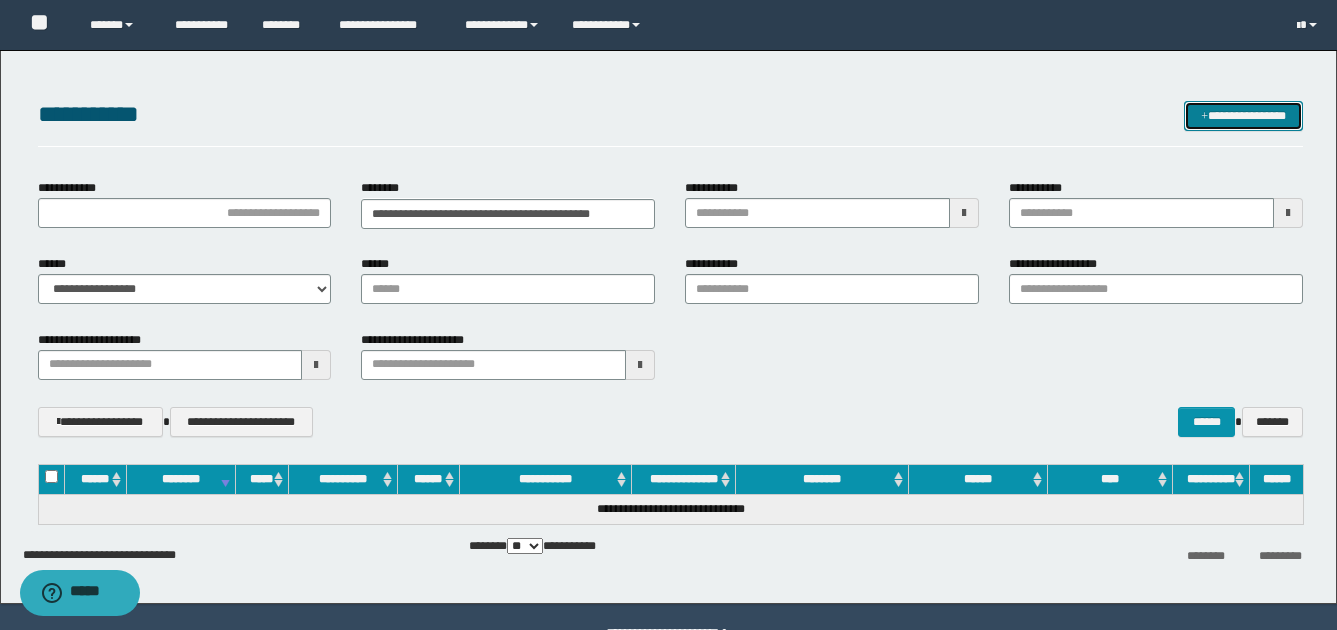 click on "**********" at bounding box center (1243, 116) 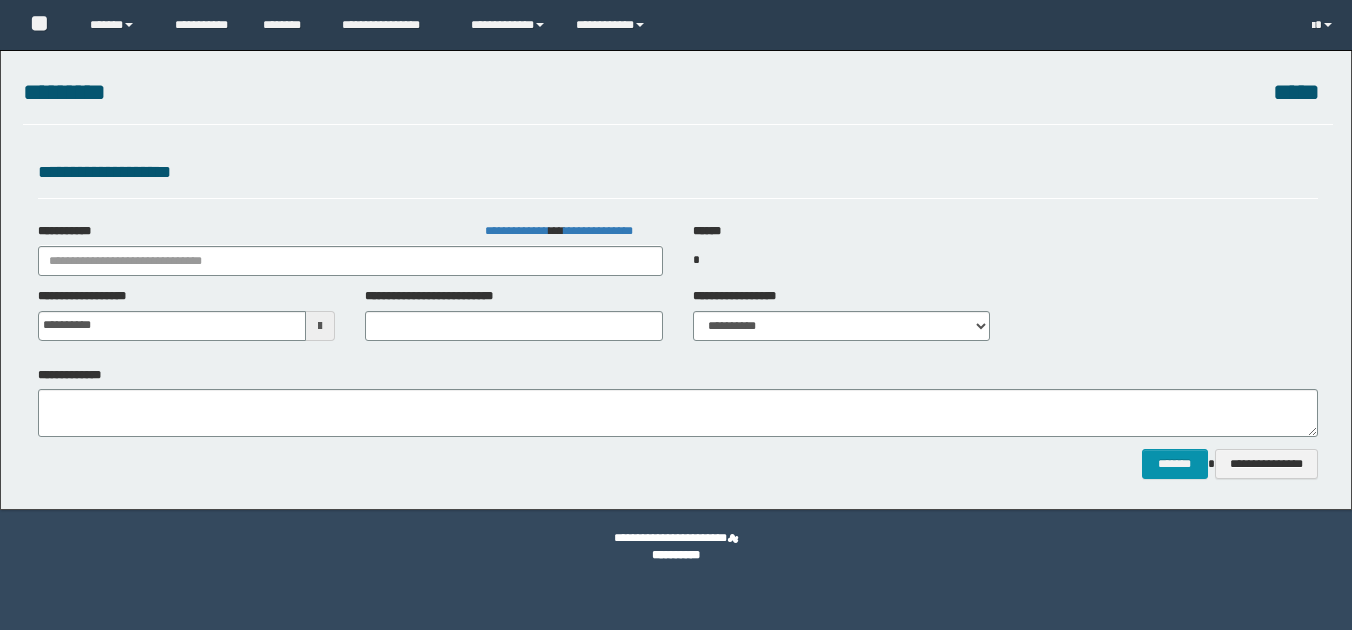 scroll, scrollTop: 0, scrollLeft: 0, axis: both 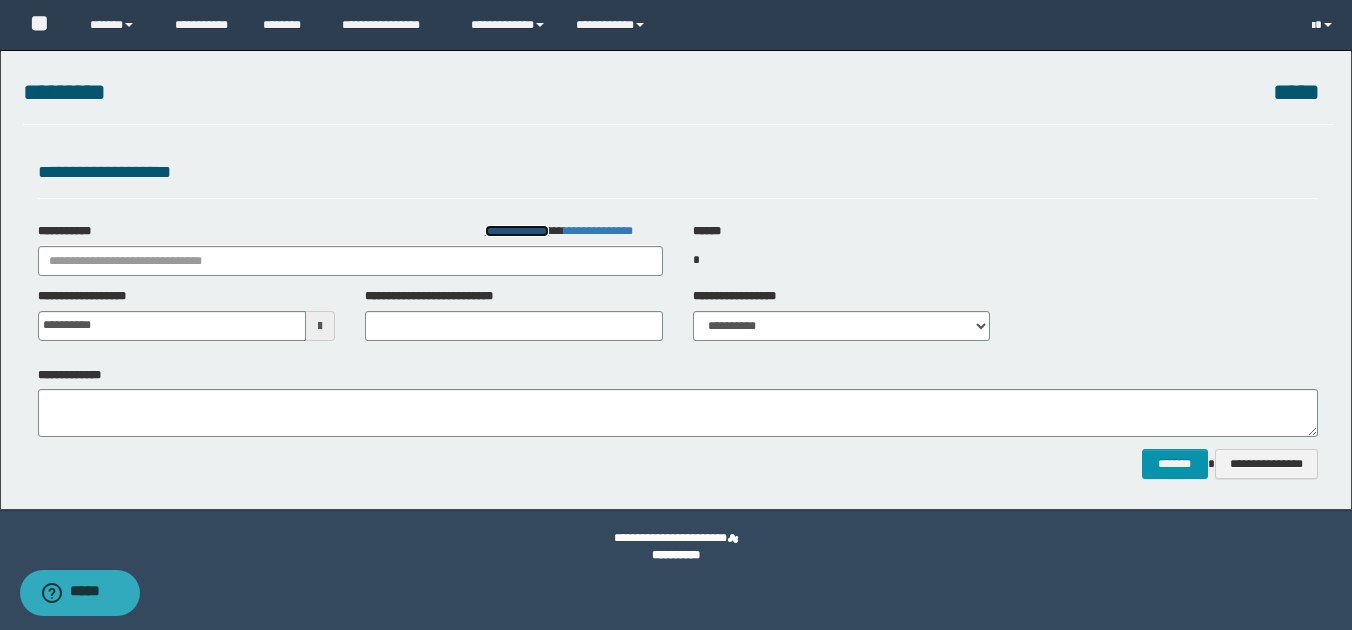 click on "**********" at bounding box center [517, 231] 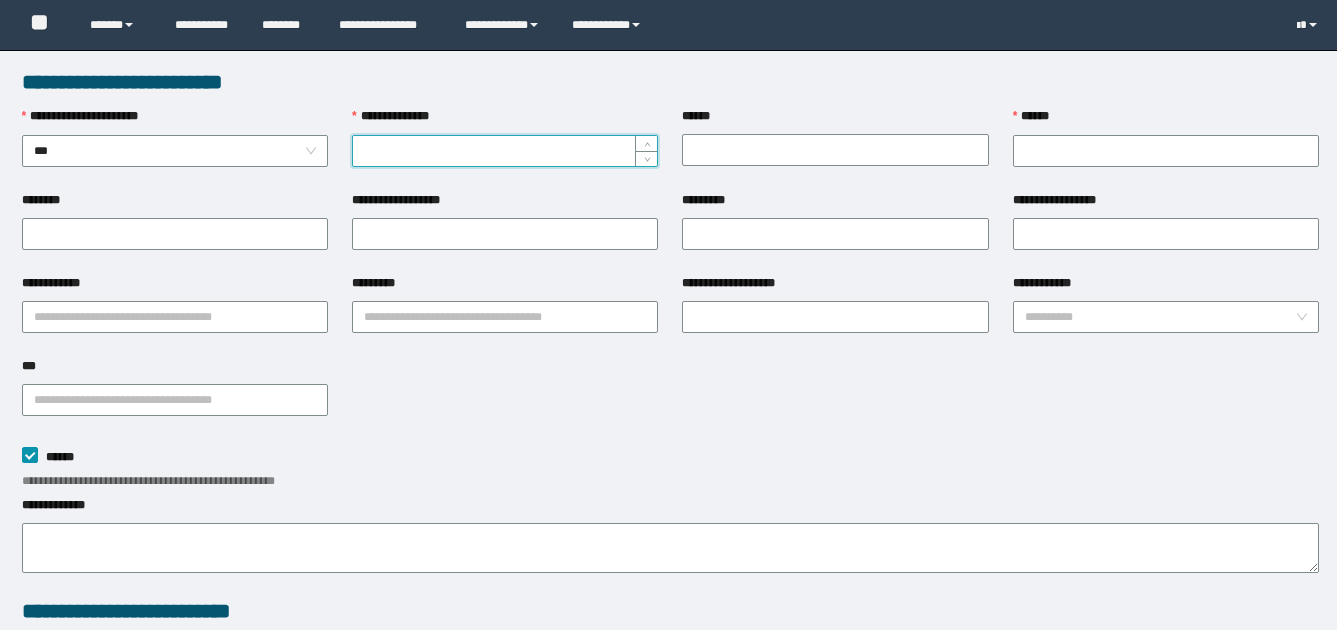 scroll, scrollTop: 0, scrollLeft: 0, axis: both 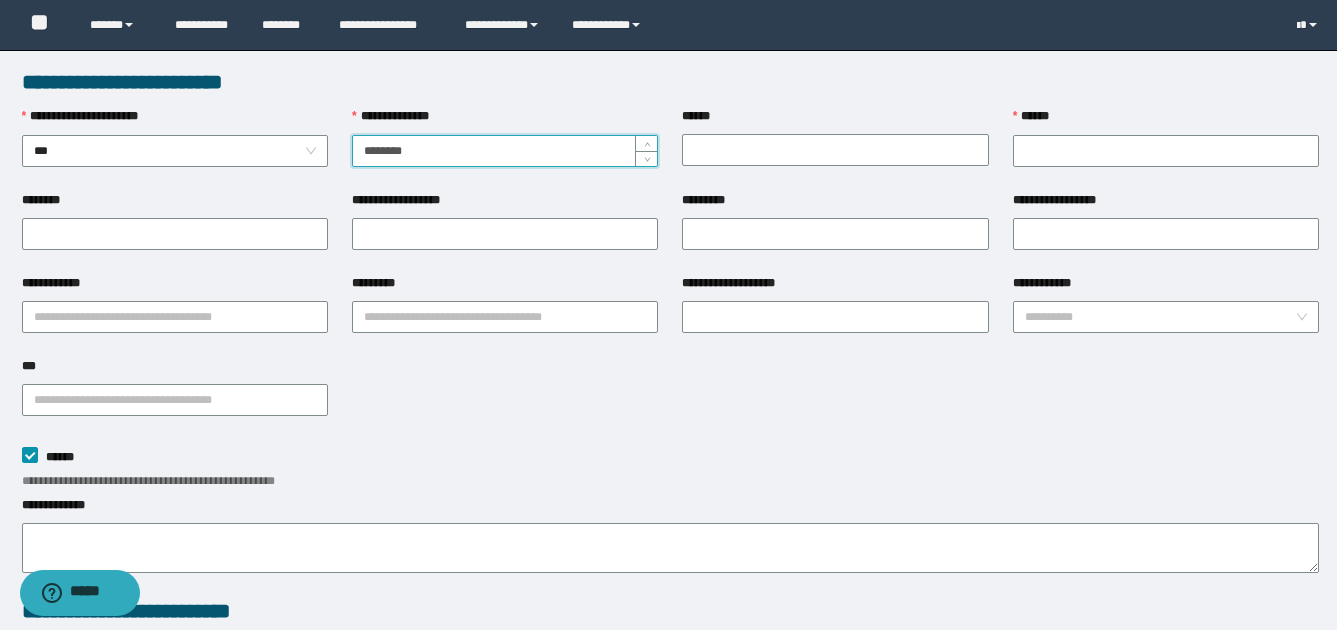 type on "********" 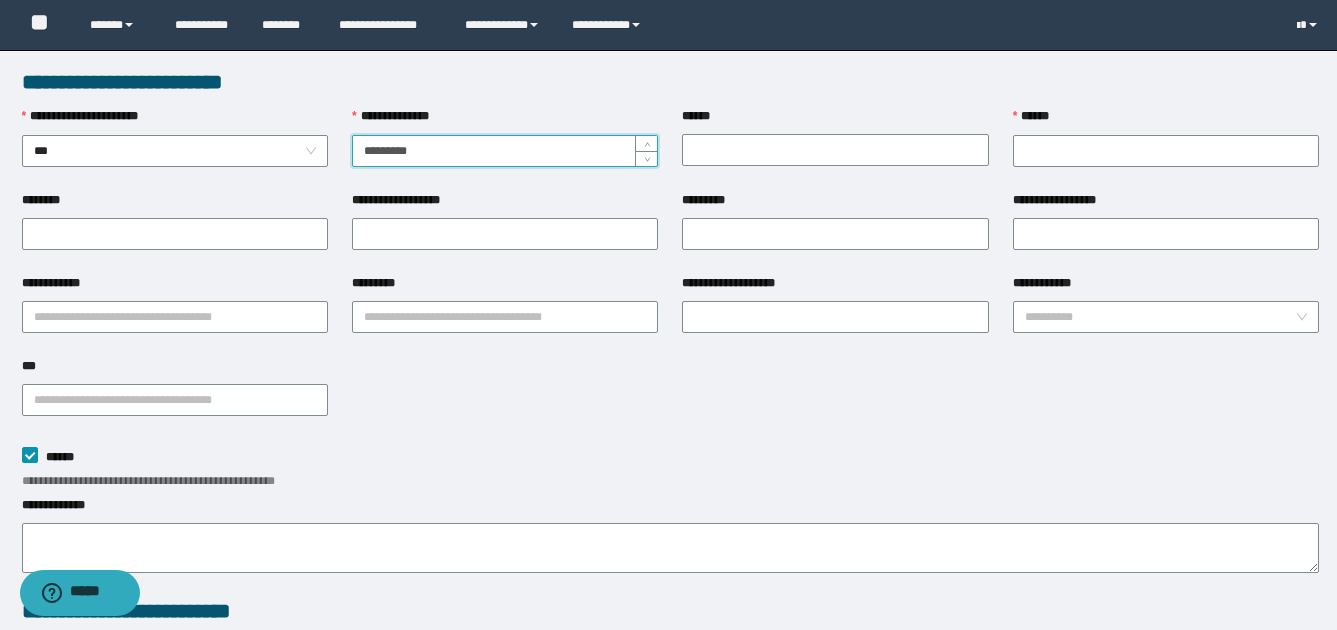 type on "*********" 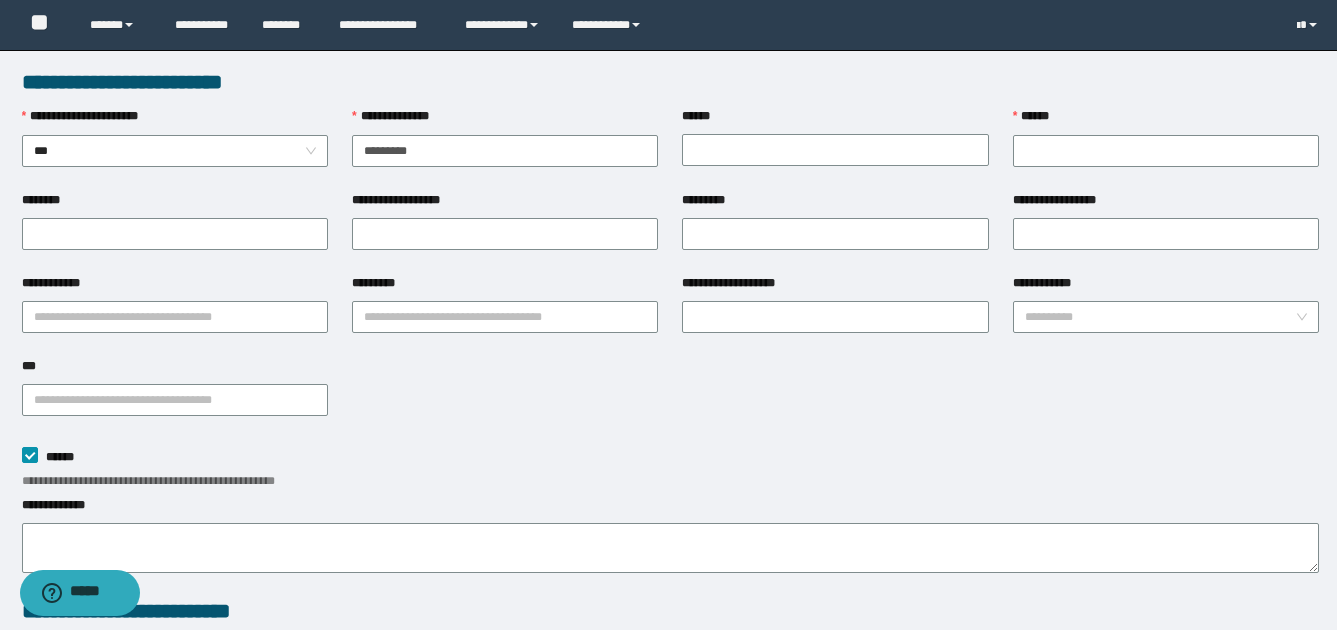 click on "**********" at bounding box center (505, 121) 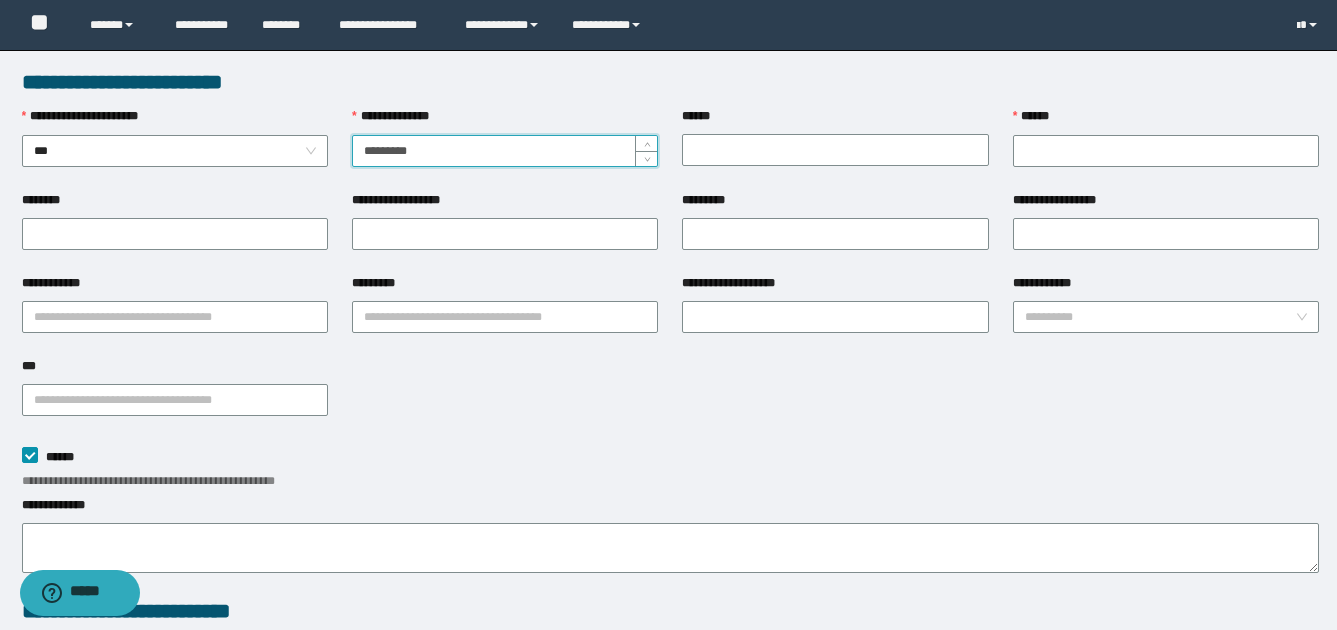 click on "*********" at bounding box center (505, 151) 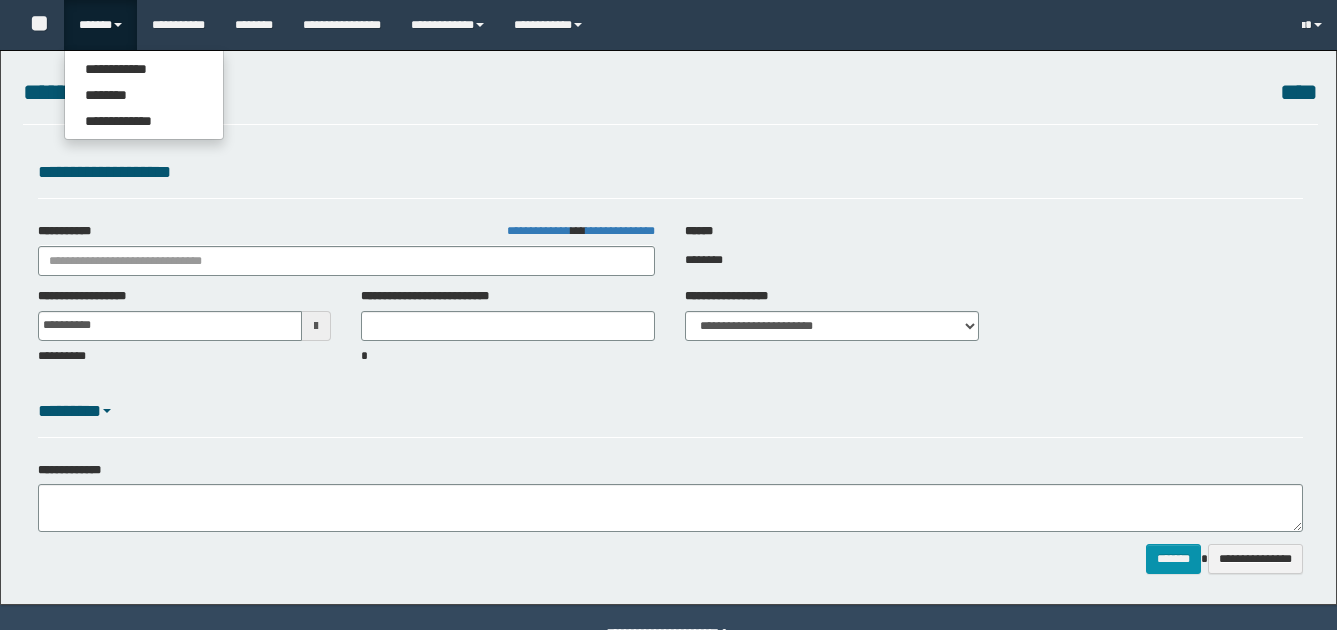 select on "*" 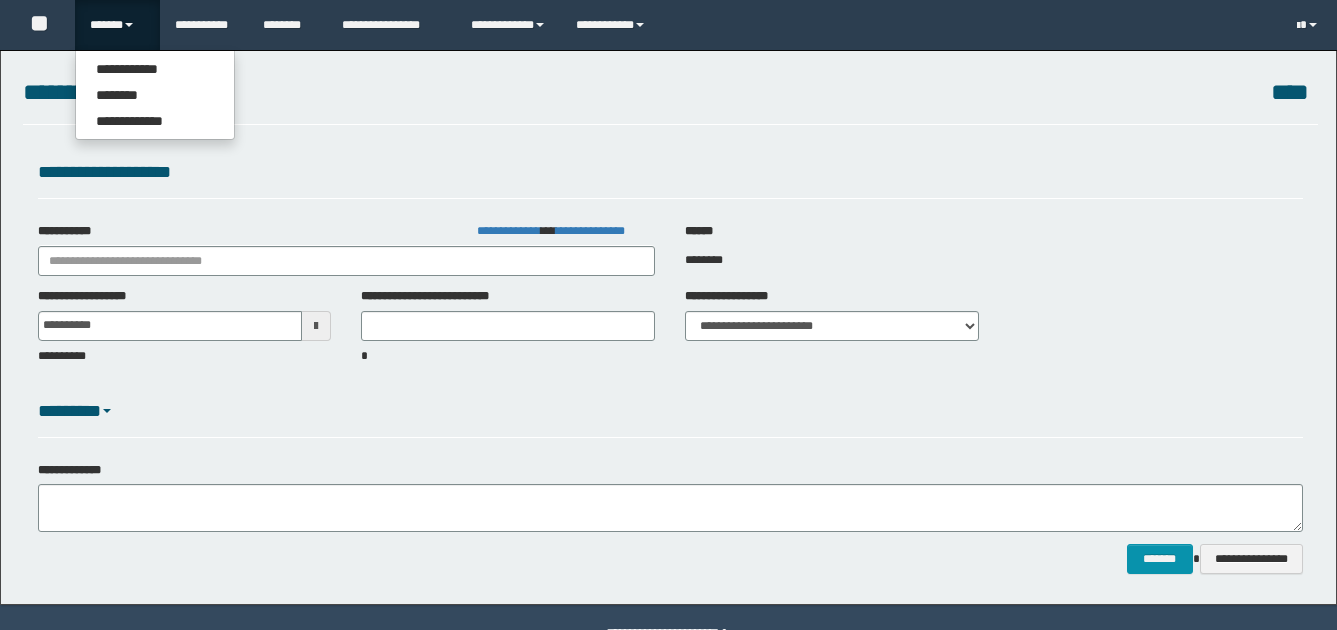 scroll, scrollTop: 0, scrollLeft: 0, axis: both 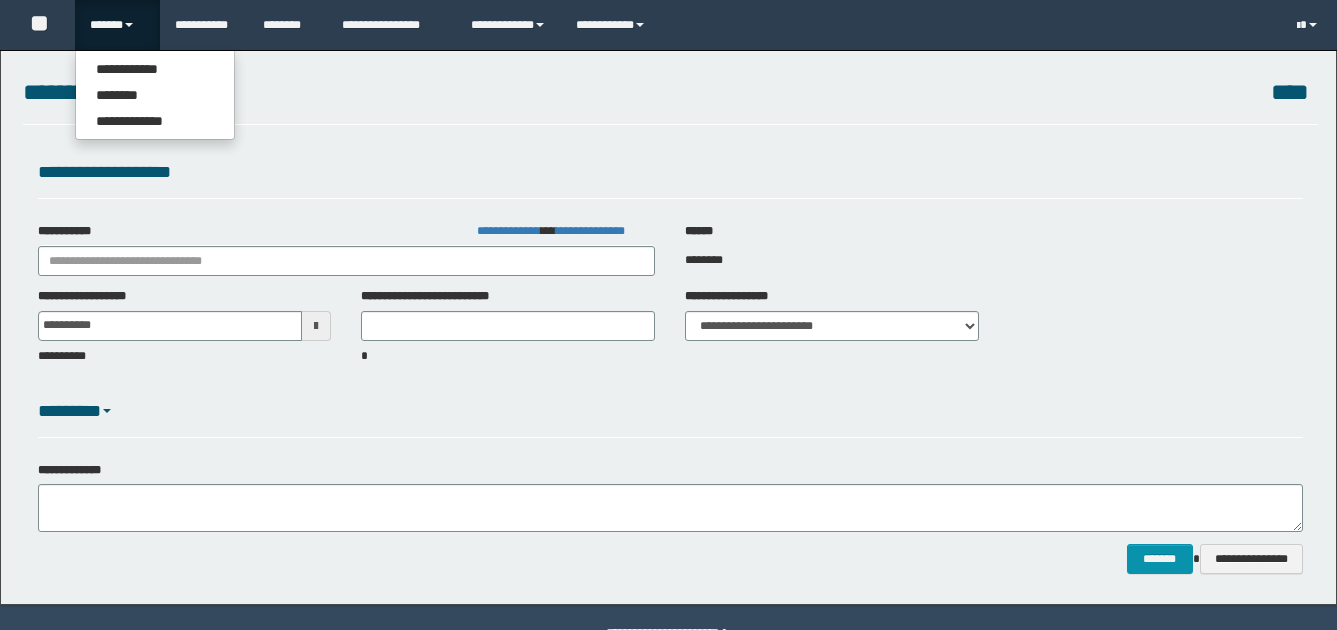 type on "*********" 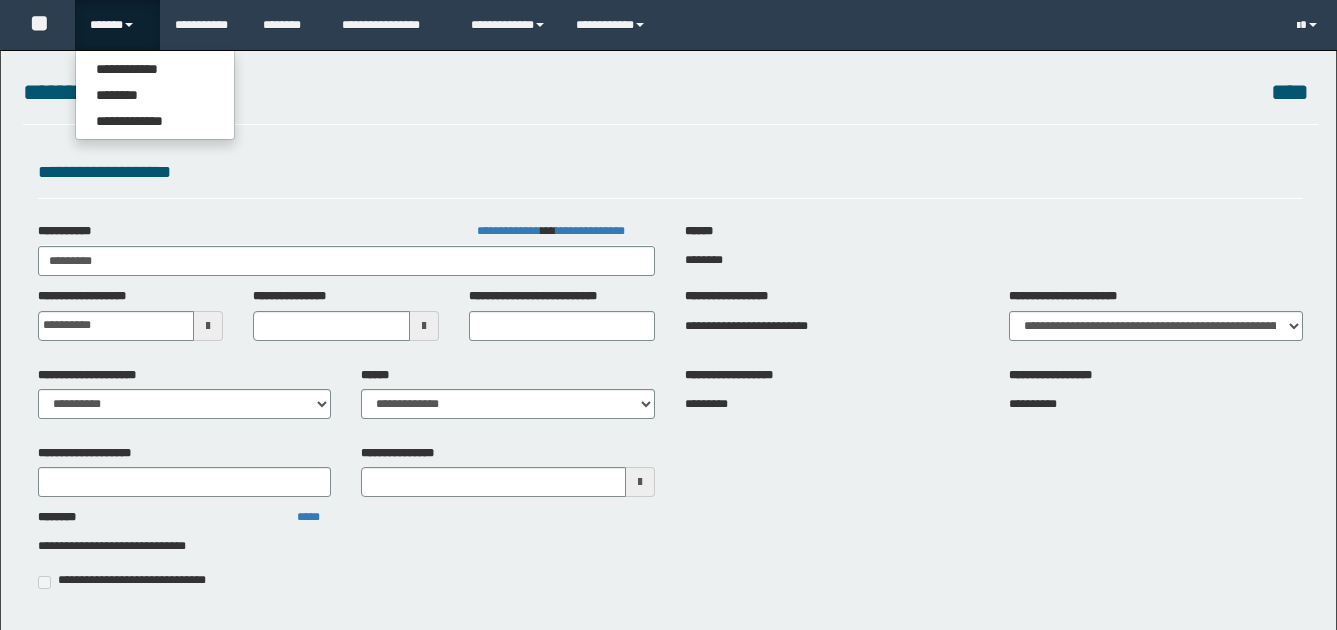 scroll, scrollTop: 0, scrollLeft: 0, axis: both 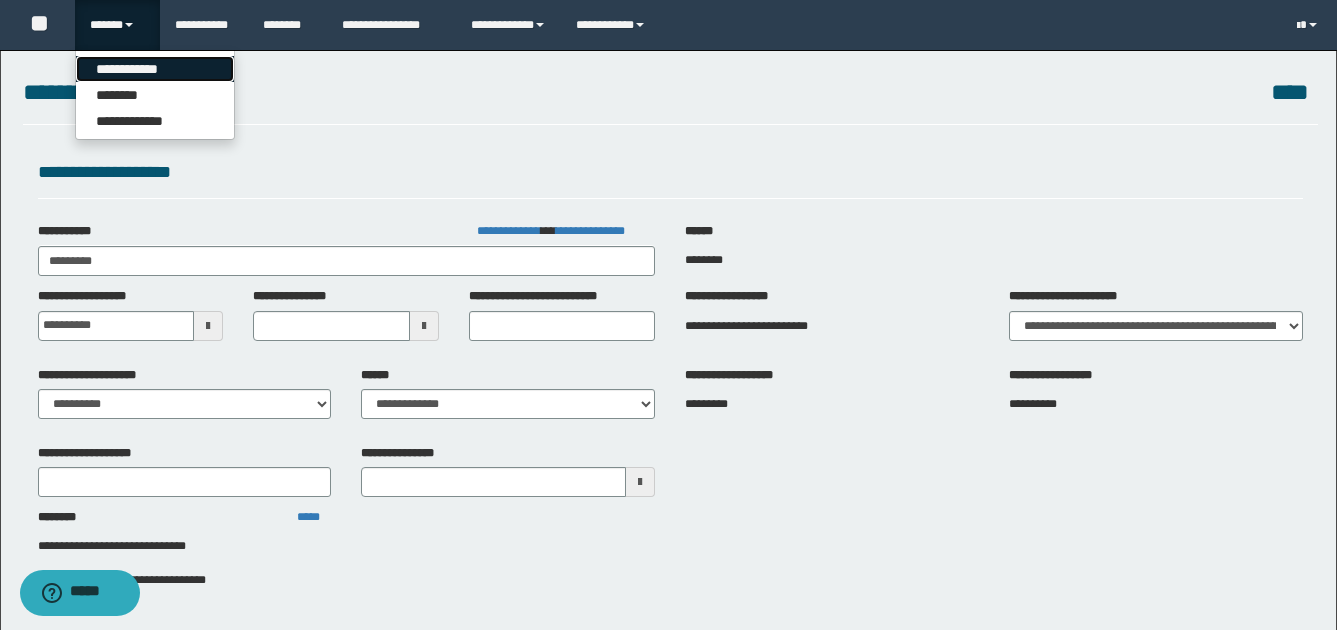 click on "**********" at bounding box center (155, 69) 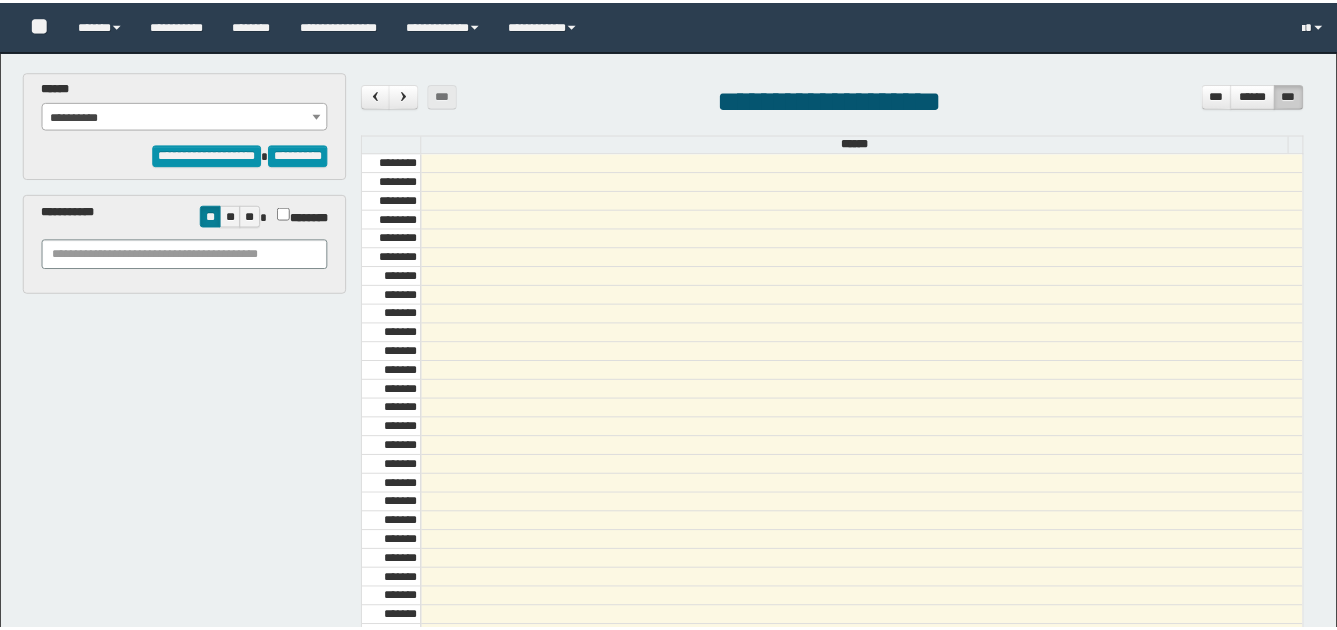 scroll, scrollTop: 0, scrollLeft: 0, axis: both 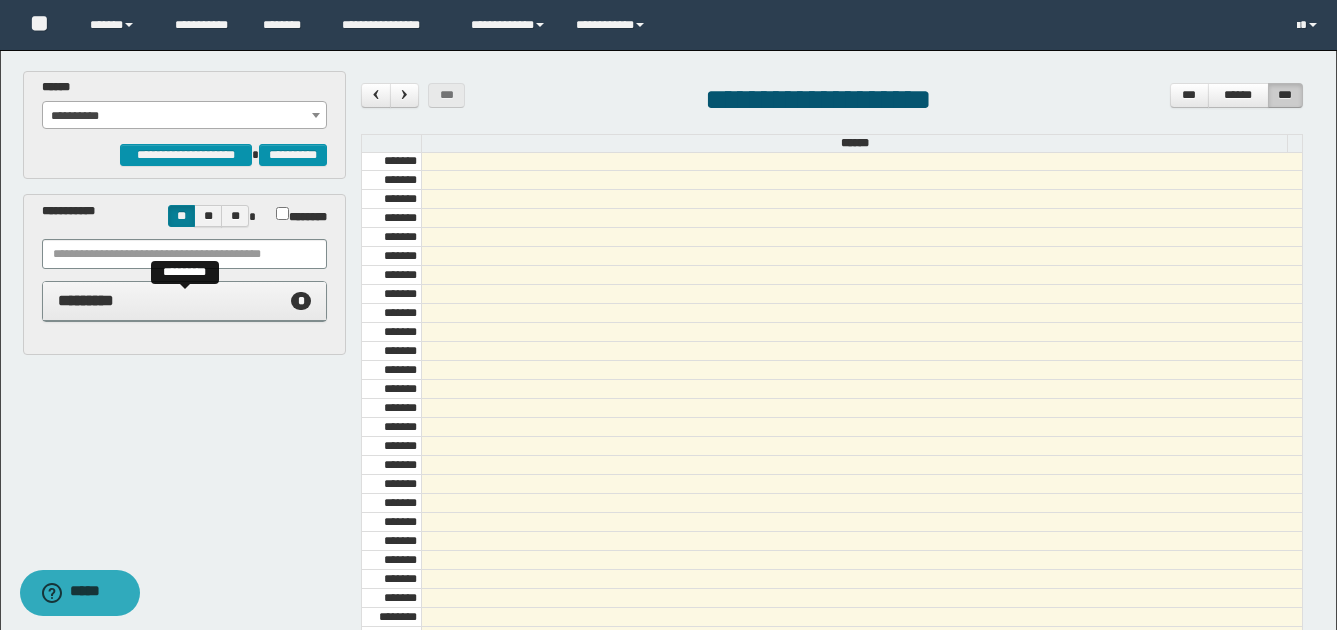 click on "*********
*" at bounding box center [185, 301] 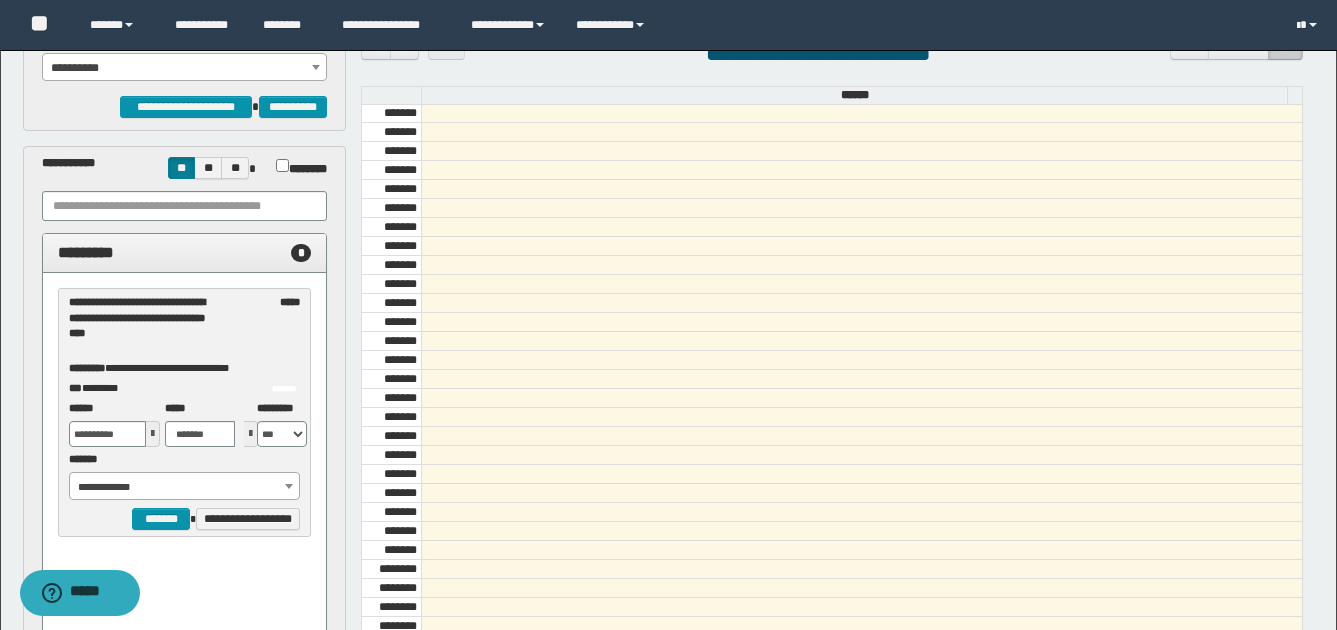 scroll, scrollTop: 0, scrollLeft: 0, axis: both 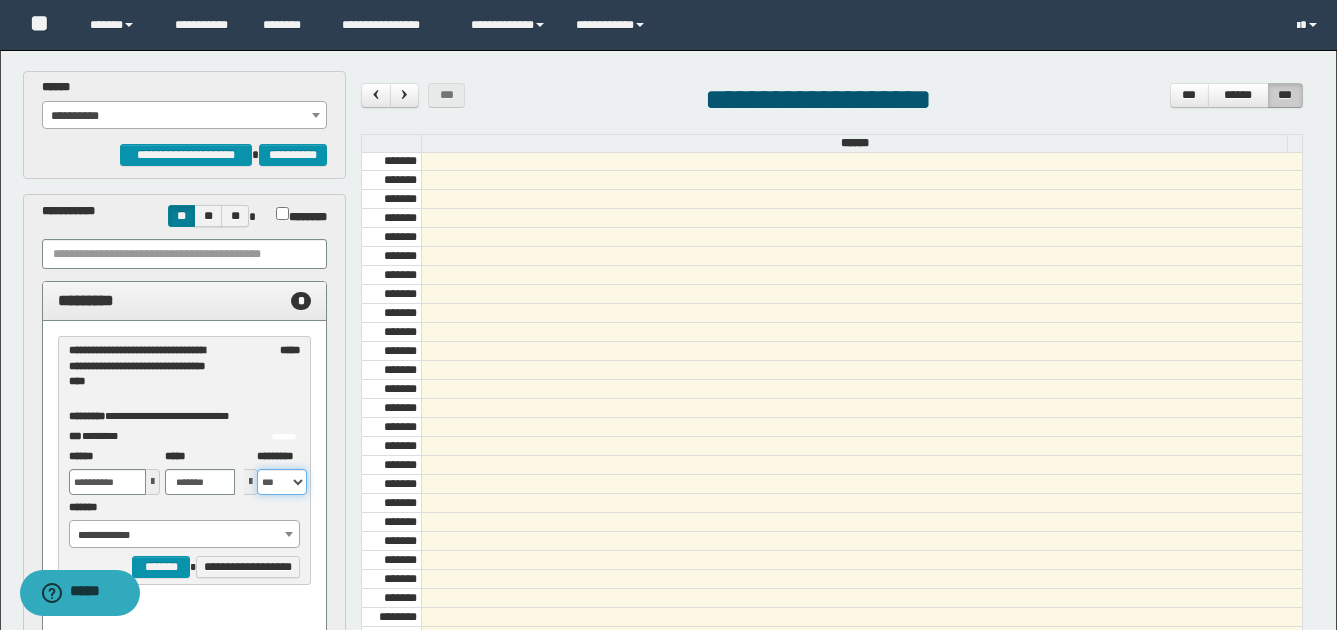 click on "**
***
***
***
***
***" at bounding box center (282, 482) 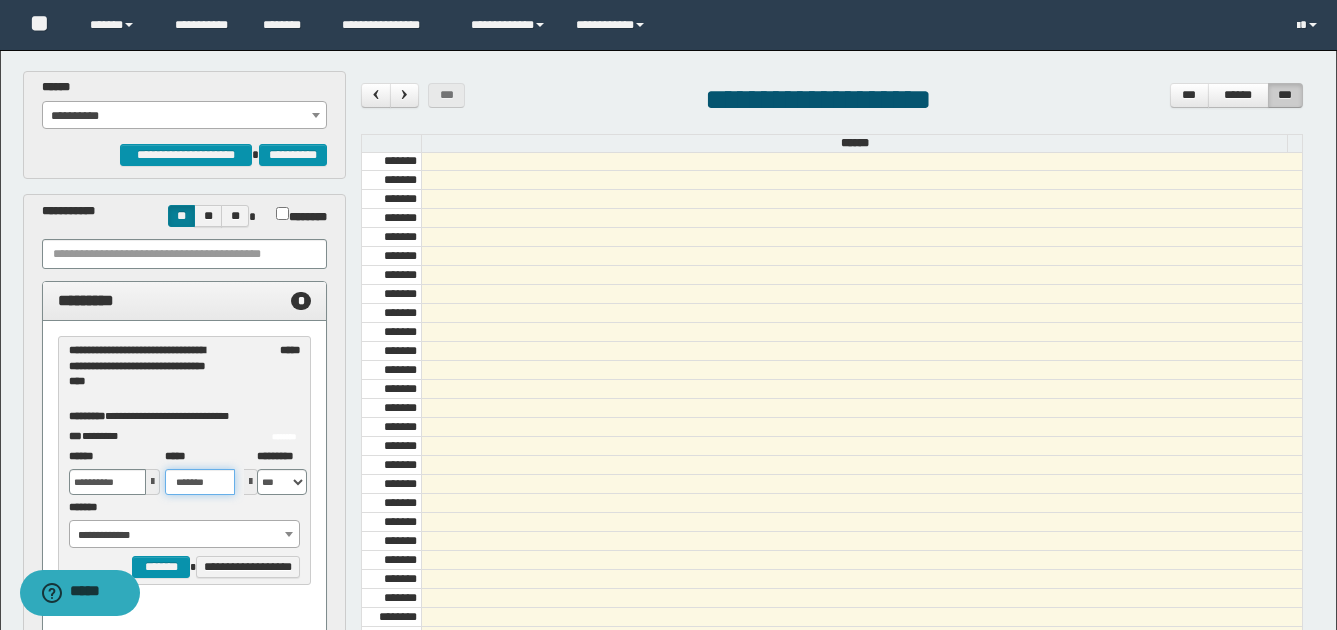click on "*******" at bounding box center [200, 482] 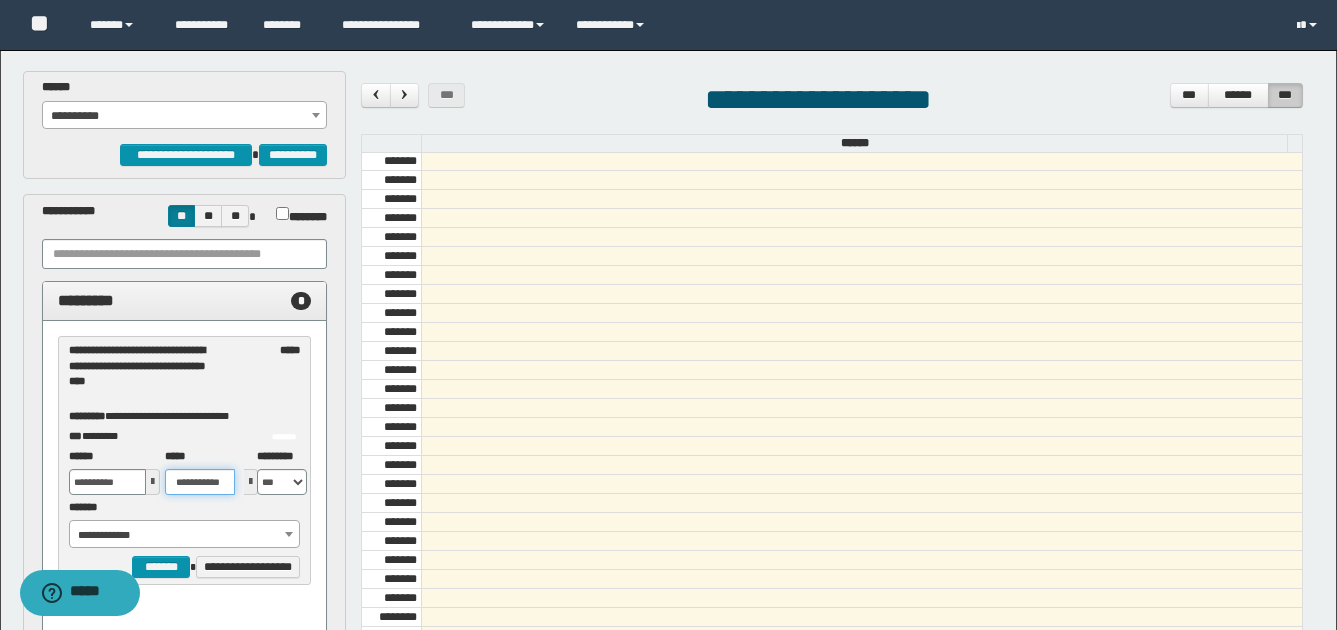 drag, startPoint x: 205, startPoint y: 484, endPoint x: 154, endPoint y: 486, distance: 51.0392 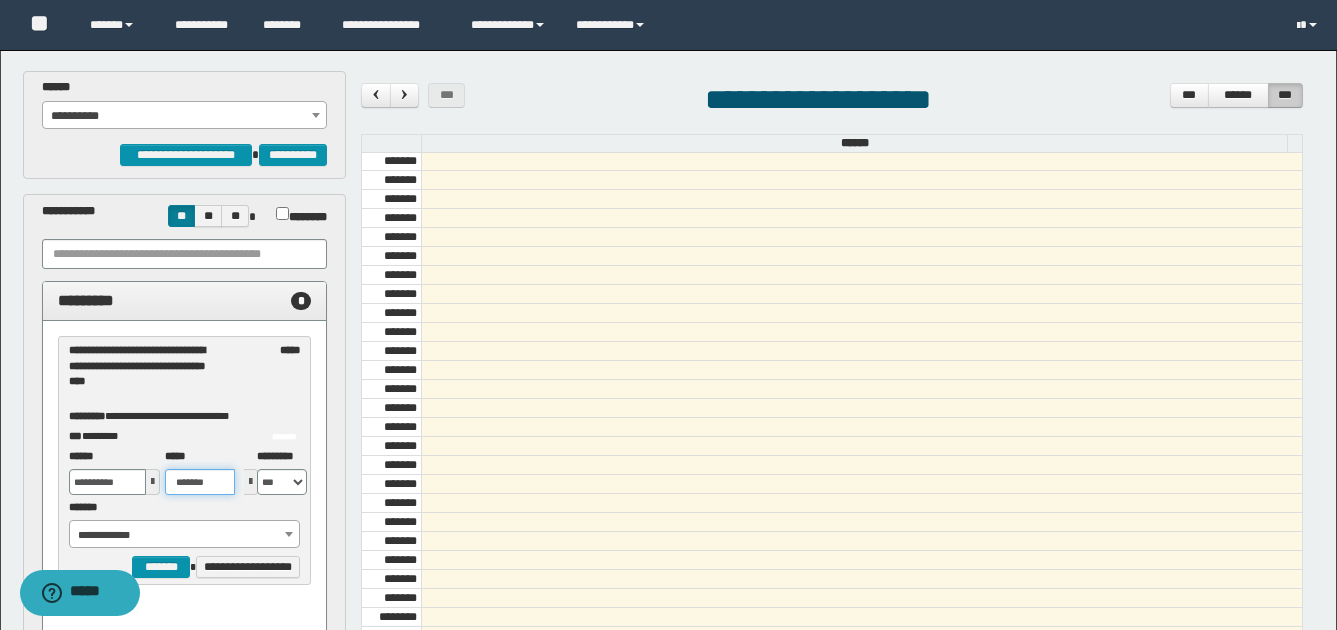 scroll, scrollTop: 100, scrollLeft: 0, axis: vertical 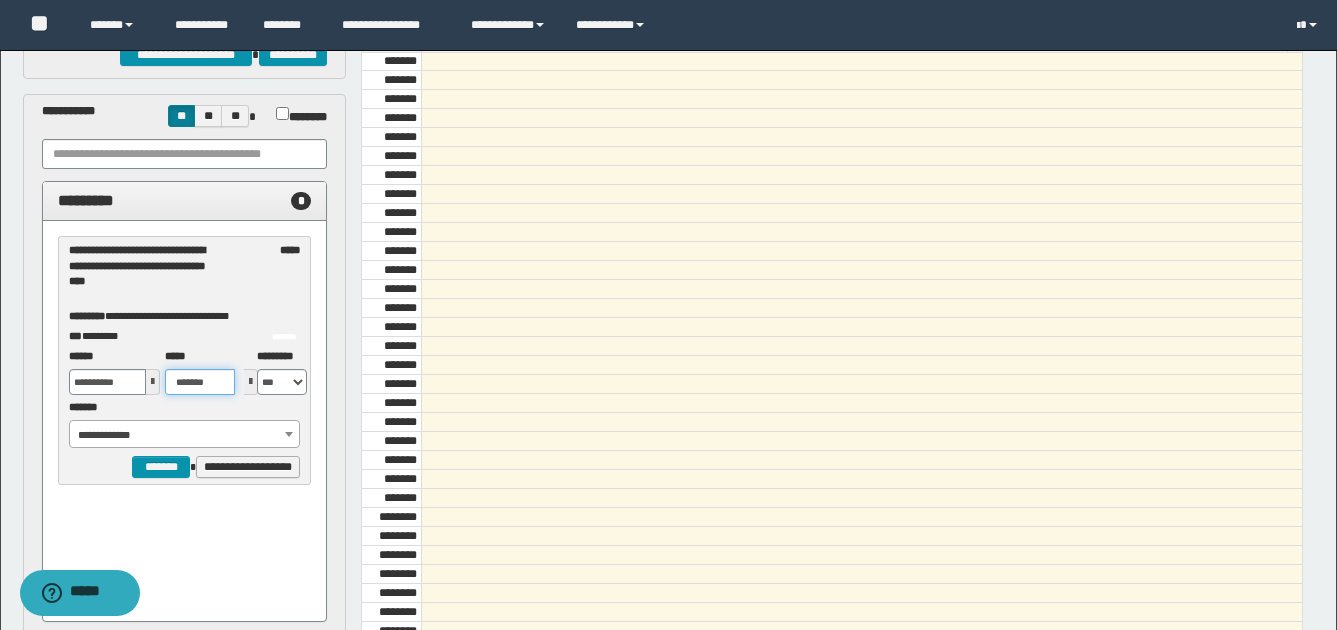 type on "*******" 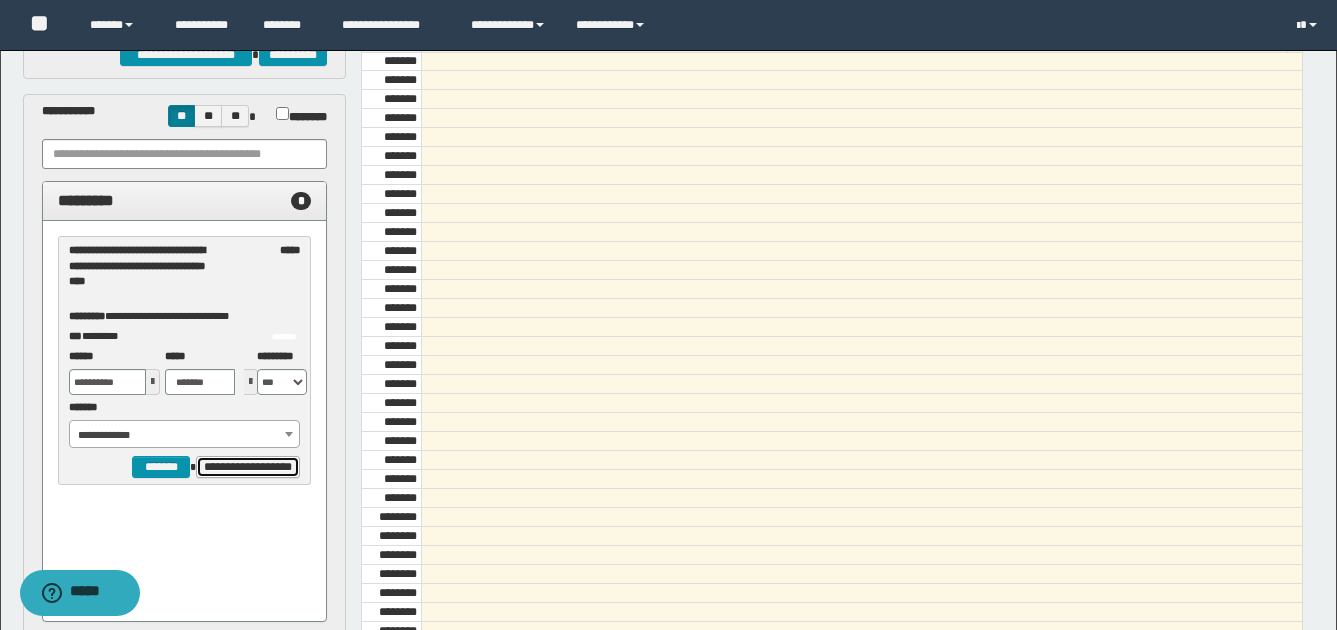 click on "**********" at bounding box center [248, 467] 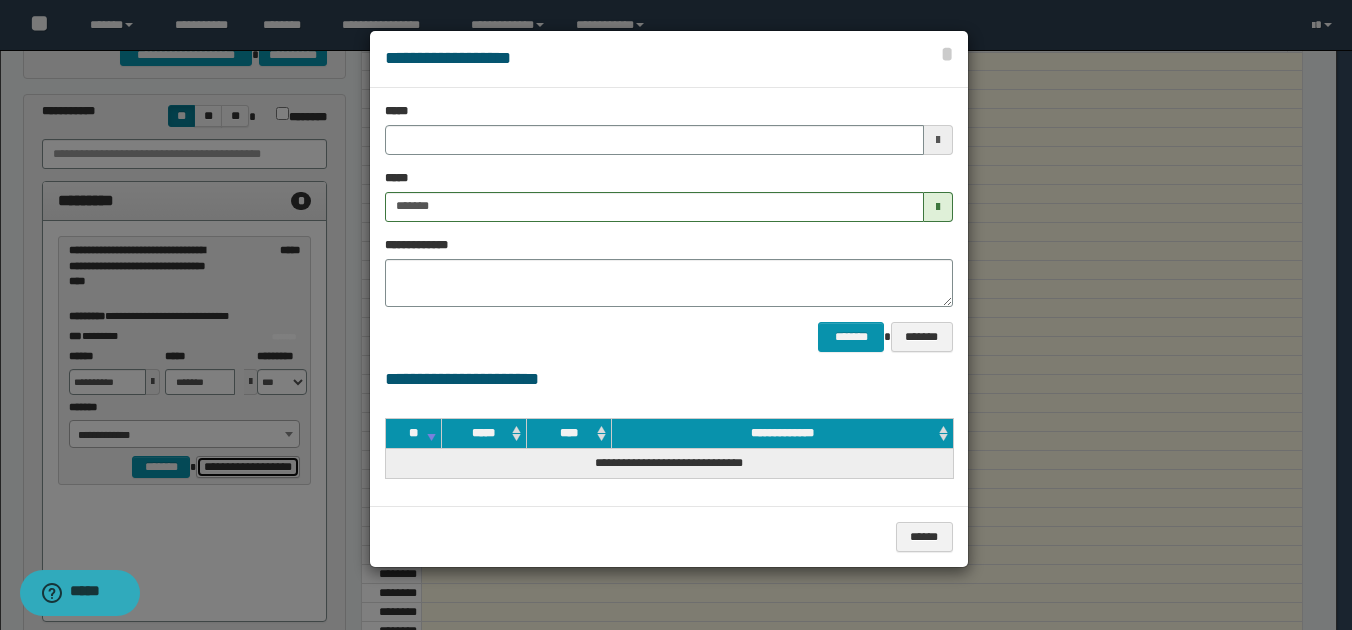 type on "*******" 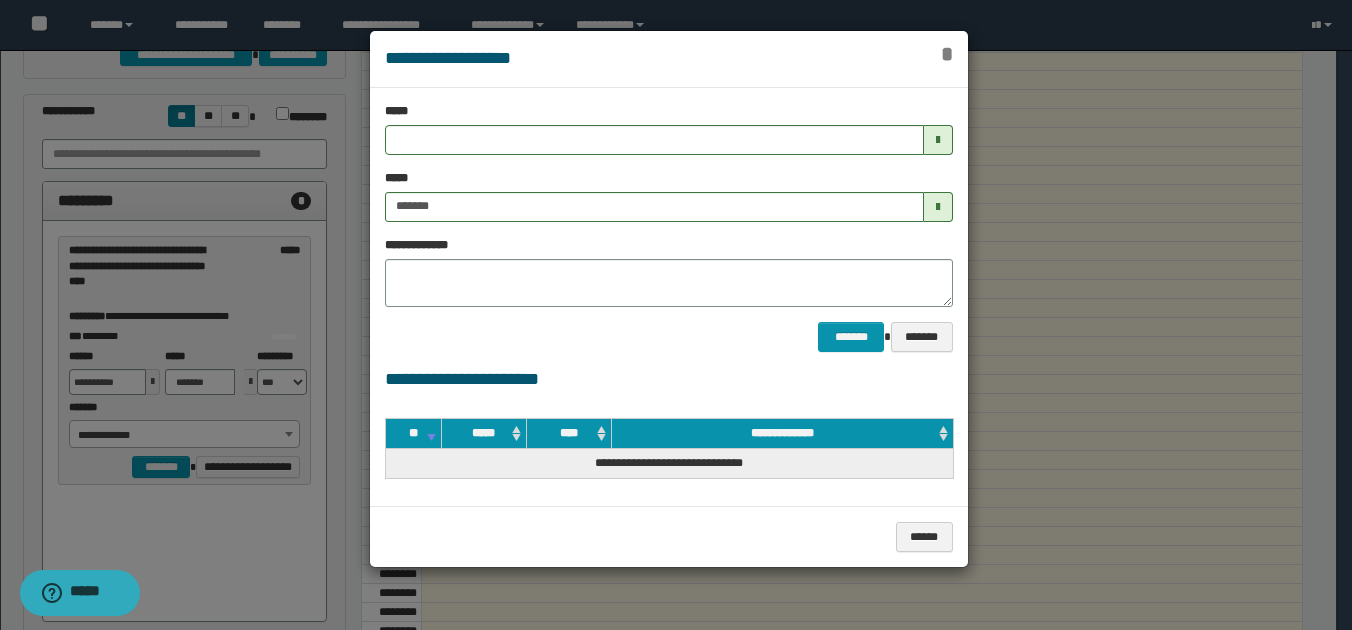 click on "*" at bounding box center [947, 54] 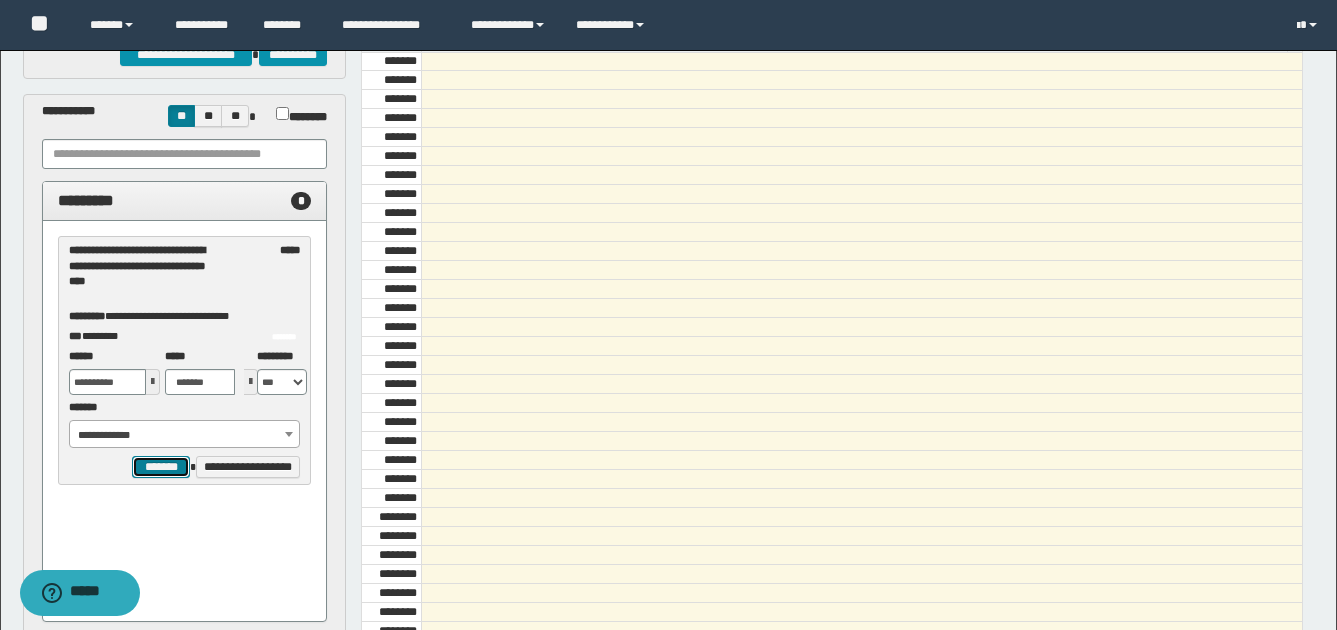click on "*******" at bounding box center [160, 467] 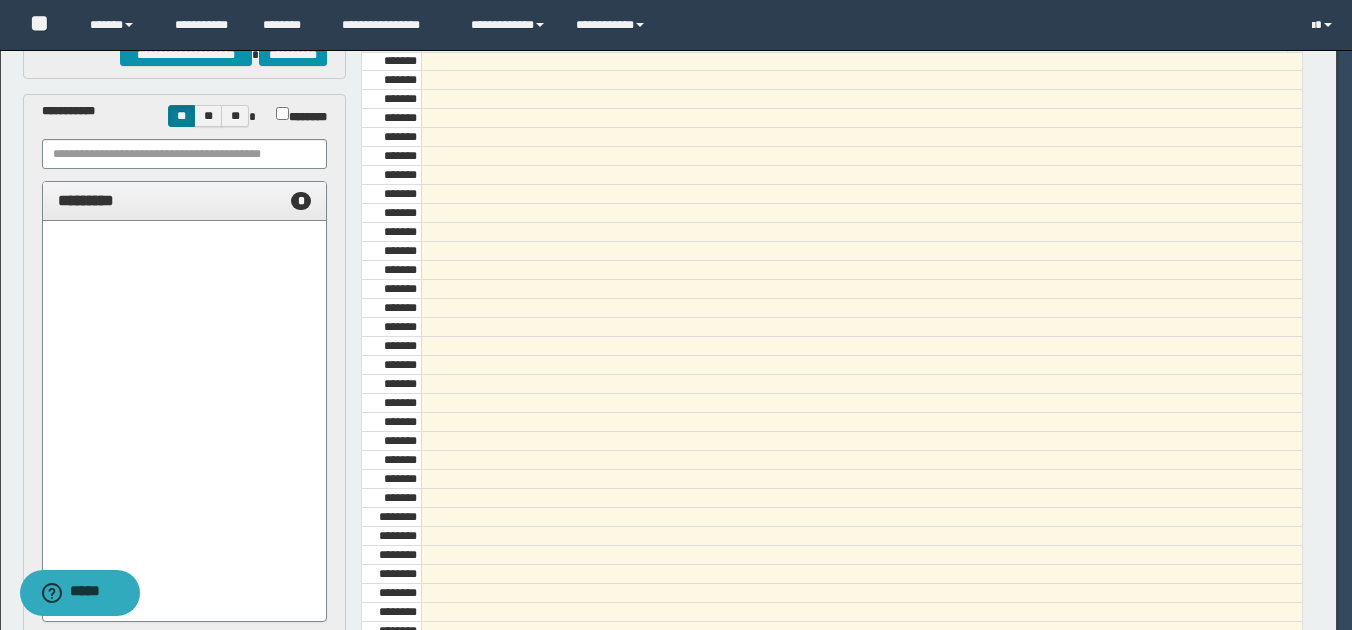 select on "******" 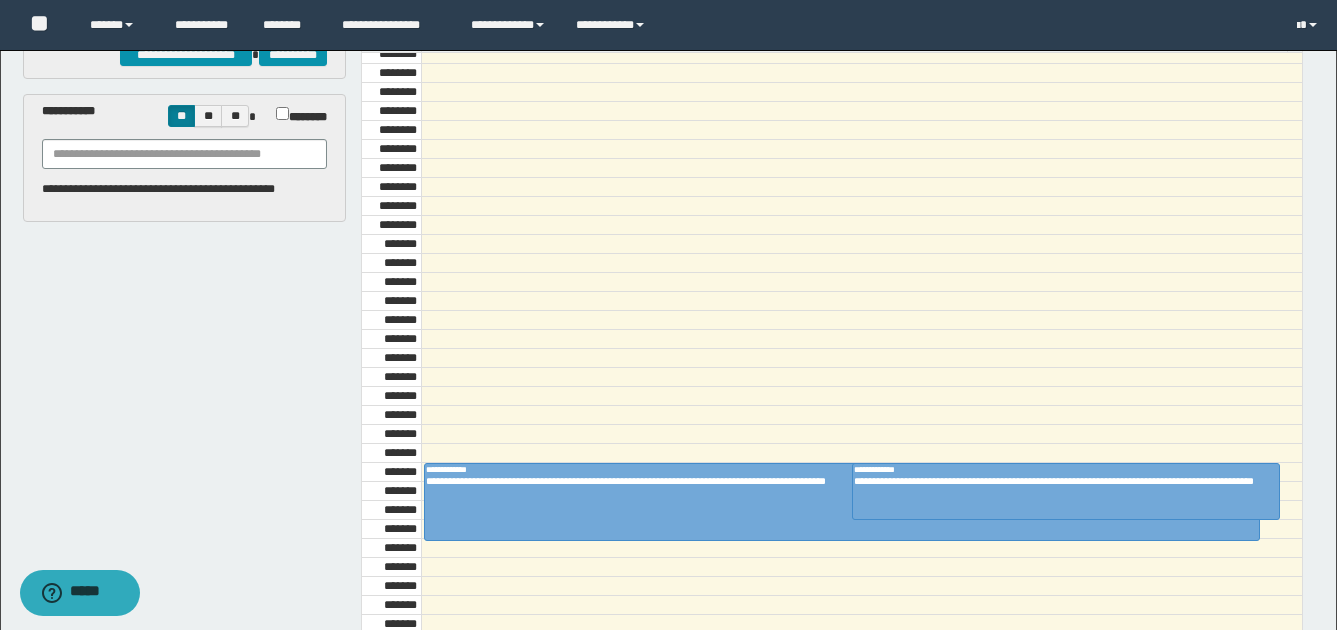 scroll, scrollTop: 1400, scrollLeft: 0, axis: vertical 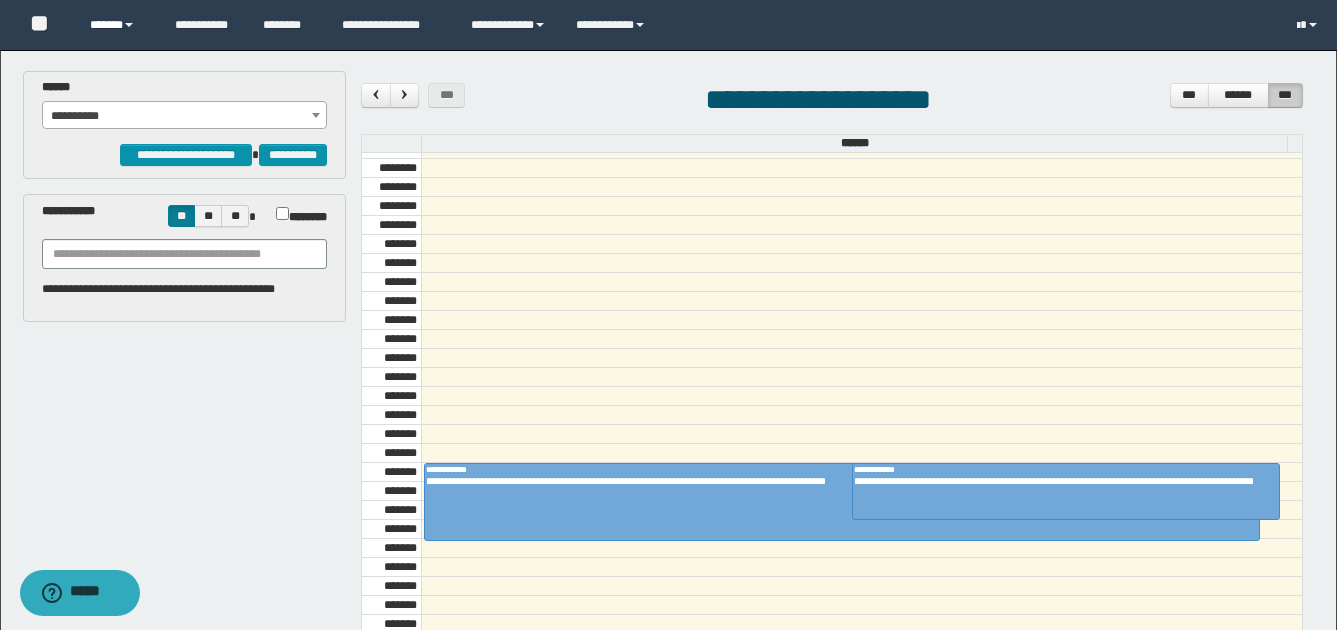 click on "******" at bounding box center [117, 25] 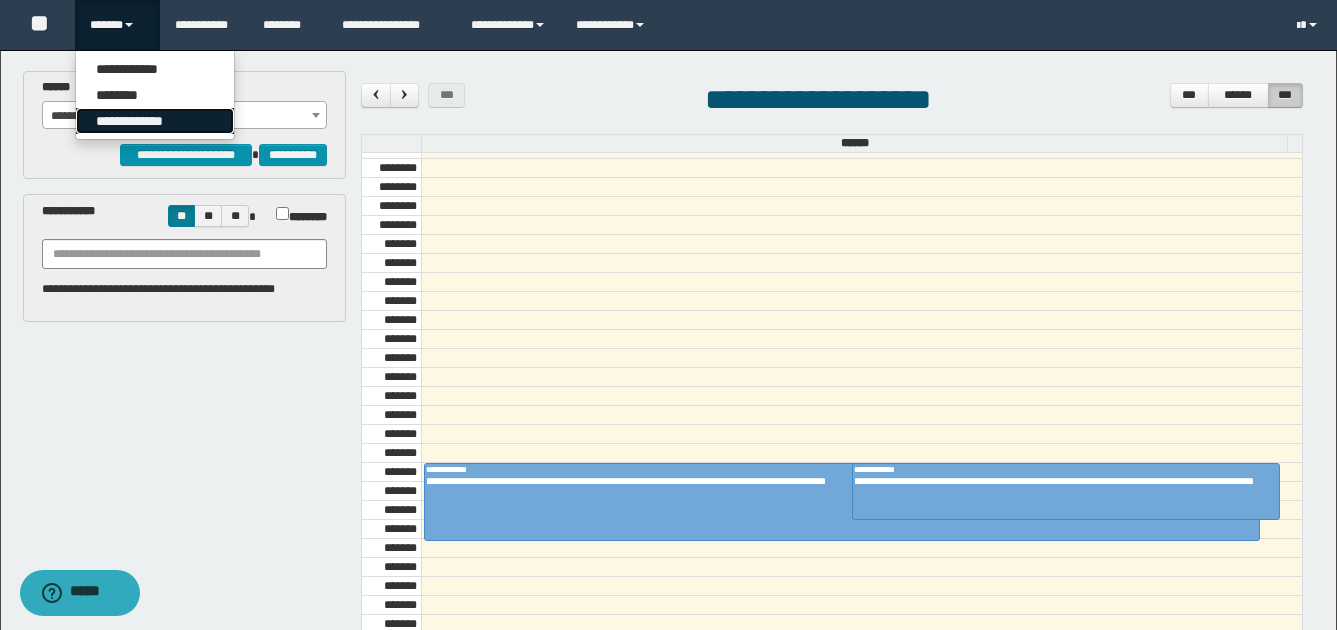 click on "**********" at bounding box center [155, 121] 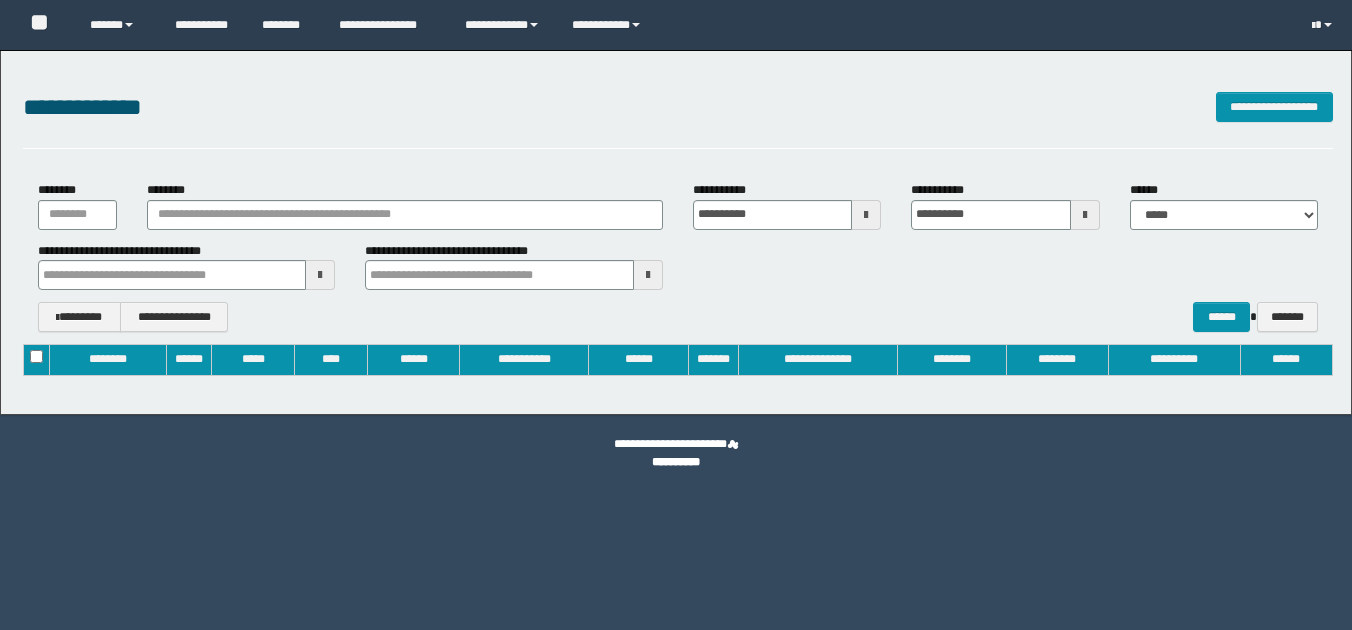 type on "**********" 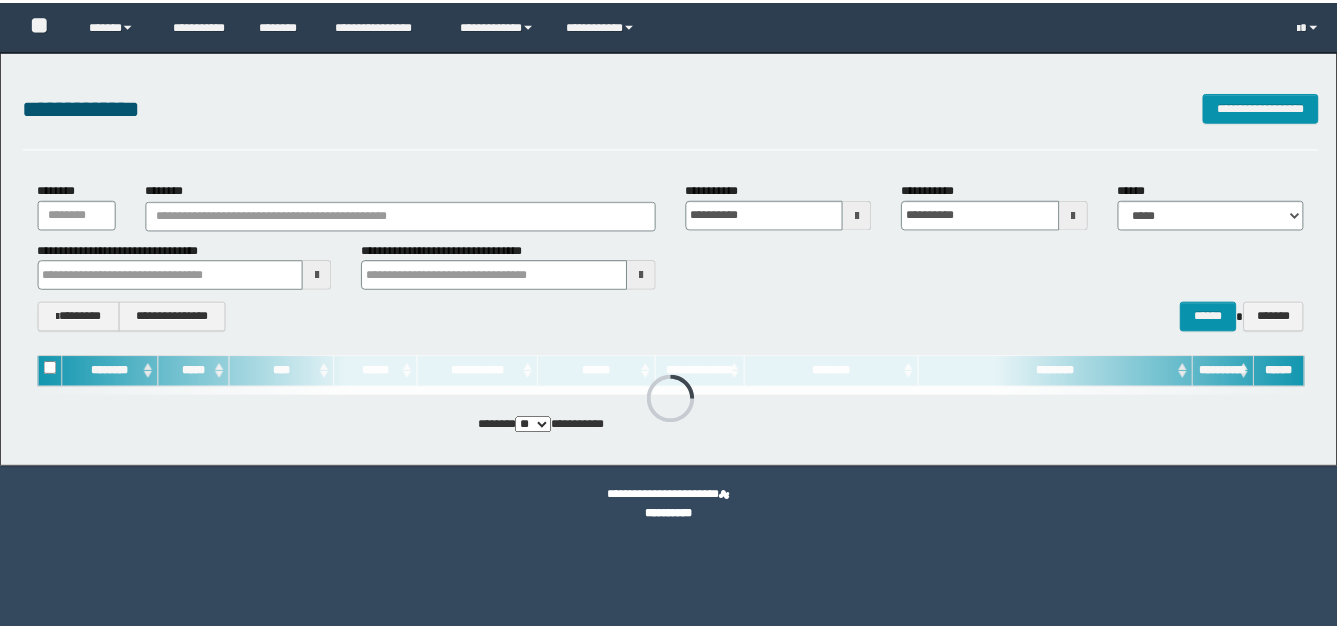 scroll, scrollTop: 0, scrollLeft: 0, axis: both 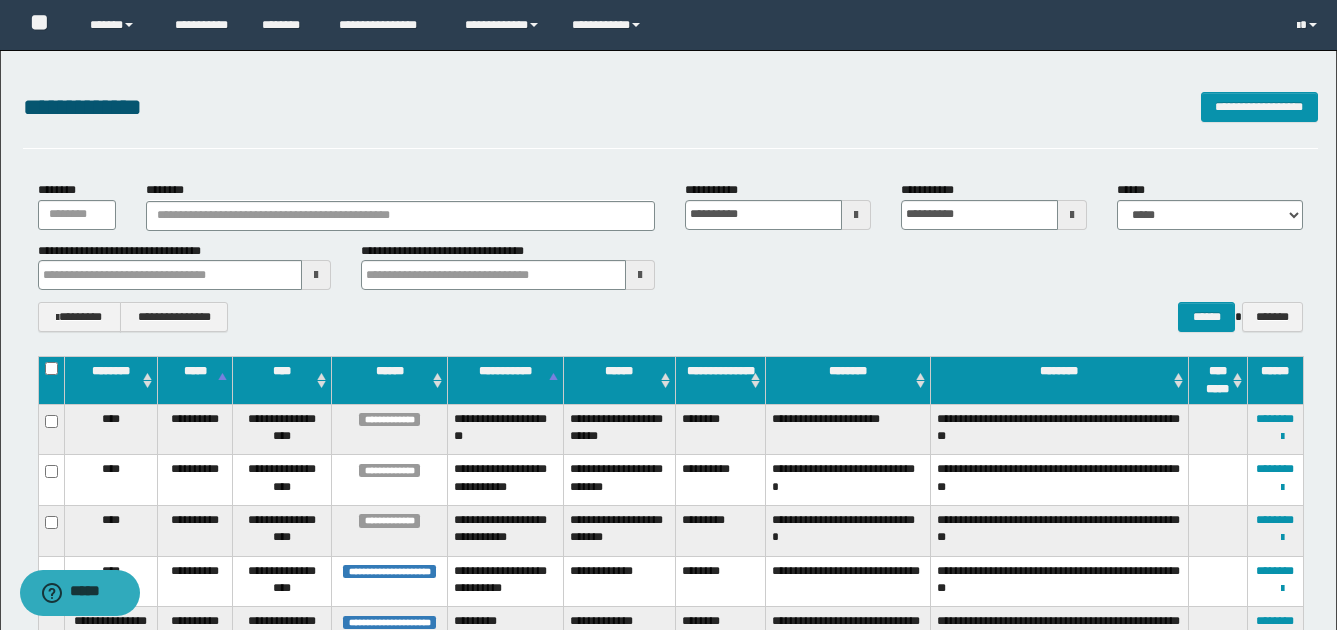 type 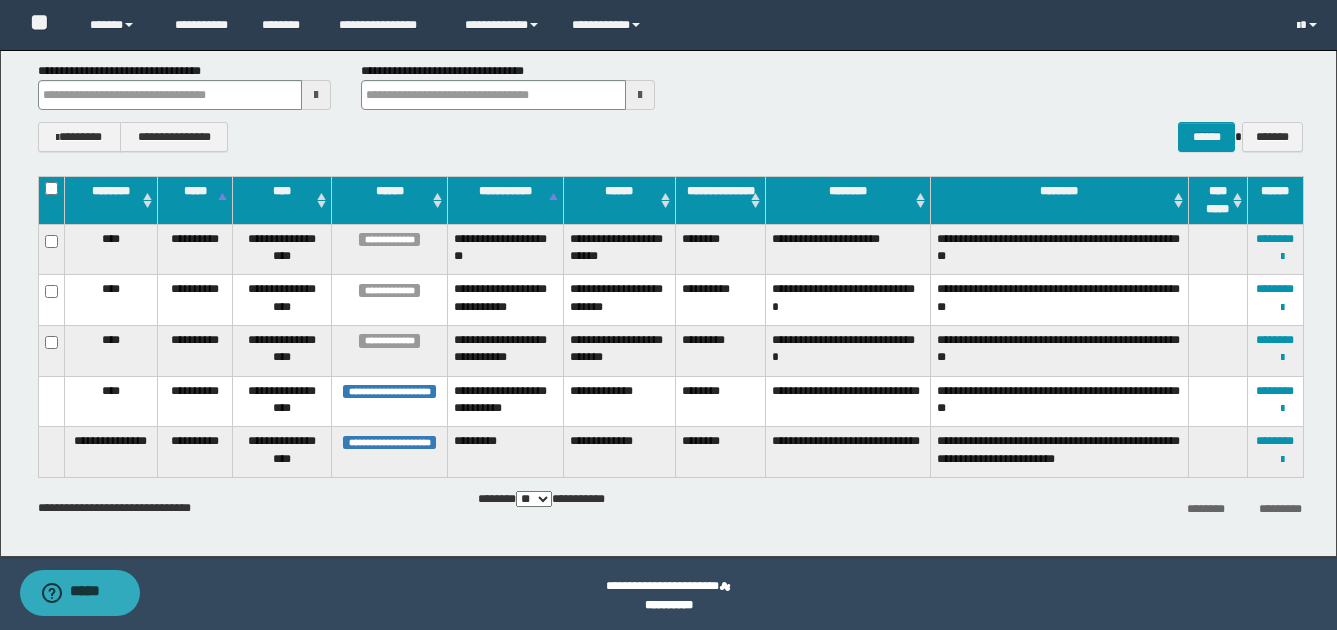 scroll, scrollTop: 185, scrollLeft: 0, axis: vertical 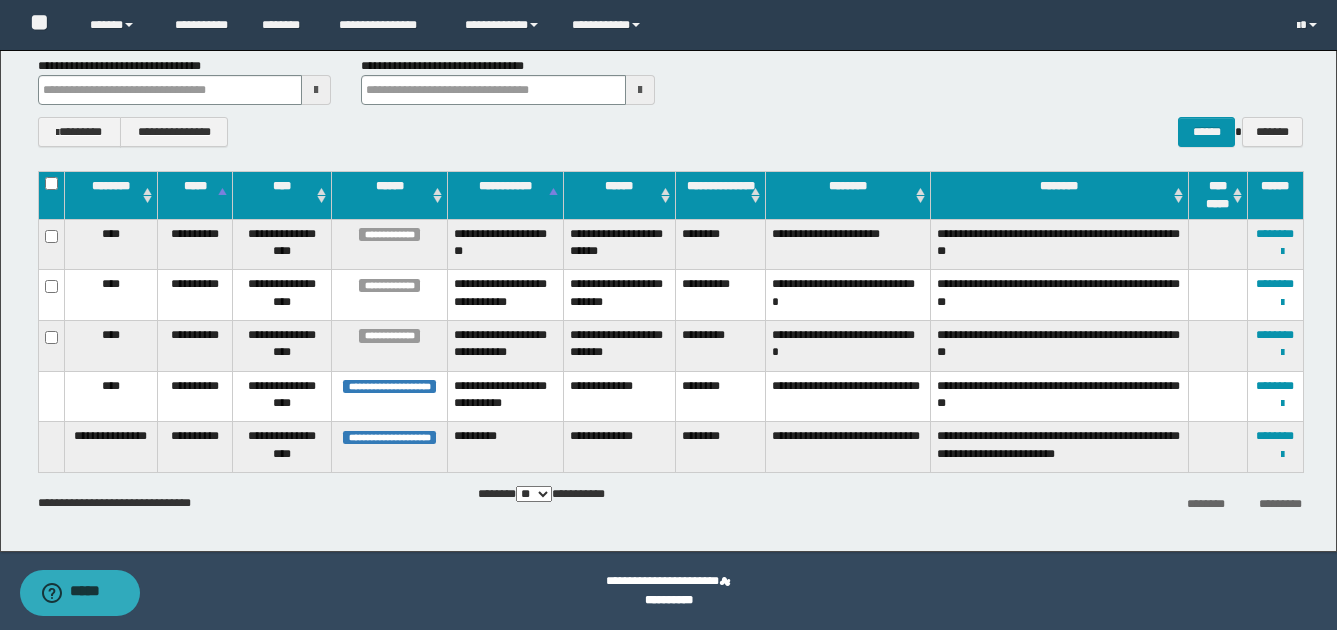 click at bounding box center (51, 447) 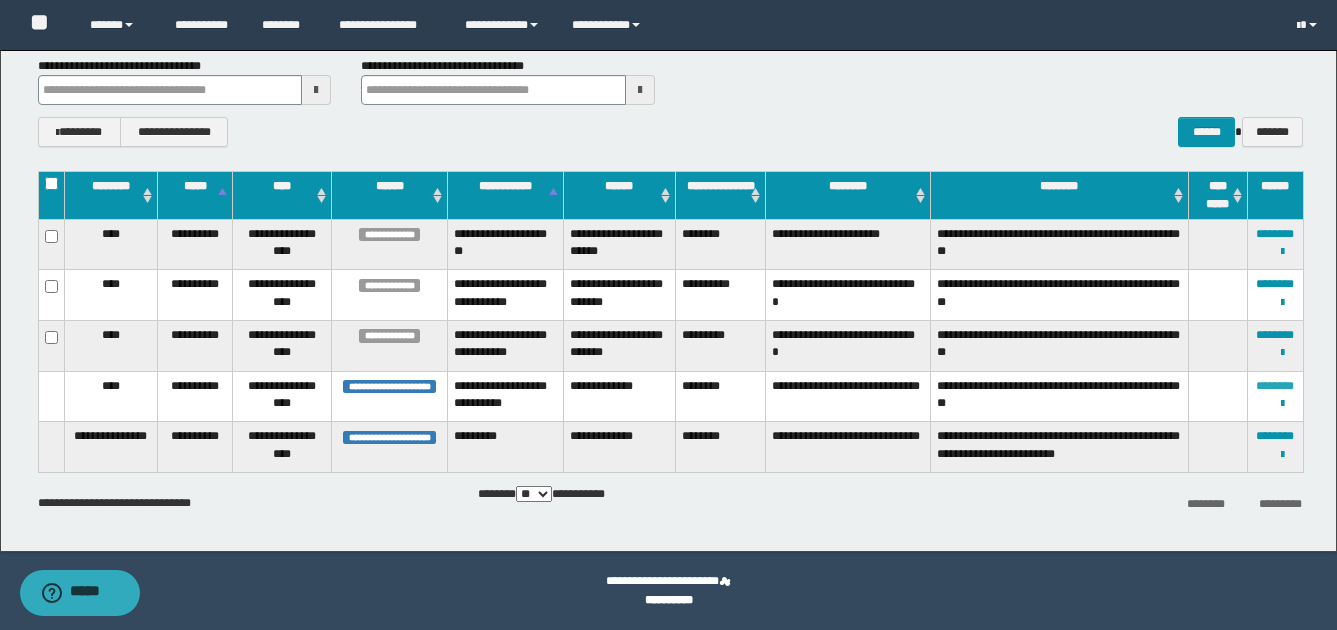 click on "********" at bounding box center [1275, 386] 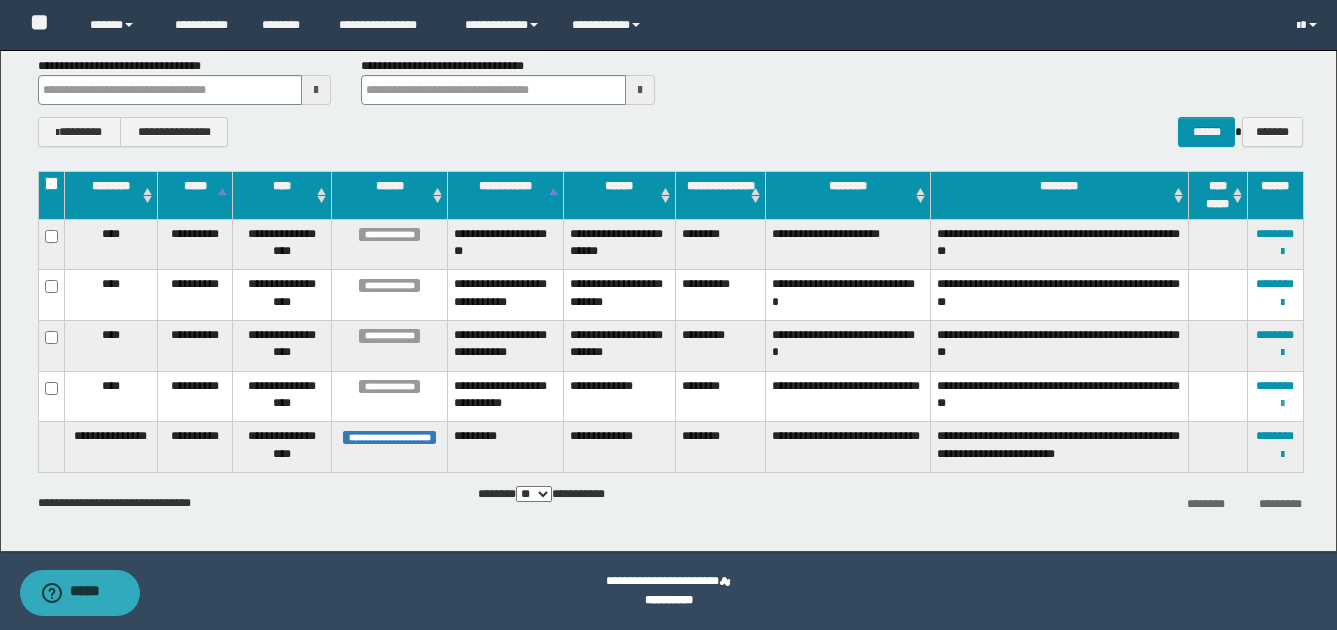click at bounding box center (1282, 404) 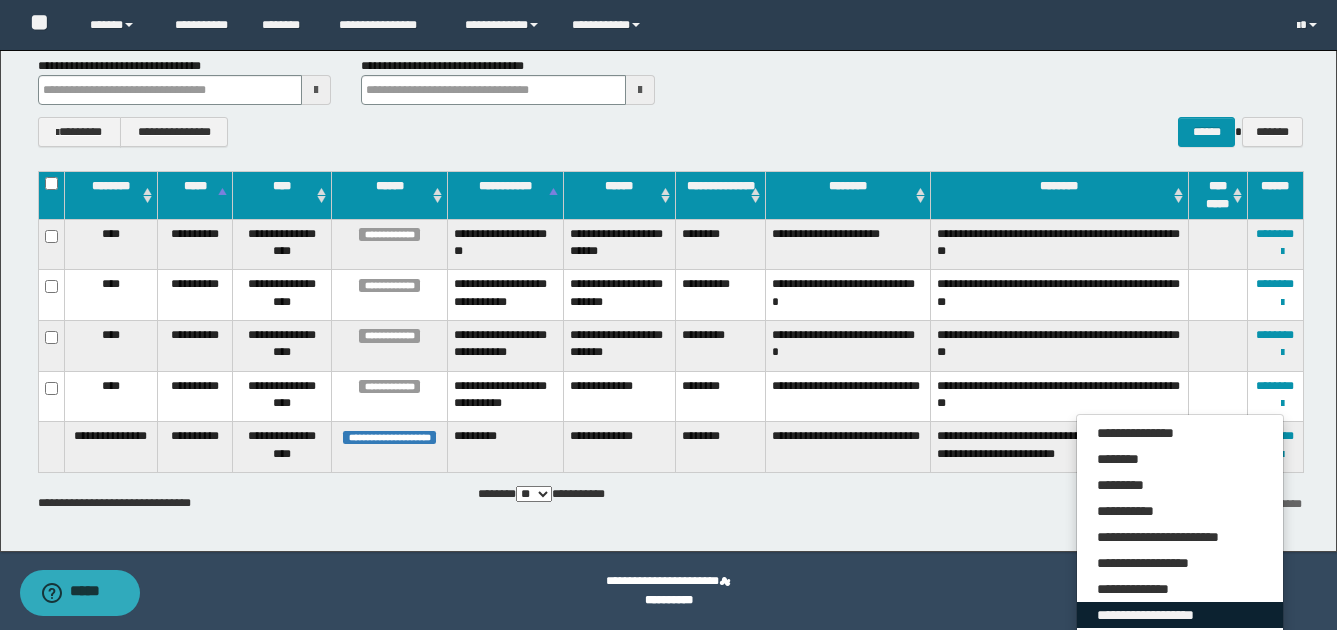 click on "**********" at bounding box center [1180, 615] 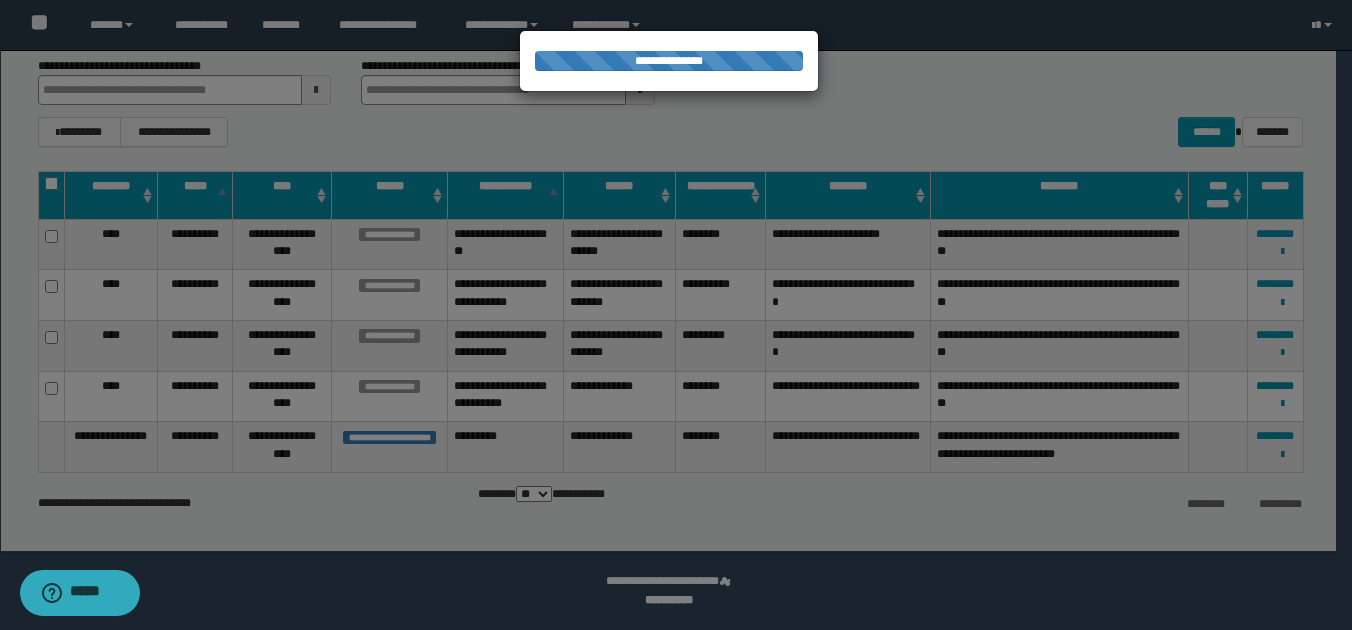 type 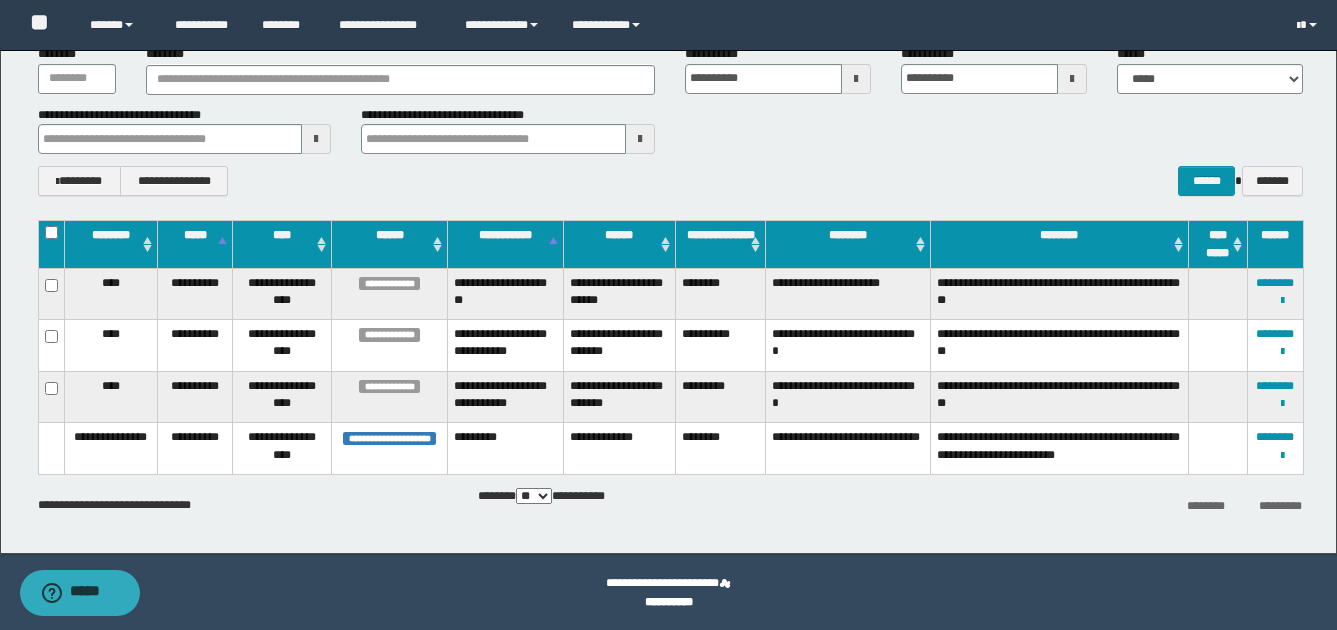 scroll, scrollTop: 137, scrollLeft: 0, axis: vertical 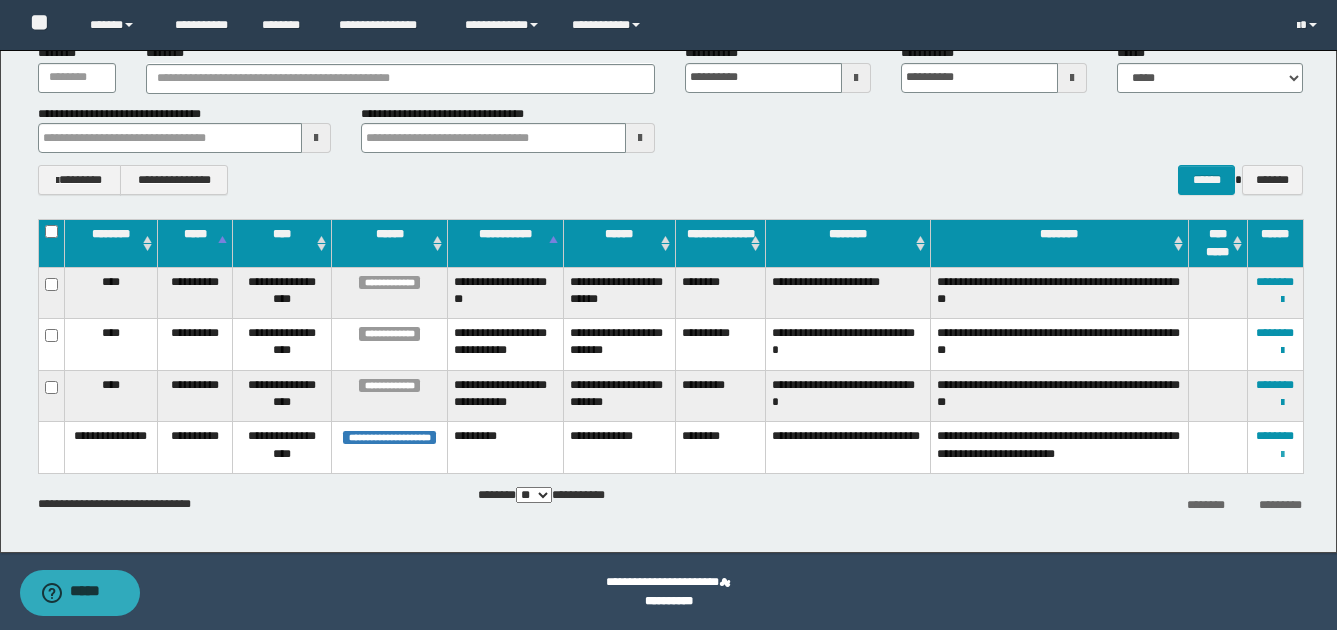 click at bounding box center [1282, 455] 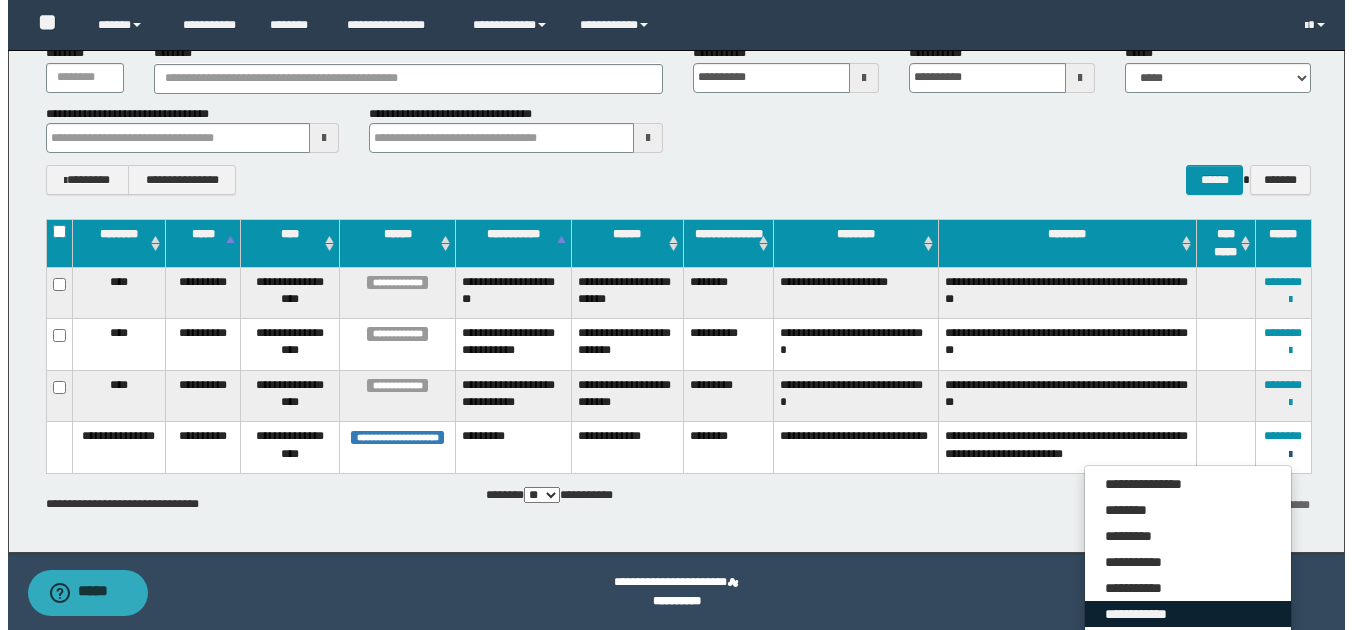 scroll, scrollTop: 274, scrollLeft: 0, axis: vertical 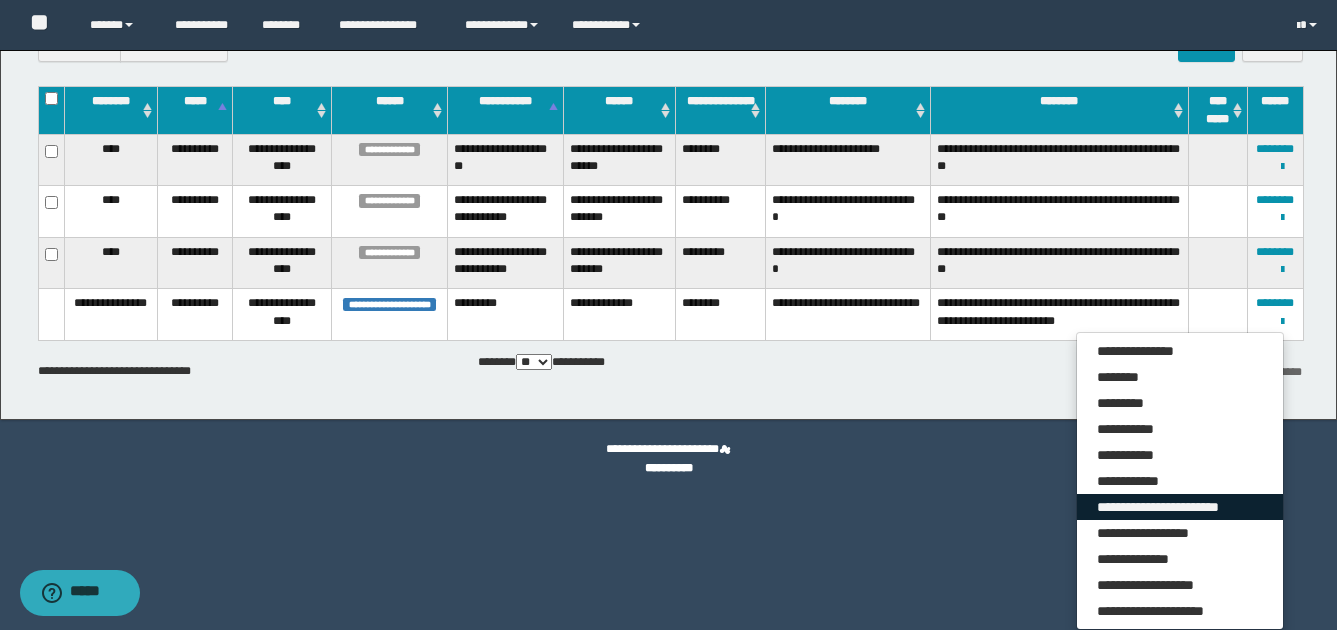 click on "**********" at bounding box center [1180, 507] 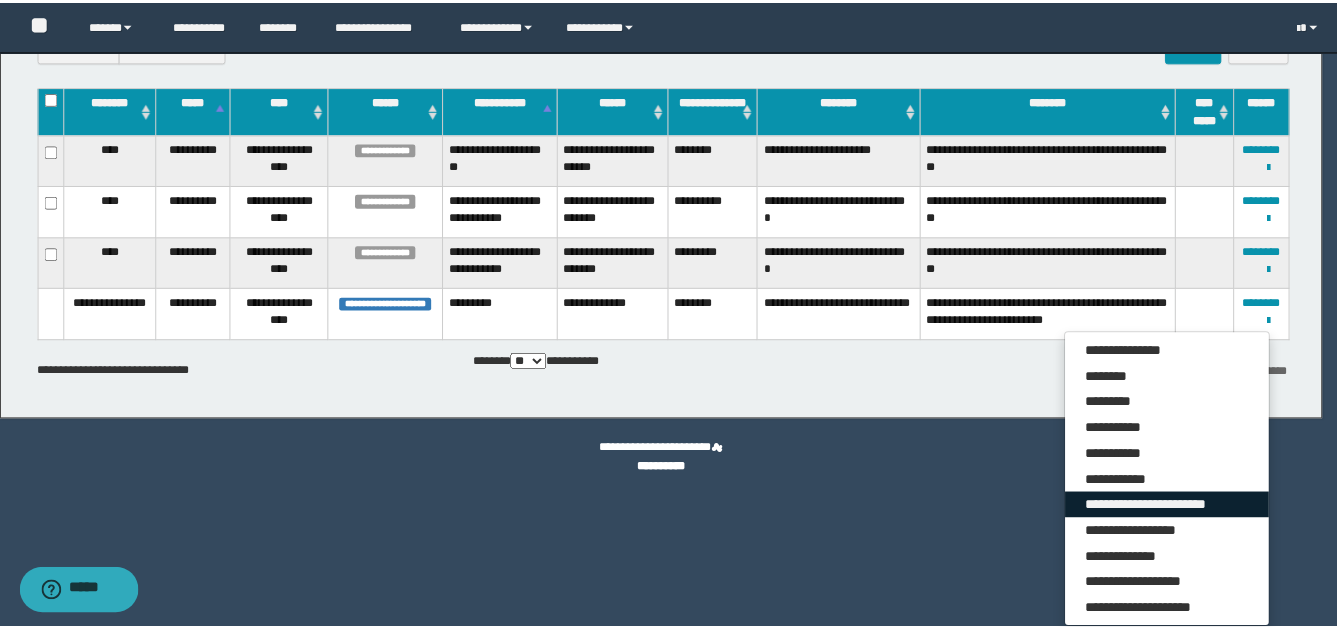 scroll, scrollTop: 0, scrollLeft: 0, axis: both 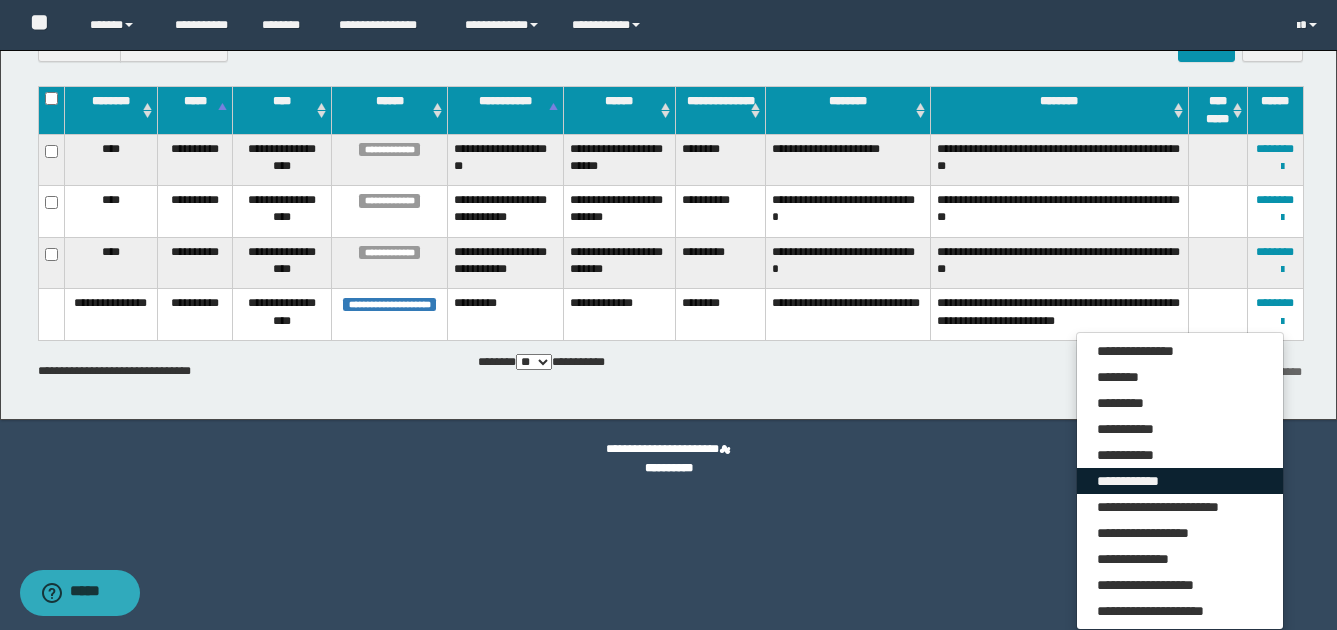click on "**********" at bounding box center [1180, 481] 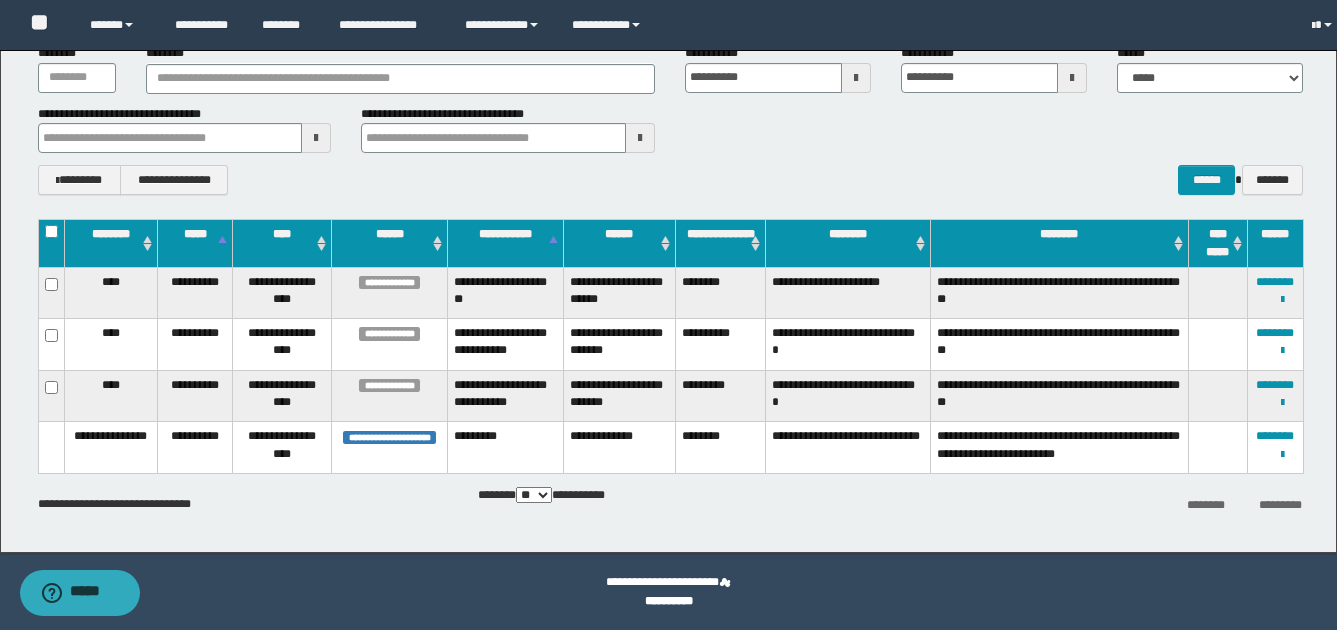 scroll, scrollTop: 137, scrollLeft: 0, axis: vertical 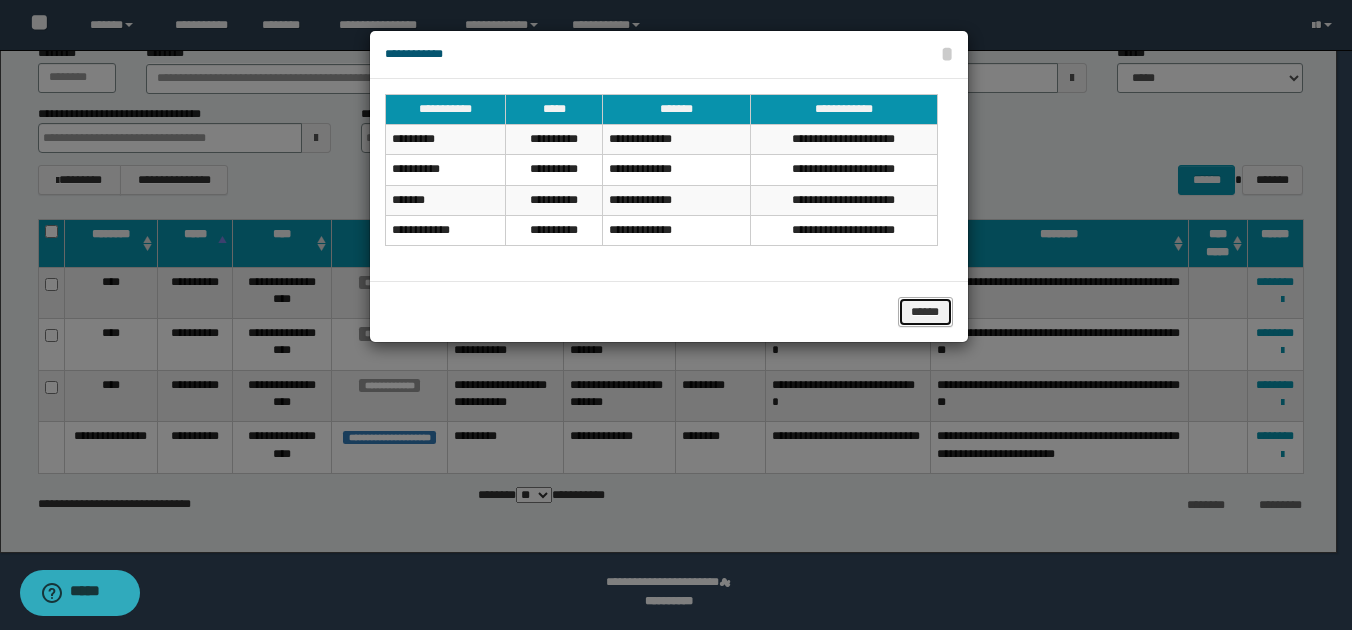 click on "******" at bounding box center (925, 312) 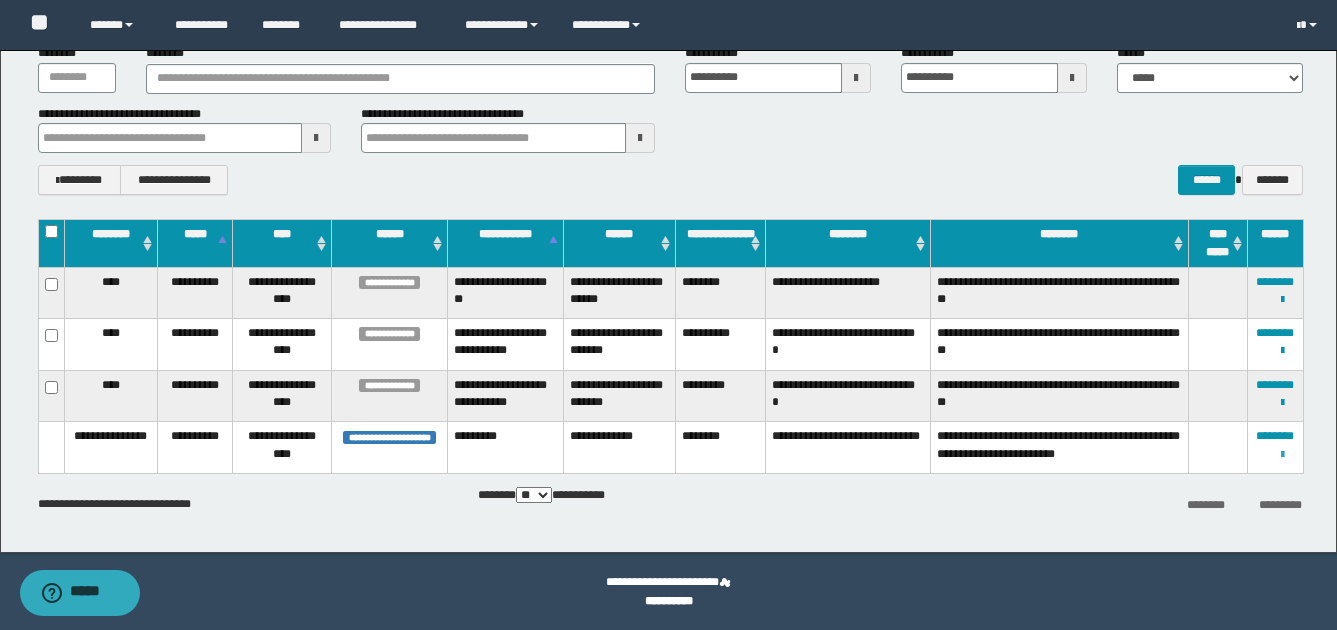 click at bounding box center (1282, 455) 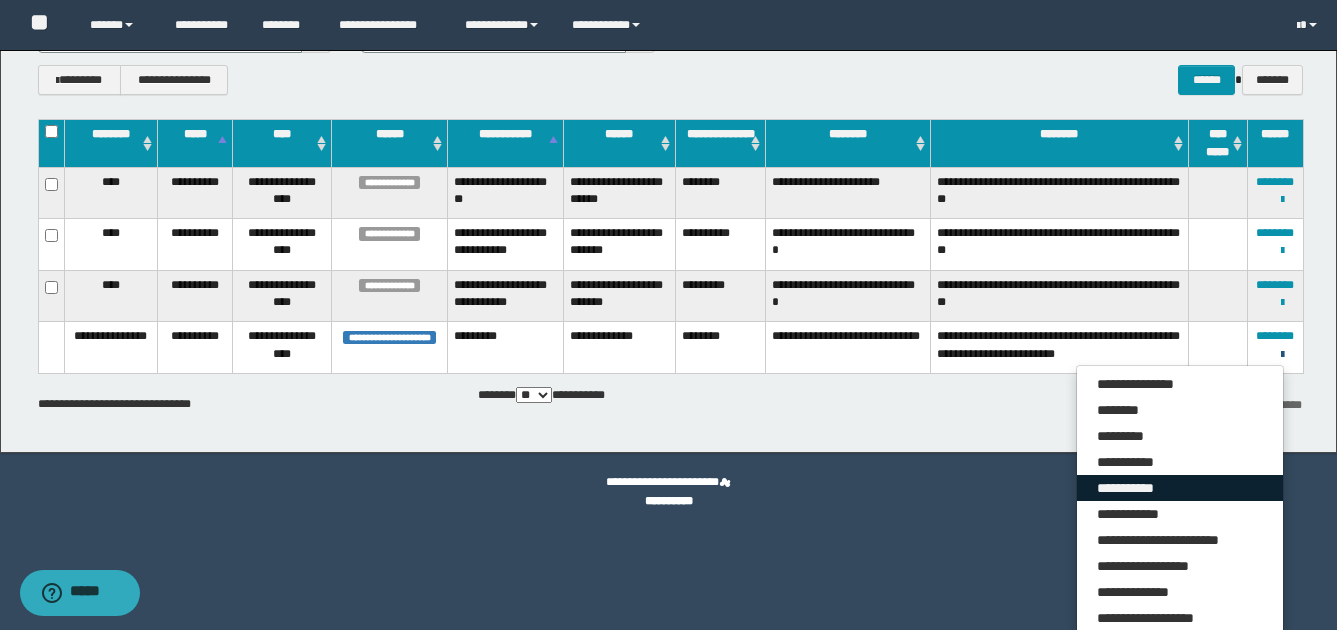 scroll, scrollTop: 274, scrollLeft: 0, axis: vertical 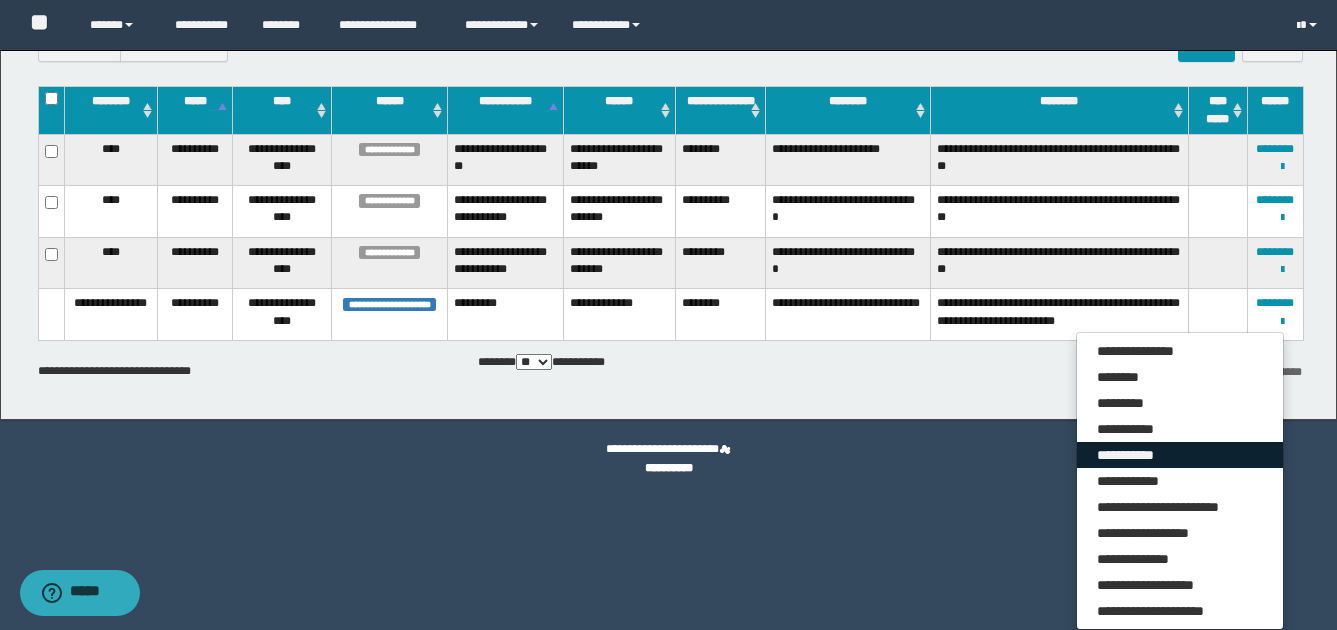 click on "**********" at bounding box center [1180, 455] 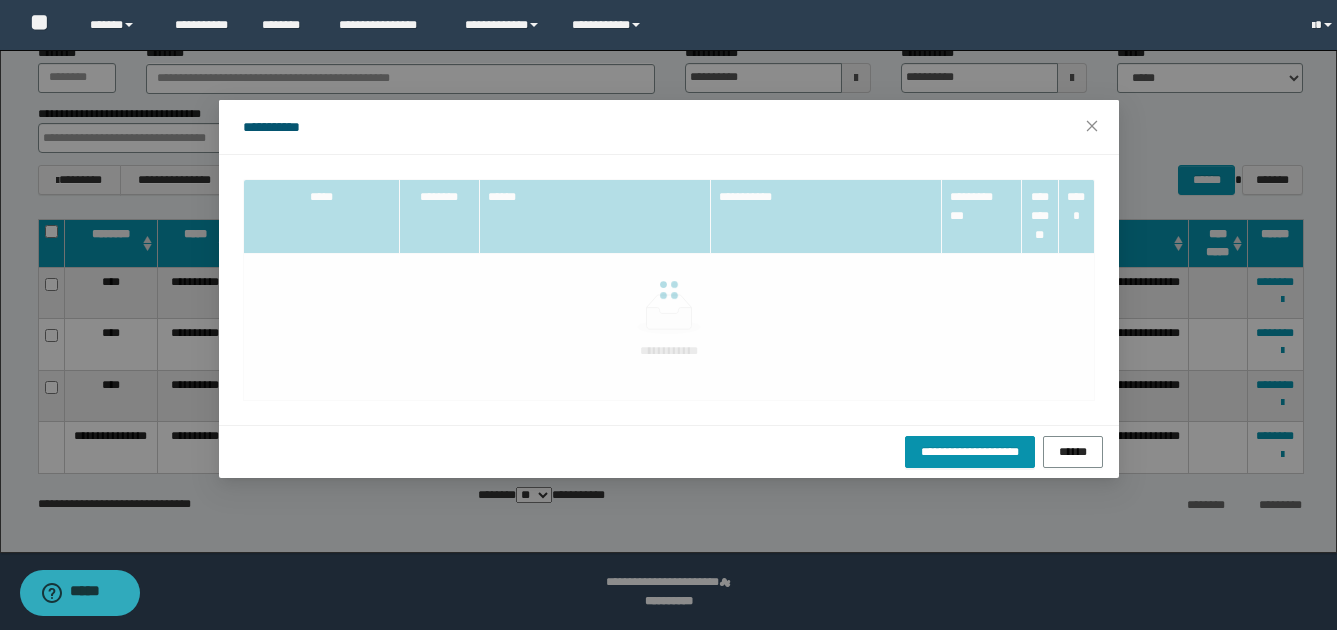 scroll, scrollTop: 137, scrollLeft: 0, axis: vertical 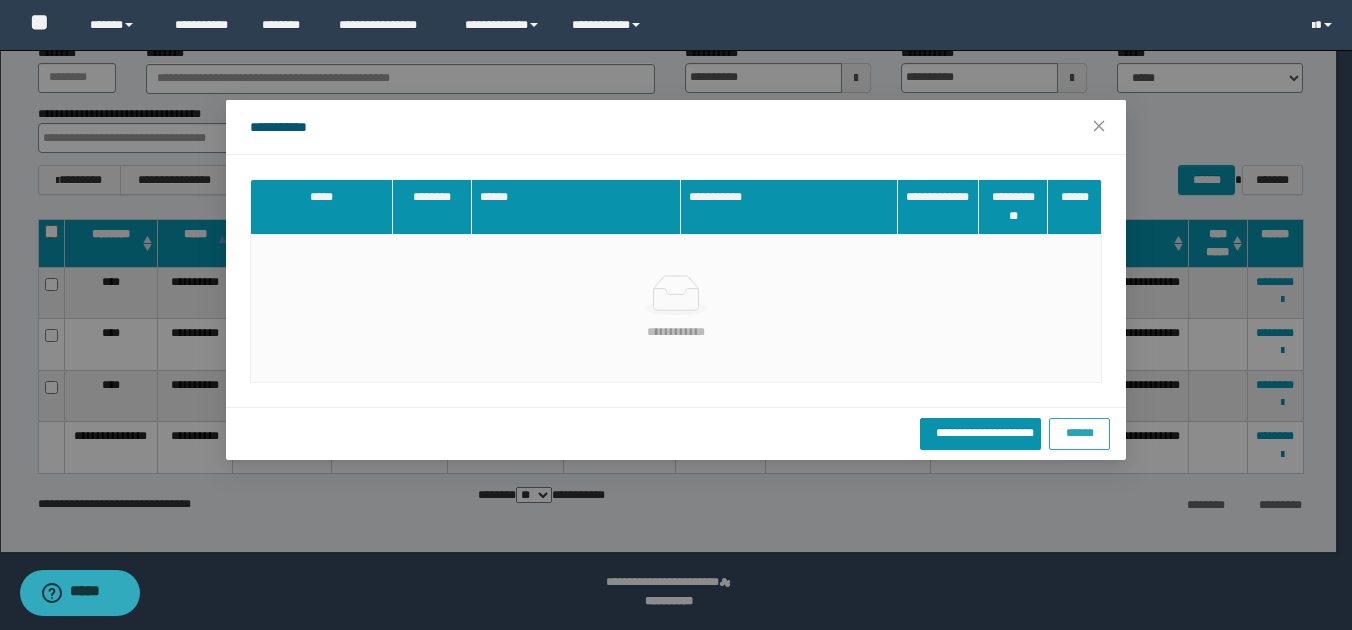 click on "******" at bounding box center (1079, 432) 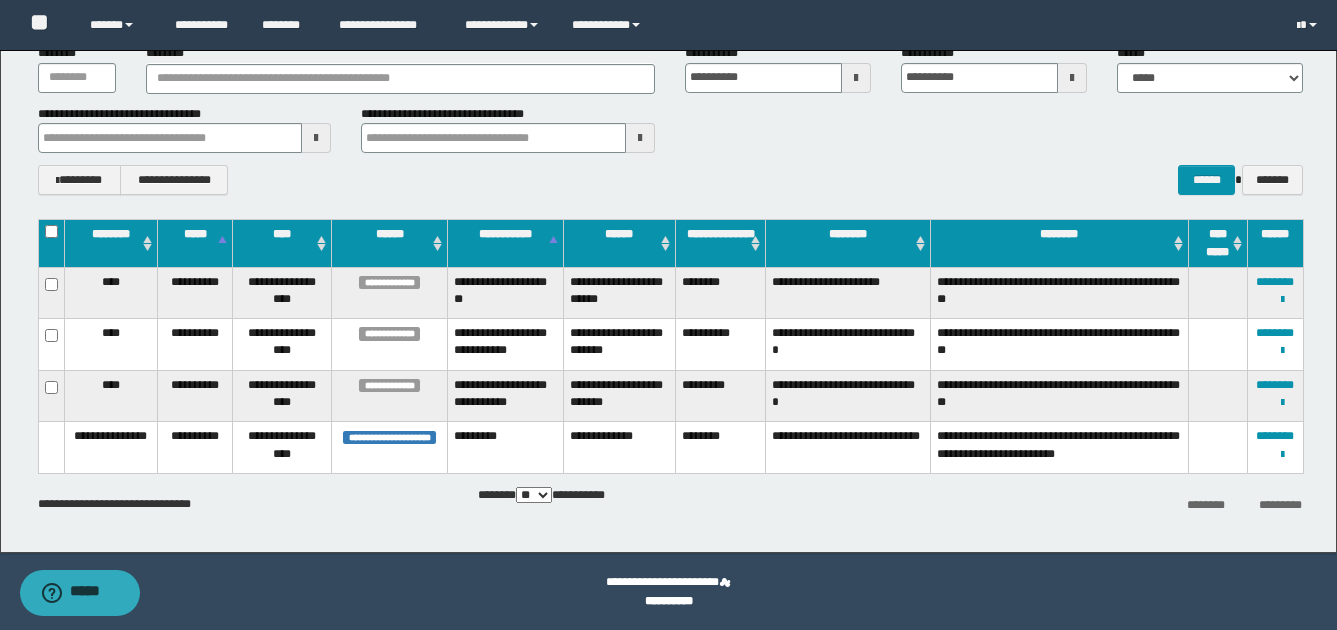 click on "**********" at bounding box center (1275, 448) 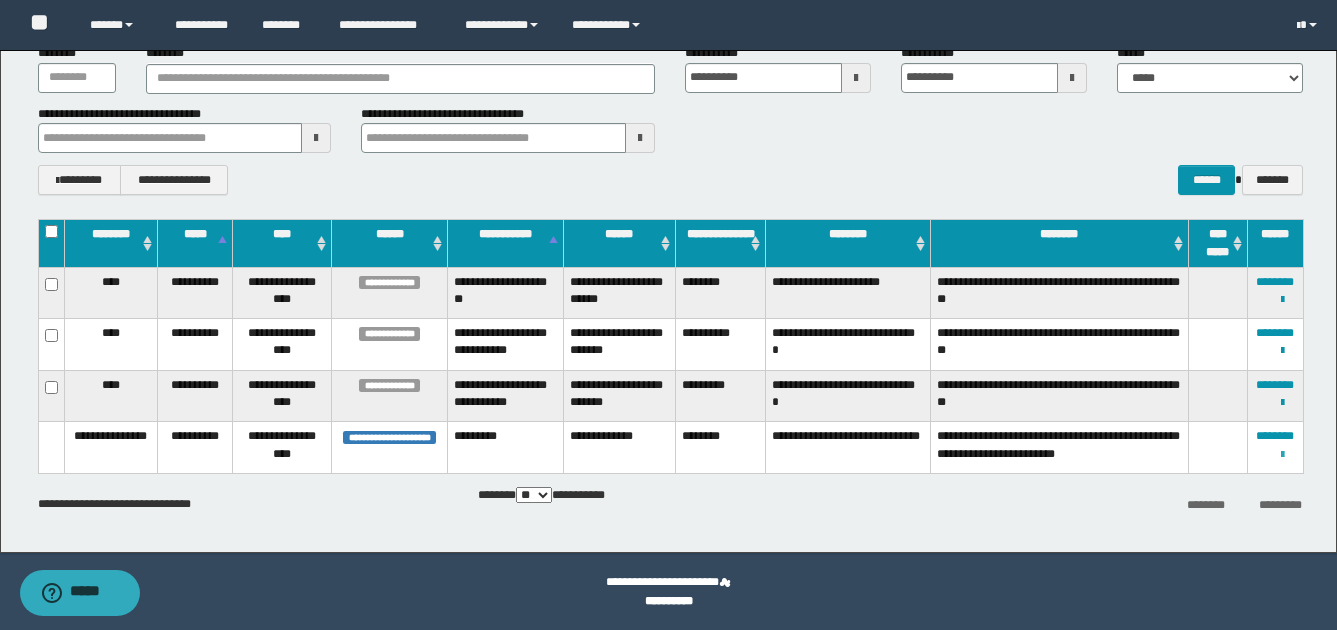click at bounding box center (1282, 455) 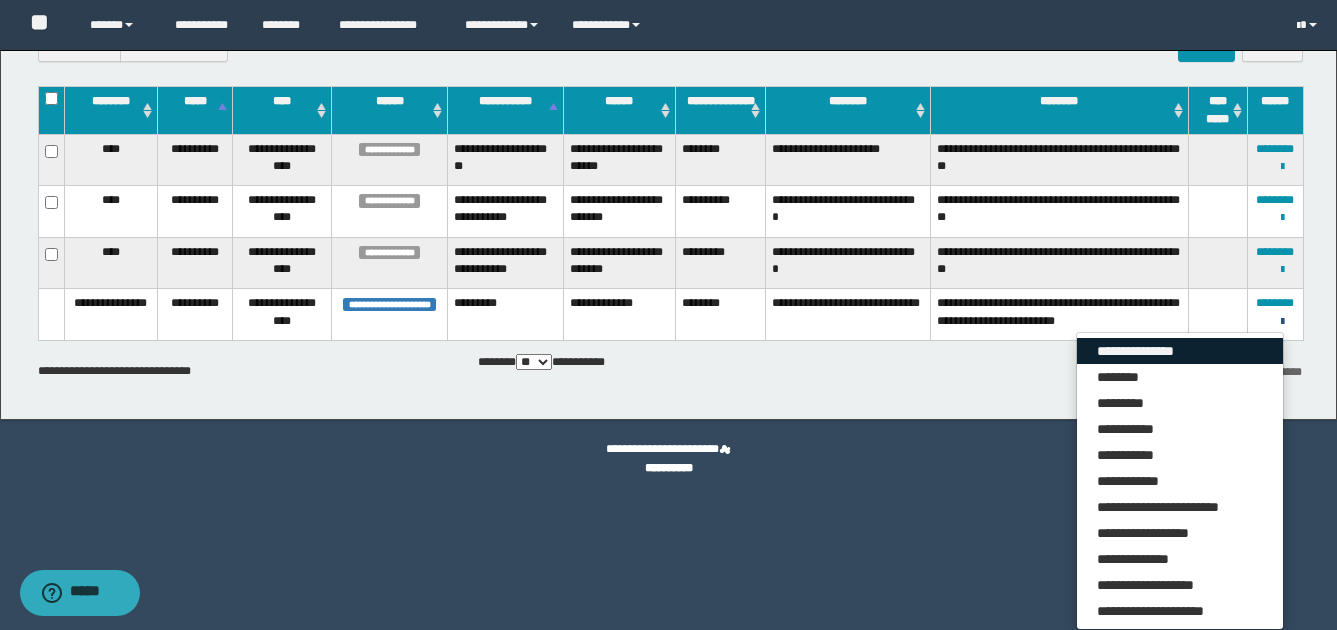 scroll, scrollTop: 274, scrollLeft: 0, axis: vertical 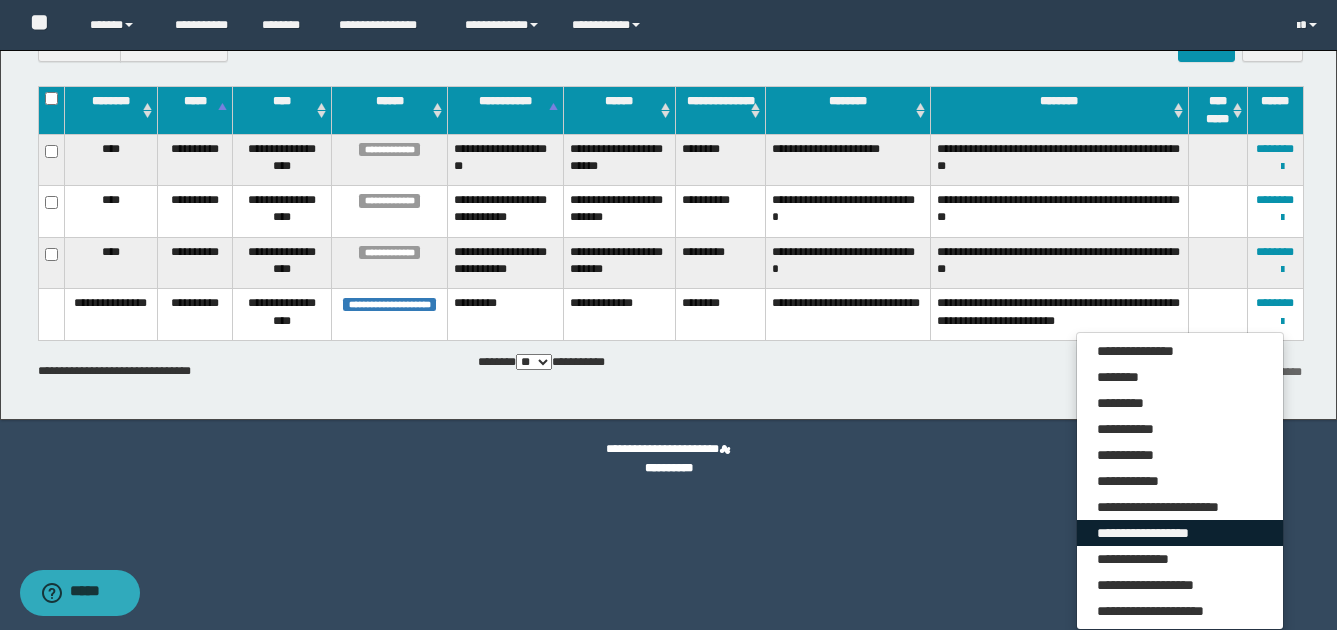 click on "**********" at bounding box center (1180, 533) 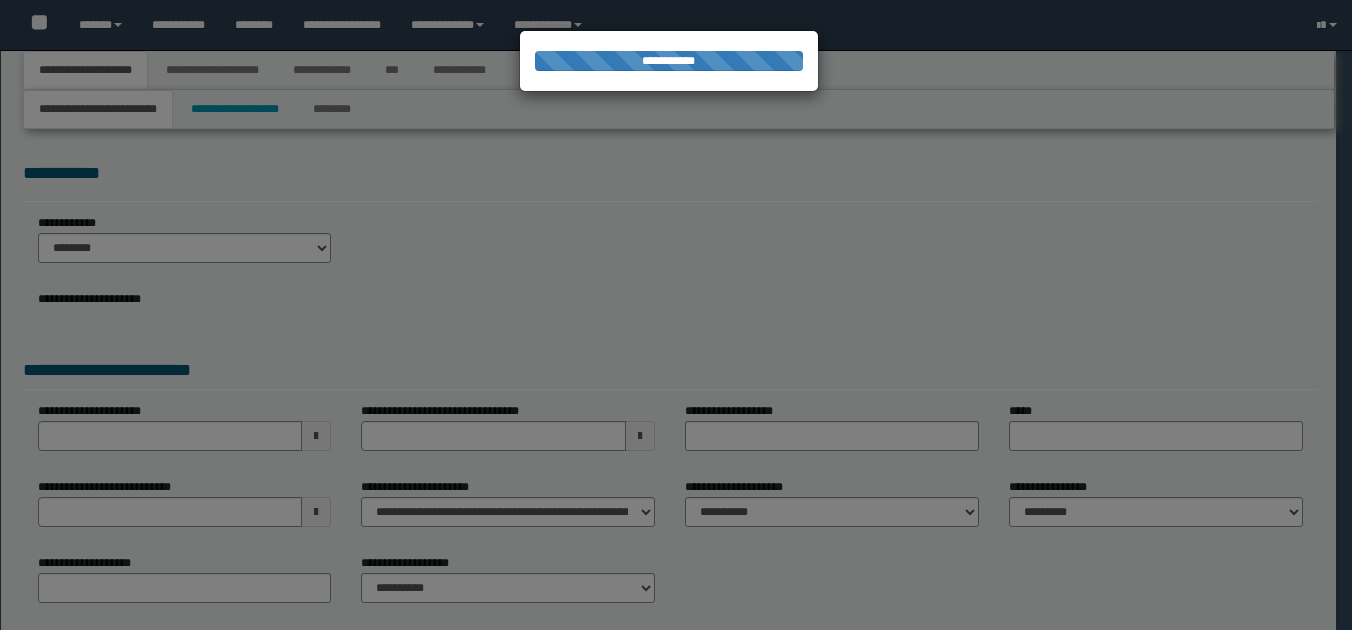 scroll, scrollTop: 0, scrollLeft: 0, axis: both 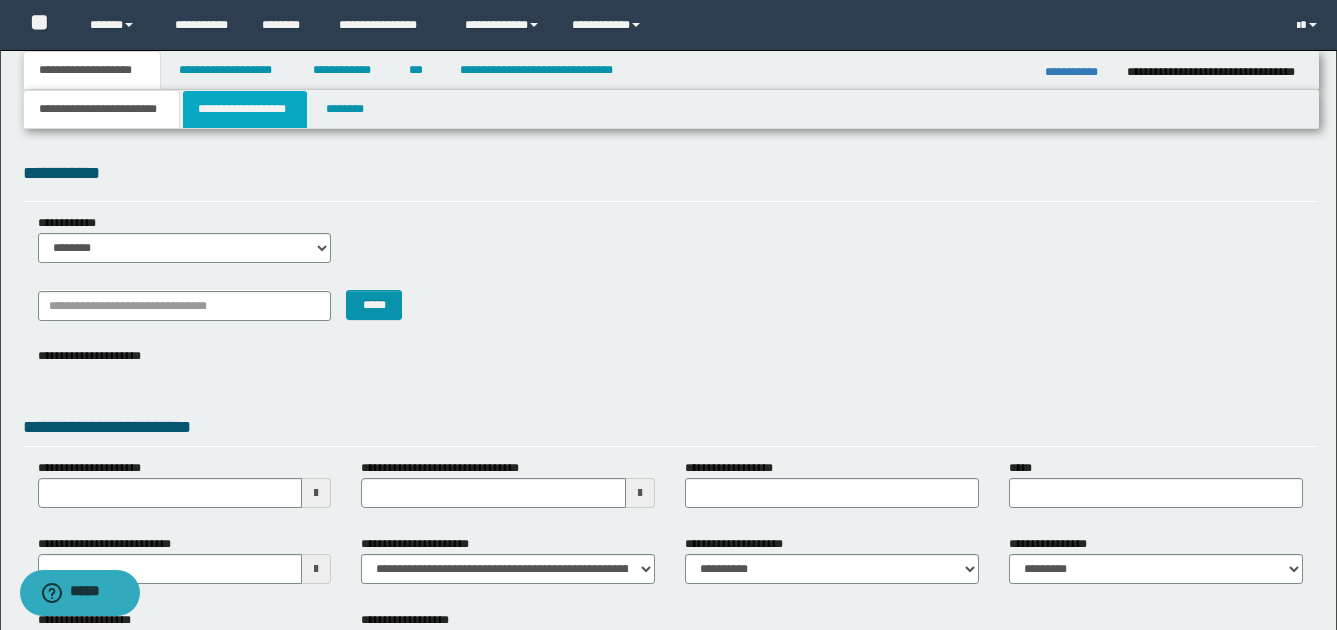 click on "**********" at bounding box center (245, 109) 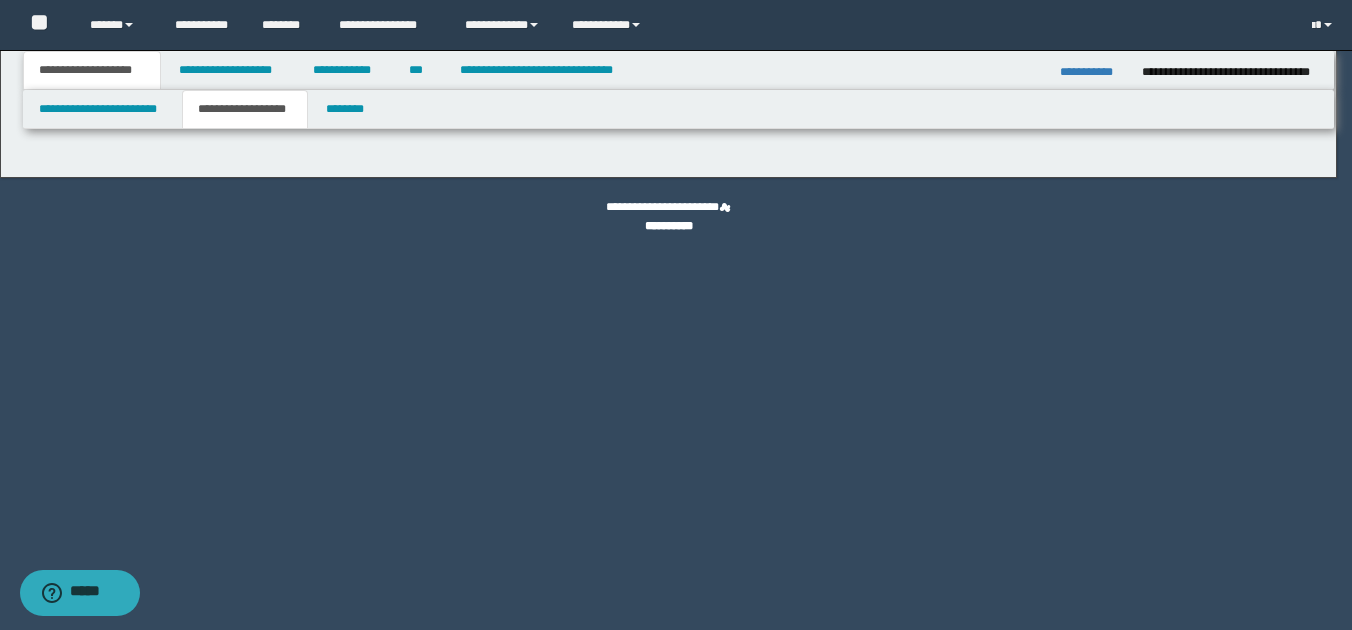 type on "********" 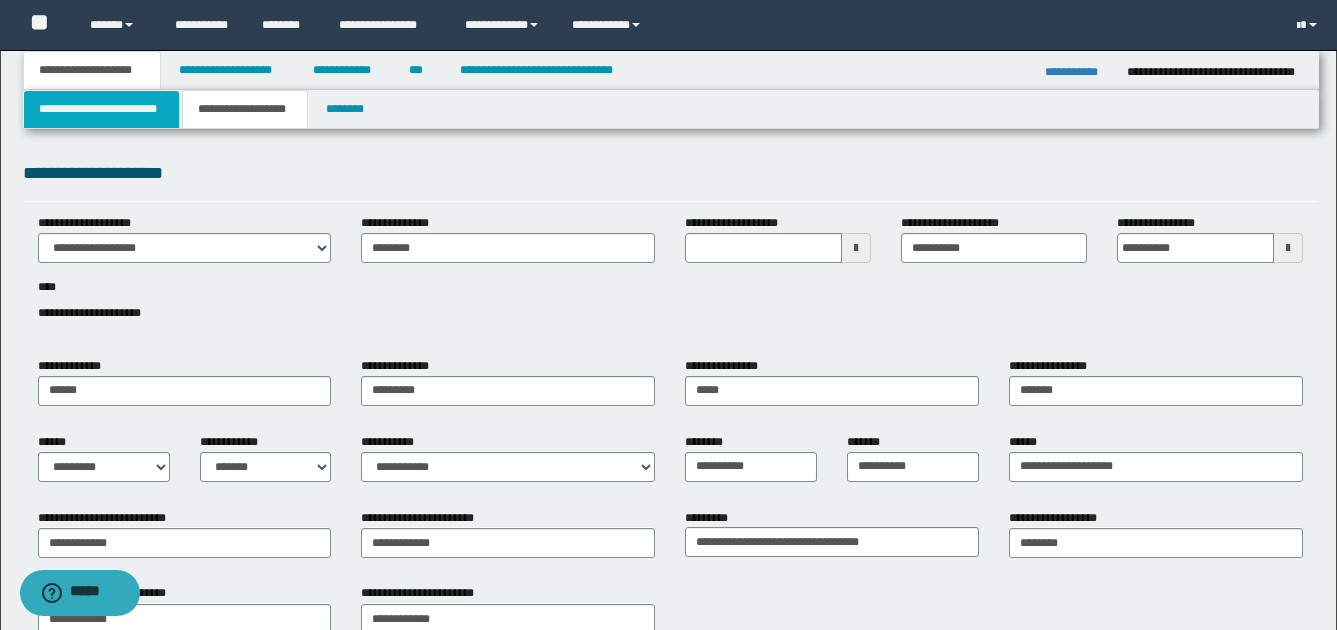 click on "**********" at bounding box center (101, 109) 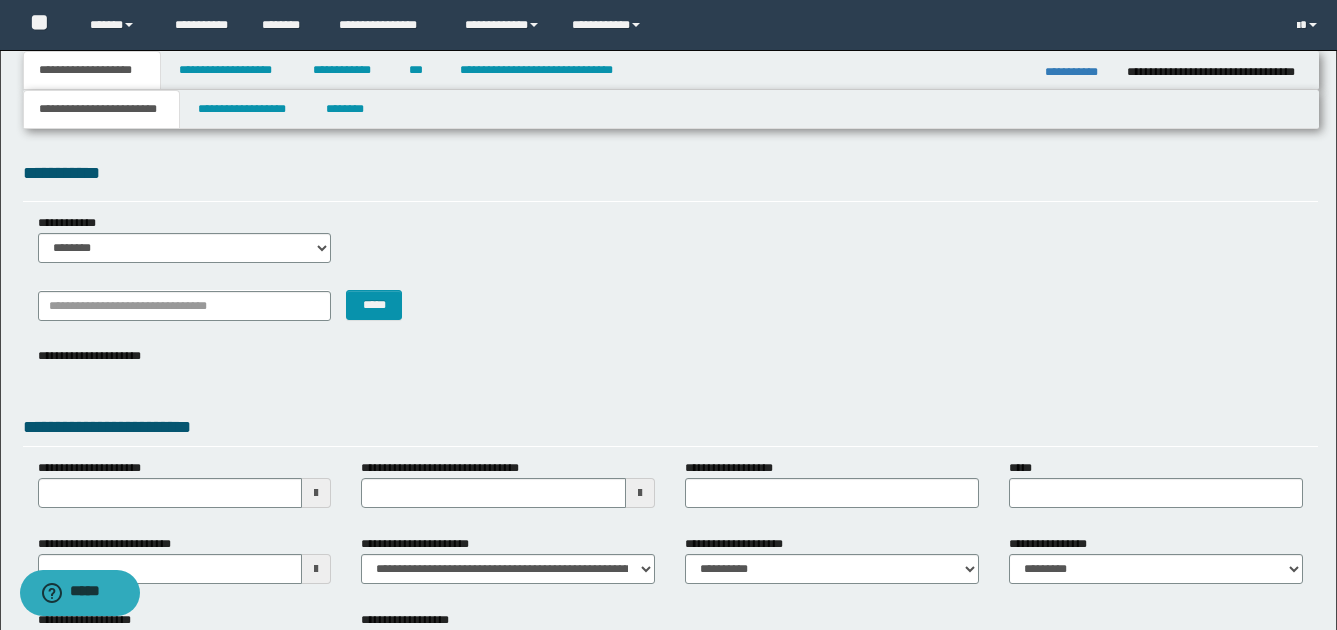 click on "**********" at bounding box center (92, 70) 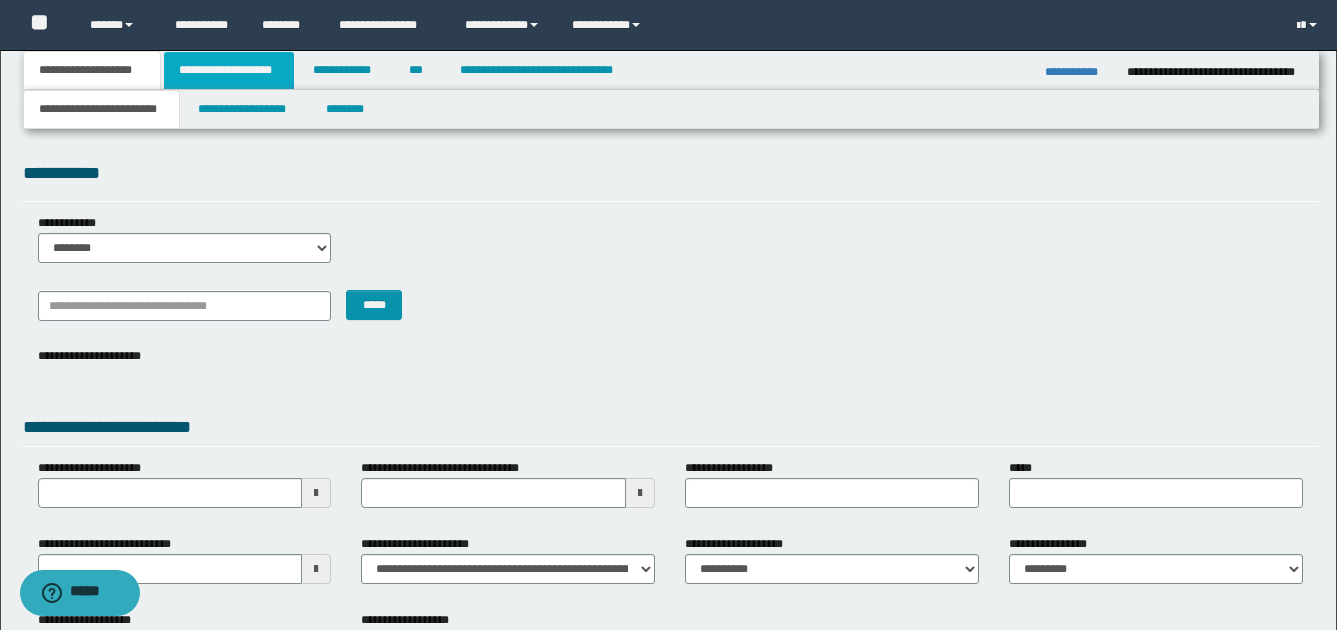 click on "**********" at bounding box center [229, 70] 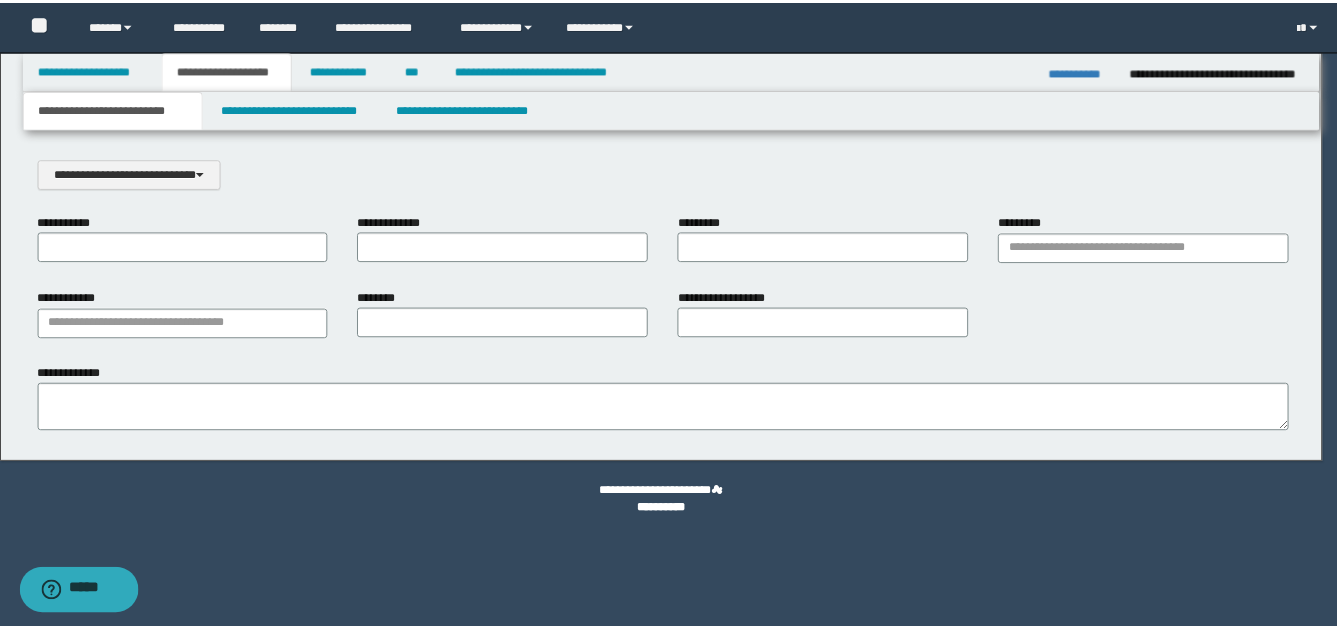 scroll, scrollTop: 0, scrollLeft: 0, axis: both 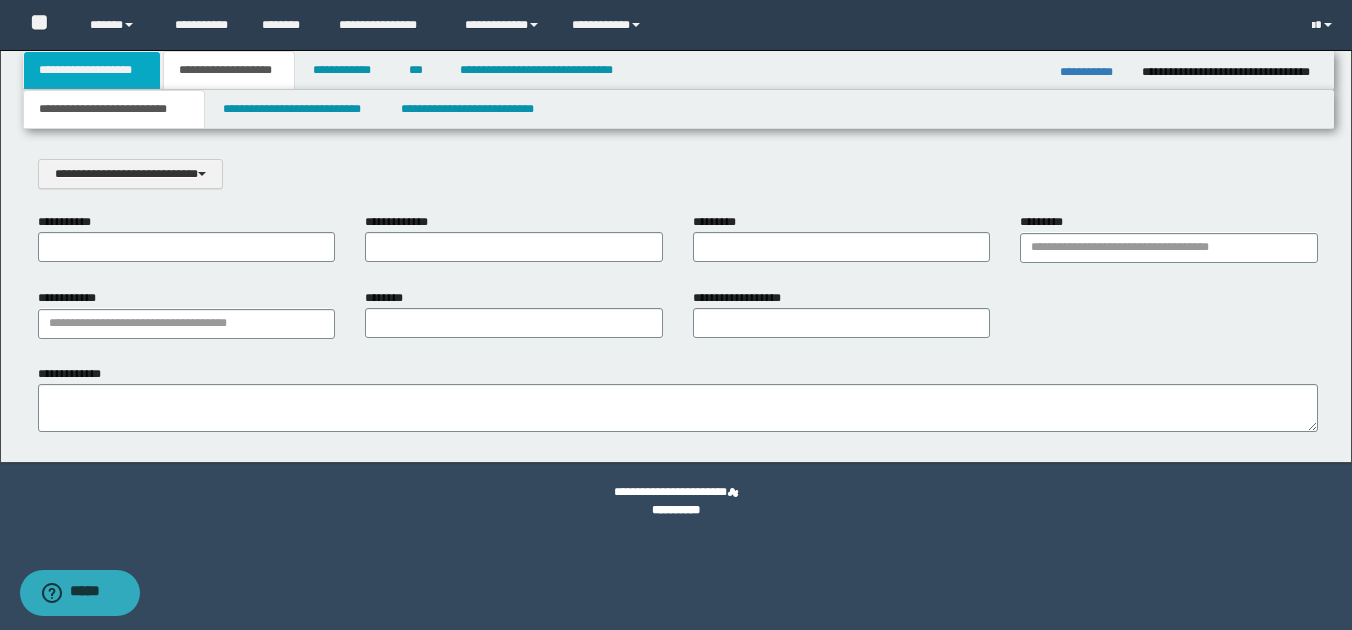 click on "**********" at bounding box center (92, 70) 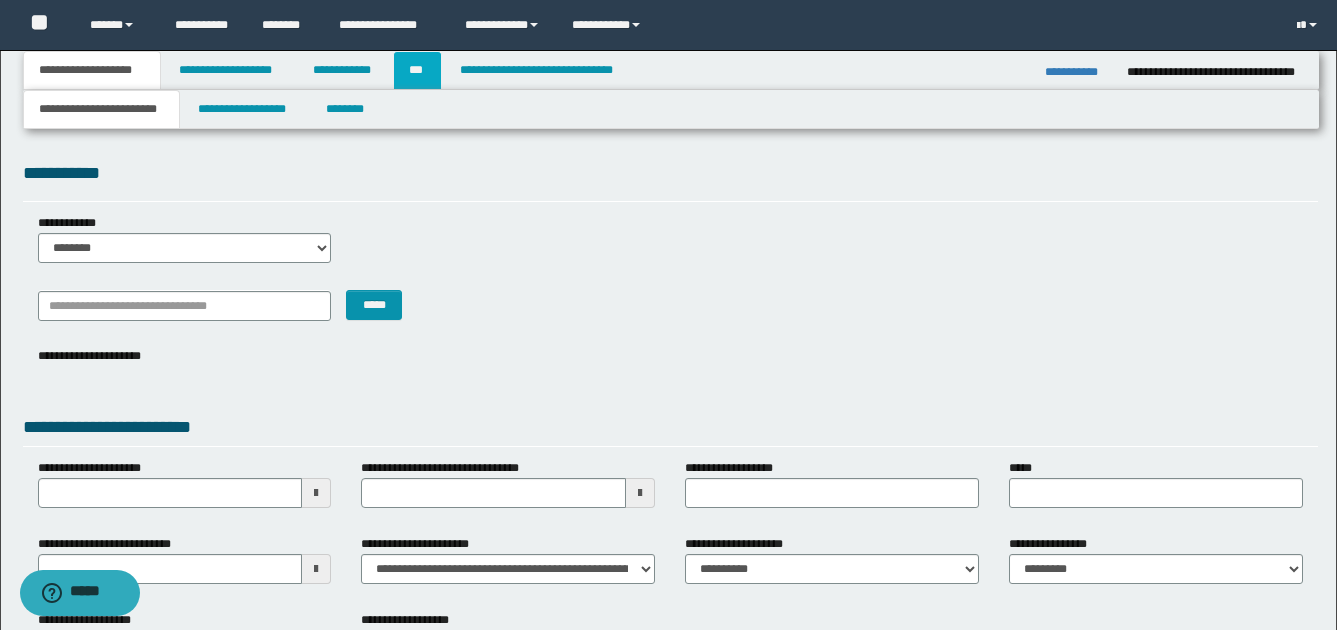 click on "***" at bounding box center [417, 70] 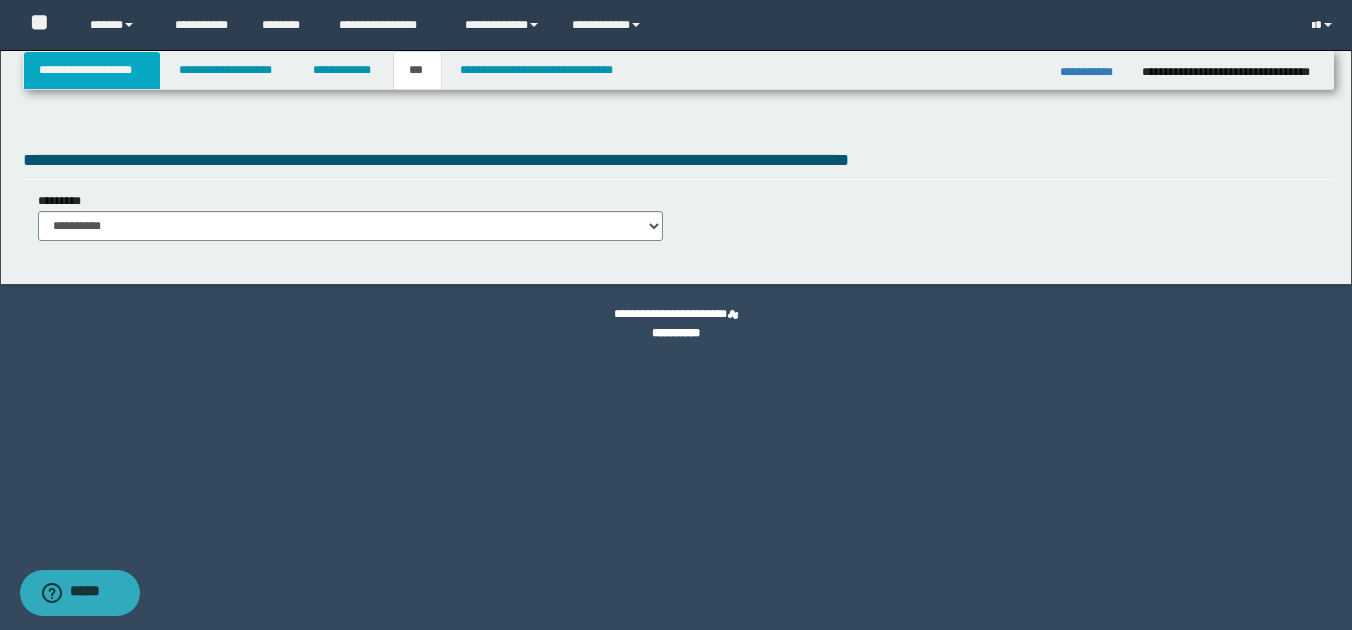 click on "**********" at bounding box center (92, 70) 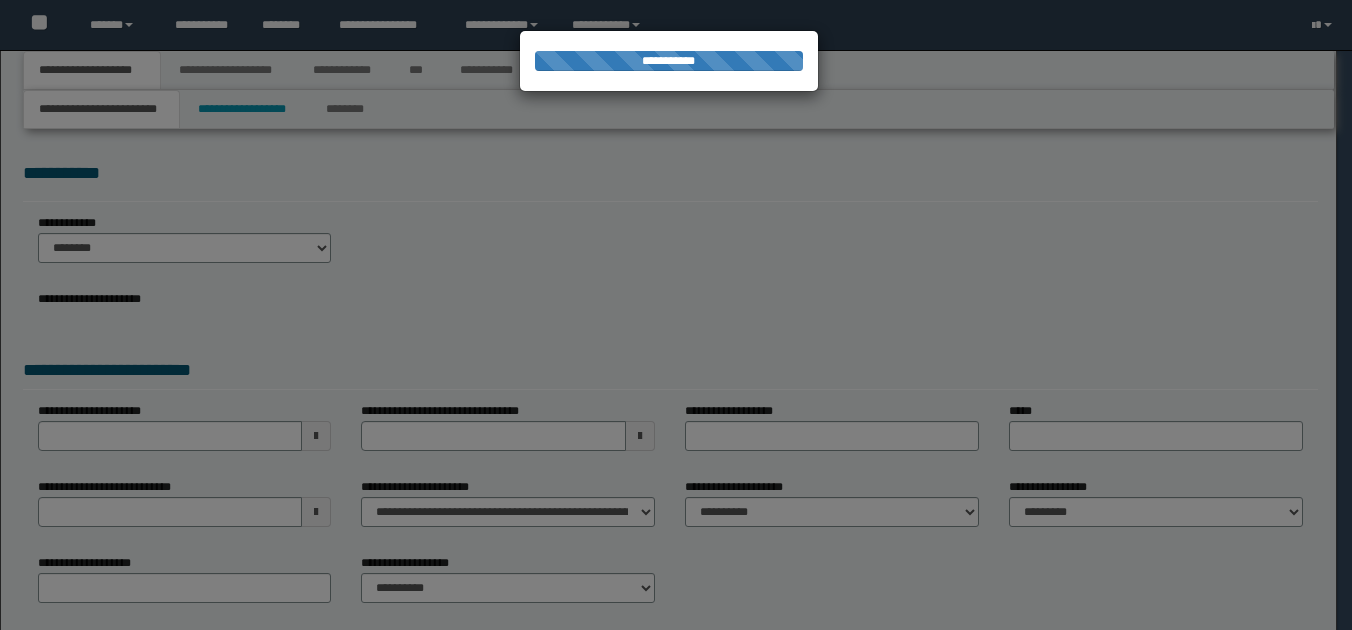 scroll, scrollTop: 0, scrollLeft: 0, axis: both 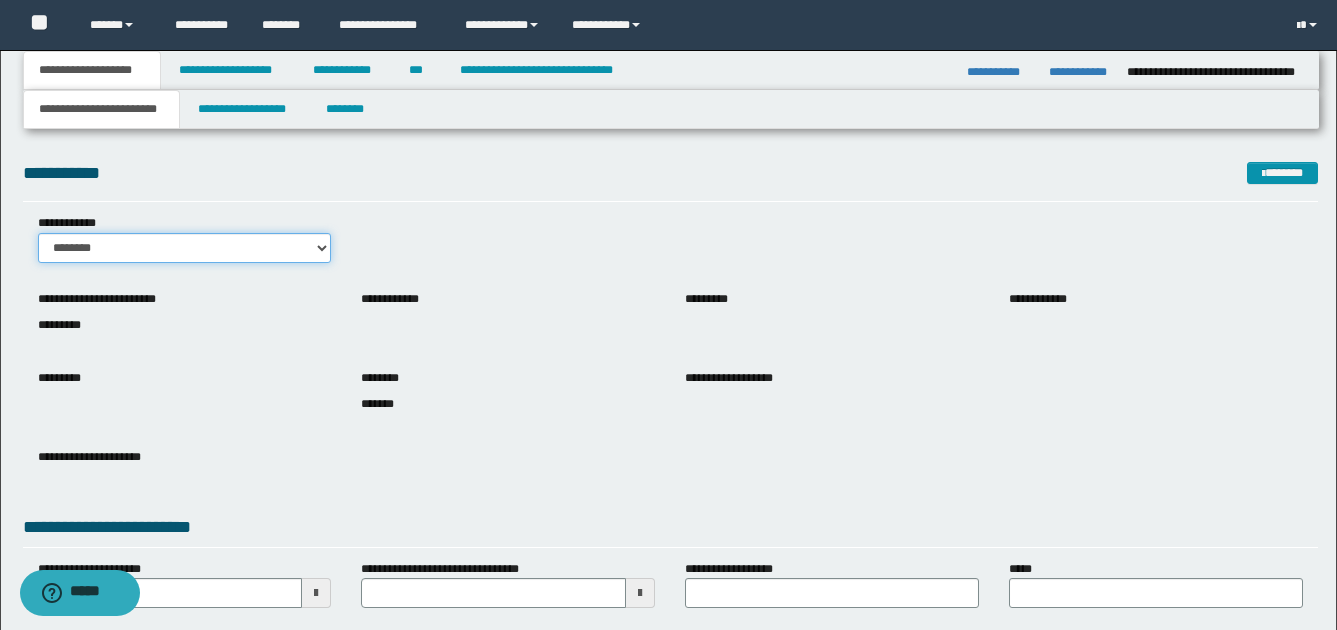 click on "********
*******" at bounding box center [185, 248] 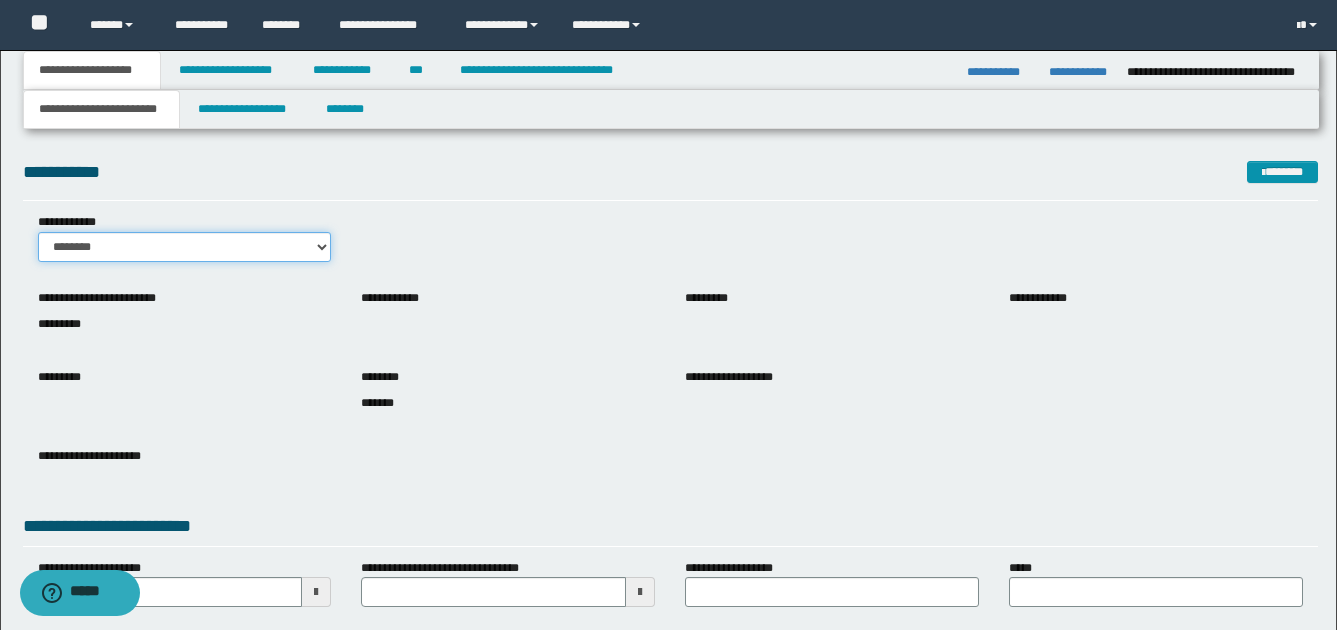 scroll, scrollTop: 0, scrollLeft: 0, axis: both 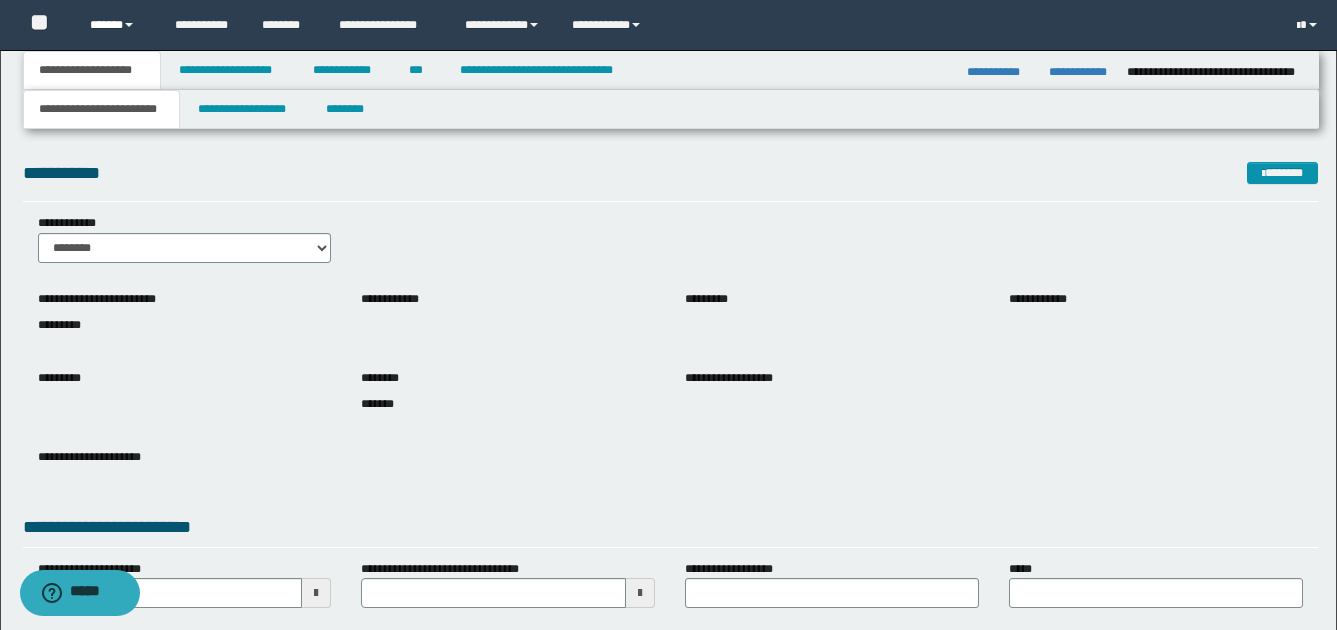 click at bounding box center (129, 25) 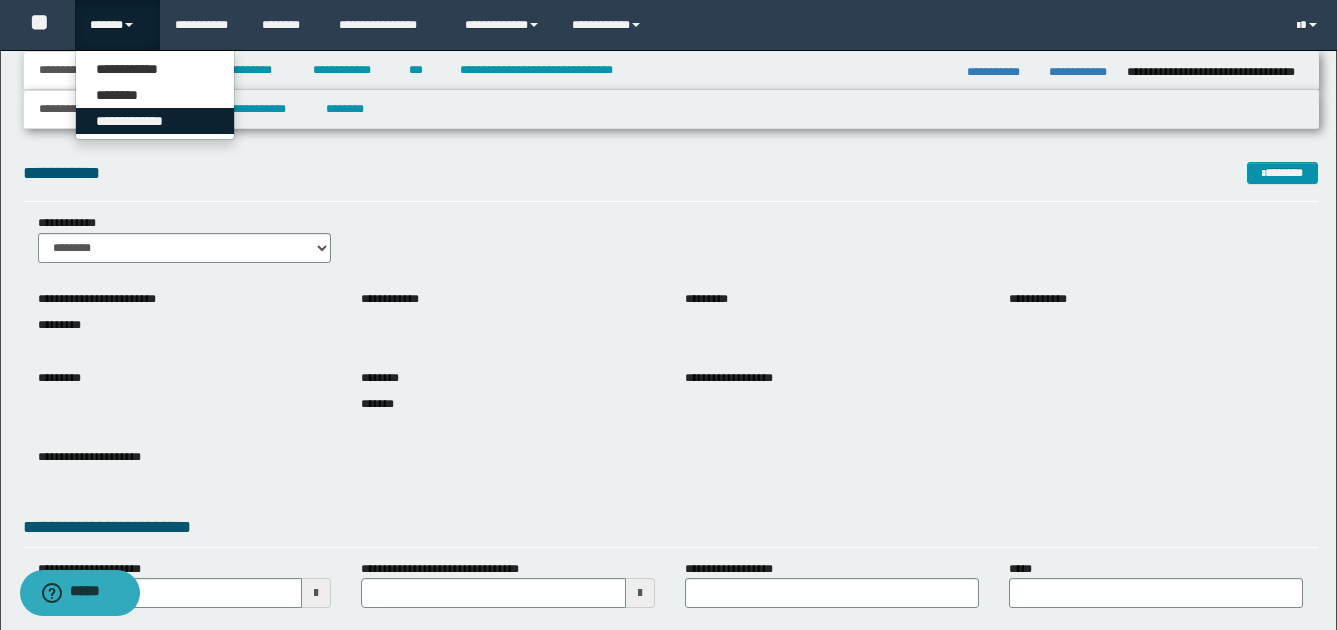 click on "**********" at bounding box center (155, 121) 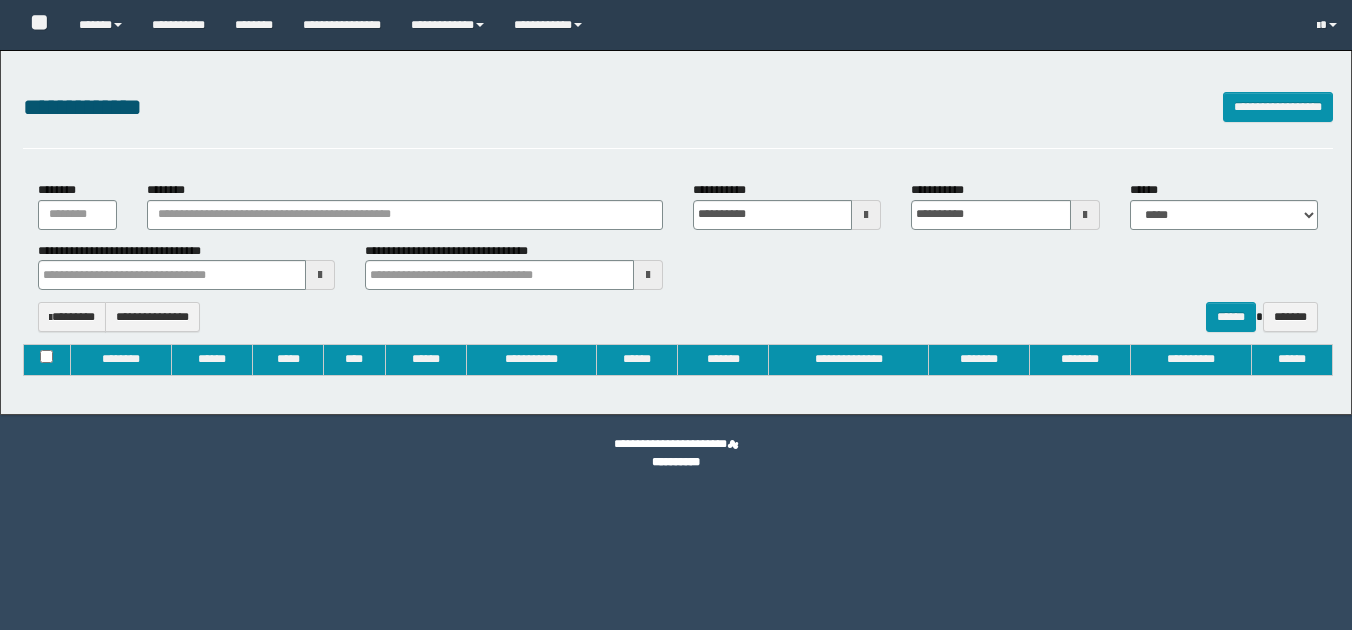 type on "**********" 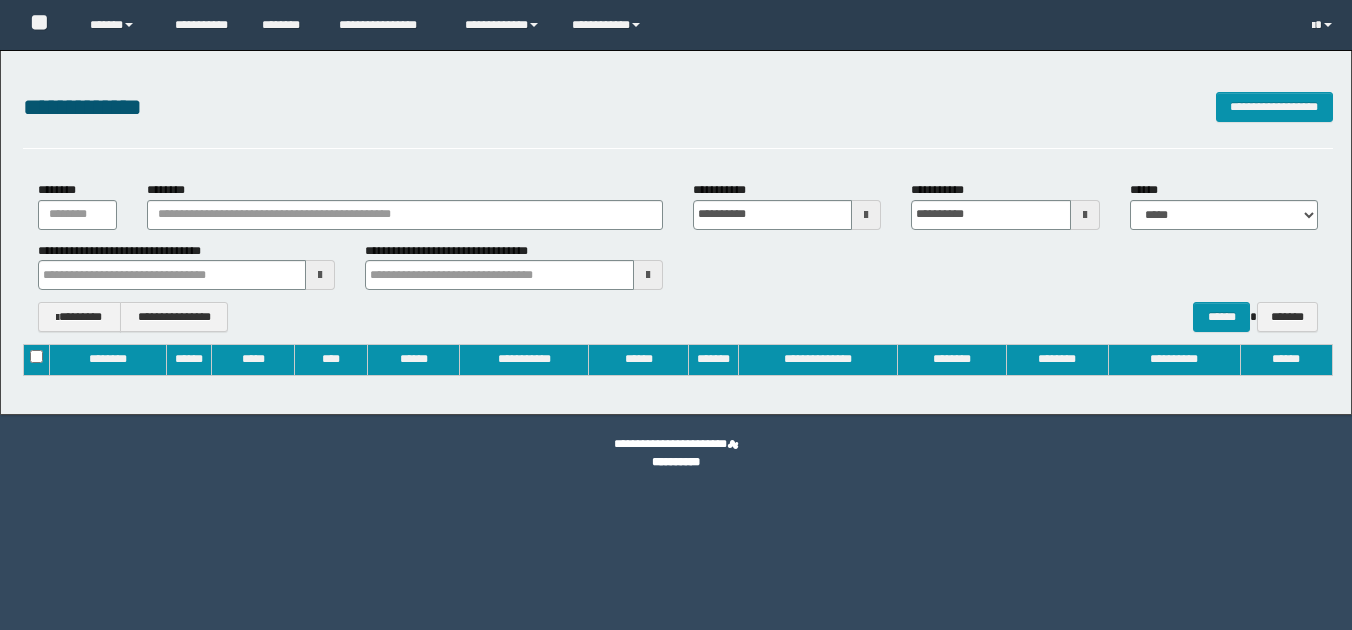 scroll, scrollTop: 0, scrollLeft: 0, axis: both 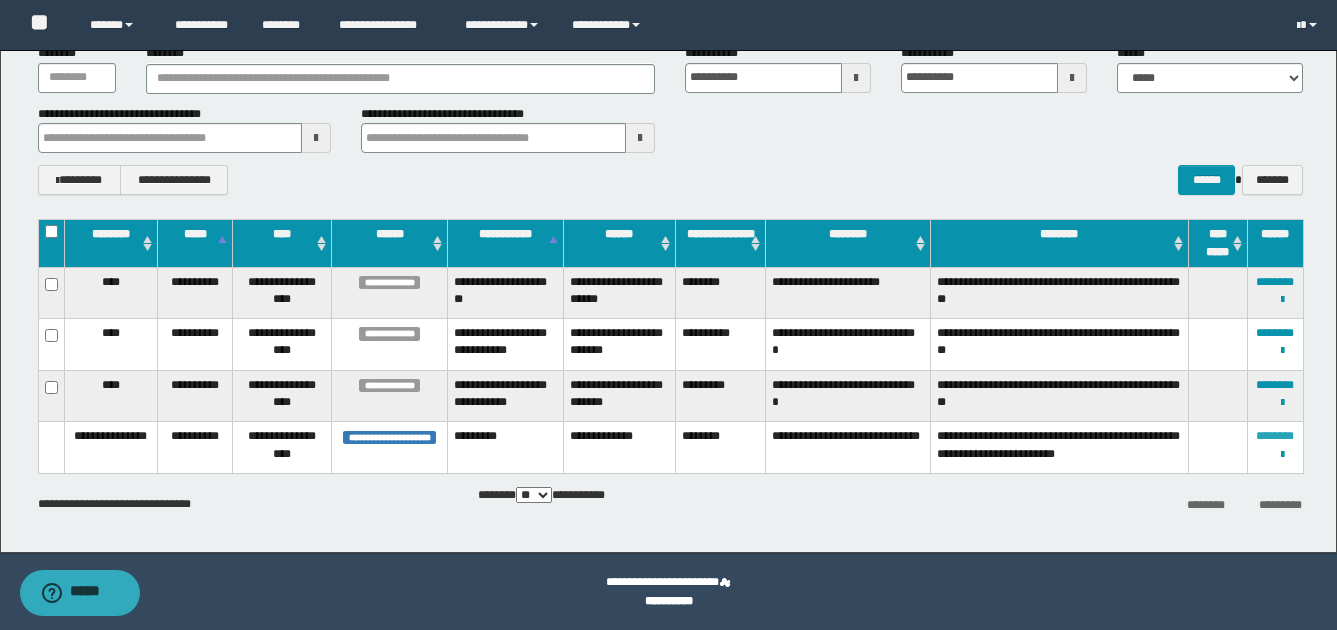 click on "********" at bounding box center (1275, 436) 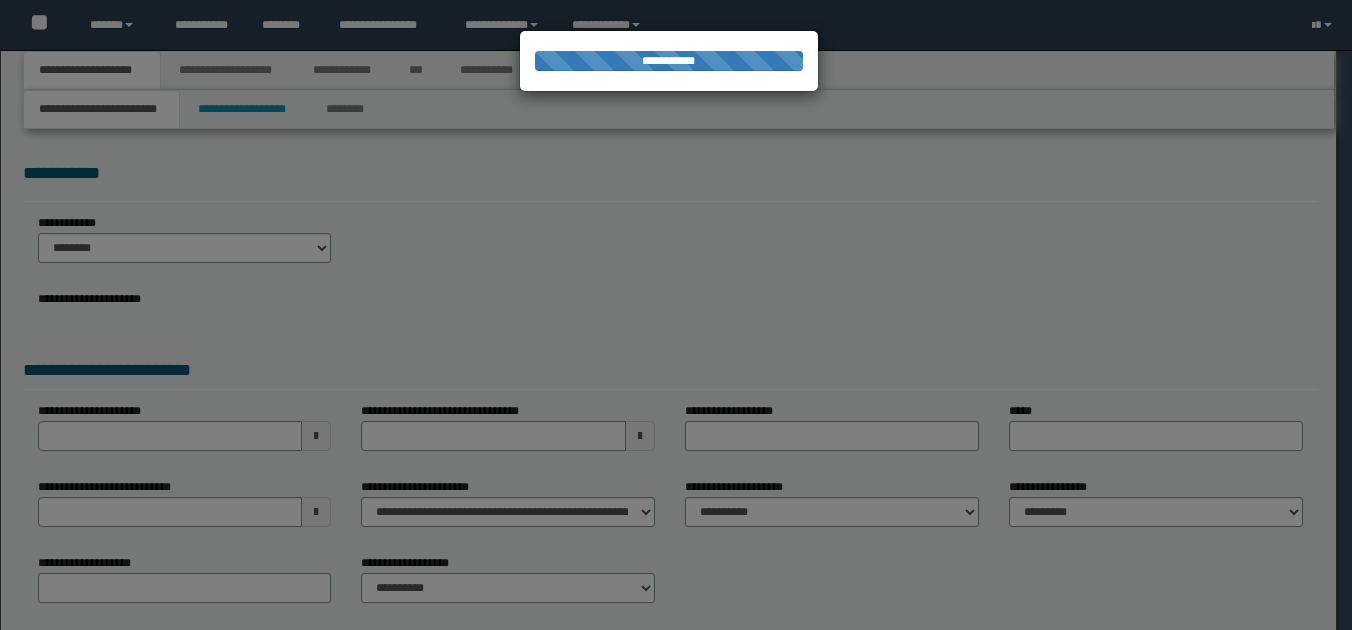 scroll, scrollTop: 0, scrollLeft: 0, axis: both 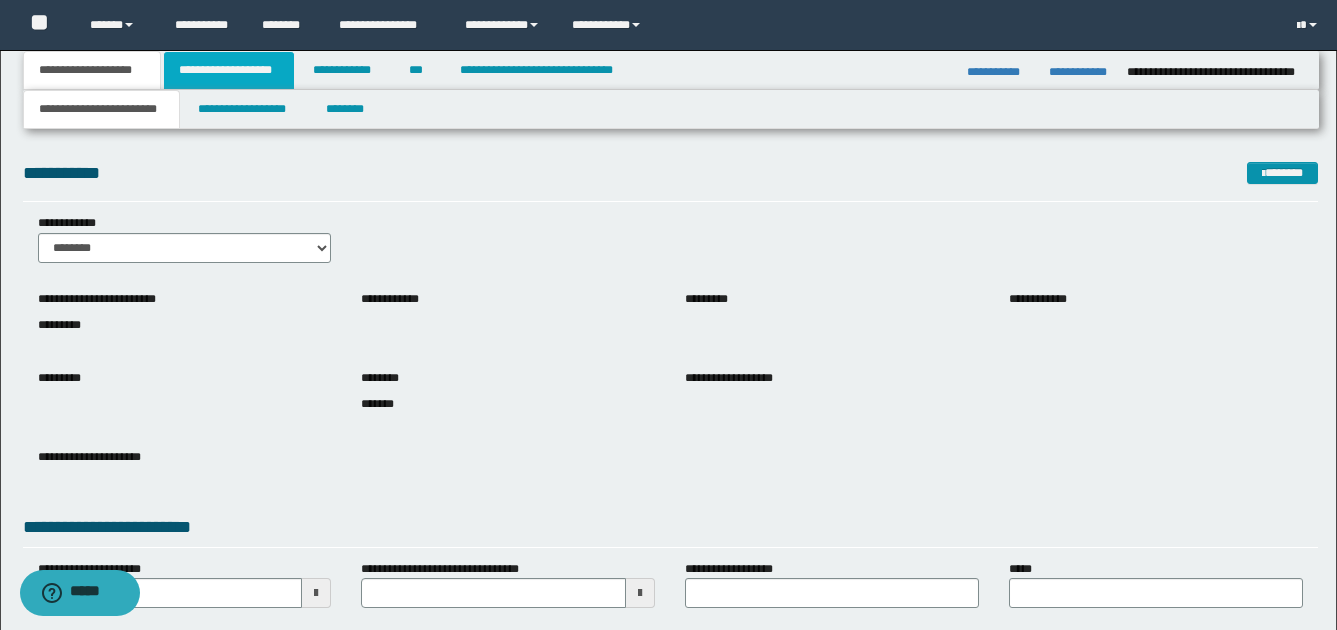 click on "**********" at bounding box center (229, 70) 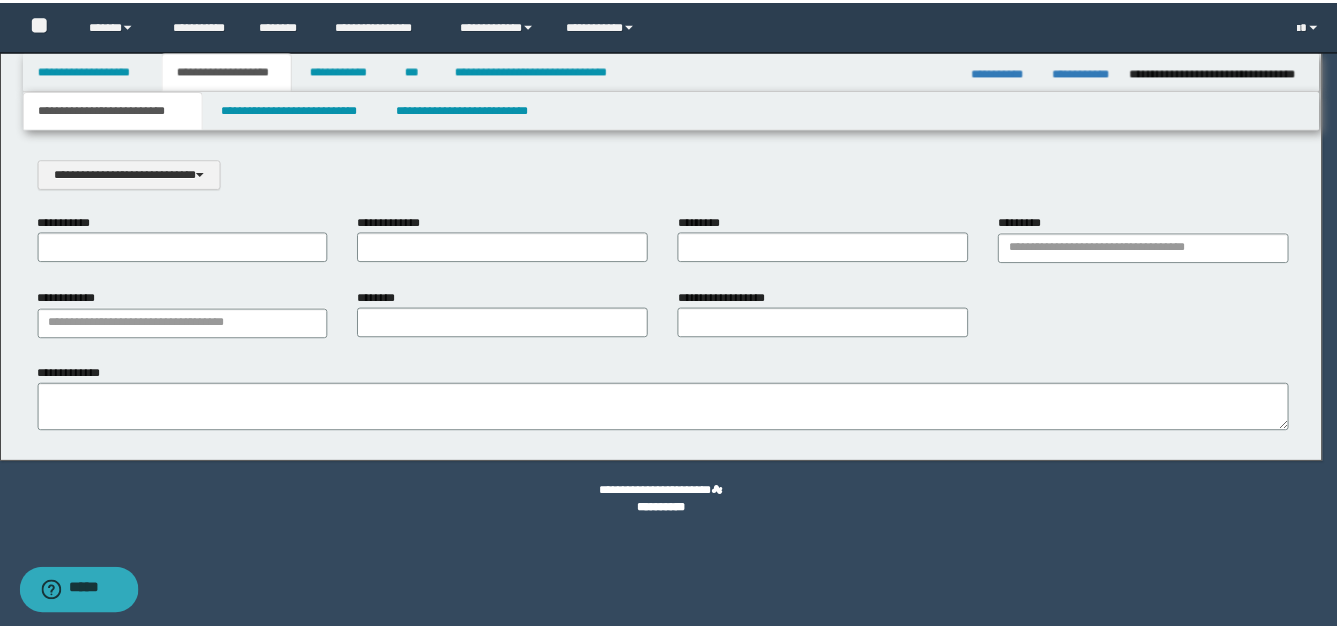 scroll, scrollTop: 0, scrollLeft: 0, axis: both 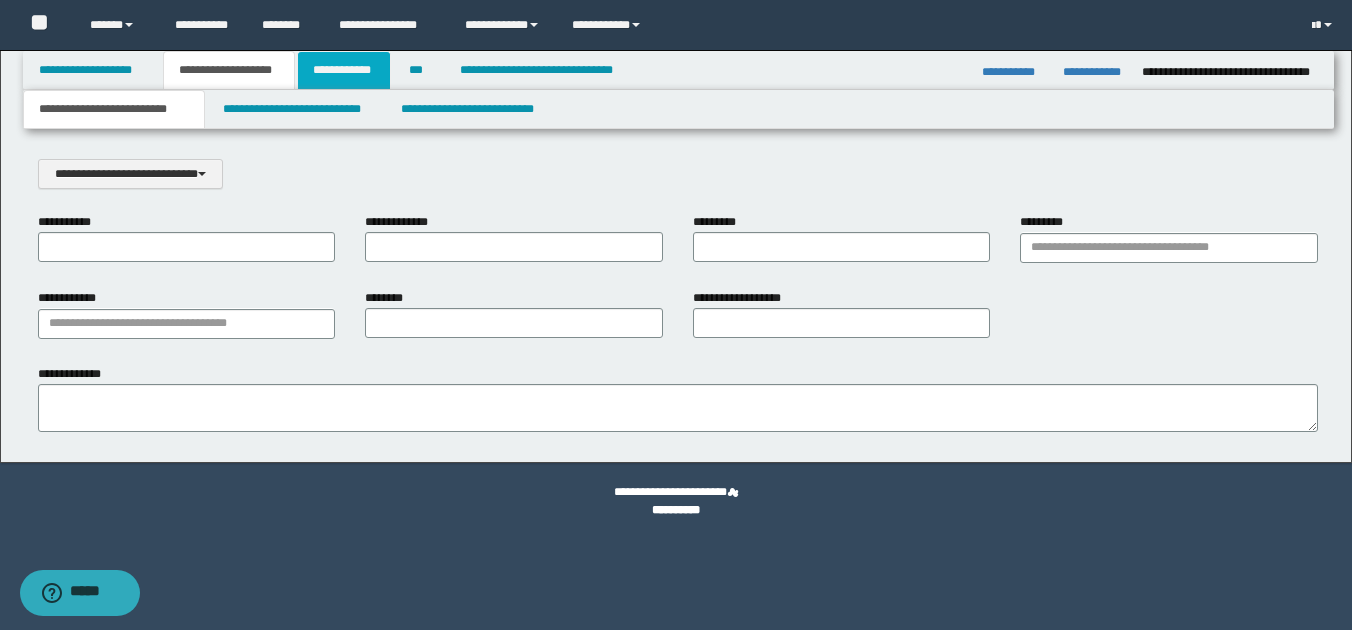 click on "**********" at bounding box center [344, 70] 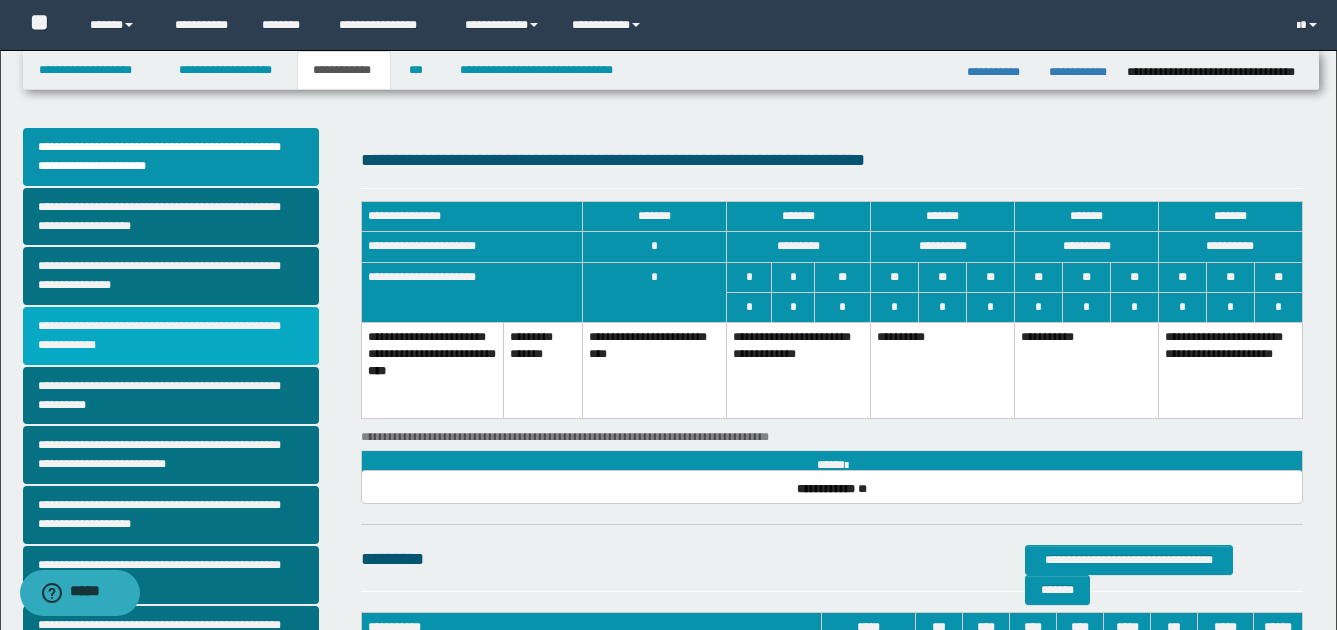 scroll, scrollTop: 400, scrollLeft: 0, axis: vertical 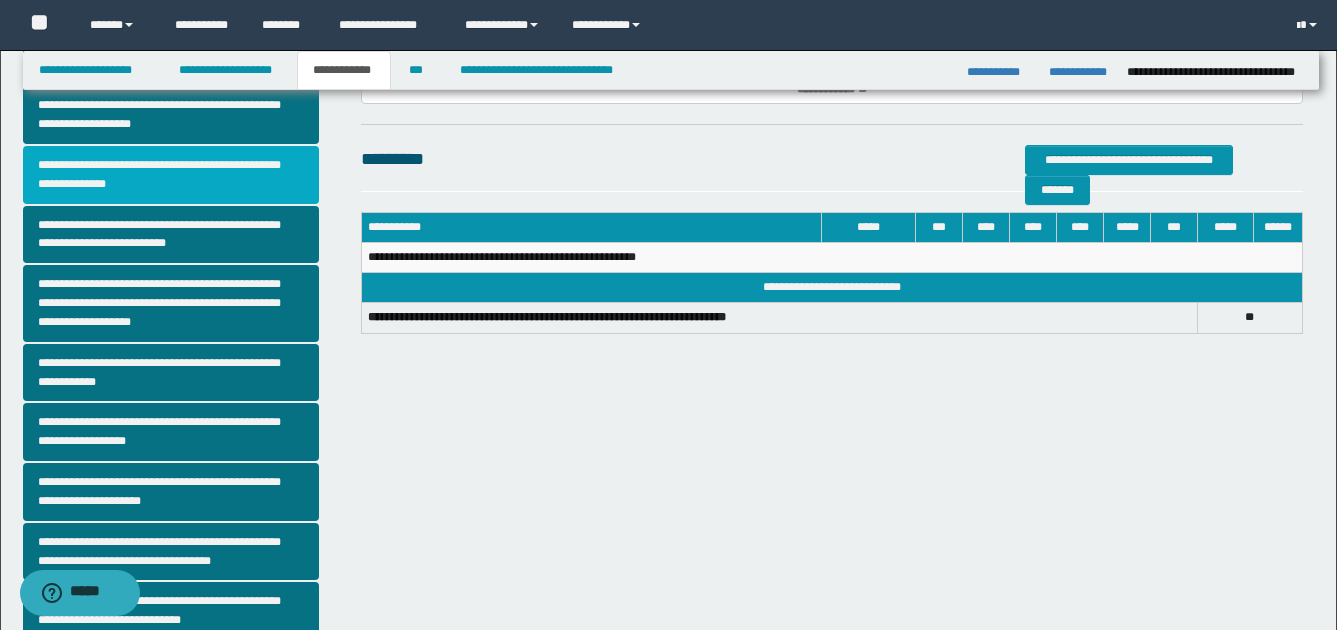 click on "**********" at bounding box center [171, 175] 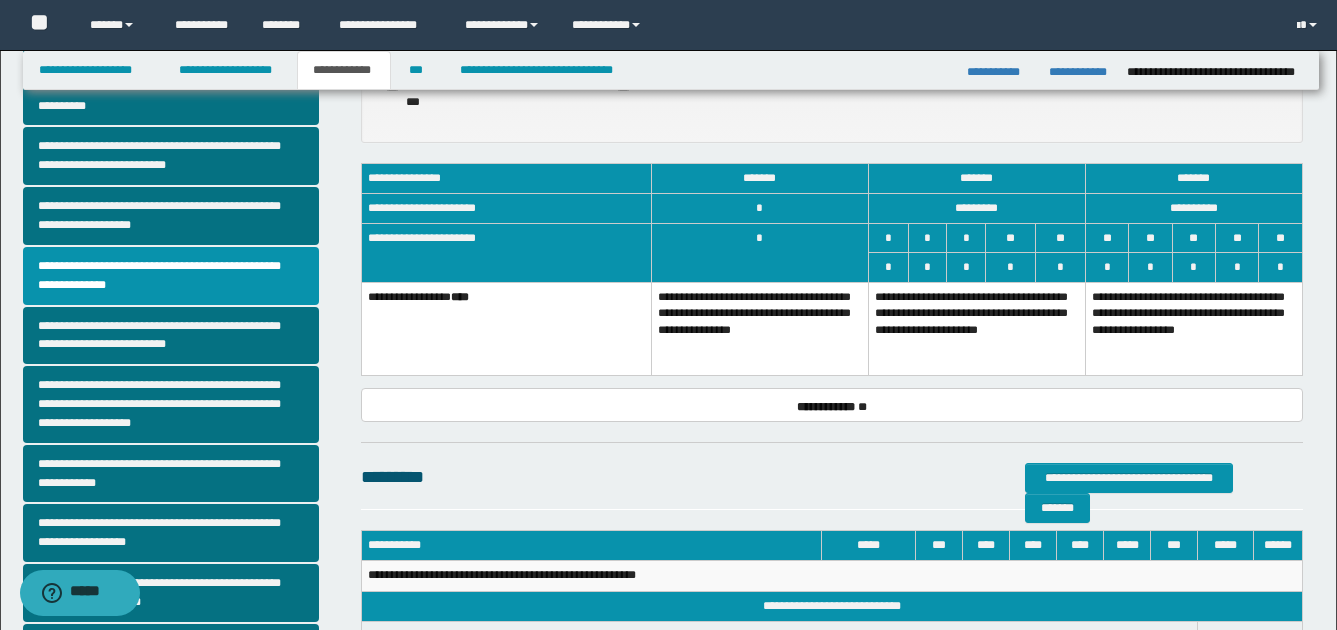 scroll, scrollTop: 300, scrollLeft: 0, axis: vertical 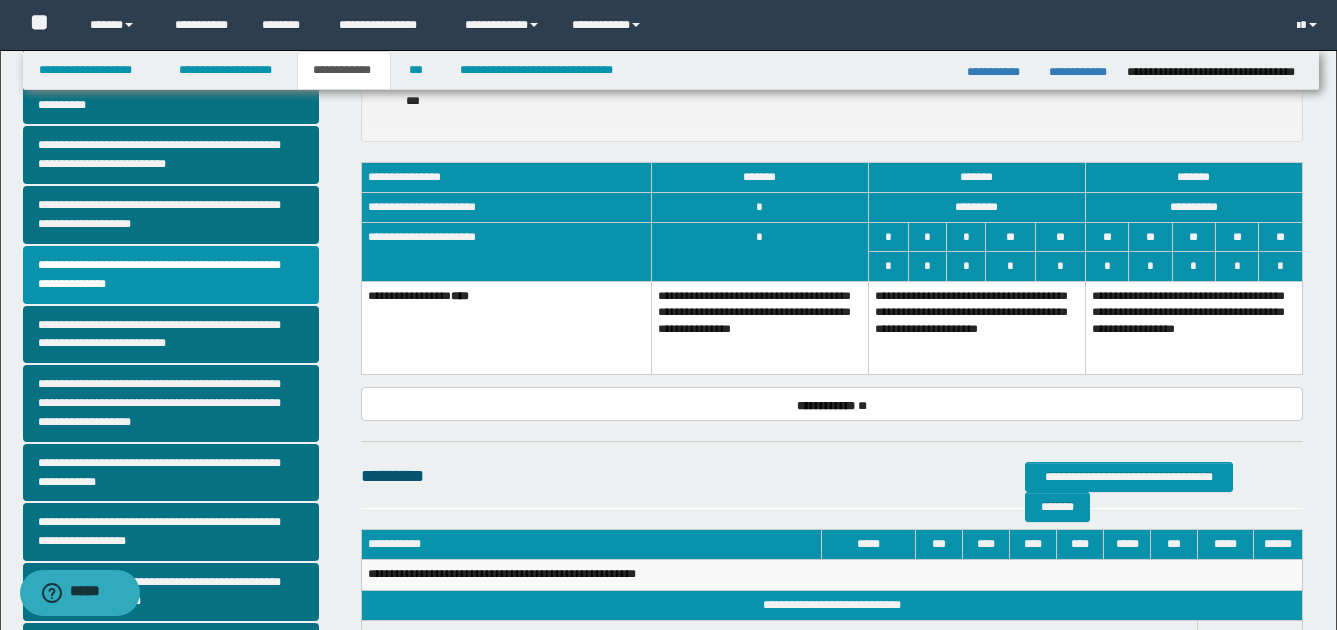 click on "**********" at bounding box center [976, 327] 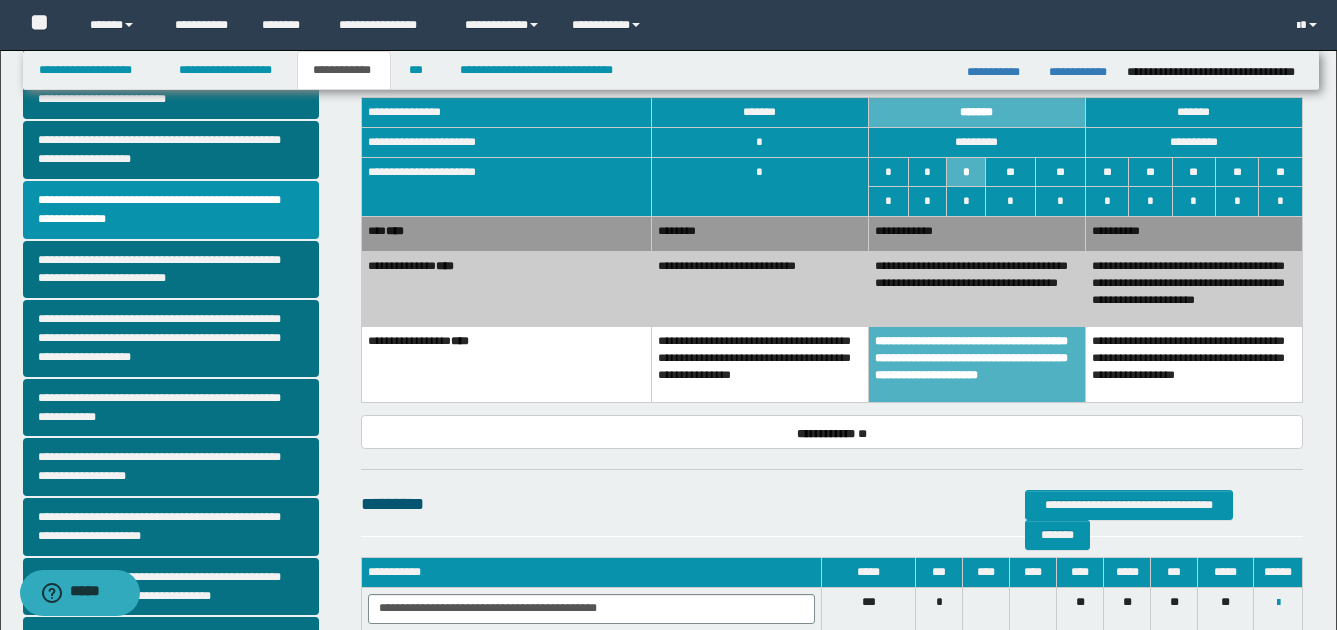scroll, scrollTop: 400, scrollLeft: 0, axis: vertical 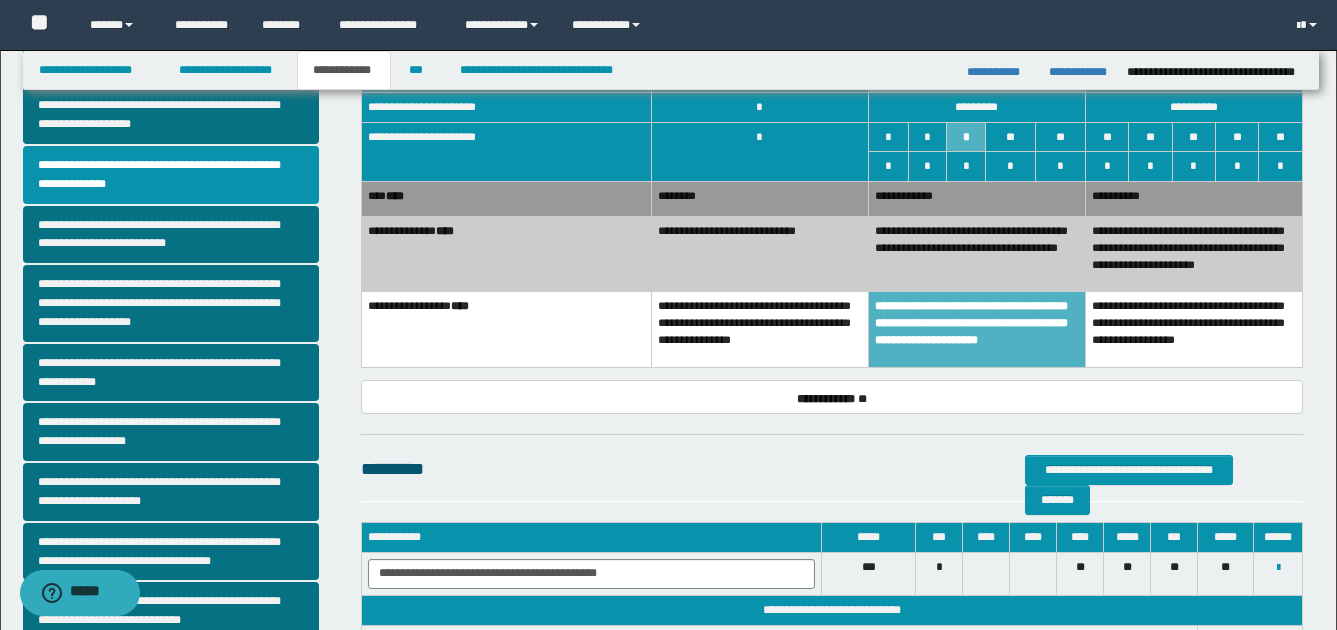 click on "**********" at bounding box center [759, 254] 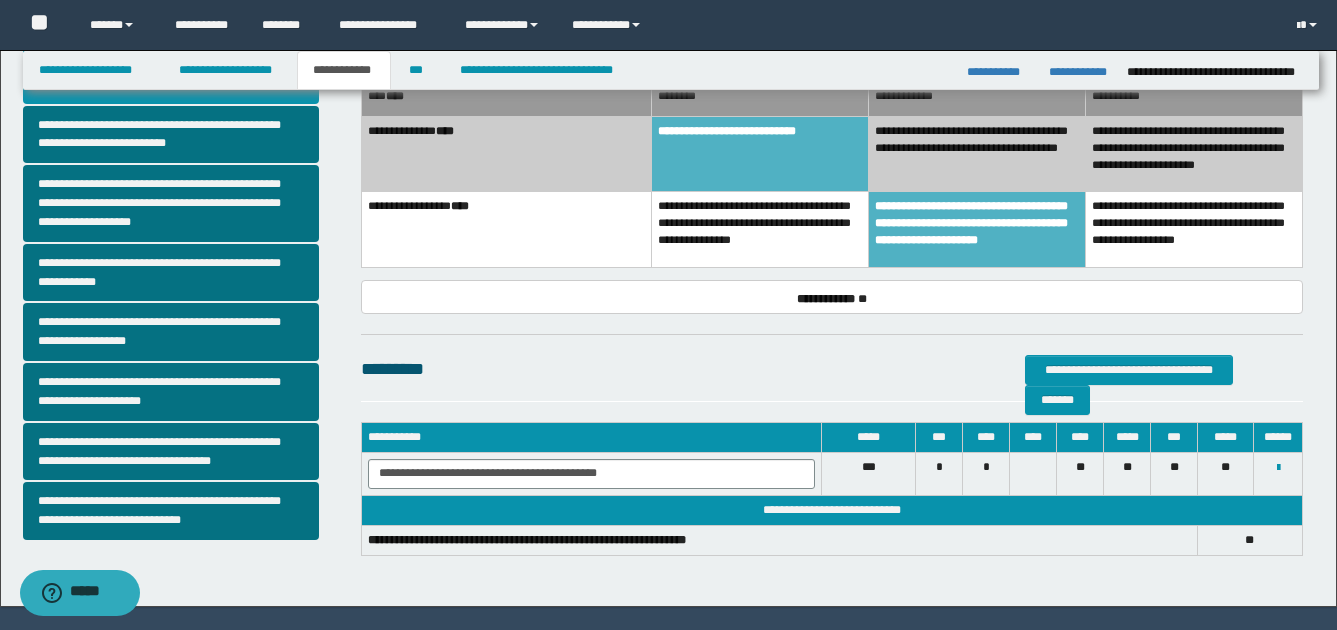 scroll, scrollTop: 555, scrollLeft: 0, axis: vertical 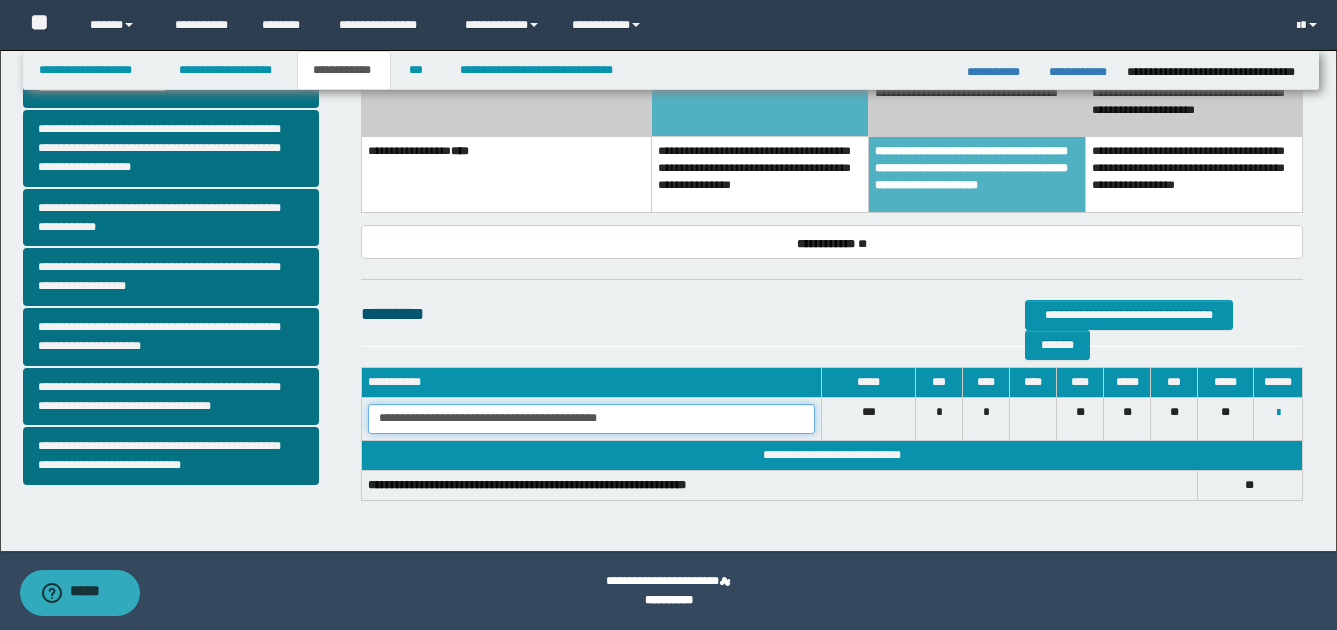 click on "**********" at bounding box center [591, 419] 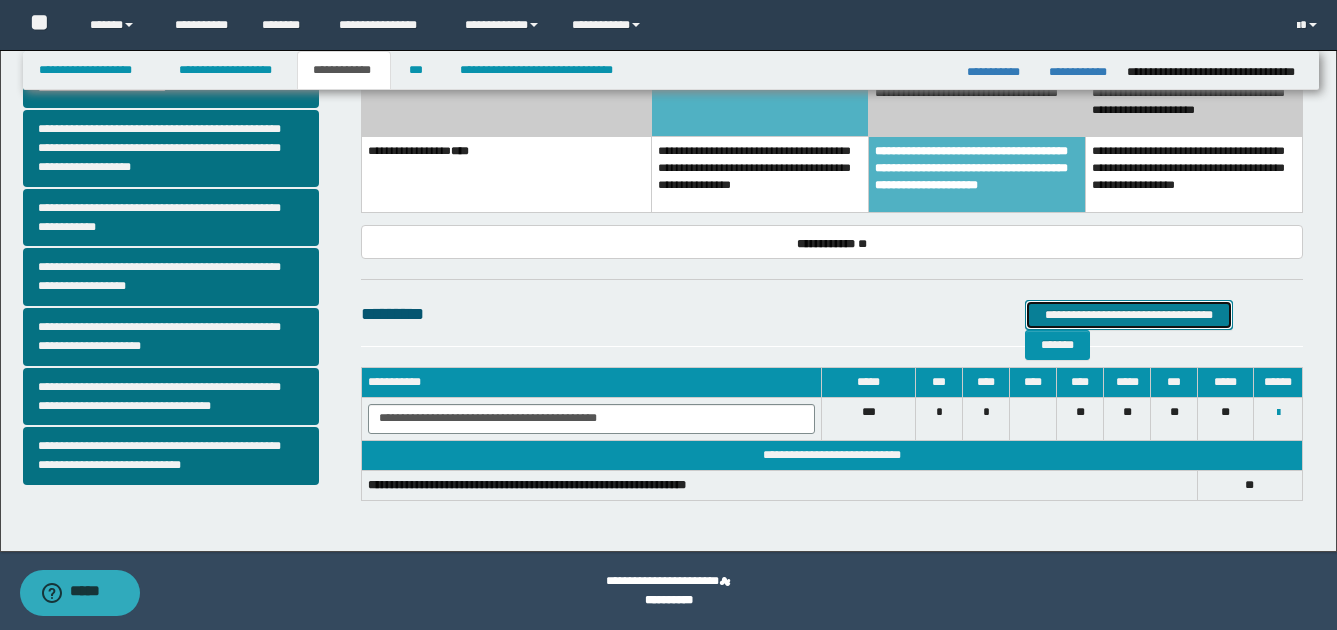 click on "**********" at bounding box center (1129, 315) 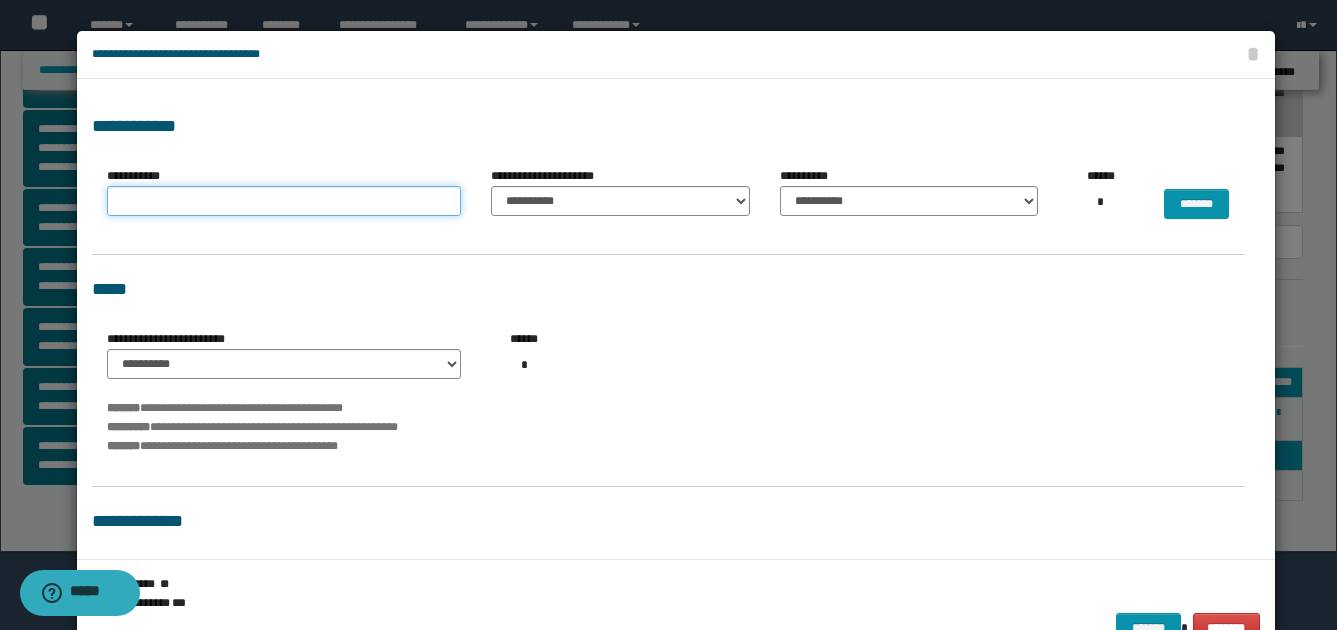 click on "**********" at bounding box center (284, 201) 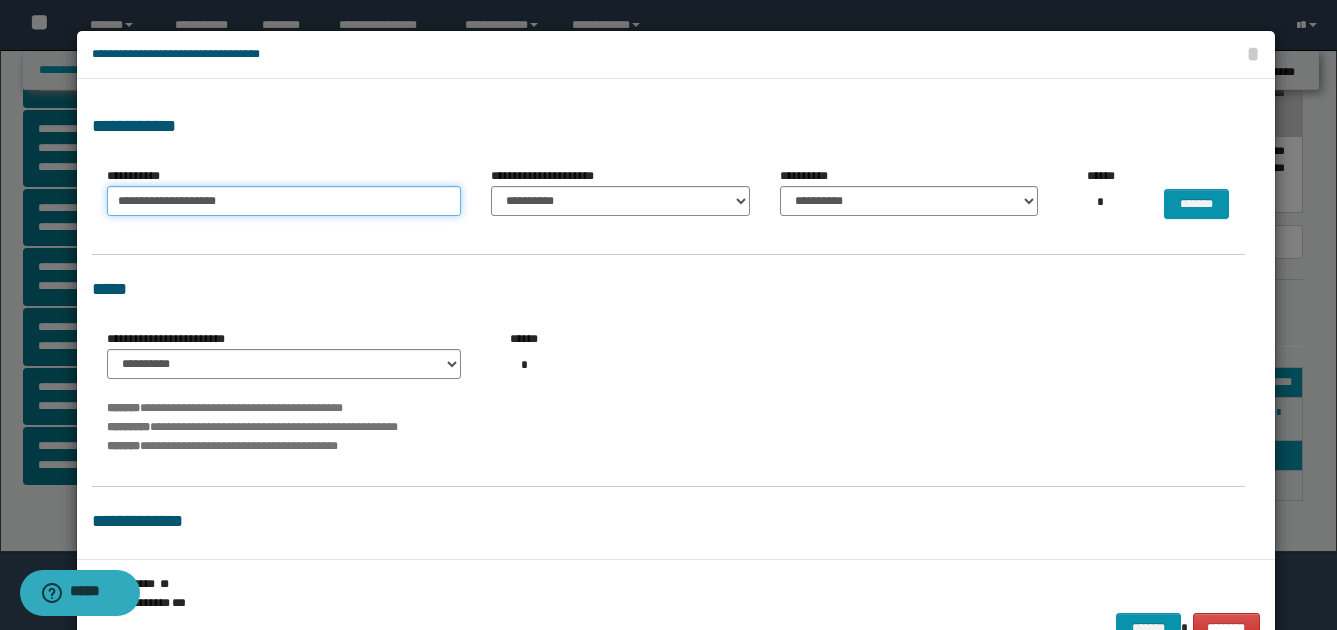 type on "**********" 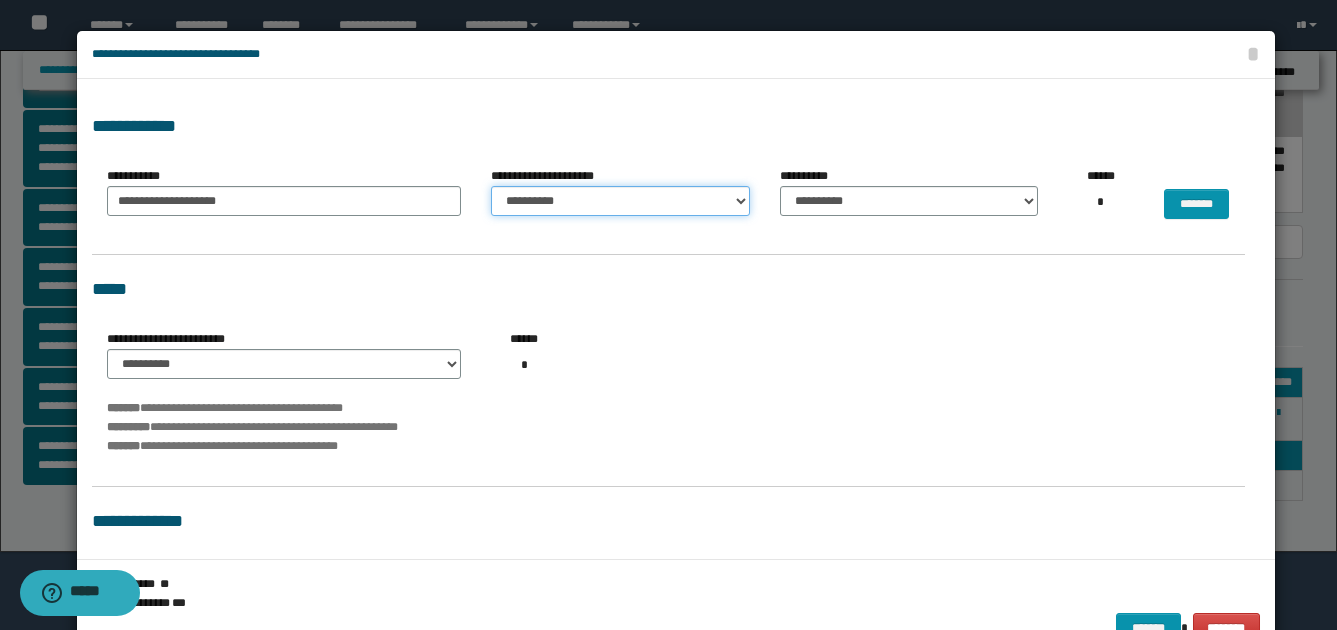 click on "**********" at bounding box center (620, 201) 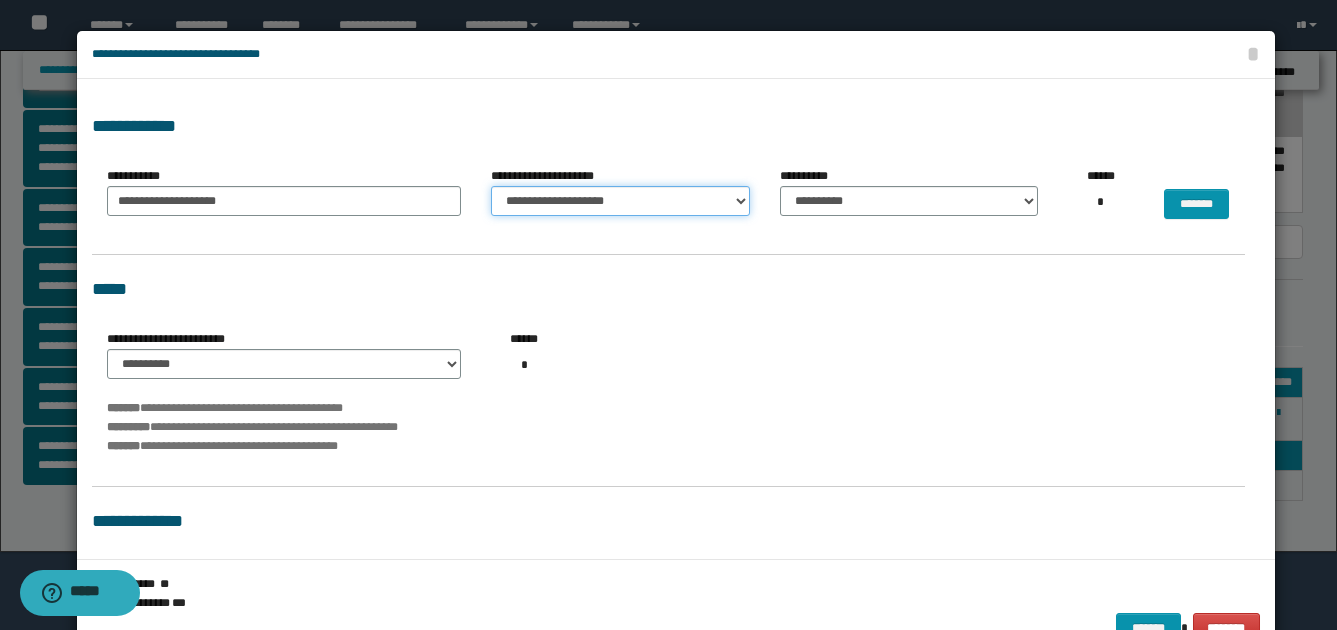 click on "**********" at bounding box center (620, 201) 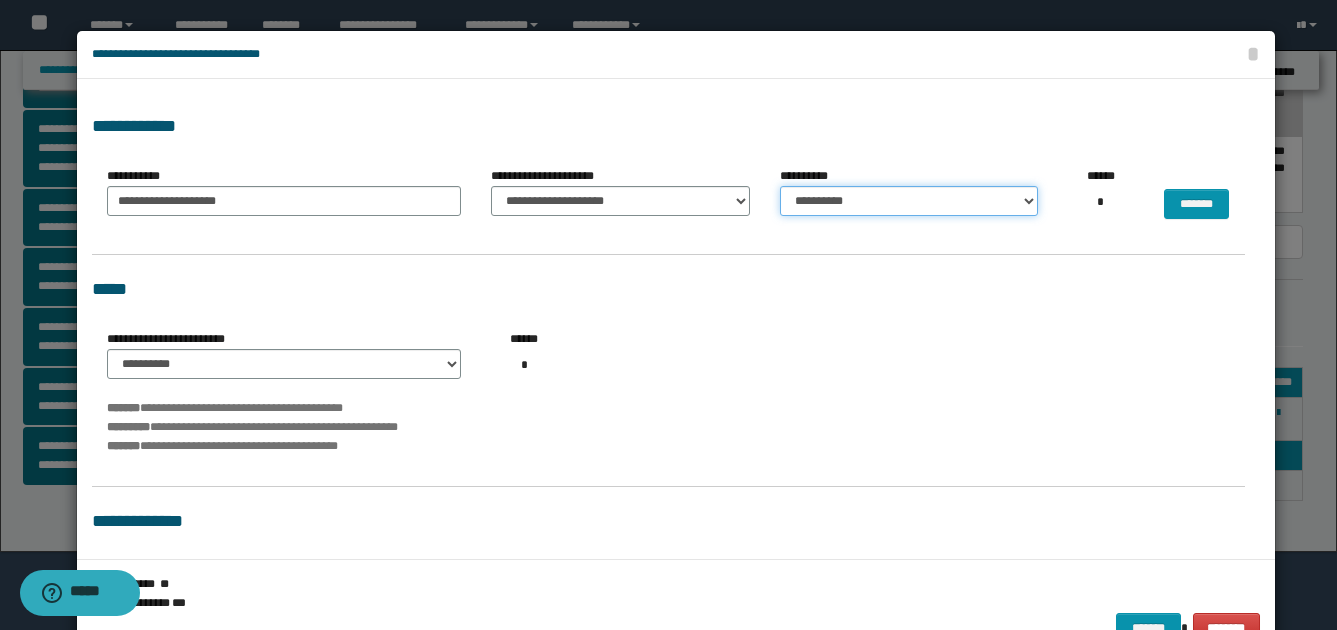 click on "**********" at bounding box center [909, 201] 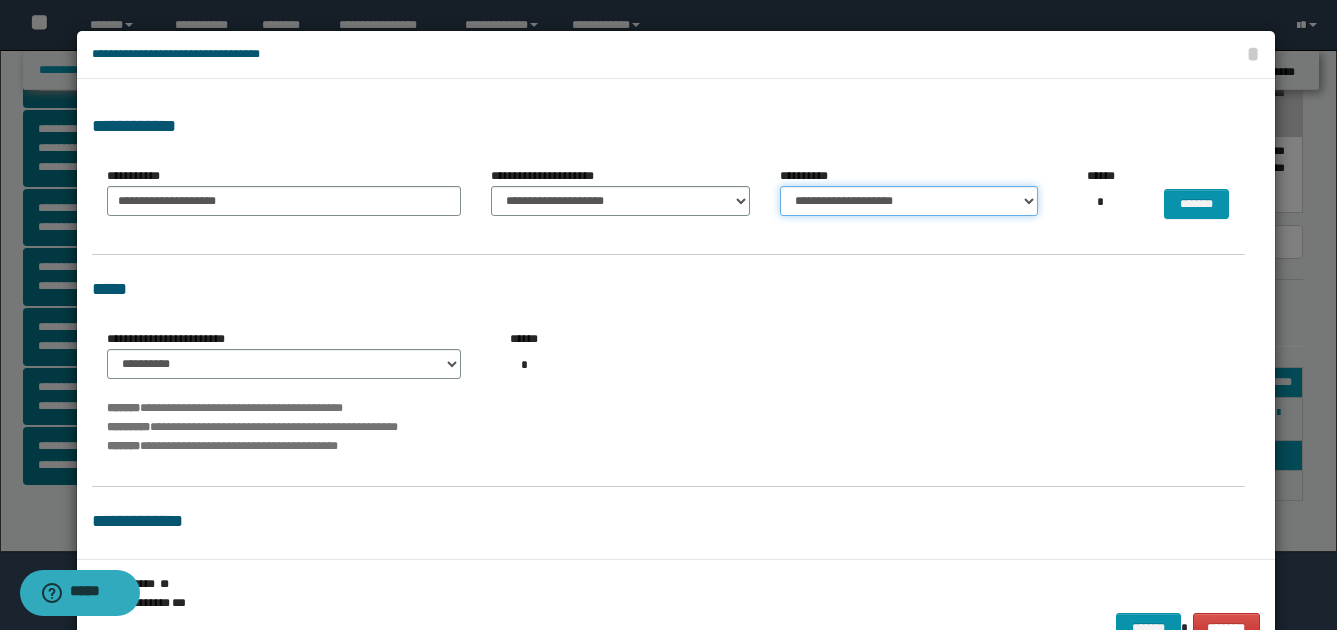 click on "**********" at bounding box center [909, 201] 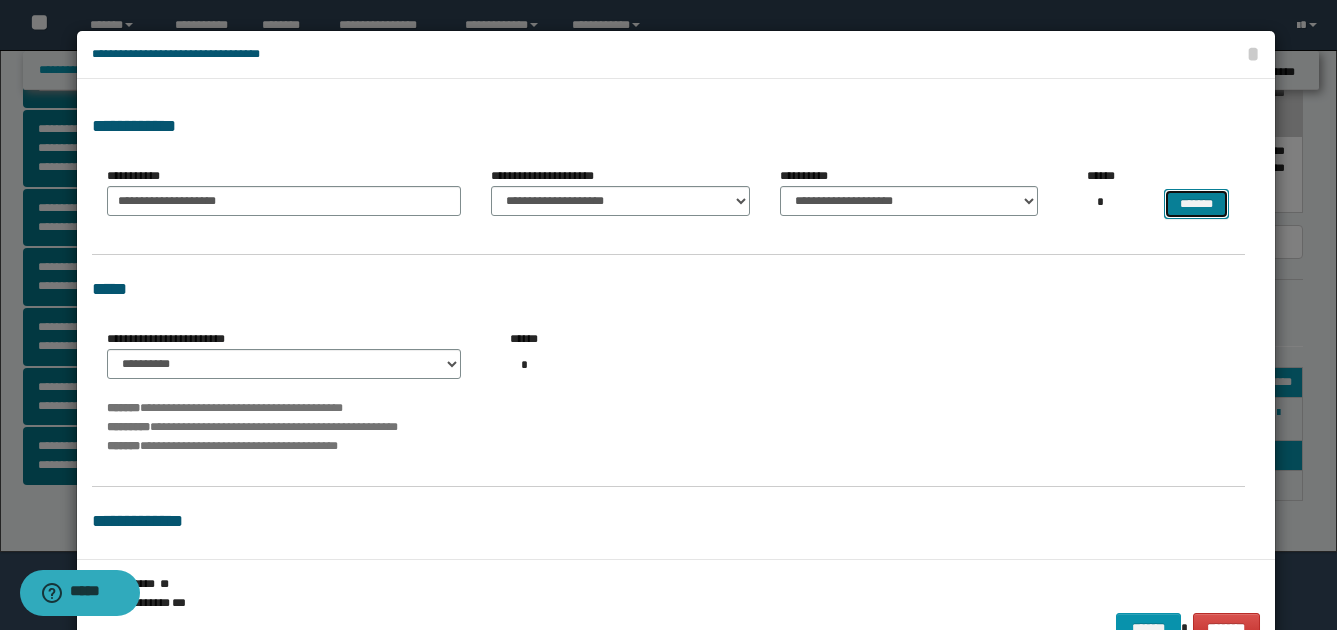 click on "*******" at bounding box center (1196, 204) 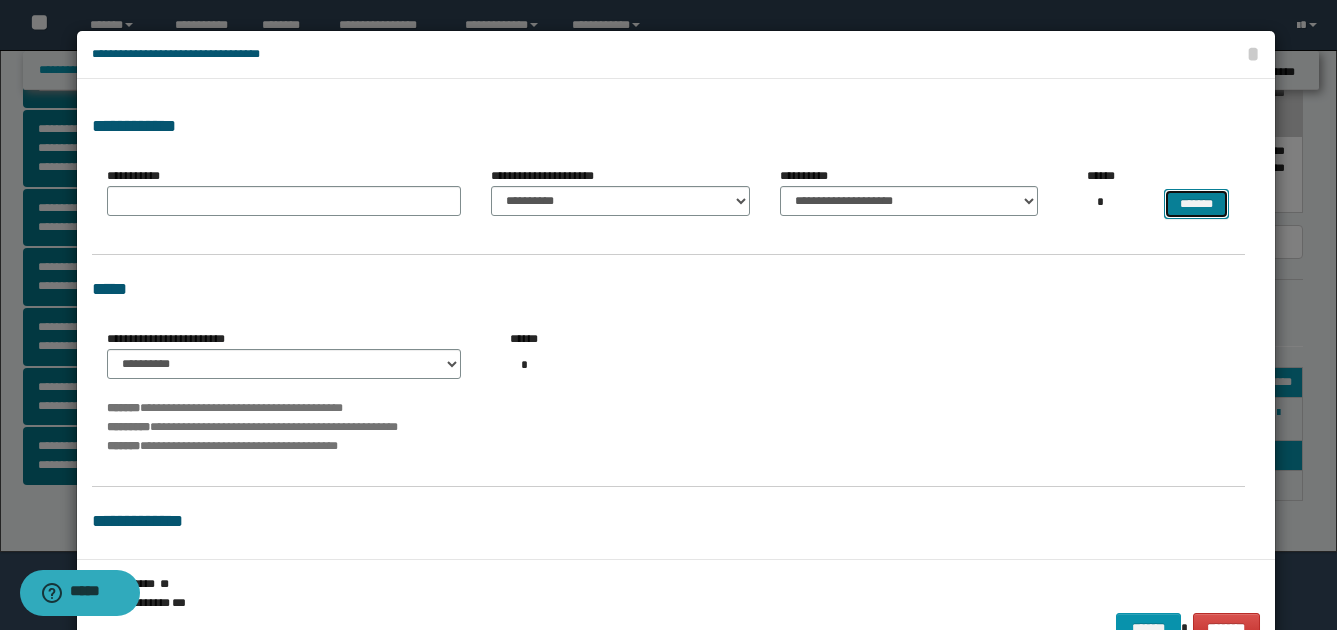 select 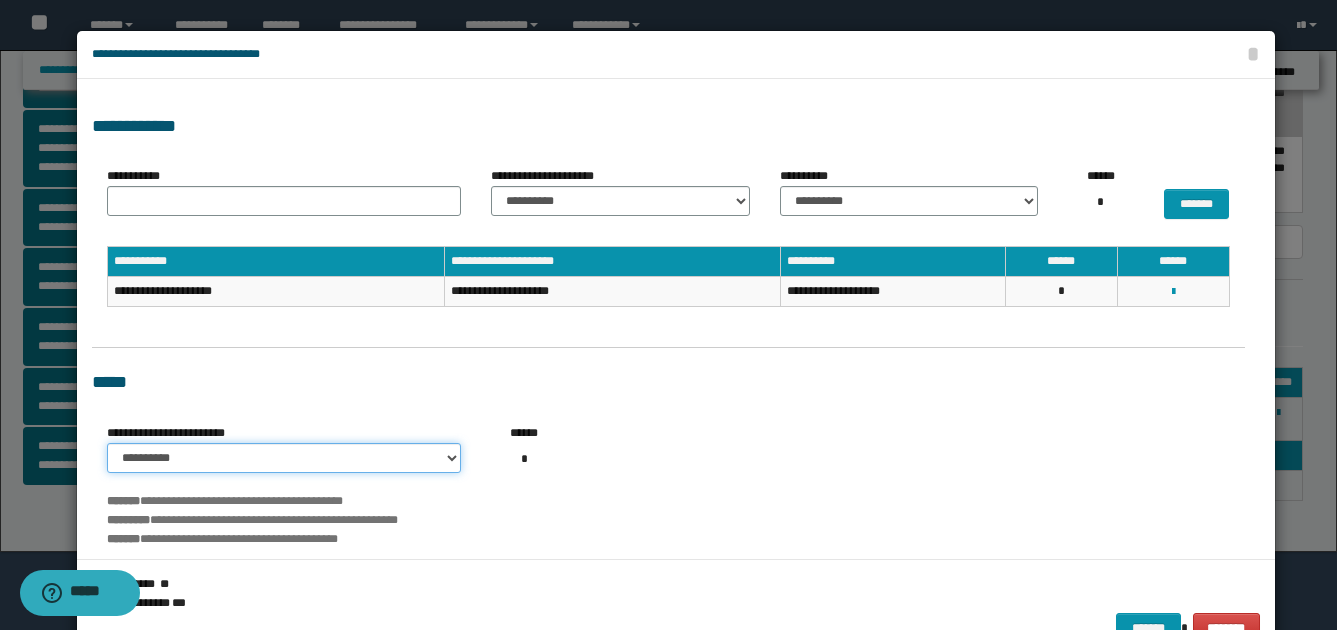 click on "**********" at bounding box center [284, 458] 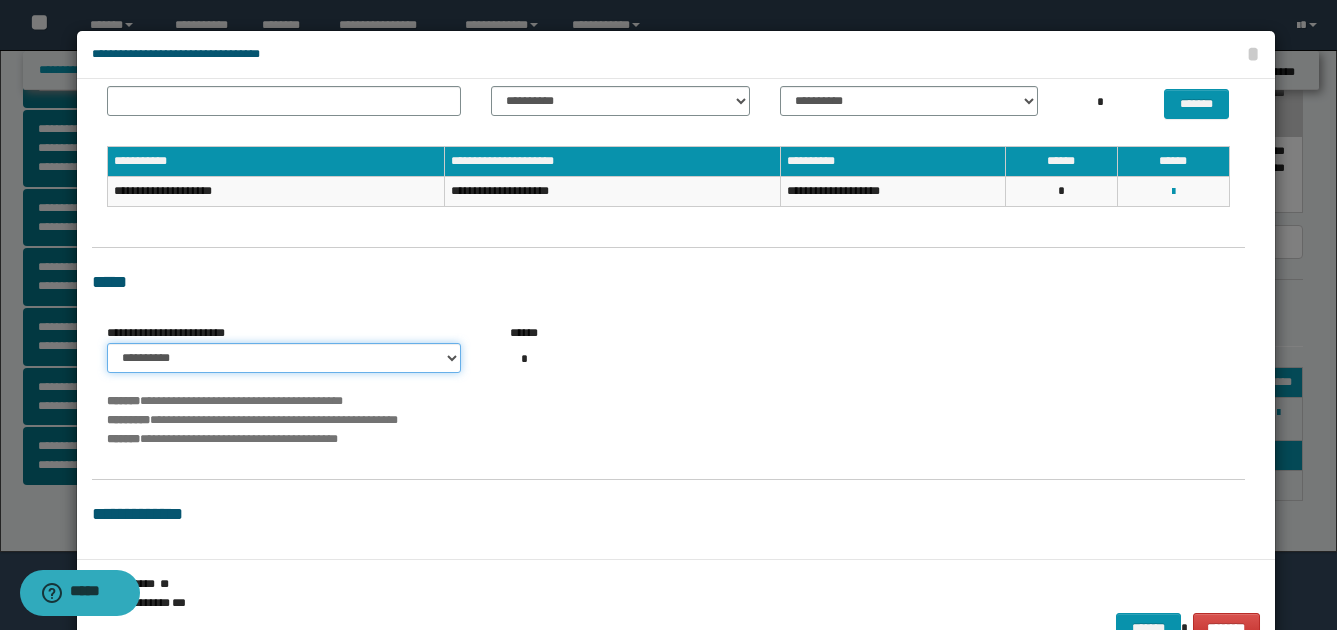 click on "**********" at bounding box center [284, 358] 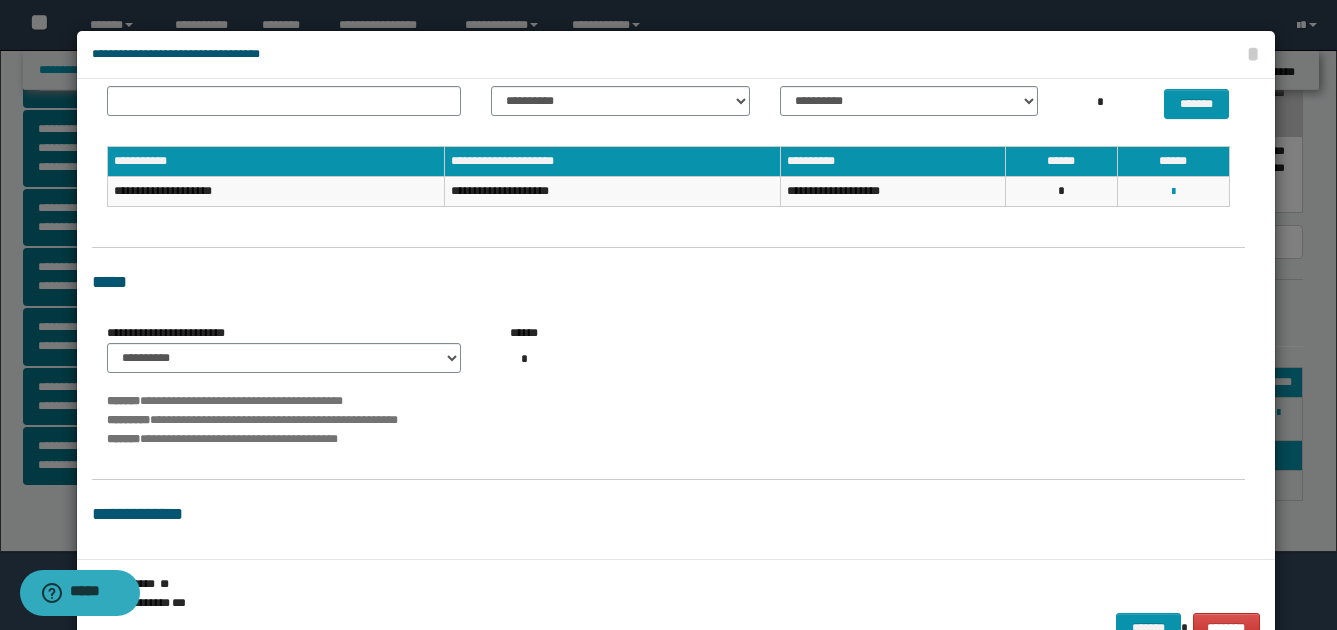 click on "**********" at bounding box center (668, 420) 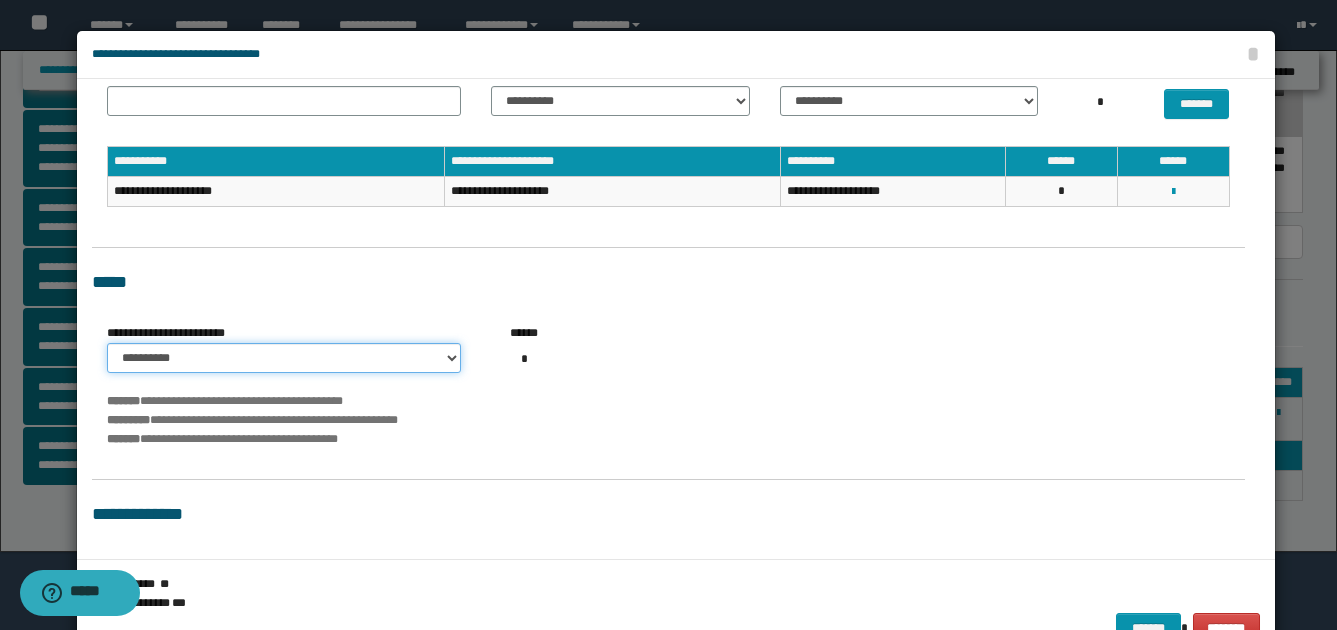 click on "**********" at bounding box center [284, 358] 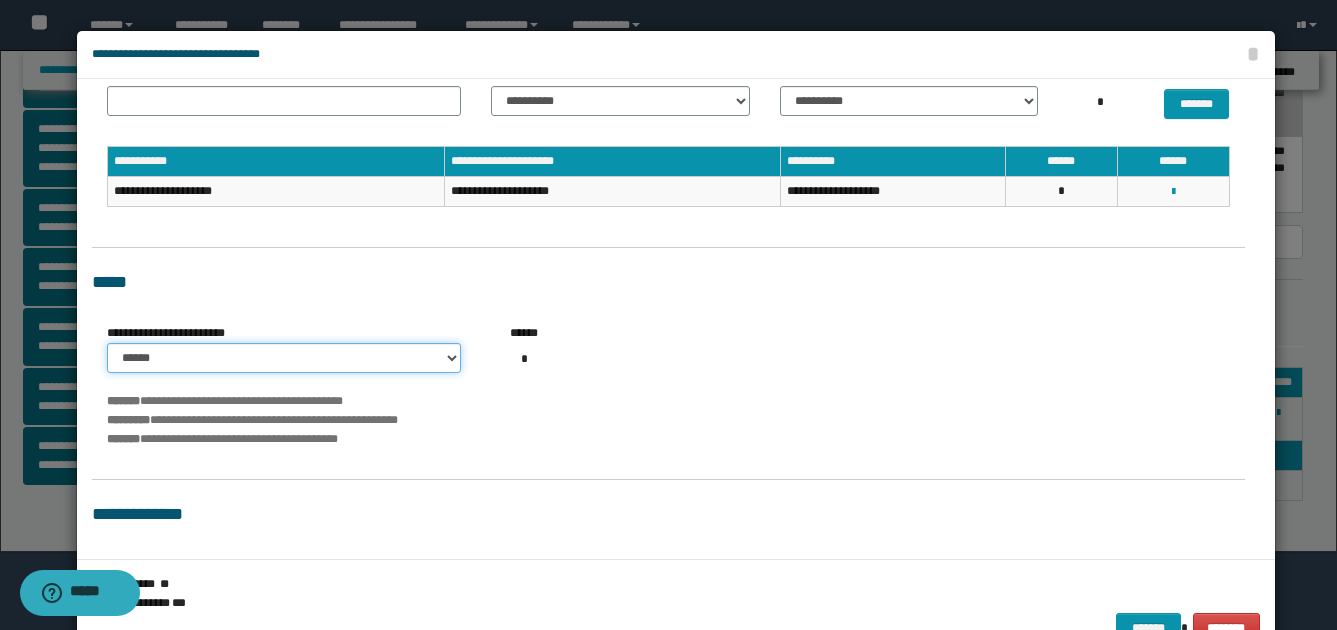 click on "**********" at bounding box center [284, 358] 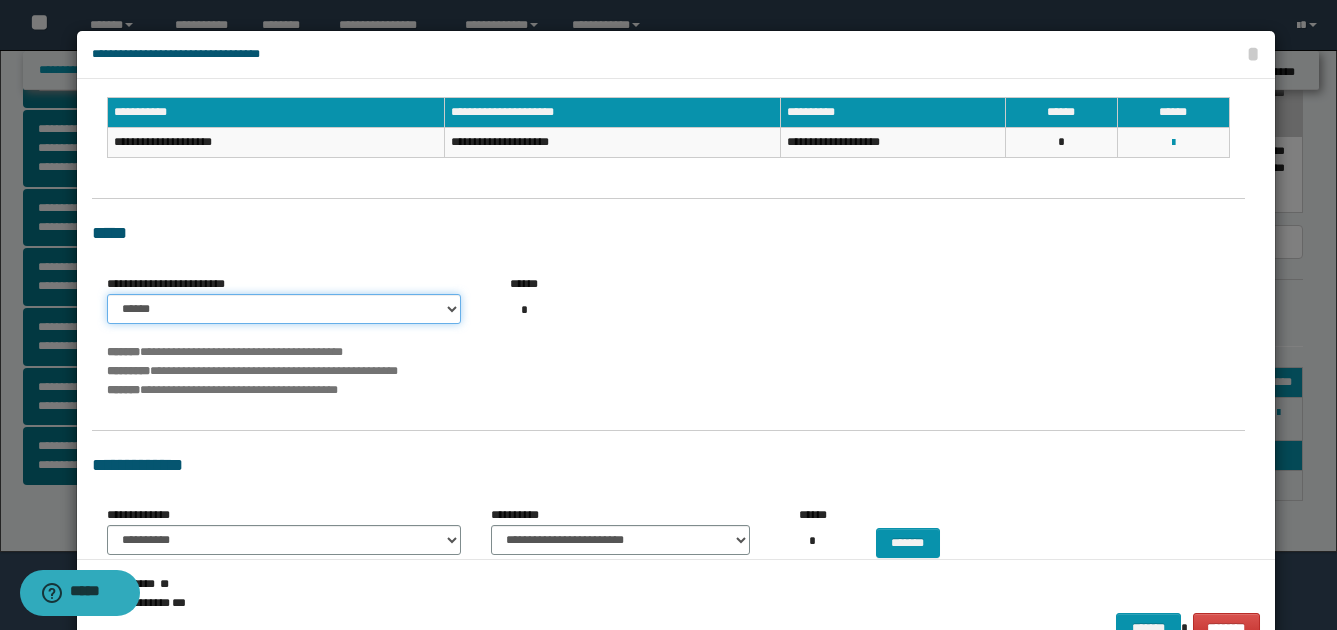 scroll, scrollTop: 190, scrollLeft: 0, axis: vertical 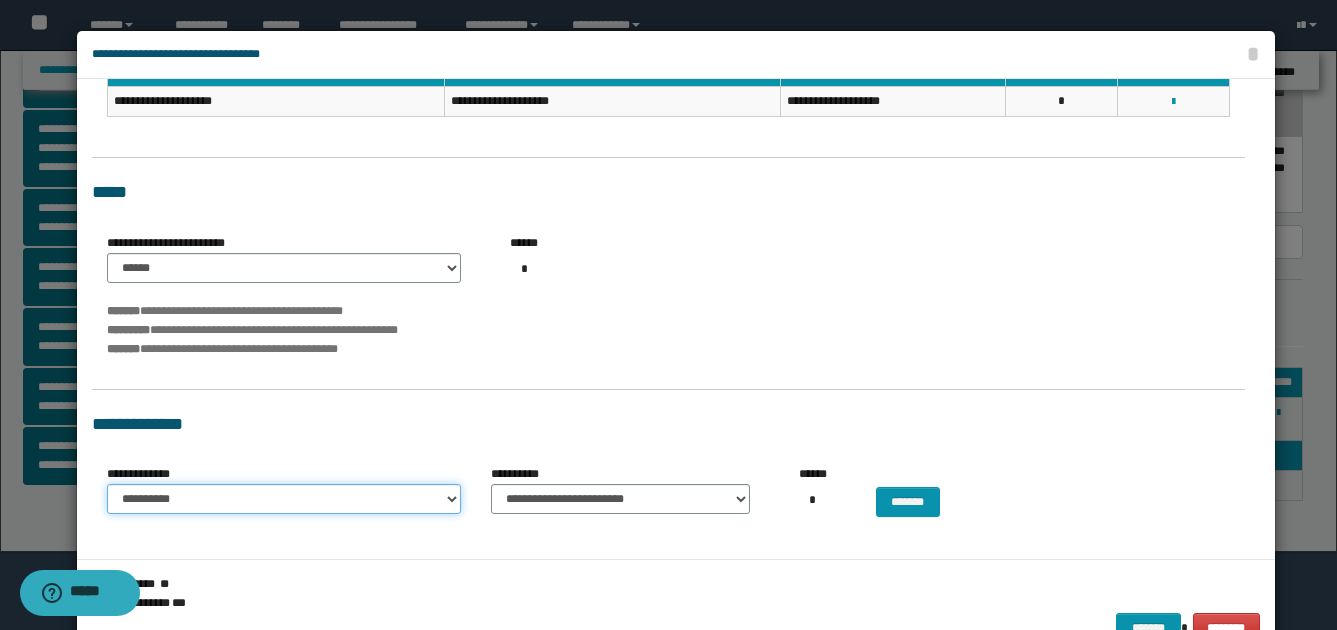 click on "**********" at bounding box center (284, 499) 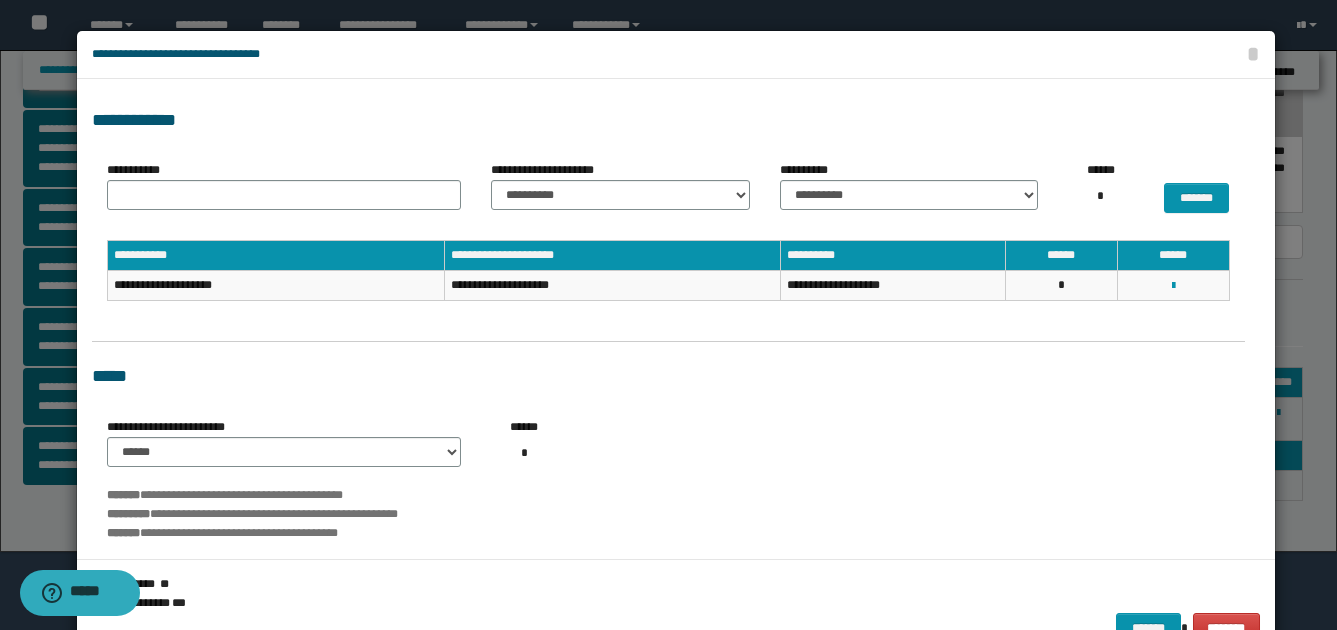 scroll, scrollTop: 0, scrollLeft: 0, axis: both 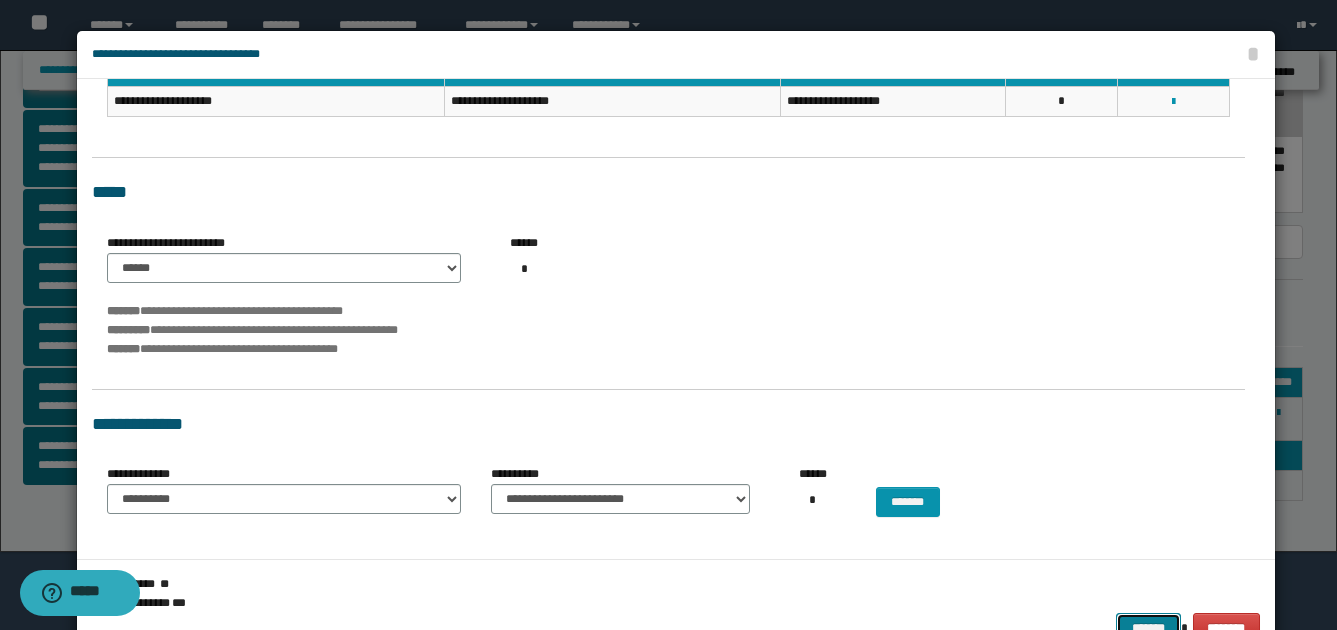click on "*******" at bounding box center (1148, 628) 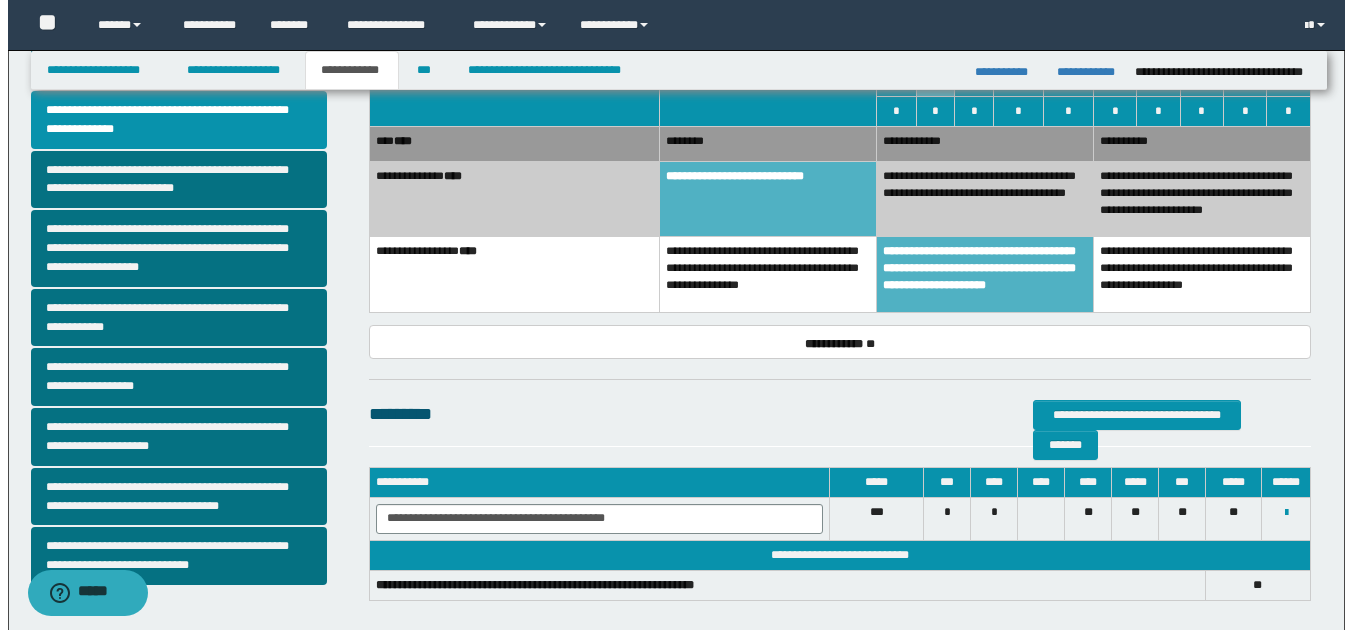 scroll, scrollTop: 555, scrollLeft: 0, axis: vertical 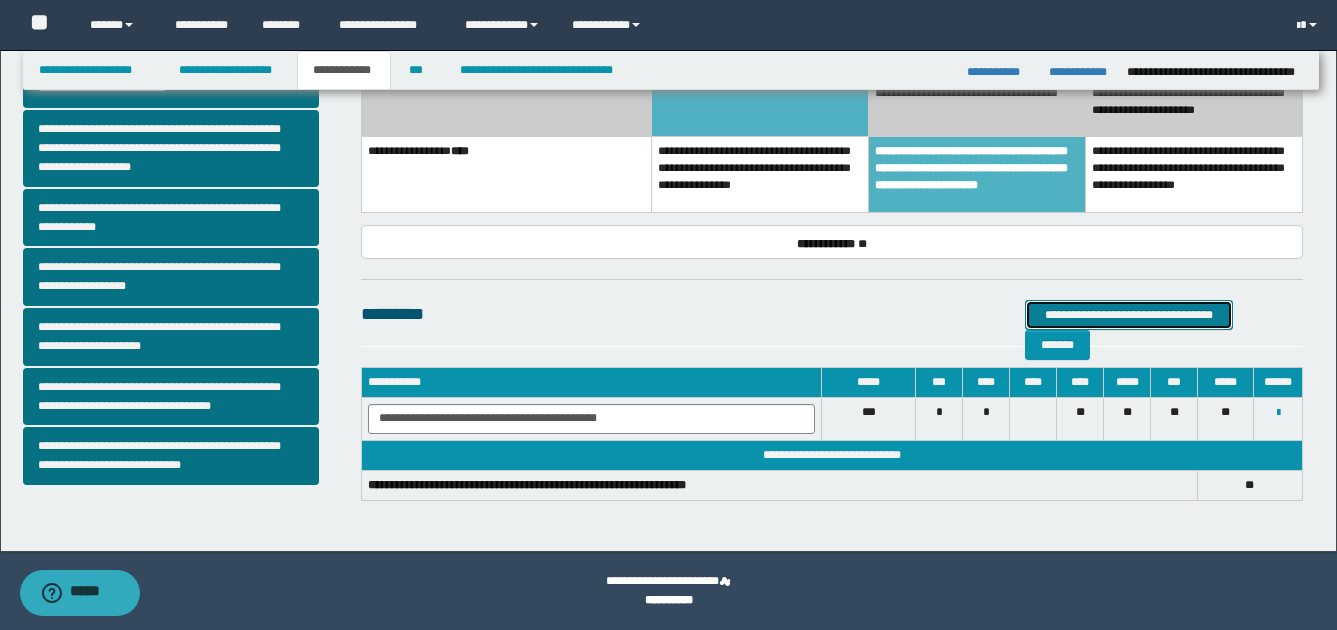 click on "**********" at bounding box center [1129, 315] 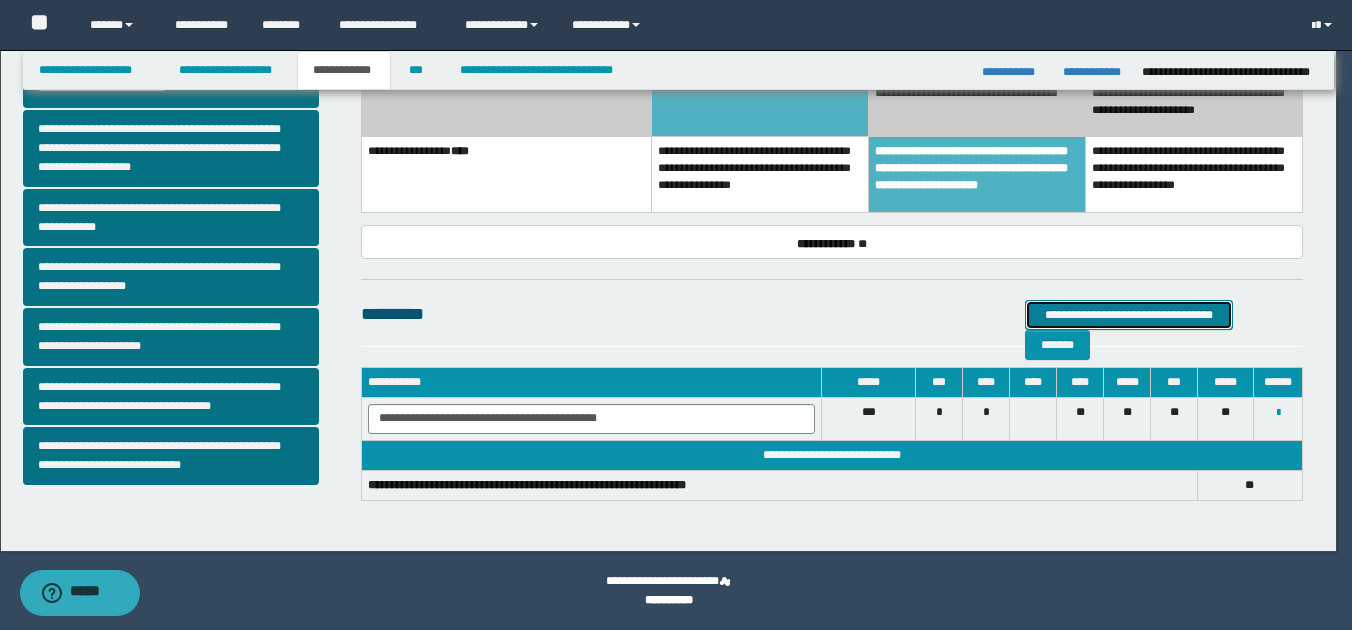select on "*" 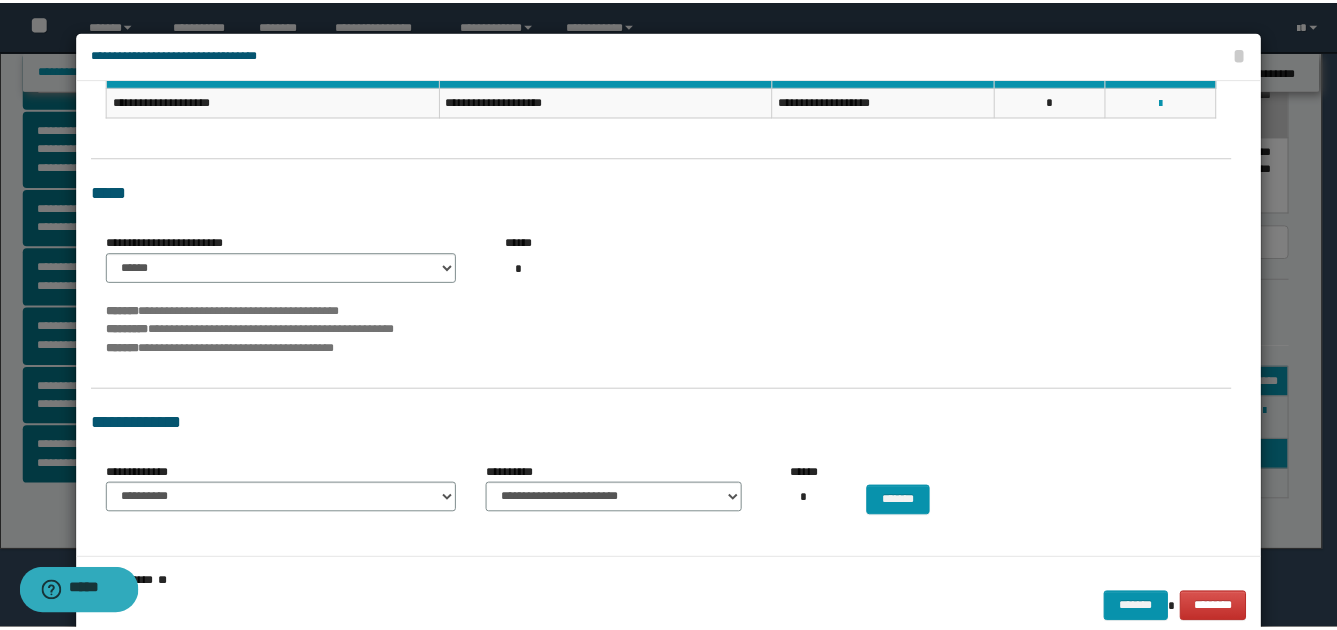 scroll, scrollTop: 0, scrollLeft: 0, axis: both 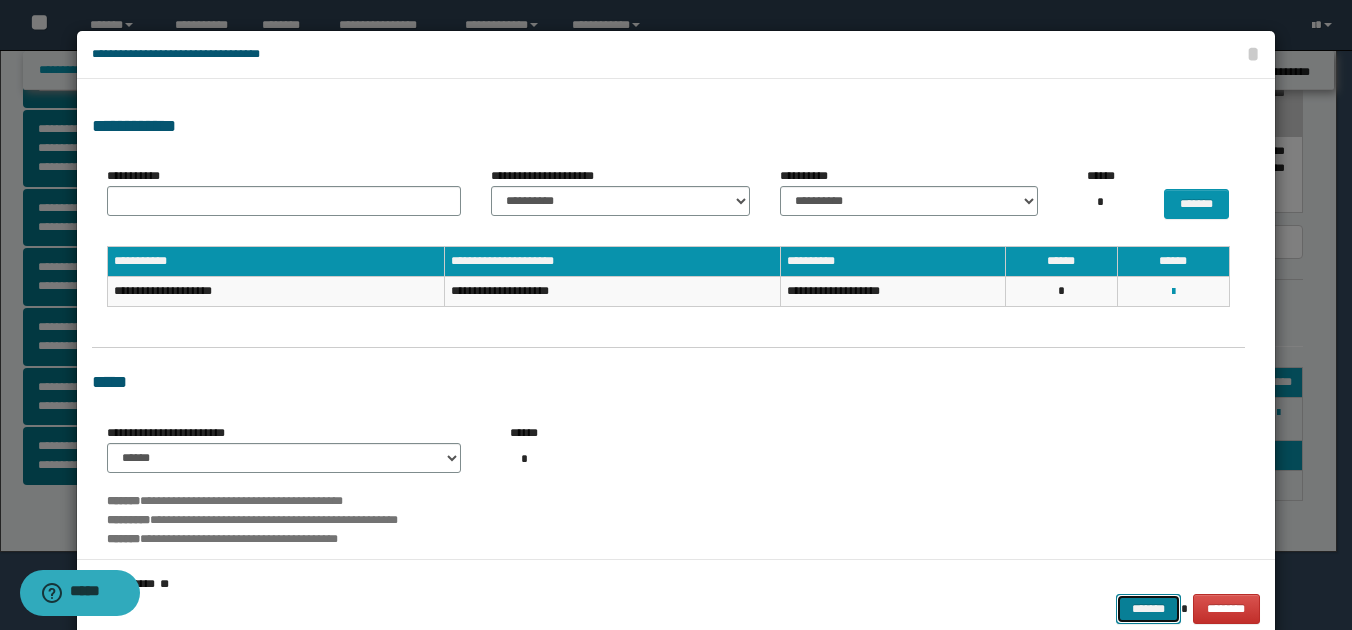 click on "*******" at bounding box center (1148, 609) 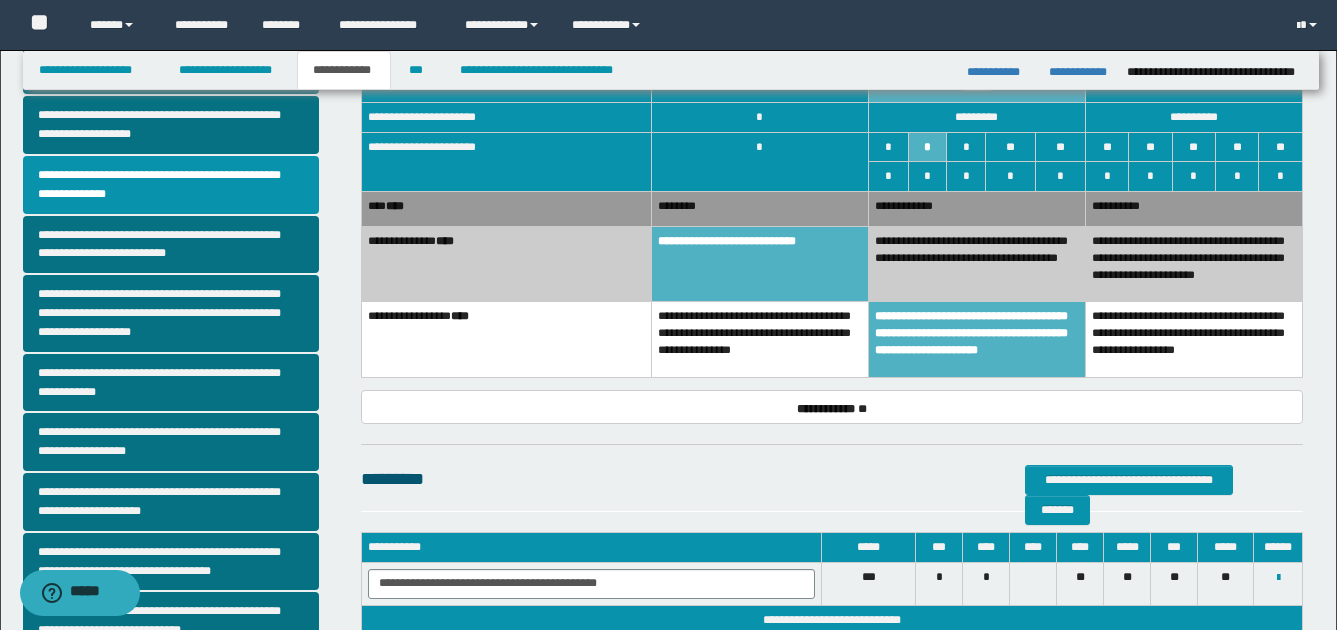 scroll, scrollTop: 355, scrollLeft: 0, axis: vertical 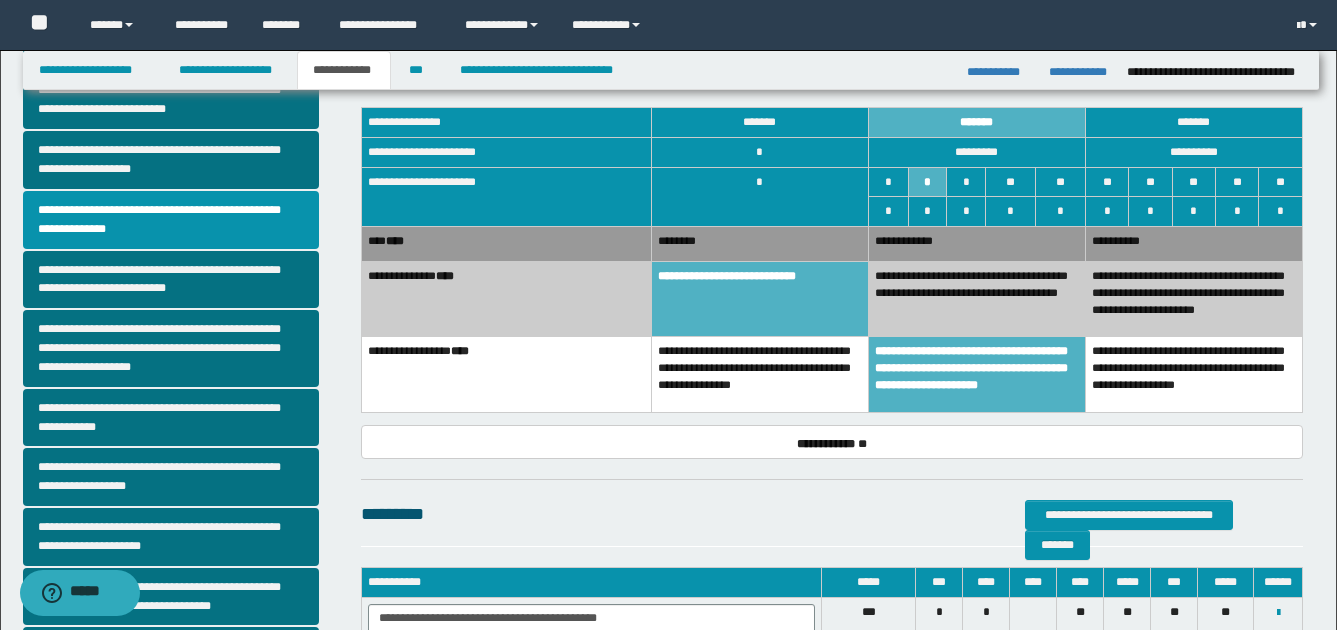 click on "**********" at bounding box center [1193, 243] 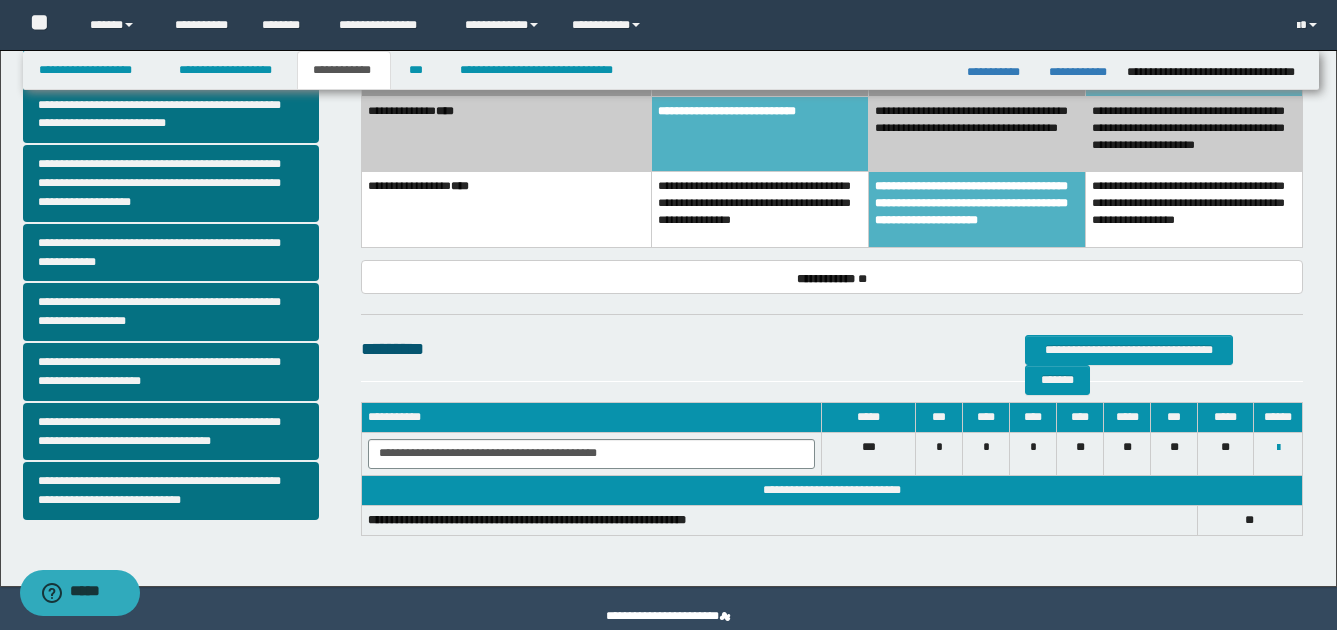 scroll, scrollTop: 555, scrollLeft: 0, axis: vertical 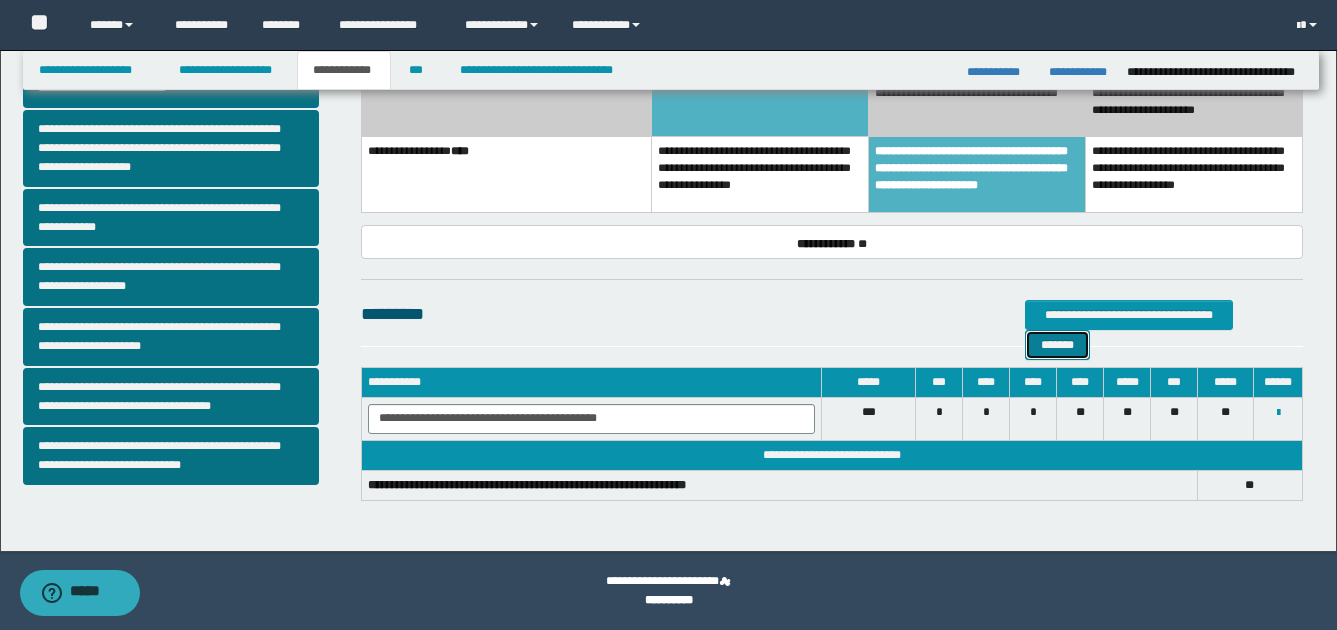 click on "*******" at bounding box center [1057, 345] 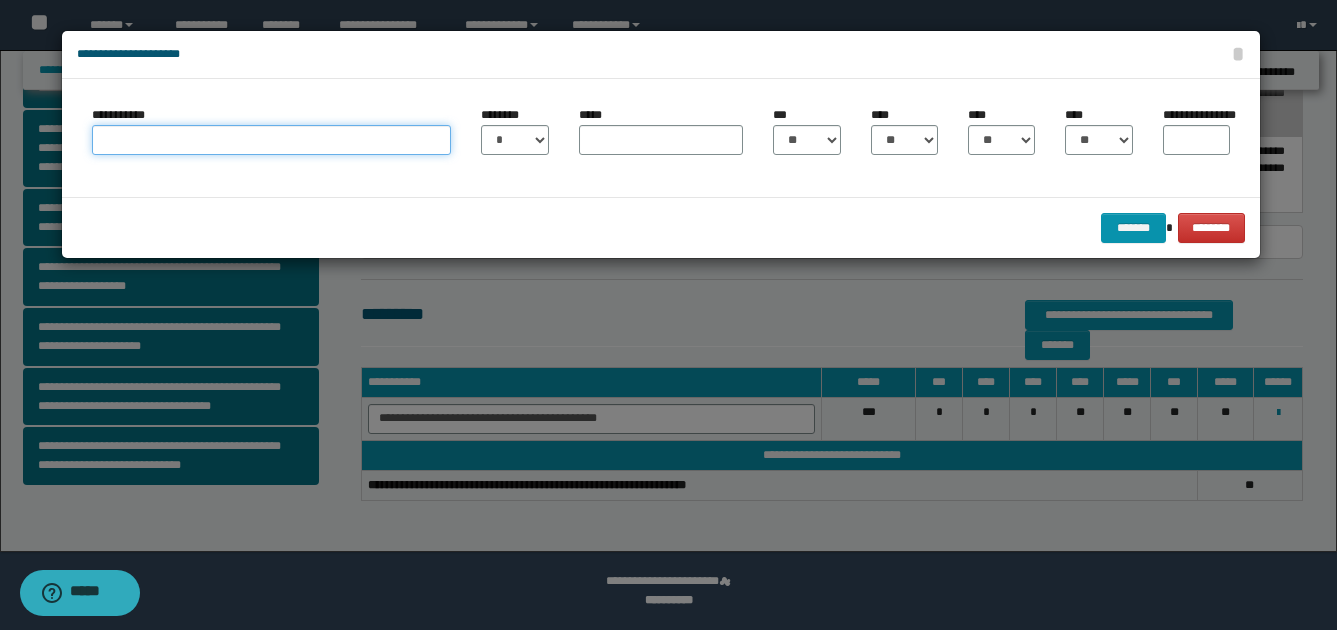 click on "**********" at bounding box center (271, 140) 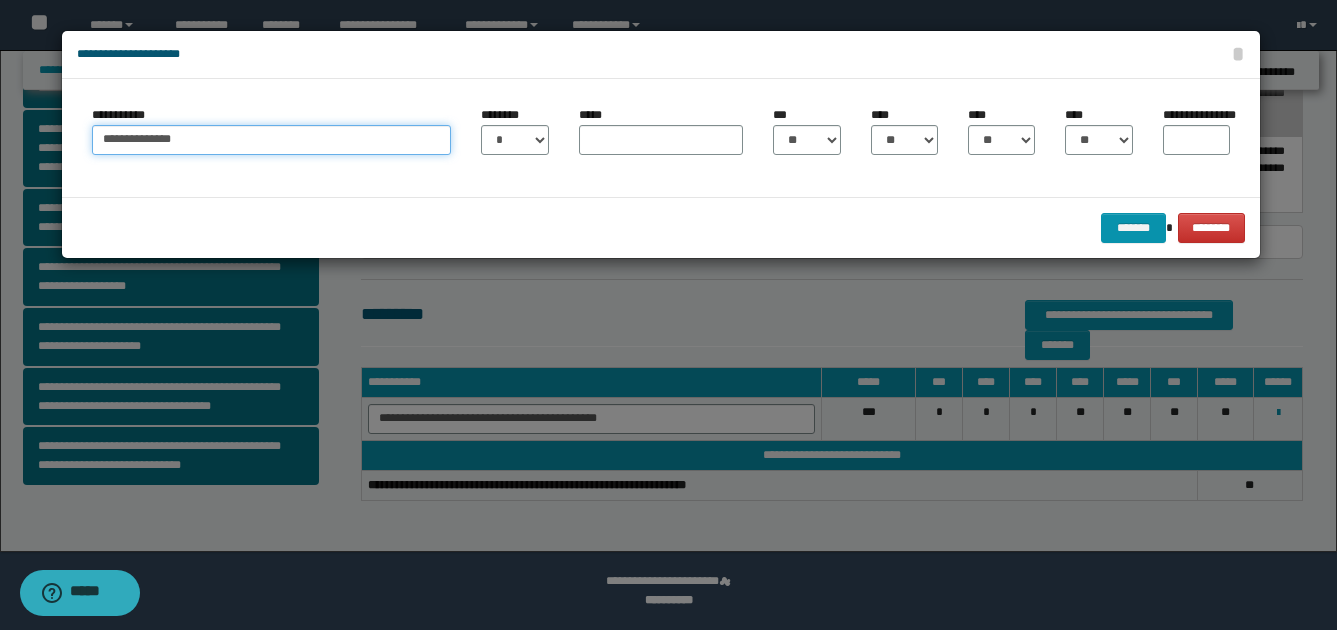 click on "**********" at bounding box center [271, 140] 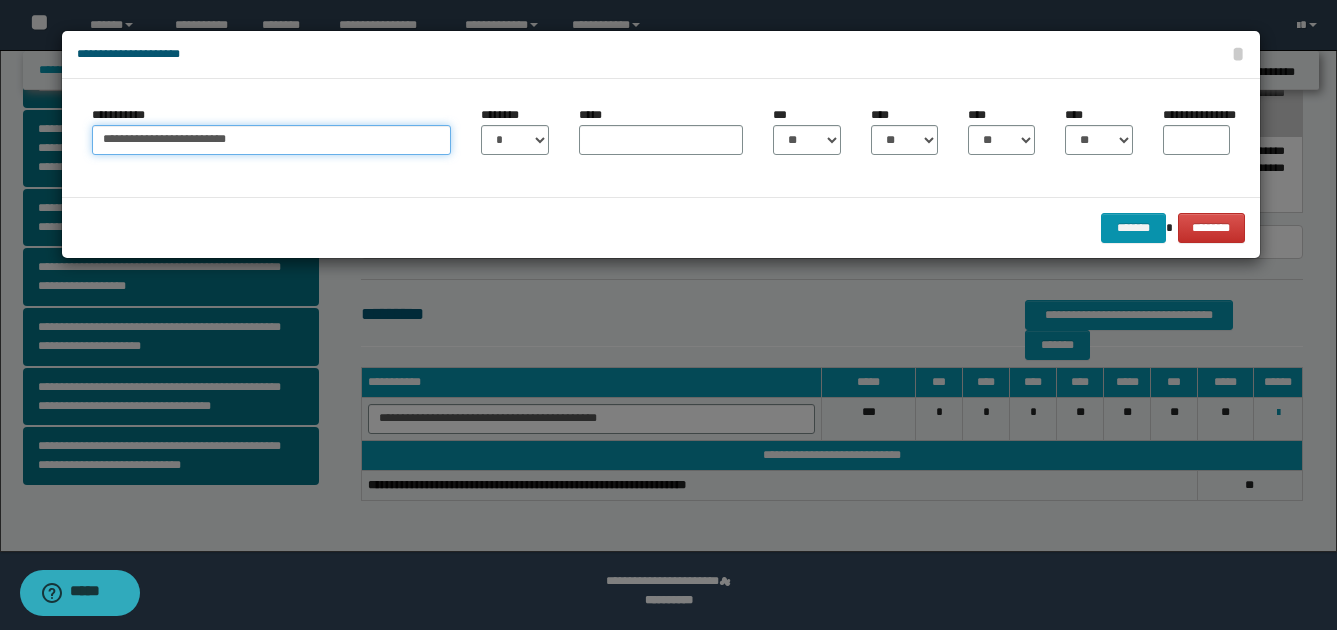 type on "**********" 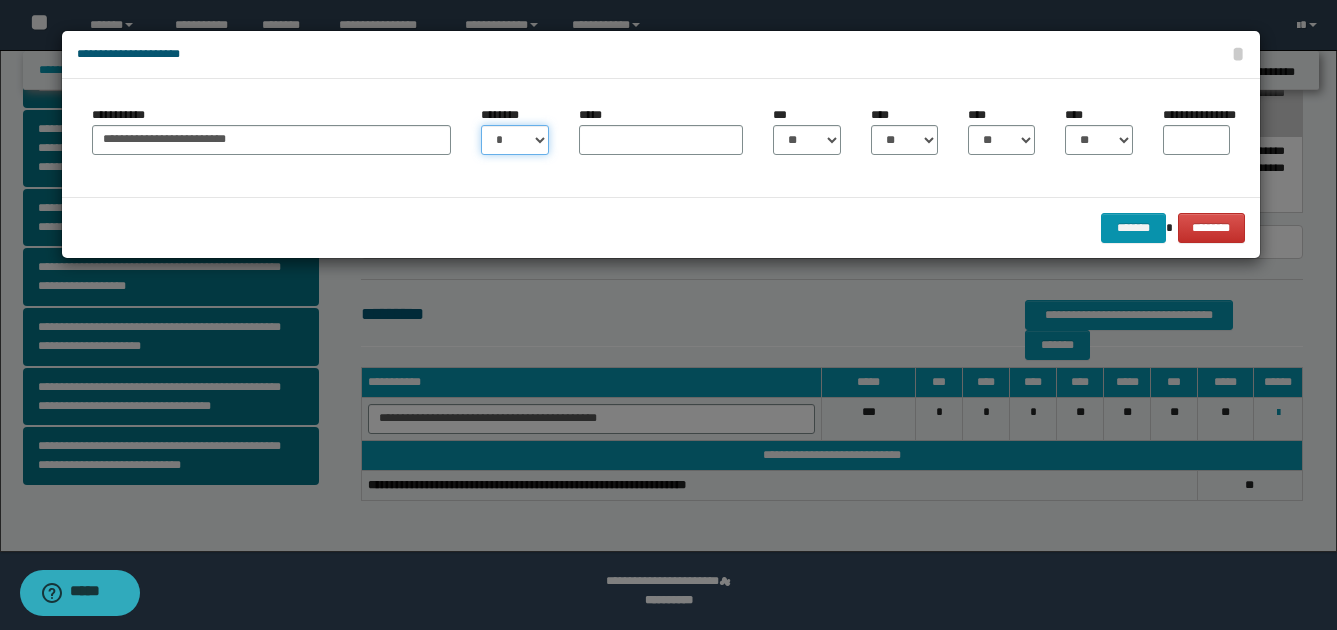 click on "*
*
*
*
*
*
*
*
*
**
**
**
**
**
**" at bounding box center [514, 140] 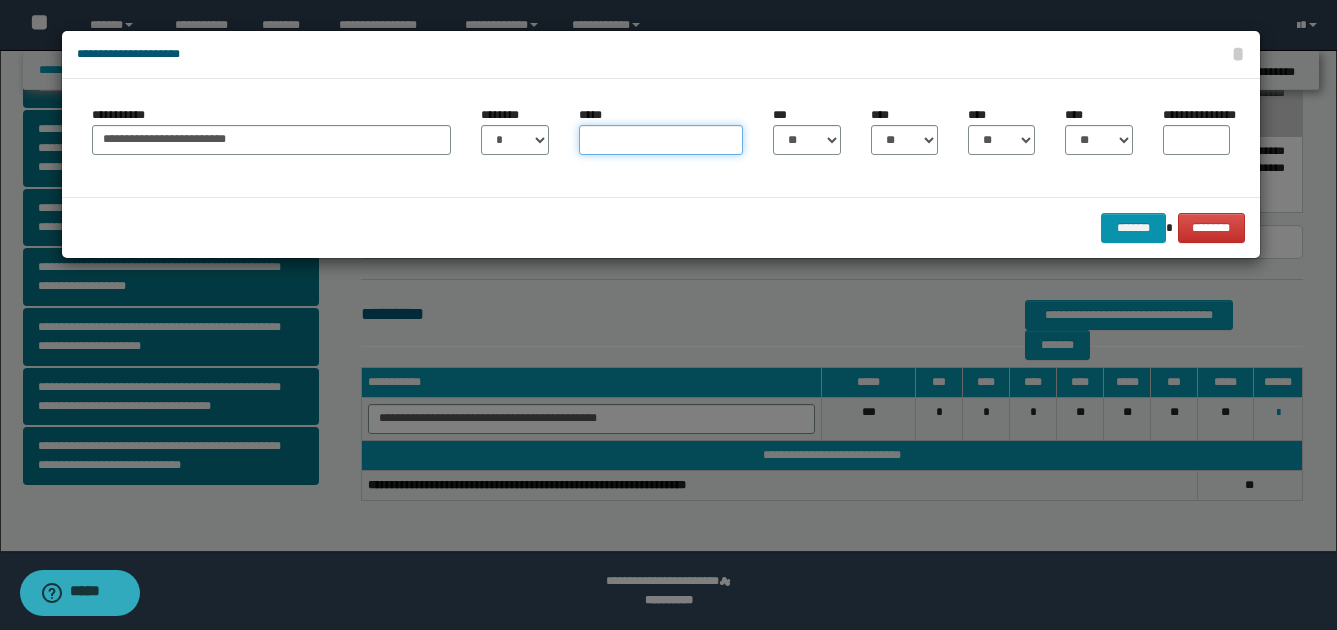 click on "*****" at bounding box center [661, 140] 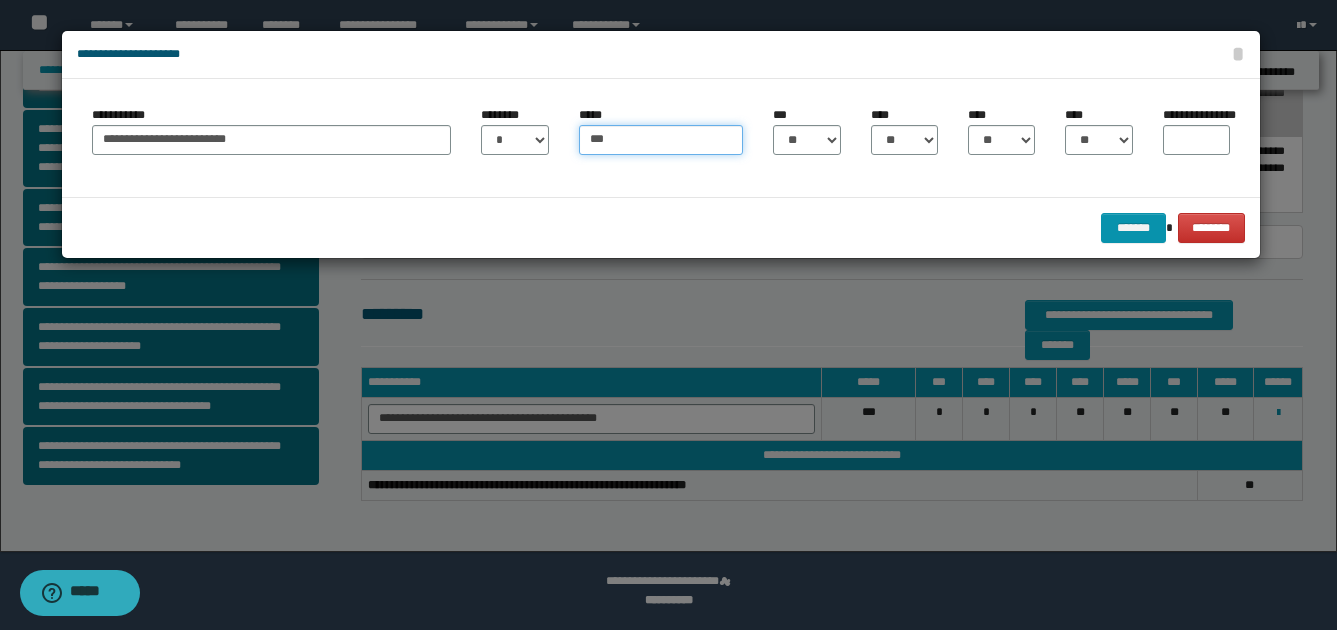 type on "***" 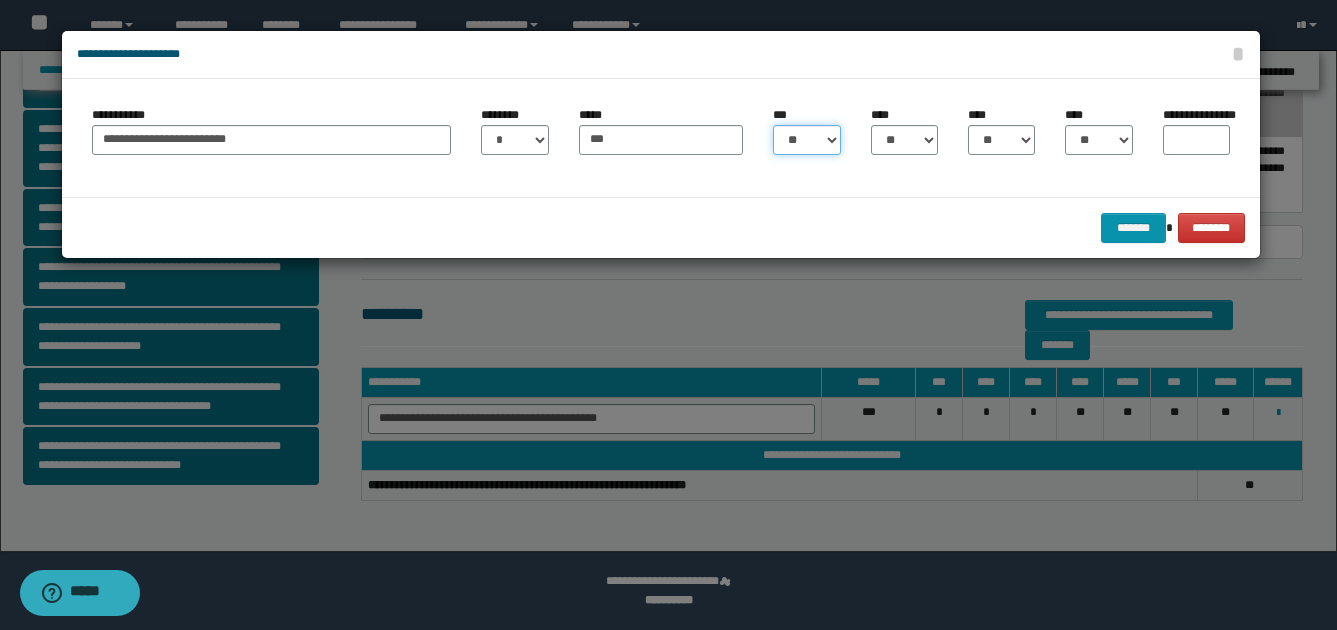 click on "**
*
*
*
*
*" at bounding box center [806, 140] 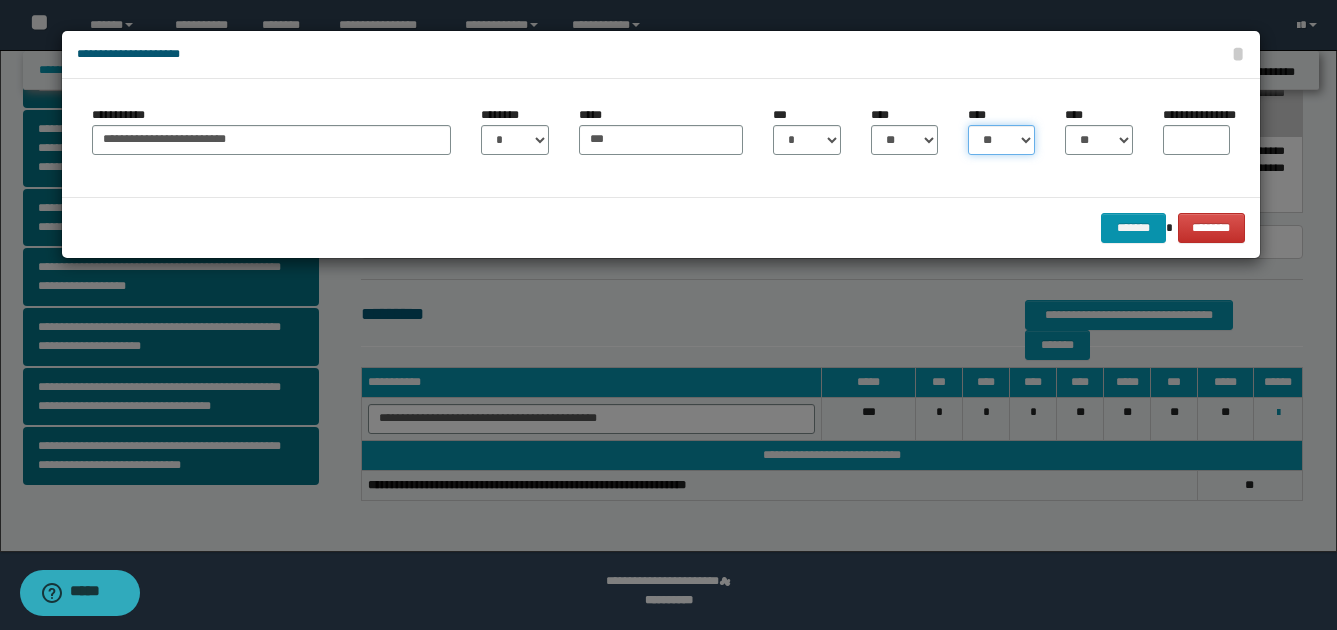 click on "**
*
*
*
*
*" at bounding box center (1001, 140) 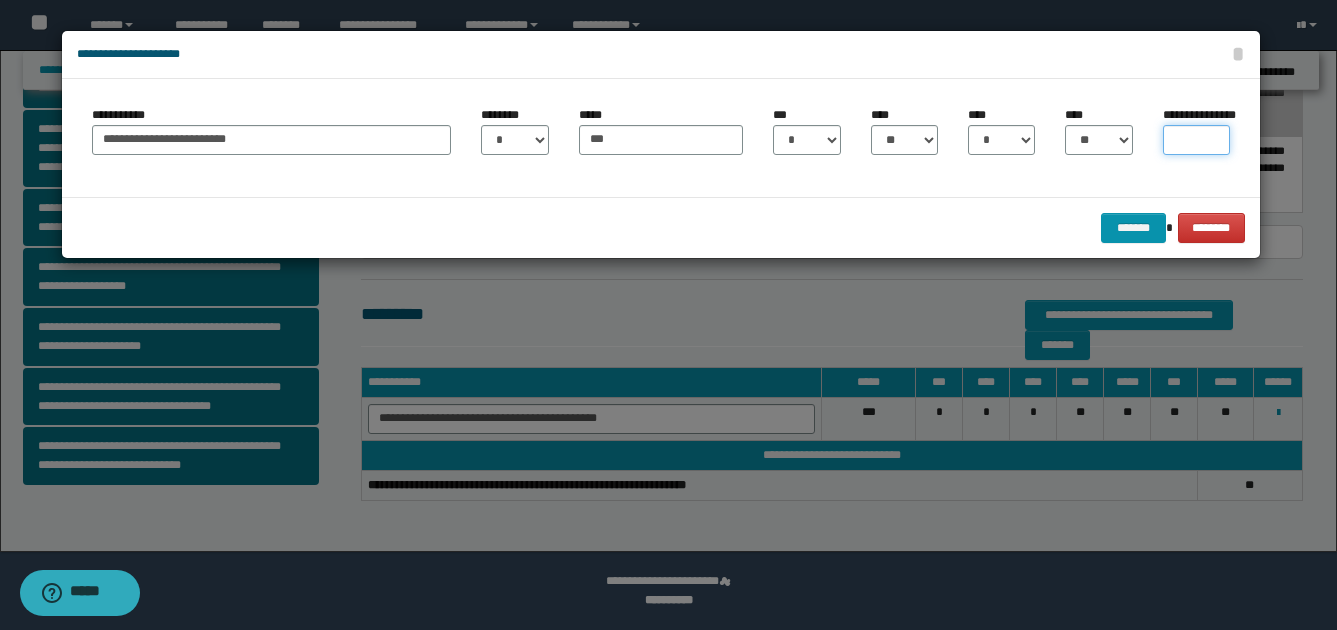 click on "**********" at bounding box center [1196, 140] 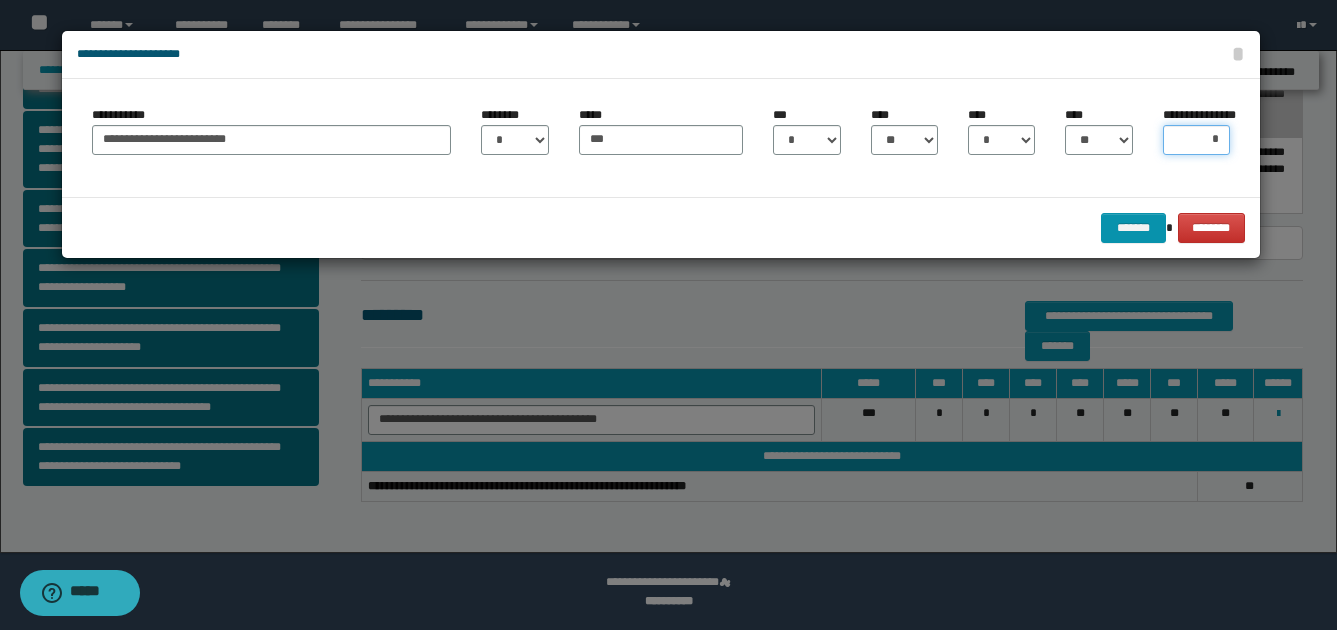 scroll, scrollTop: 555, scrollLeft: 0, axis: vertical 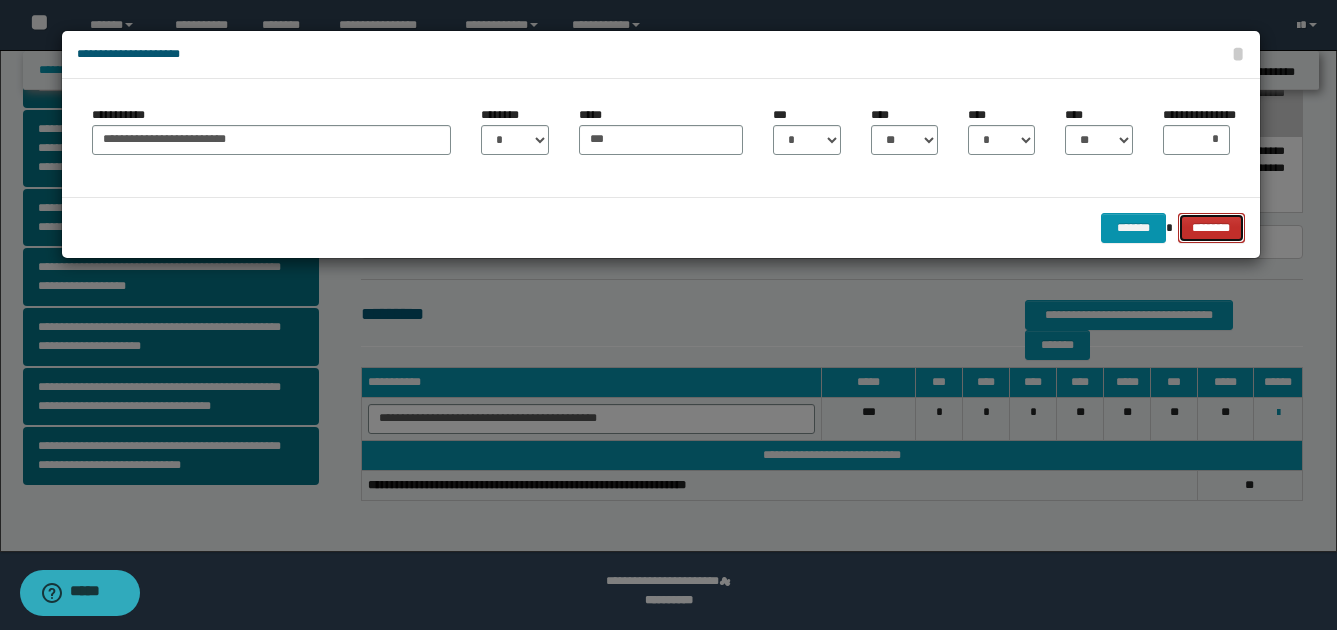 click on "********" at bounding box center [1211, 228] 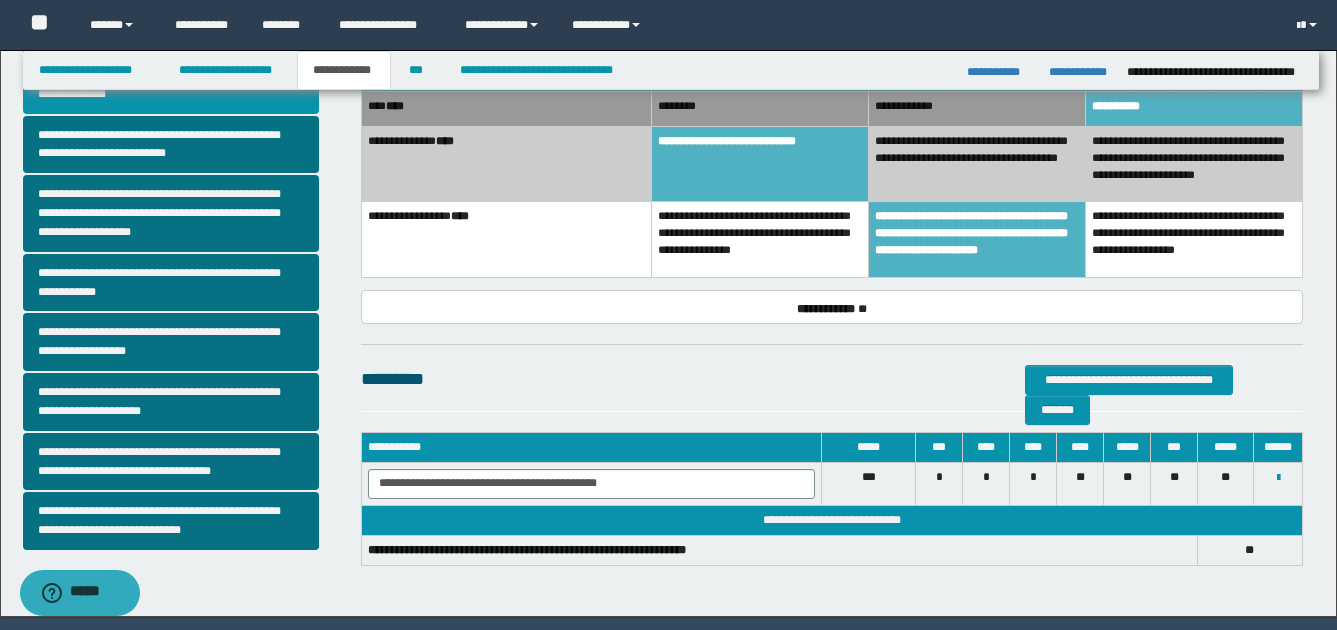 scroll, scrollTop: 455, scrollLeft: 0, axis: vertical 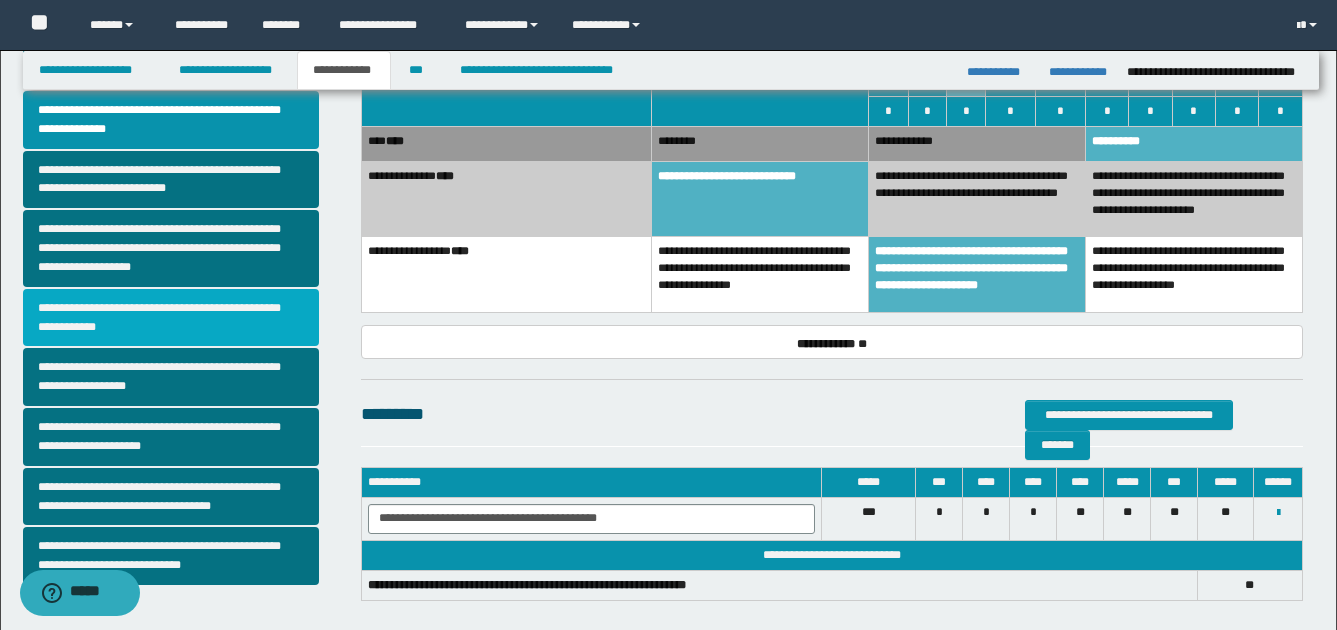 click on "**********" at bounding box center [171, 318] 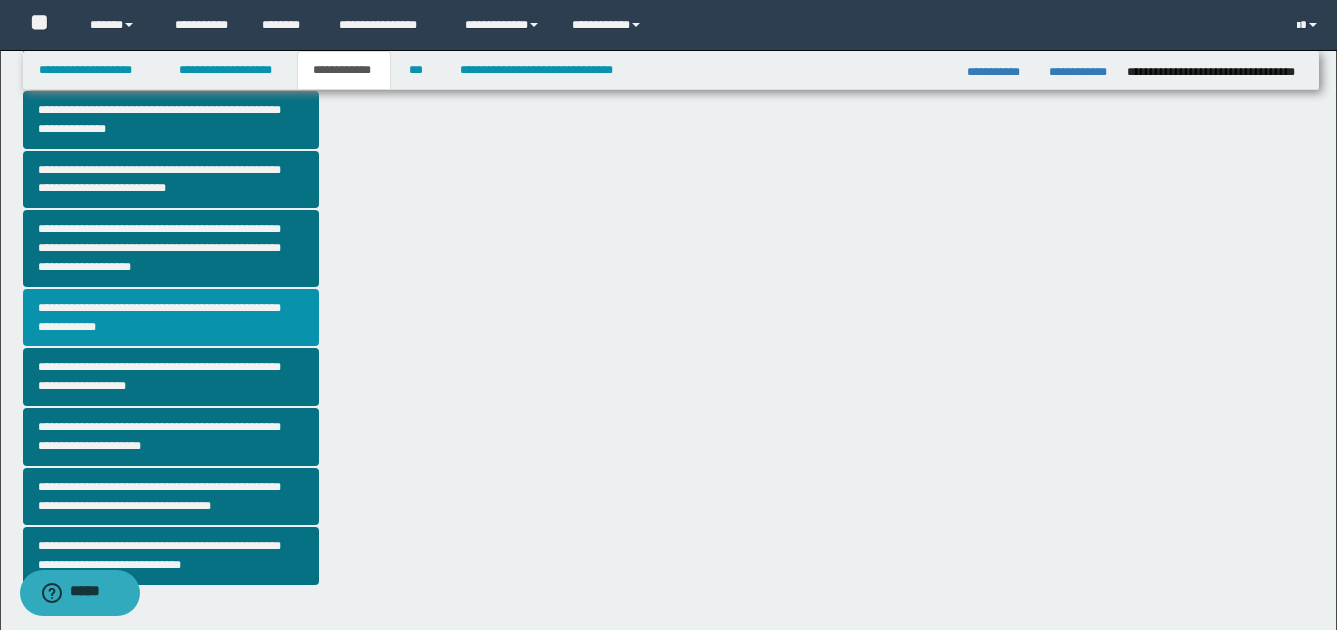 scroll, scrollTop: 0, scrollLeft: 0, axis: both 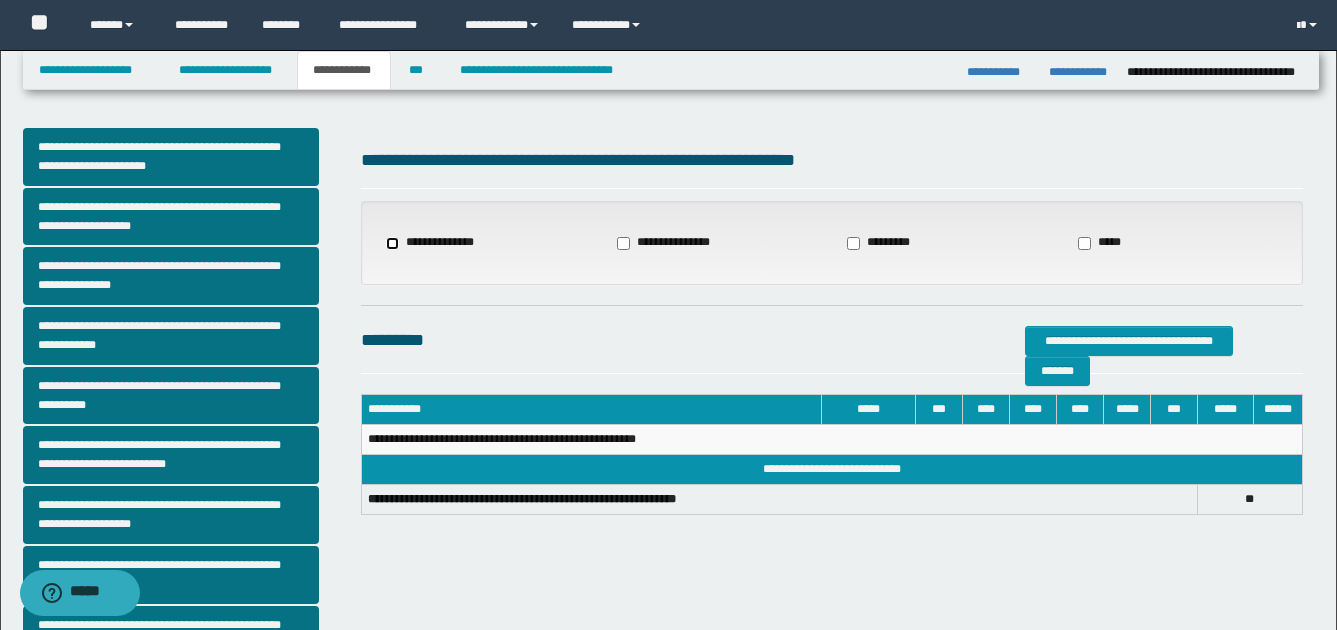 select on "*" 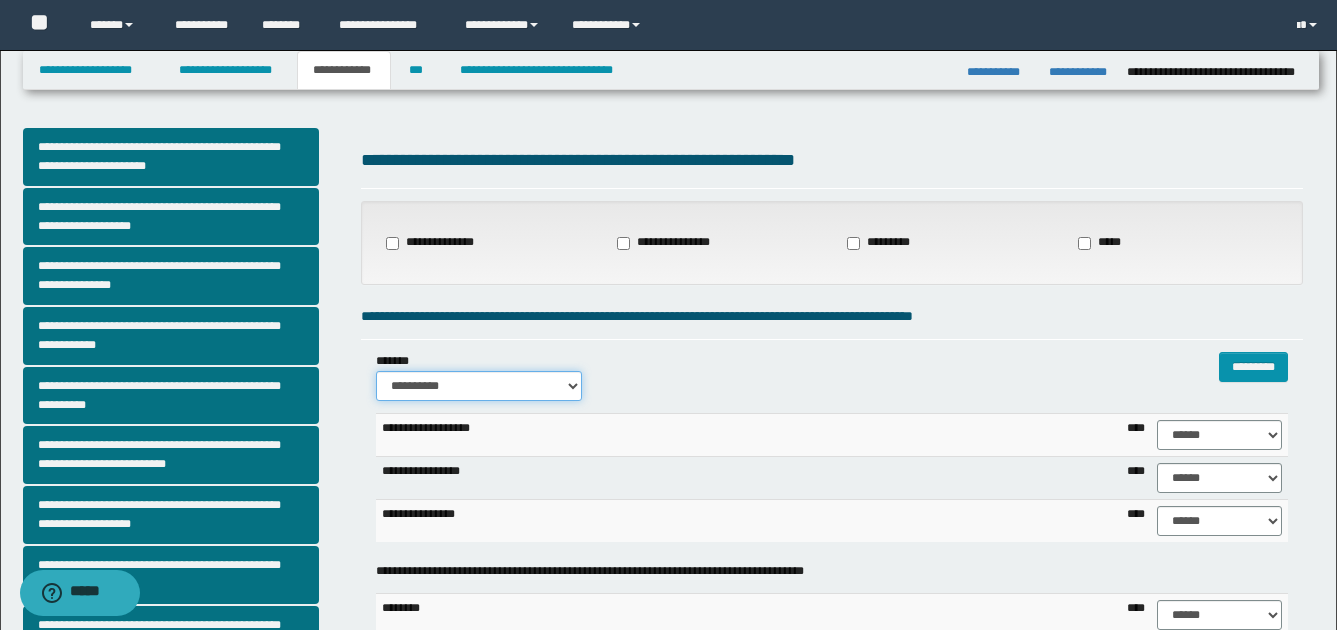 click on "**********" at bounding box center (478, 386) 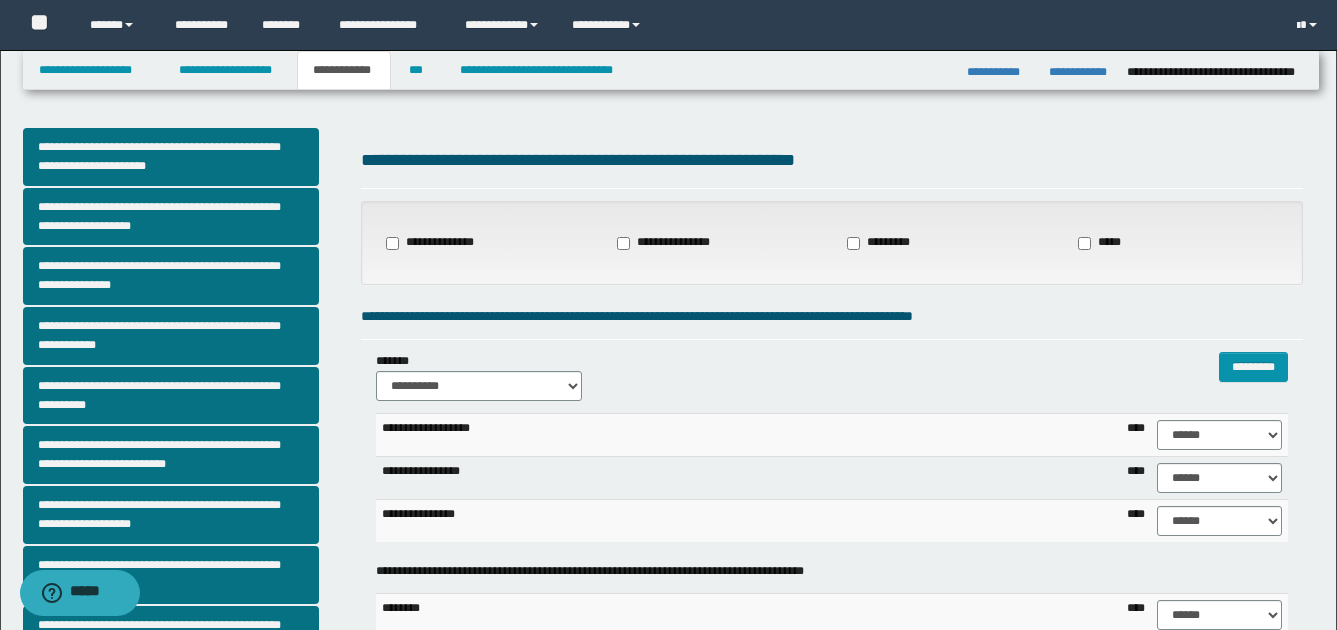 click on "*********" at bounding box center (950, 367) 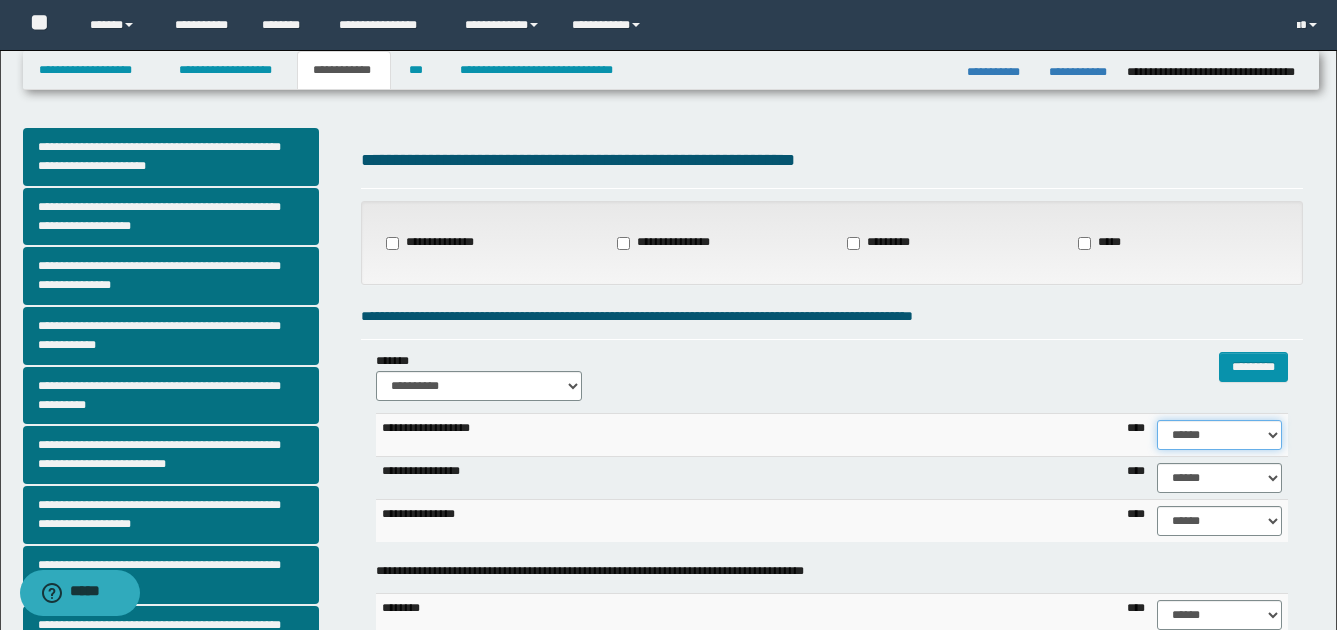 click on "******
****
**
**
**
**
**
**
**
**
***
***
***
***
***
***
***
***
***
***
****
****
****
****" at bounding box center [1219, 435] 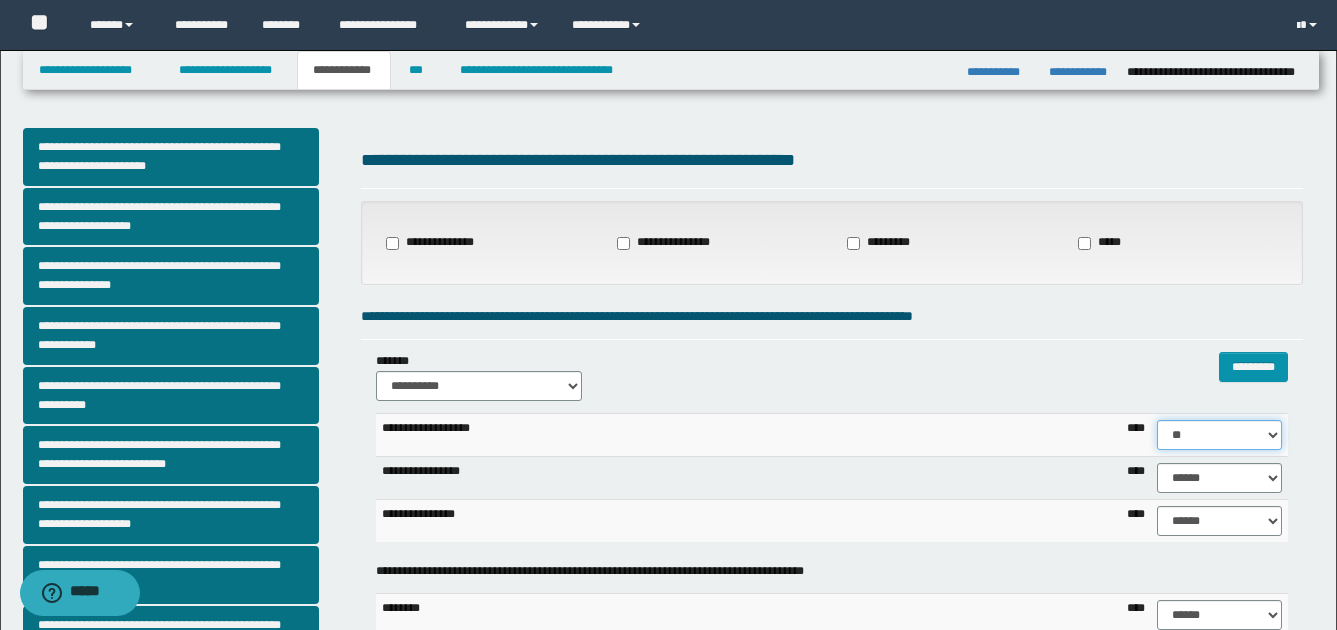 click on "******
****
**
**
**
**
**
**
**
**
***
***
***
***
***
***
***
***
***
***
****
****
****
****" at bounding box center [1219, 435] 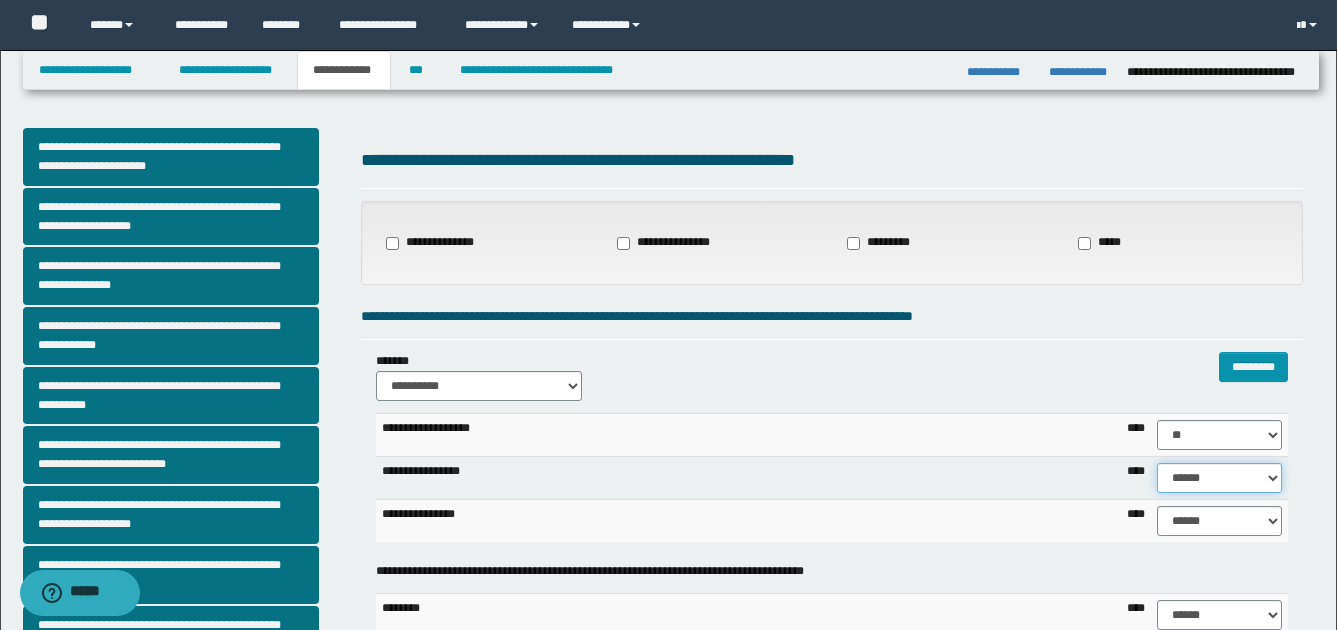 click on "******
****
**
**
**
**
**
**
**
**
***
***
***
***
***
***
***
***
***
***
****
****
****
****" at bounding box center [1219, 478] 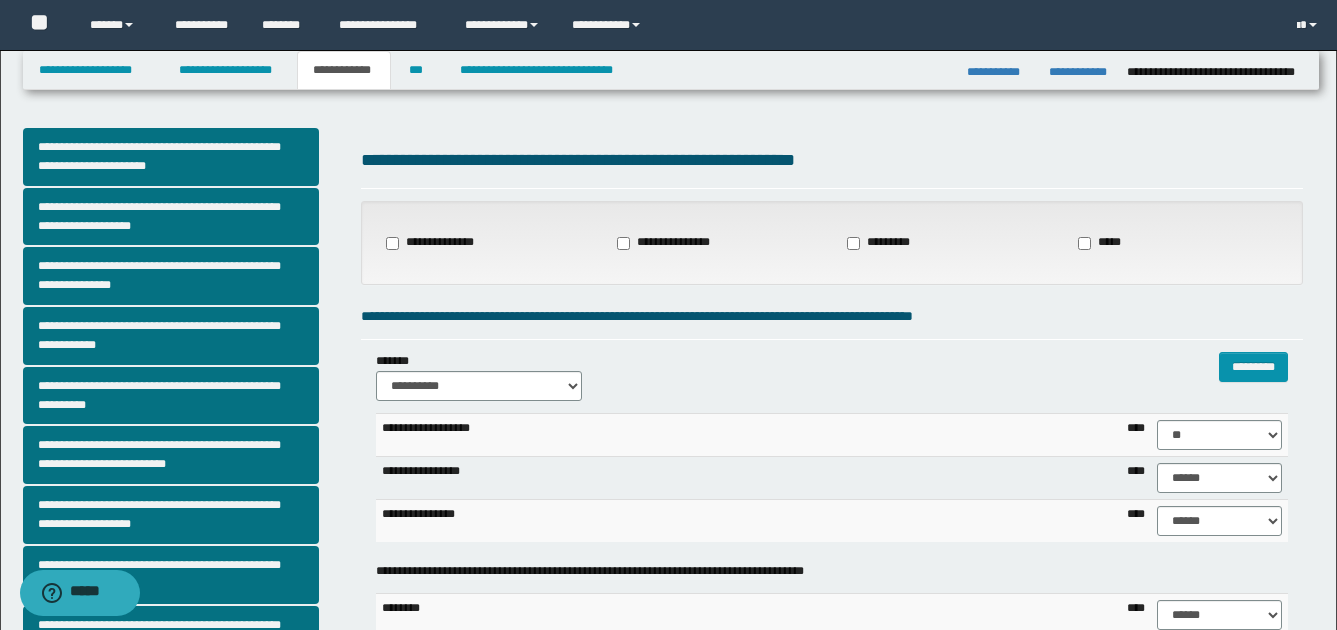 click on "**********" at bounding box center (695, 435) 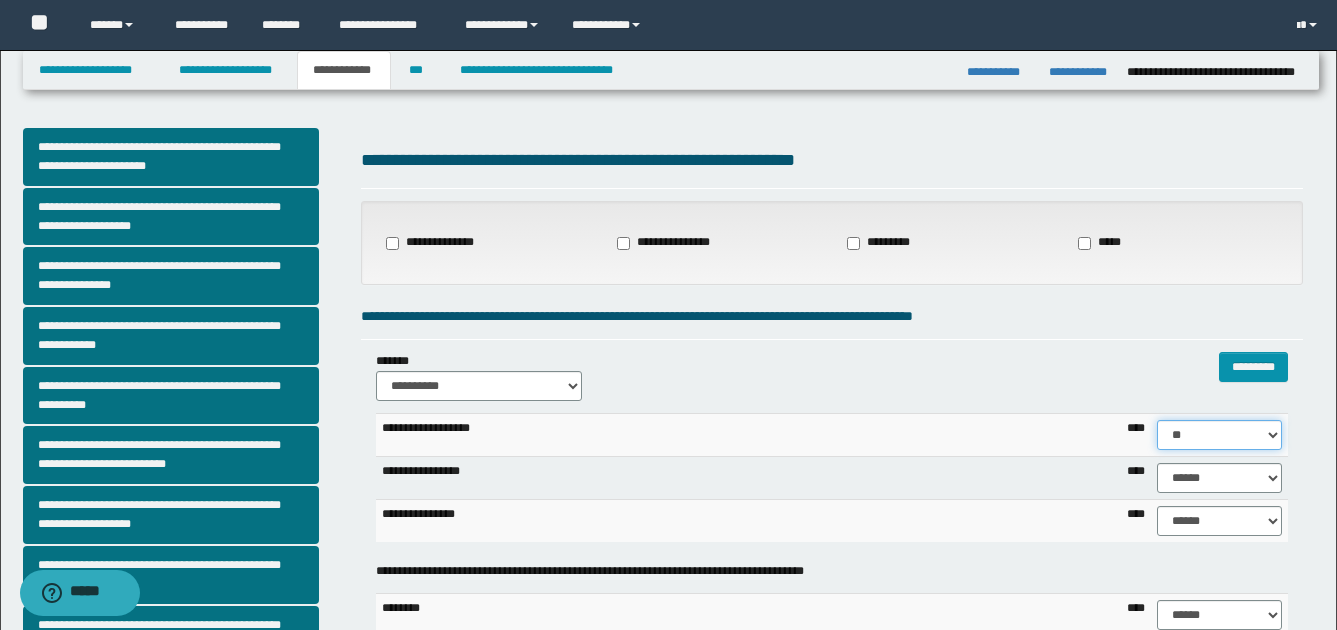 click on "******
****
**
**
**
**
**
**
**
**
***
***
***
***
***
***
***
***
***
***
****
****
****
****" at bounding box center (1219, 435) 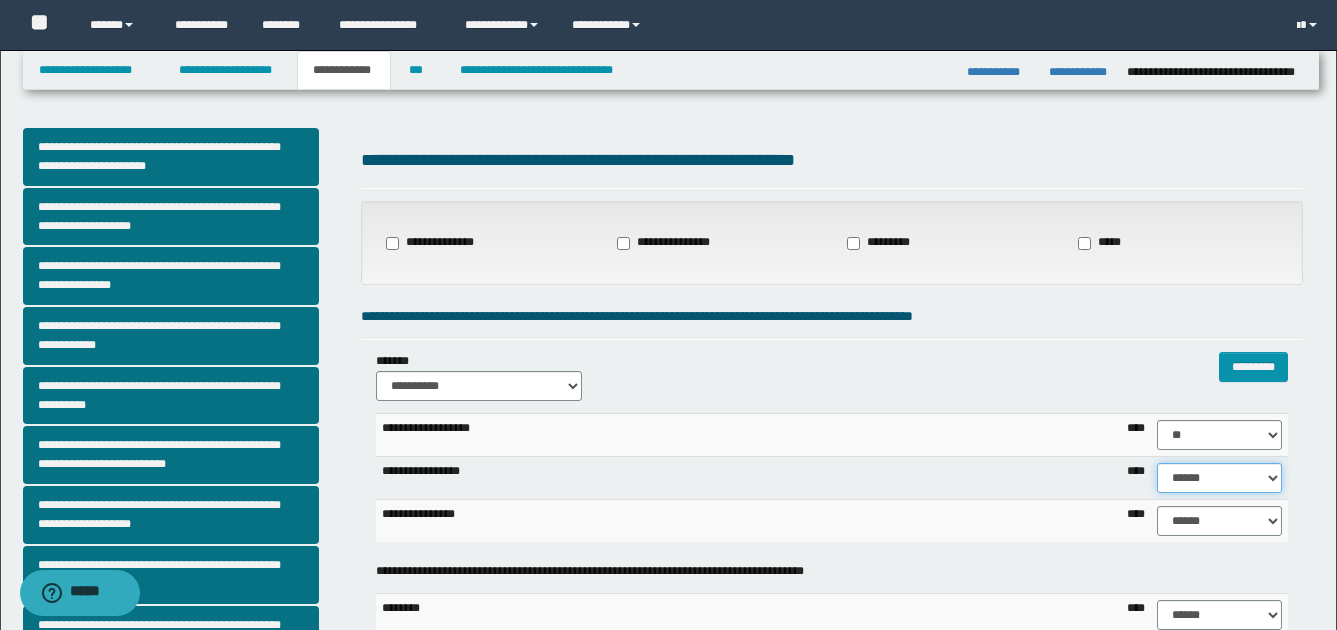 click on "******
****
**
**
**
**
**
**
**
**
***
***
***
***
***
***
***
***
***
***
****
****
****
****" at bounding box center [1219, 478] 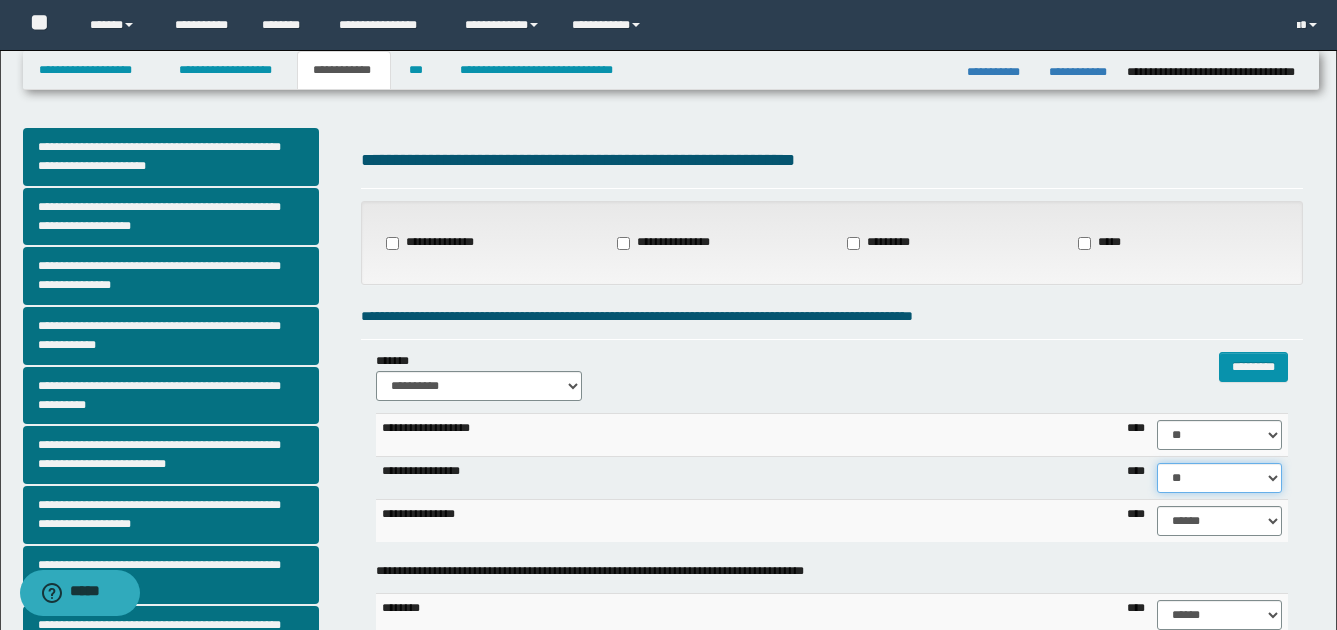 click on "******
****
**
**
**
**
**
**
**
**
***
***
***
***
***
***
***
***
***
***
****
****
****
****" at bounding box center [1219, 478] 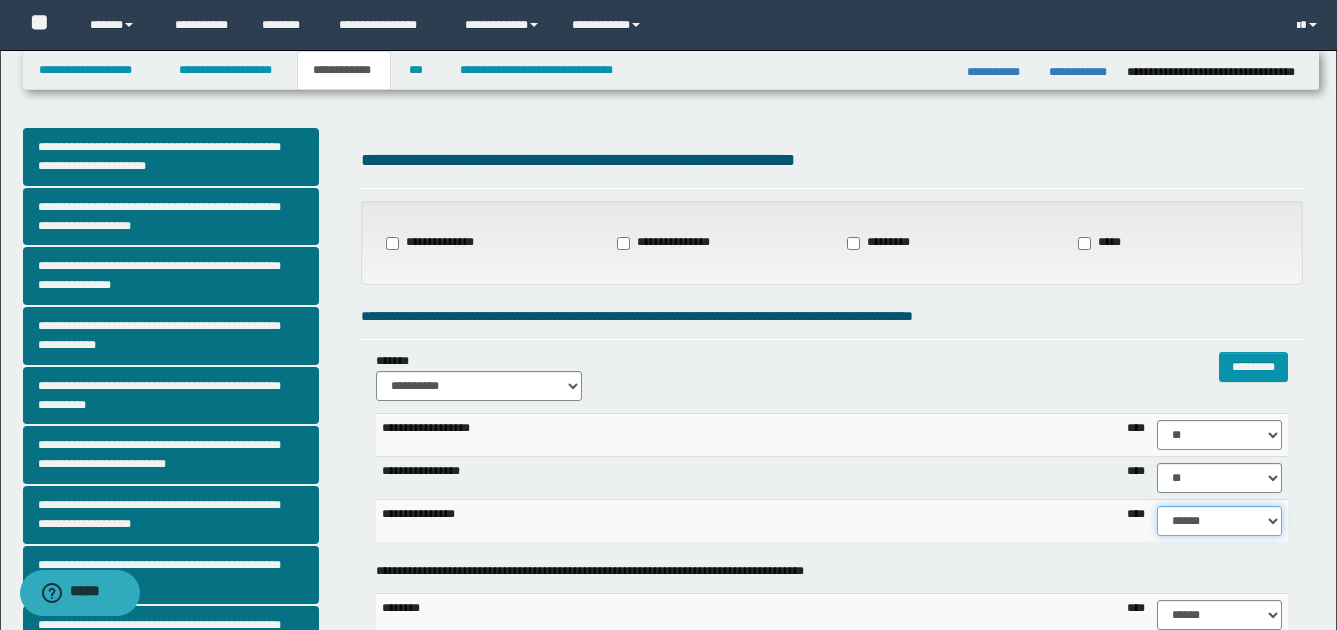 click on "******
****
**
**
**
**
**
**
**
**
***
***
***
***
***
***
***
***
***
***
****
****
****
****" at bounding box center [1219, 521] 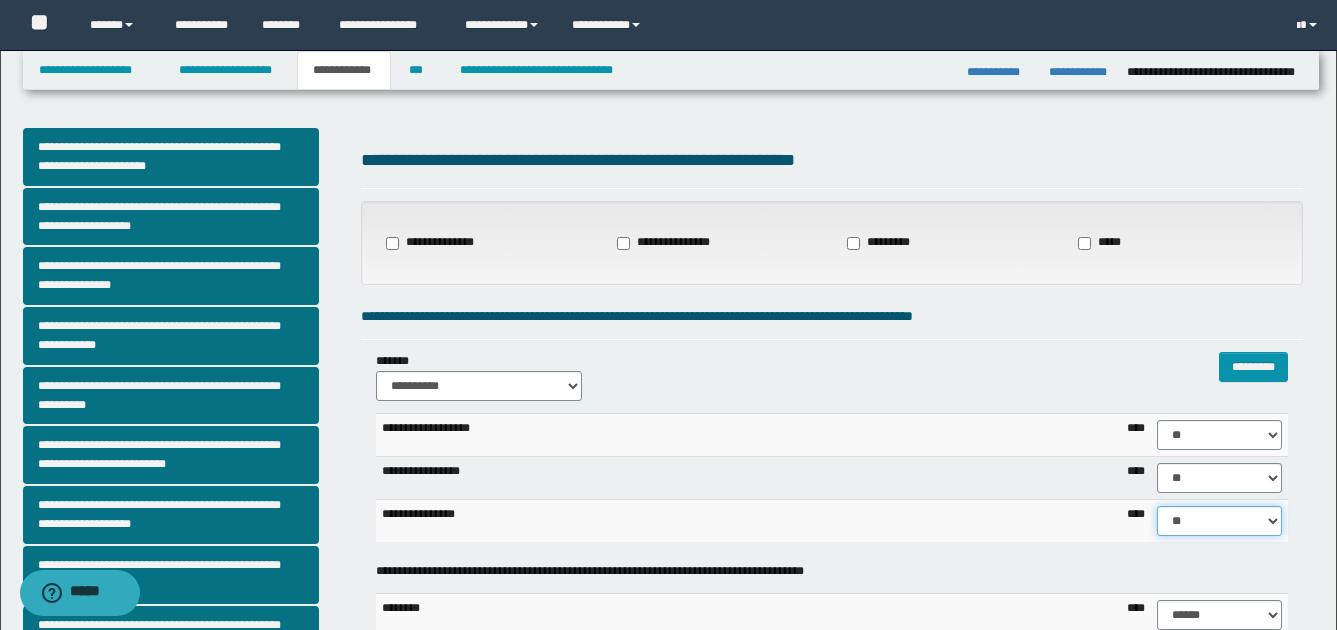 click on "******
****
**
**
**
**
**
**
**
**
***
***
***
***
***
***
***
***
***
***
****
****
****
****" at bounding box center [1219, 521] 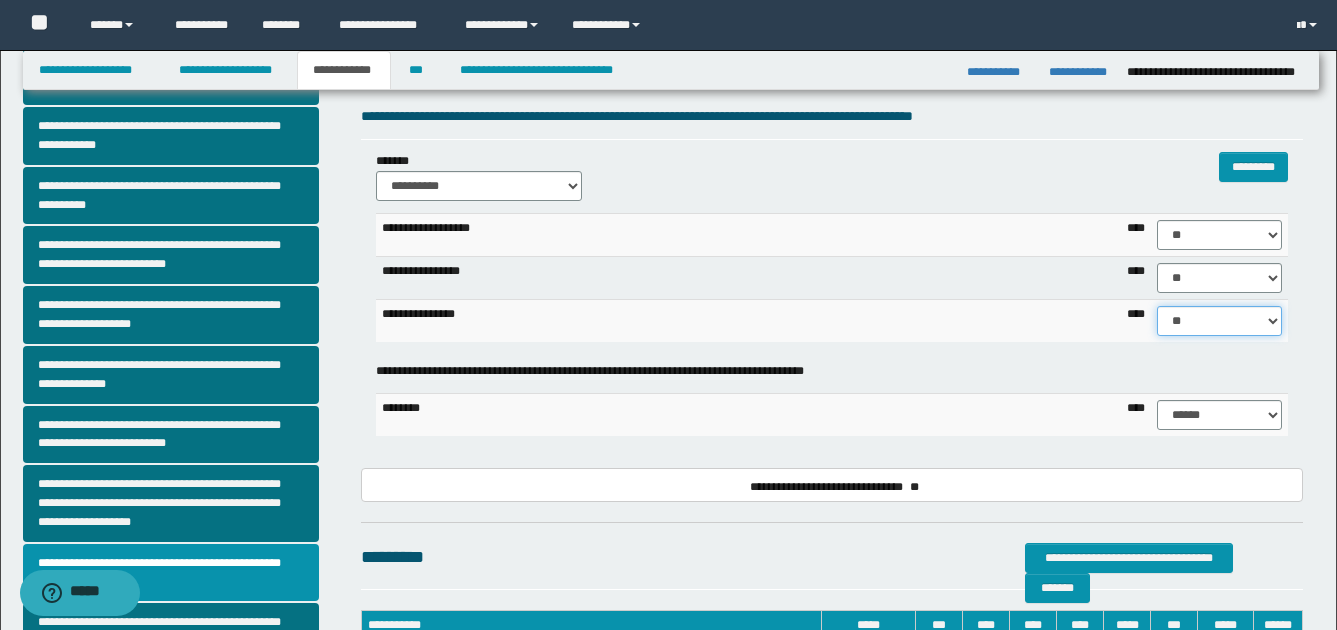 scroll, scrollTop: 300, scrollLeft: 0, axis: vertical 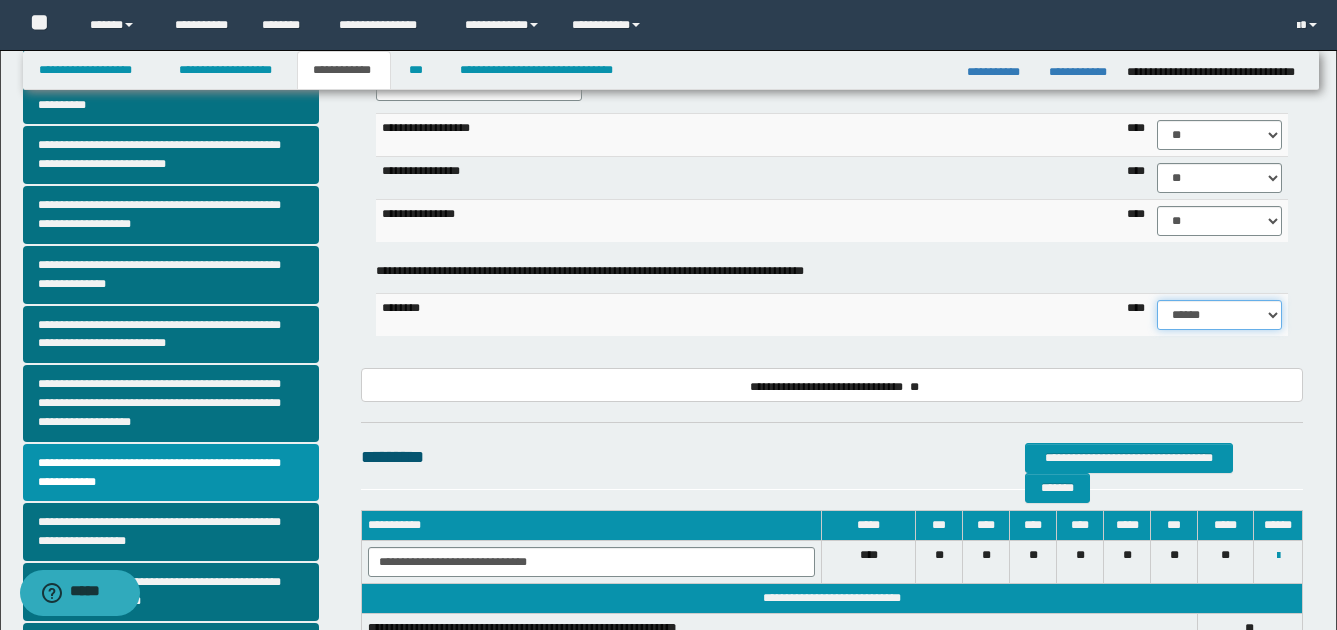 click on "******
****
**
**
**
**
**
**
**
**
***" at bounding box center [1219, 315] 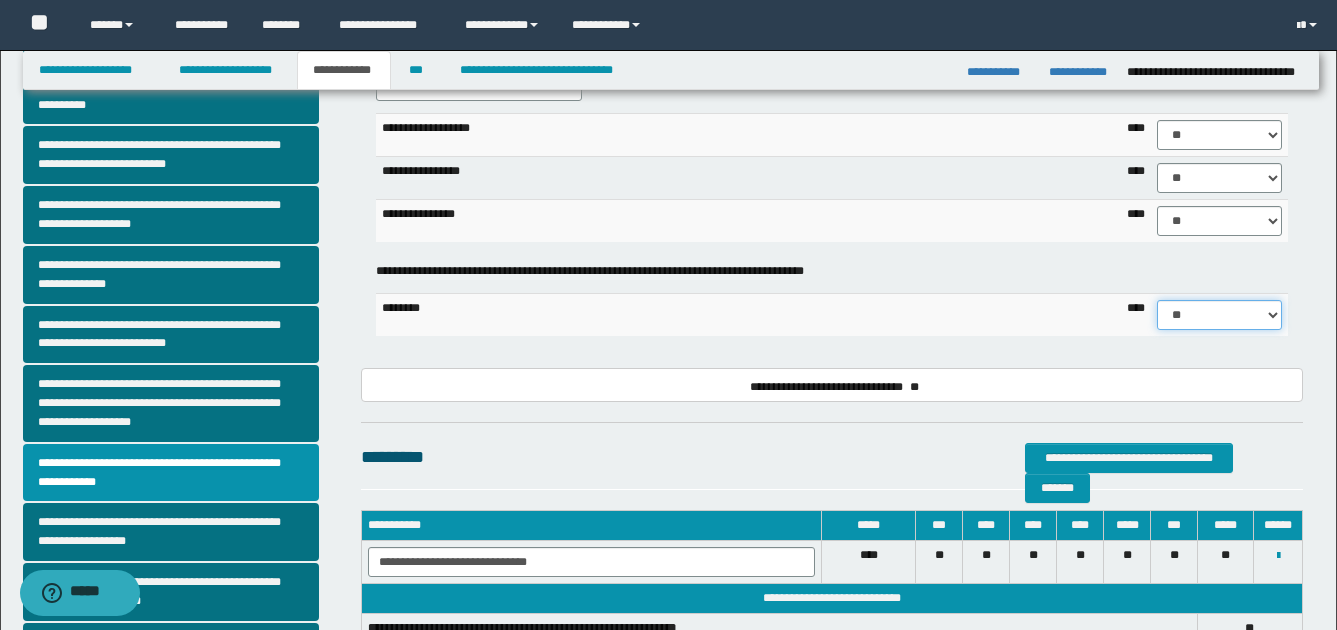 click on "******
****
**
**
**
**
**
**
**
**
***" at bounding box center (1219, 315) 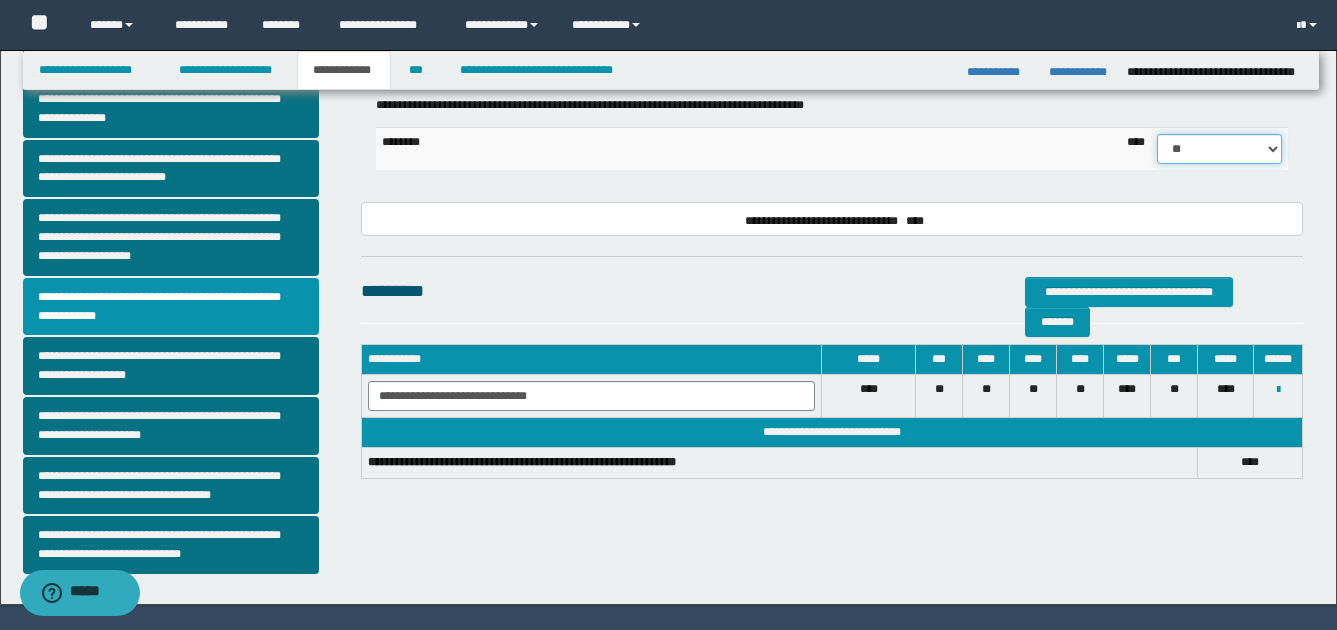 scroll, scrollTop: 500, scrollLeft: 0, axis: vertical 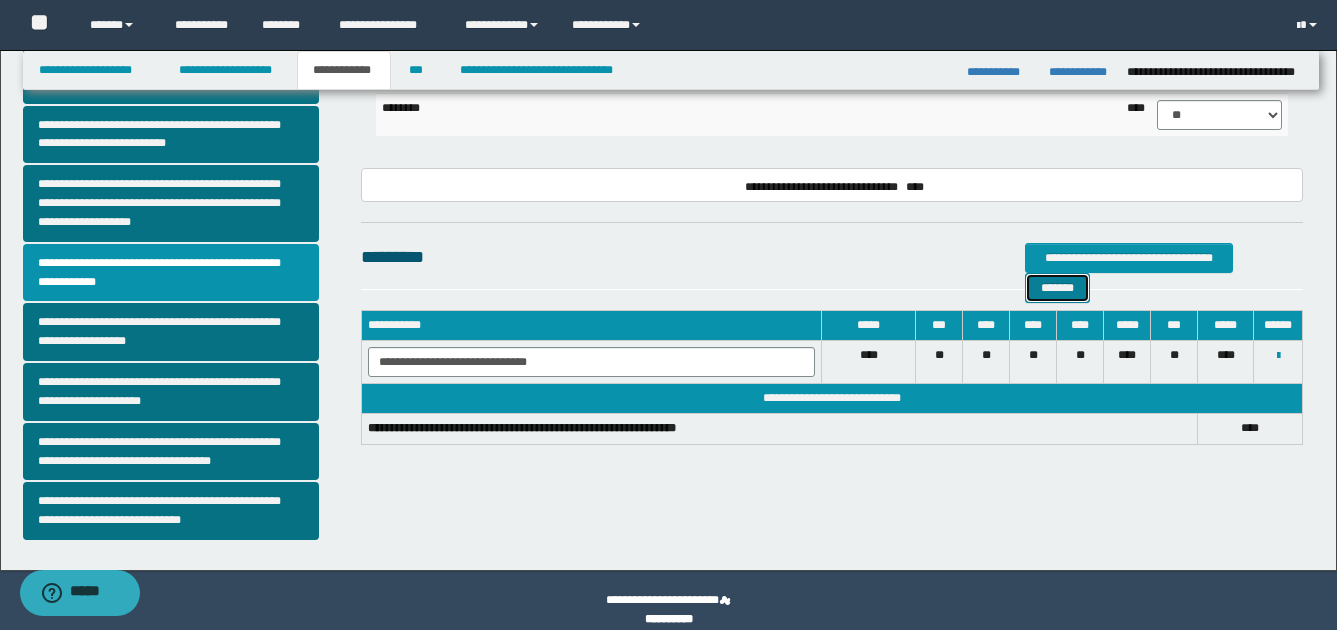 click on "*******" at bounding box center (1057, 288) 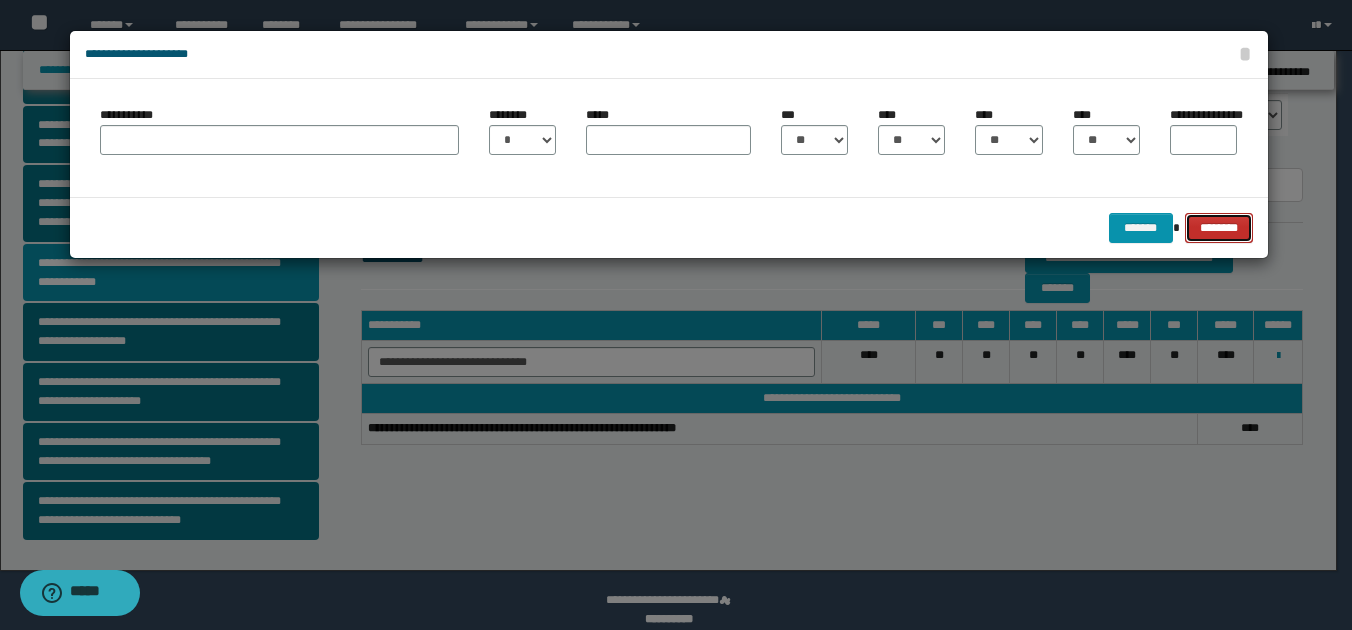click on "********" at bounding box center (1218, 228) 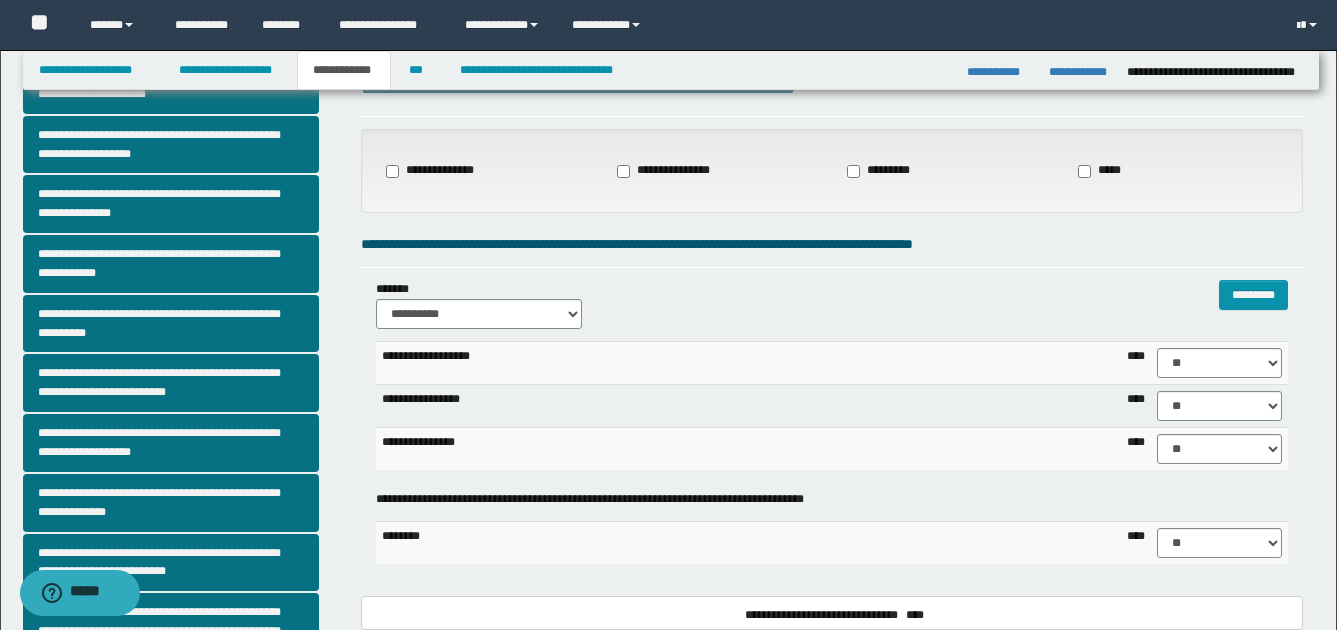 scroll, scrollTop: 0, scrollLeft: 0, axis: both 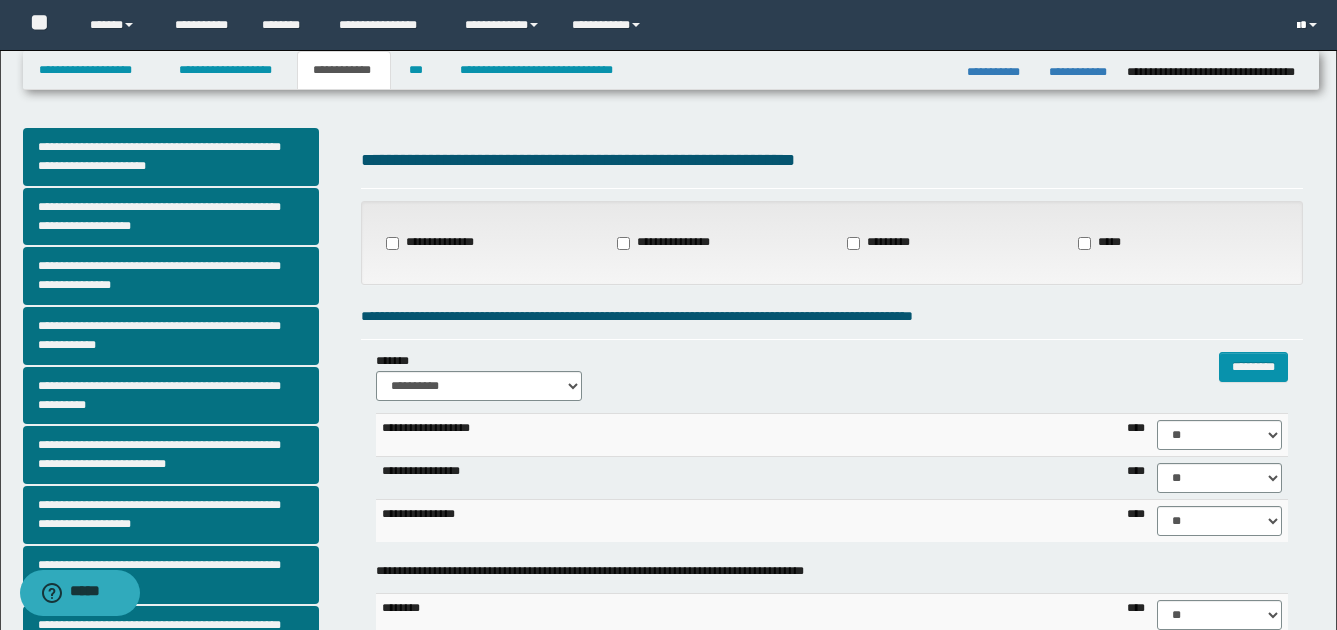 click at bounding box center [1309, 25] 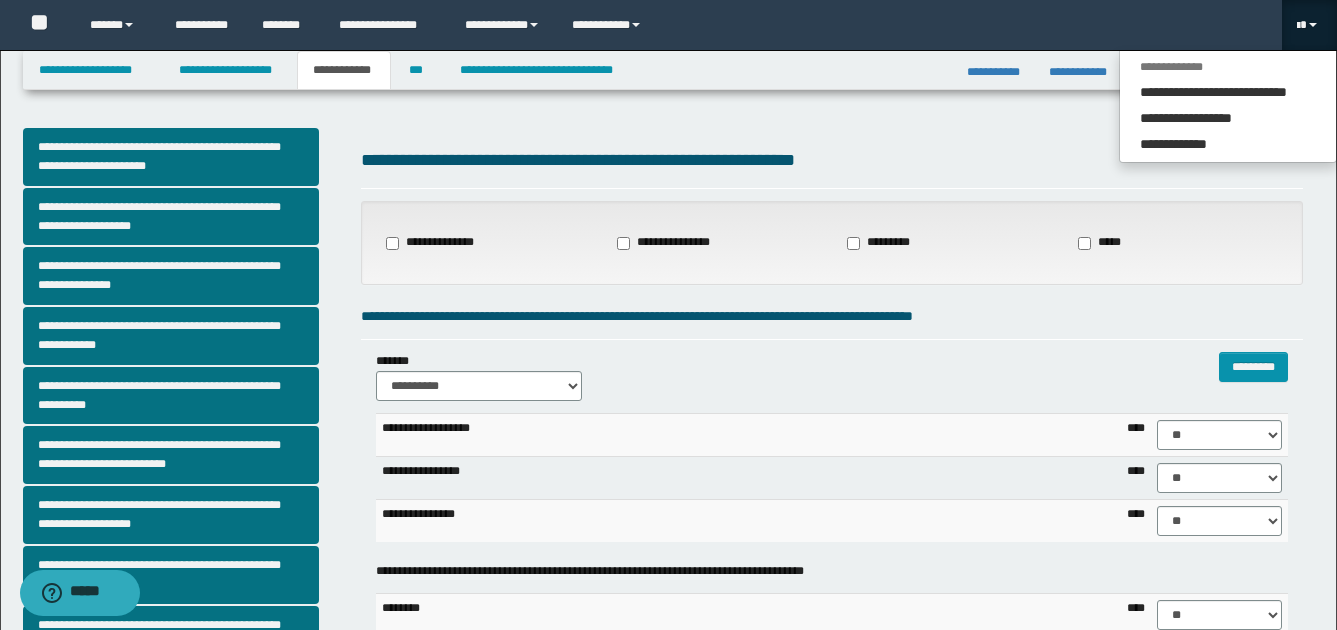 click on "*********" at bounding box center (950, 367) 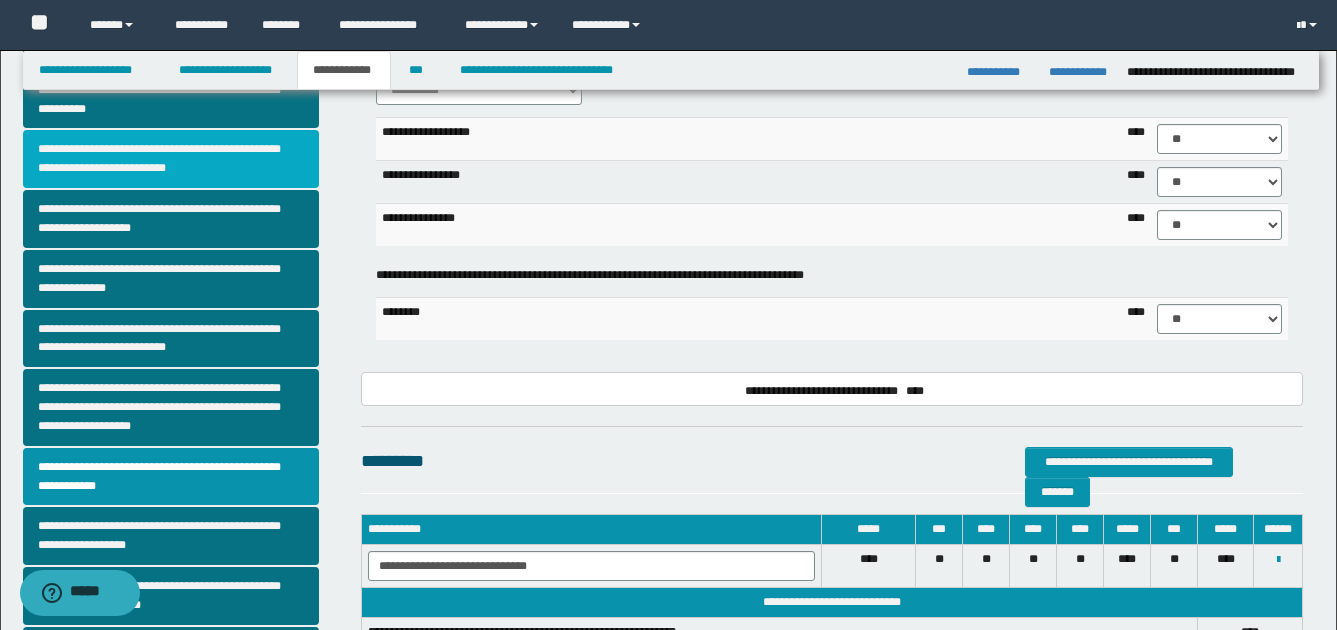 scroll, scrollTop: 300, scrollLeft: 0, axis: vertical 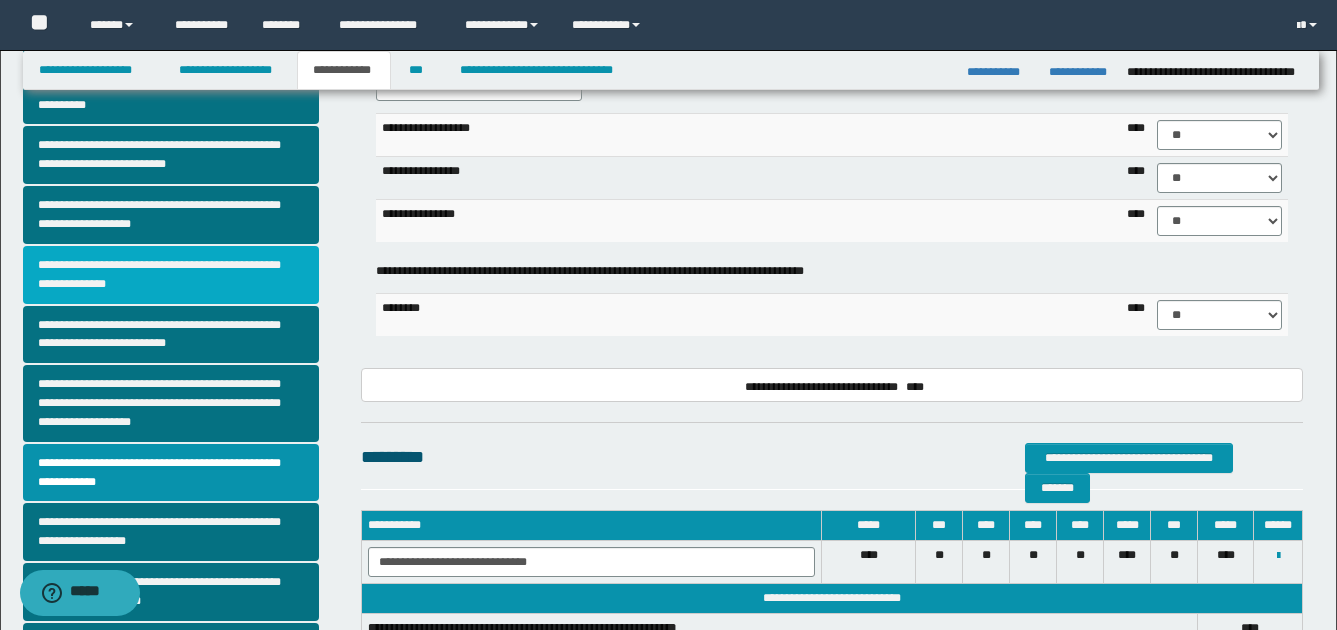 click on "**********" at bounding box center [171, 275] 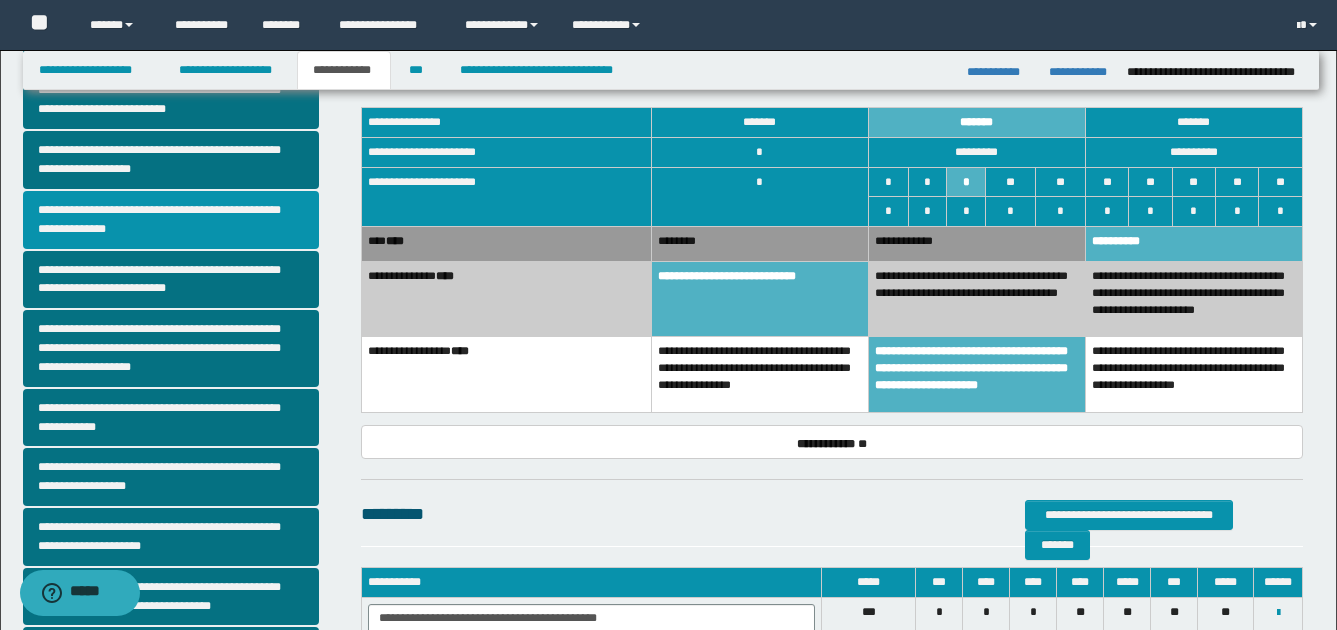 scroll, scrollTop: 555, scrollLeft: 0, axis: vertical 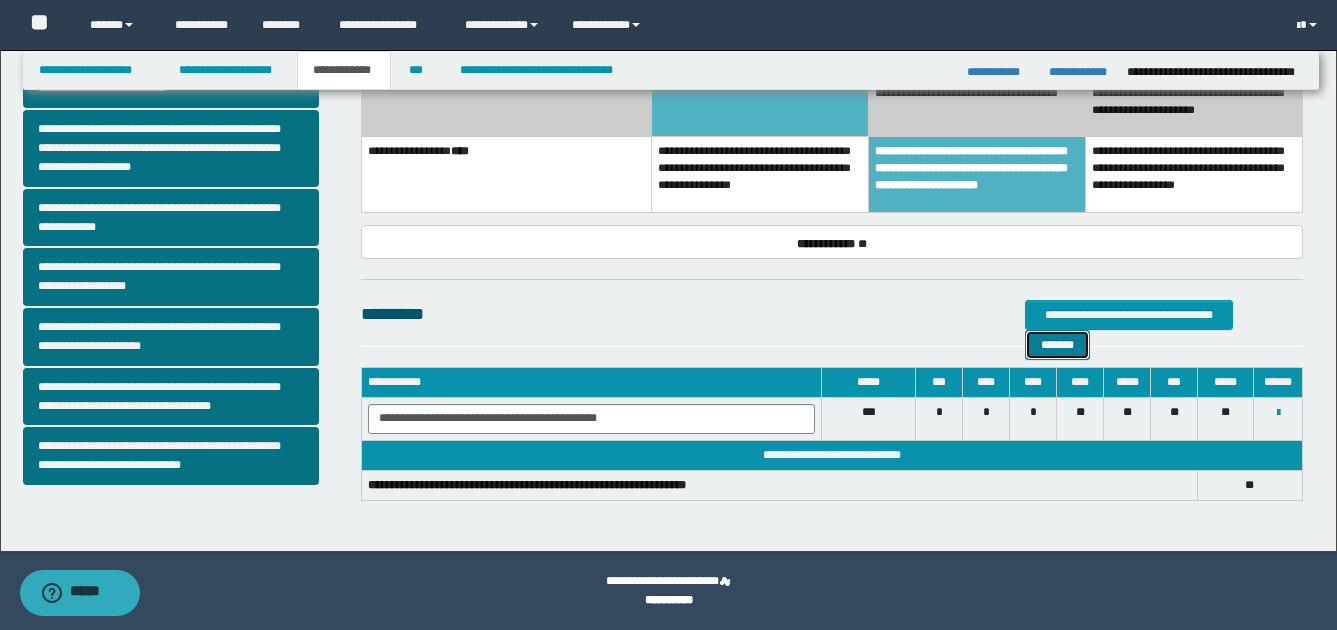 click on "*******" at bounding box center (1057, 345) 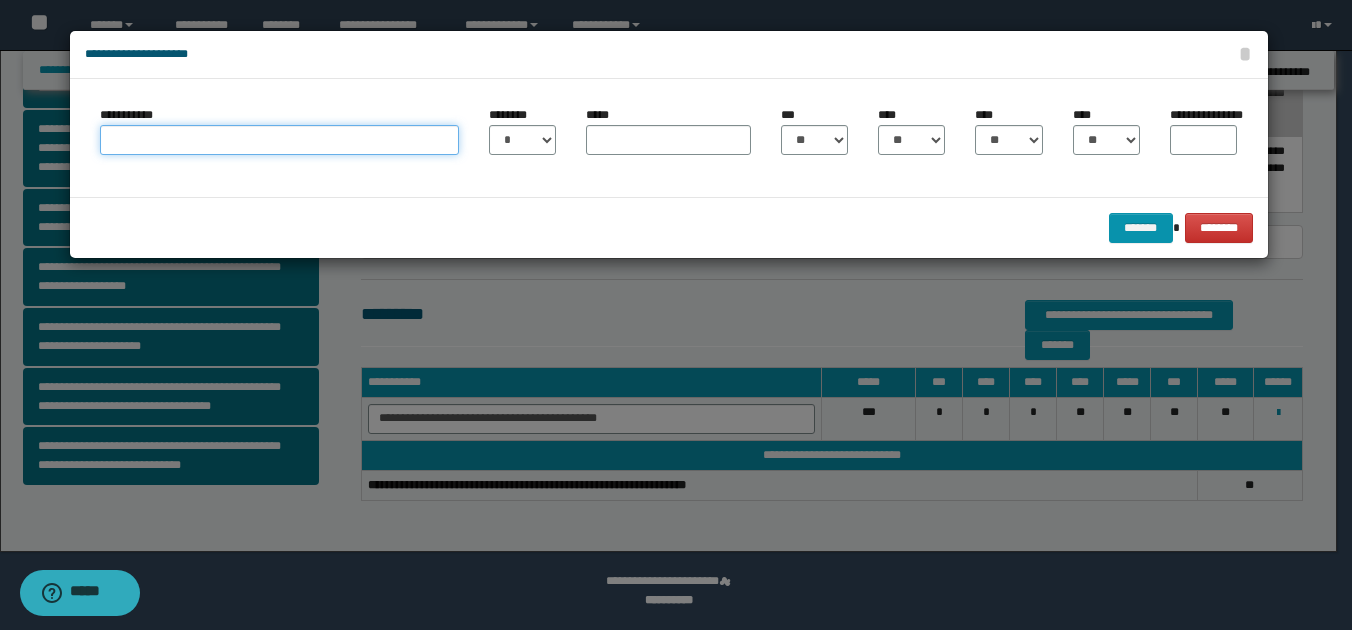 click on "**********" at bounding box center [279, 140] 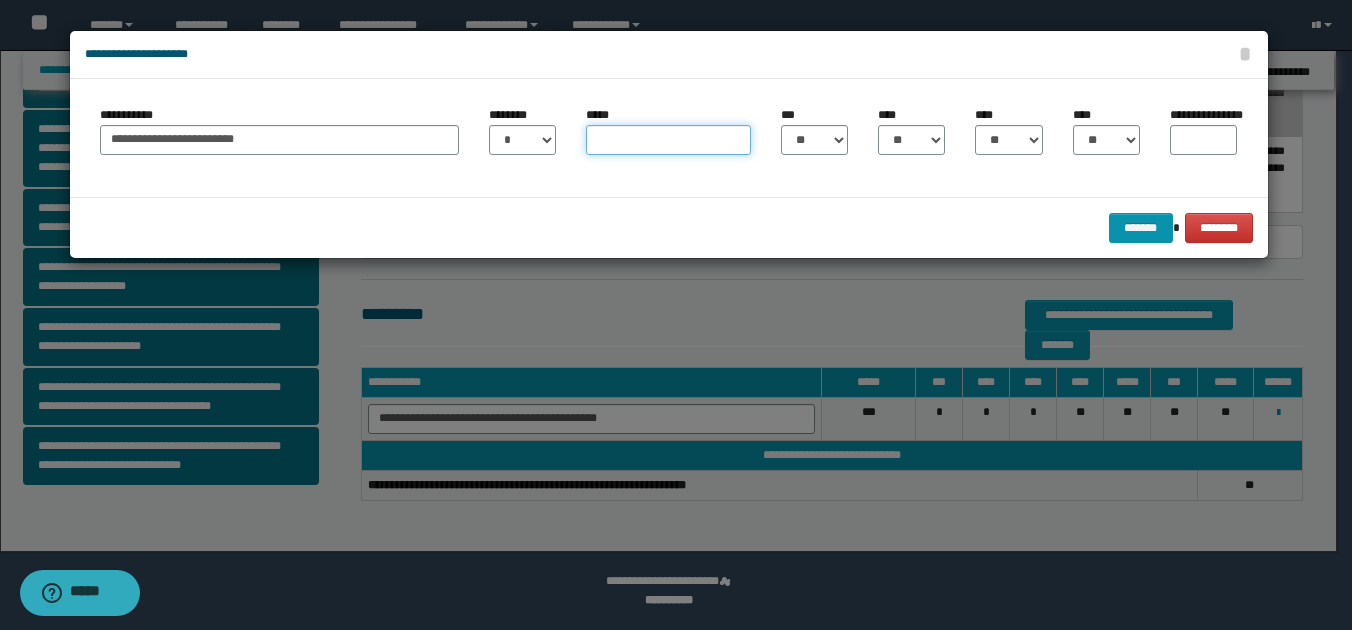 type on "***" 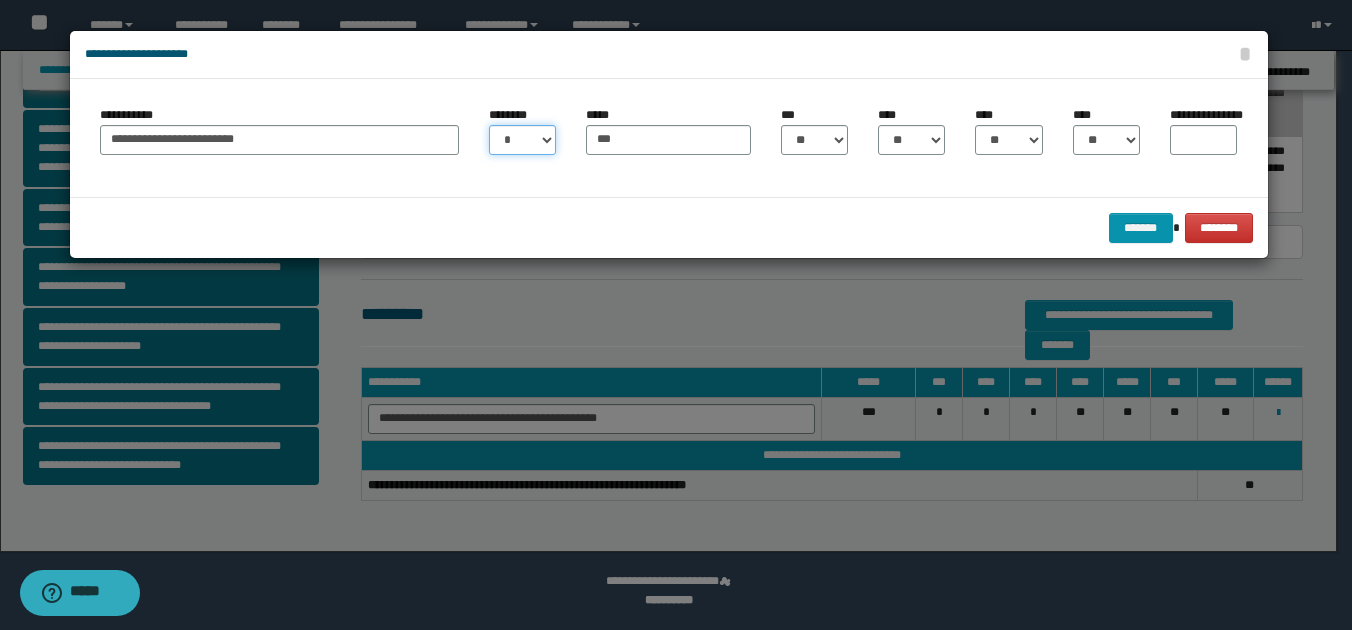 click on "*
*
*
*
*
*
*
*
*
**
**
**
**
**
**" at bounding box center (522, 140) 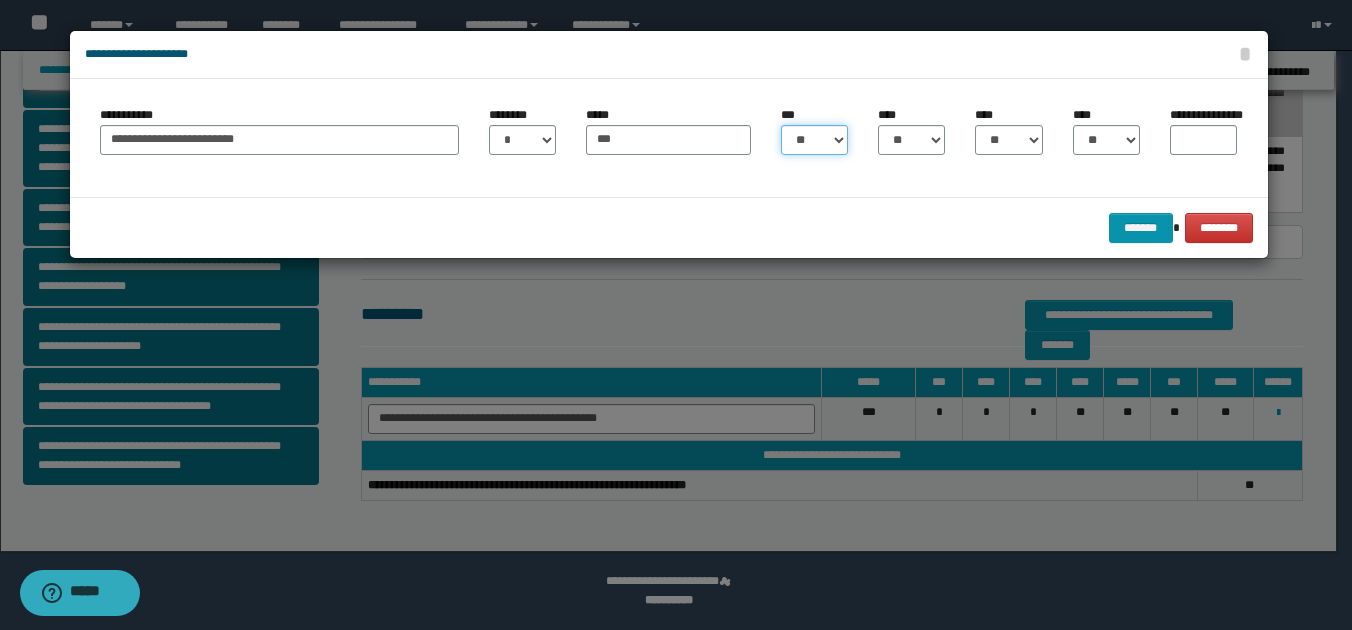 click on "**
*
*
*
*
*" at bounding box center [814, 140] 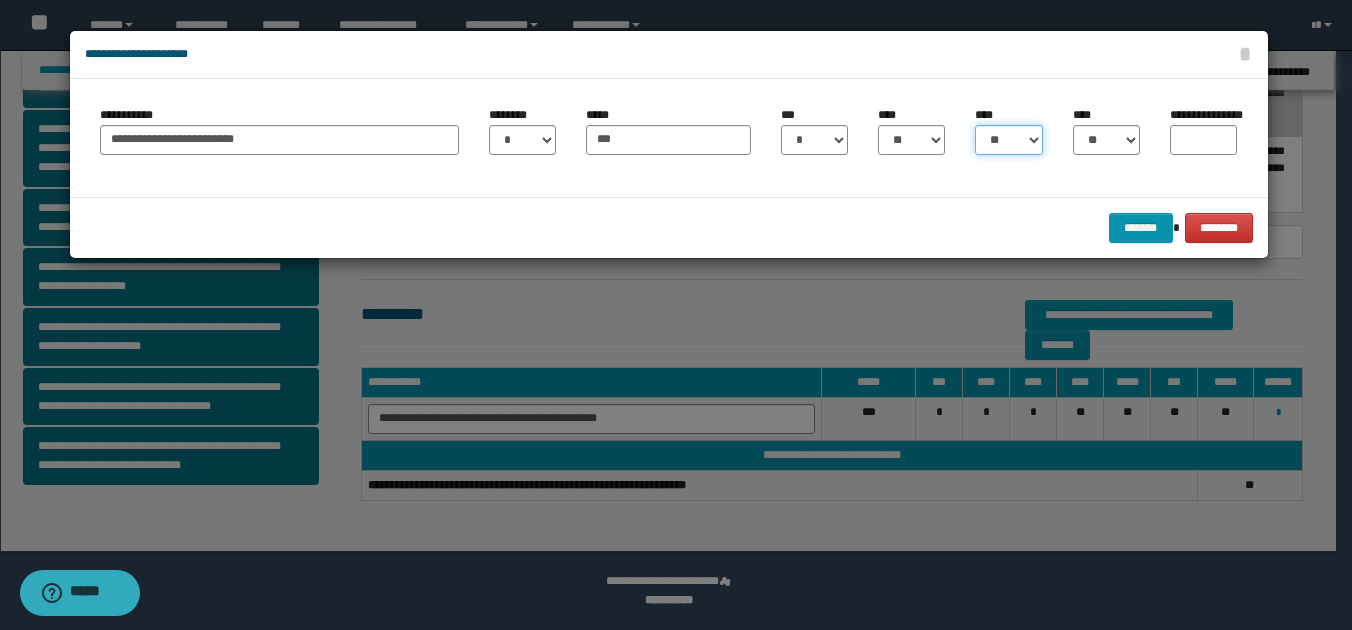 click on "**
*
*
*
*
*" at bounding box center (1008, 140) 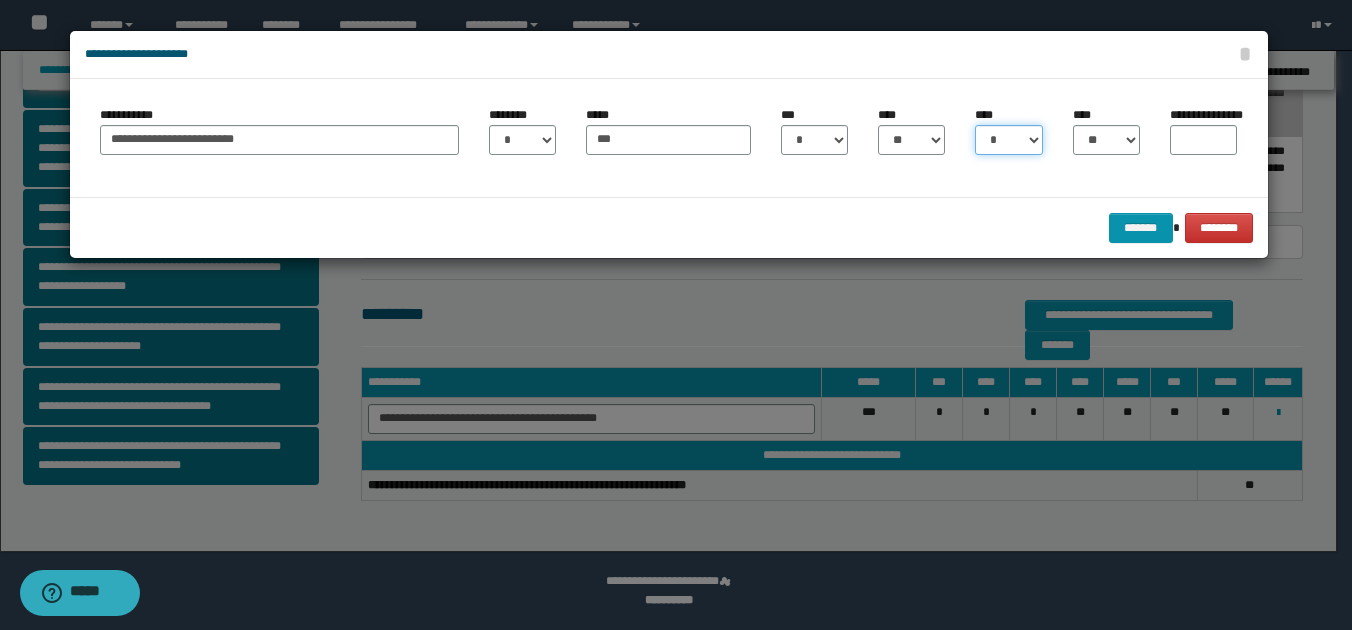click on "**
*
*
*
*
*" at bounding box center (1008, 140) 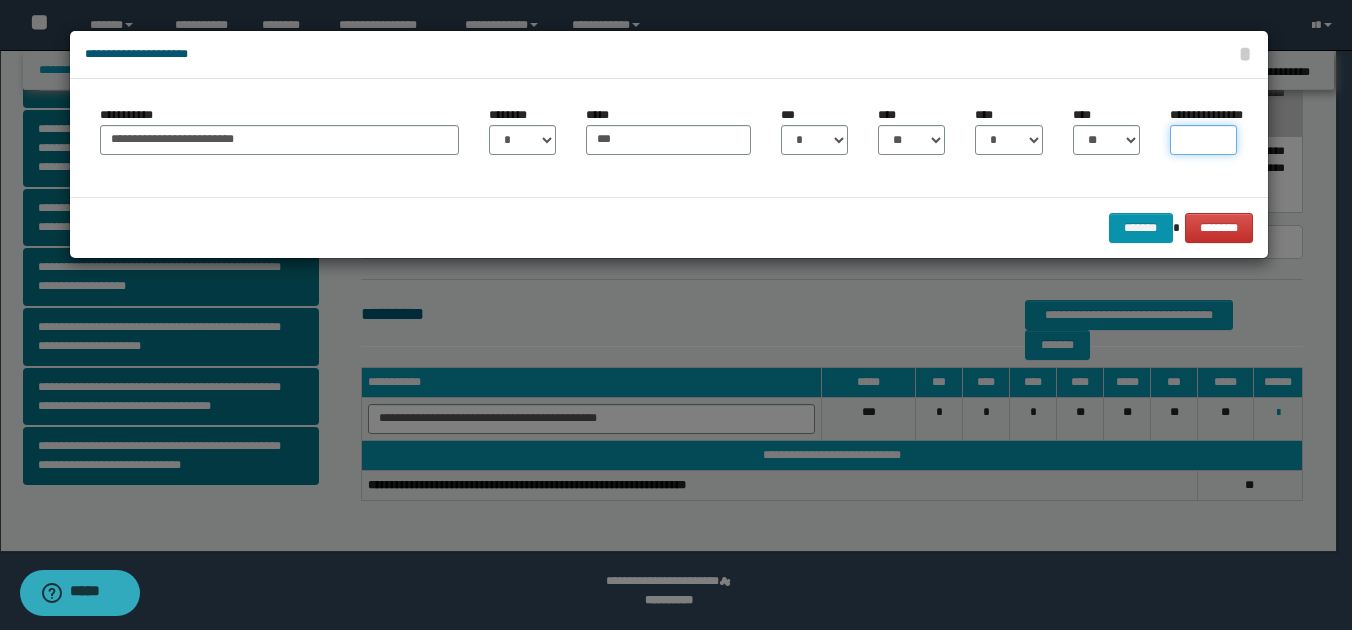 click on "**********" at bounding box center [1203, 140] 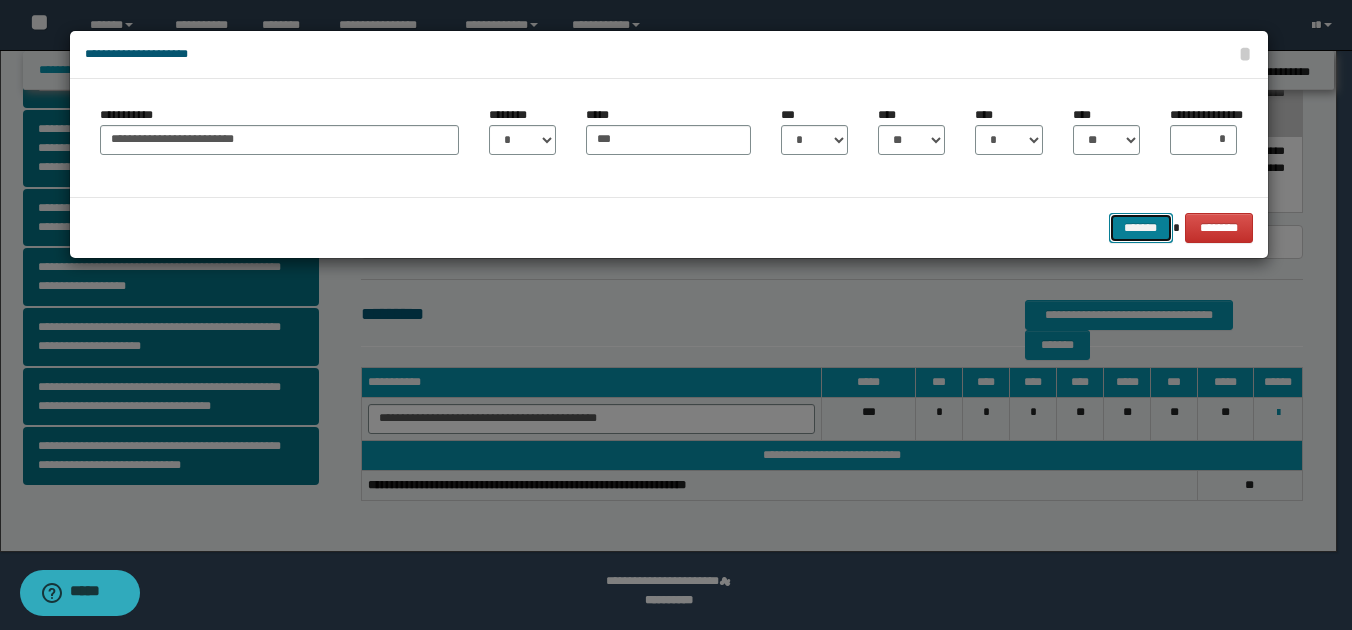 click on "*******" at bounding box center [1141, 228] 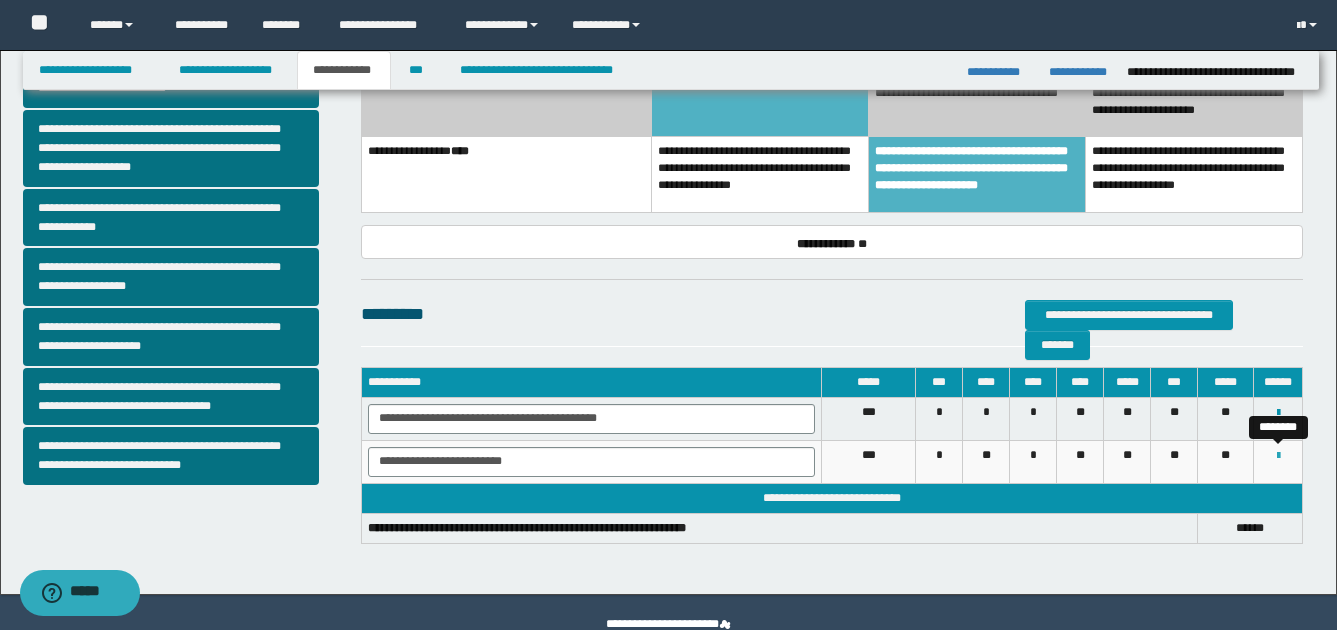 click at bounding box center [1278, 456] 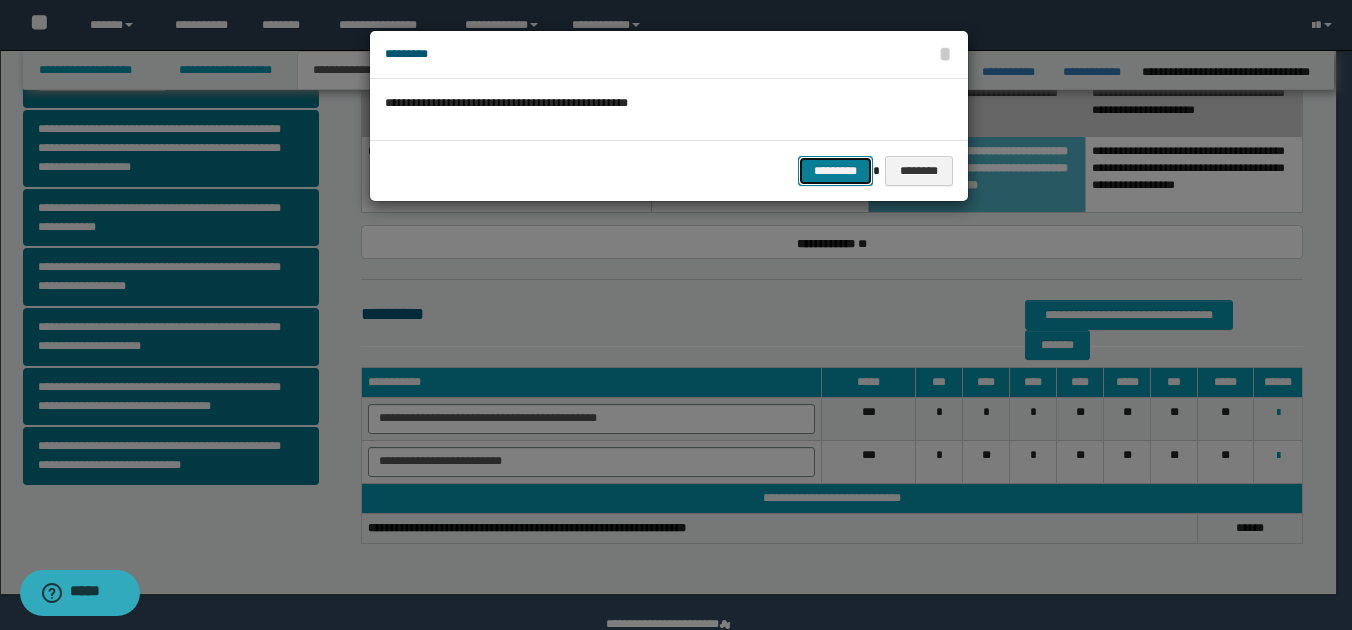 click on "*********" at bounding box center [835, 171] 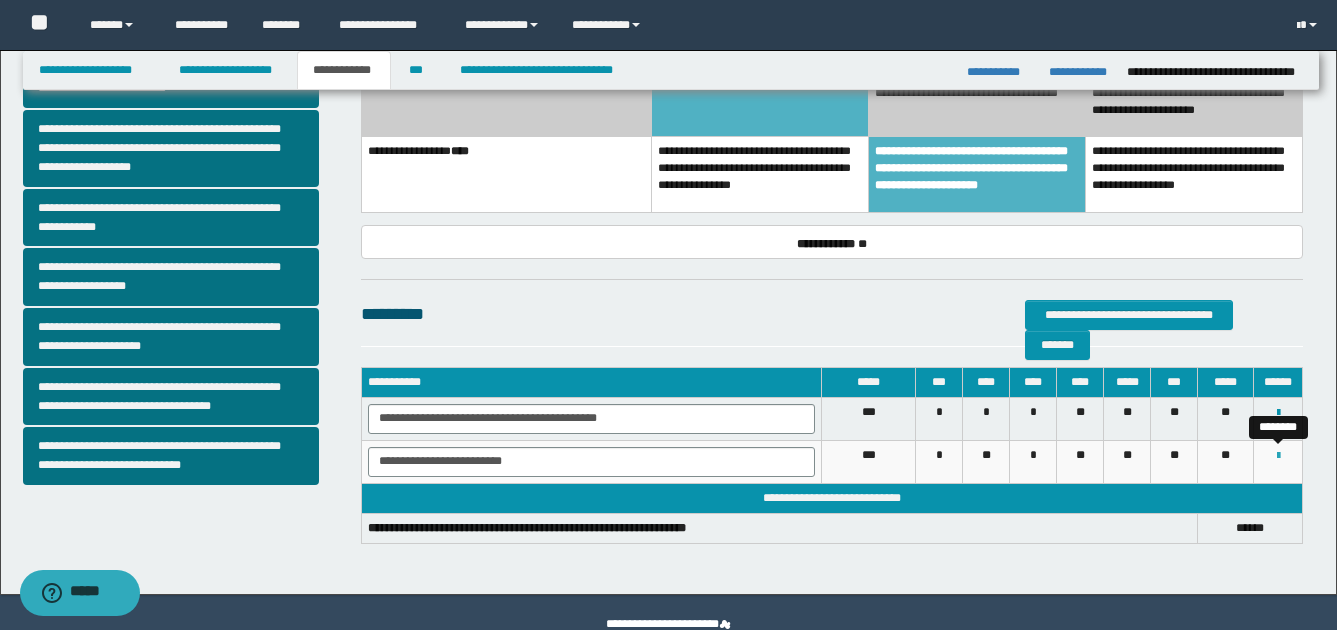 click at bounding box center [1278, 456] 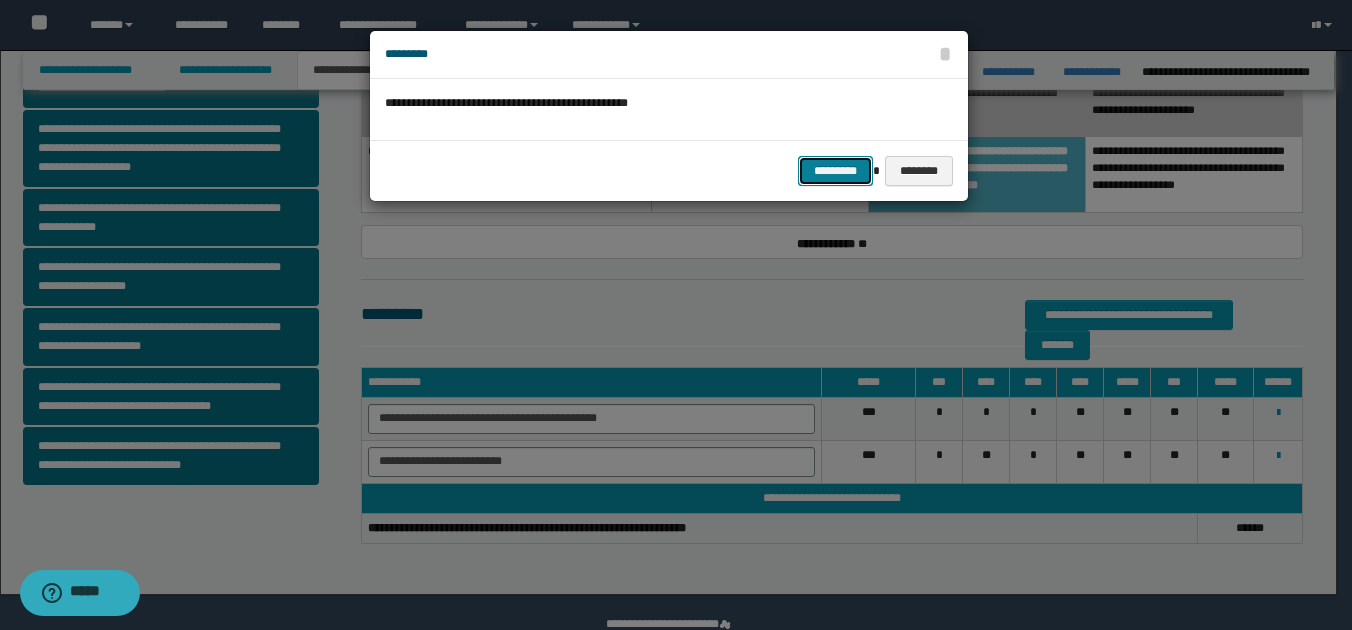 click on "*********" at bounding box center (835, 171) 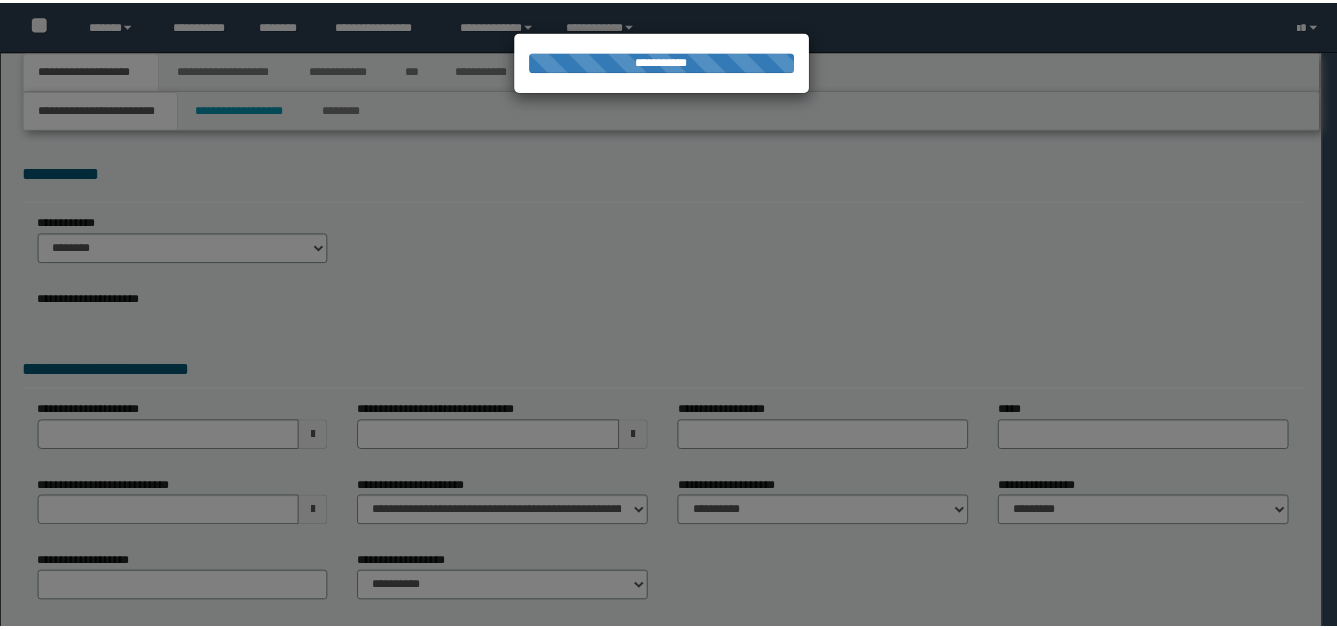 scroll, scrollTop: 96, scrollLeft: 0, axis: vertical 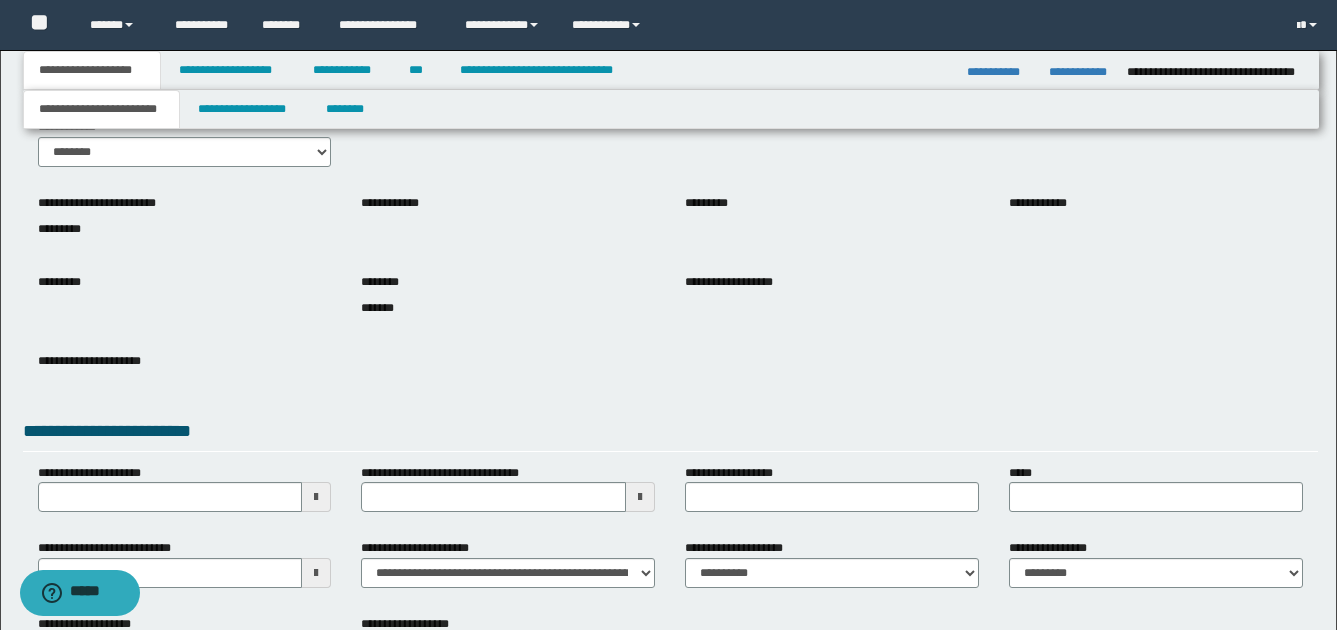 click on "**********" at bounding box center (101, 109) 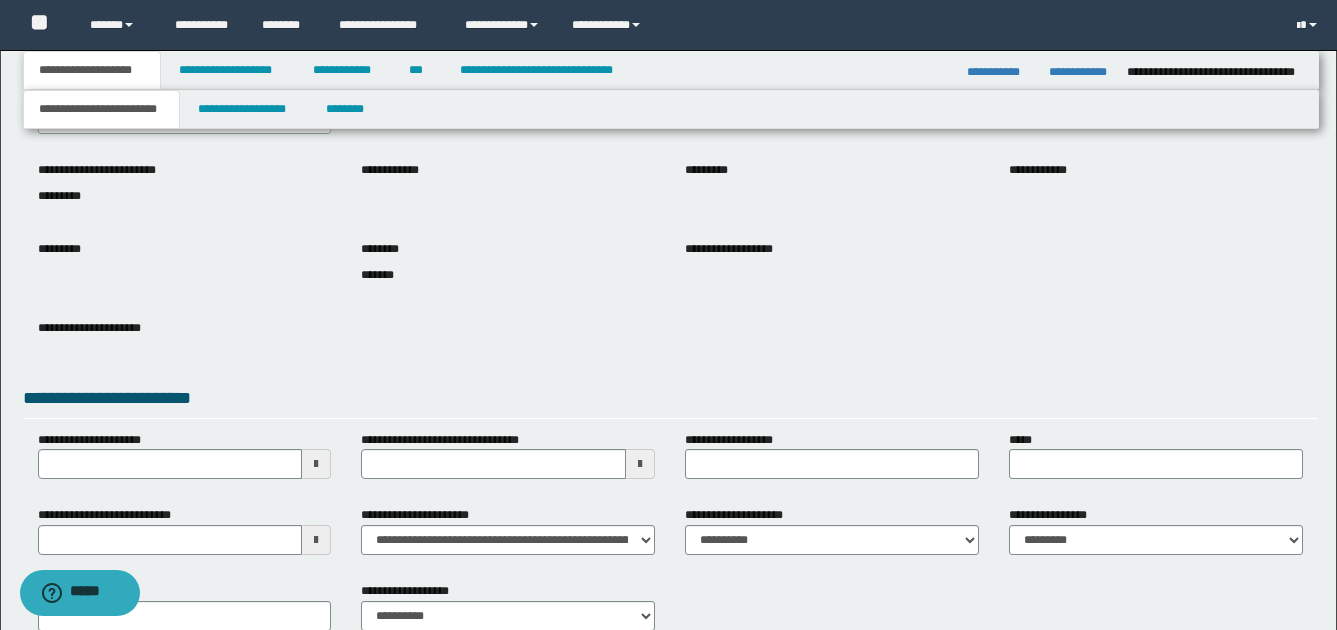 scroll, scrollTop: 0, scrollLeft: 0, axis: both 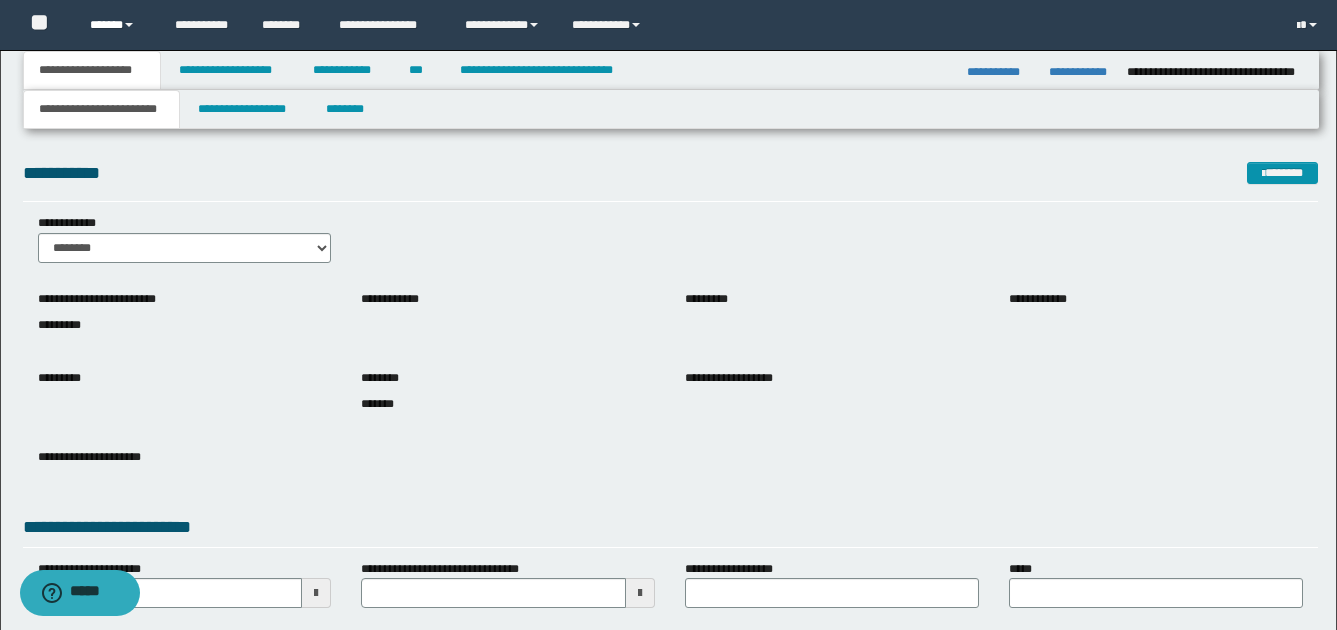 click on "******" at bounding box center (117, 25) 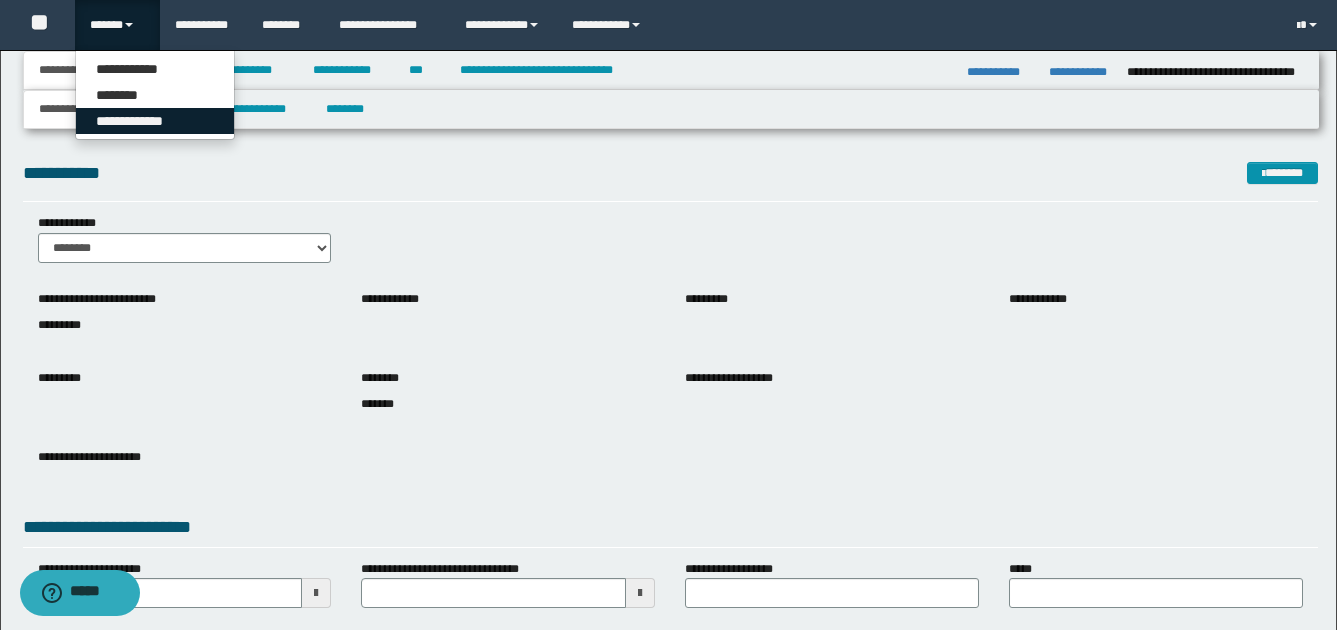 drag, startPoint x: 144, startPoint y: 115, endPoint x: 161, endPoint y: 122, distance: 18.384777 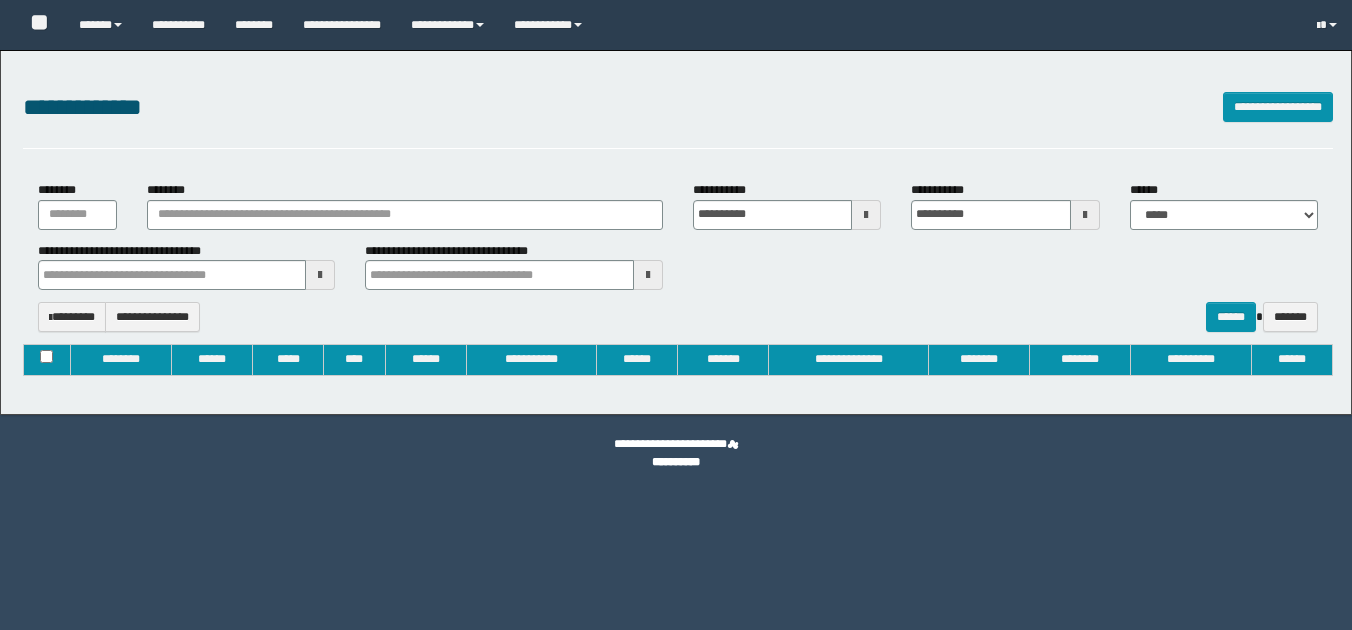 type on "**********" 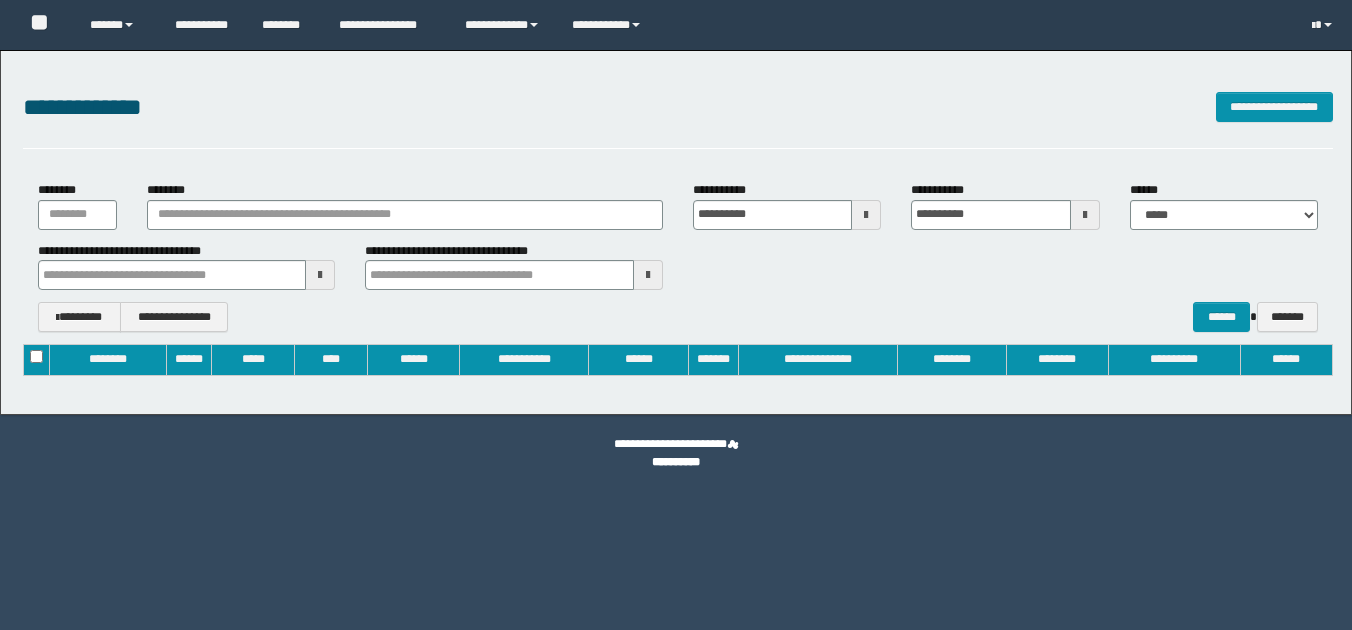 scroll, scrollTop: 0, scrollLeft: 0, axis: both 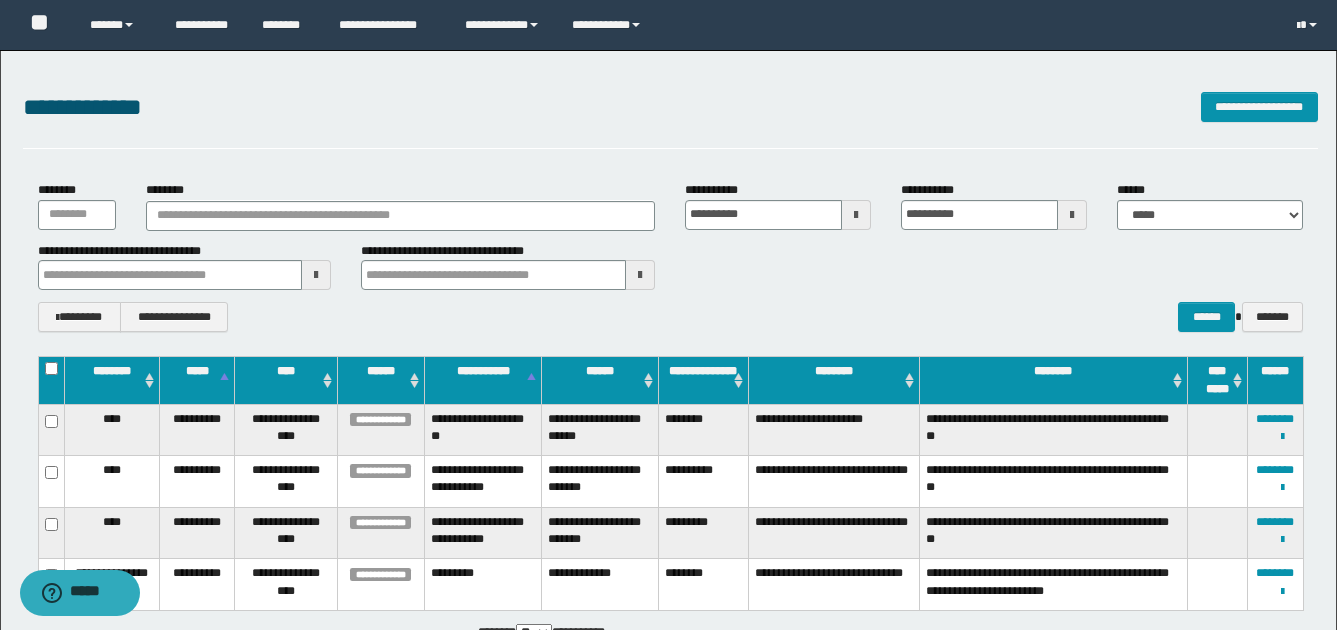 type 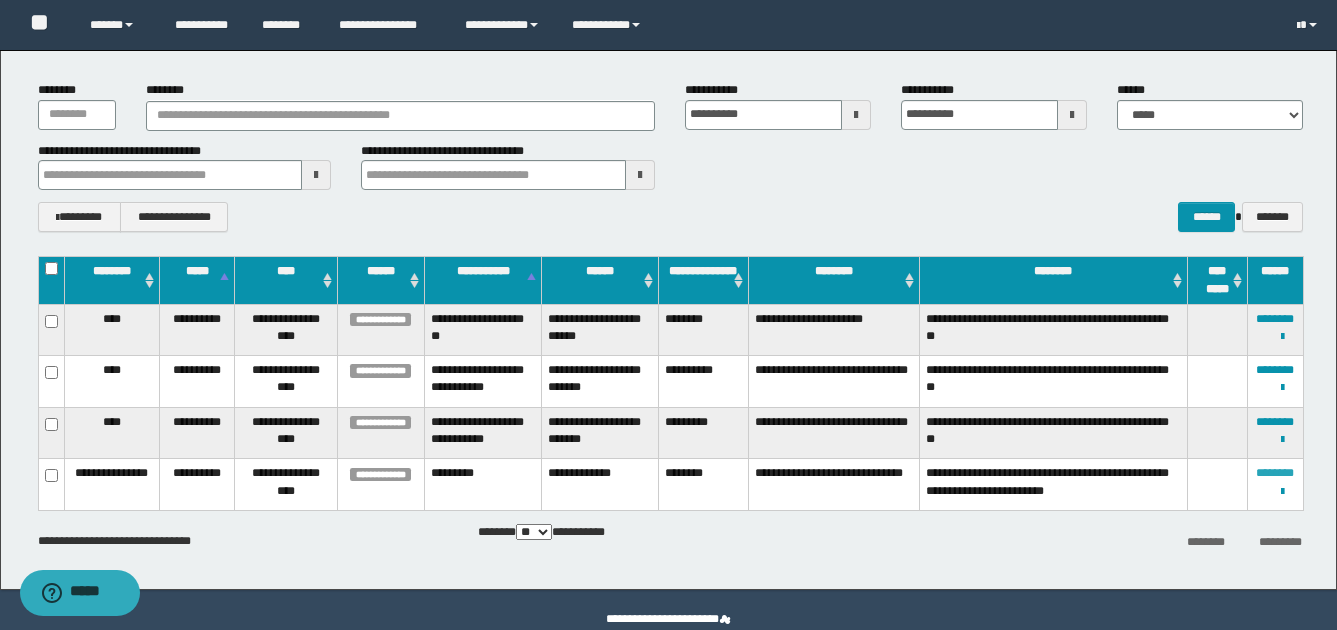 click on "********" at bounding box center (1275, 473) 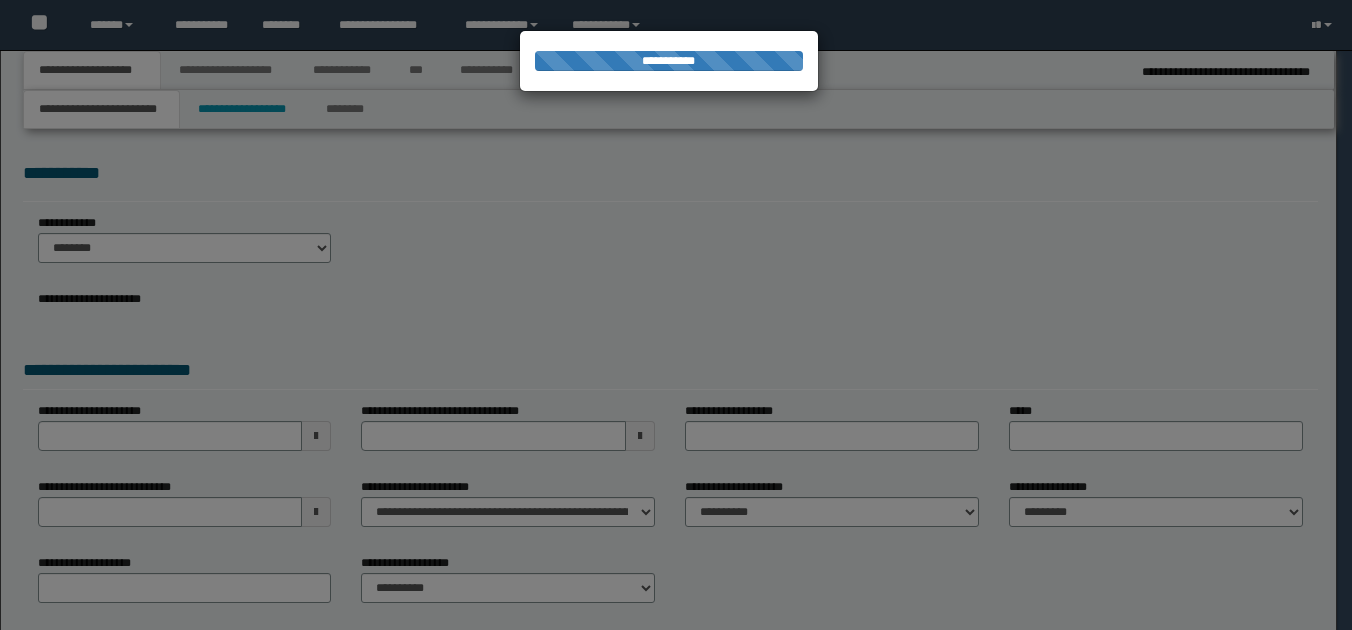scroll, scrollTop: 0, scrollLeft: 0, axis: both 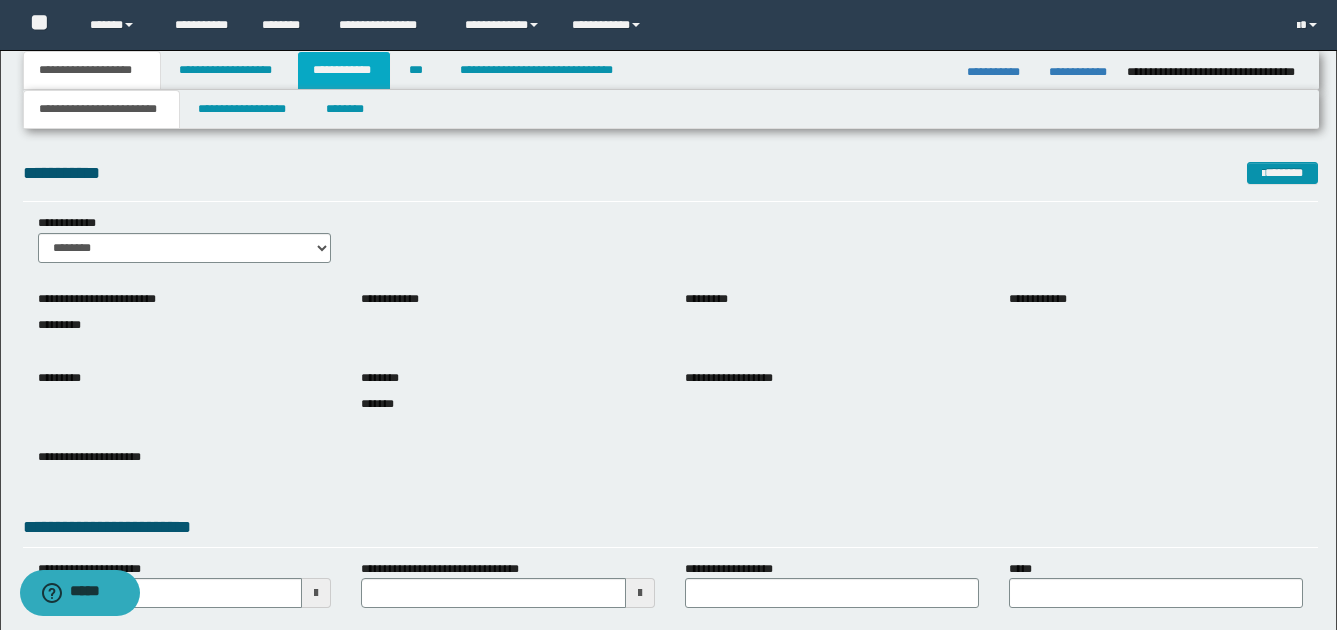 click on "**********" at bounding box center [344, 70] 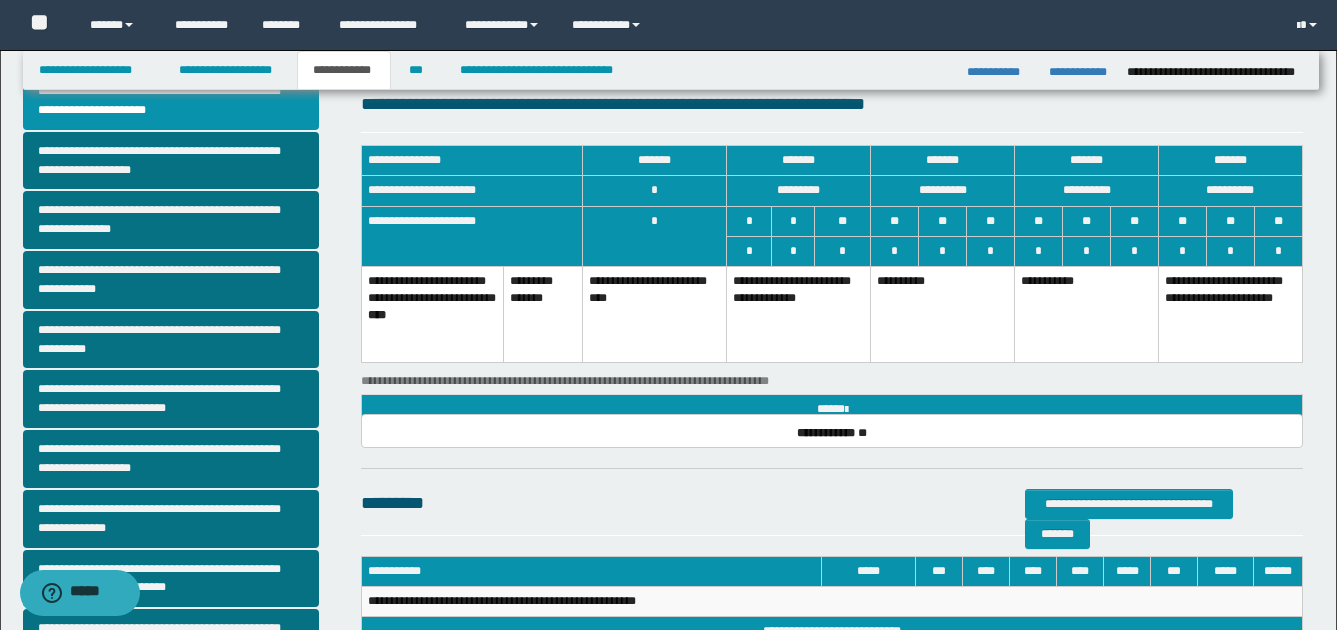 scroll, scrollTop: 0, scrollLeft: 0, axis: both 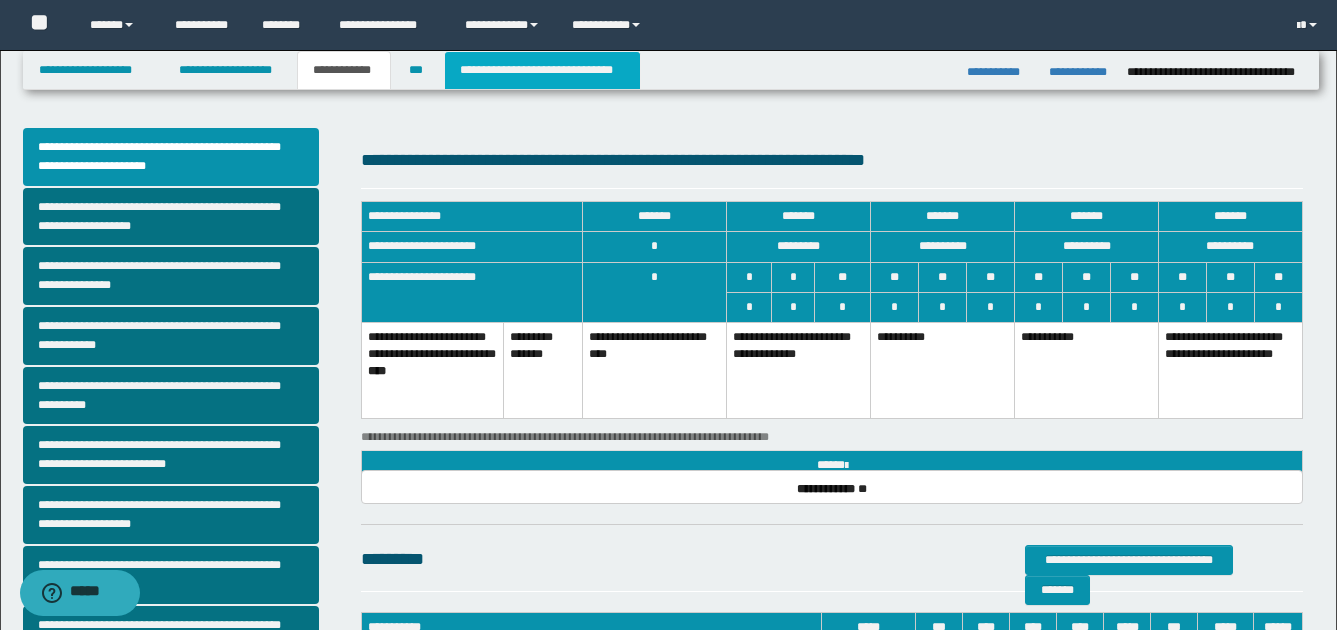 click on "**********" at bounding box center [542, 70] 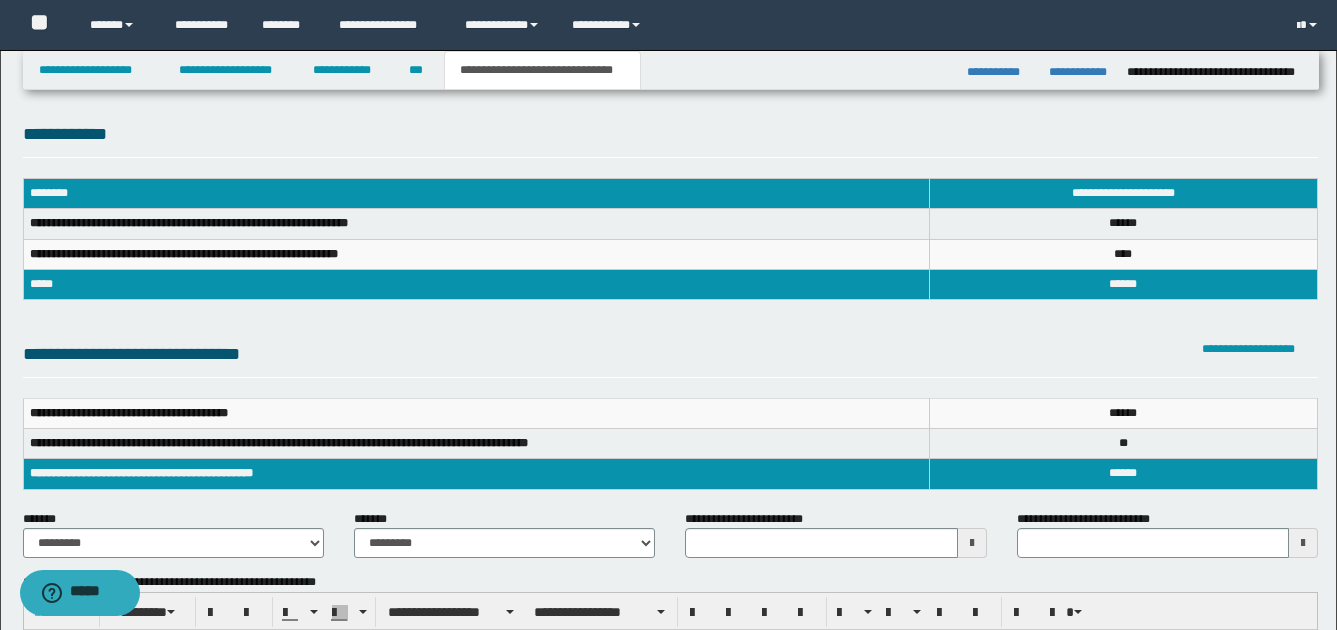 scroll, scrollTop: 0, scrollLeft: 0, axis: both 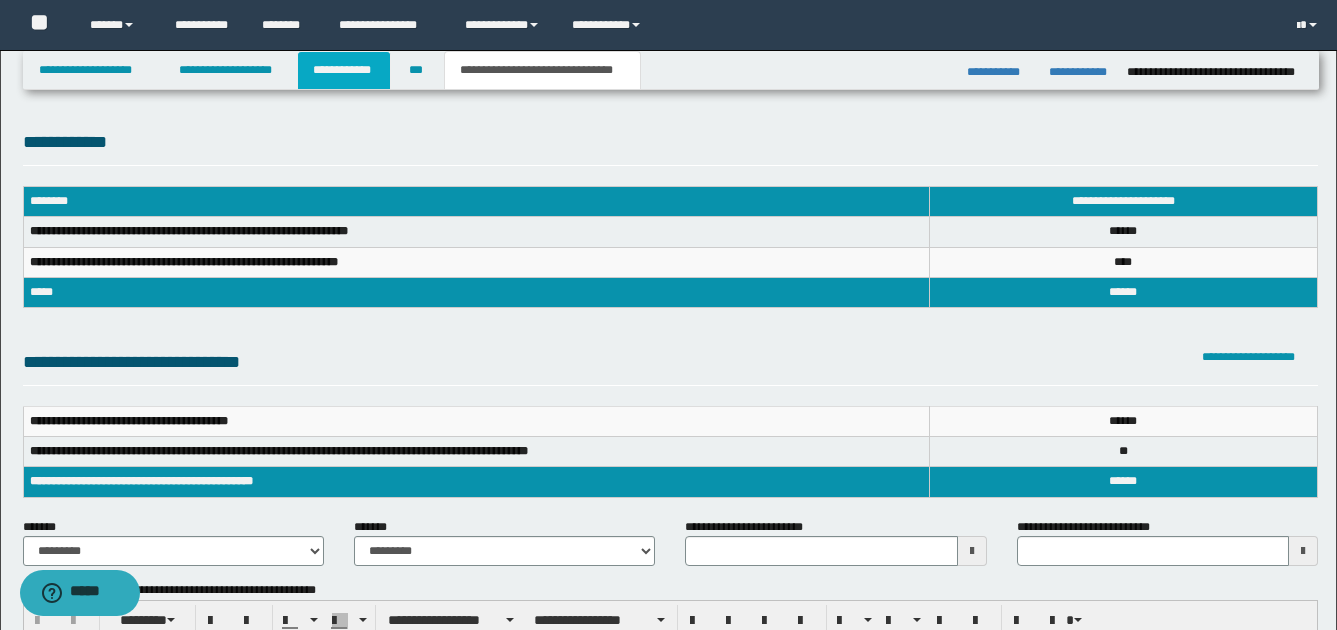 click on "**********" at bounding box center [344, 70] 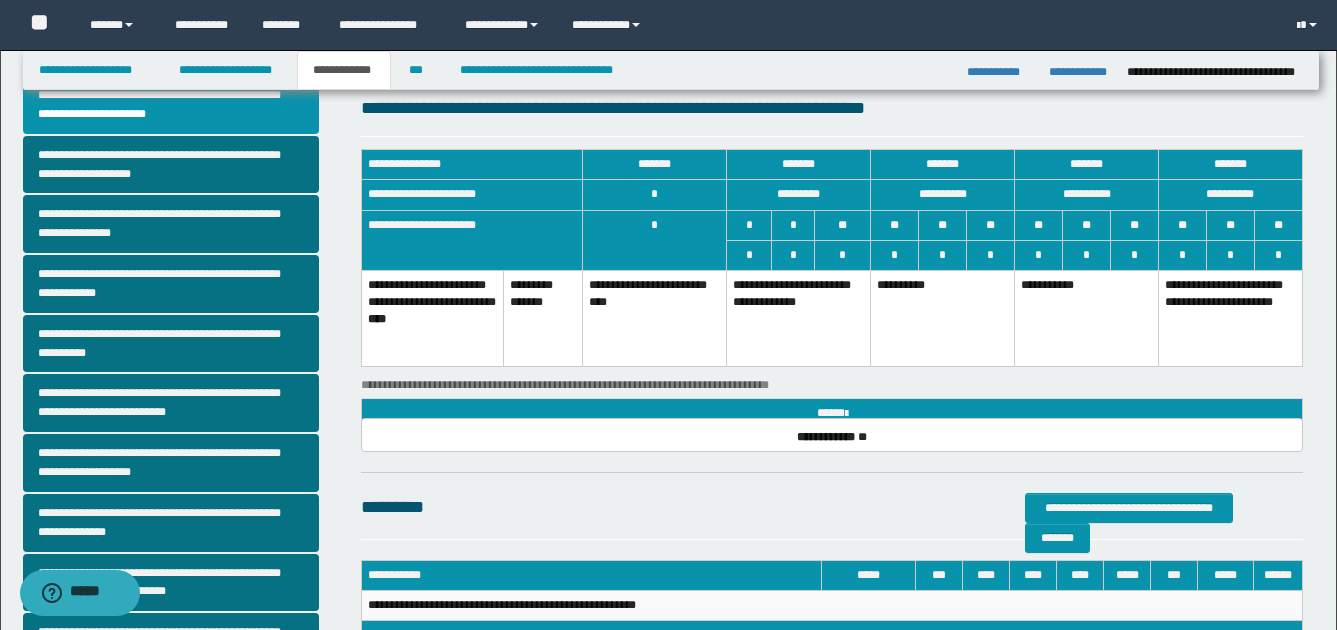 scroll, scrollTop: 200, scrollLeft: 0, axis: vertical 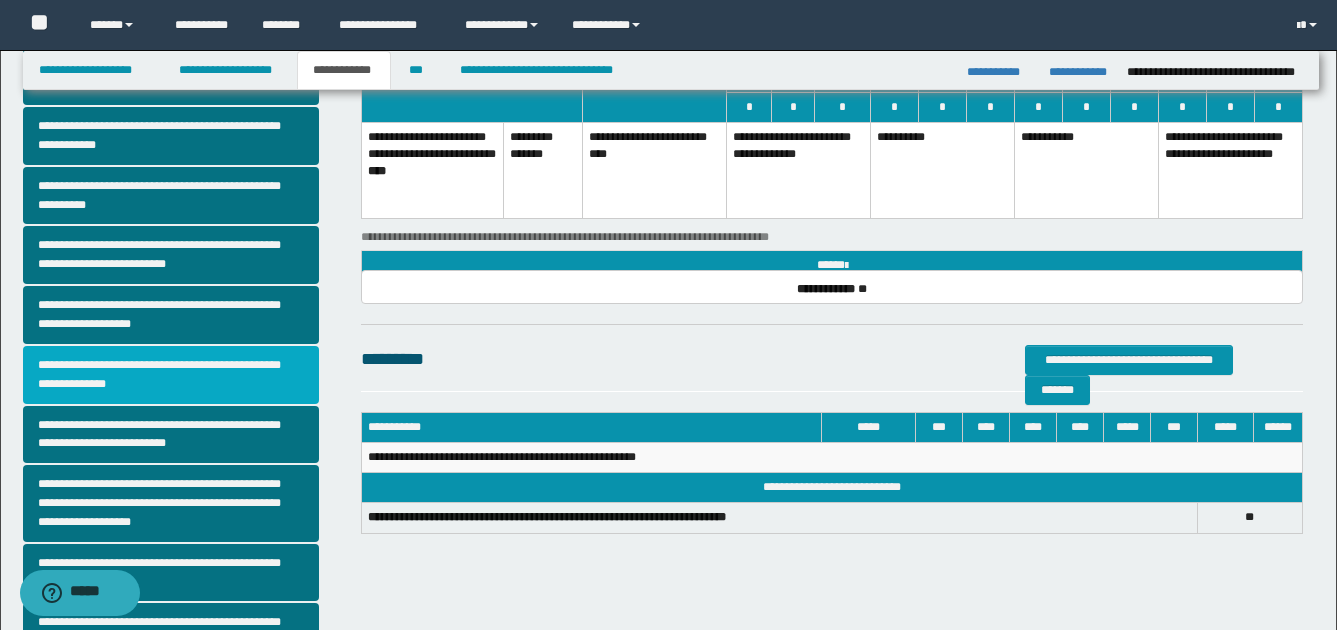 click on "**********" at bounding box center (171, 375) 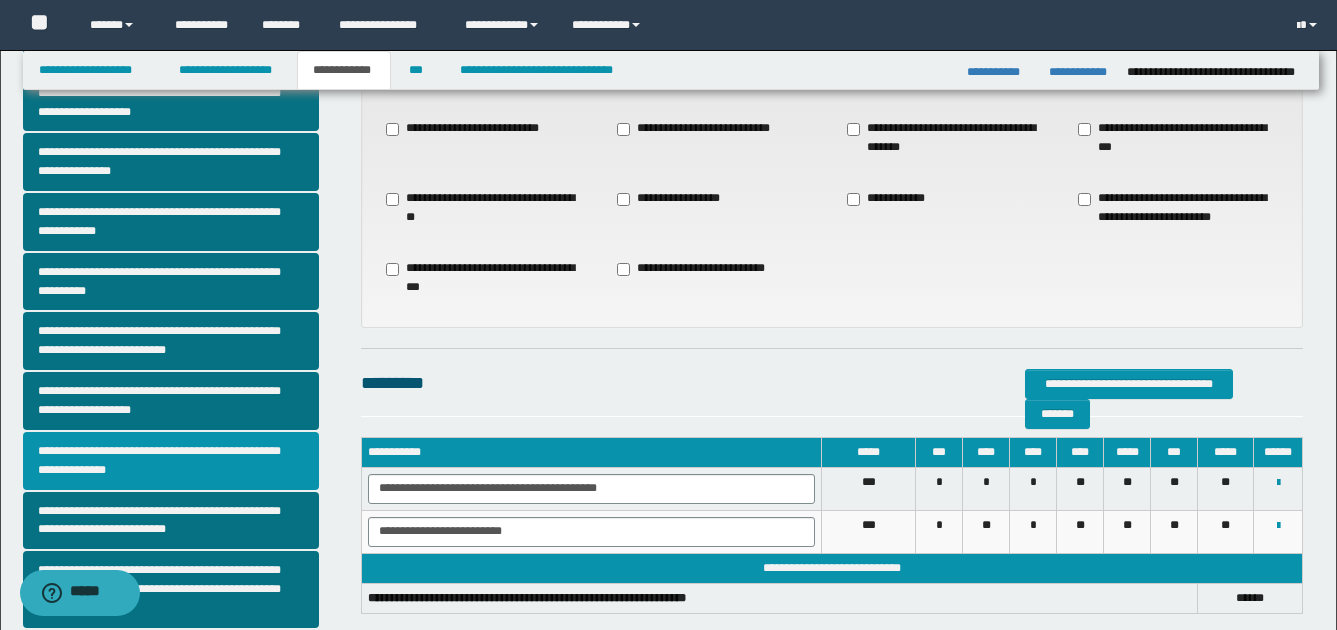 scroll, scrollTop: 200, scrollLeft: 0, axis: vertical 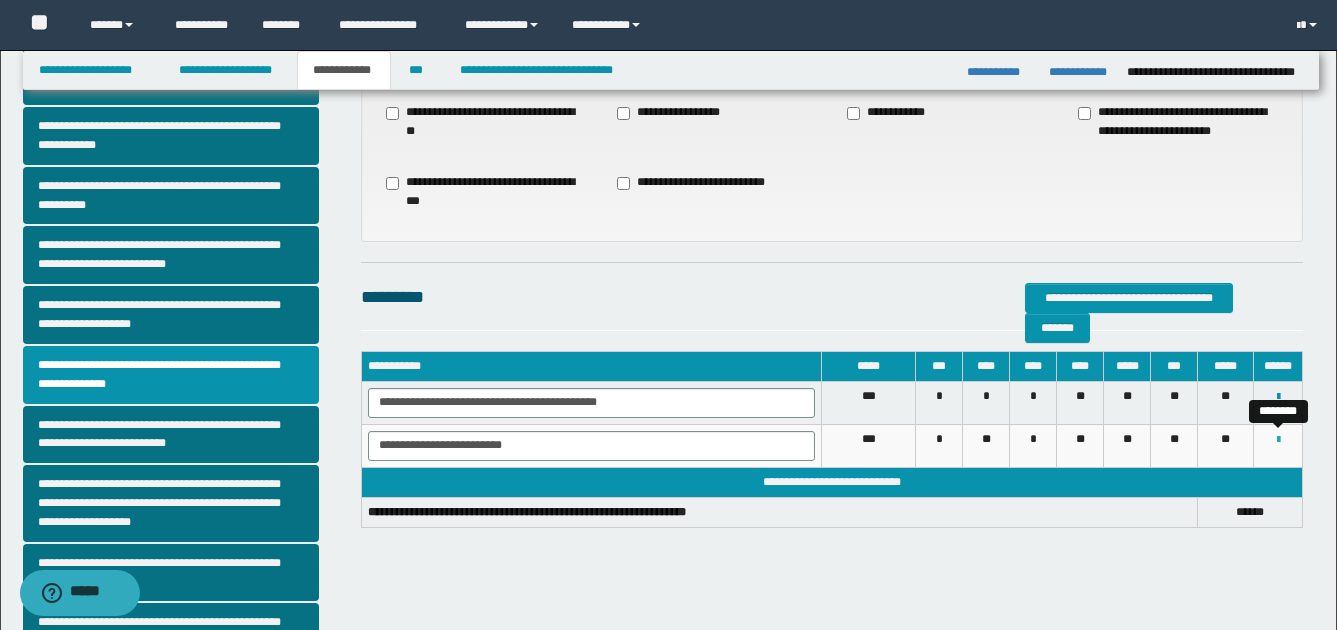 click at bounding box center (1278, 440) 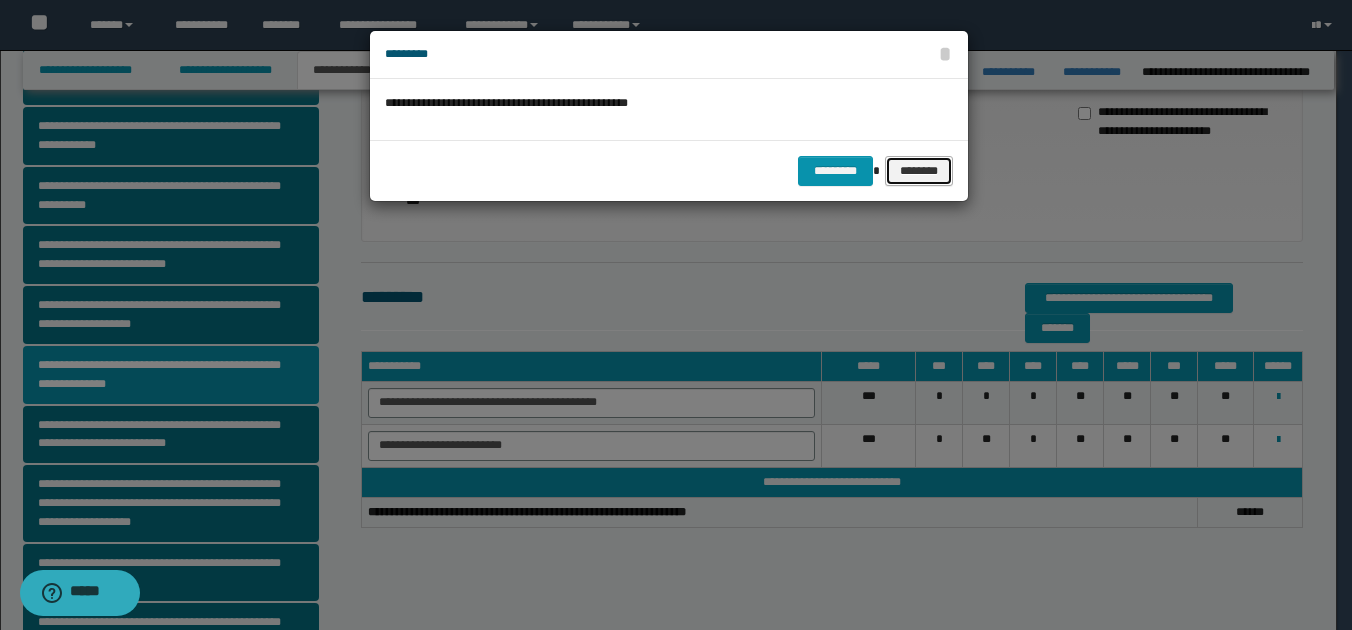 click on "********" at bounding box center [918, 171] 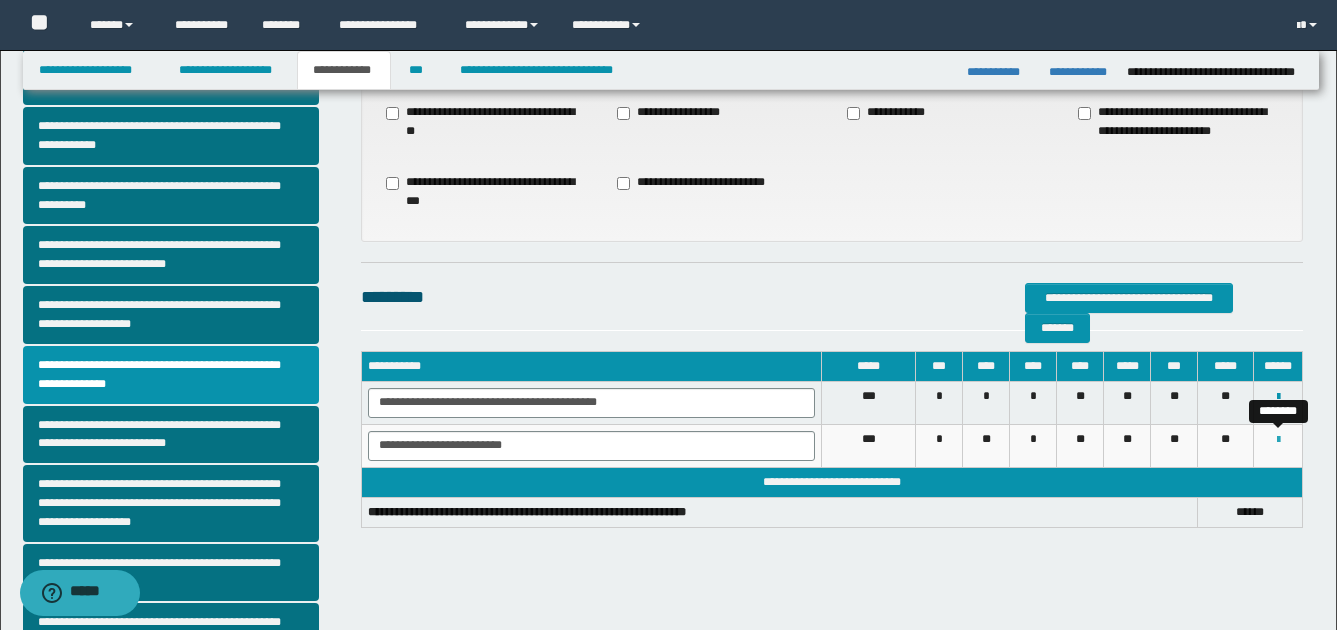 click at bounding box center (1278, 440) 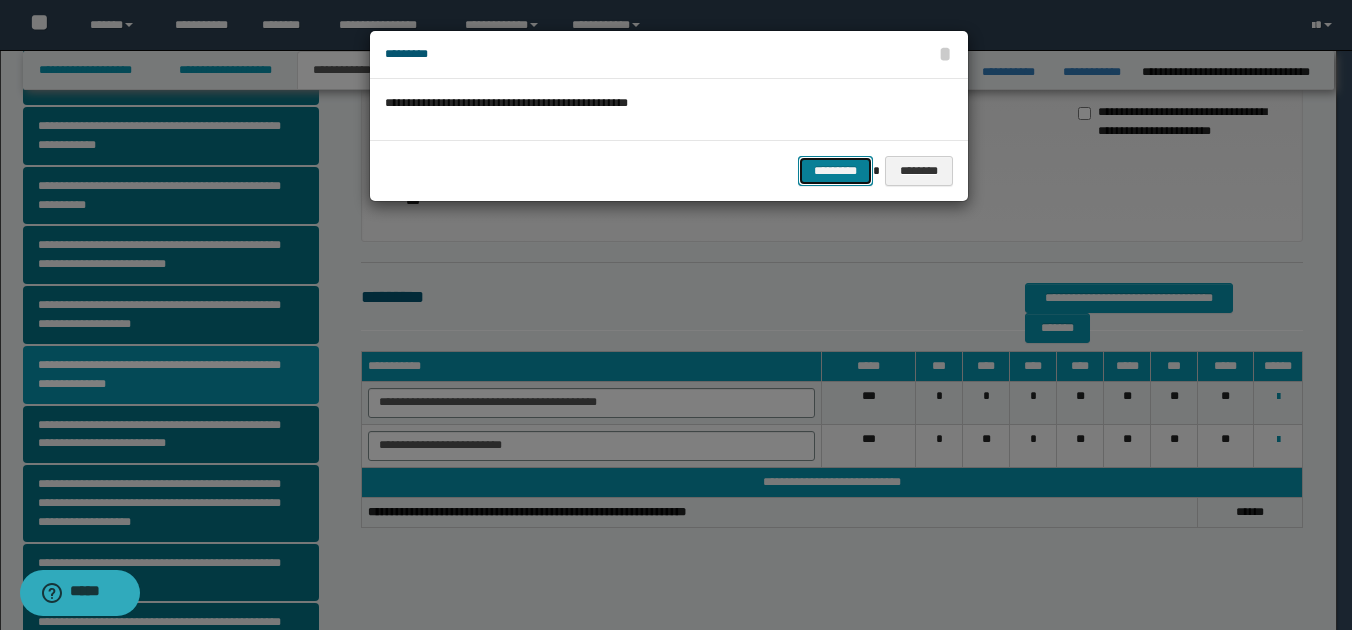 click on "*********" at bounding box center (835, 171) 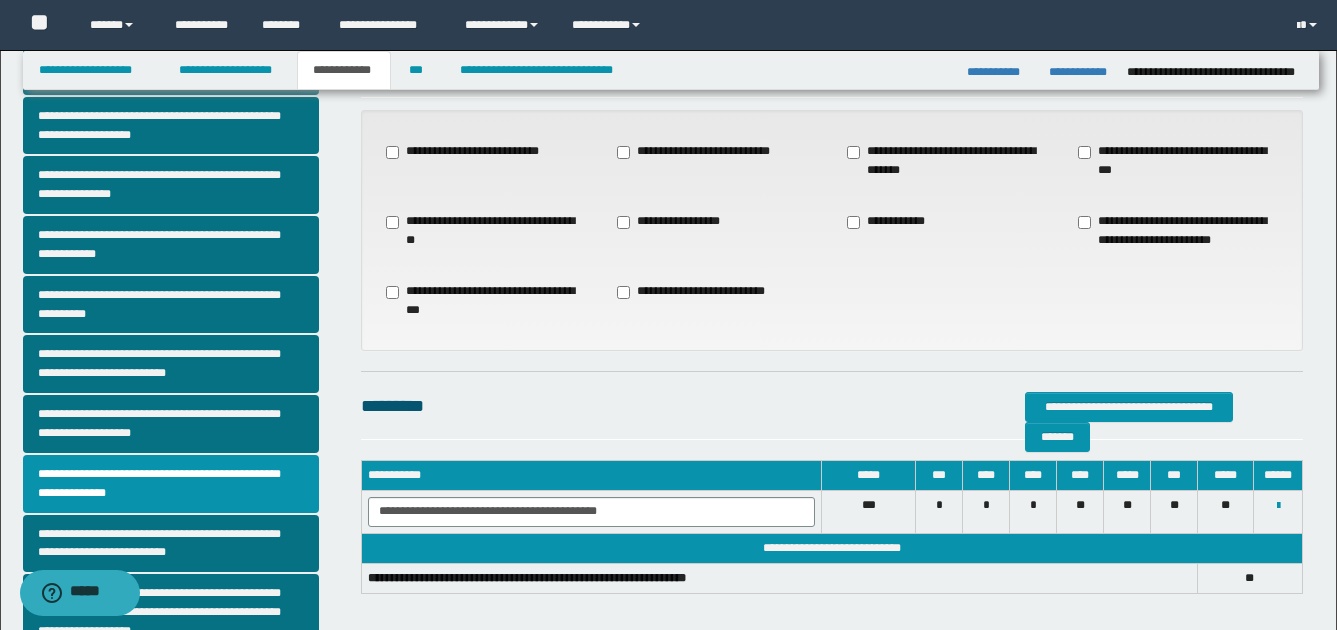 scroll, scrollTop: 0, scrollLeft: 0, axis: both 